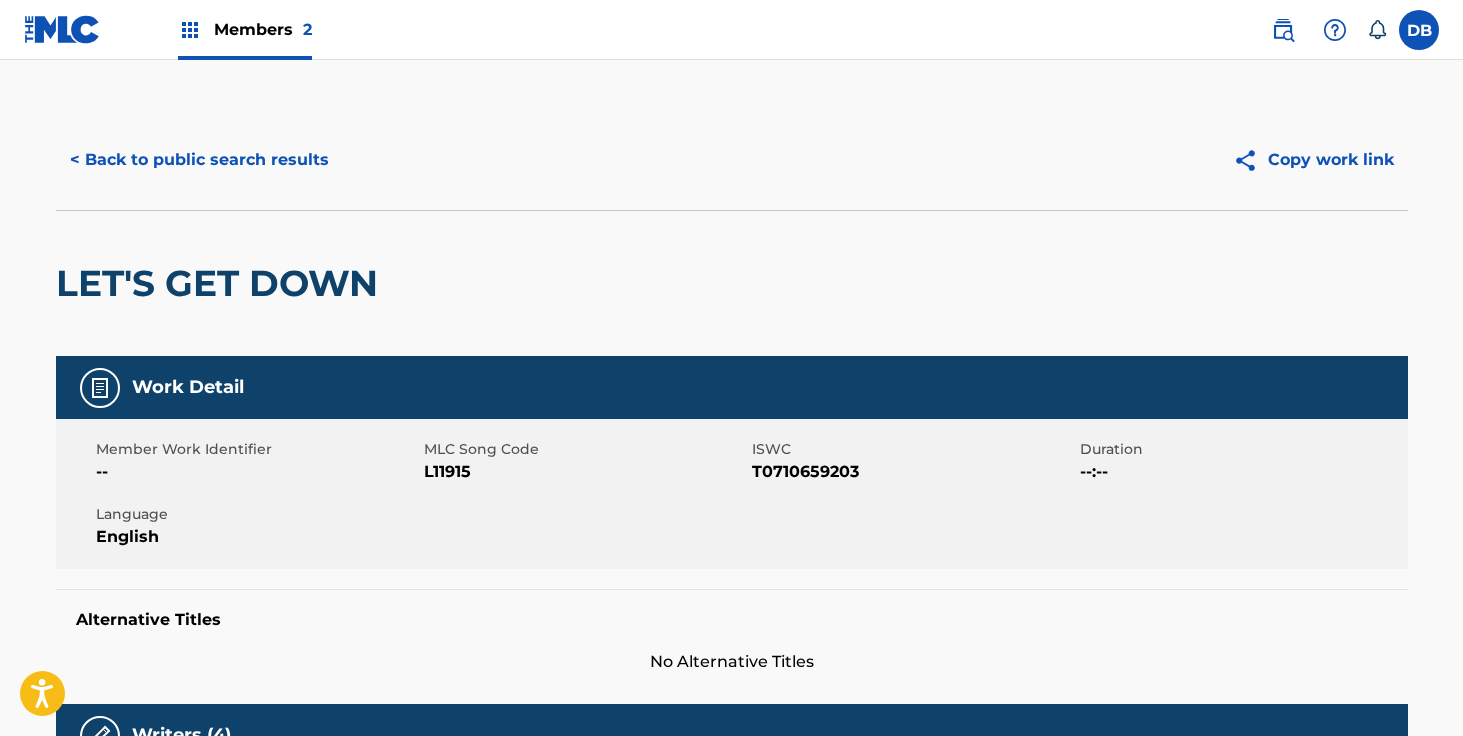 scroll, scrollTop: 0, scrollLeft: 0, axis: both 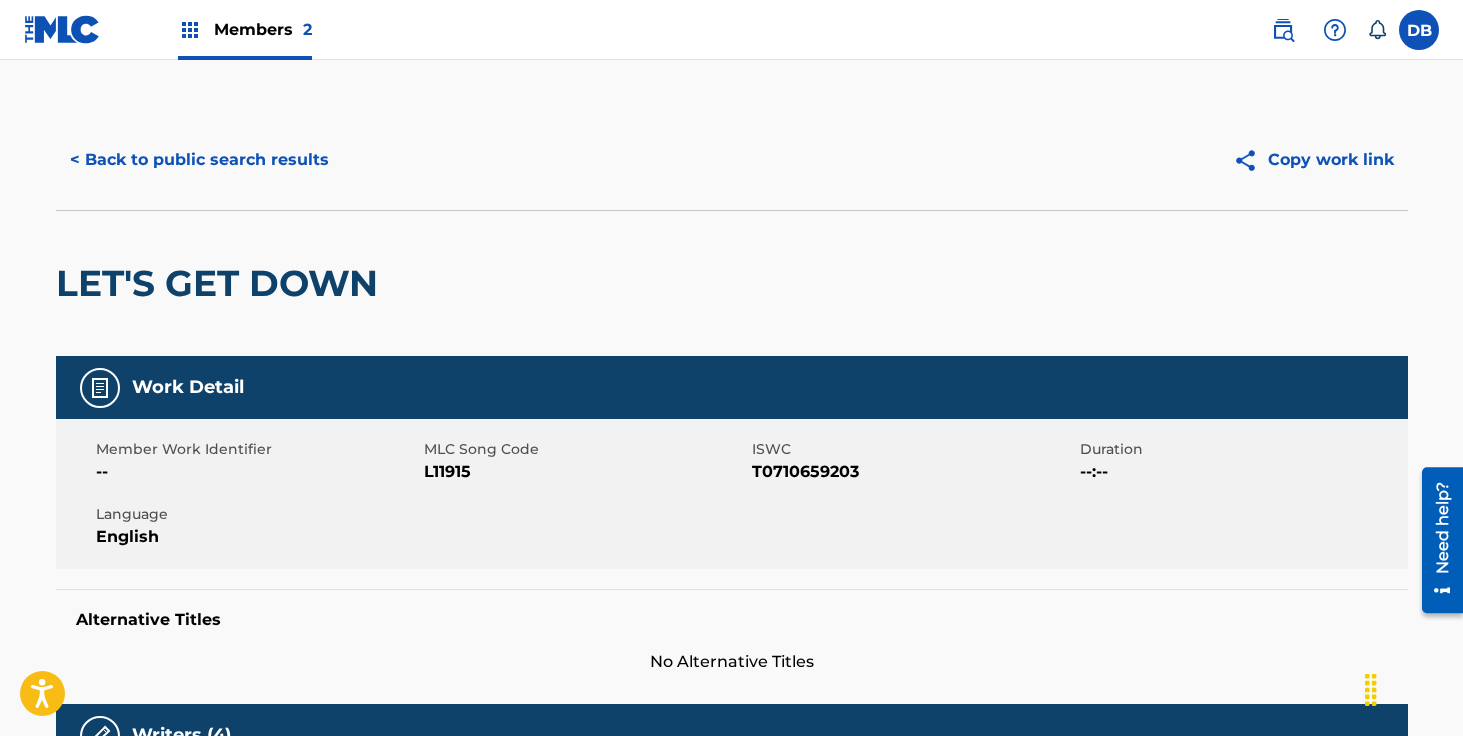 click on "Members    2" at bounding box center [245, 29] 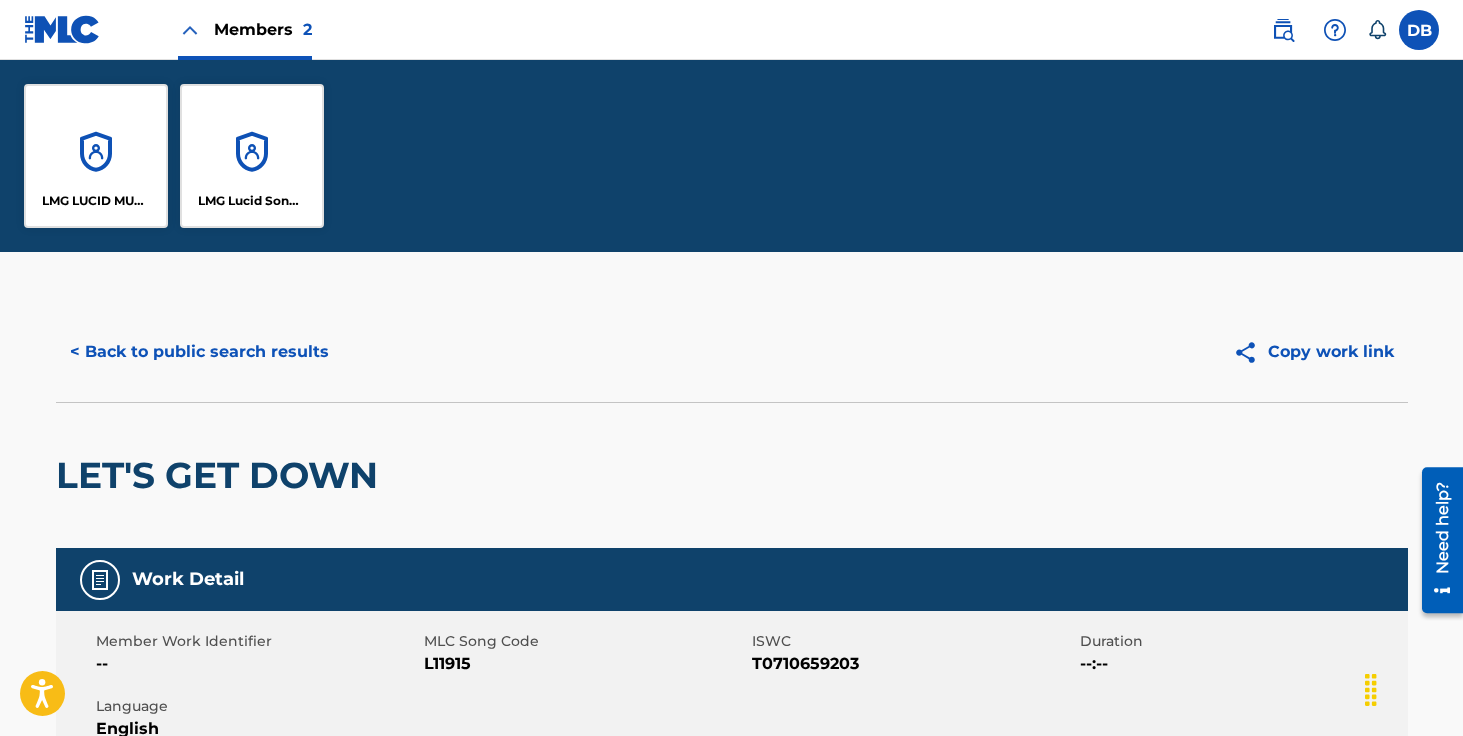 click on "LMG Lucid Songs (ASCAP)" at bounding box center (252, 156) 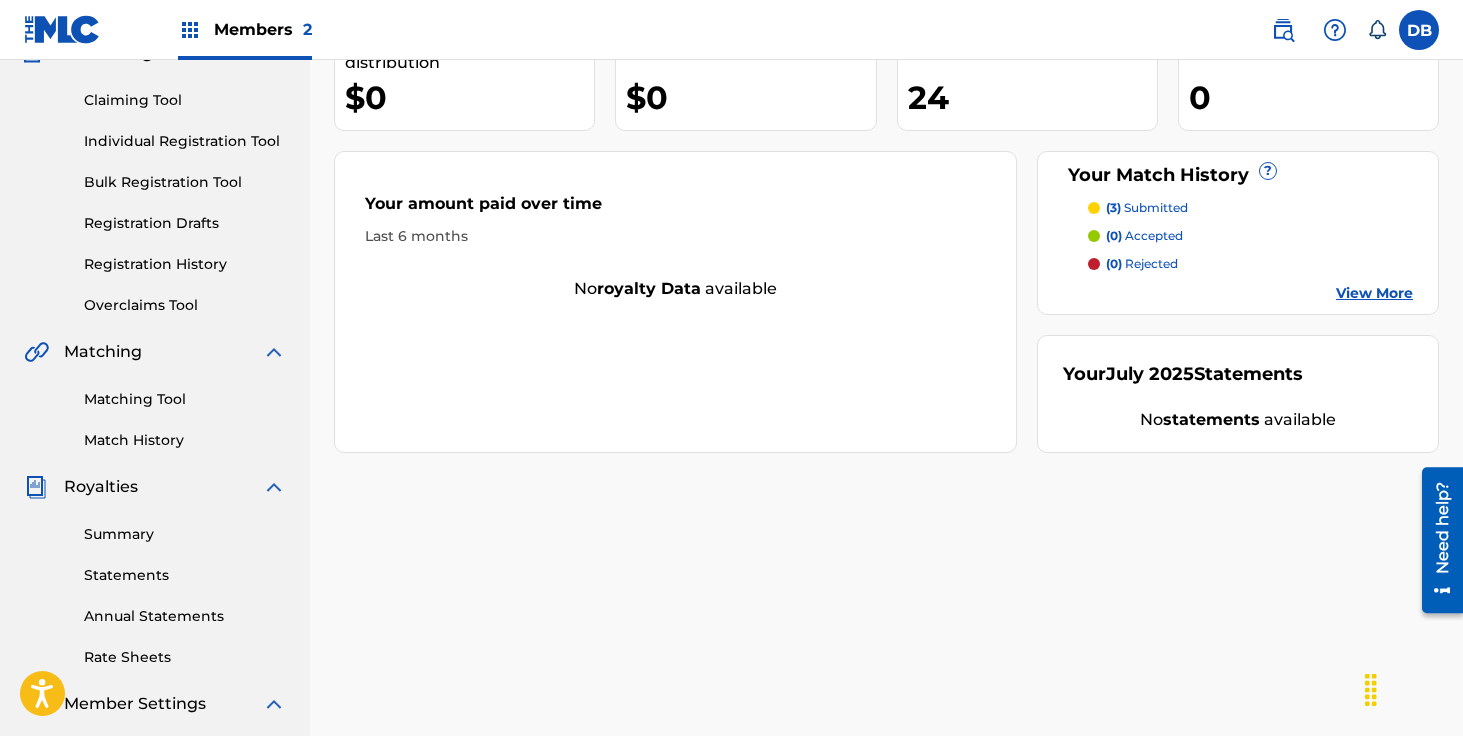 scroll, scrollTop: 100, scrollLeft: 0, axis: vertical 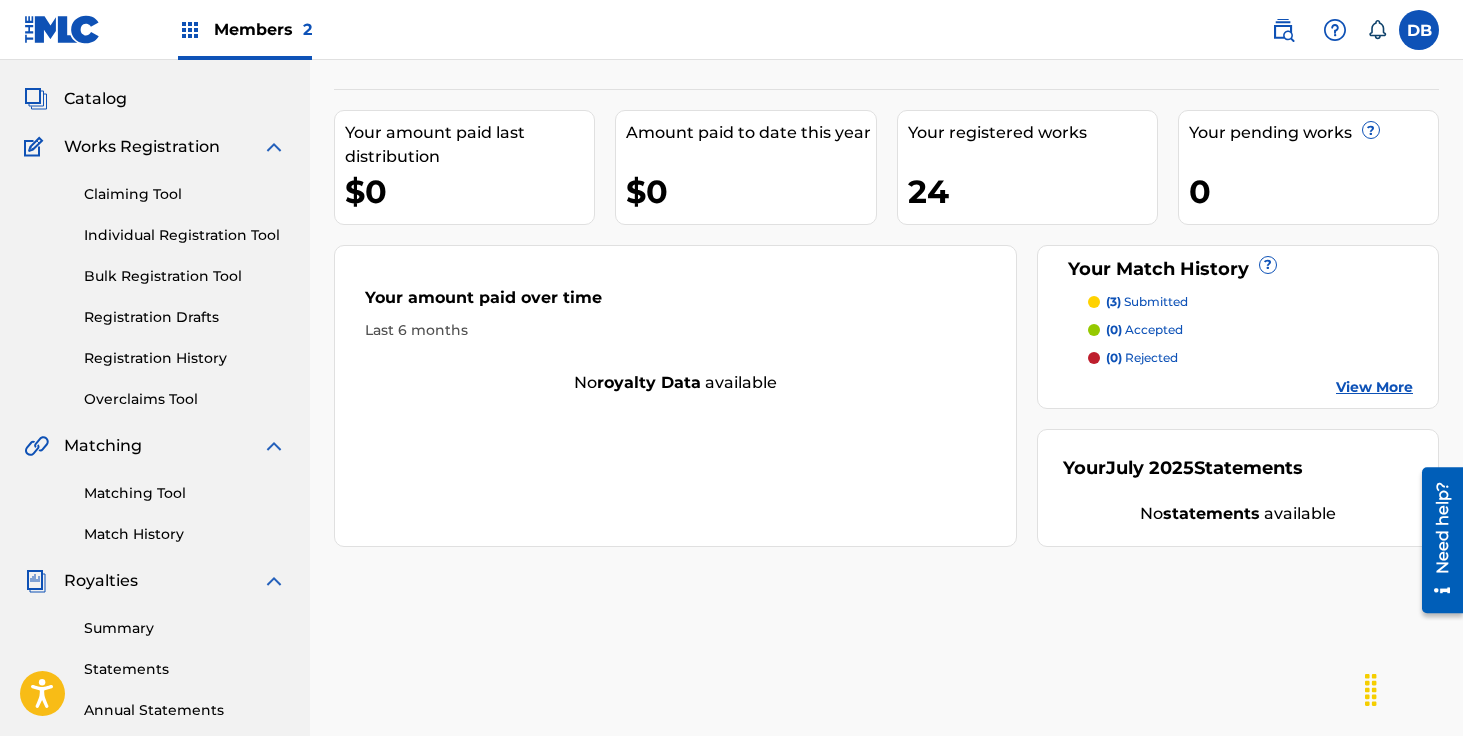 click on "Registration History" at bounding box center [185, 358] 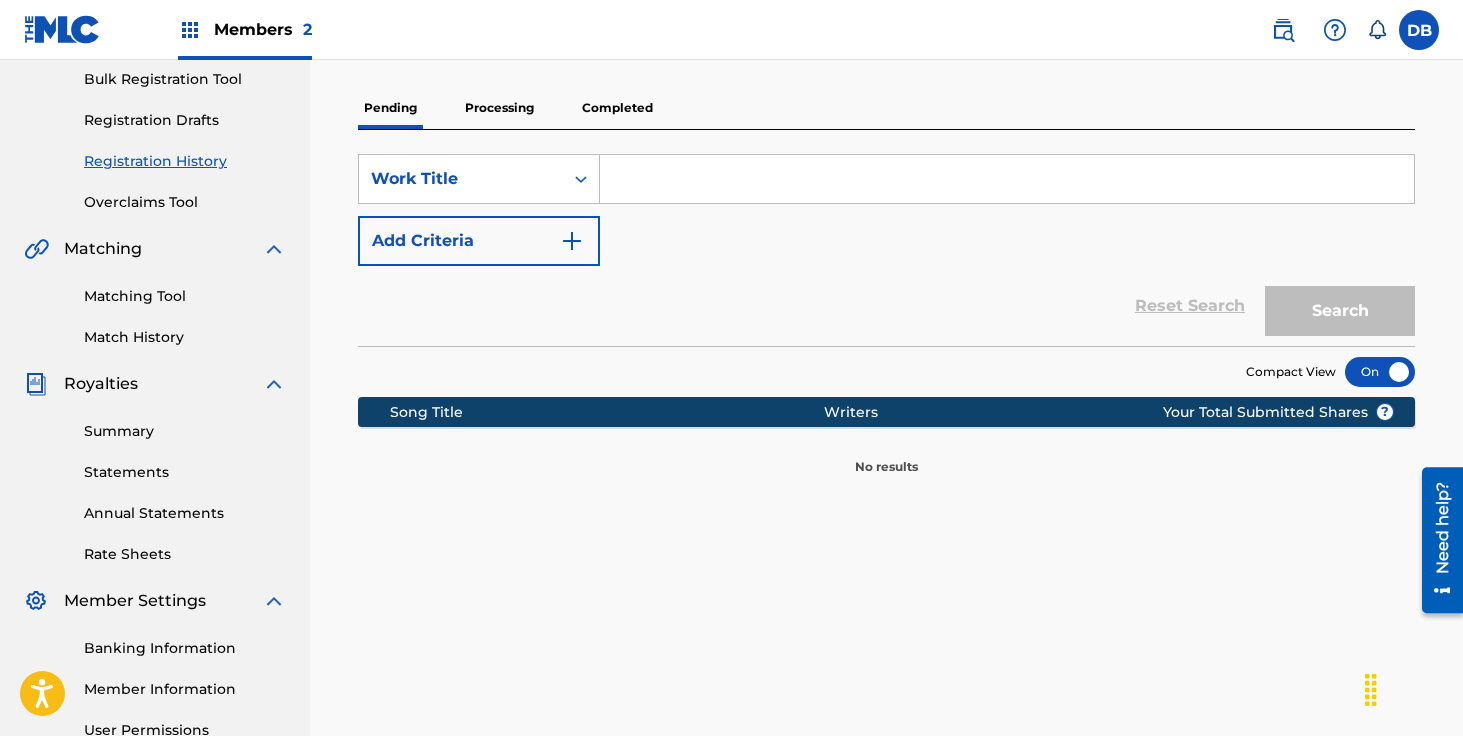 scroll, scrollTop: 203, scrollLeft: 0, axis: vertical 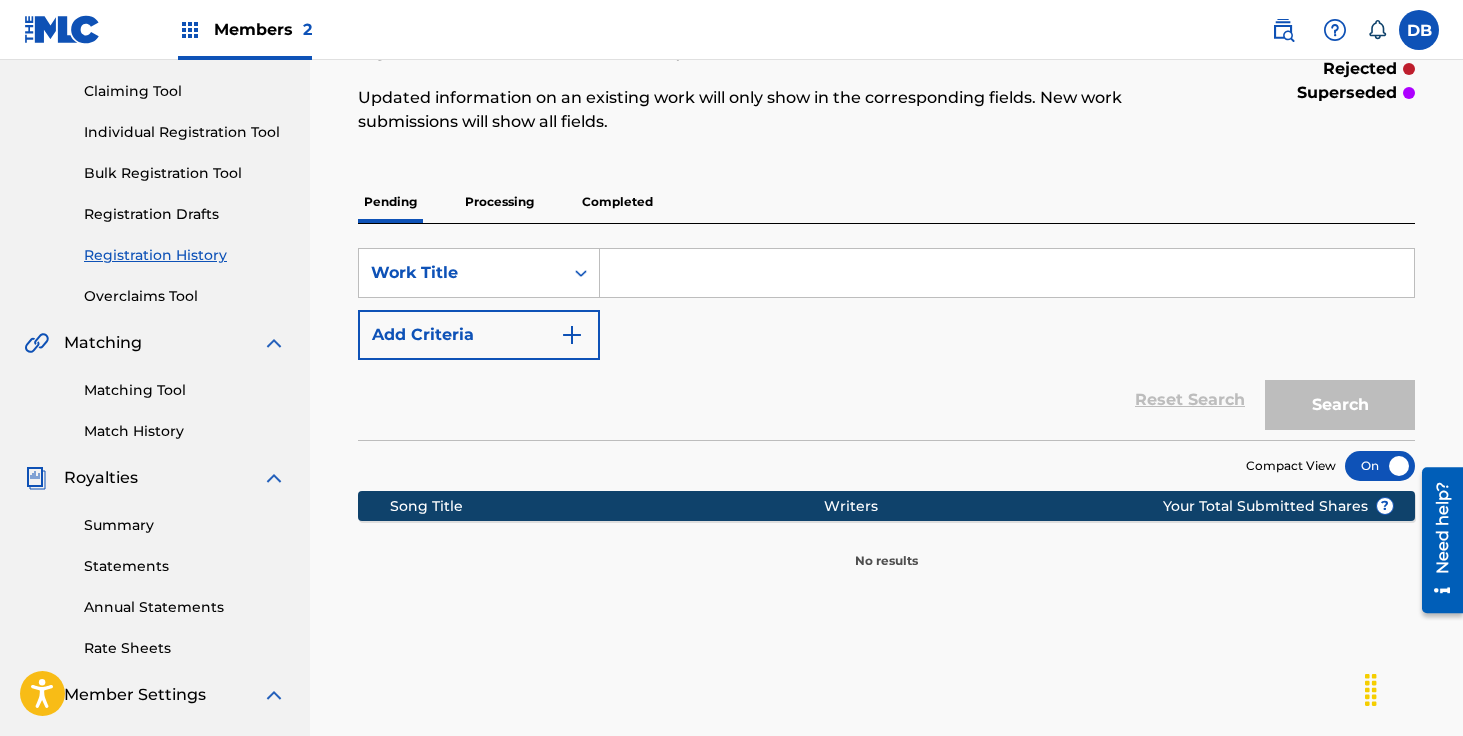 click on "Completed" at bounding box center (617, 202) 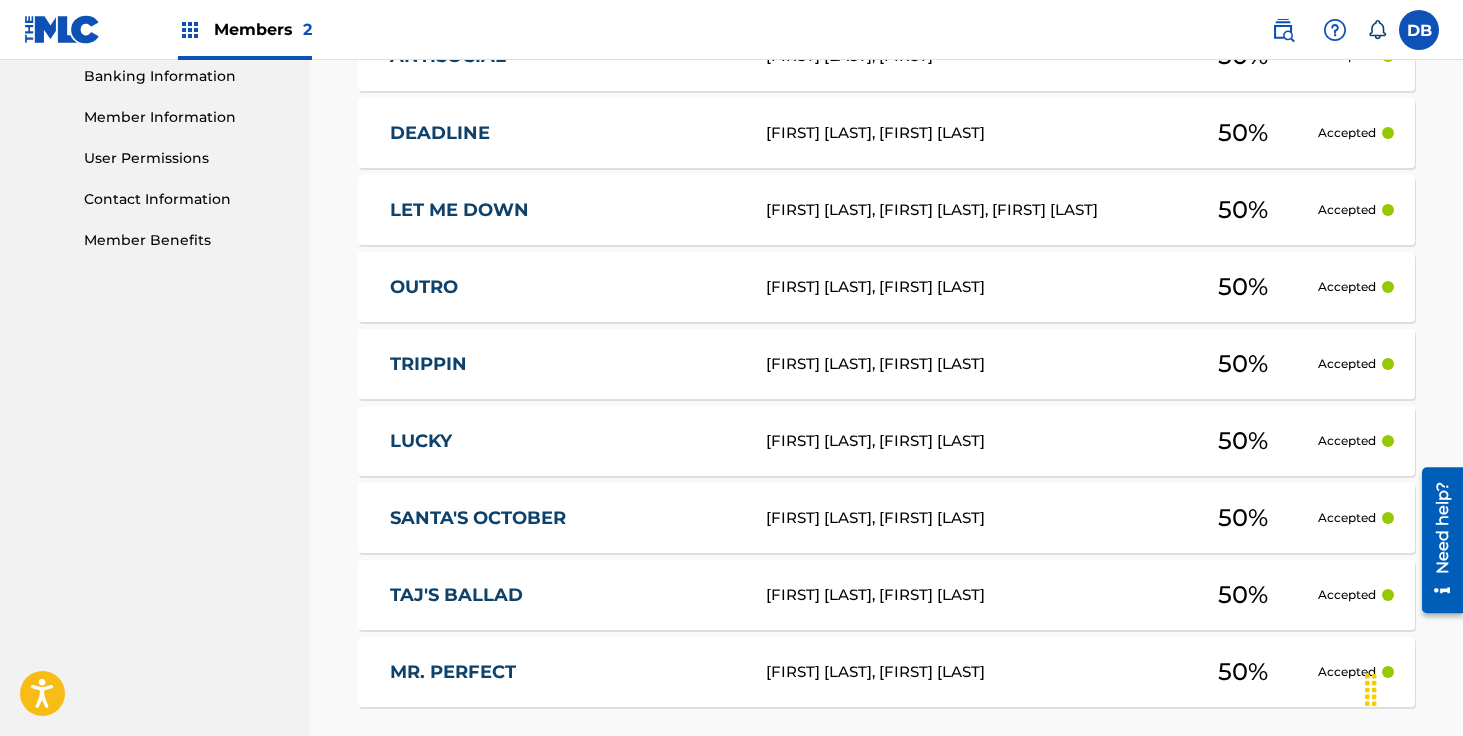 scroll, scrollTop: 1042, scrollLeft: 0, axis: vertical 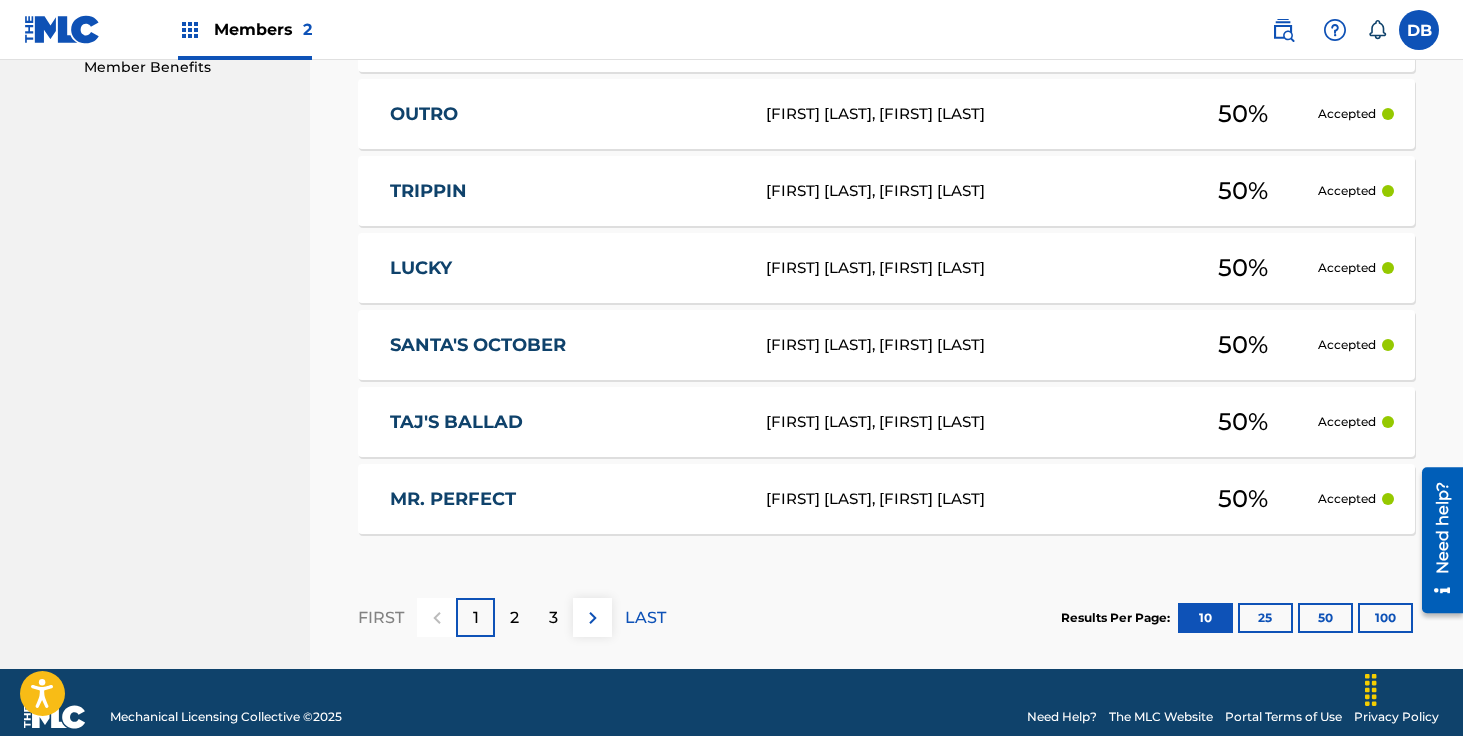 click on "50" at bounding box center (1325, 618) 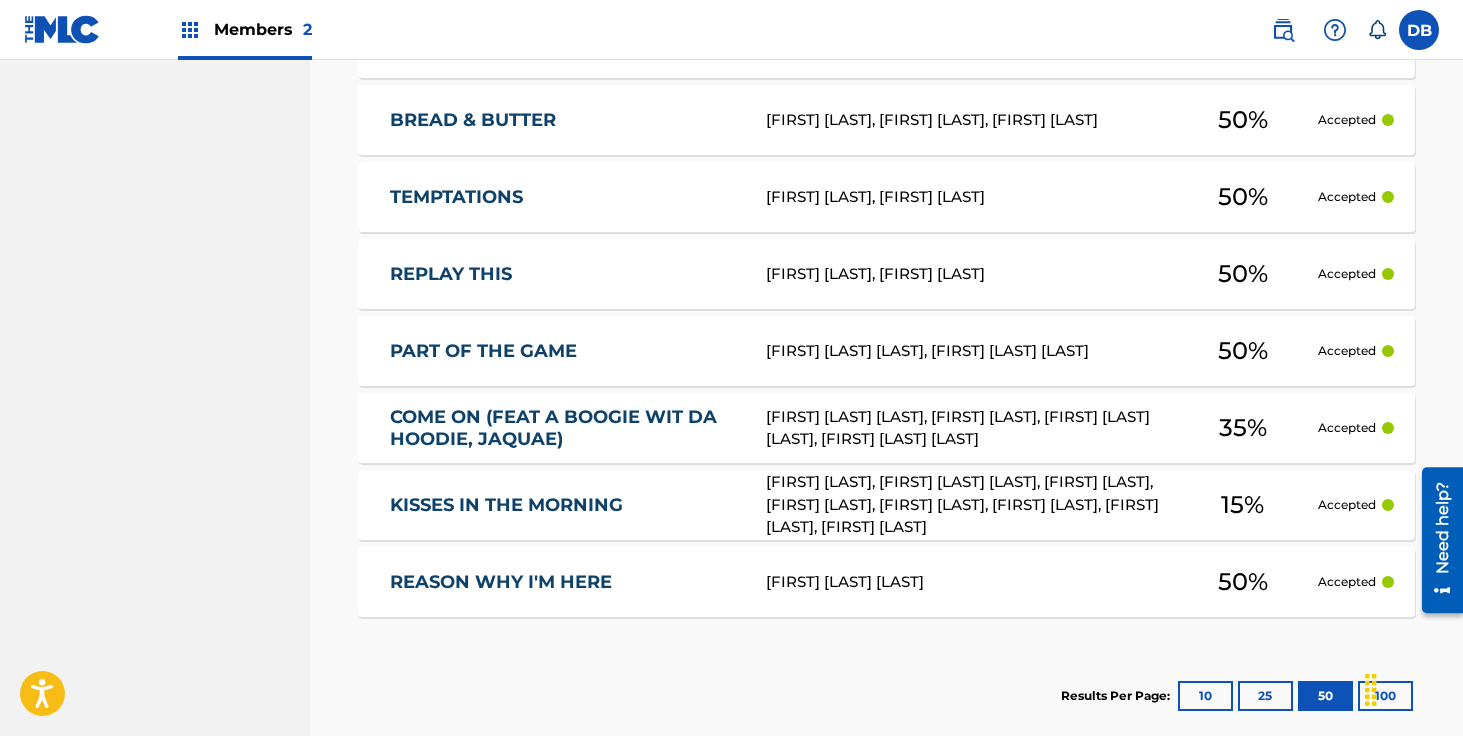 scroll, scrollTop: 2048, scrollLeft: 0, axis: vertical 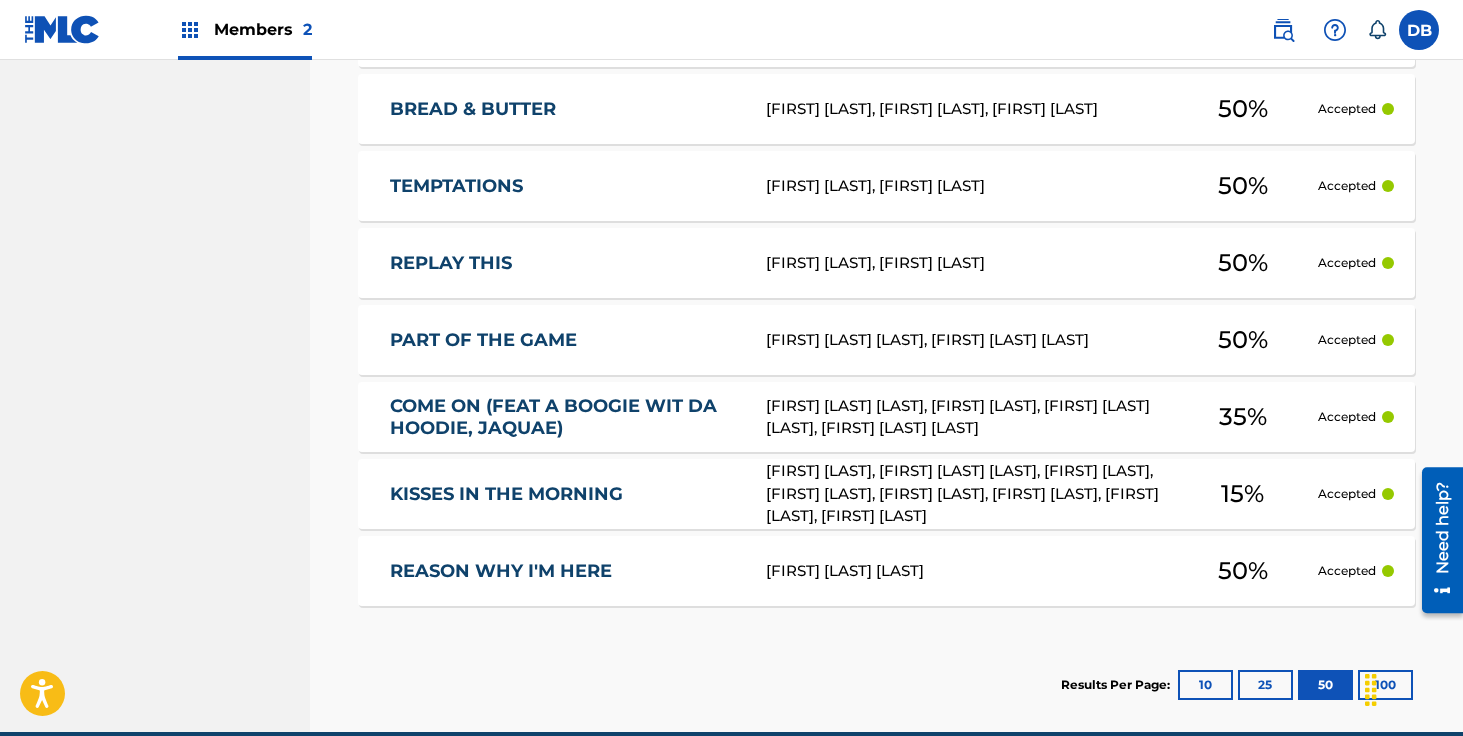 click on "PART OF THE GAME" at bounding box center (565, 340) 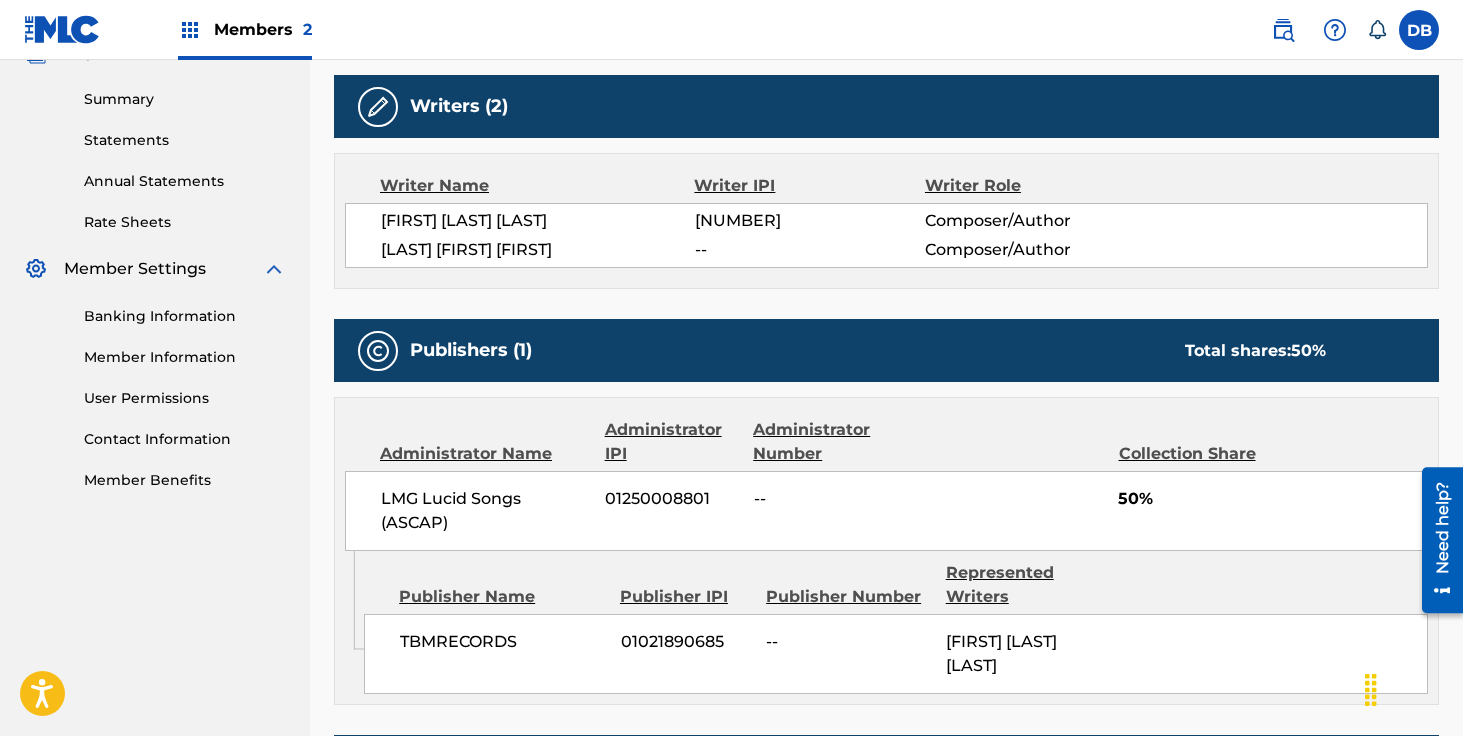 scroll, scrollTop: 417, scrollLeft: 0, axis: vertical 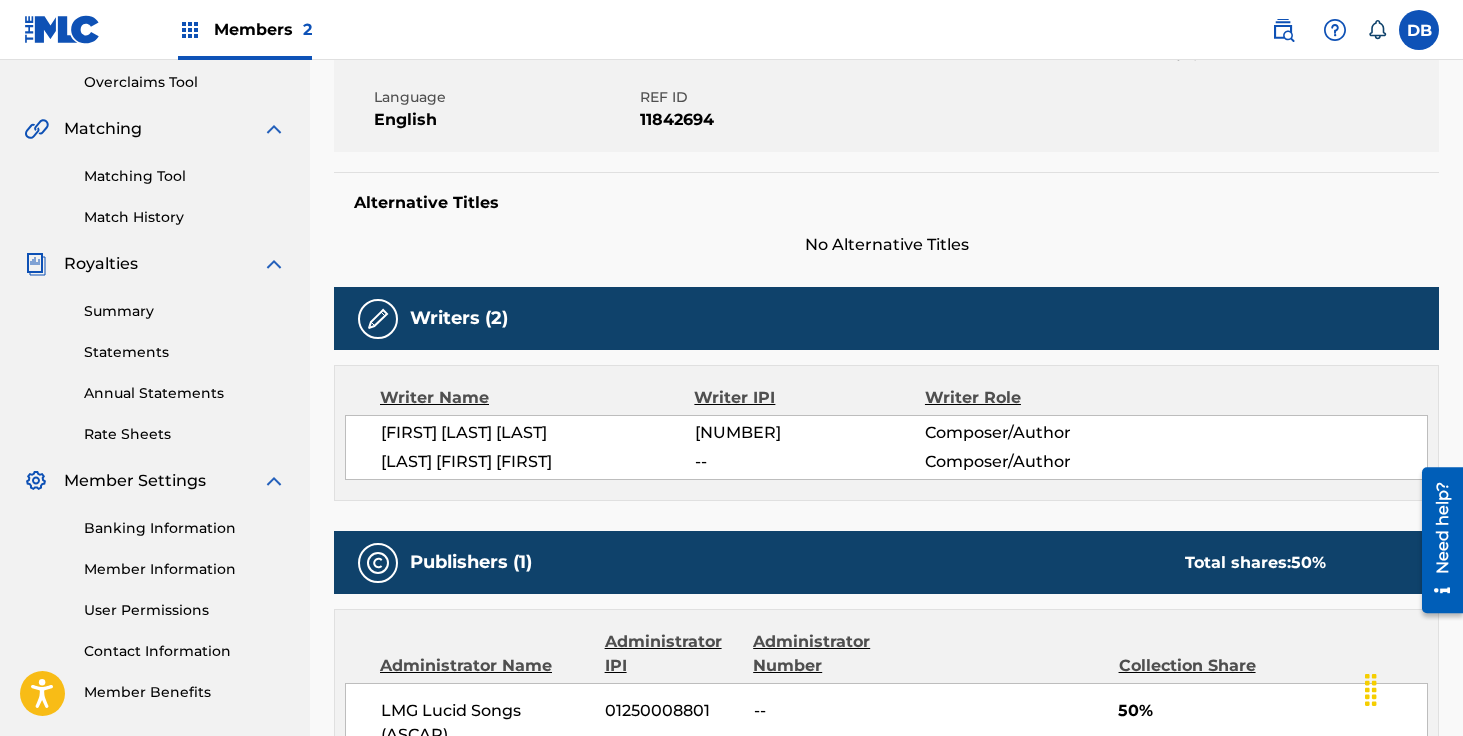 click on "Matching Tool" at bounding box center [185, 176] 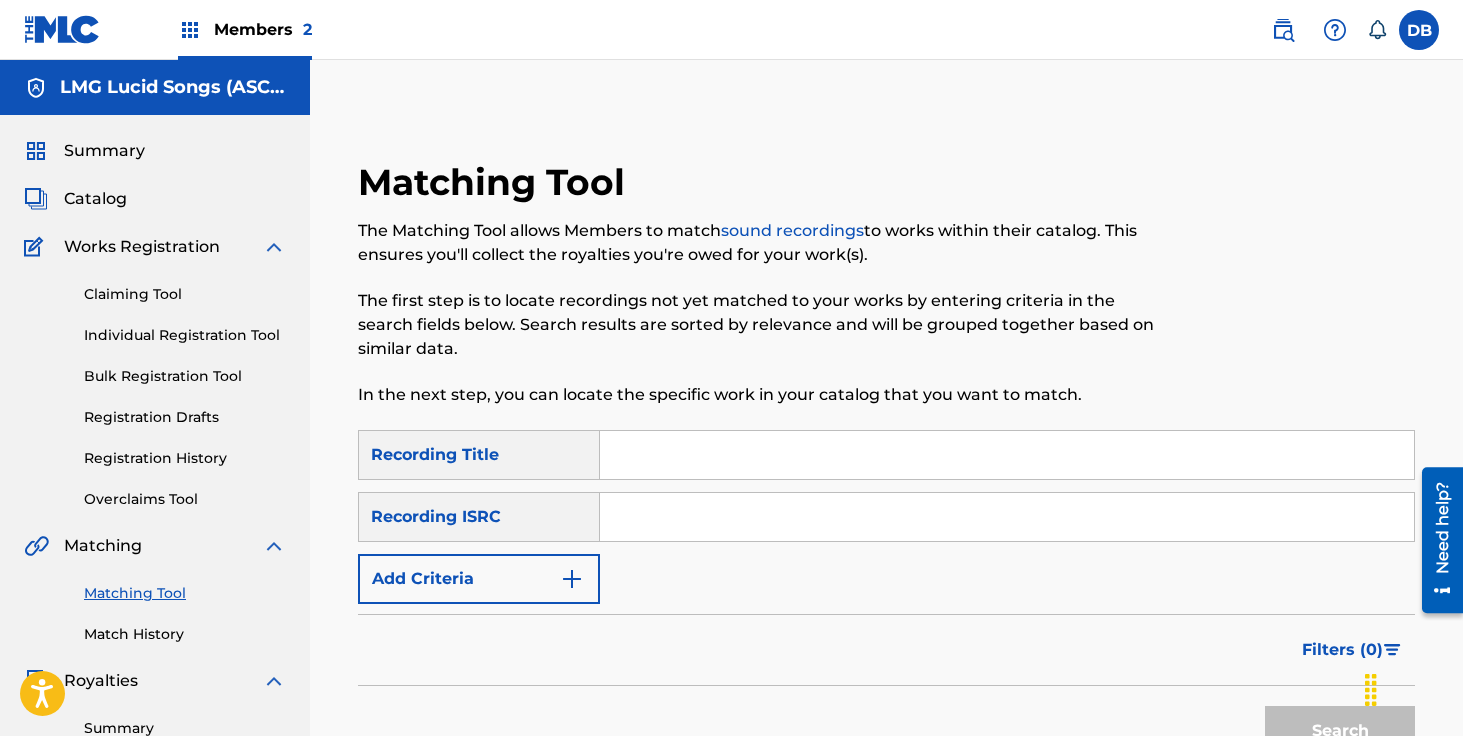 click at bounding box center [1007, 455] 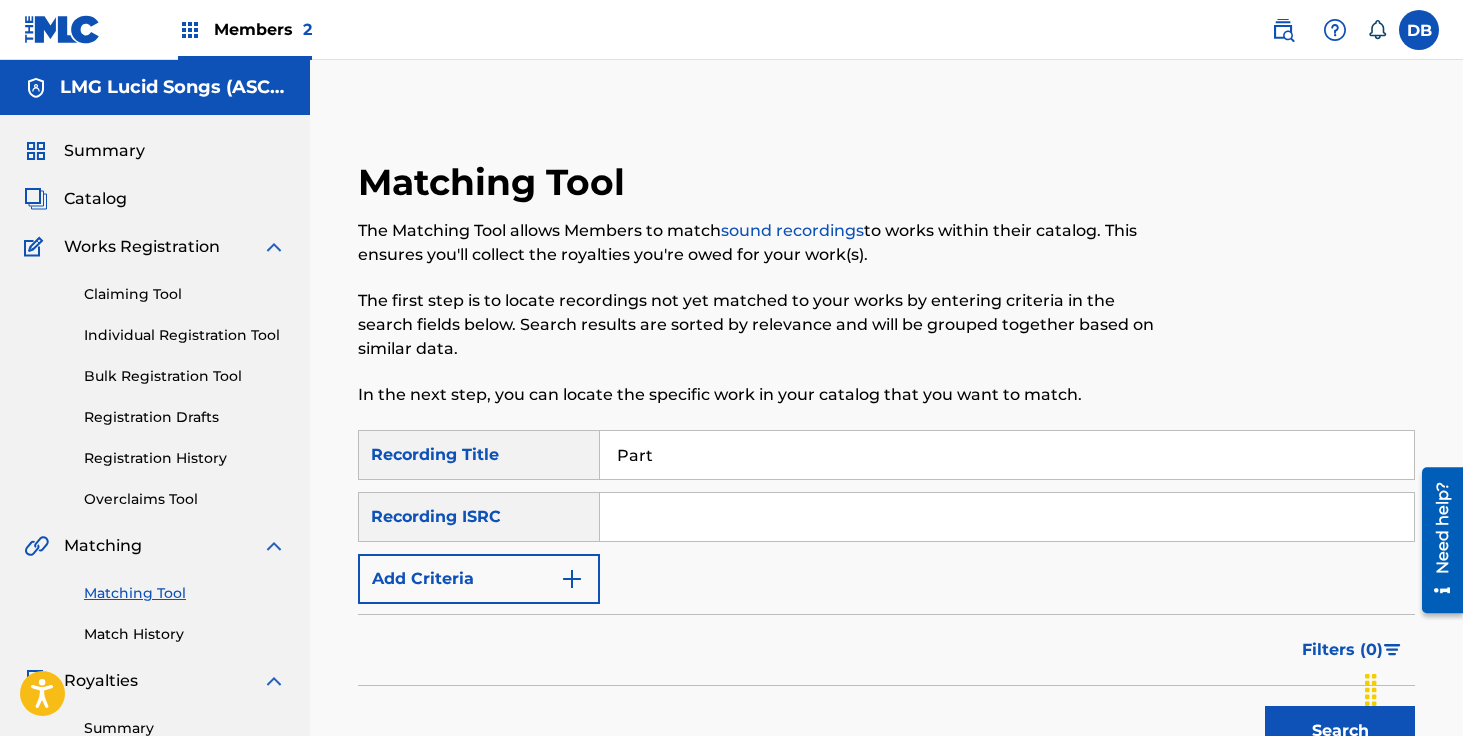 type on "Part of The Game" 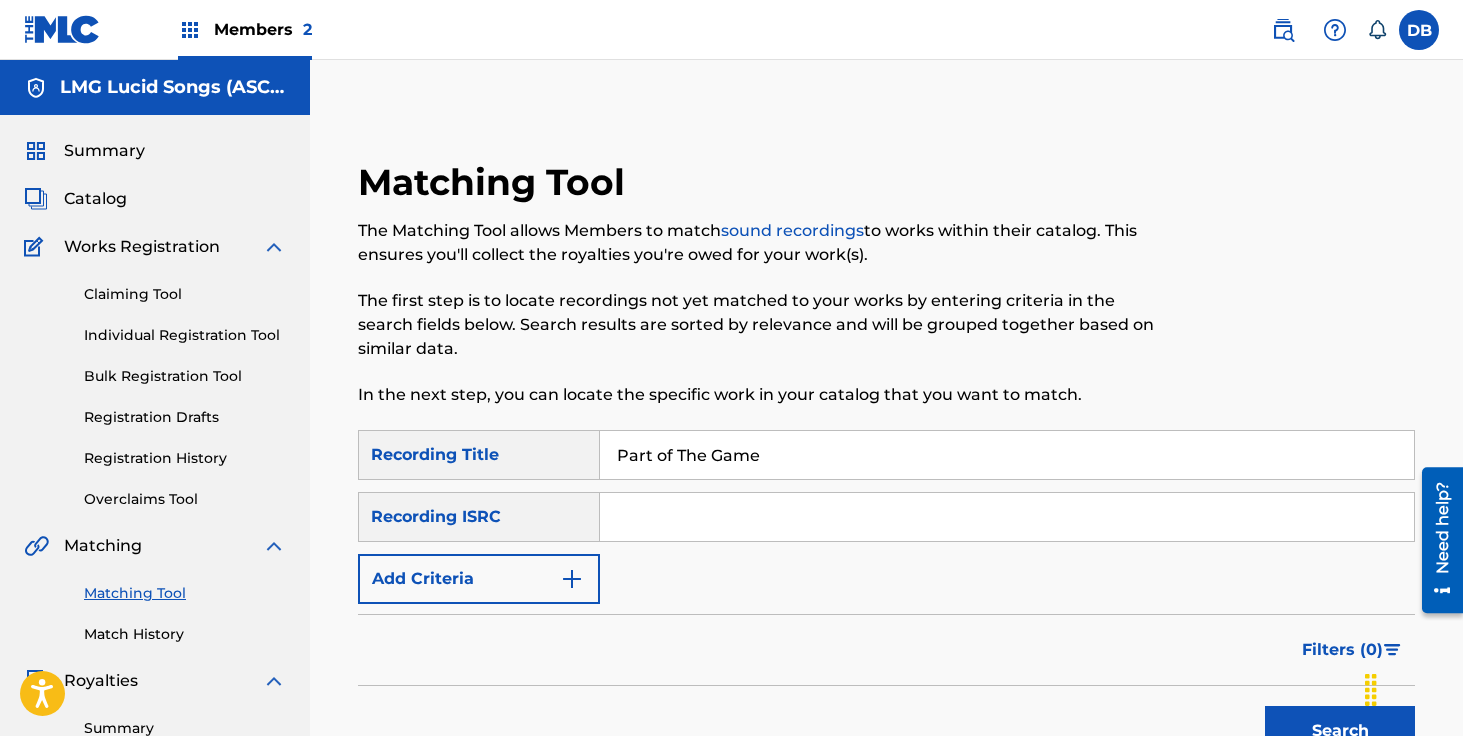 click at bounding box center (1007, 517) 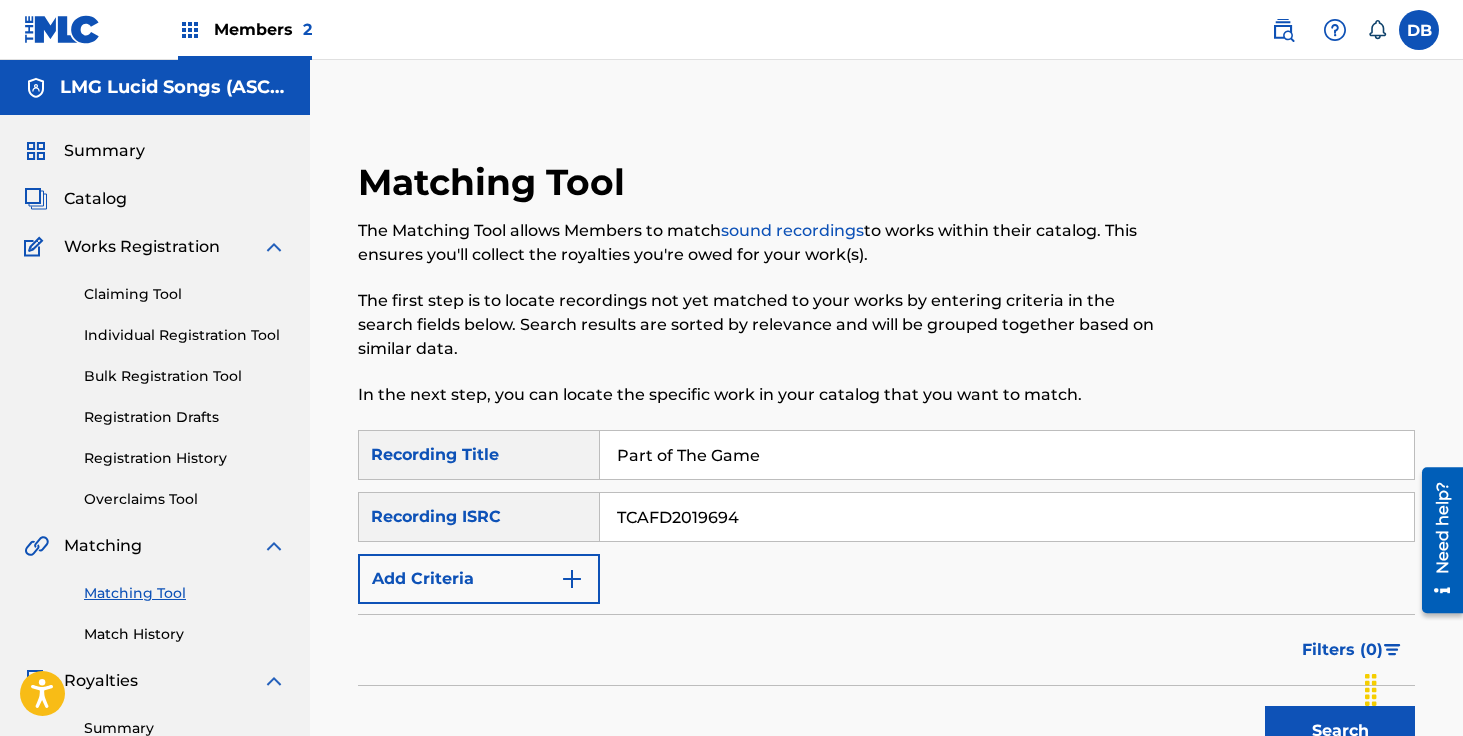 type on "TCAFD2019694" 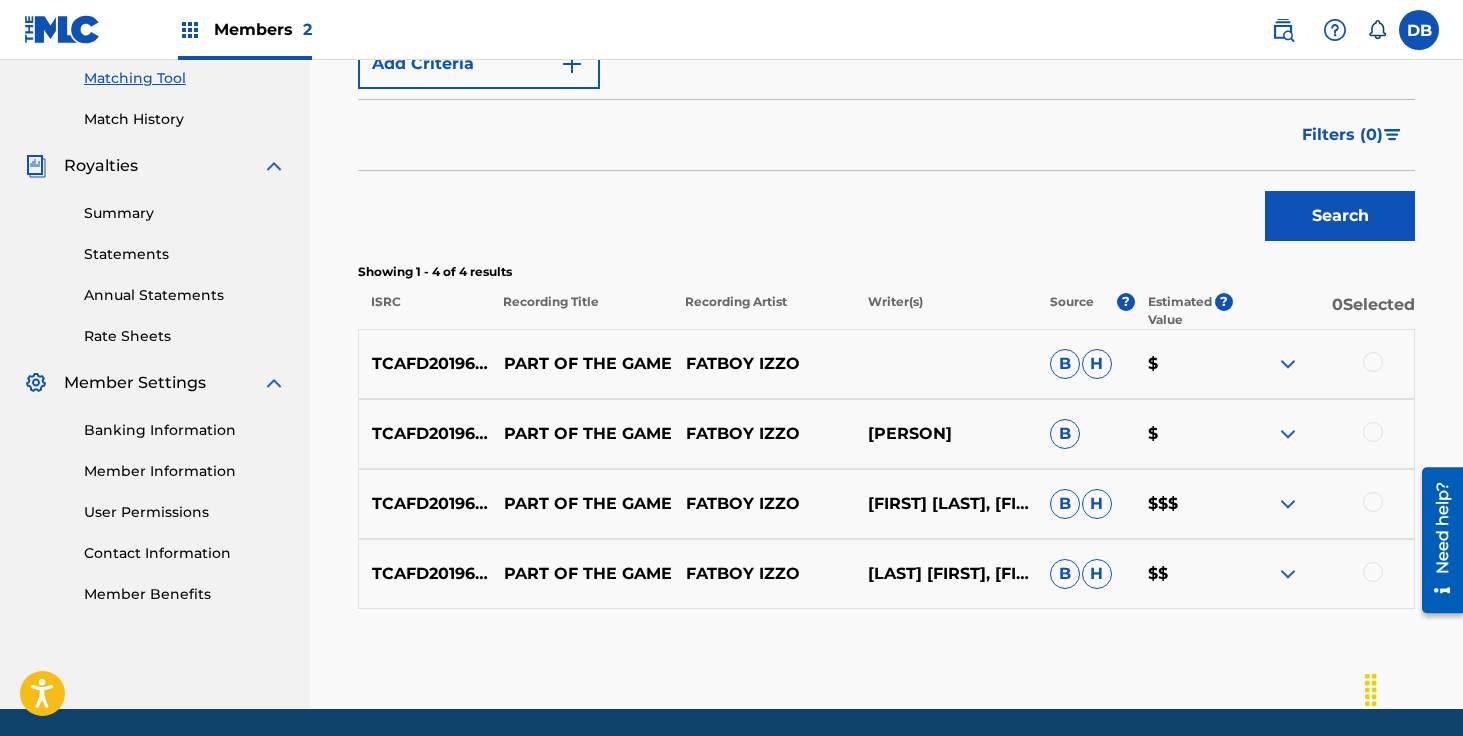 scroll, scrollTop: 534, scrollLeft: 0, axis: vertical 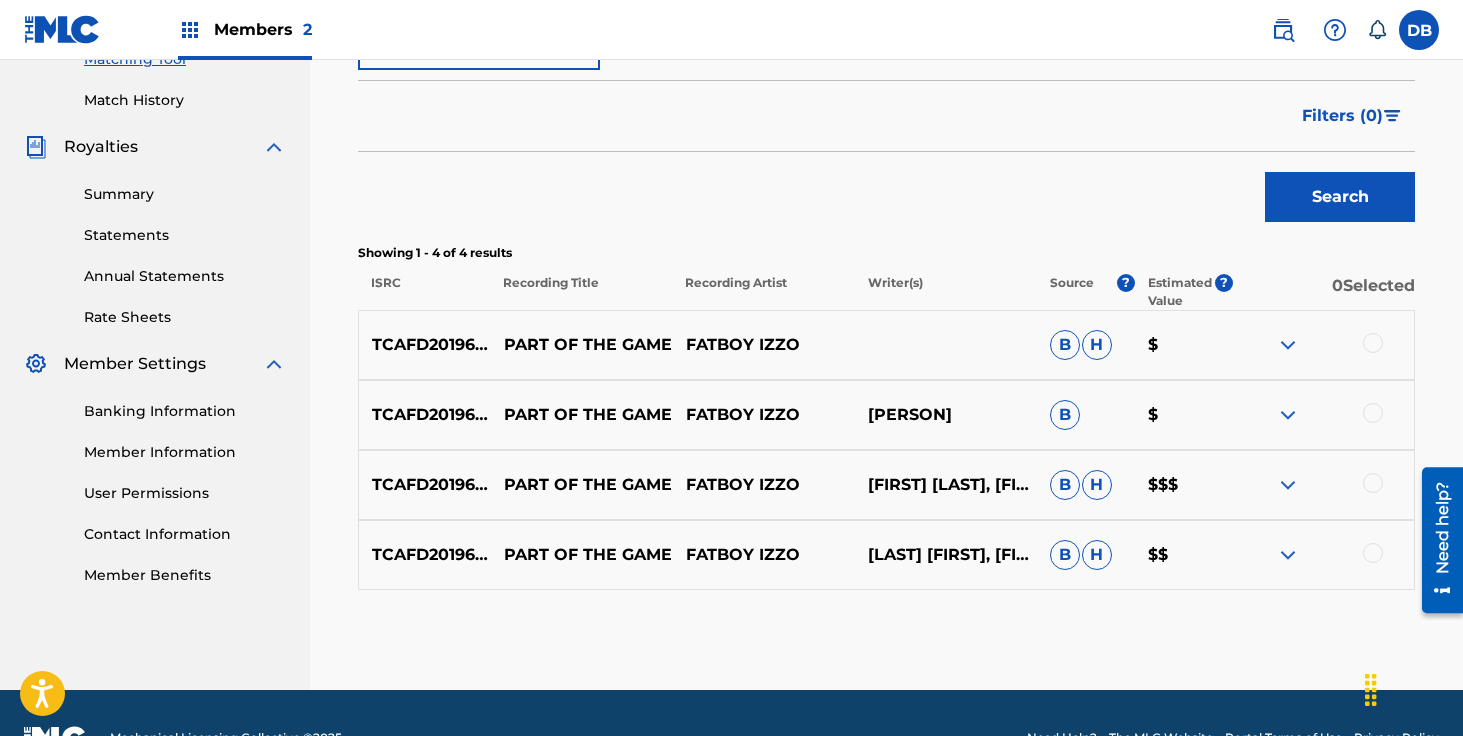 click at bounding box center [1323, 345] 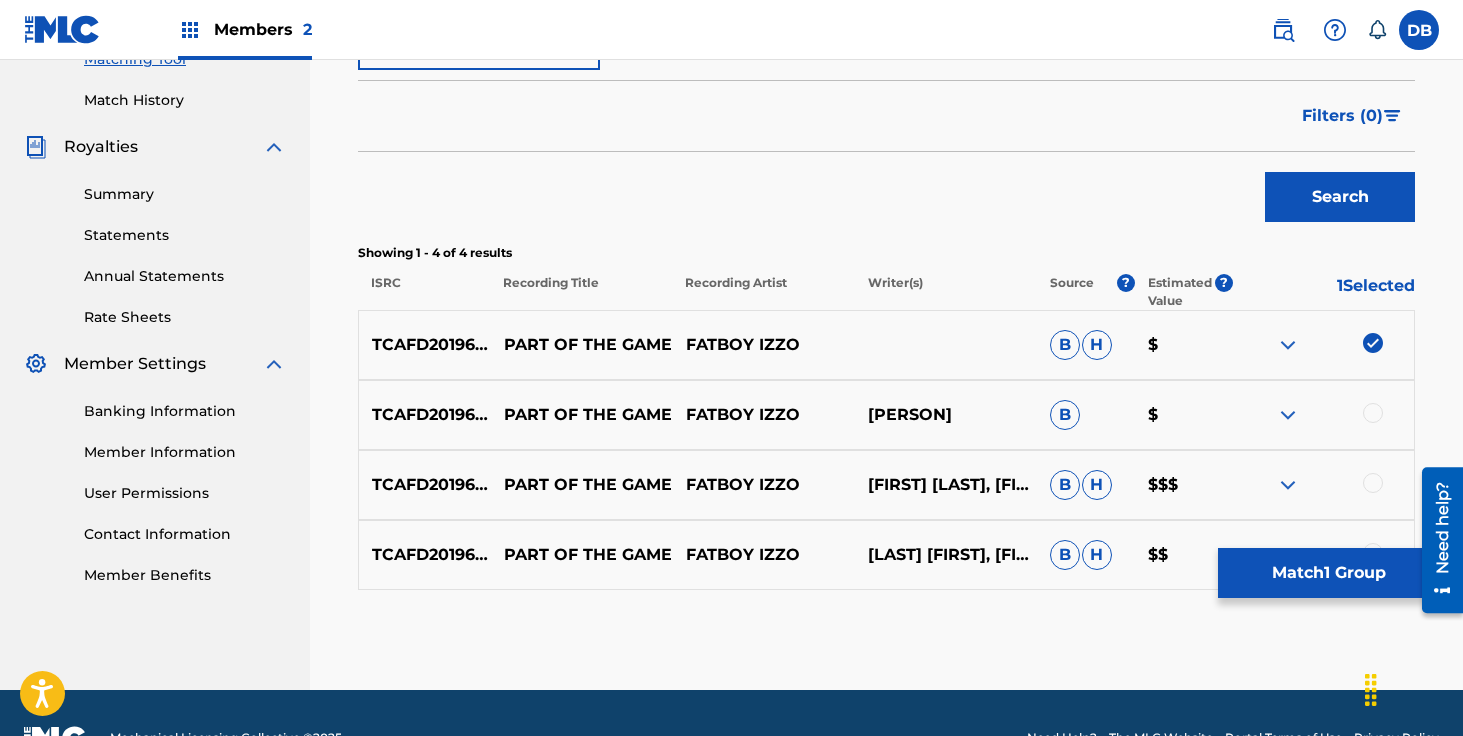 click at bounding box center [1373, 413] 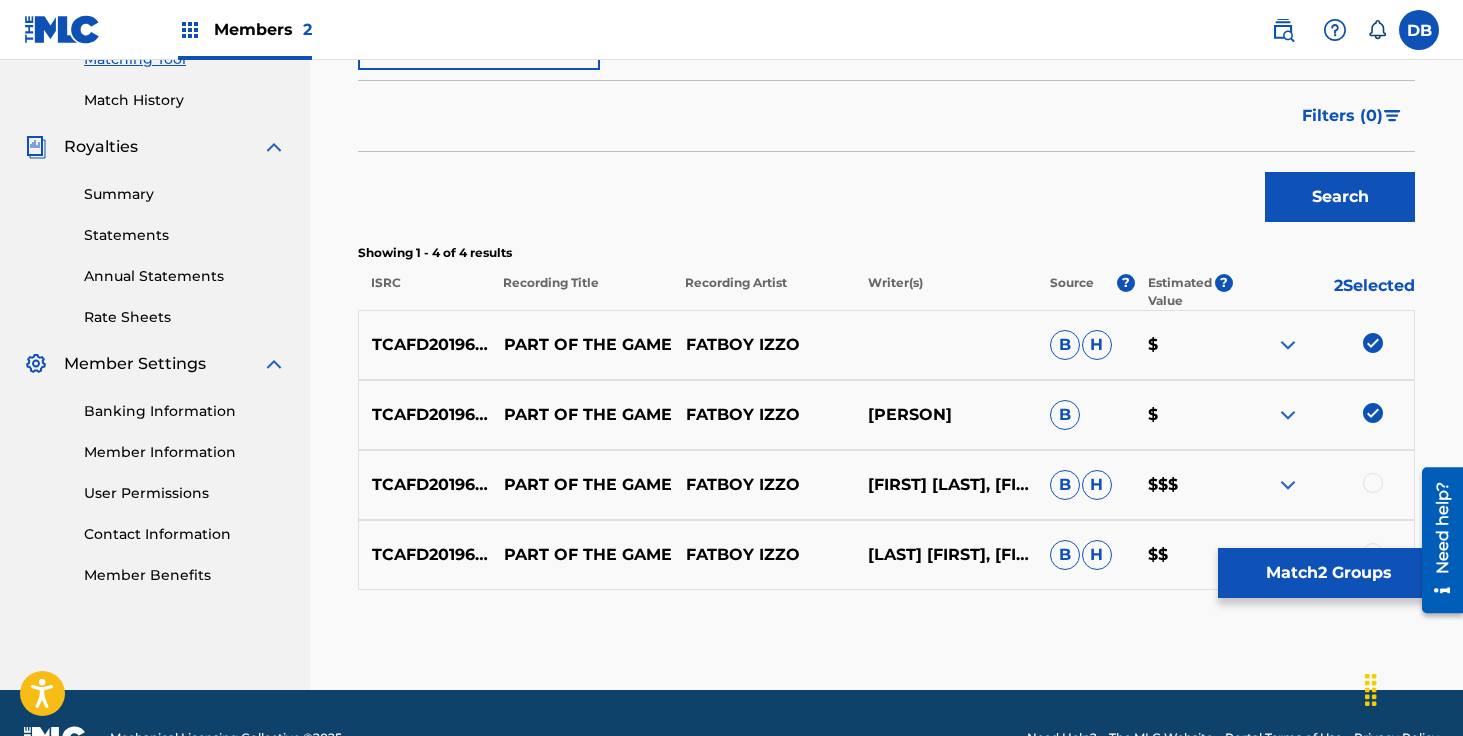 click at bounding box center [1373, 483] 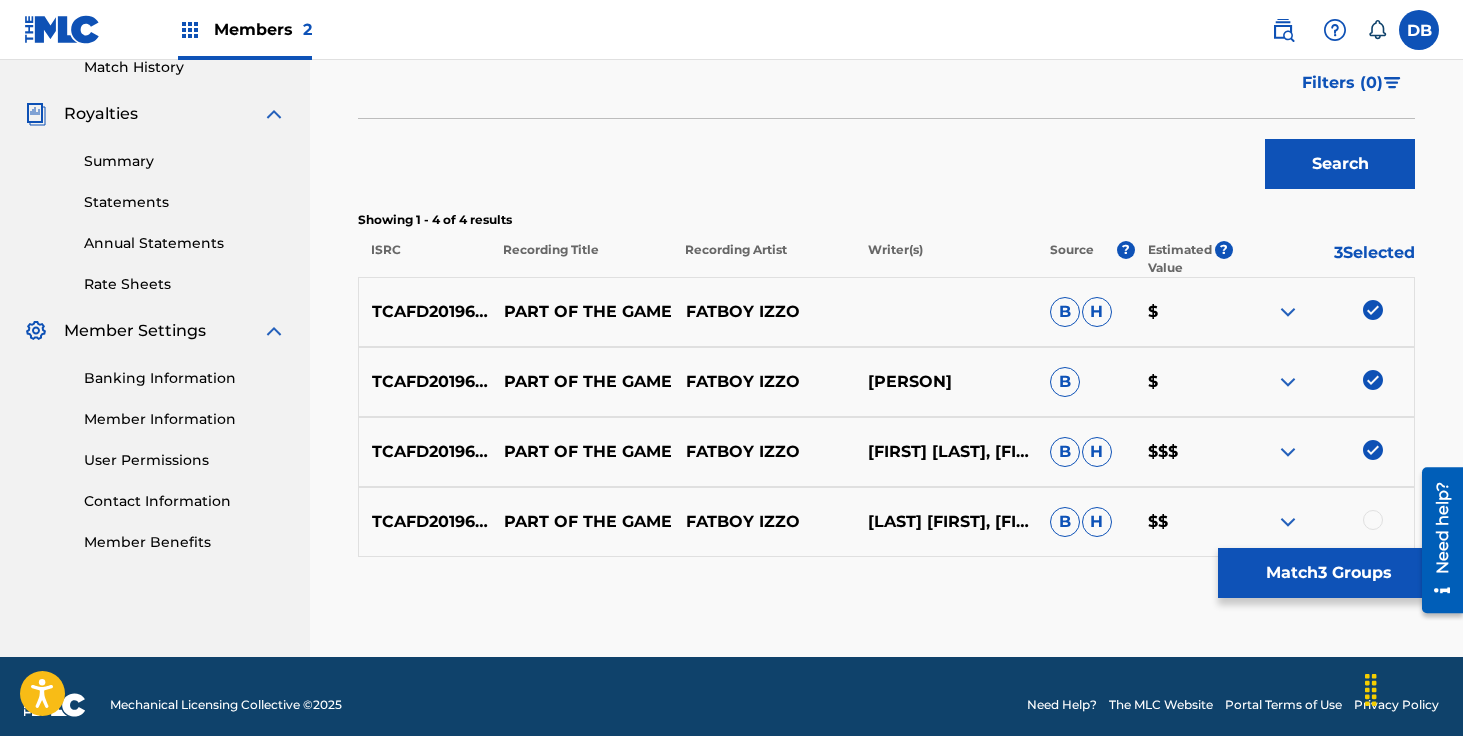 scroll, scrollTop: 584, scrollLeft: 0, axis: vertical 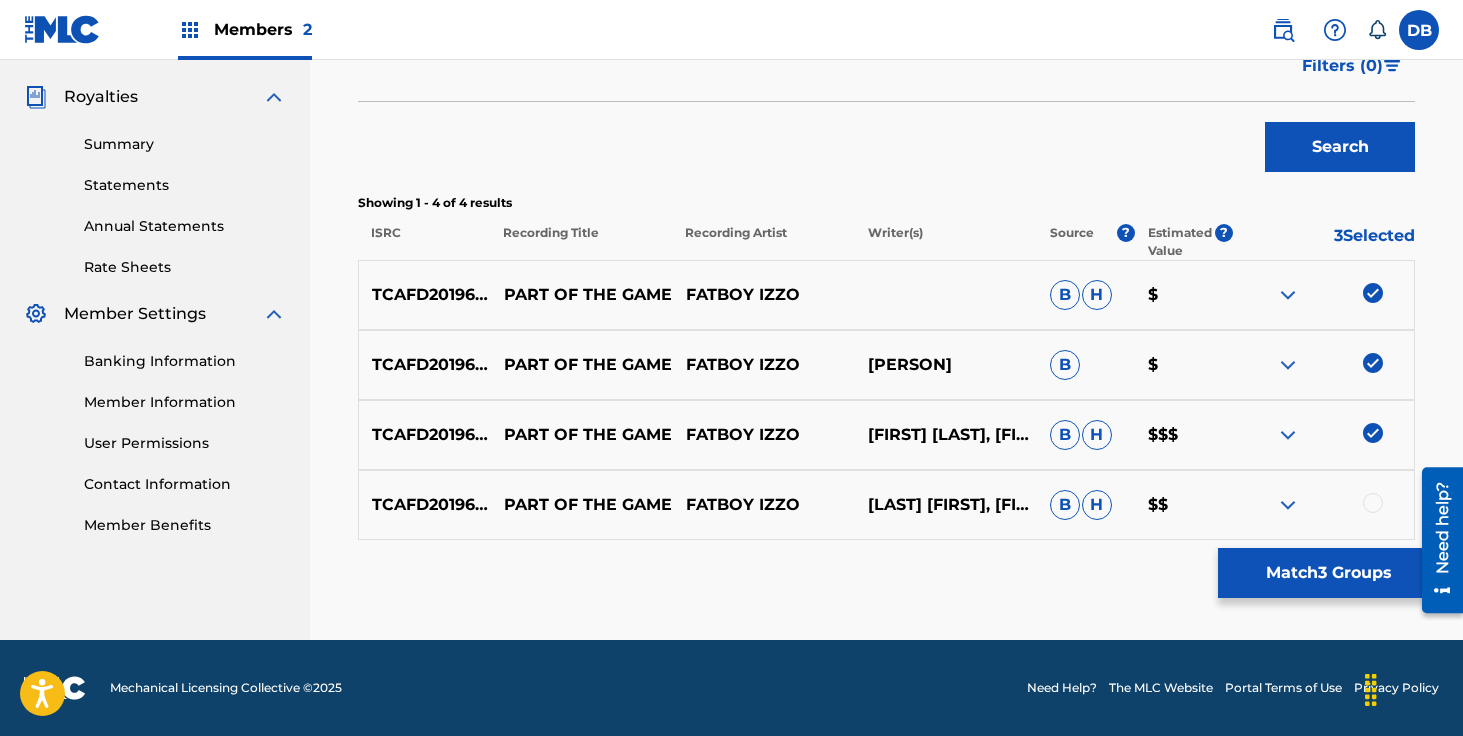 click at bounding box center (1373, 503) 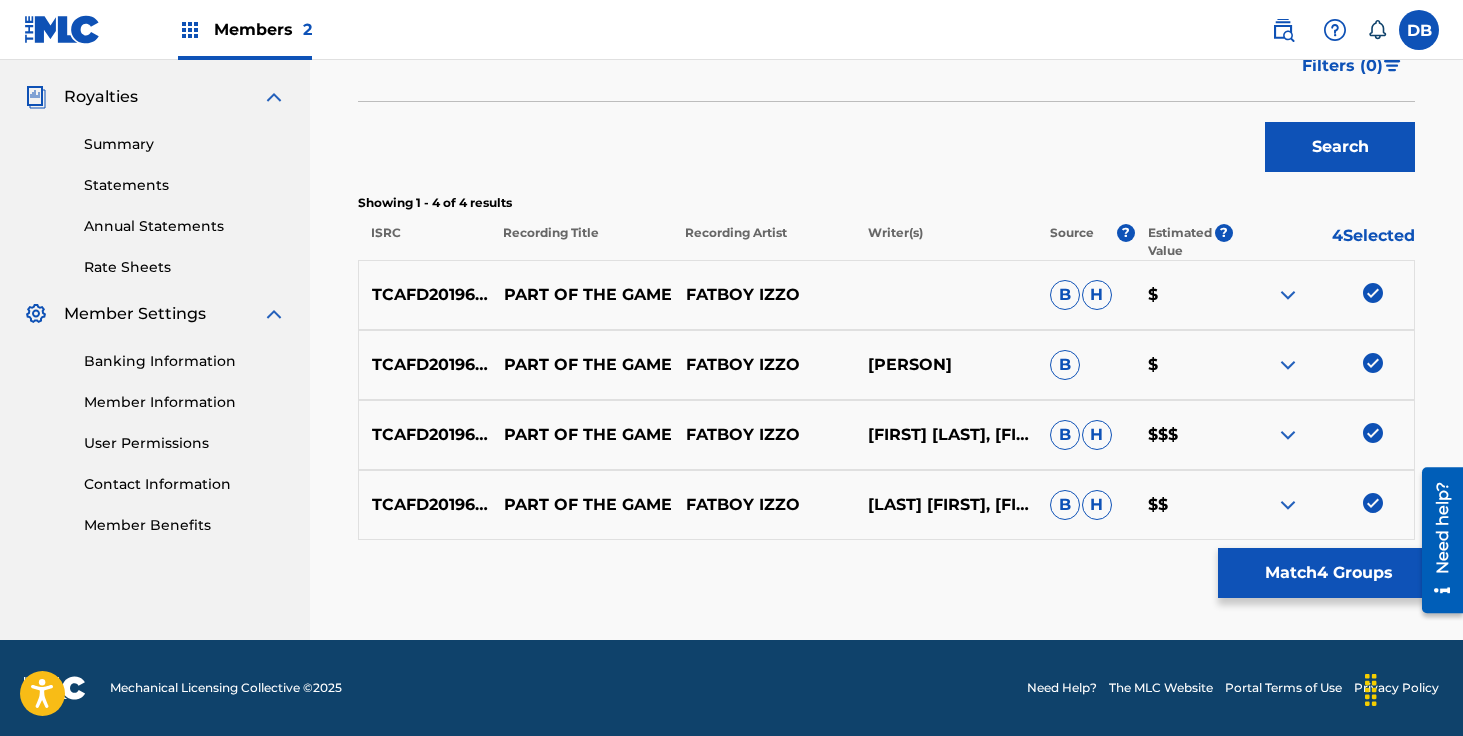 click on "Match  4 Groups" at bounding box center (1328, 573) 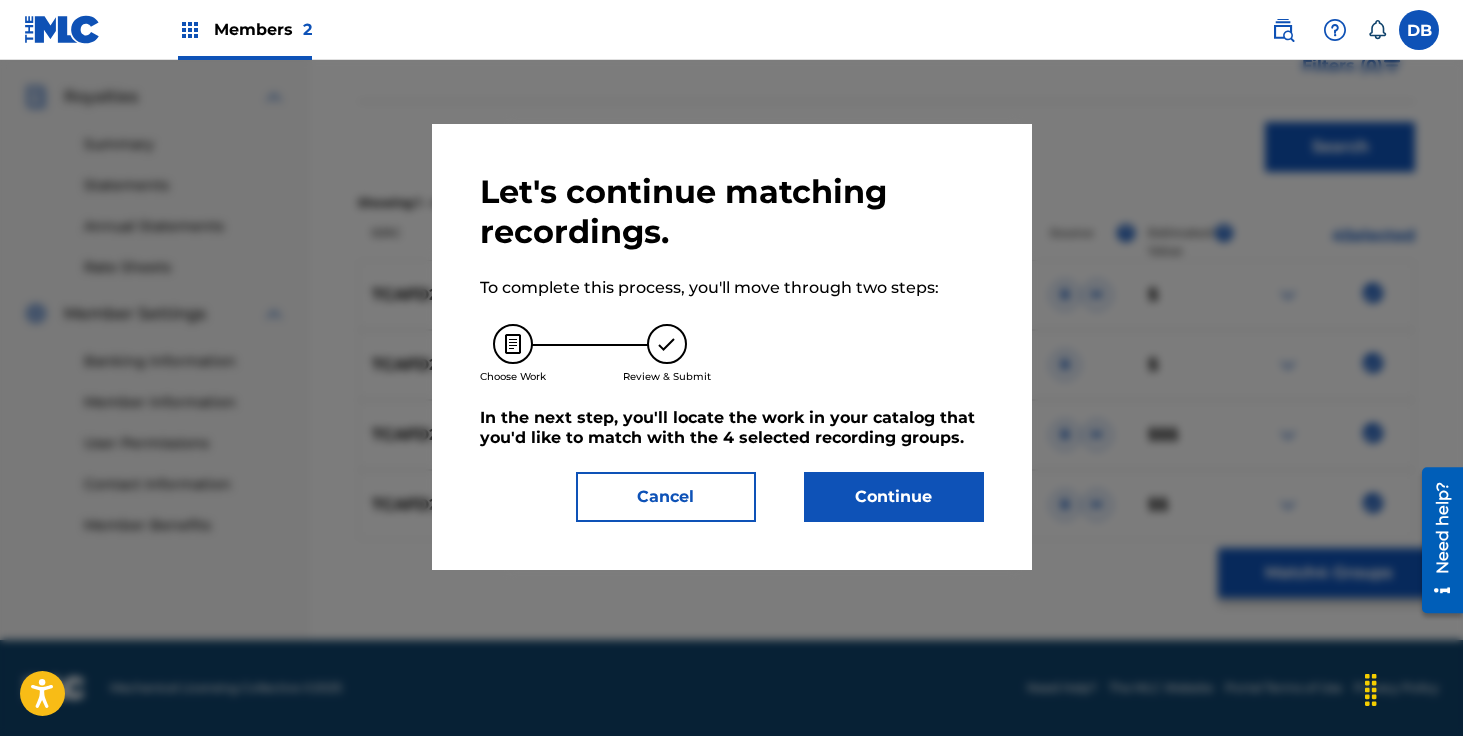 click on "Continue" at bounding box center [894, 497] 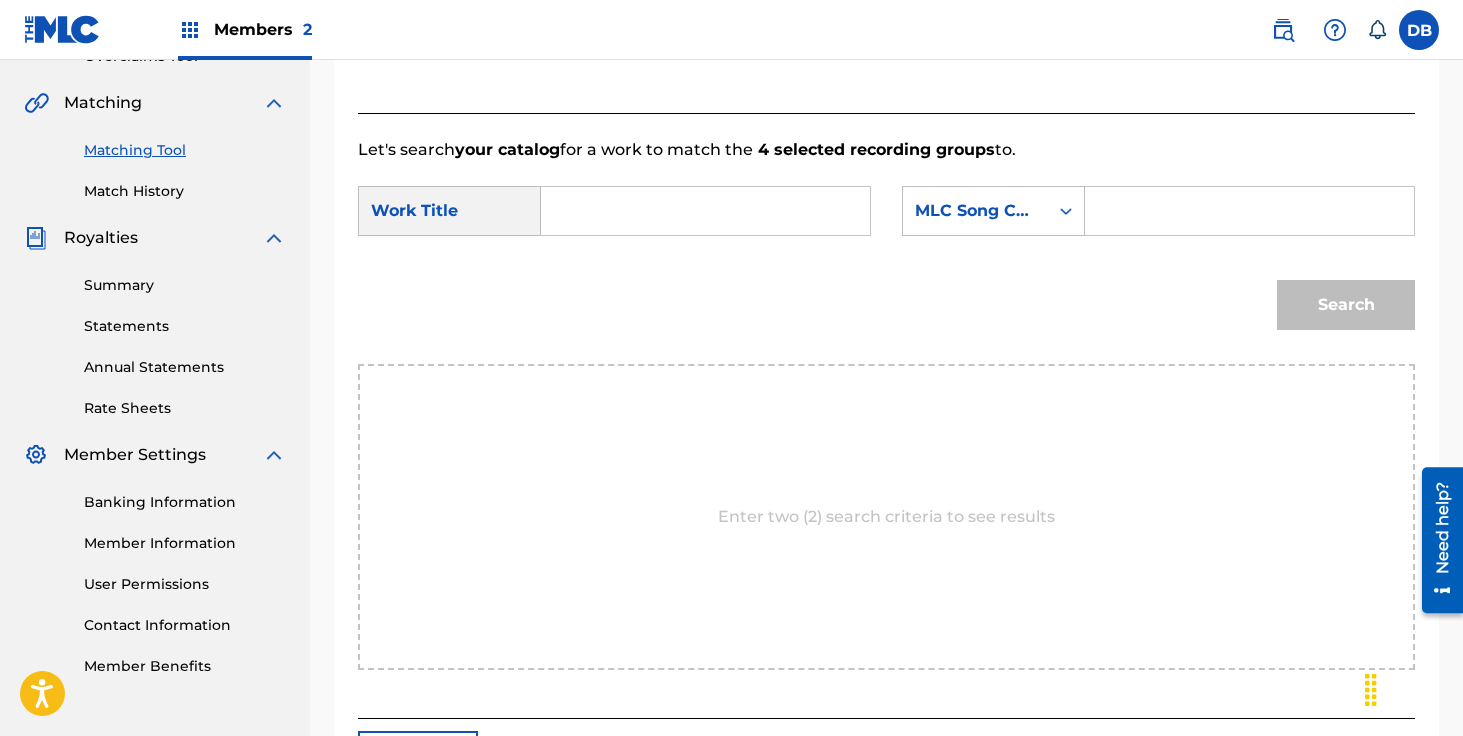 scroll, scrollTop: 298, scrollLeft: 0, axis: vertical 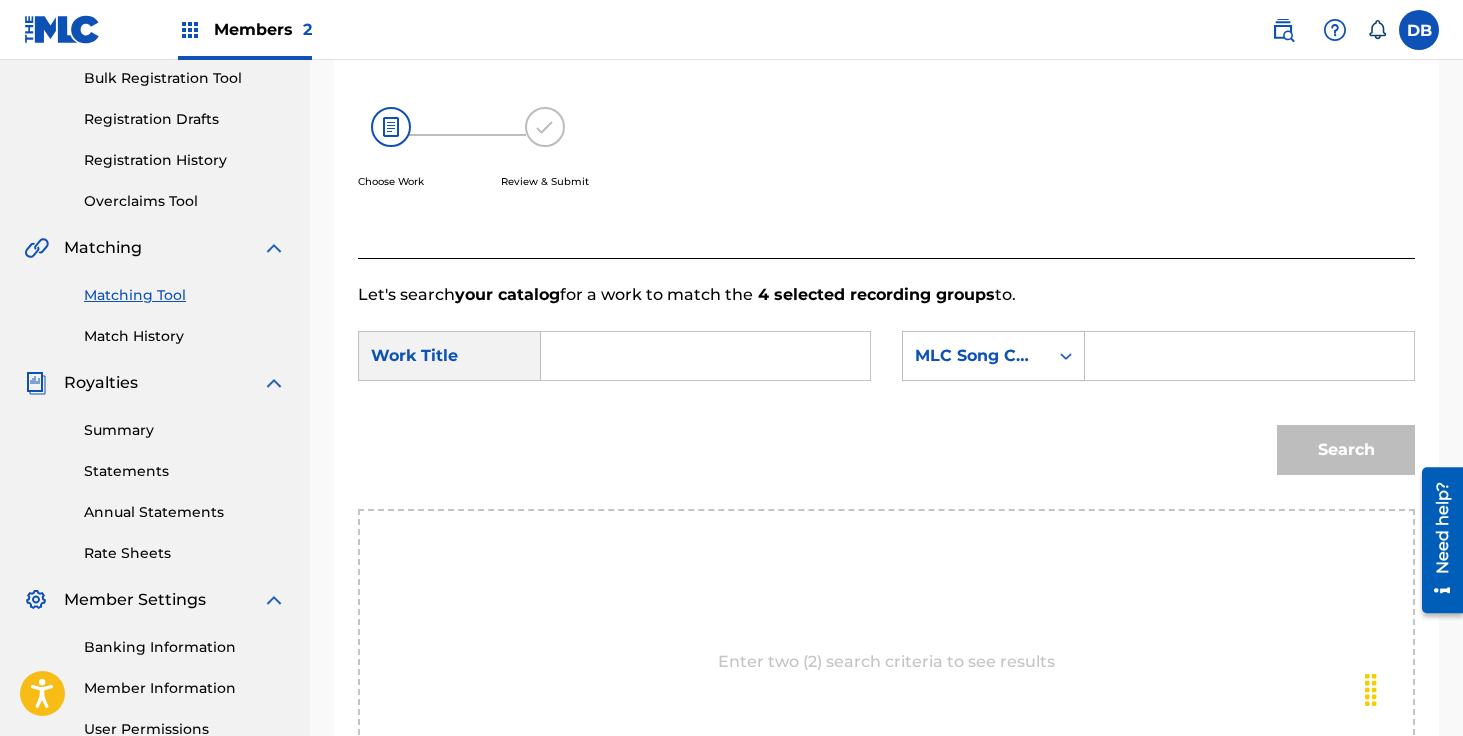 click at bounding box center (705, 356) 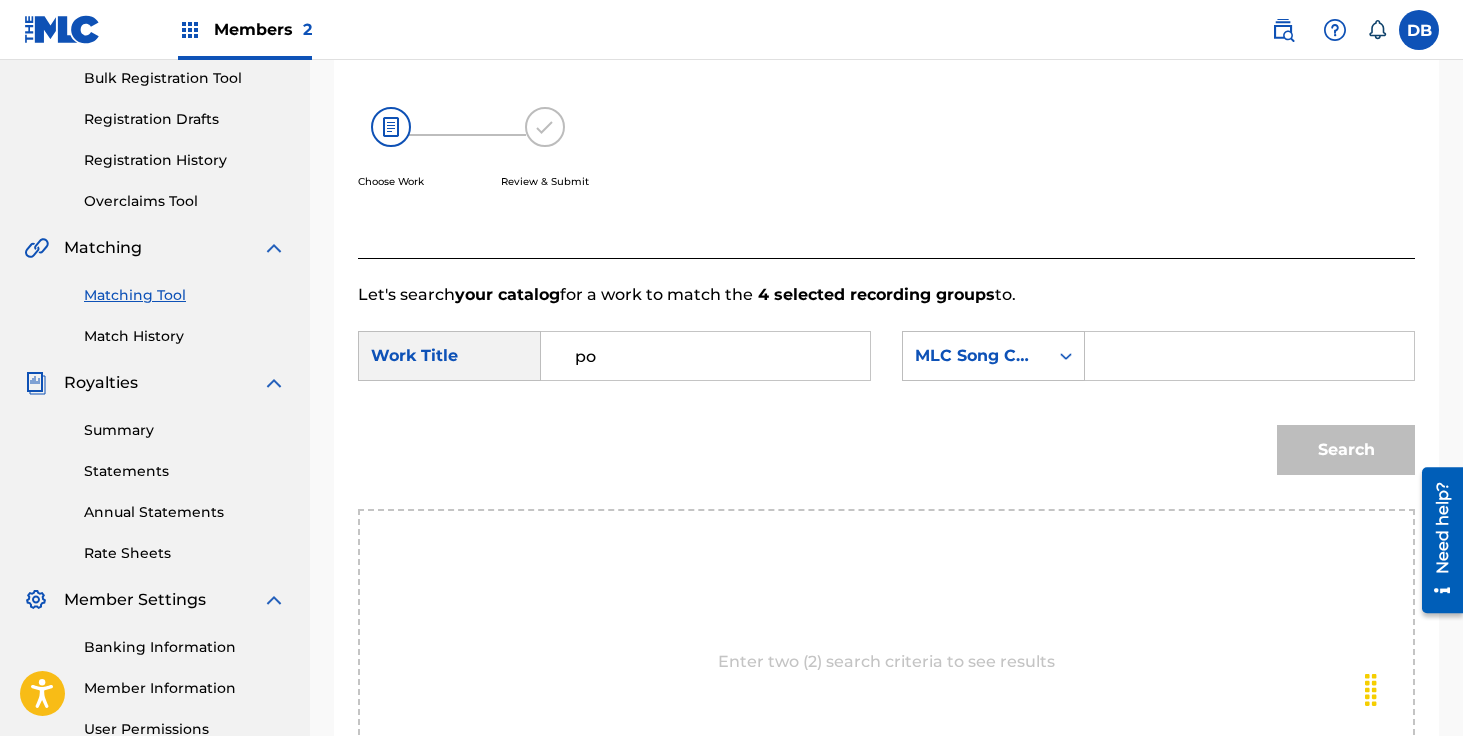 type on "p" 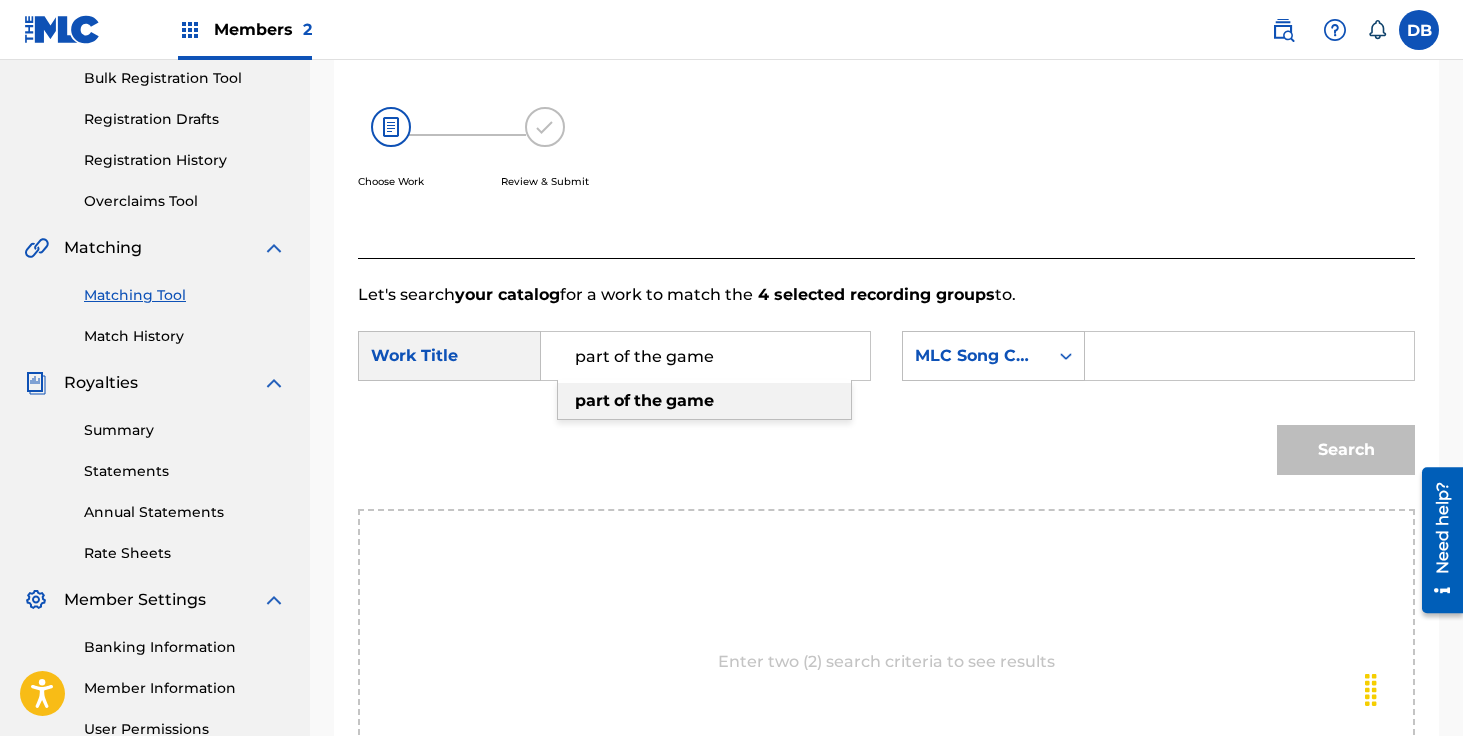 type on "part of the game" 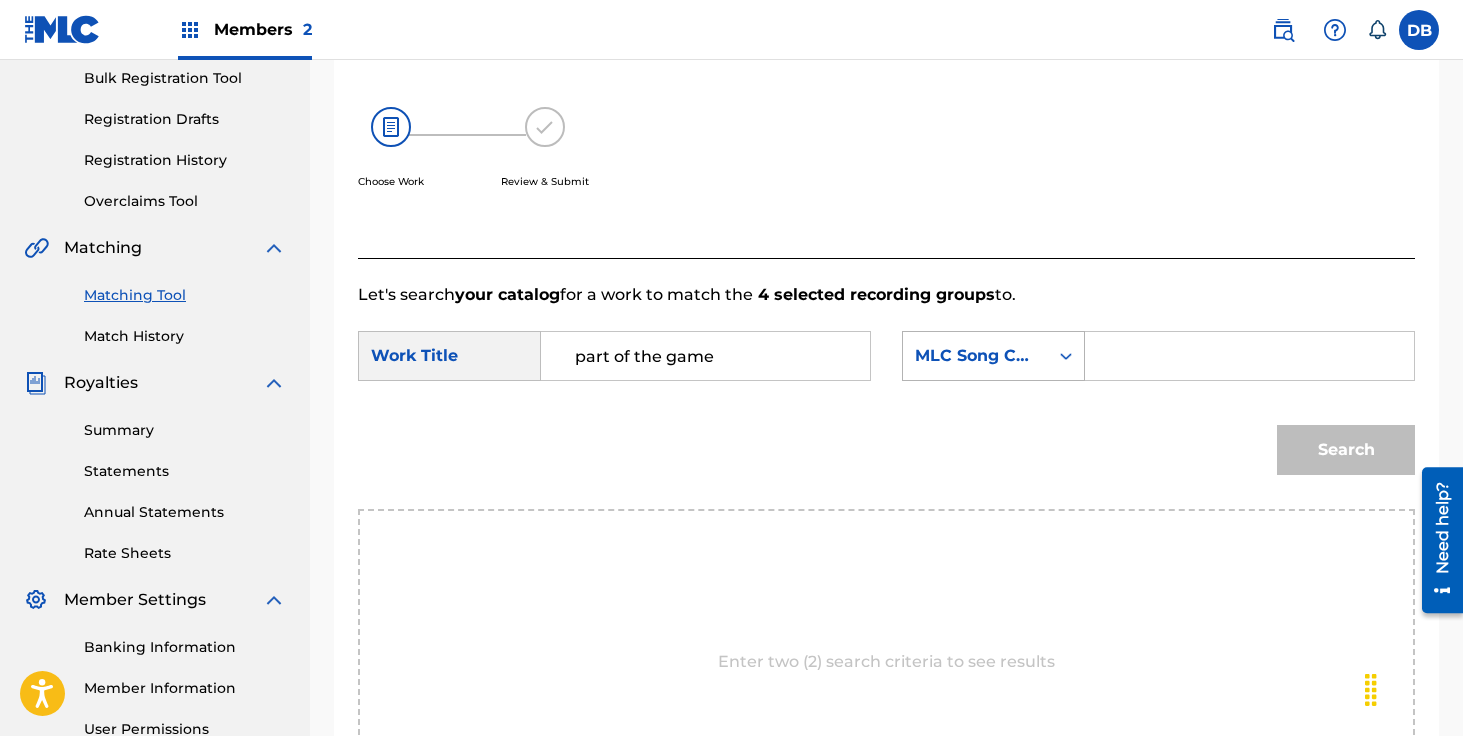 click on "MLC Song Code" at bounding box center (975, 356) 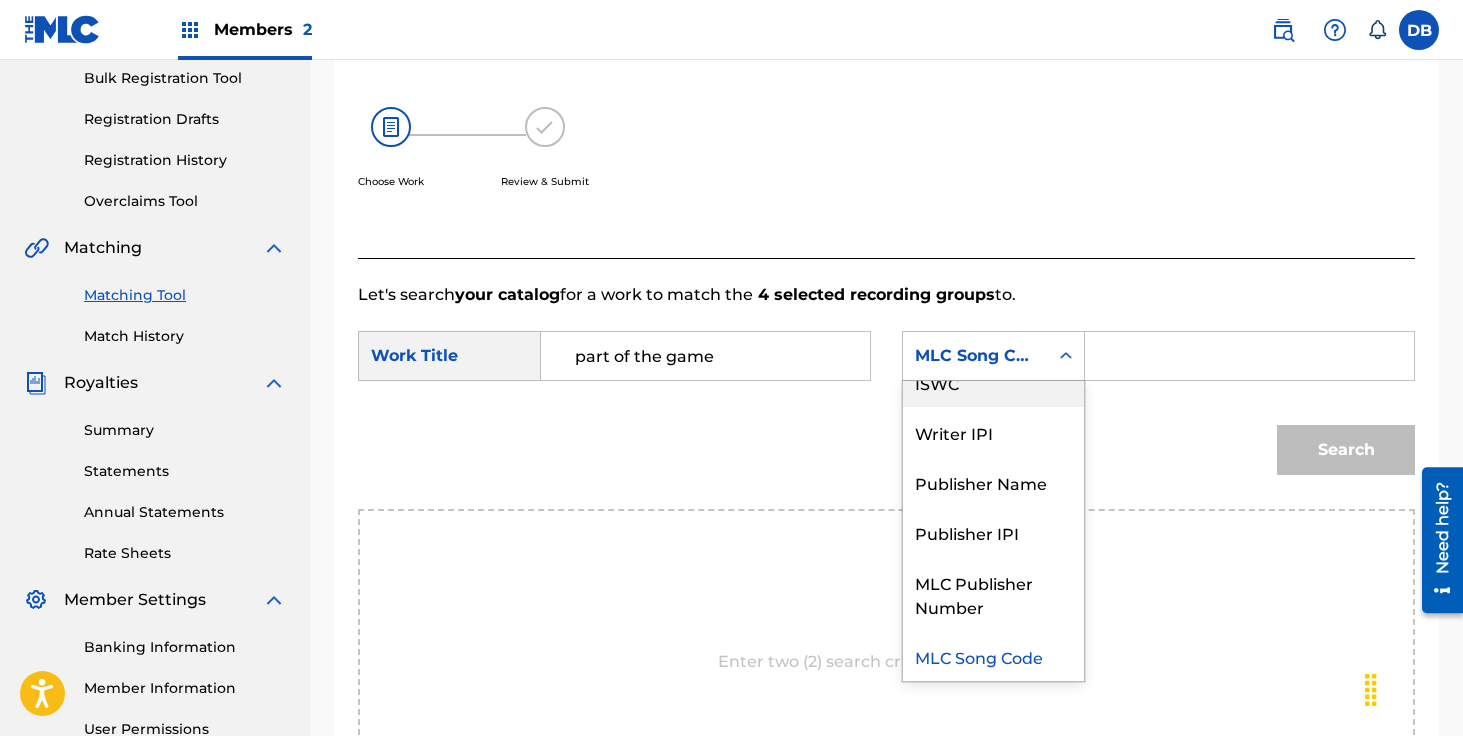 scroll, scrollTop: 0, scrollLeft: 0, axis: both 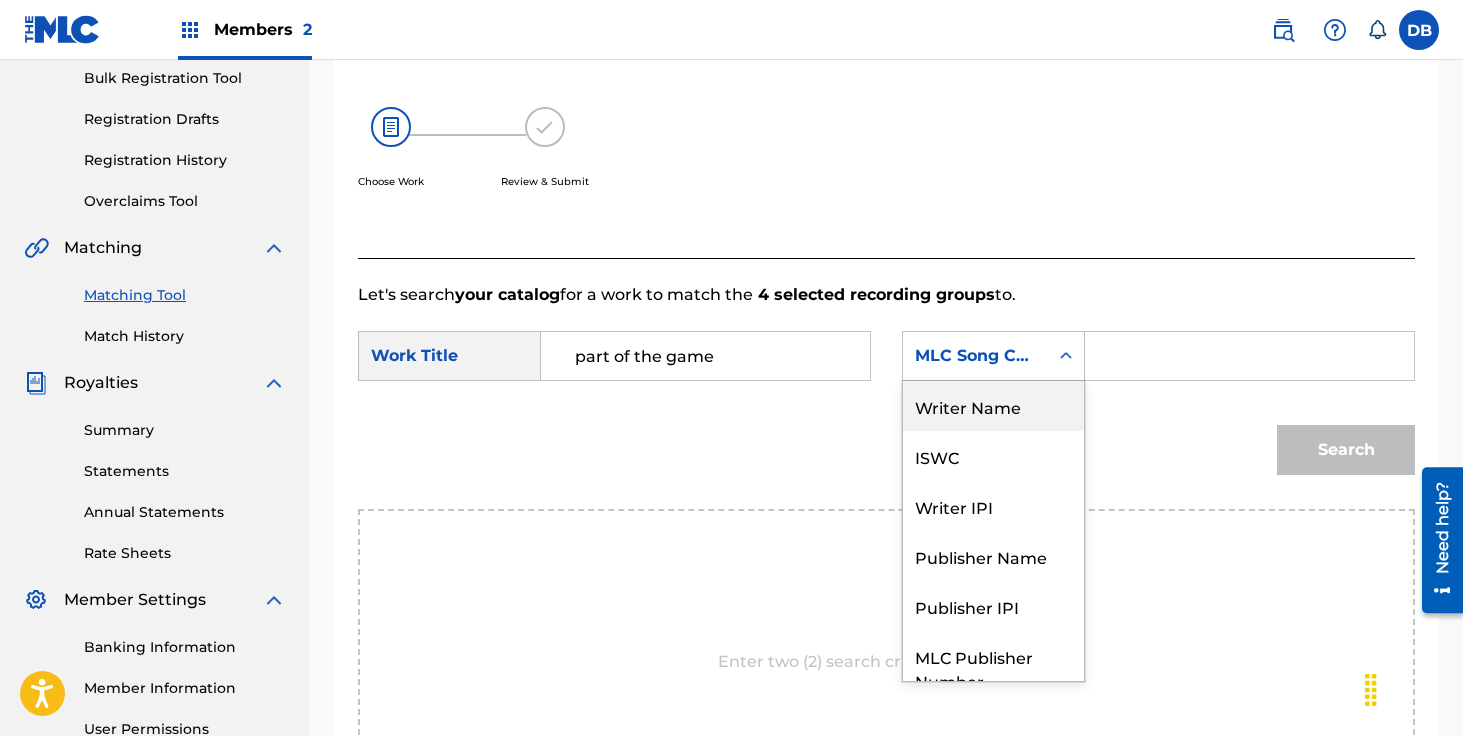 click on "Writer Name" at bounding box center [993, 406] 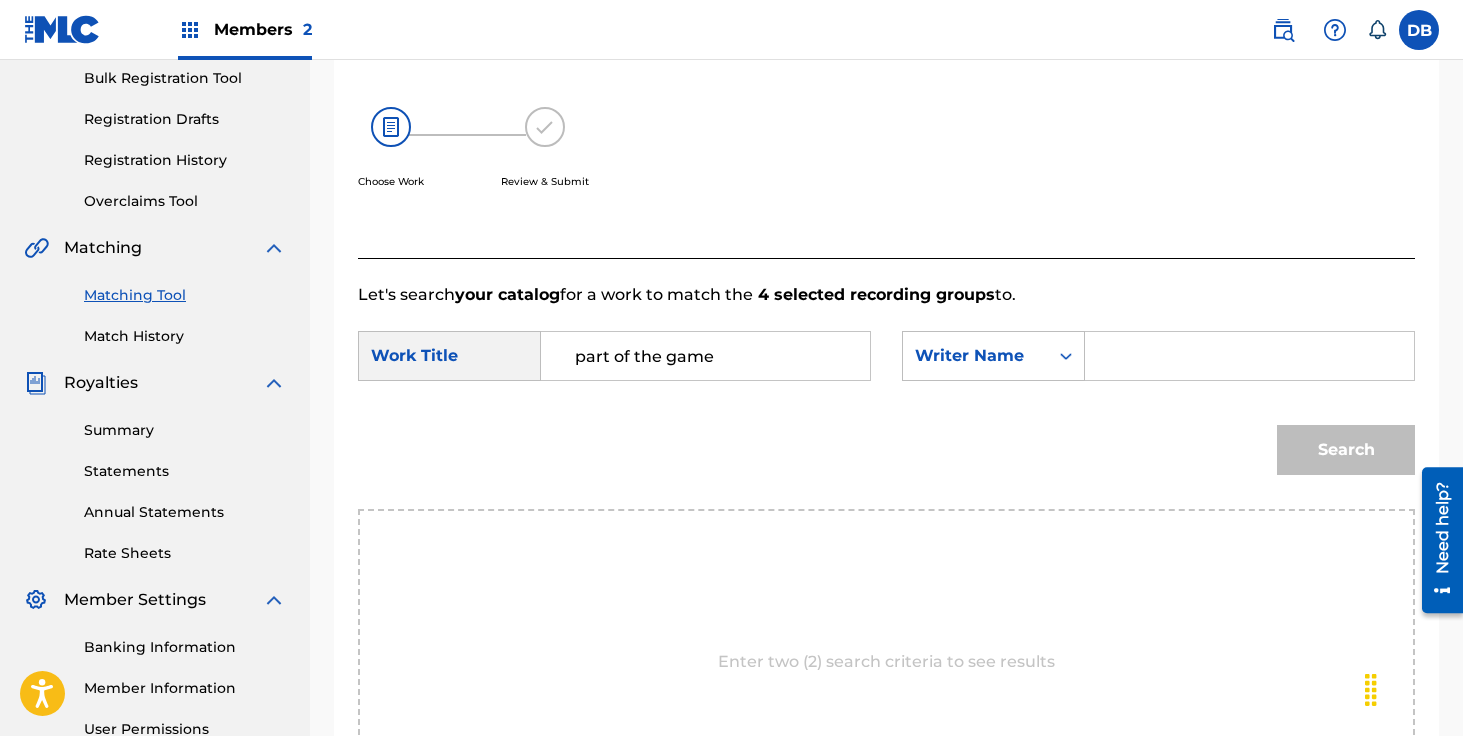 click at bounding box center [1249, 356] 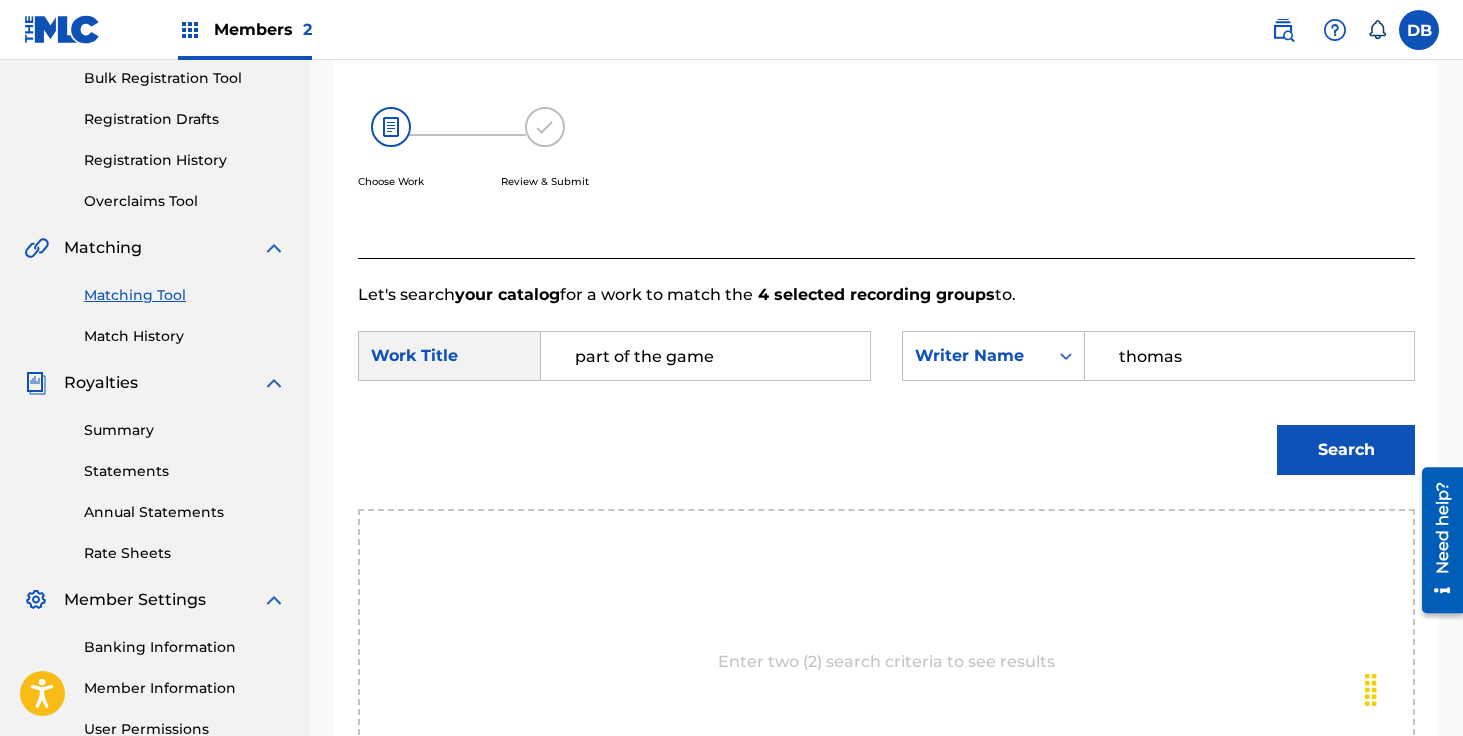 type on "thomas" 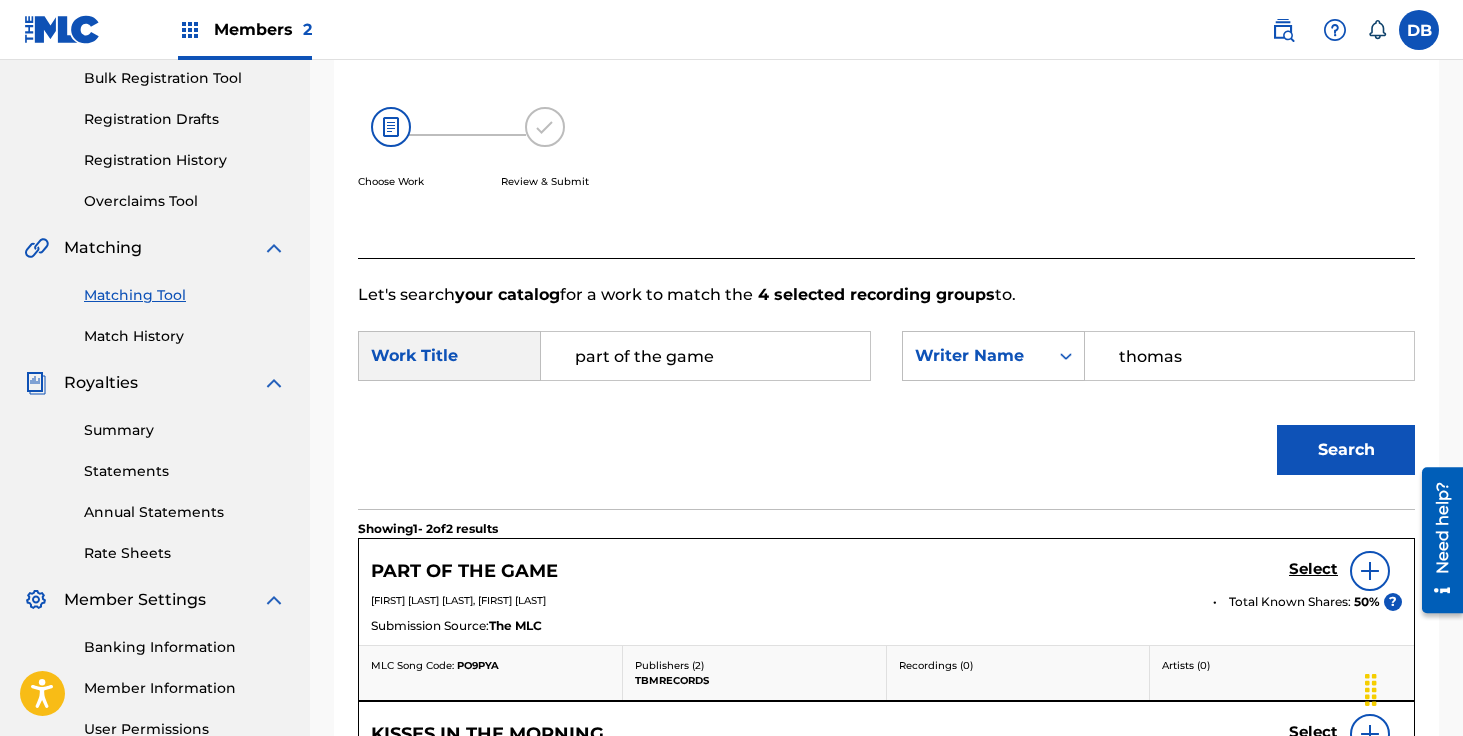 click on "Select" at bounding box center (1313, 569) 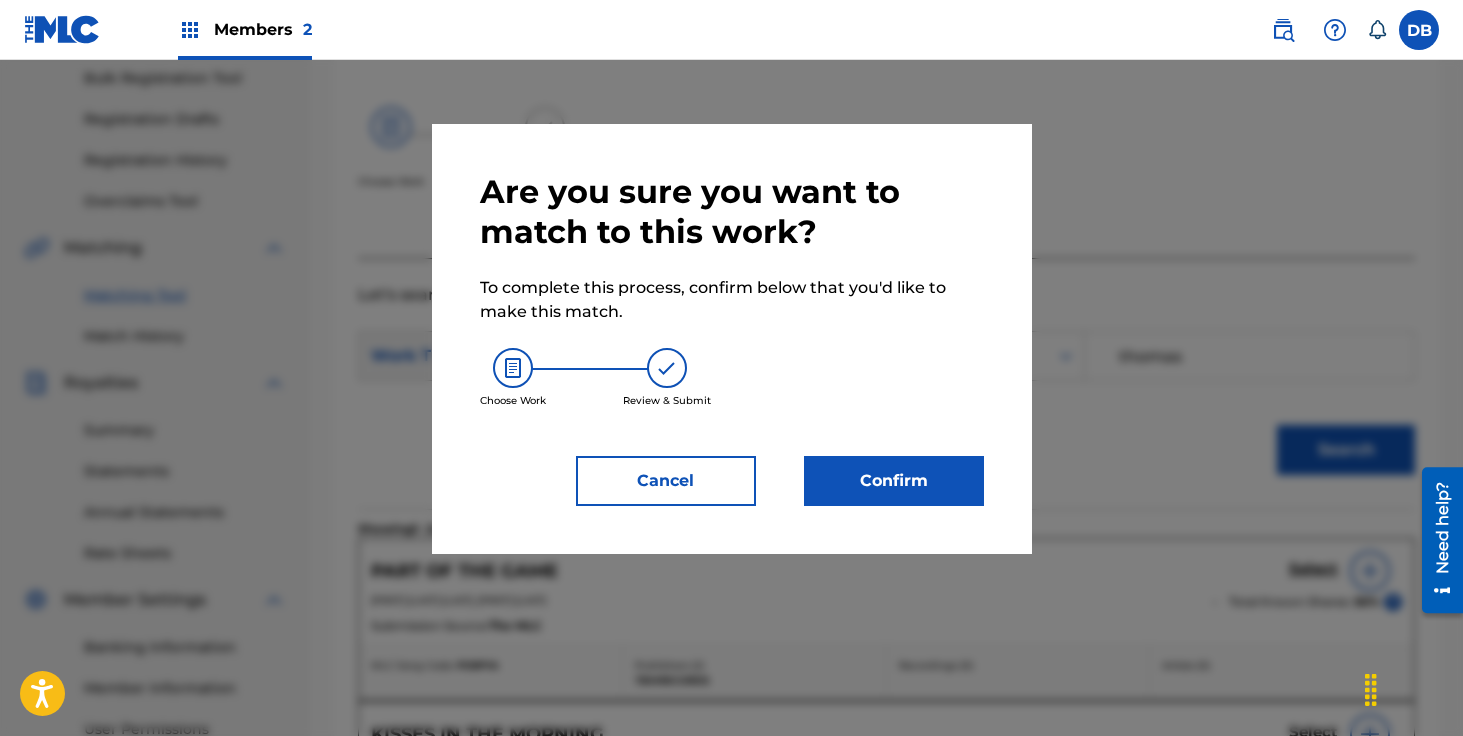click on "Confirm" at bounding box center (894, 481) 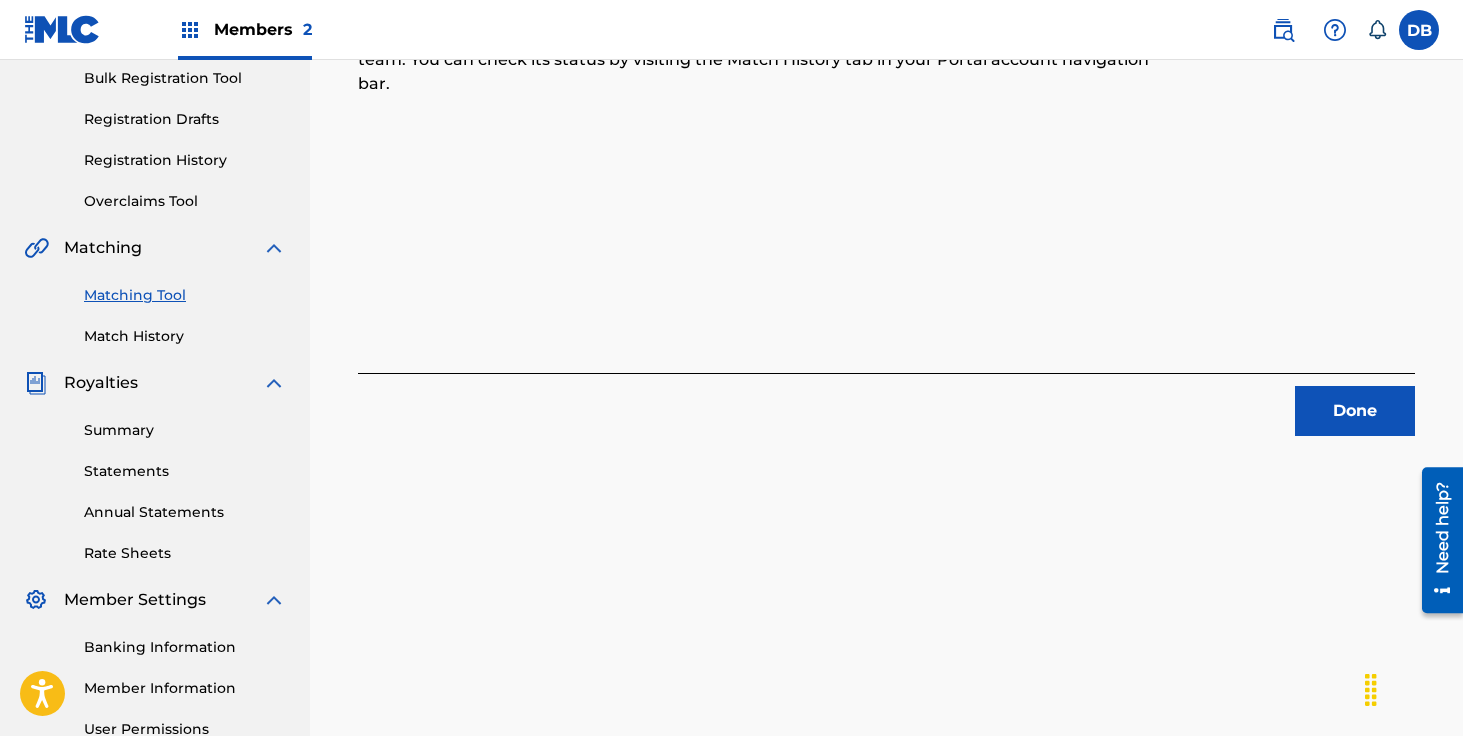 click on "Done" at bounding box center [1355, 411] 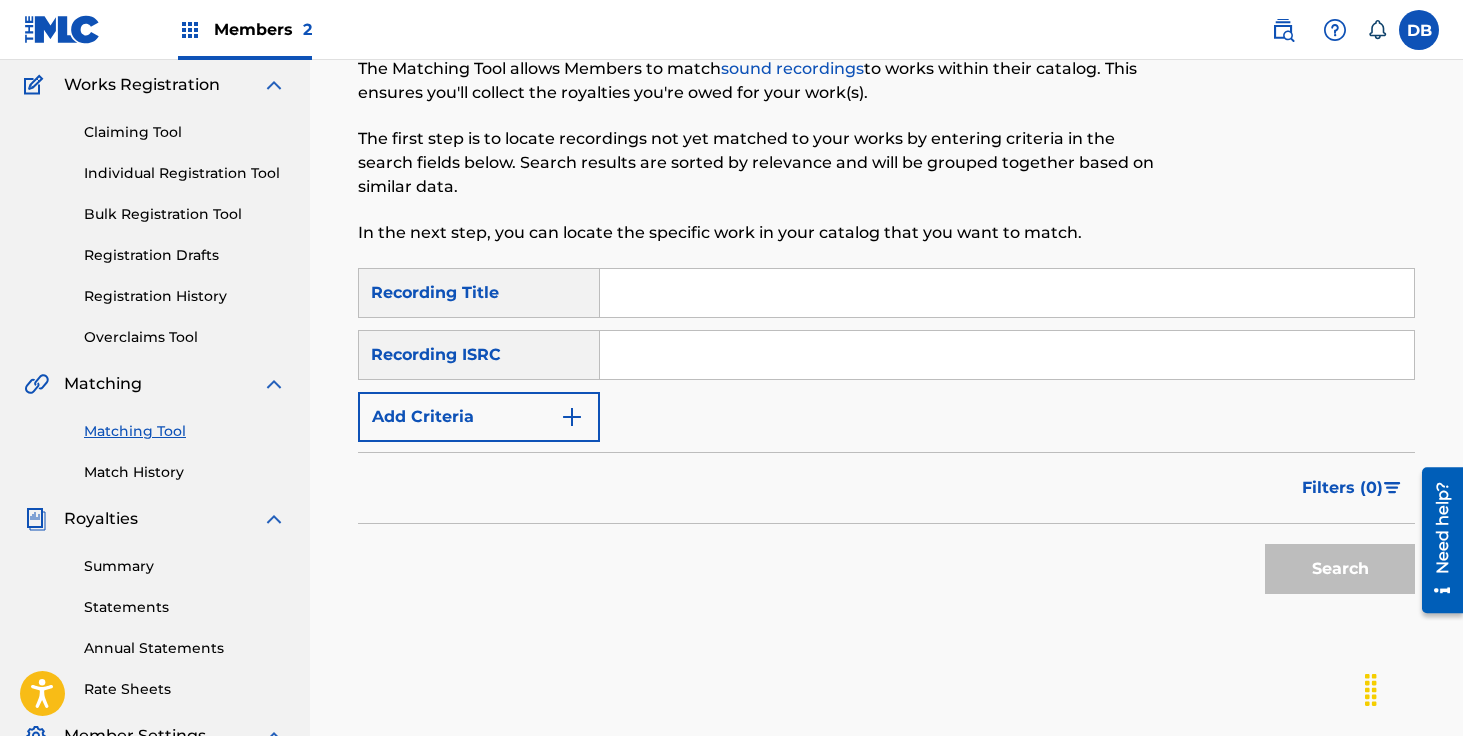 scroll, scrollTop: 119, scrollLeft: 0, axis: vertical 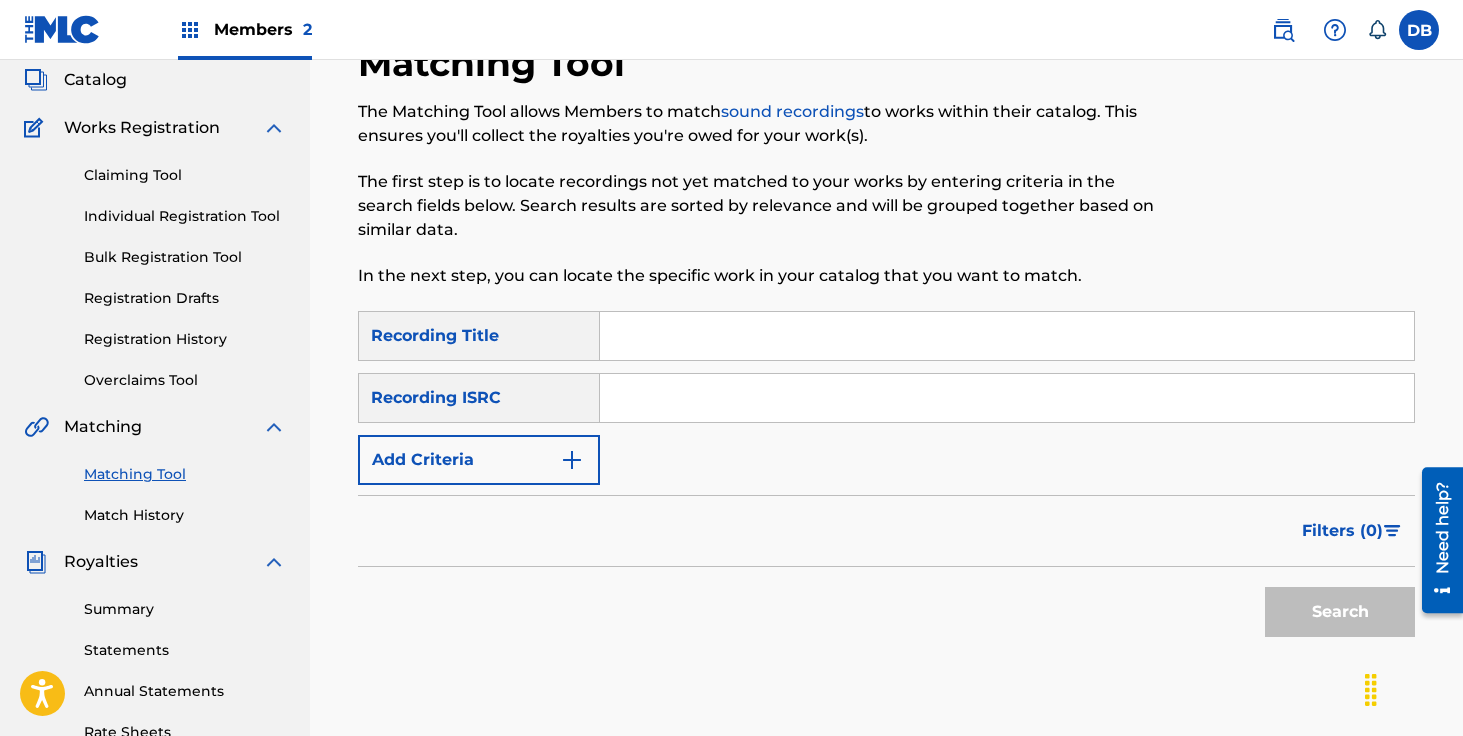 click on "Registration History" at bounding box center (185, 339) 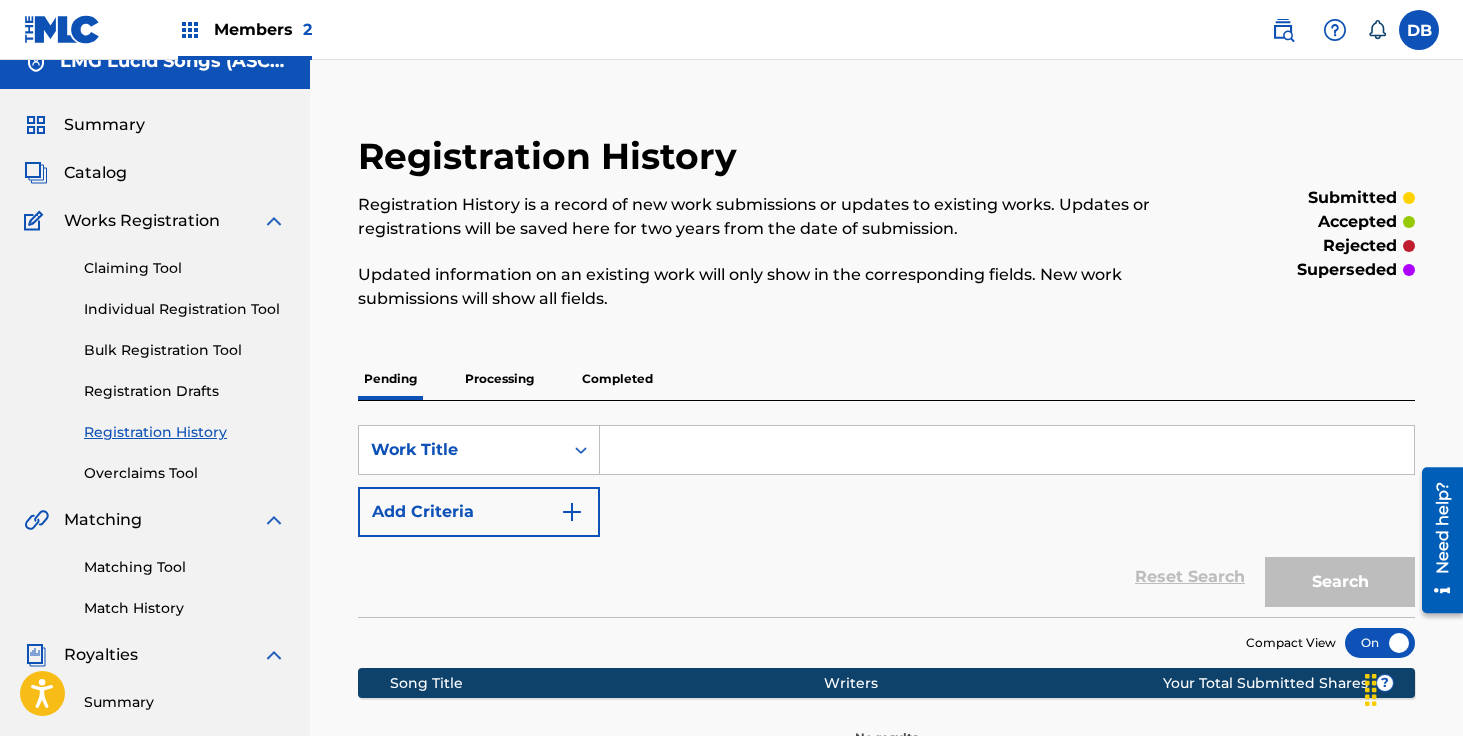 scroll, scrollTop: 39, scrollLeft: 0, axis: vertical 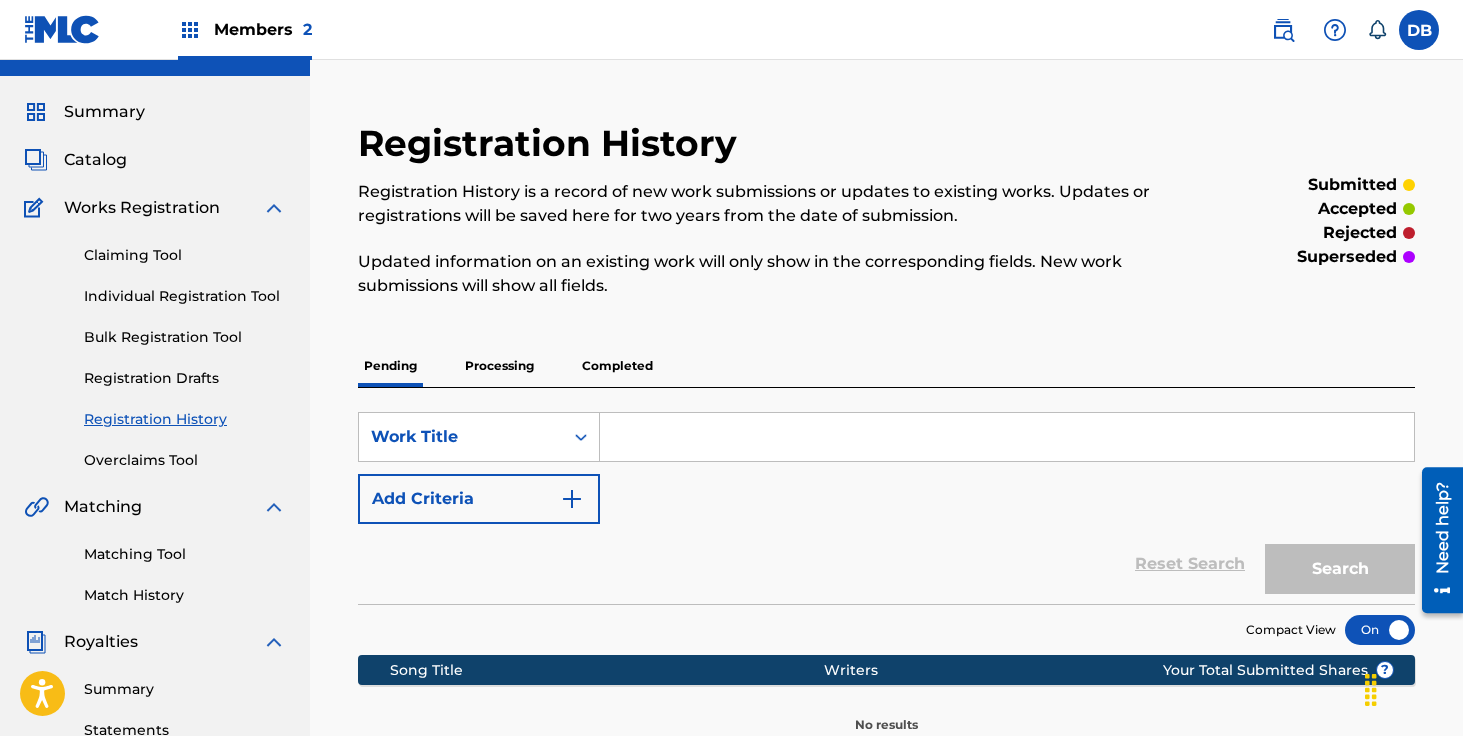 click on "Completed" at bounding box center [617, 366] 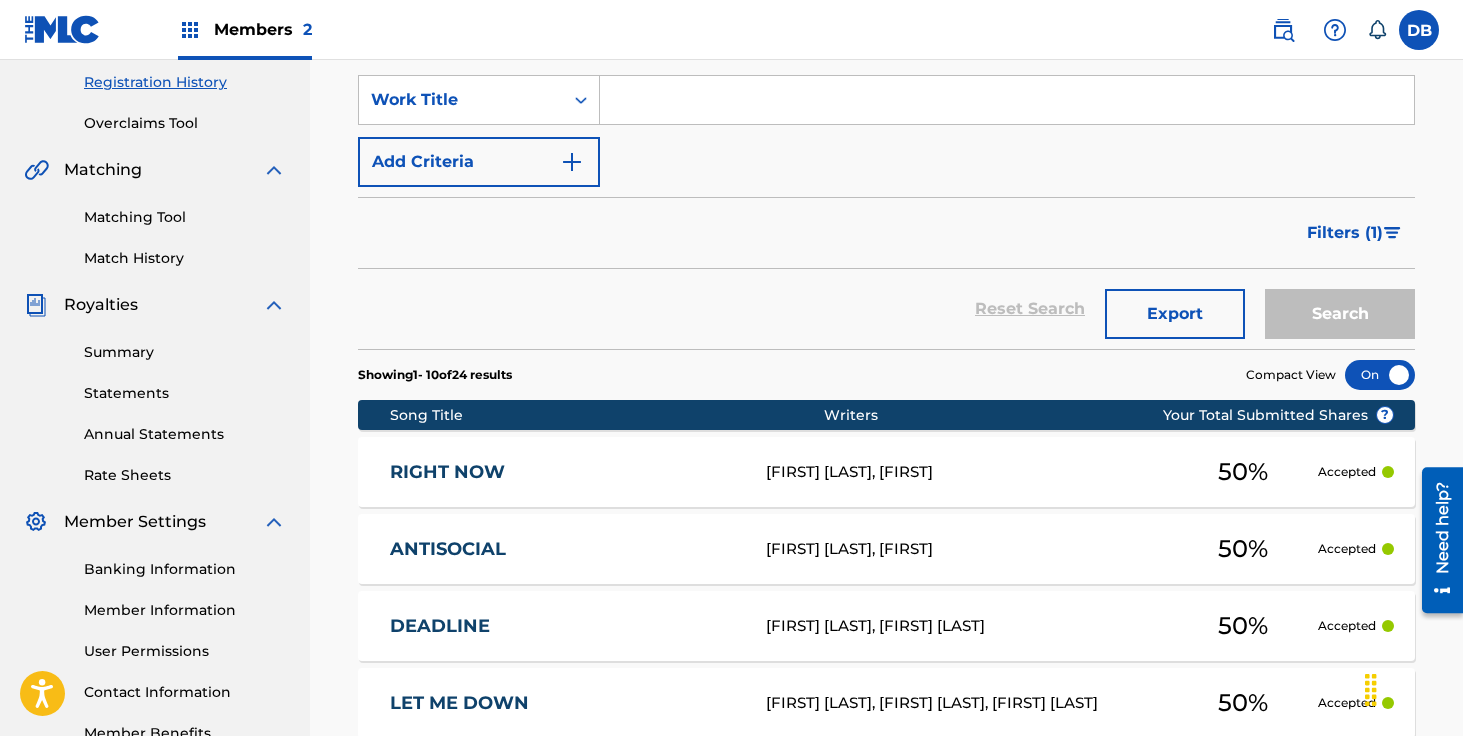 scroll, scrollTop: 513, scrollLeft: 0, axis: vertical 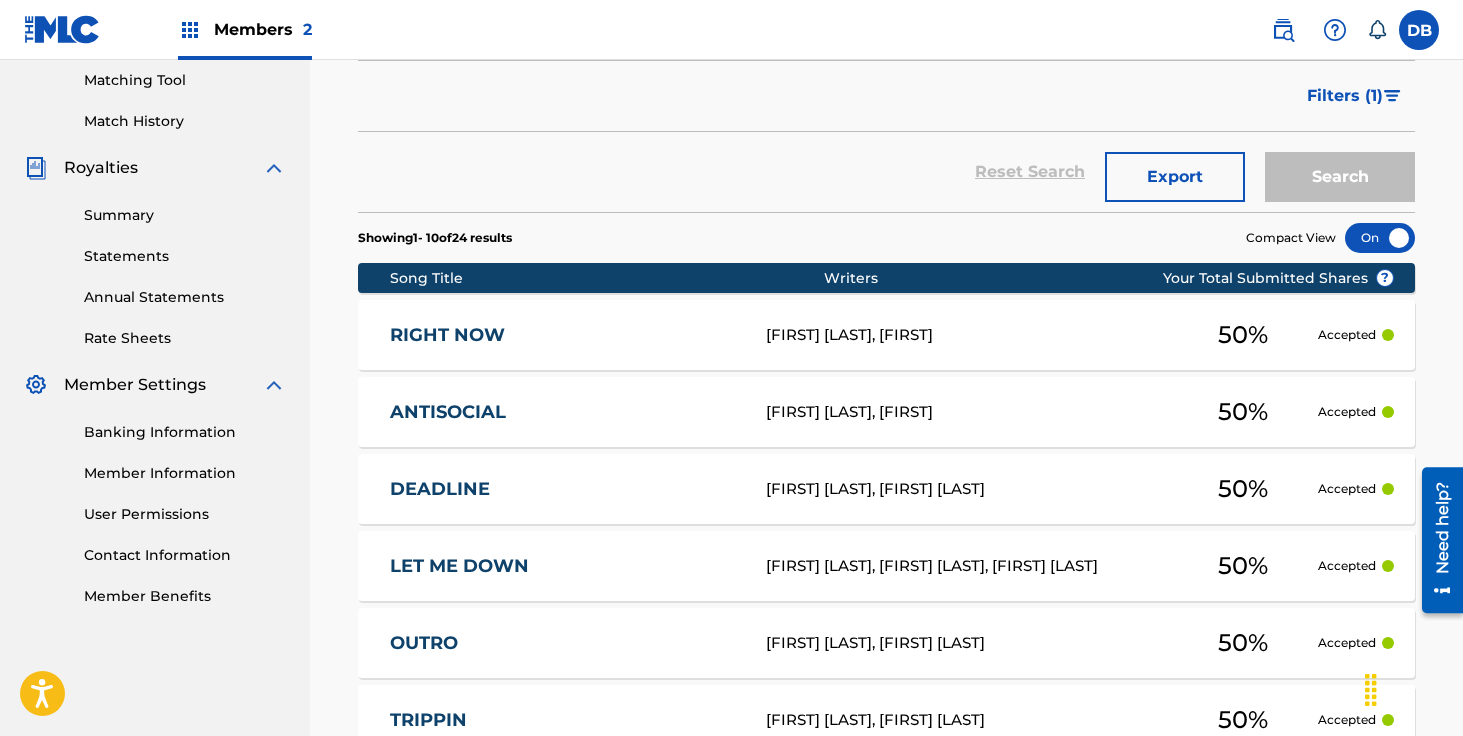click on "Export" at bounding box center [1175, 177] 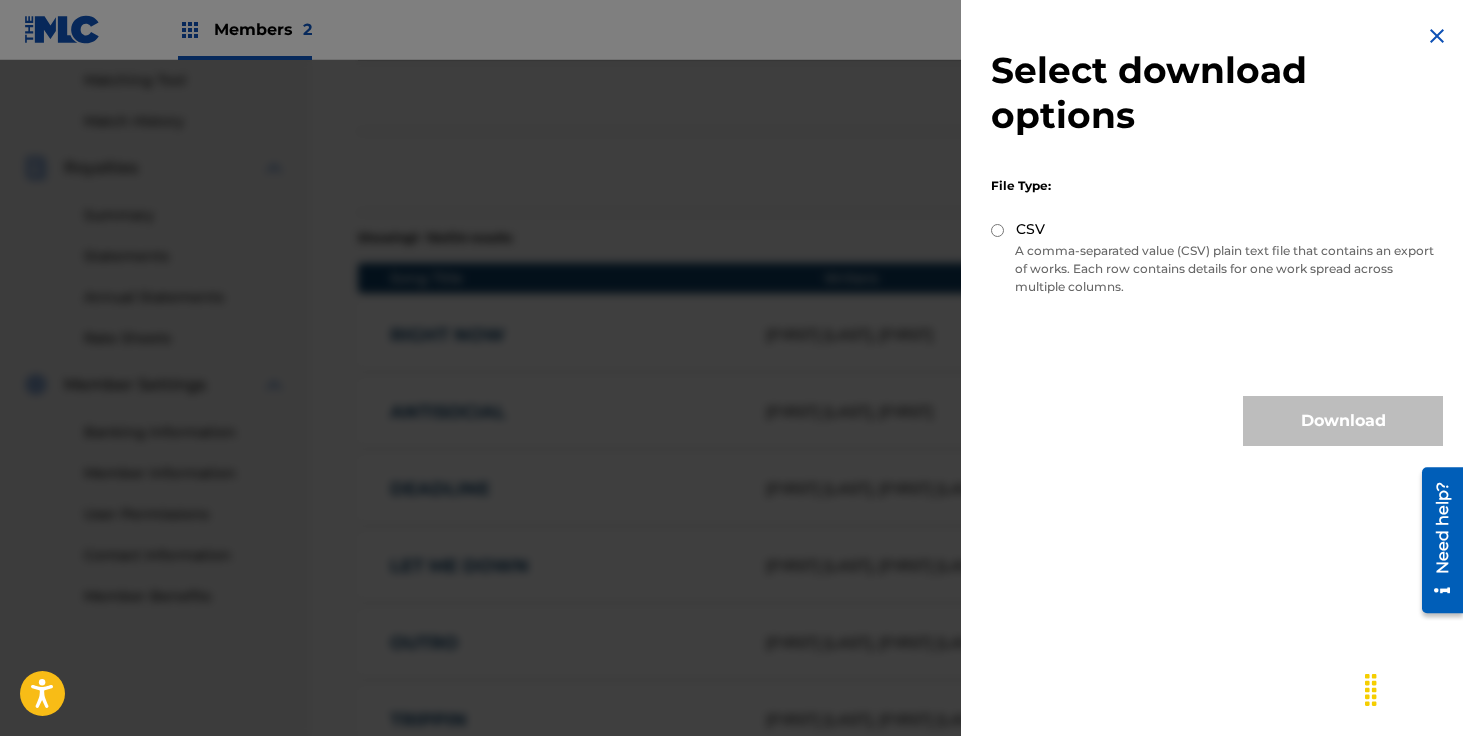 click on "CSV" at bounding box center [997, 230] 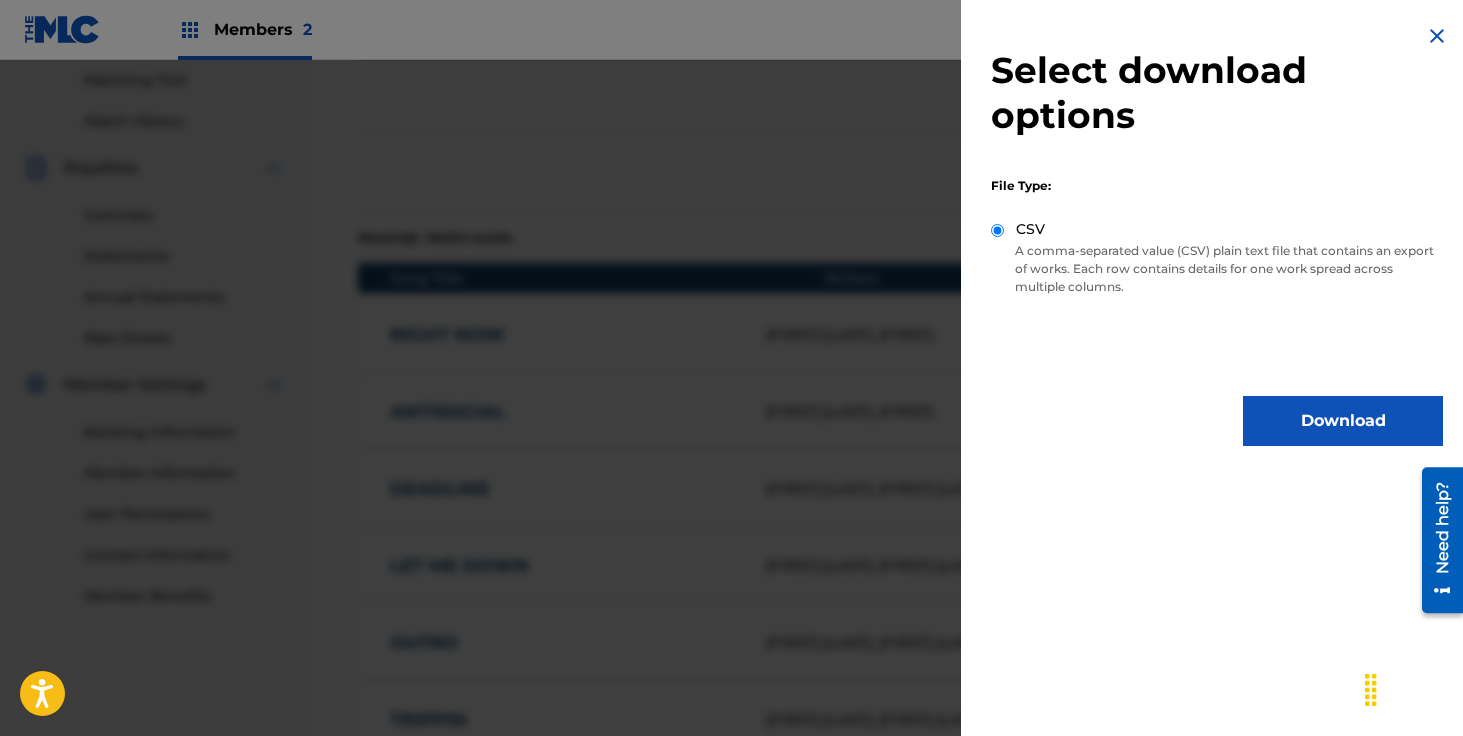 click on "Download" at bounding box center (1343, 421) 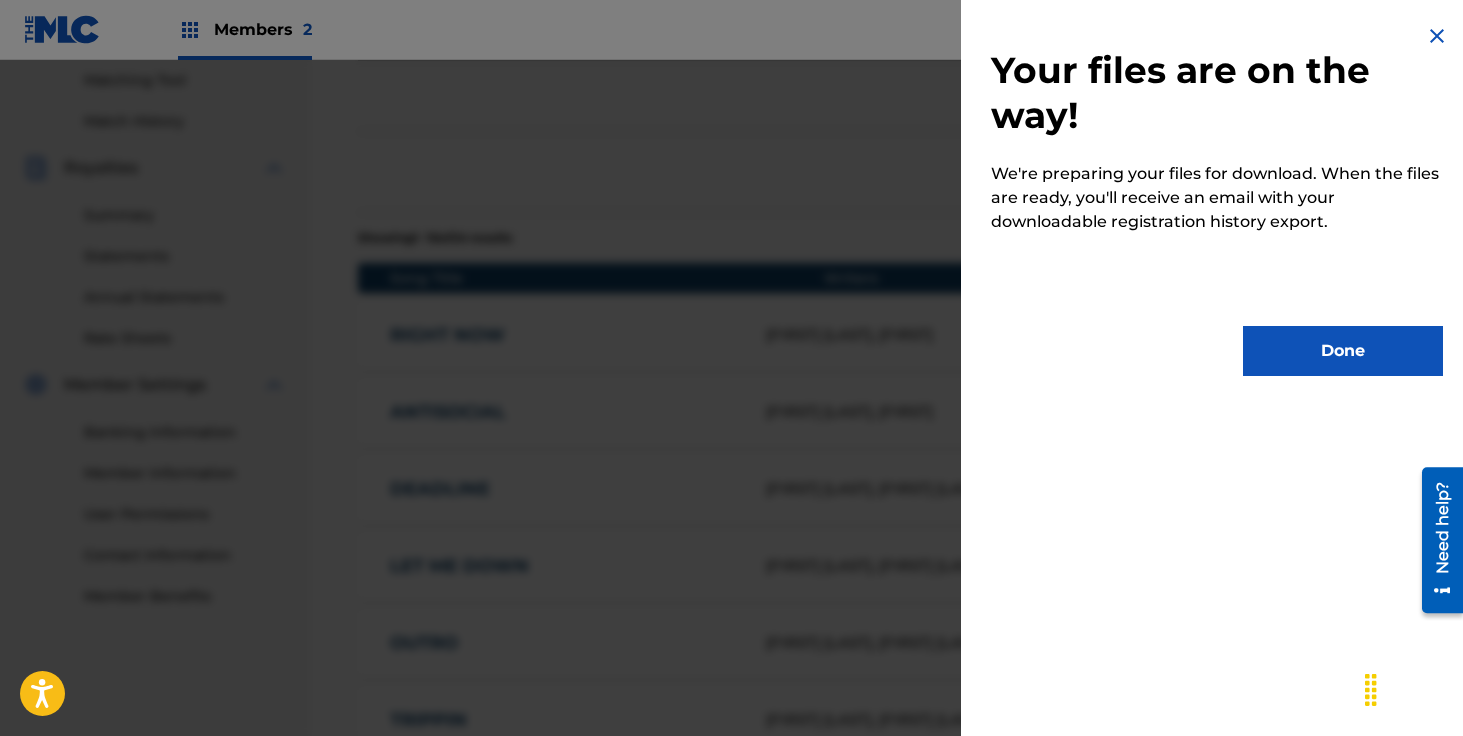click on "Done" at bounding box center [1343, 351] 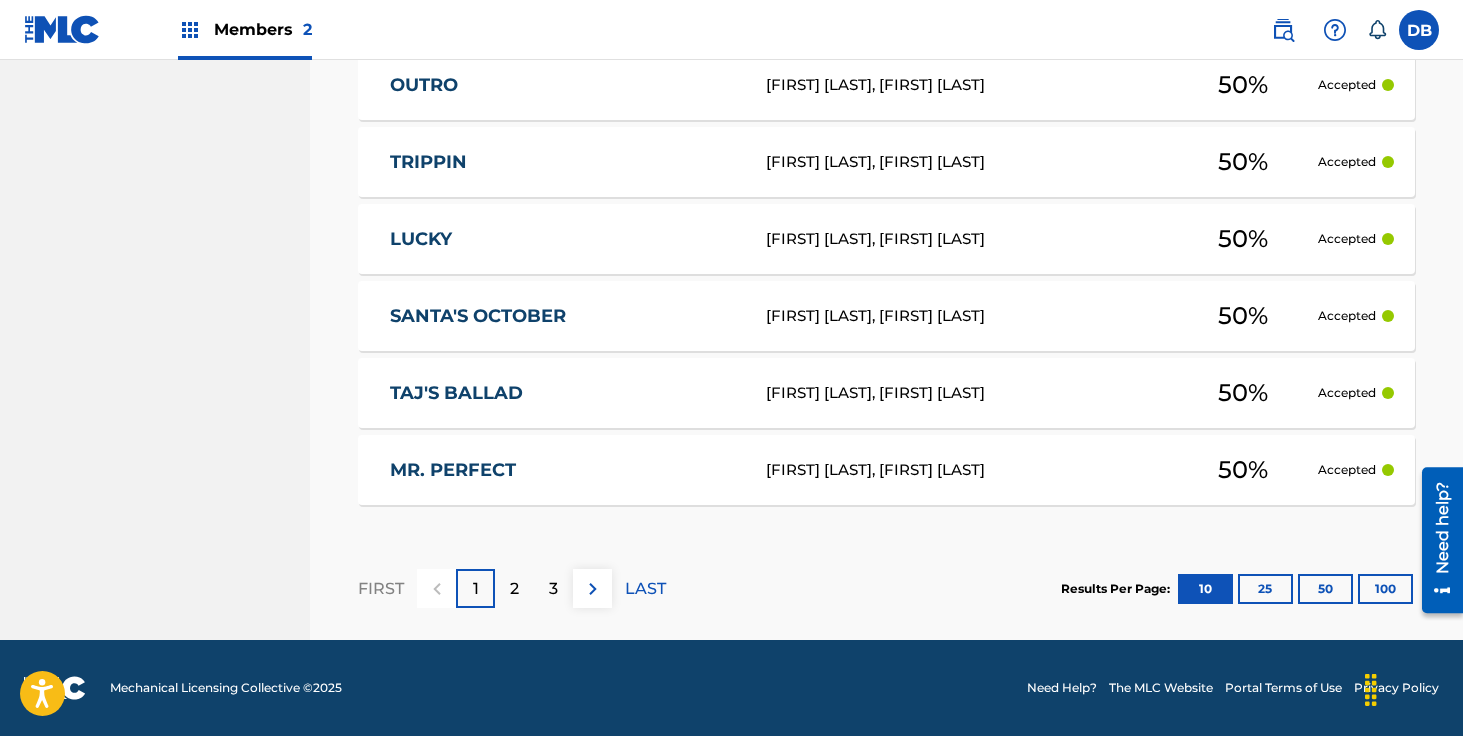 scroll, scrollTop: 1066, scrollLeft: 0, axis: vertical 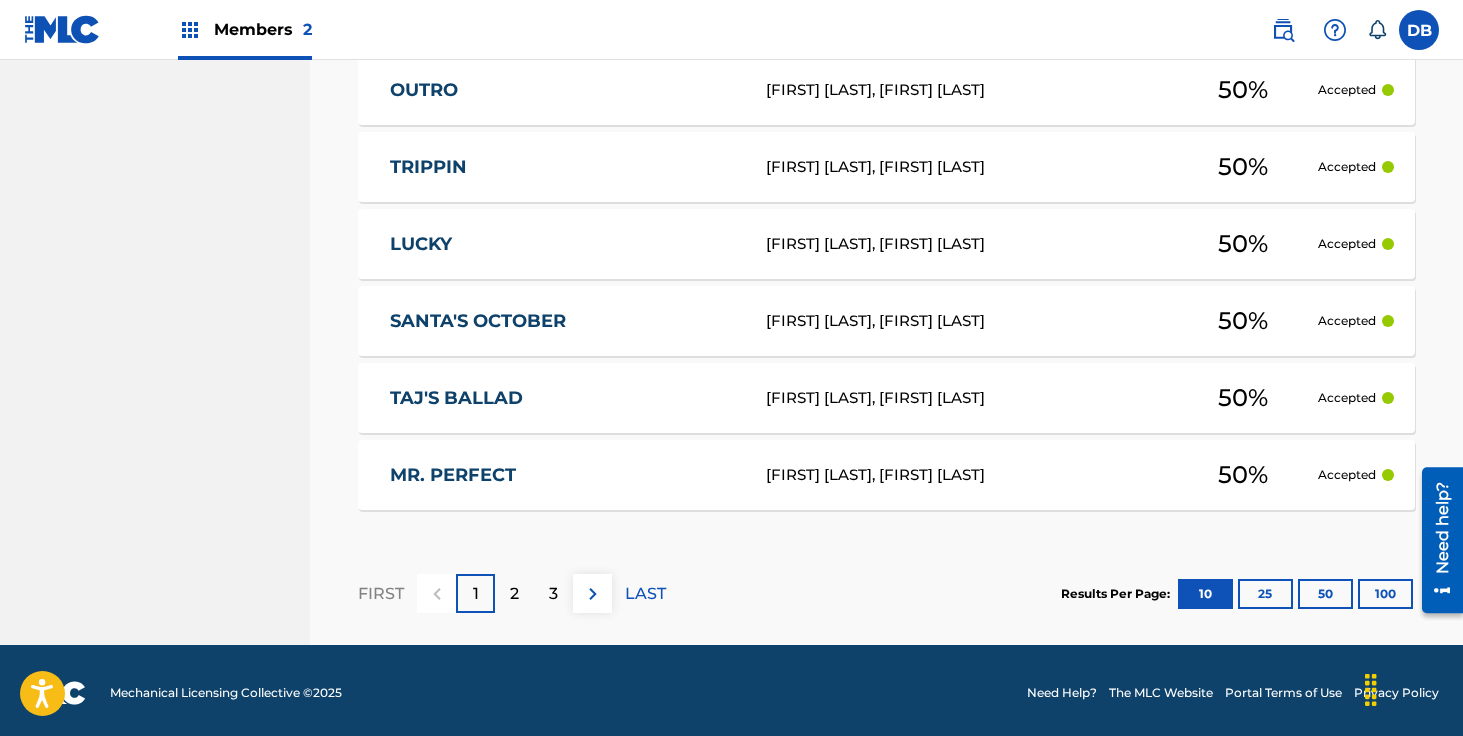 click on "3" at bounding box center [553, 593] 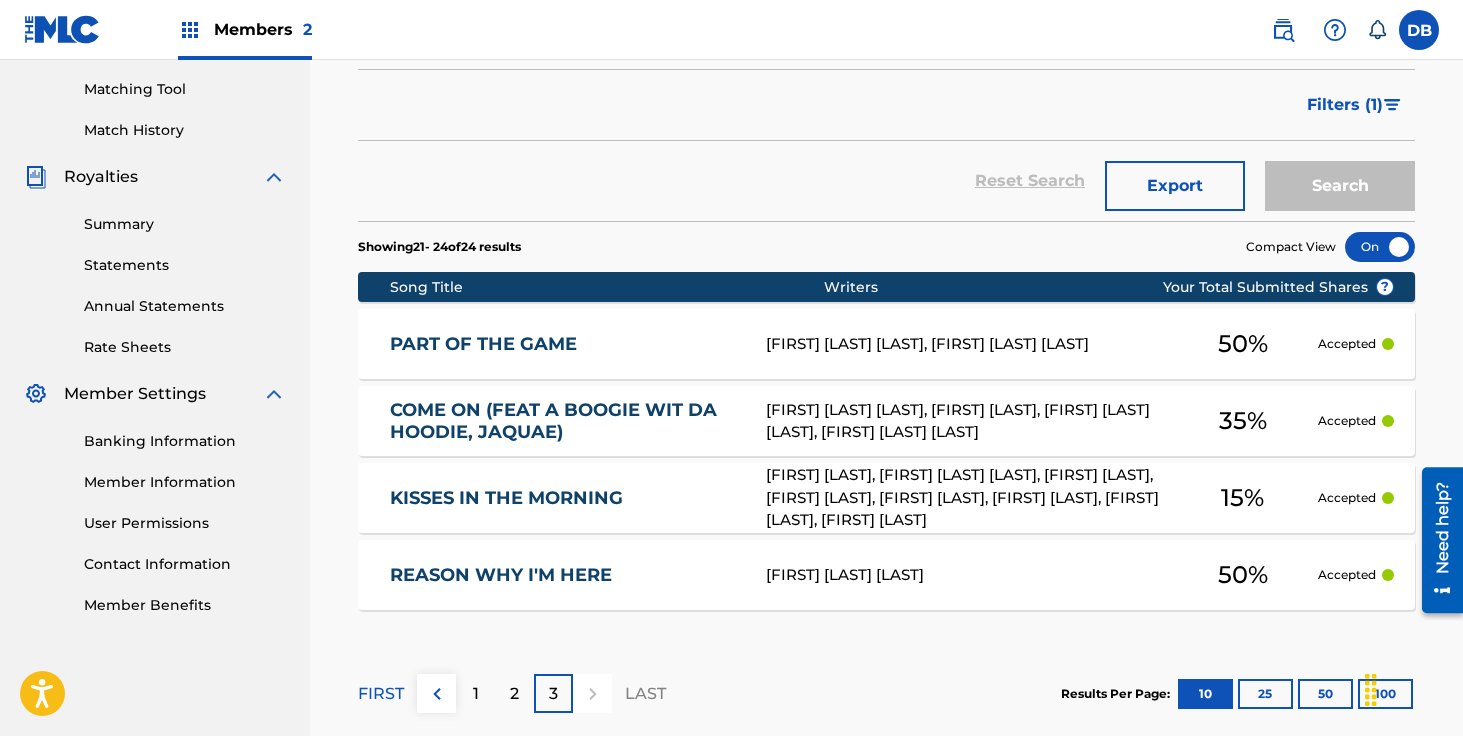 scroll, scrollTop: 609, scrollLeft: 0, axis: vertical 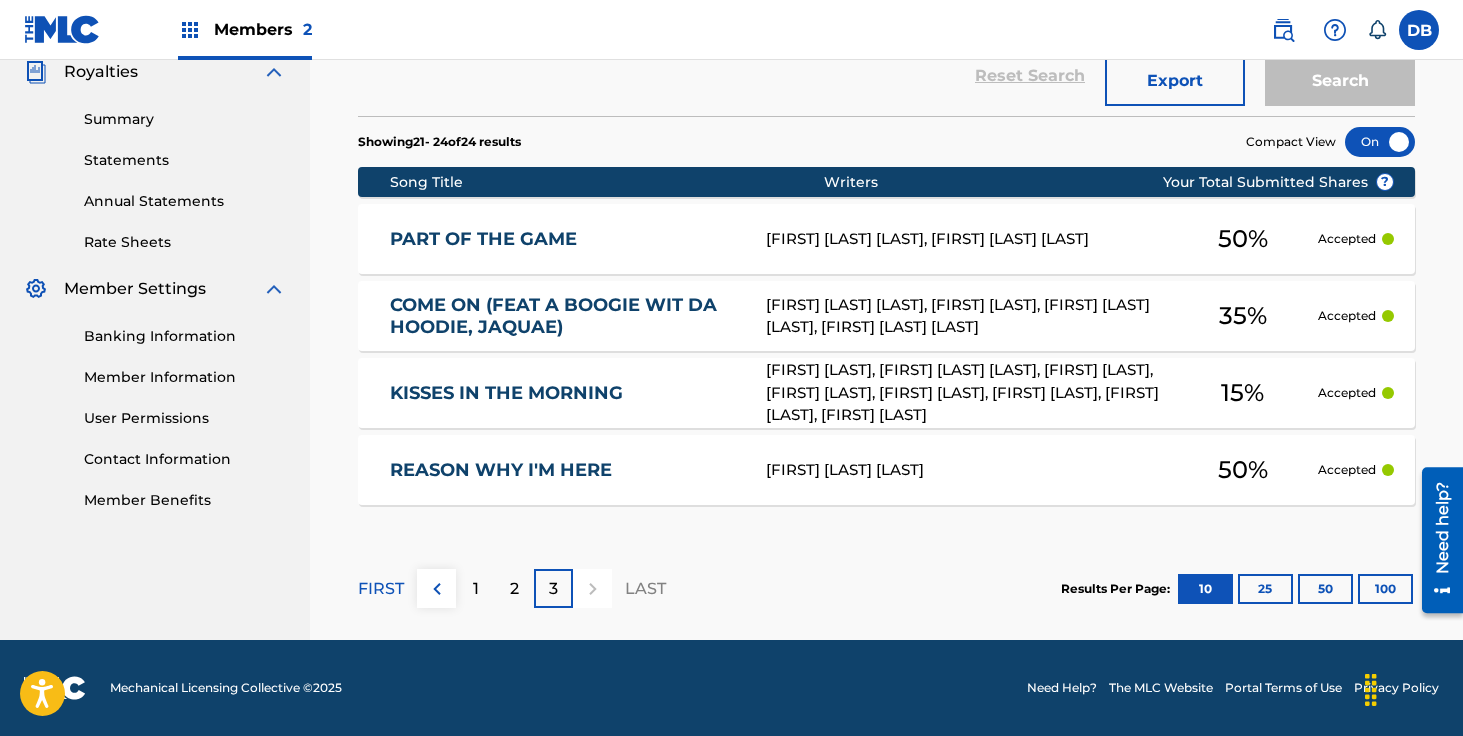 click at bounding box center [437, 589] 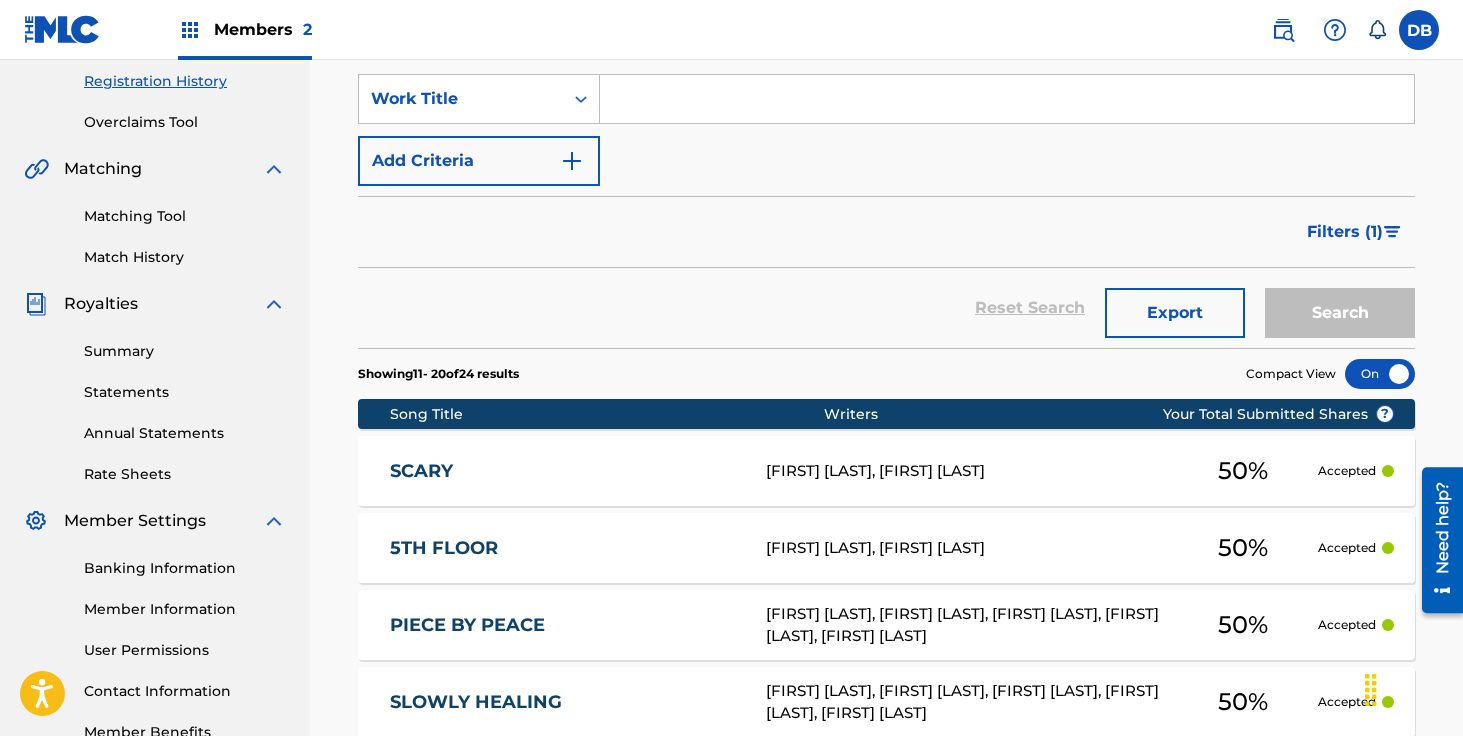 scroll, scrollTop: 358, scrollLeft: 0, axis: vertical 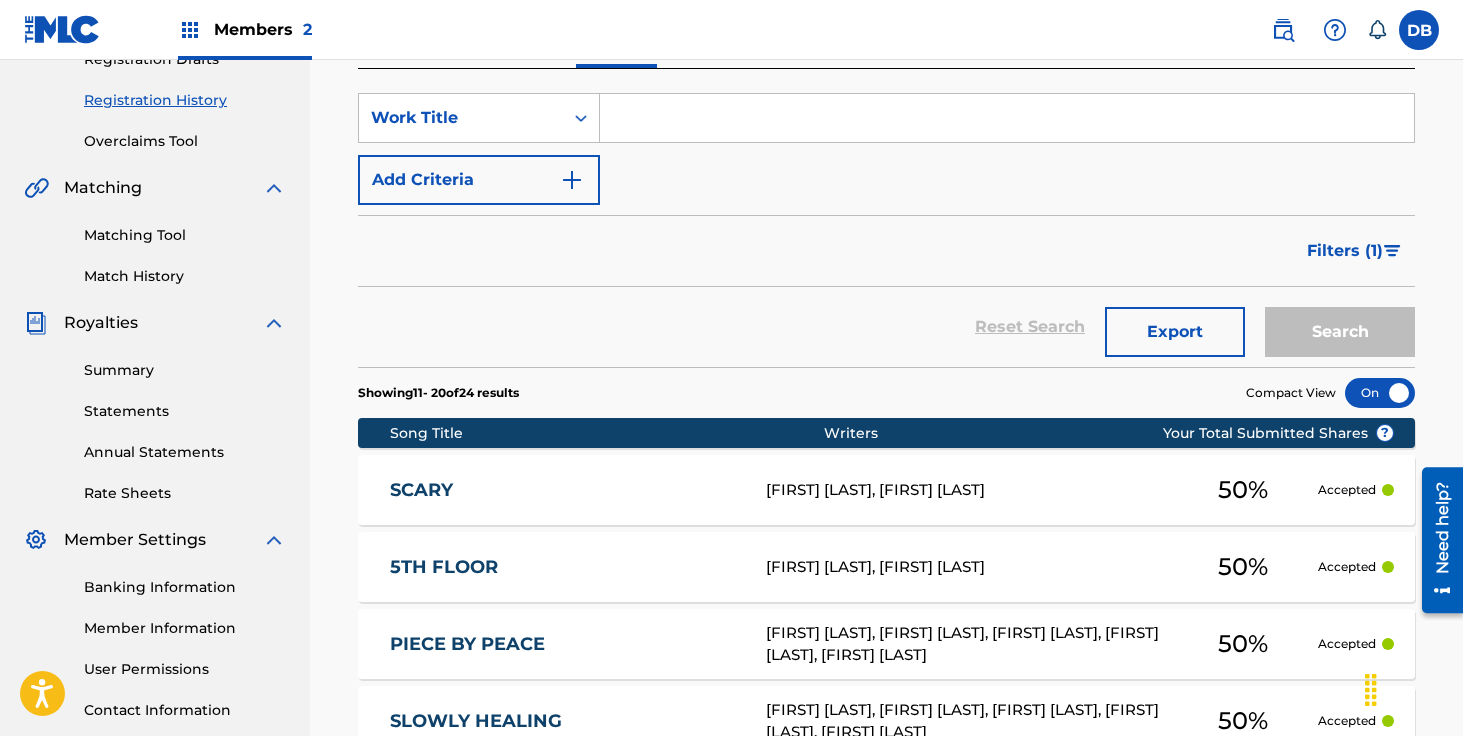 click on "Matching Tool" at bounding box center [185, 235] 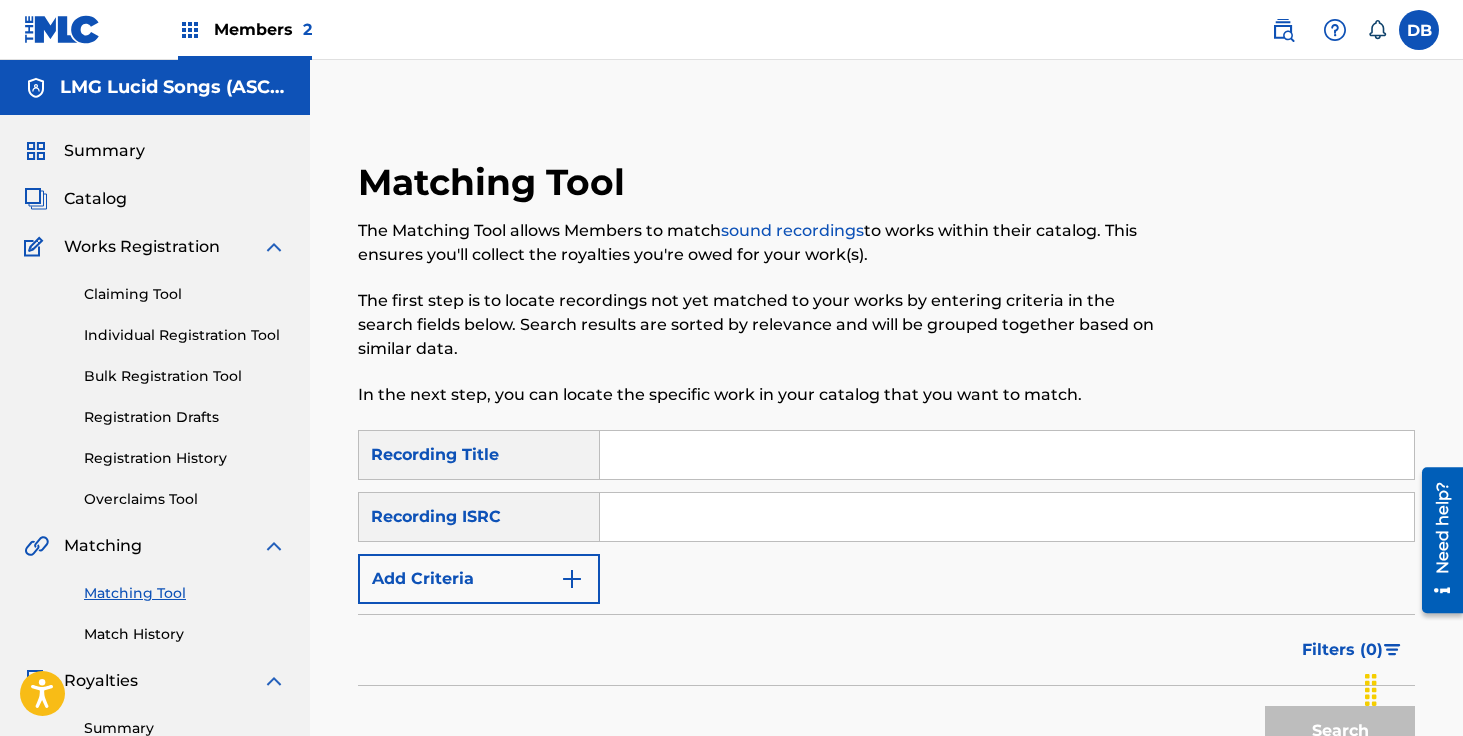 click at bounding box center [1007, 455] 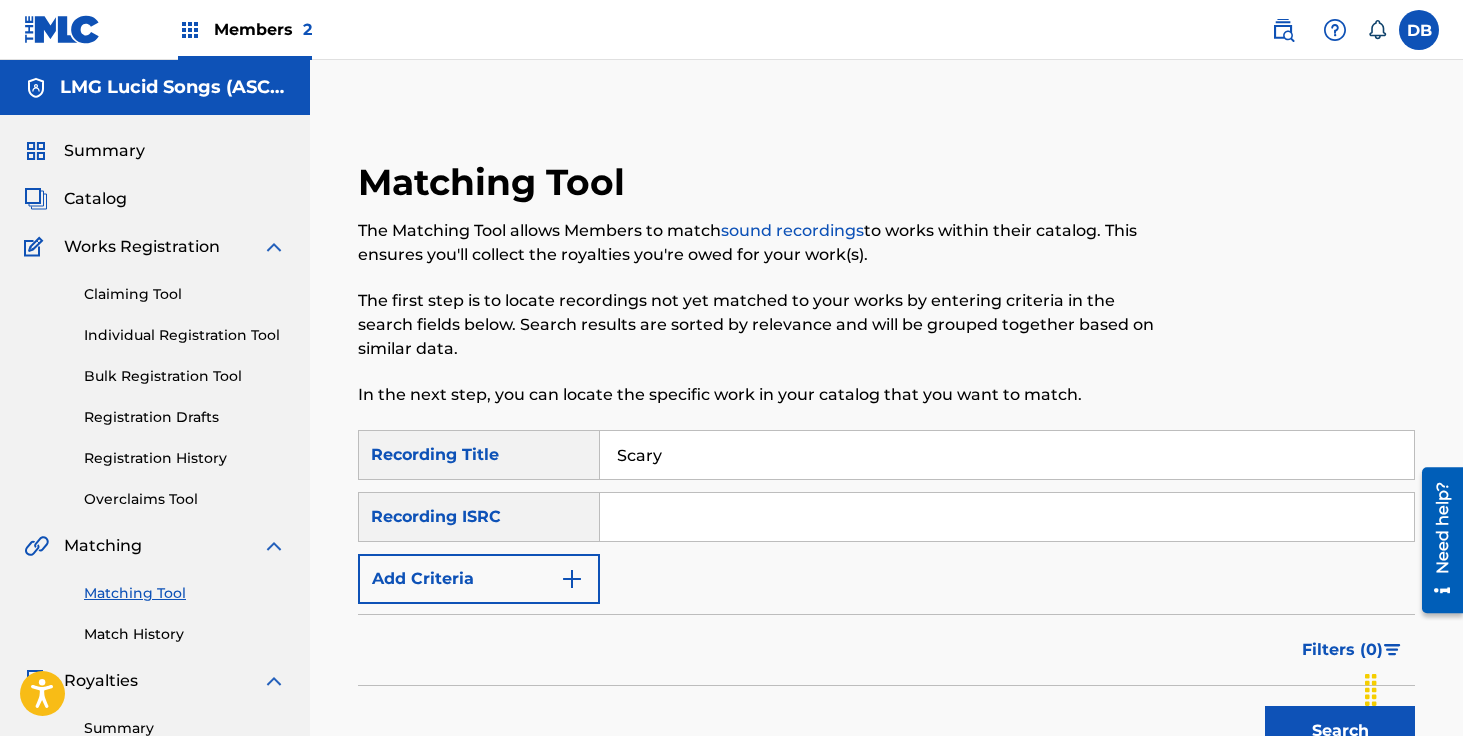 type on "Scary" 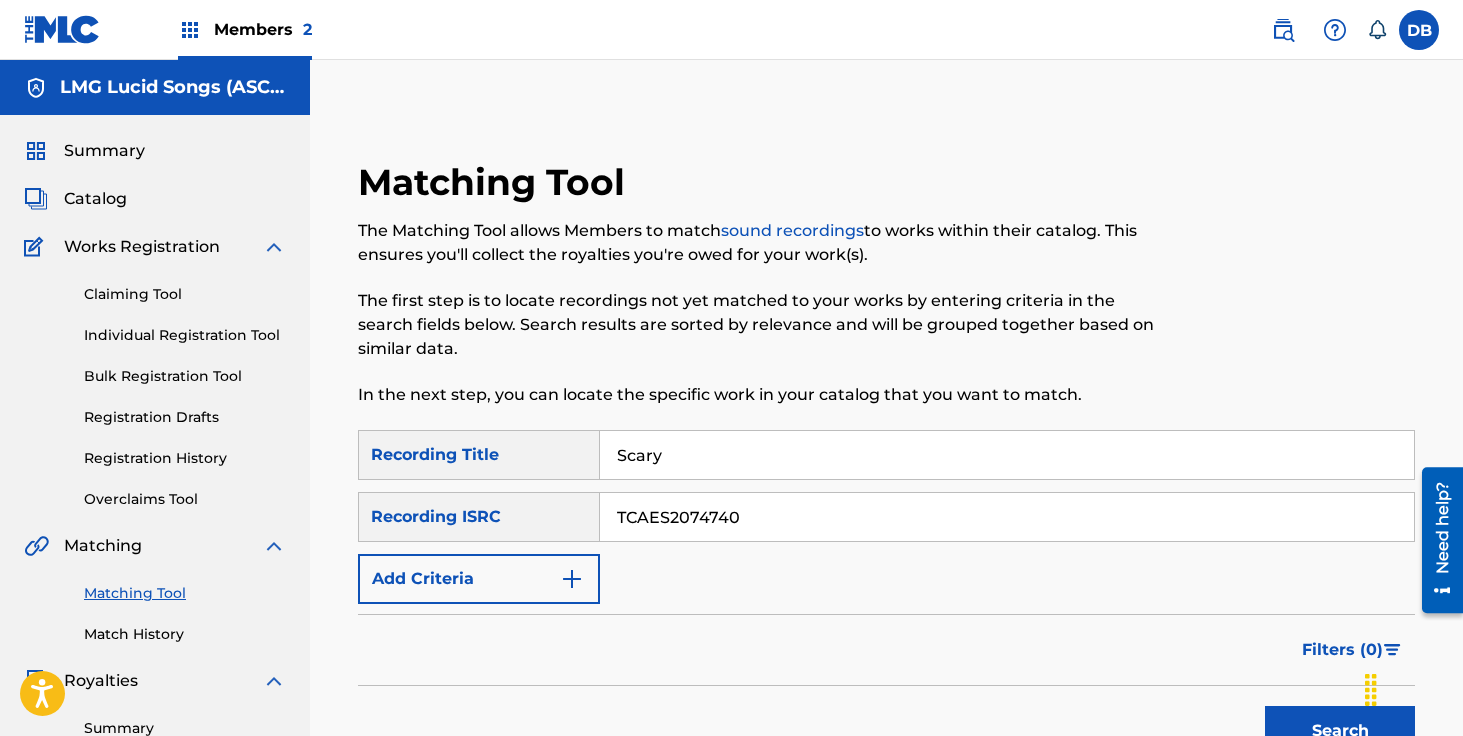 type on "TCAES2074740" 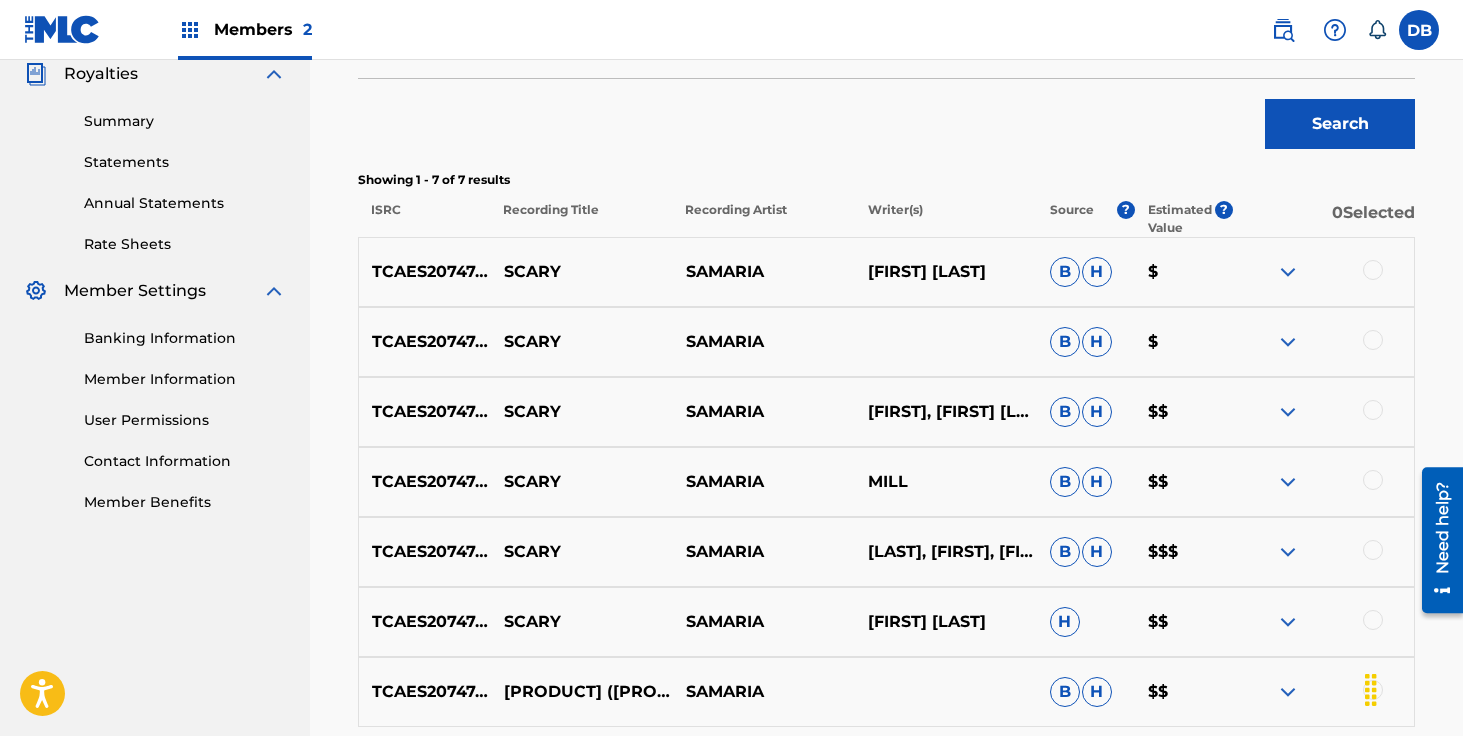scroll, scrollTop: 613, scrollLeft: 0, axis: vertical 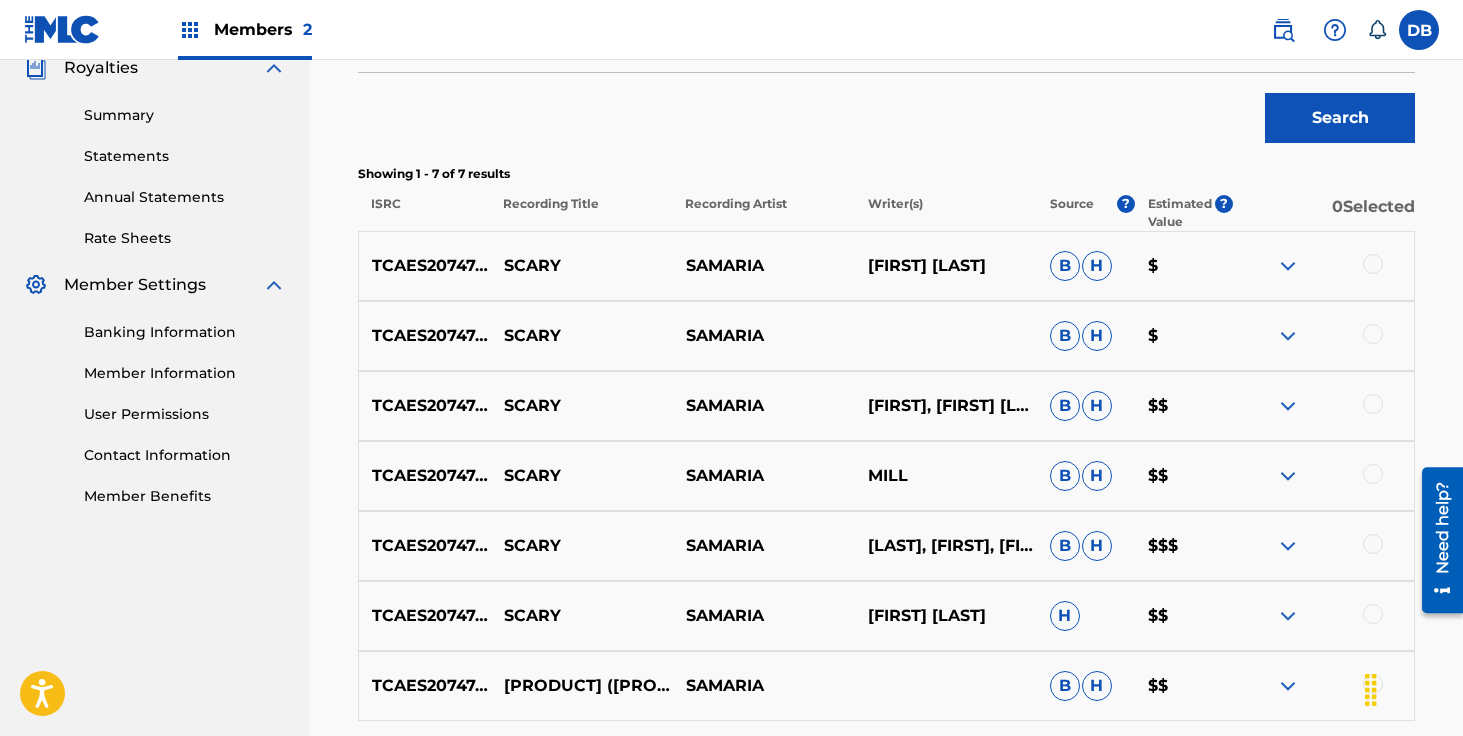 click at bounding box center (1373, 264) 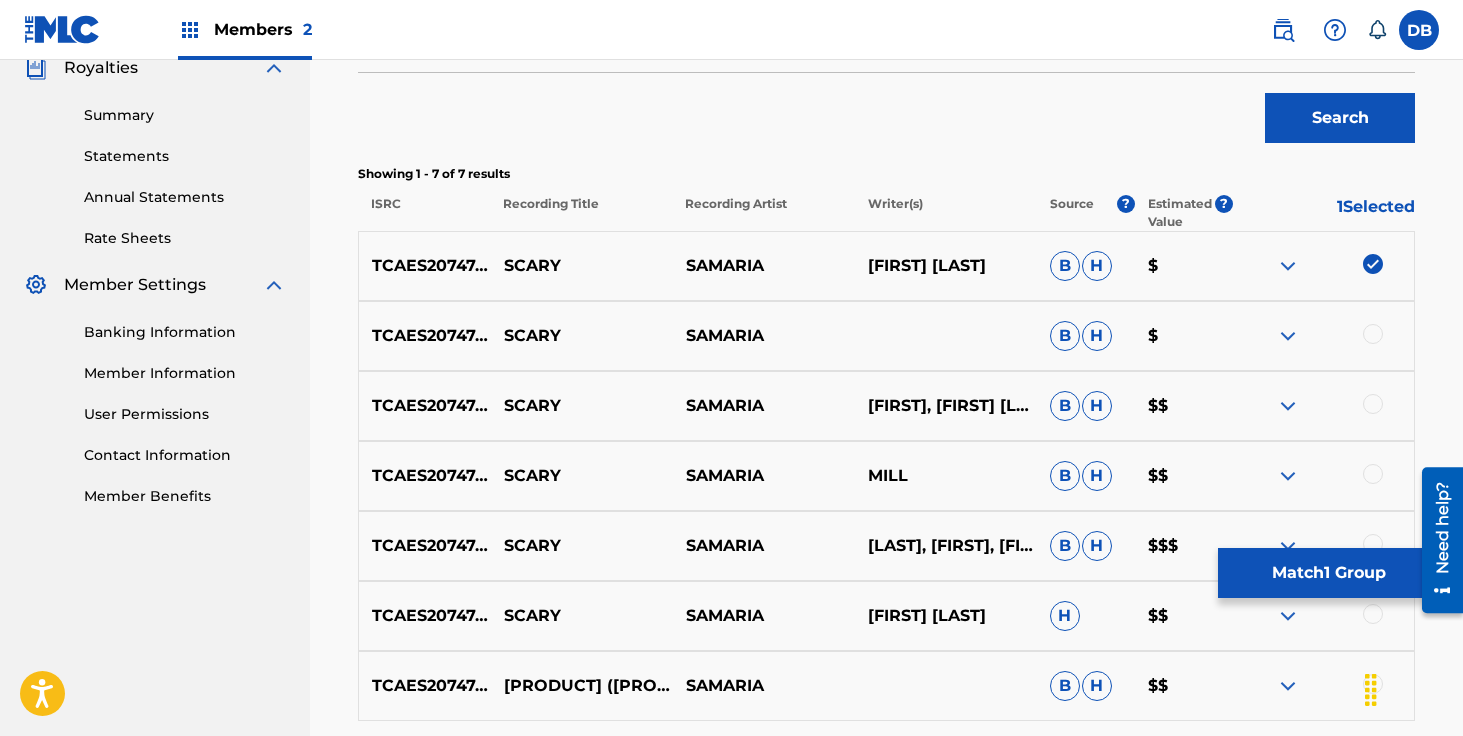 click at bounding box center (1373, 334) 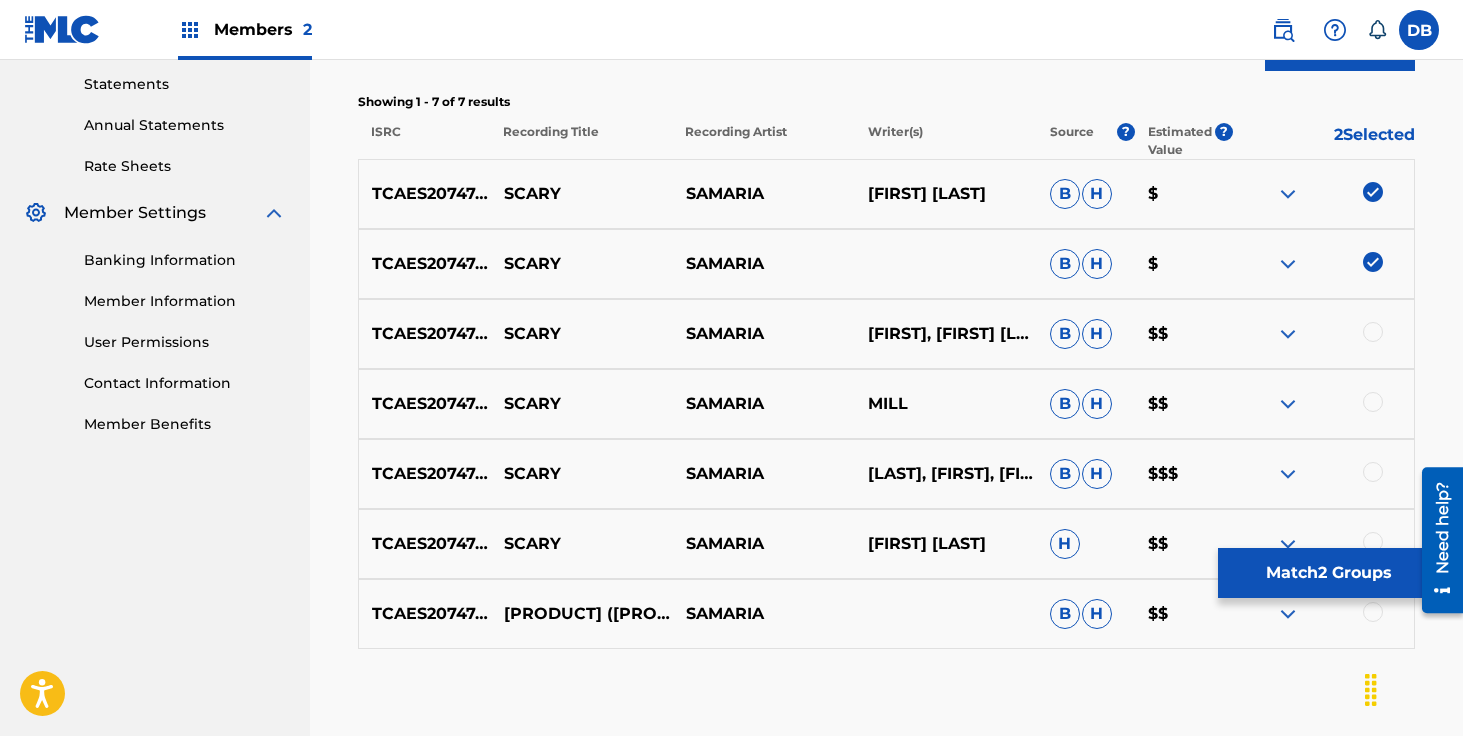scroll, scrollTop: 704, scrollLeft: 0, axis: vertical 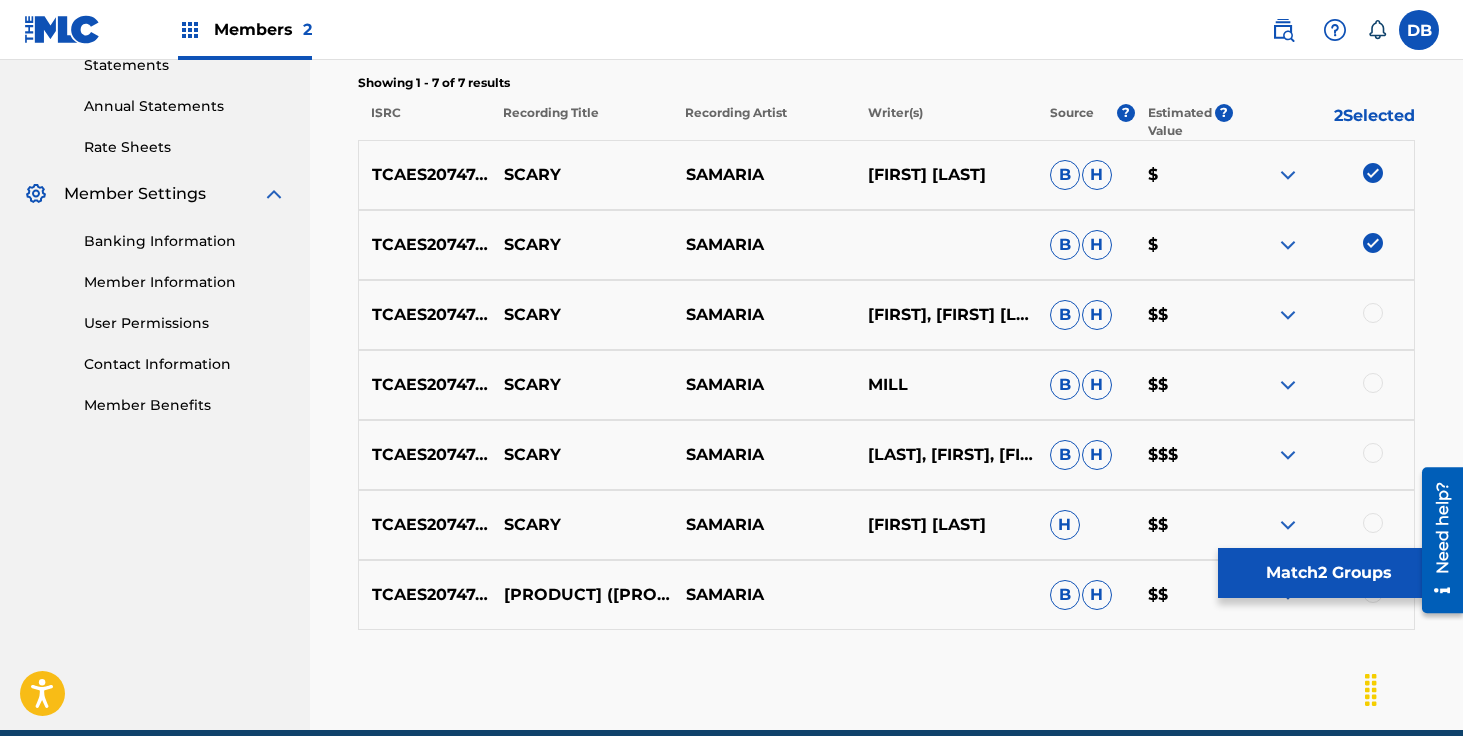 click at bounding box center (1373, 313) 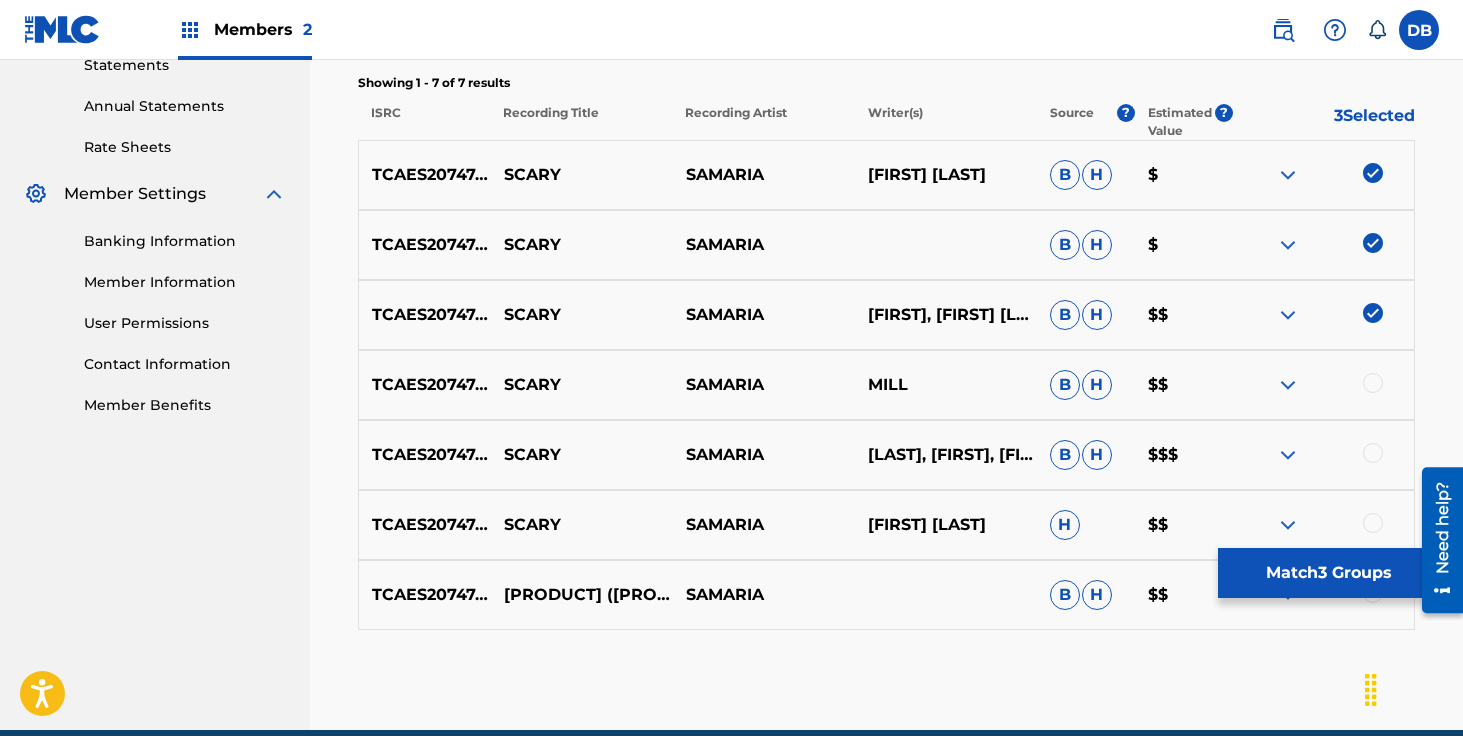 click at bounding box center (1373, 383) 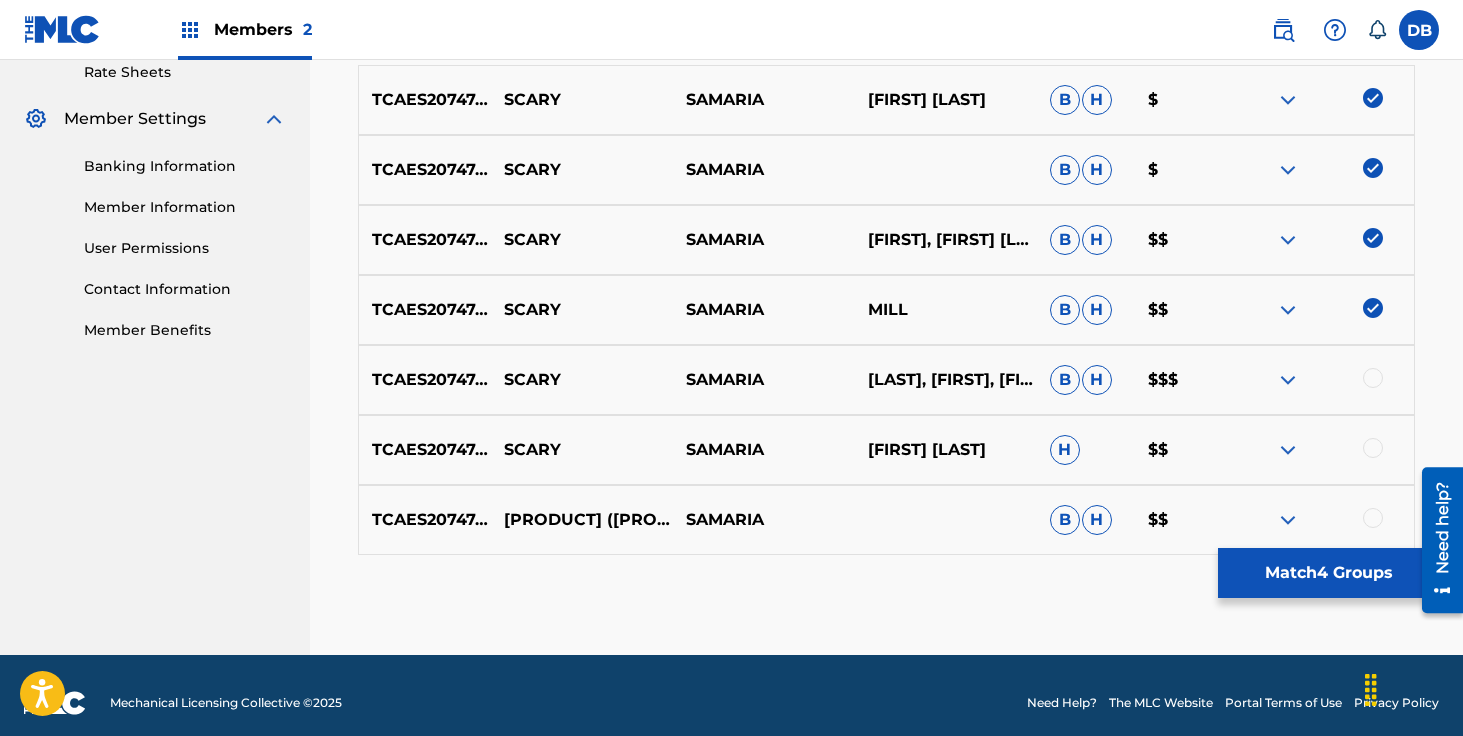scroll, scrollTop: 794, scrollLeft: 0, axis: vertical 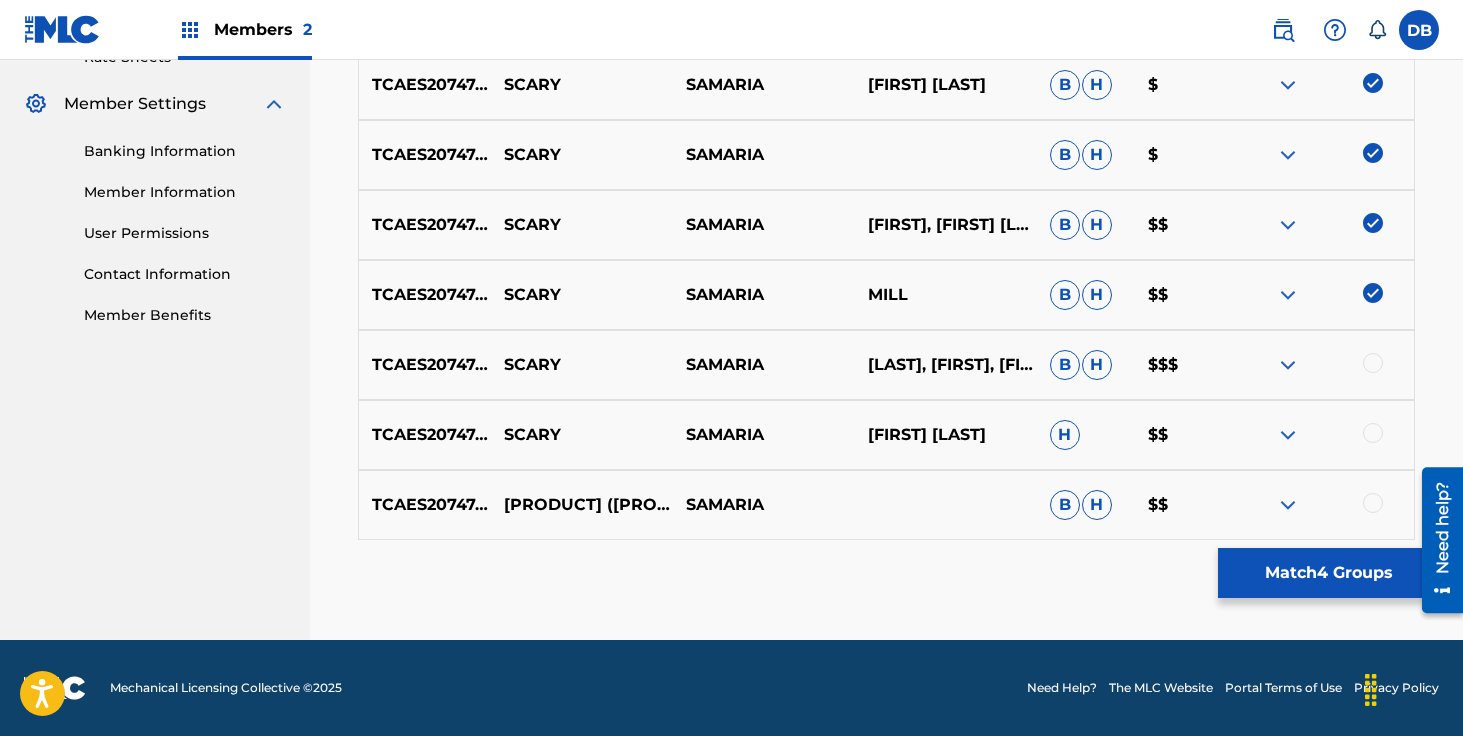 click at bounding box center (1373, 363) 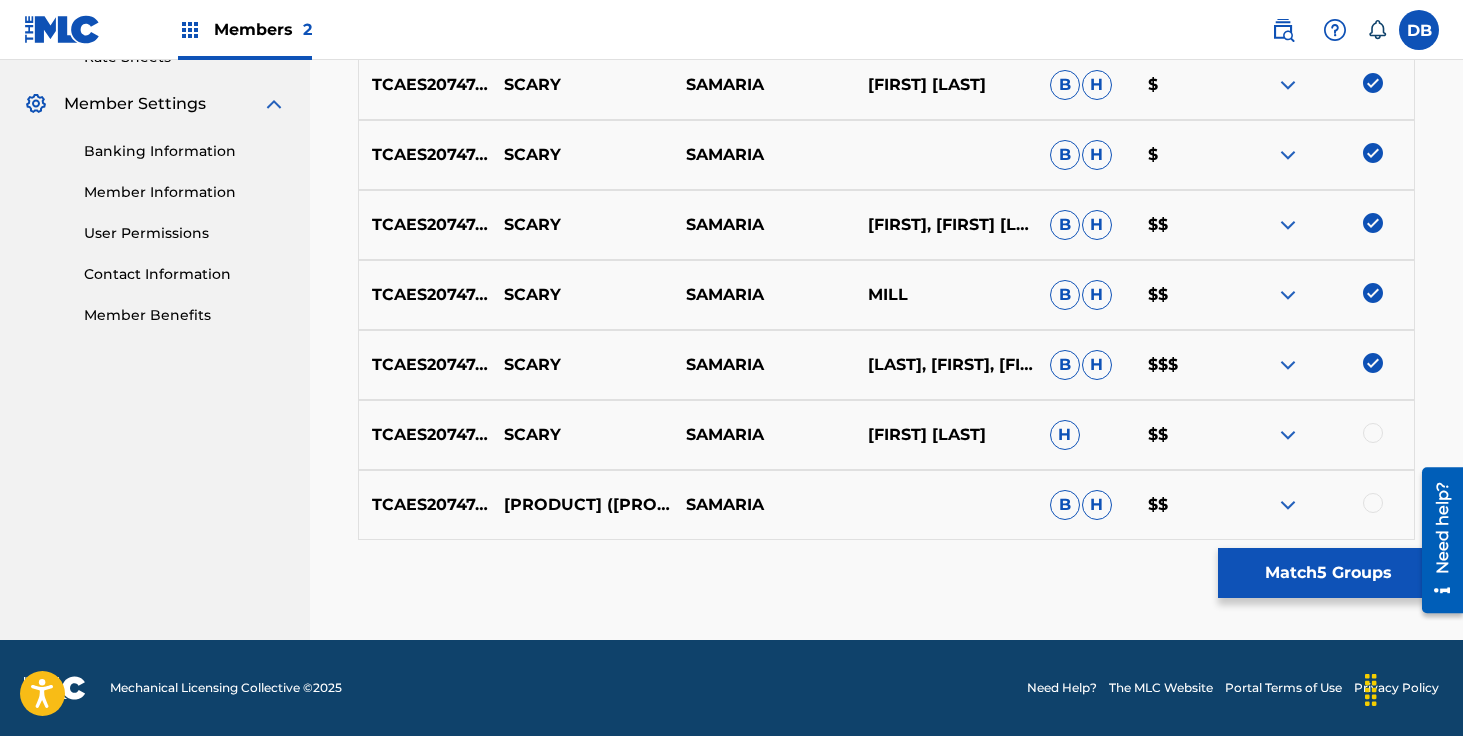 click at bounding box center (1373, 433) 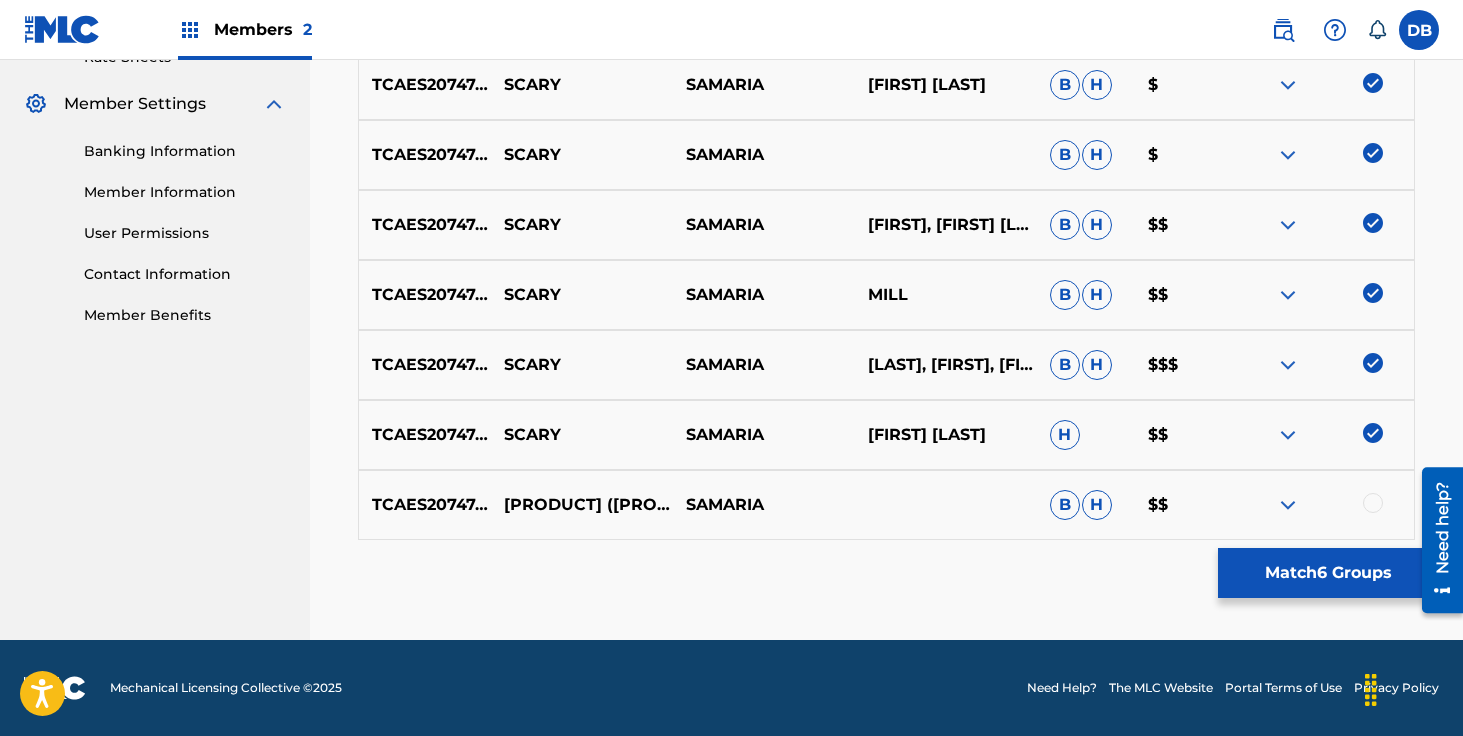 click at bounding box center [1373, 503] 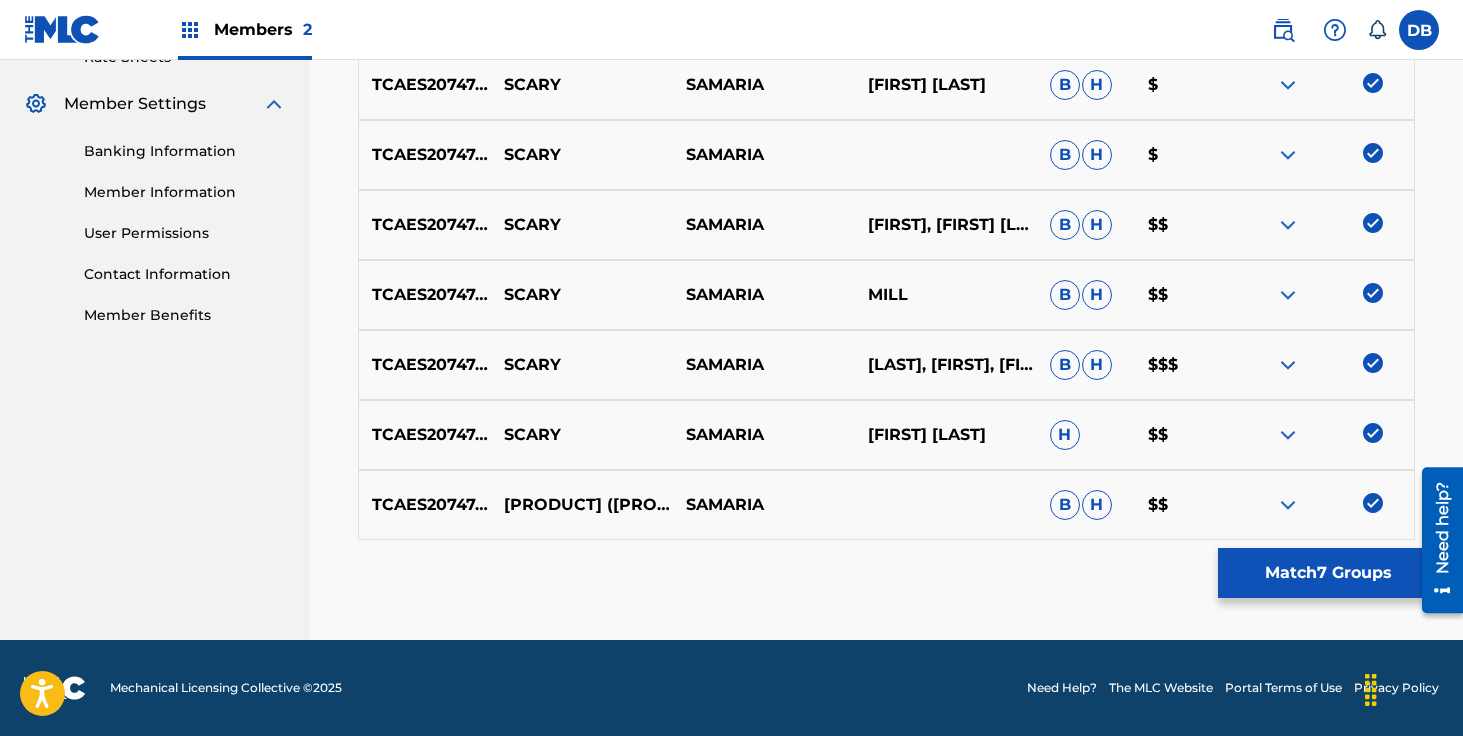 click on "Match  7 Groups" at bounding box center [1328, 573] 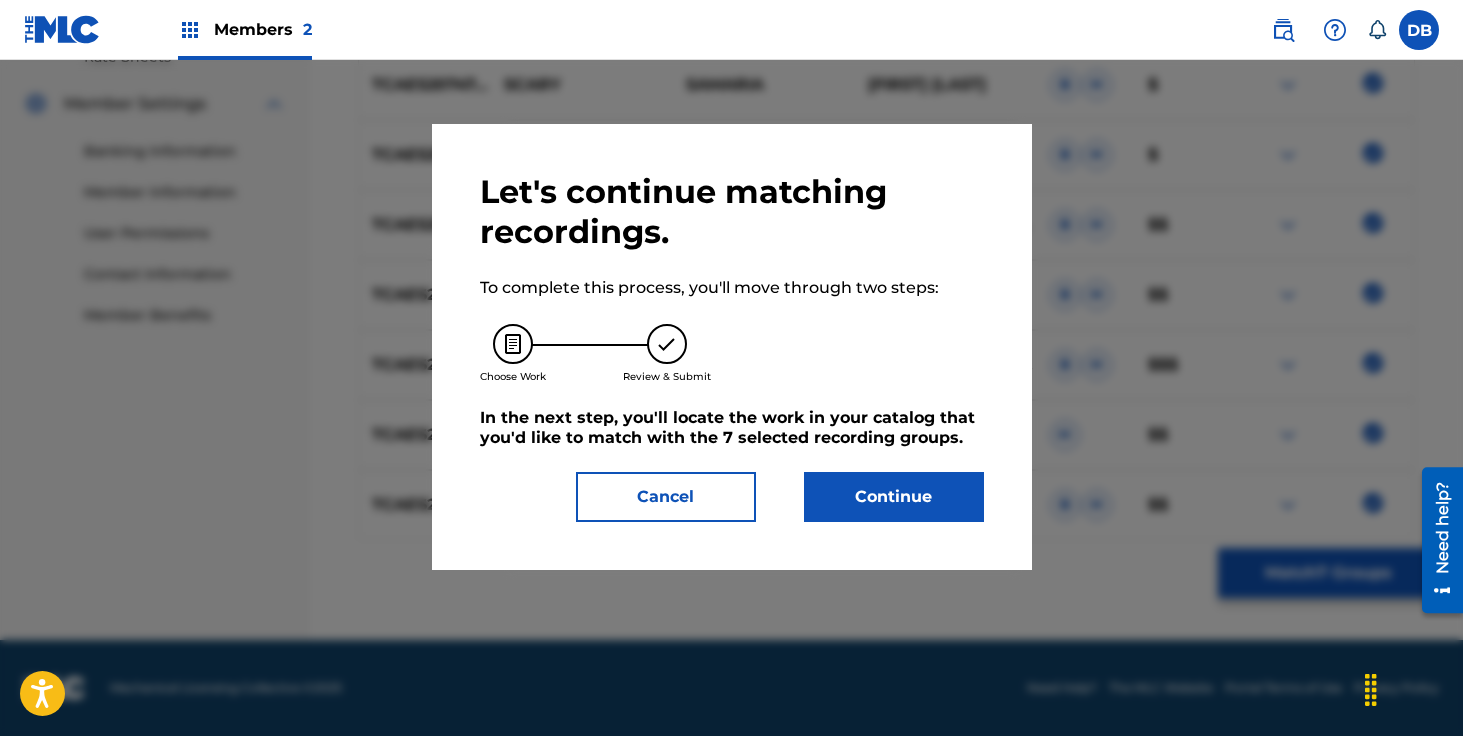 click on "Continue" at bounding box center (894, 497) 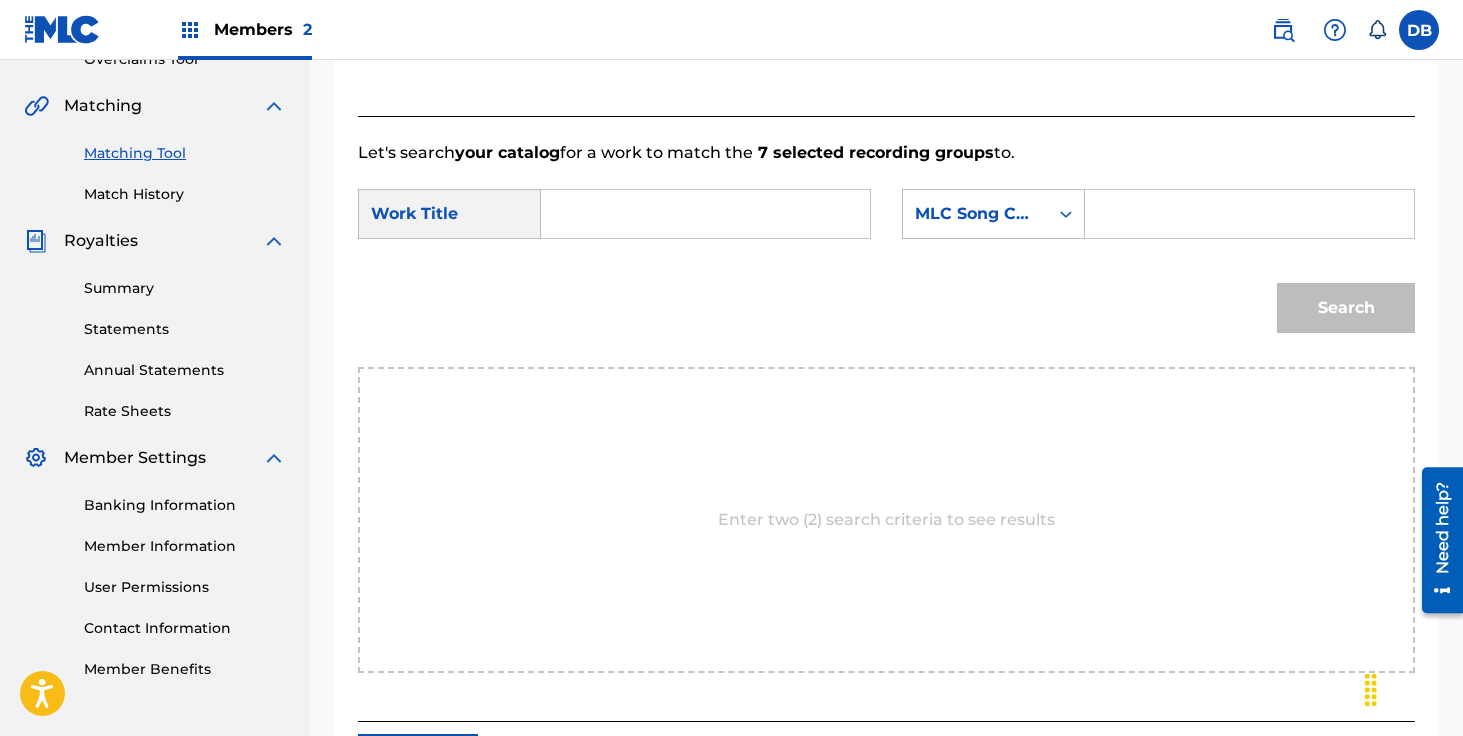 scroll, scrollTop: 431, scrollLeft: 0, axis: vertical 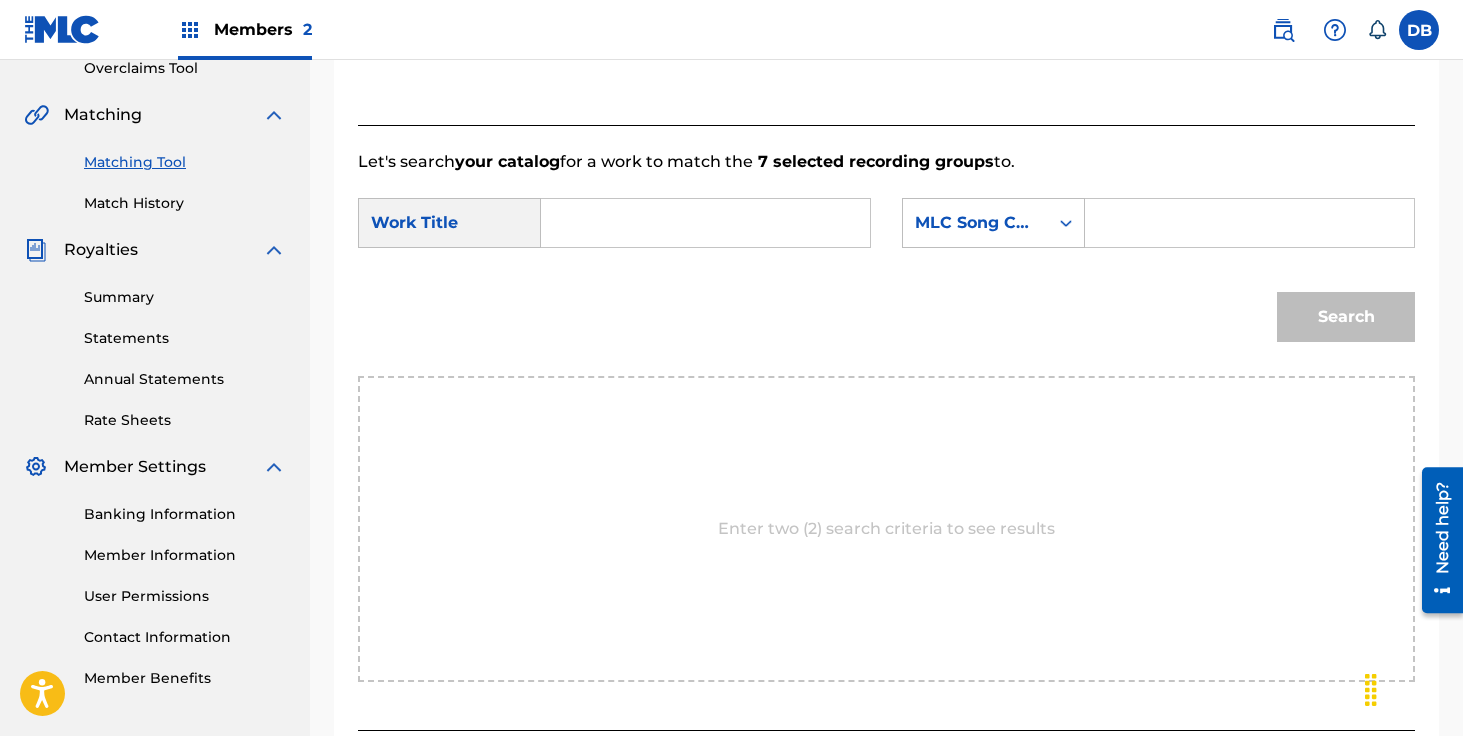 click at bounding box center [706, 223] 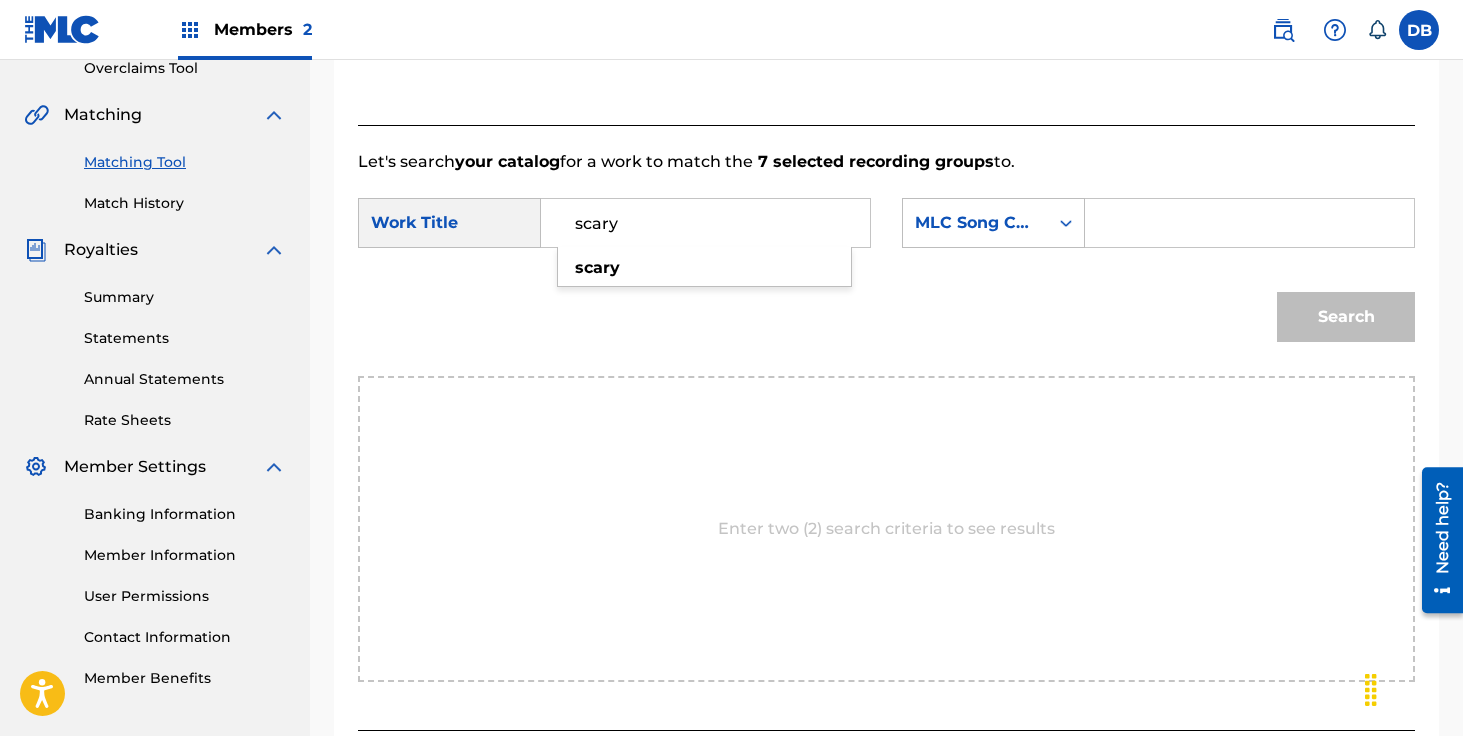 type on "scary" 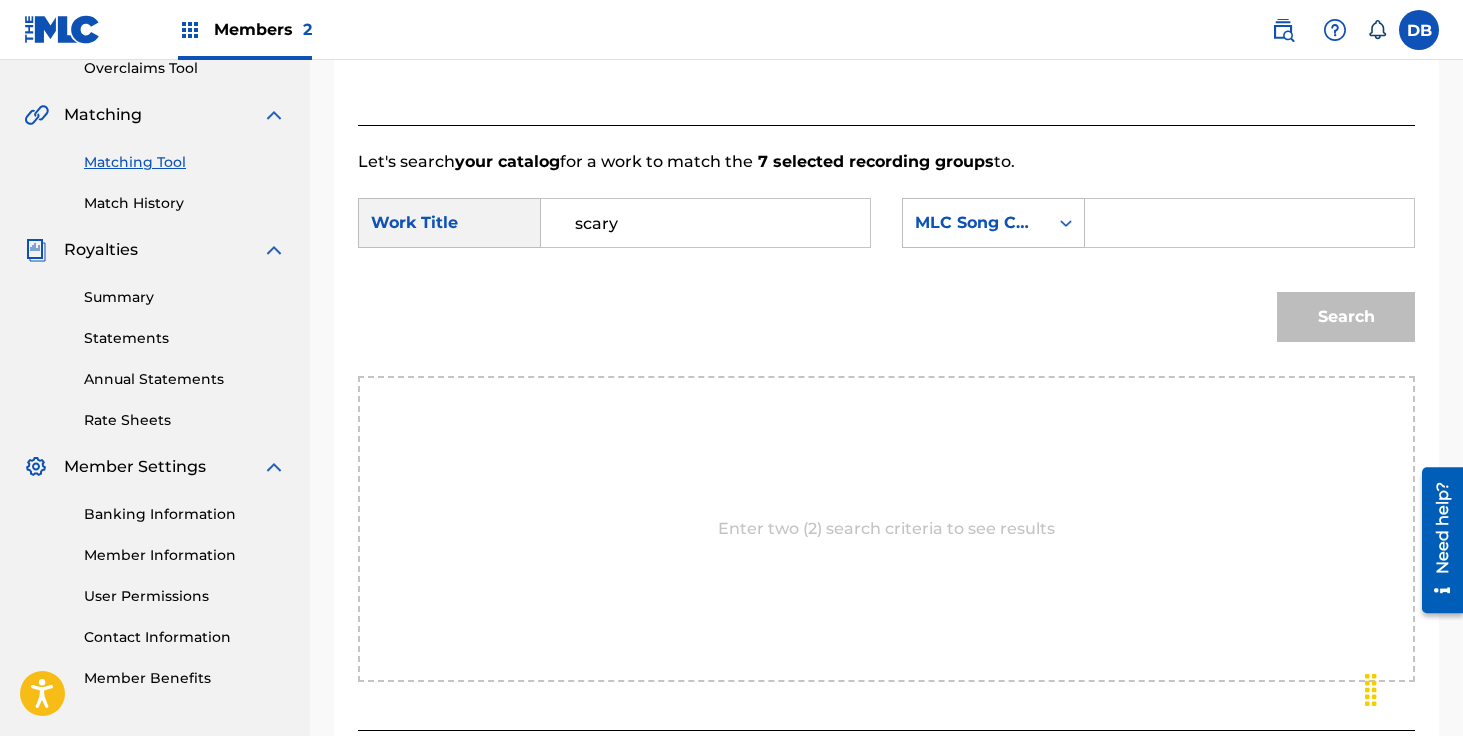 click on "Search" at bounding box center [886, 324] 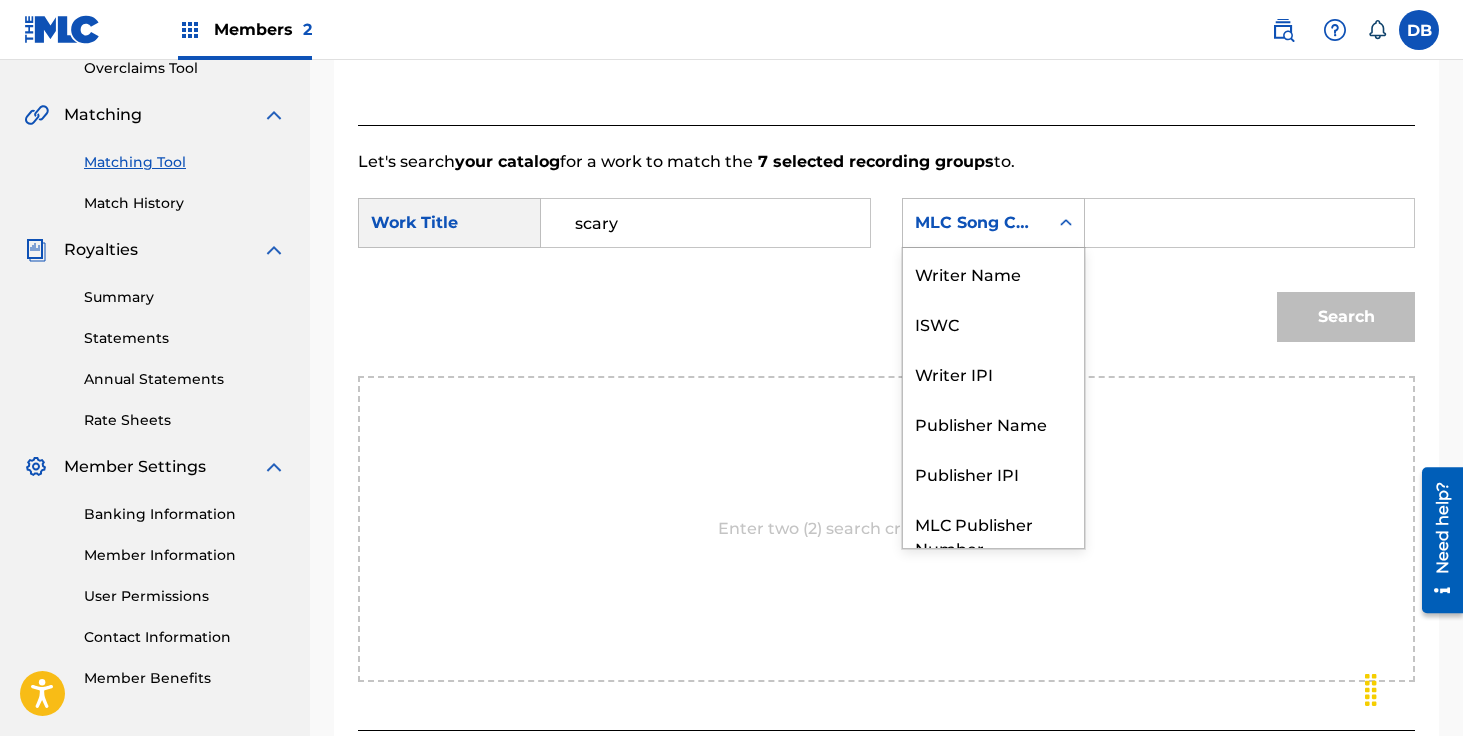 click on "MLC Song Code" at bounding box center [975, 223] 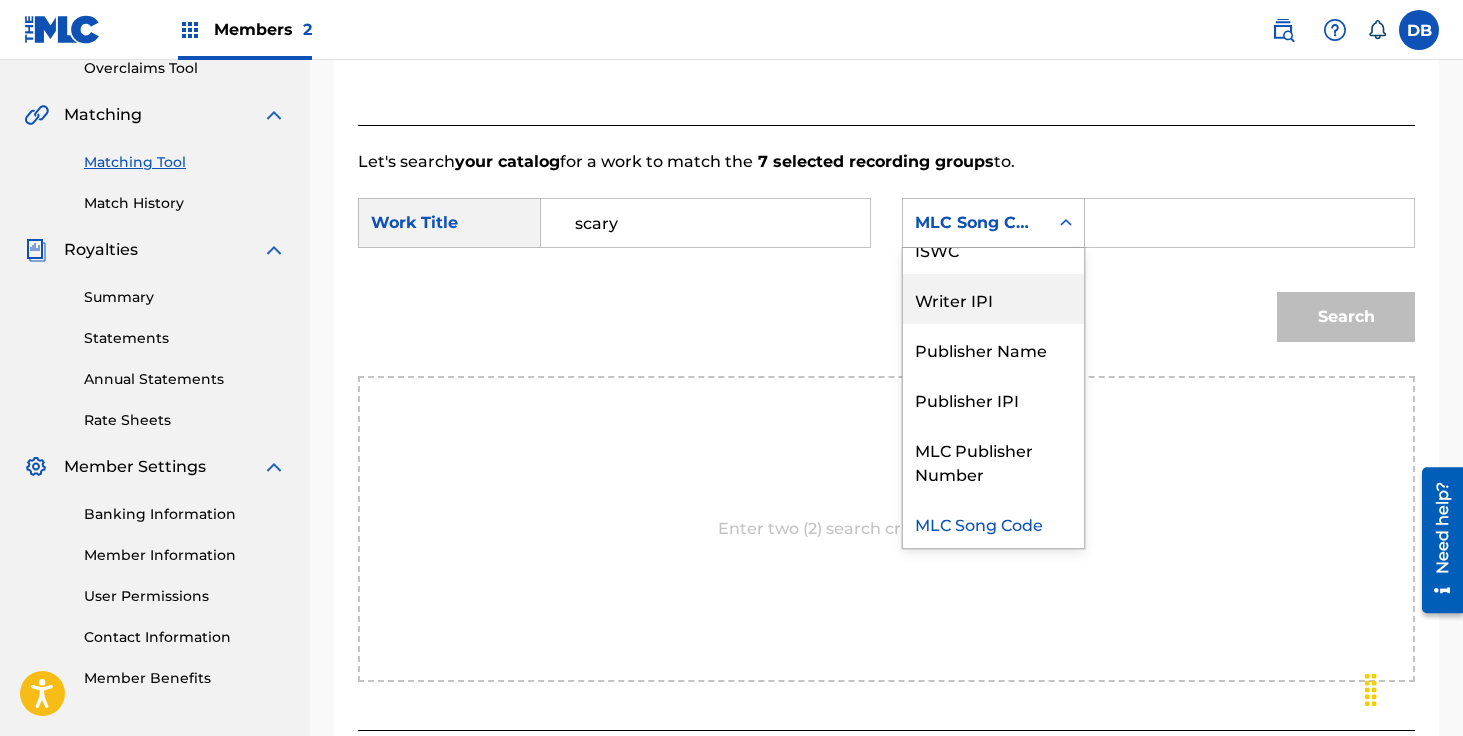 scroll, scrollTop: 0, scrollLeft: 0, axis: both 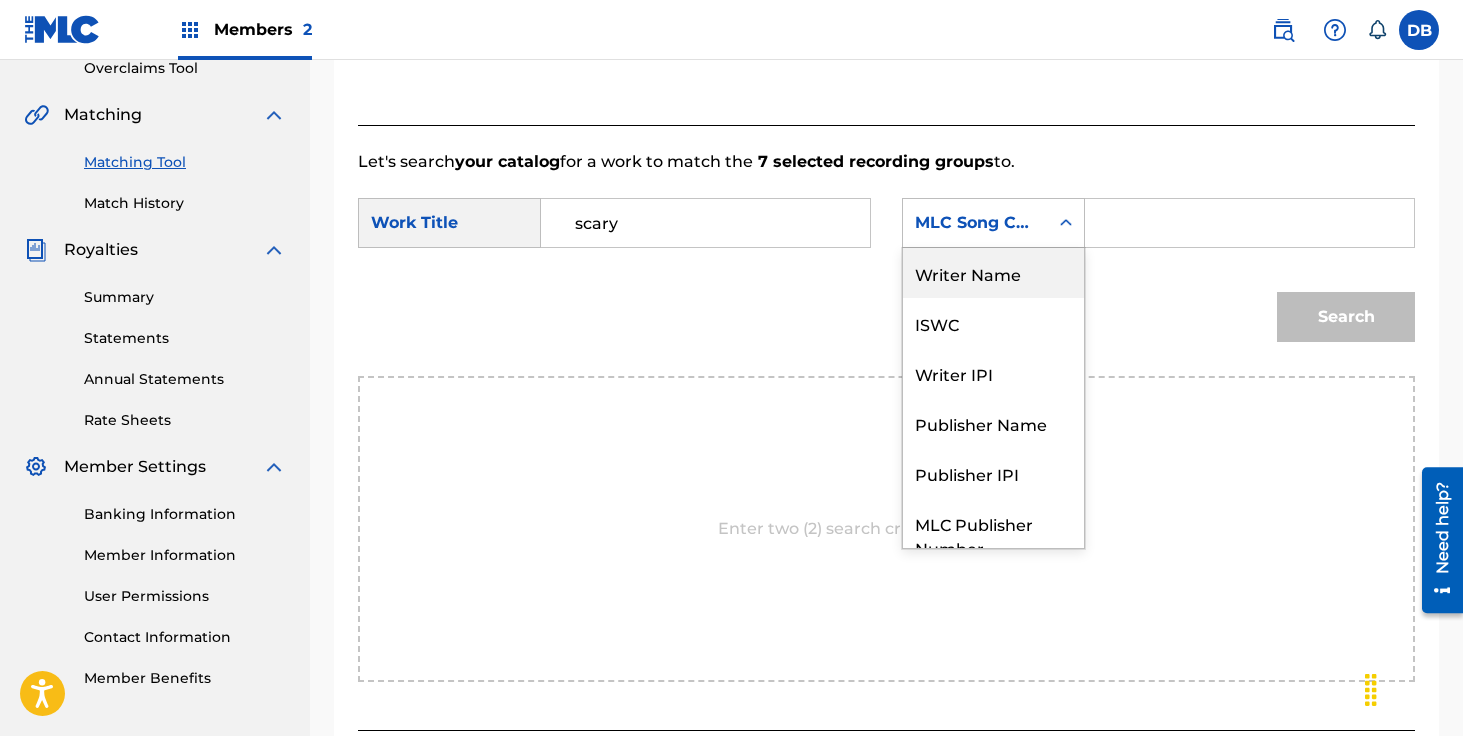 click on "Writer Name" at bounding box center [993, 273] 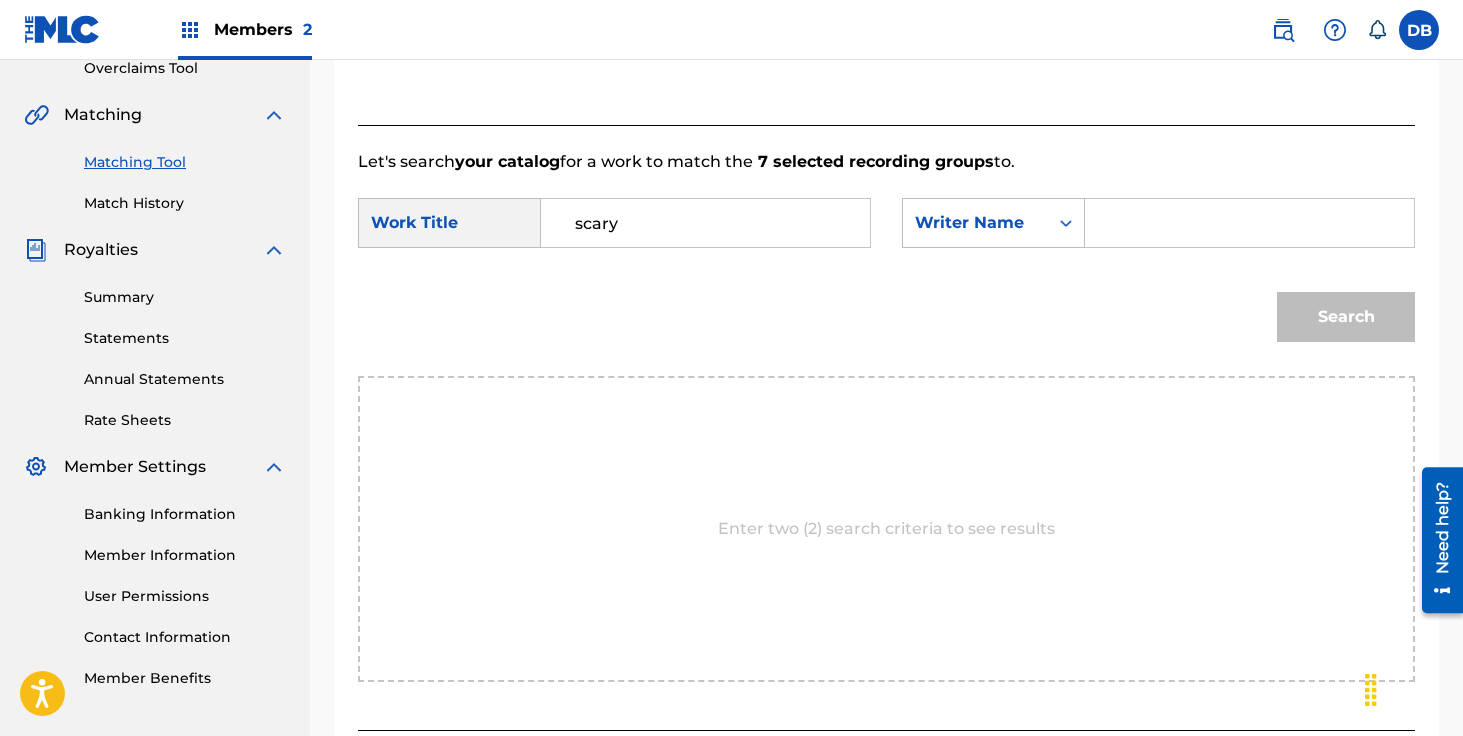 click at bounding box center [1249, 223] 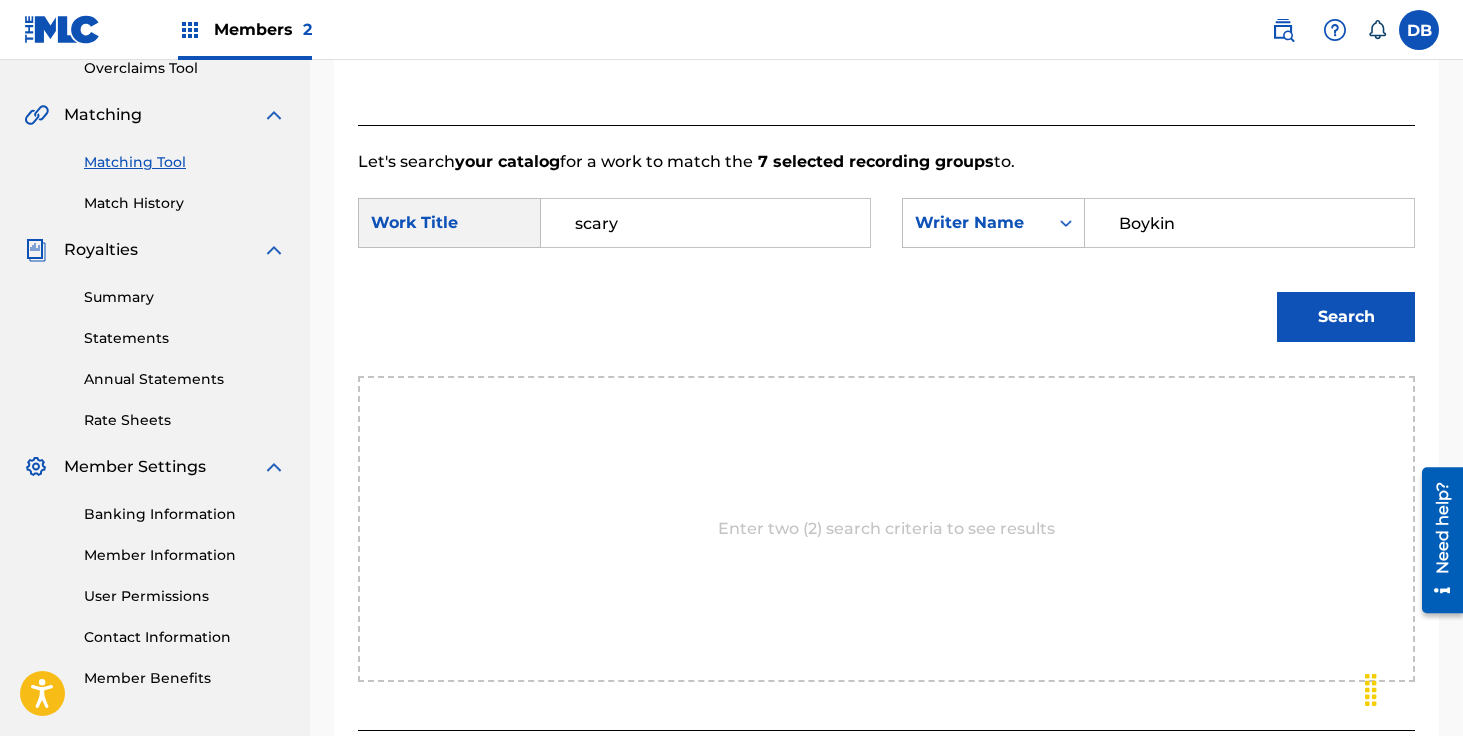 type on "Boykin" 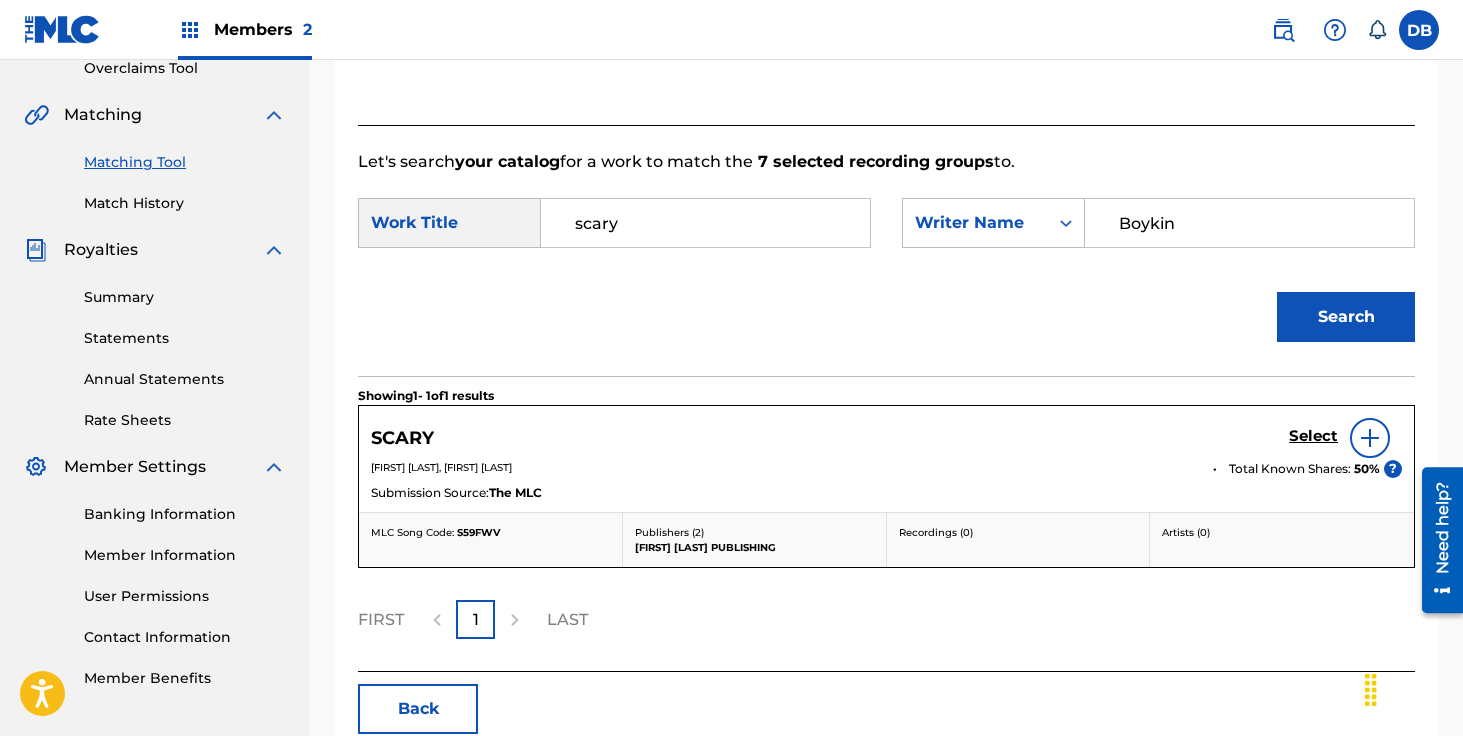click on "Select" at bounding box center [1313, 436] 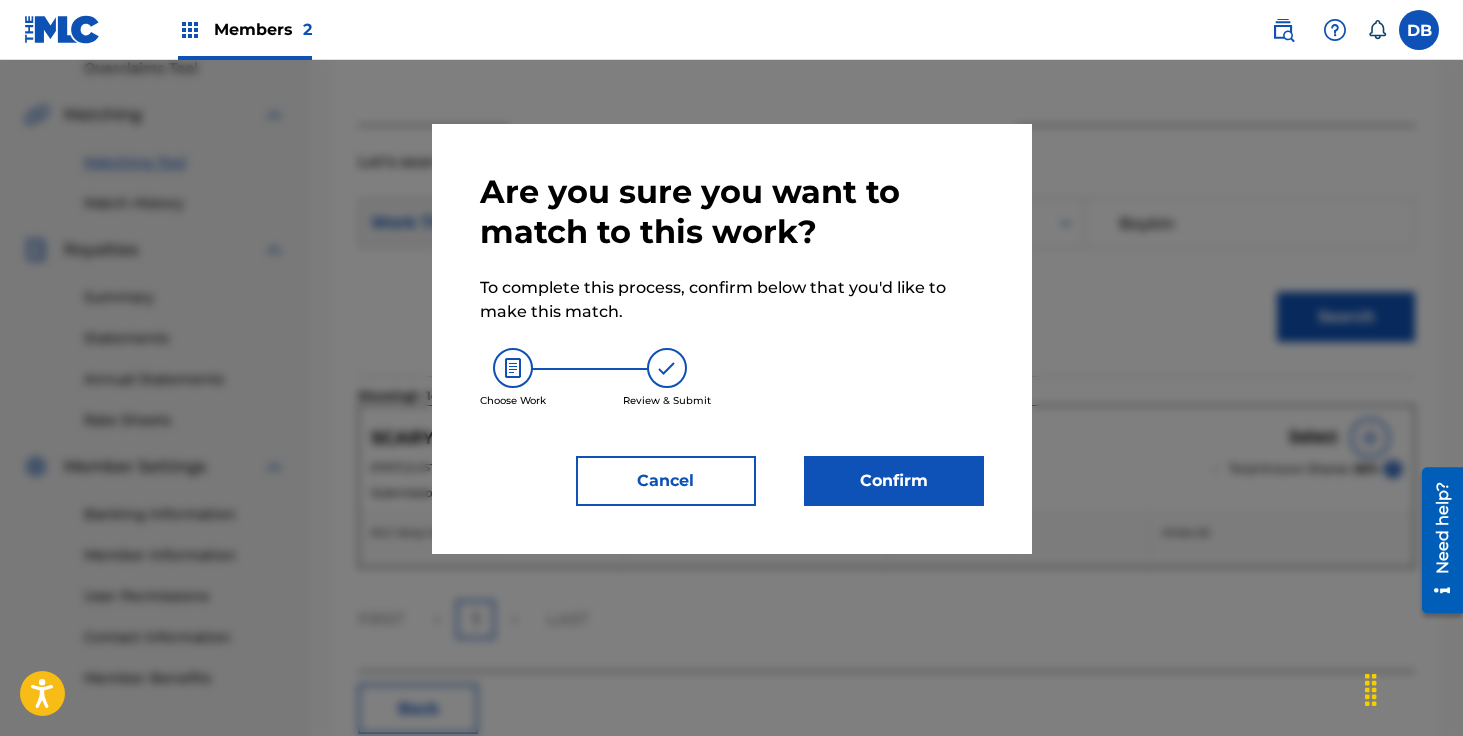 click on "Confirm" at bounding box center (894, 481) 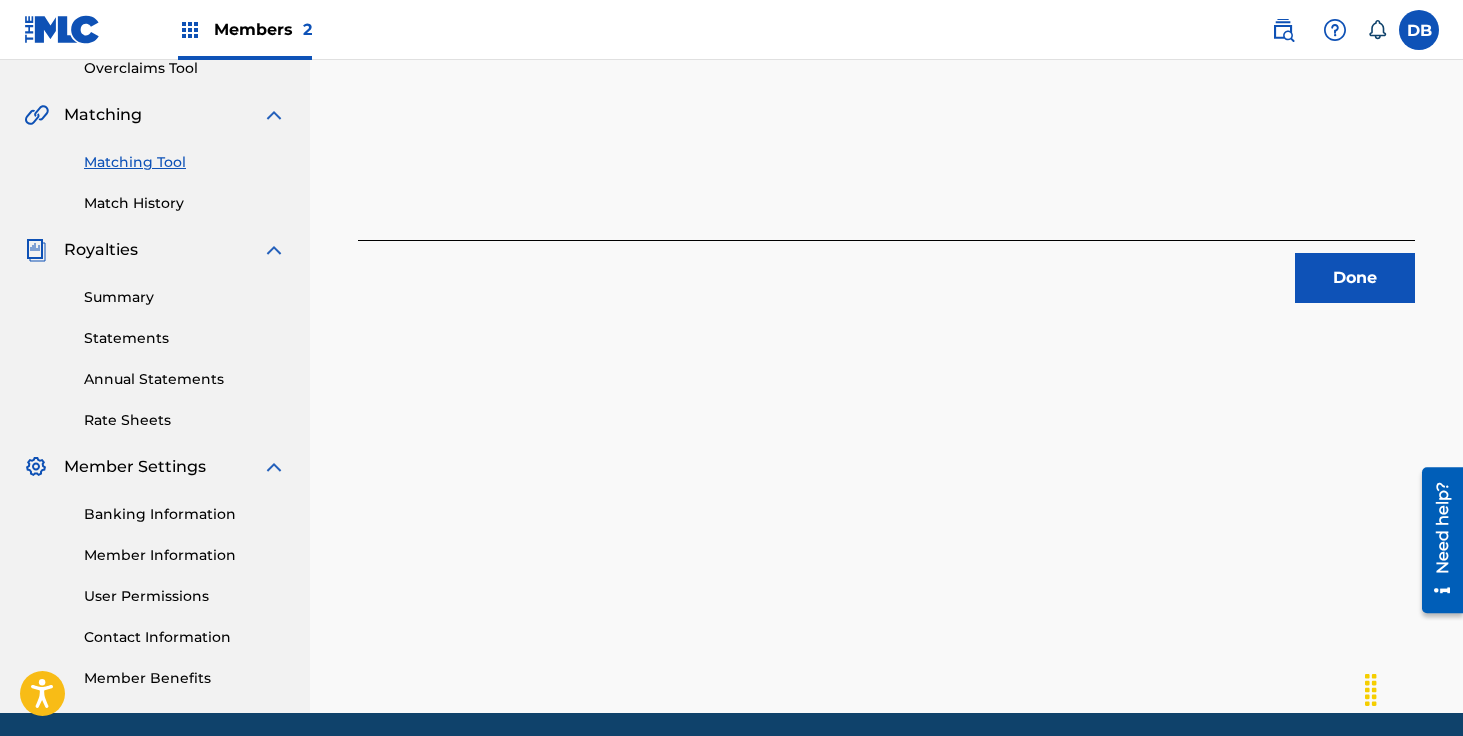 click on "Done" at bounding box center [1355, 278] 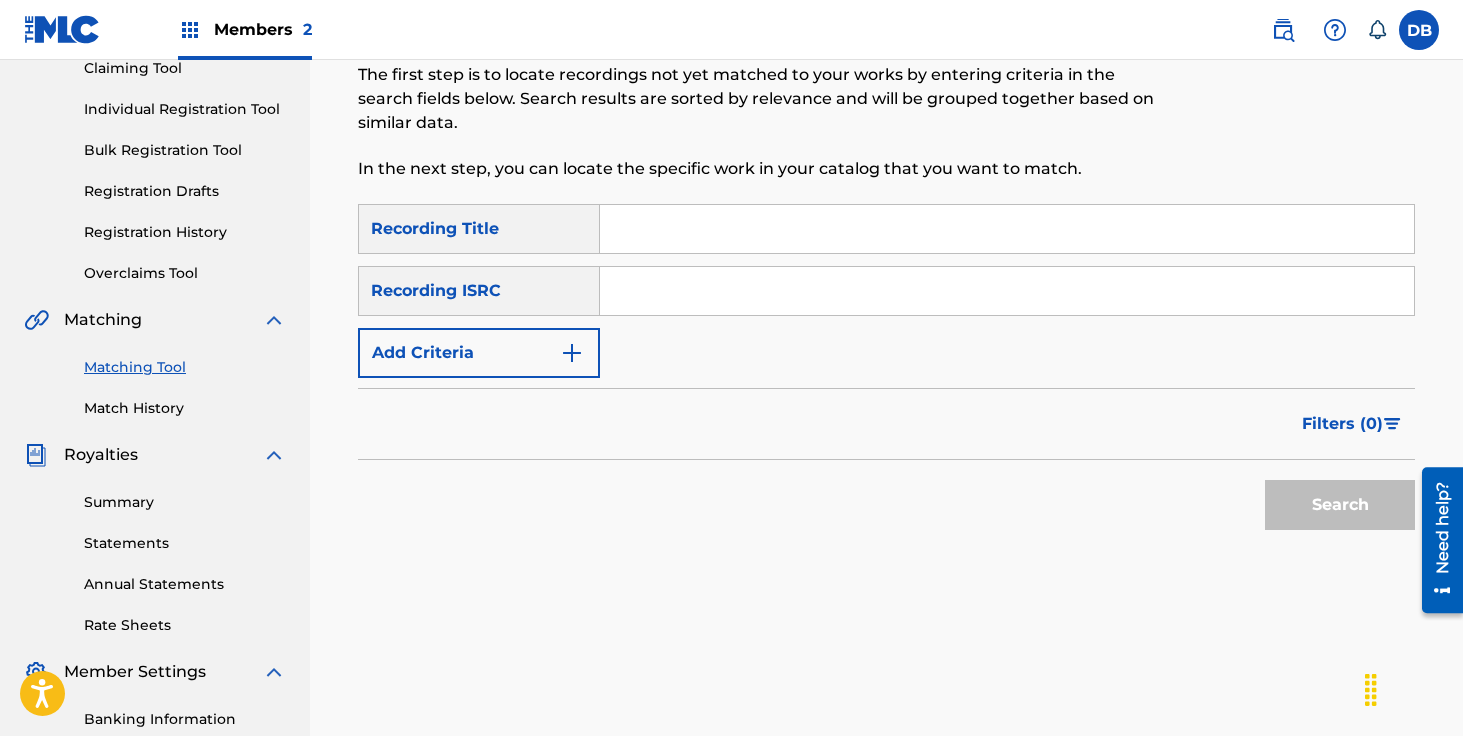 scroll, scrollTop: 220, scrollLeft: 0, axis: vertical 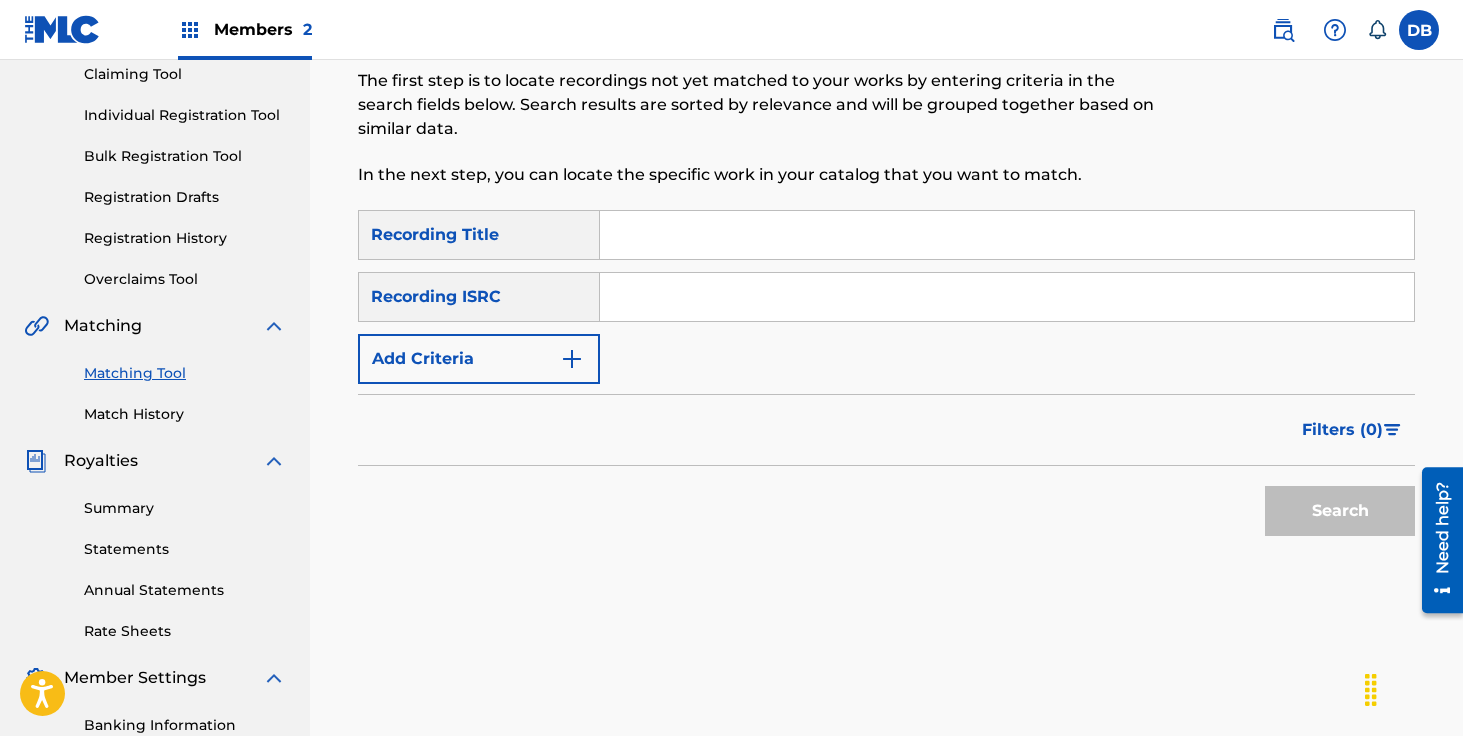 click on "Registration History" at bounding box center (185, 238) 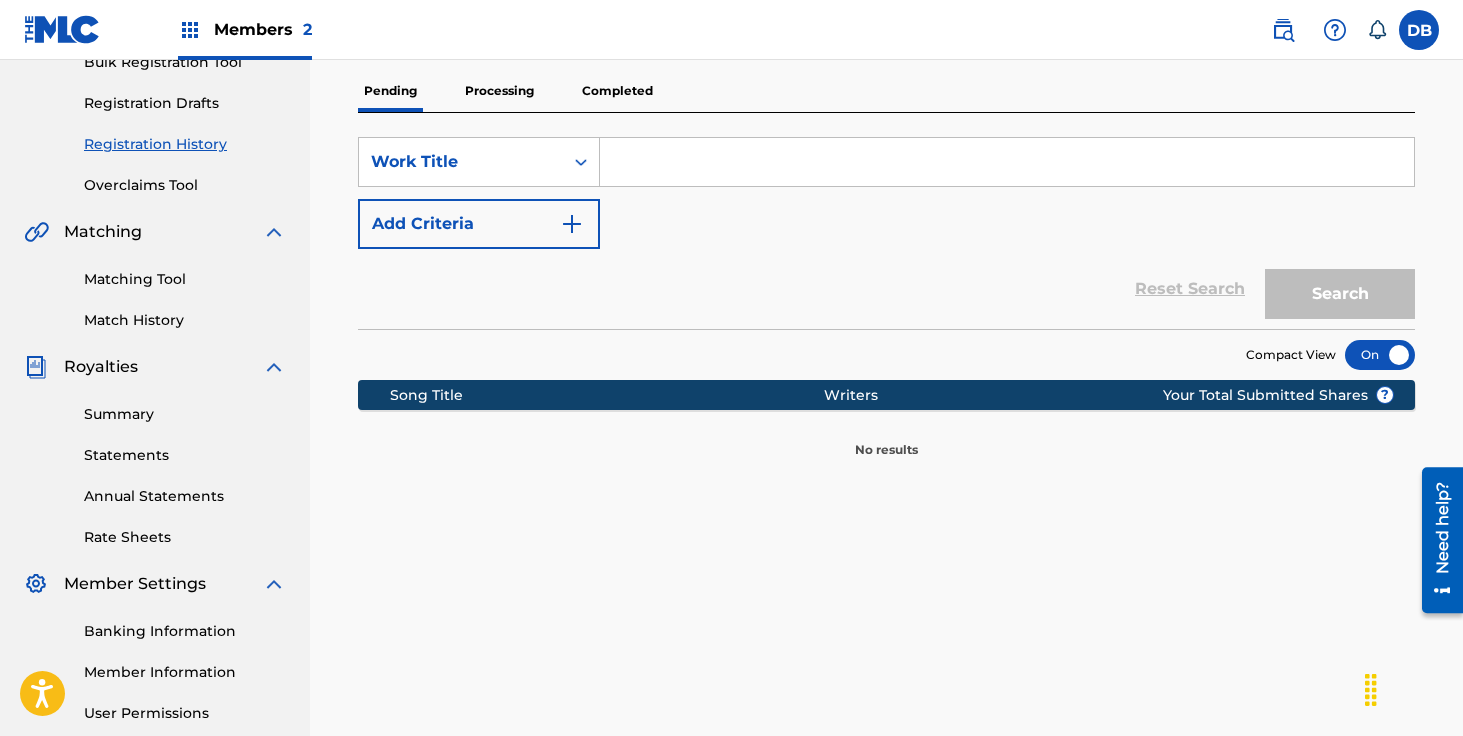 scroll, scrollTop: 327, scrollLeft: 0, axis: vertical 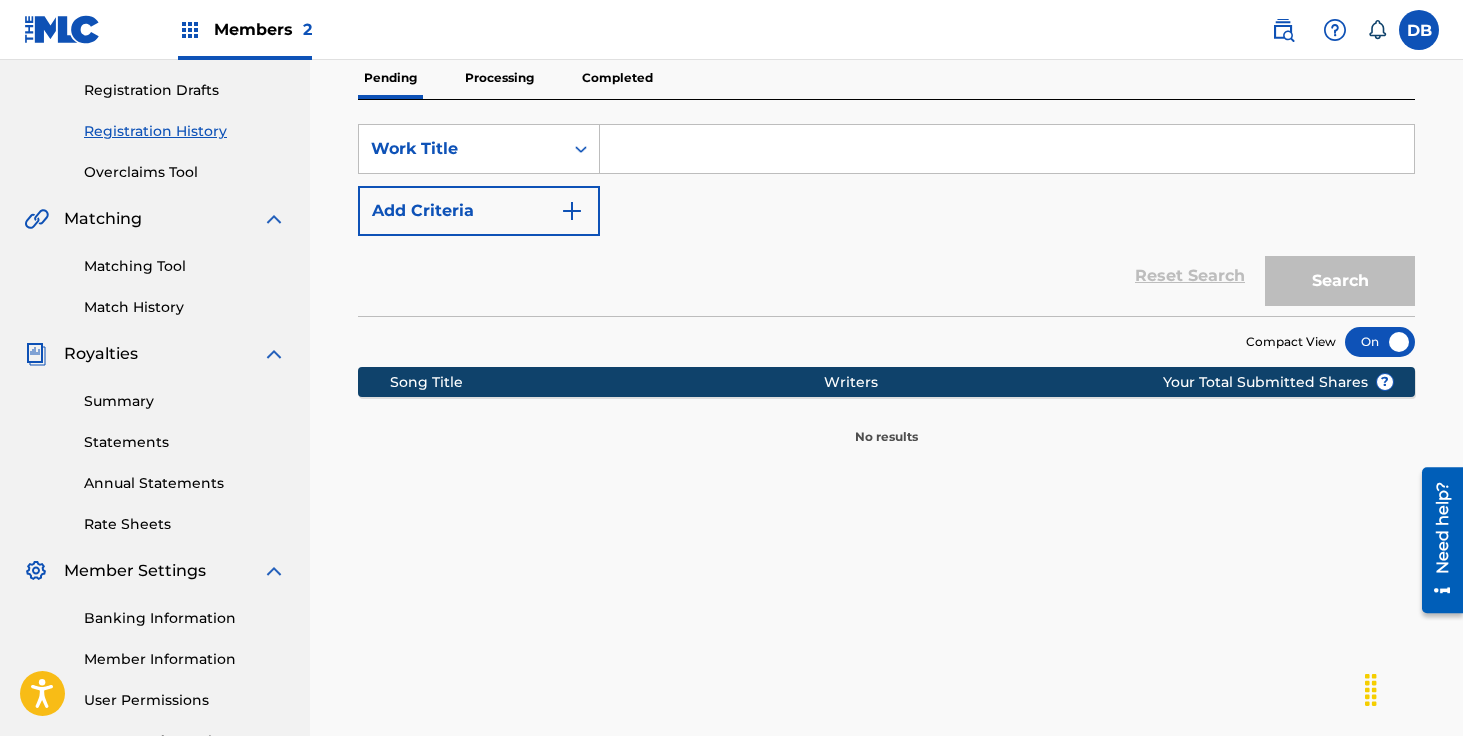 click on "Completed" at bounding box center (617, 78) 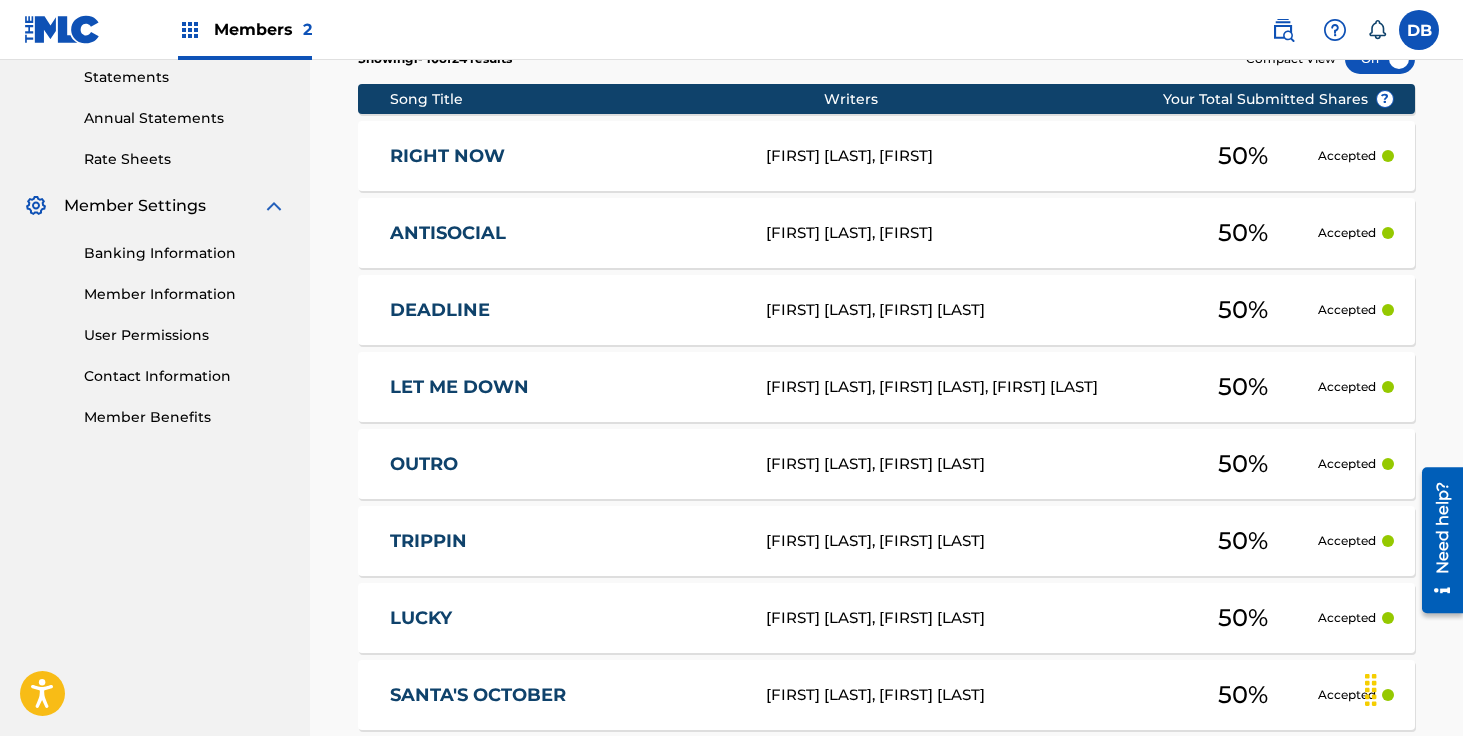 scroll, scrollTop: 1071, scrollLeft: 0, axis: vertical 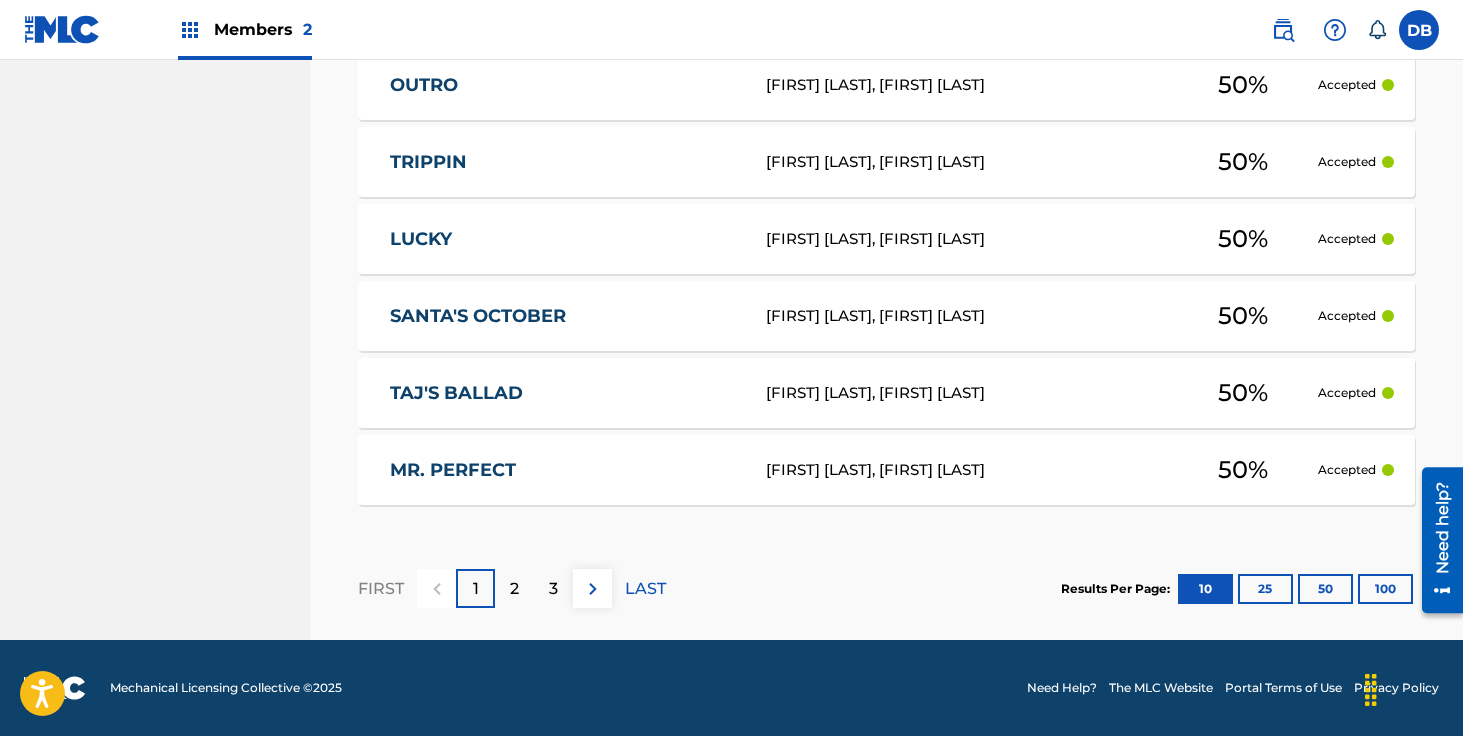 click on "3" at bounding box center [553, 589] 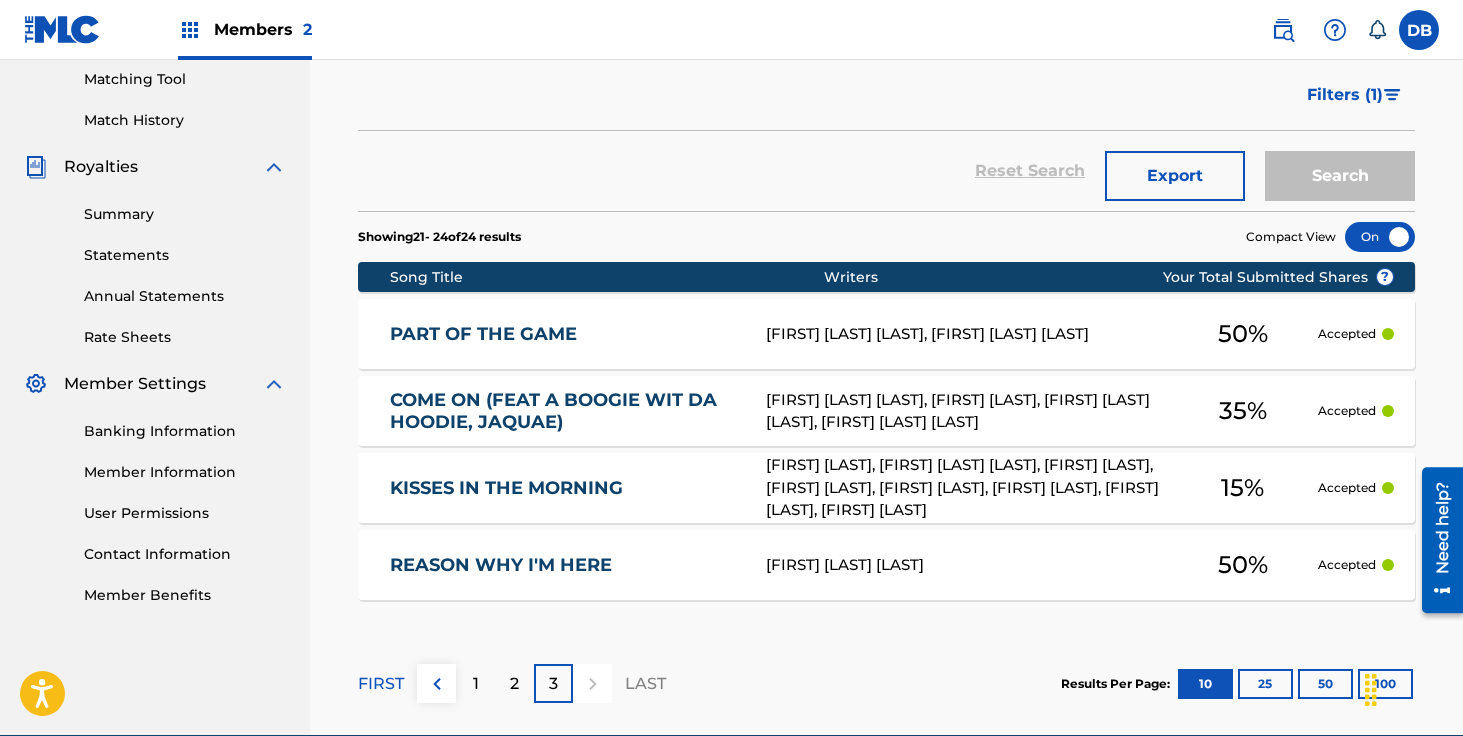 scroll, scrollTop: 482, scrollLeft: 0, axis: vertical 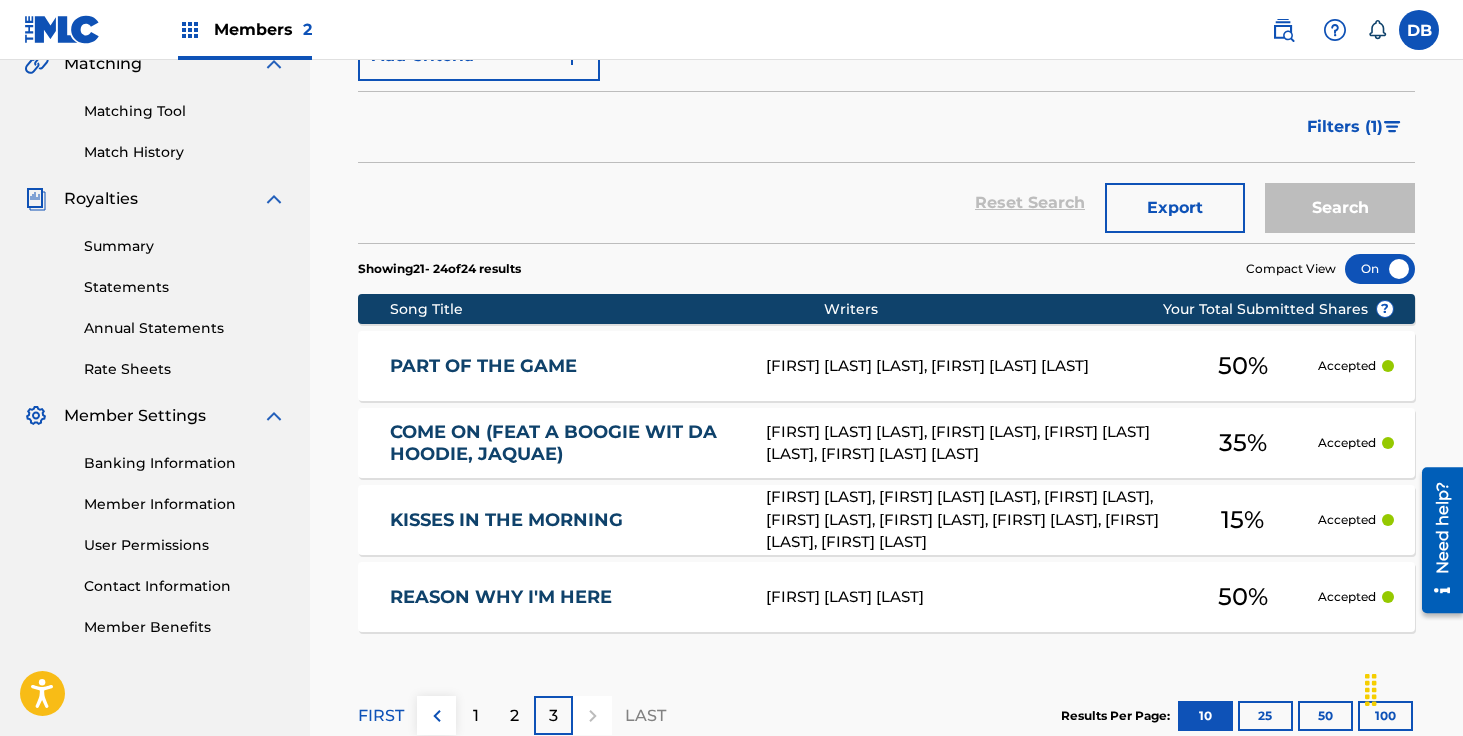 click on "50" at bounding box center (1325, 716) 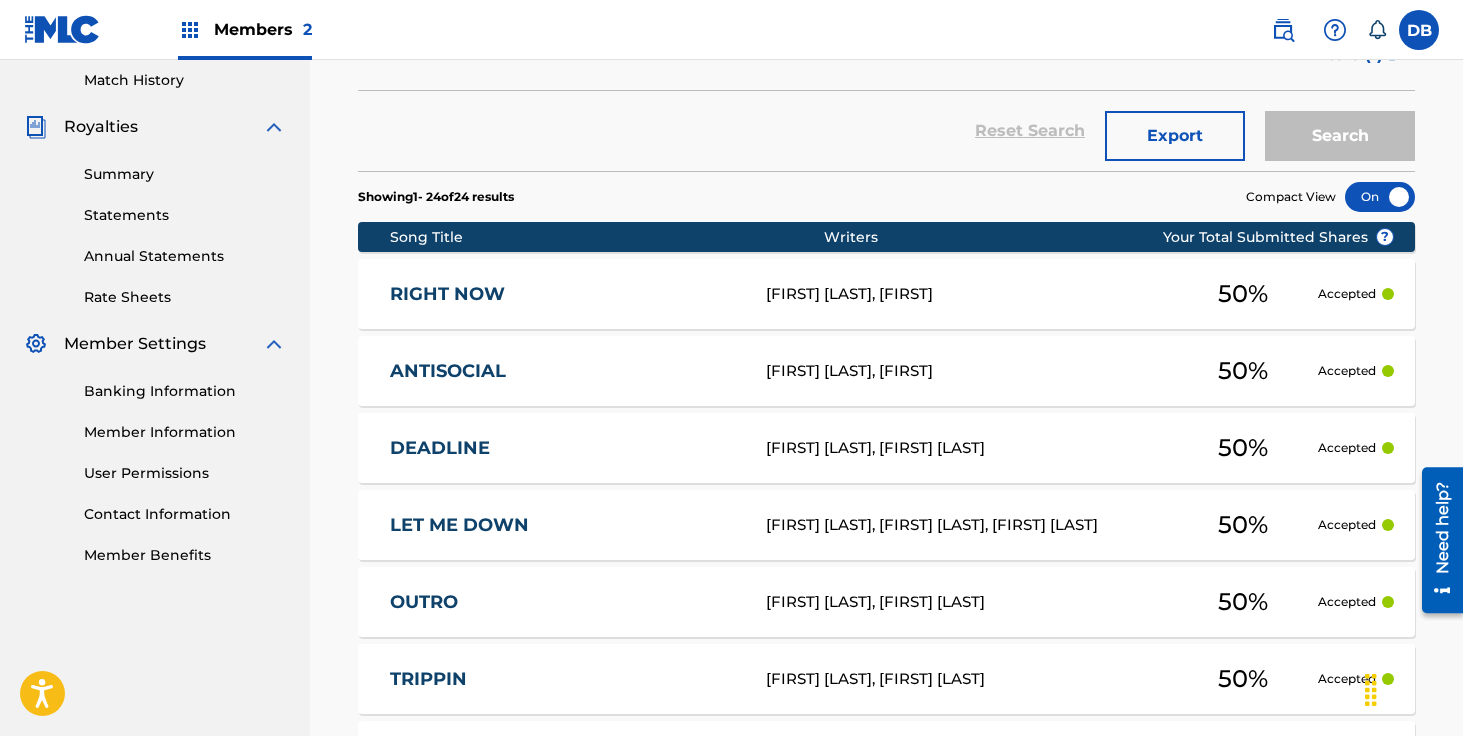 scroll, scrollTop: 419, scrollLeft: 0, axis: vertical 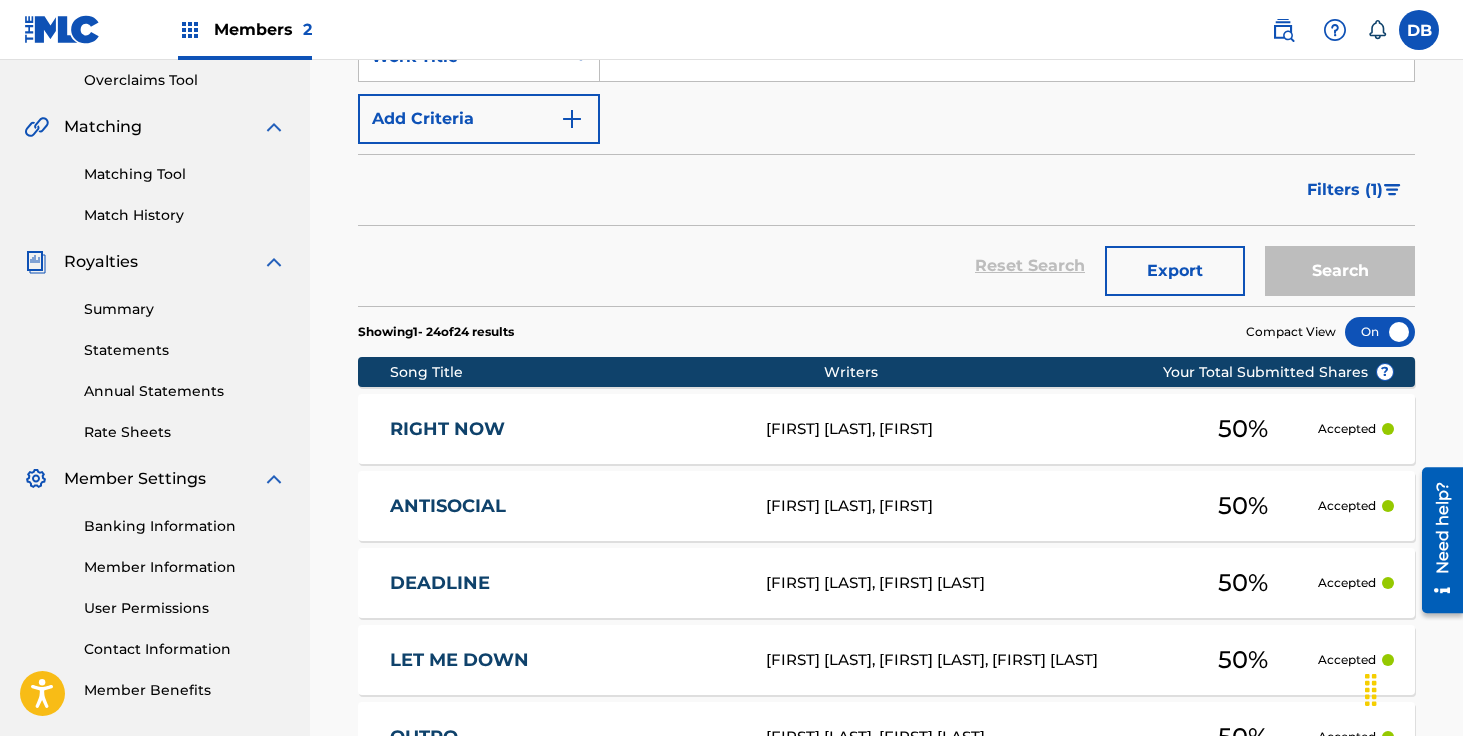 click on "Filters ( 1 )" at bounding box center (1345, 190) 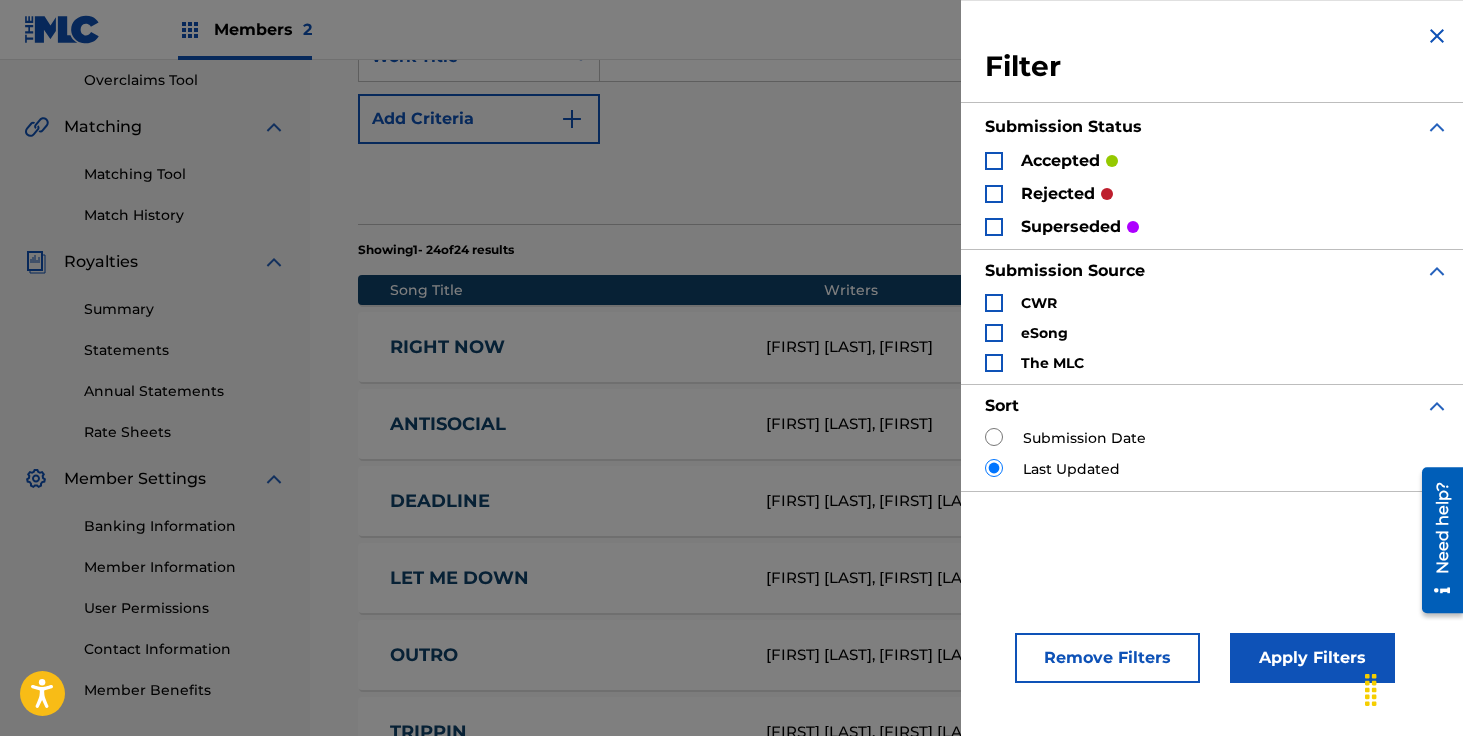 click at bounding box center [994, 437] 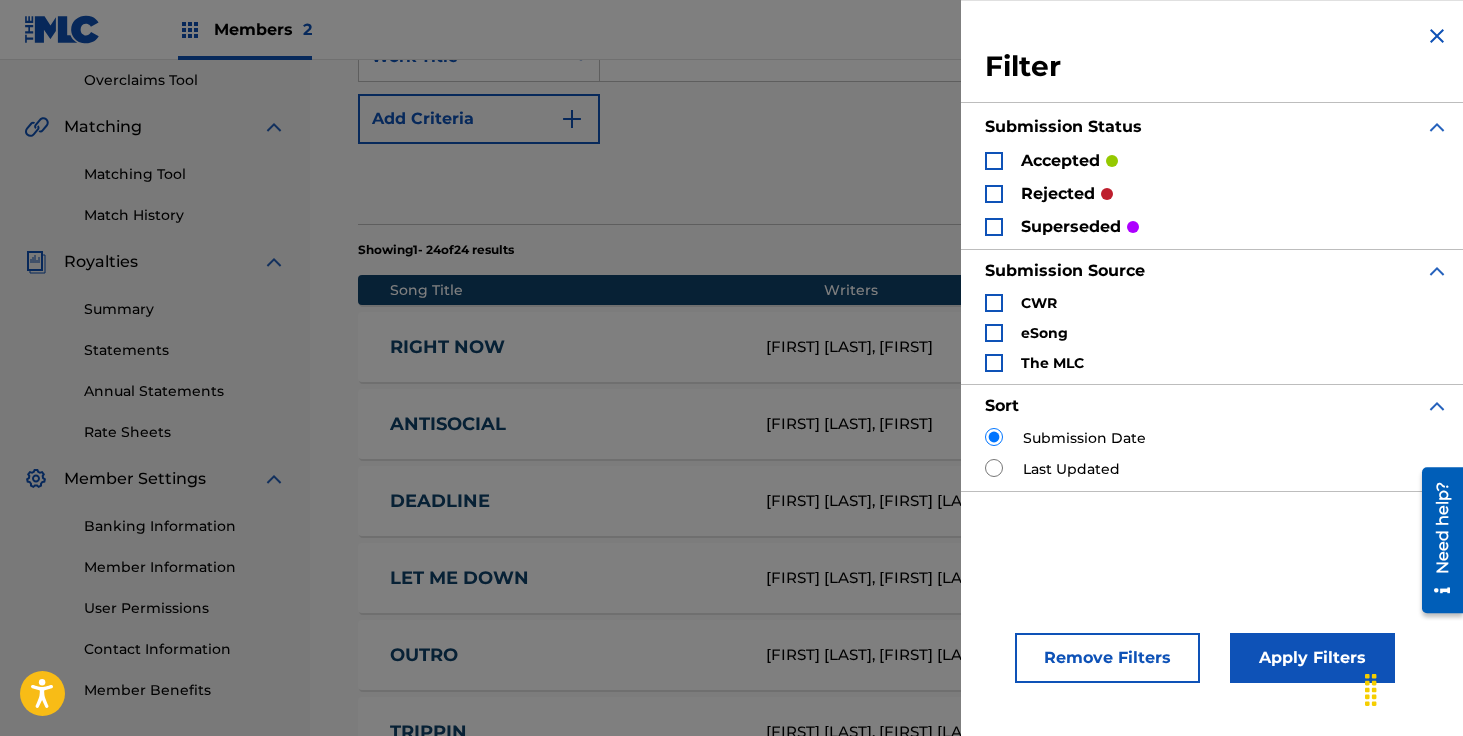 click on "Apply Filters" at bounding box center [1312, 658] 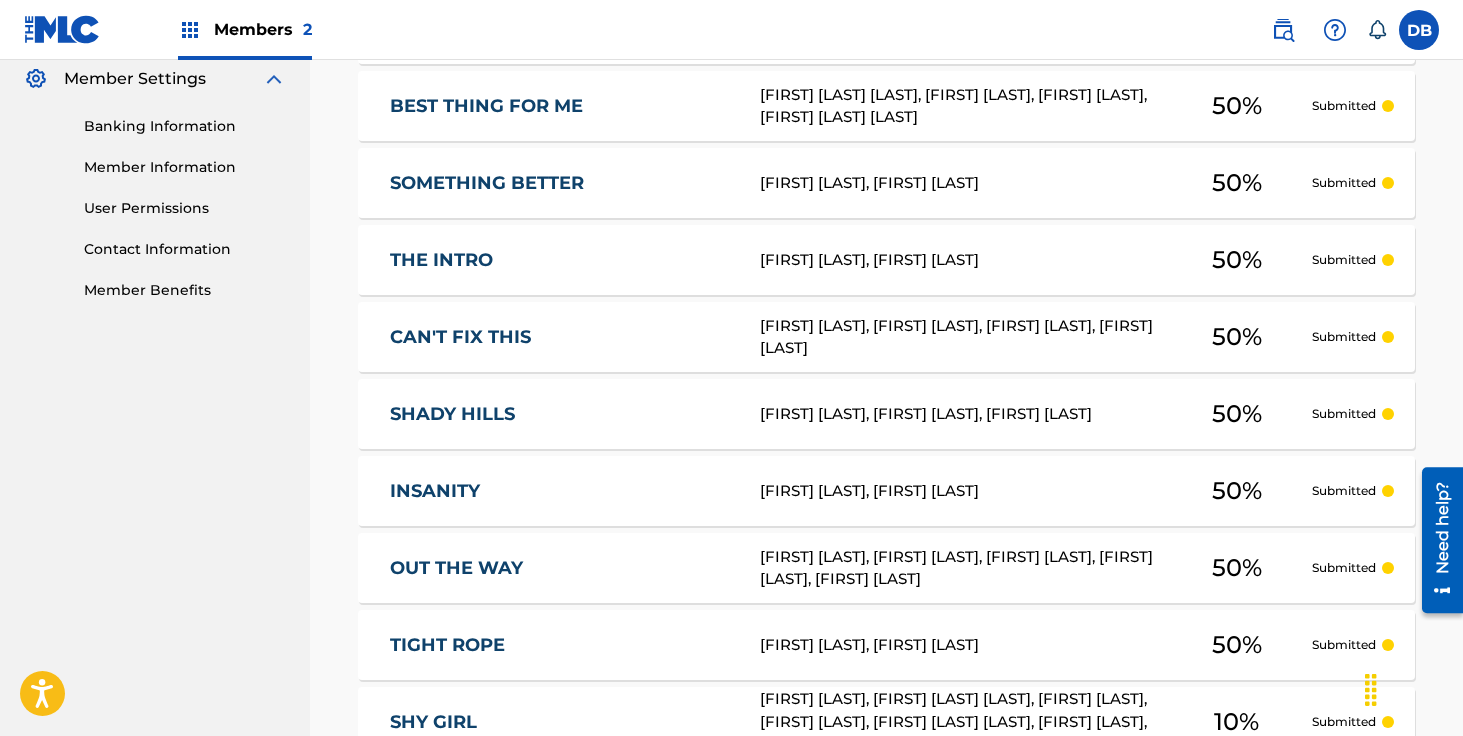 scroll, scrollTop: 1071, scrollLeft: 0, axis: vertical 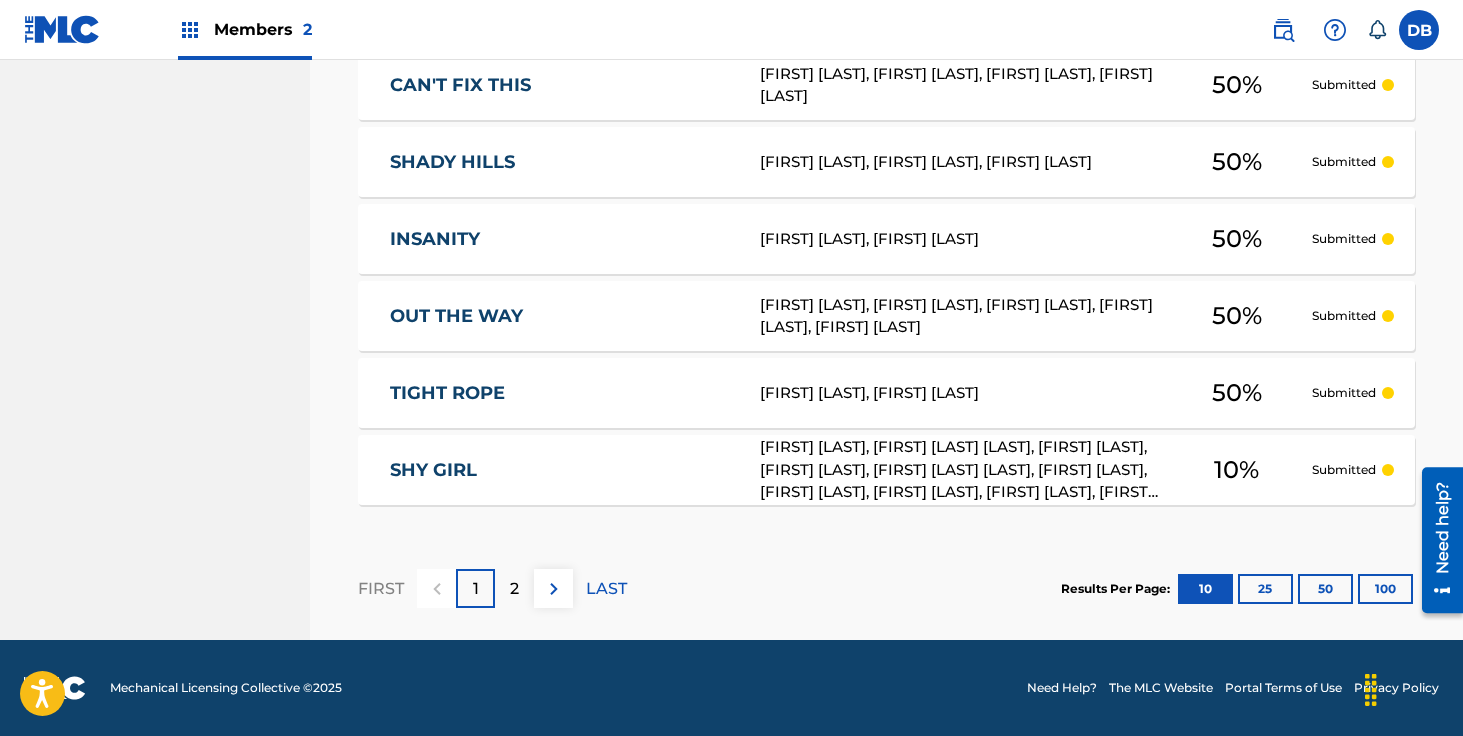 click on "100" at bounding box center (1385, 589) 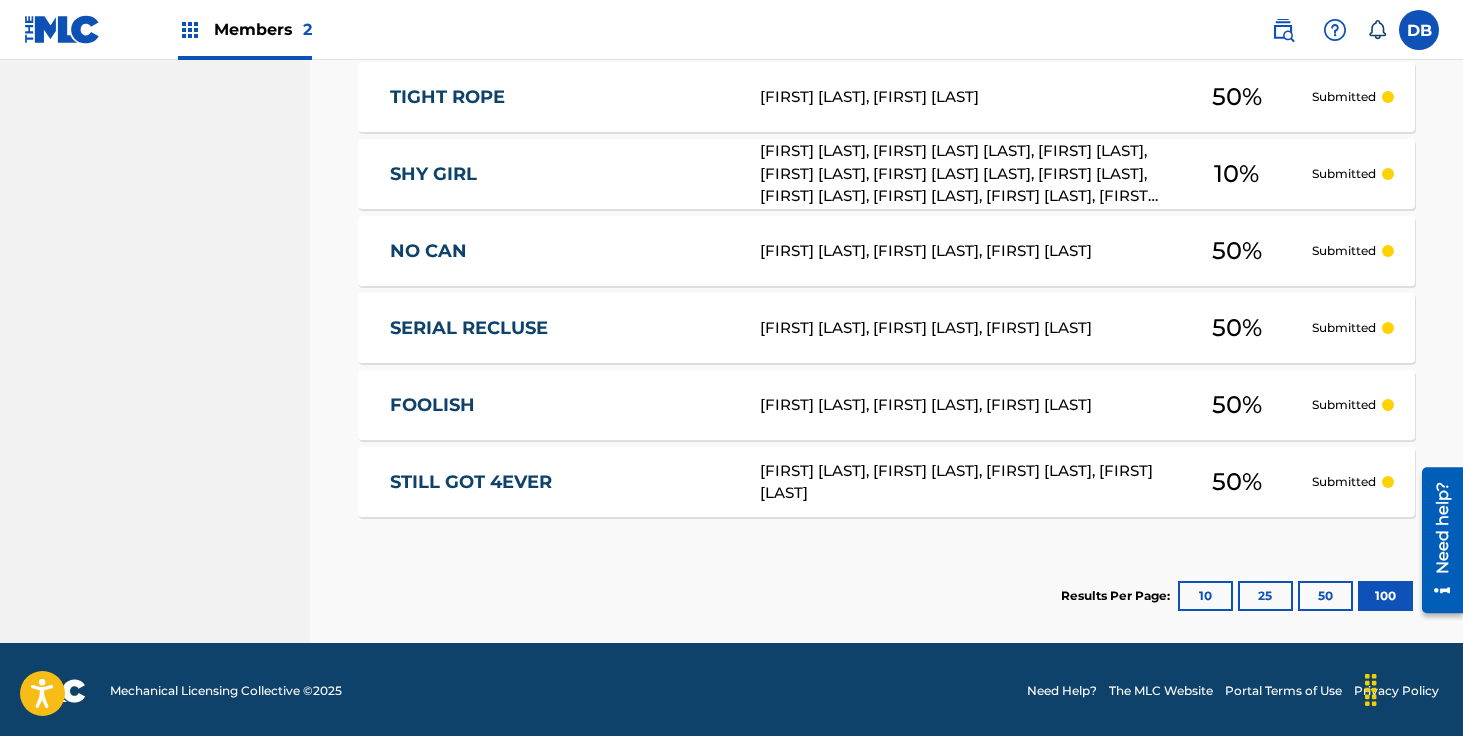 scroll, scrollTop: 1370, scrollLeft: 0, axis: vertical 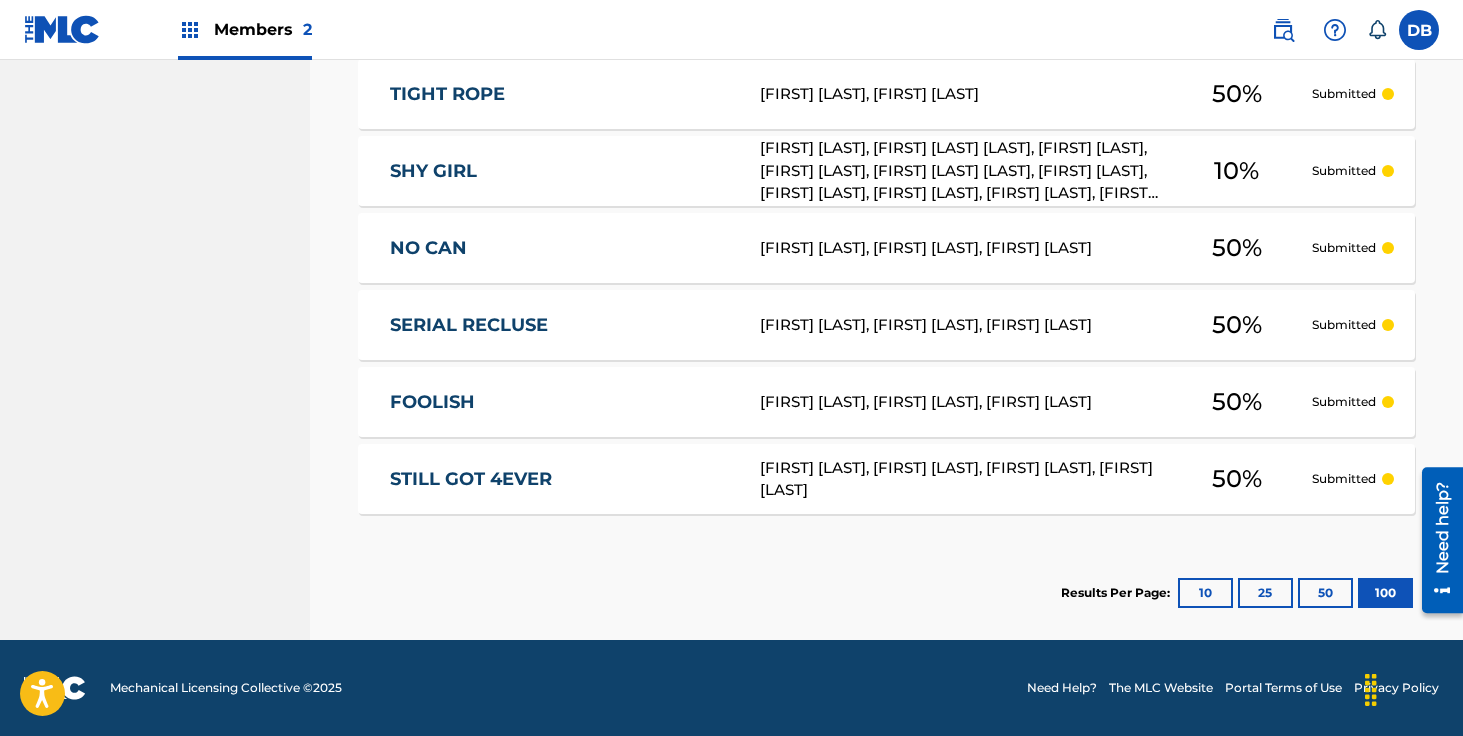 click on "50" at bounding box center [1325, 593] 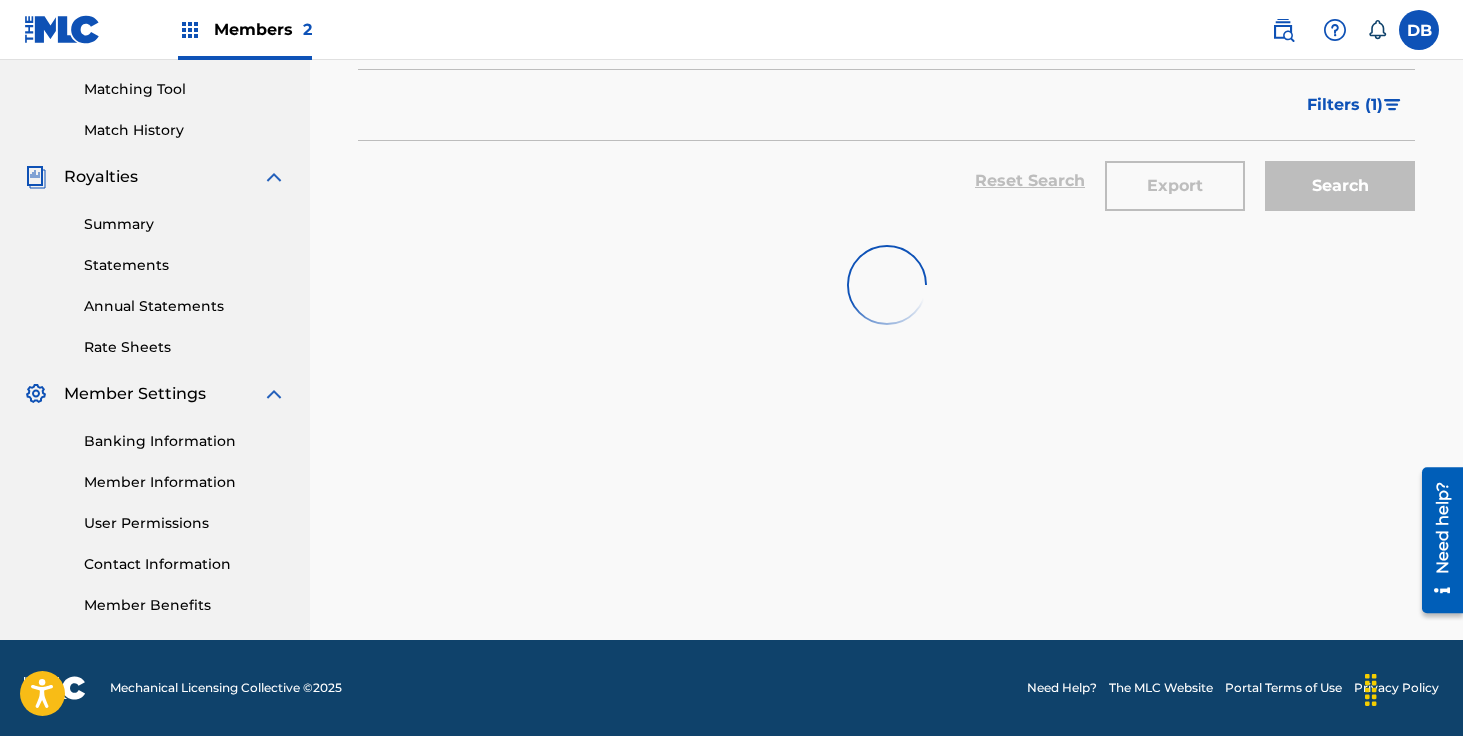 scroll, scrollTop: 1370, scrollLeft: 0, axis: vertical 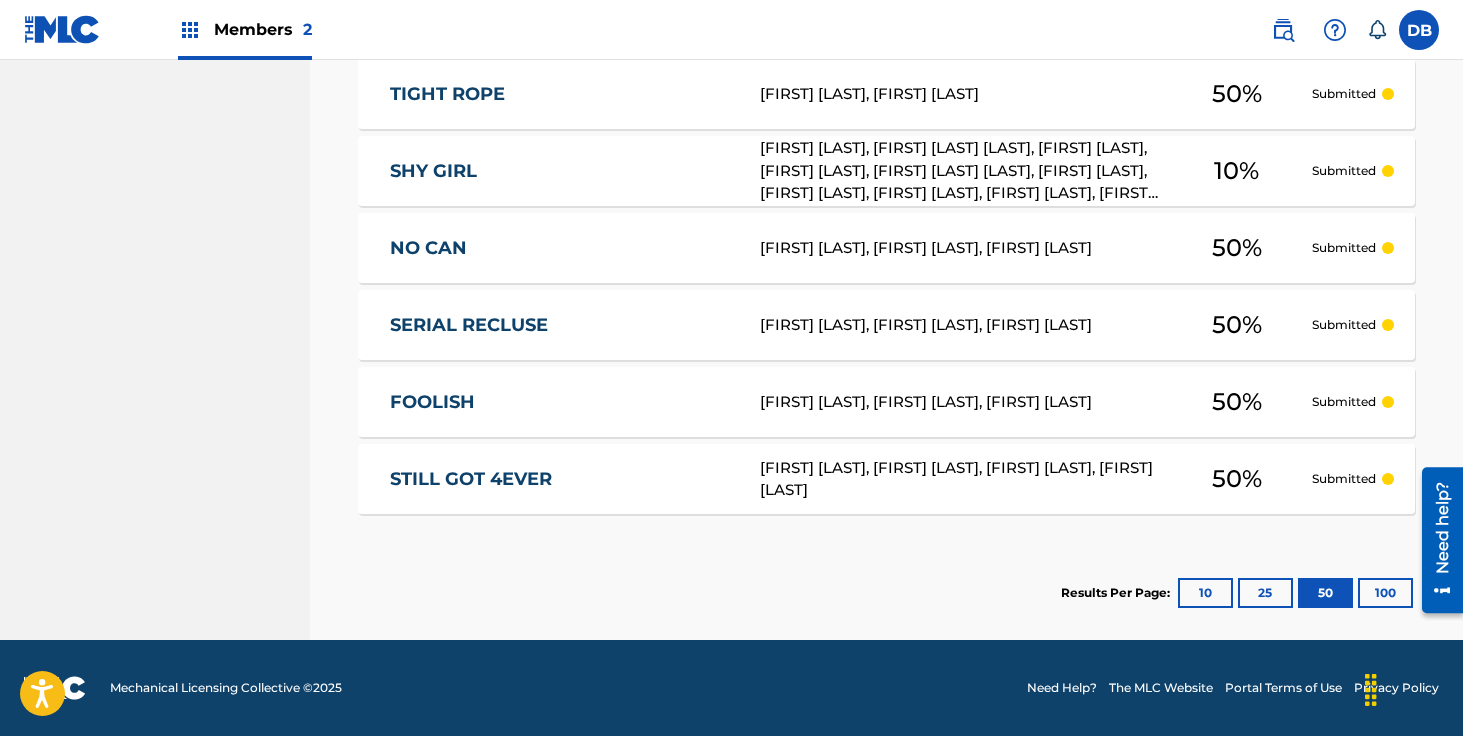click on "100" at bounding box center (1385, 593) 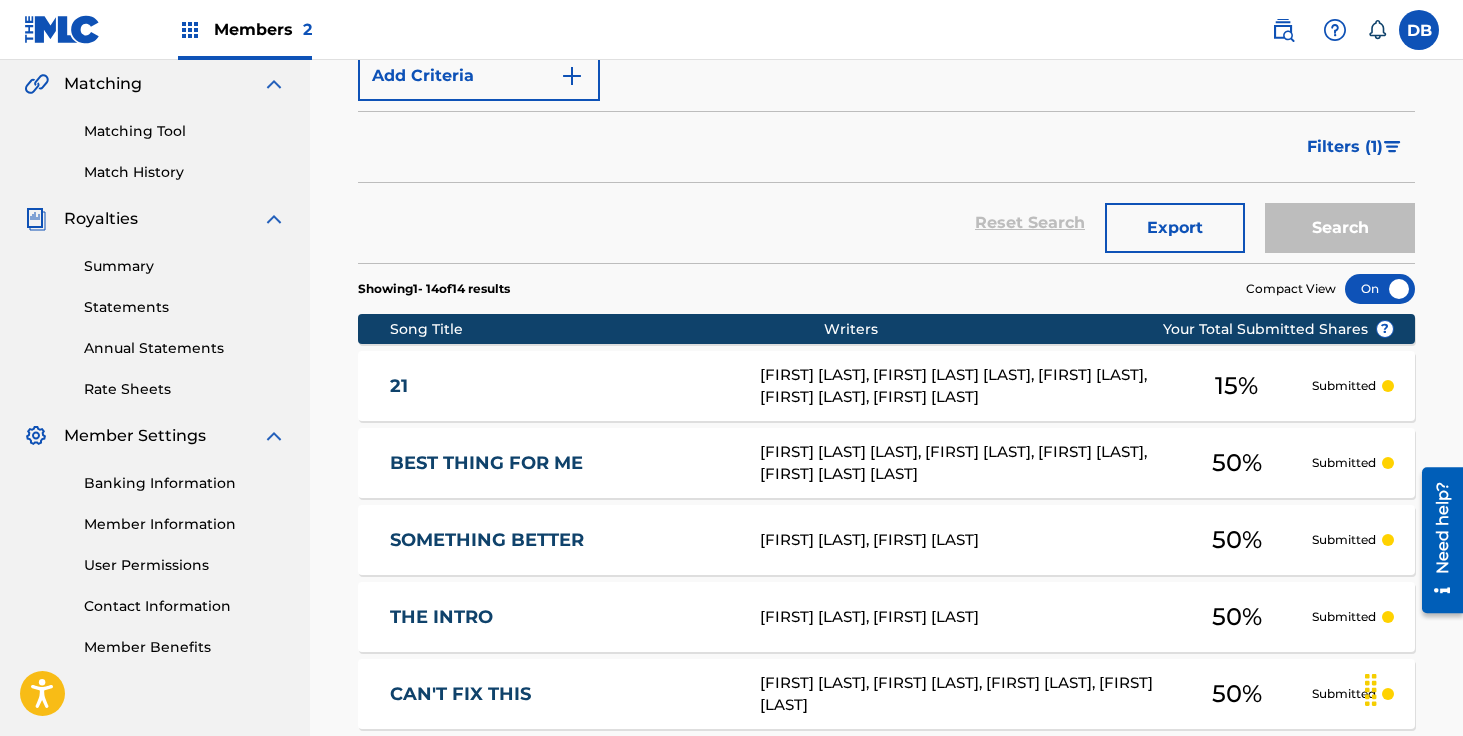 scroll, scrollTop: 310, scrollLeft: 0, axis: vertical 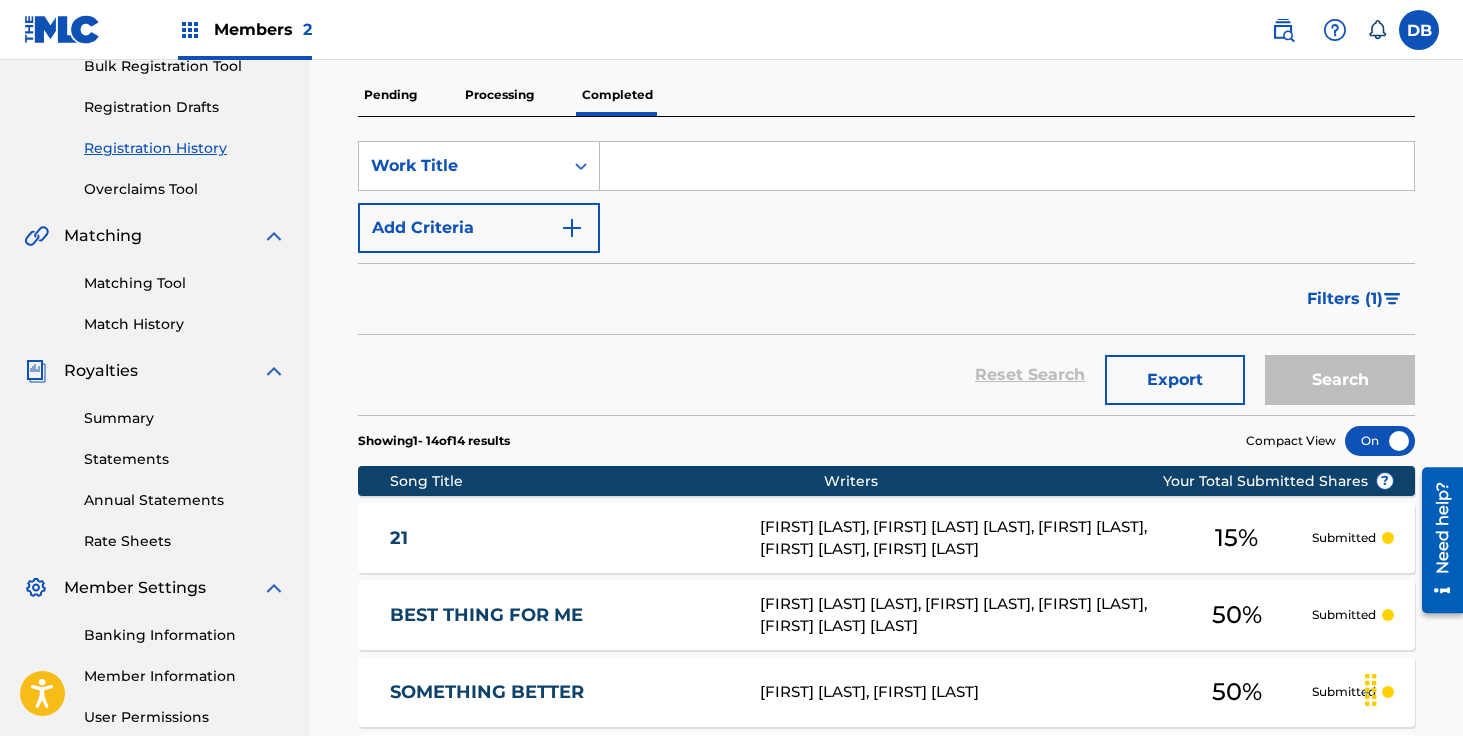 click on "Completed" at bounding box center [617, 95] 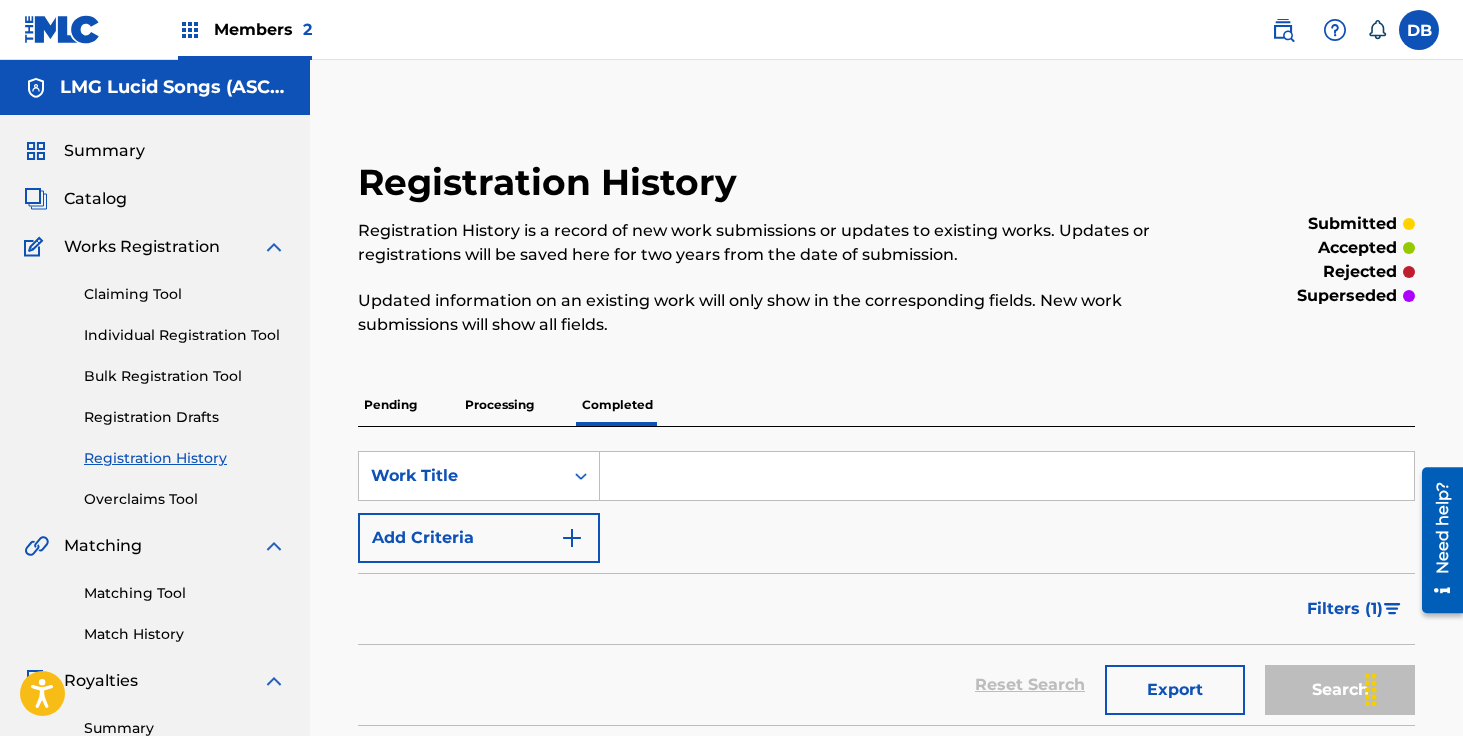click on "Processing" at bounding box center (499, 405) 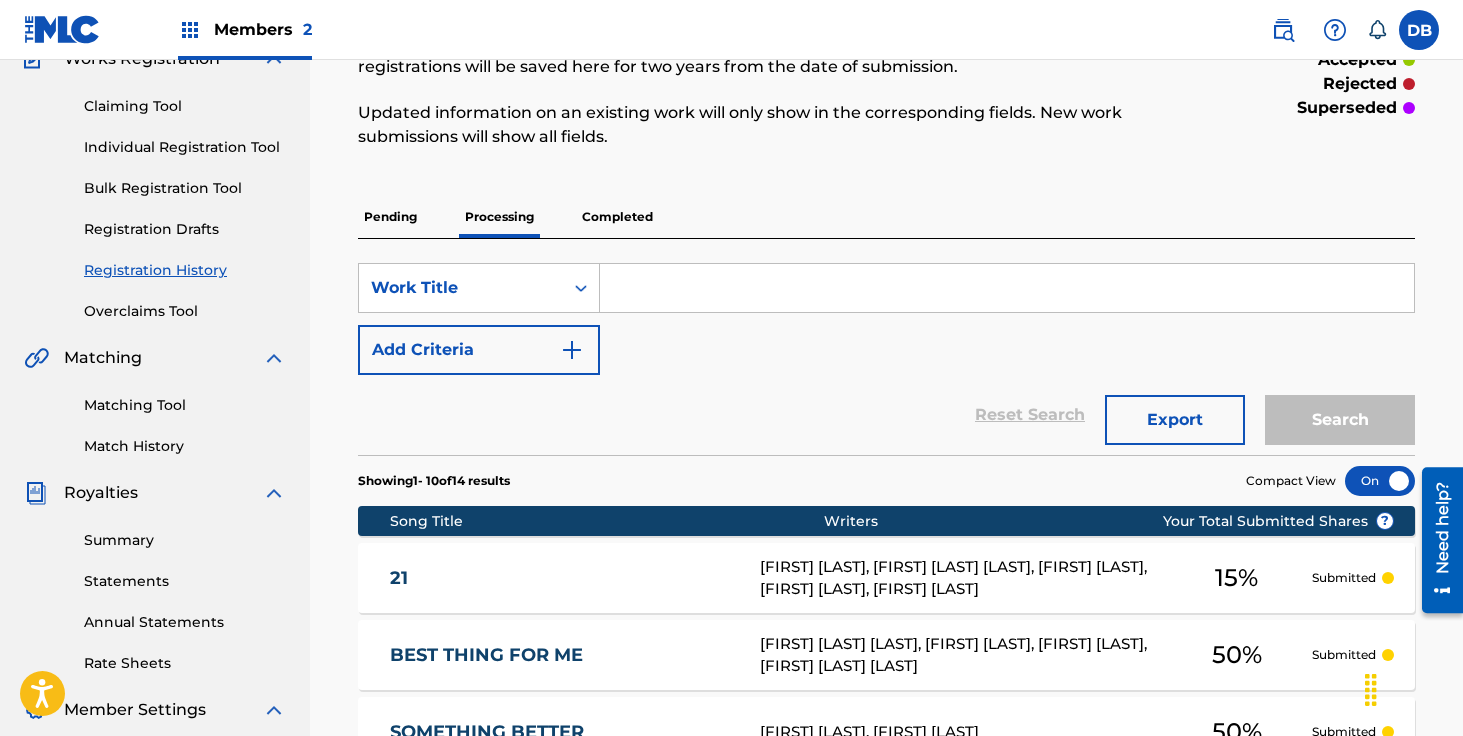 scroll, scrollTop: 86, scrollLeft: 0, axis: vertical 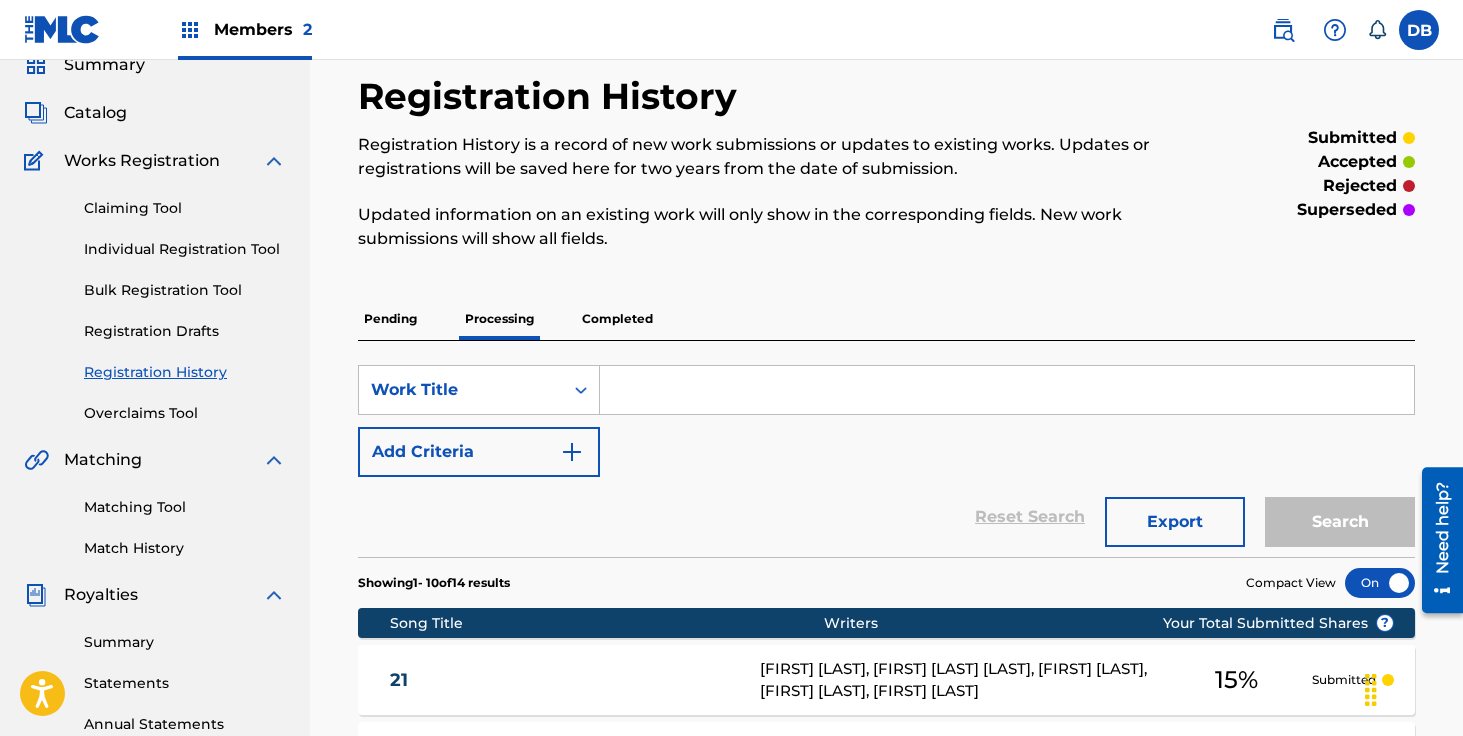 click on "Completed" at bounding box center [617, 319] 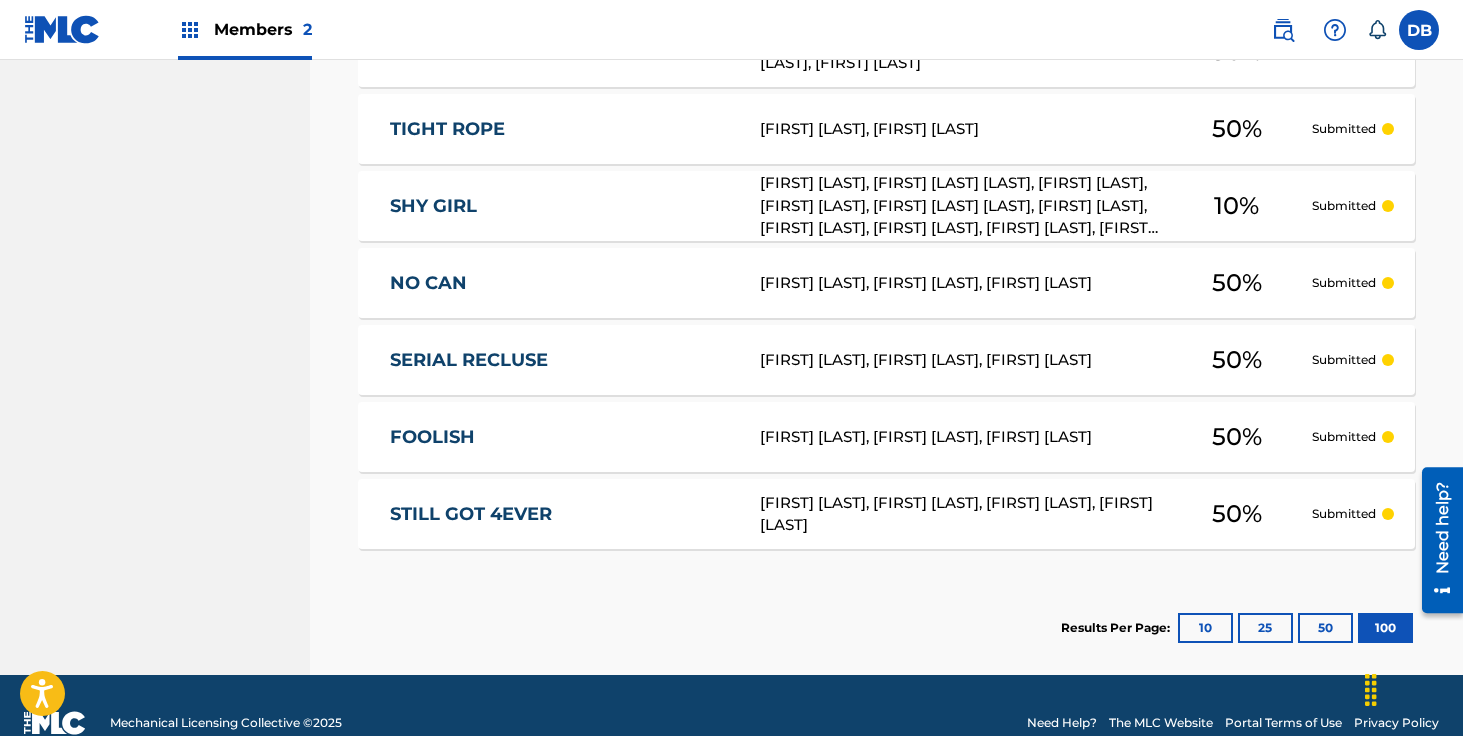 scroll, scrollTop: 1370, scrollLeft: 0, axis: vertical 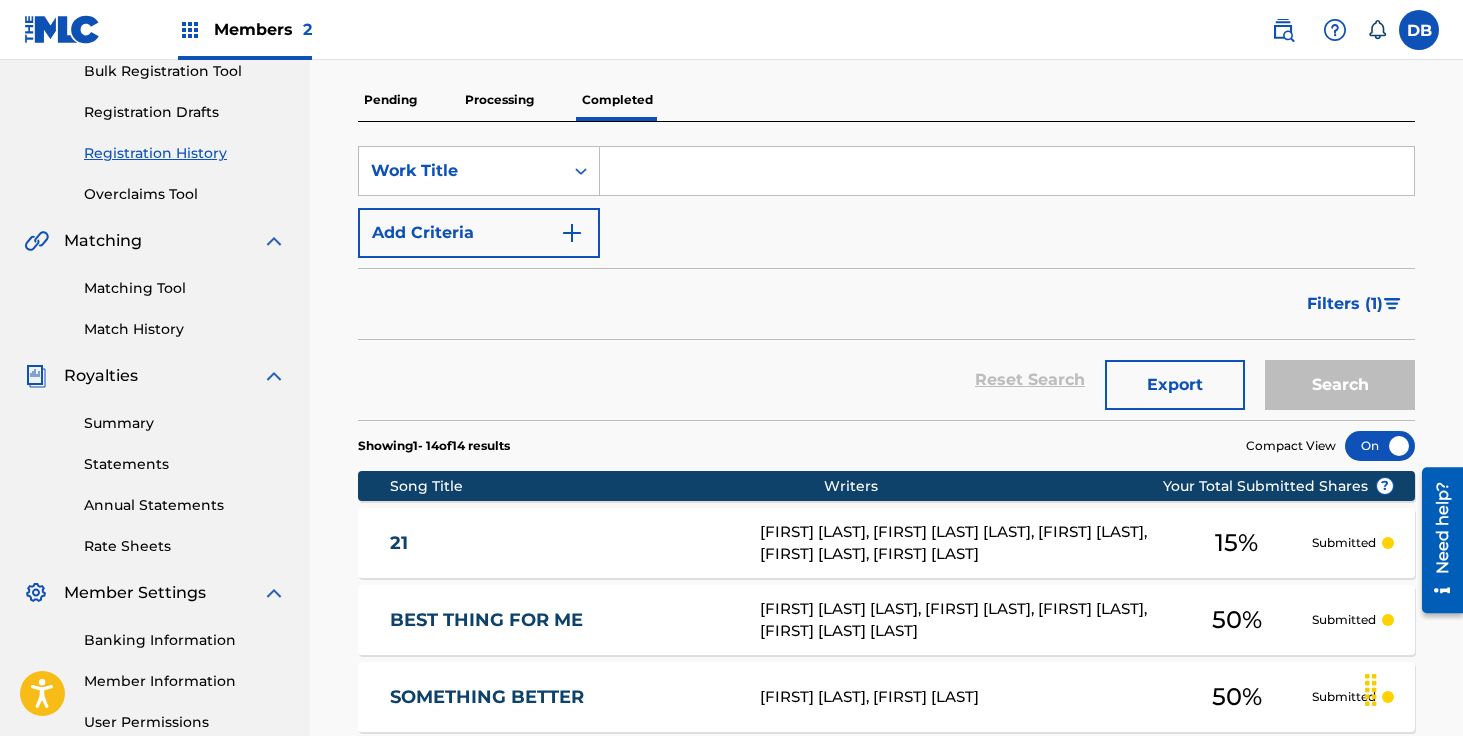 click on "Members    2" at bounding box center (263, 29) 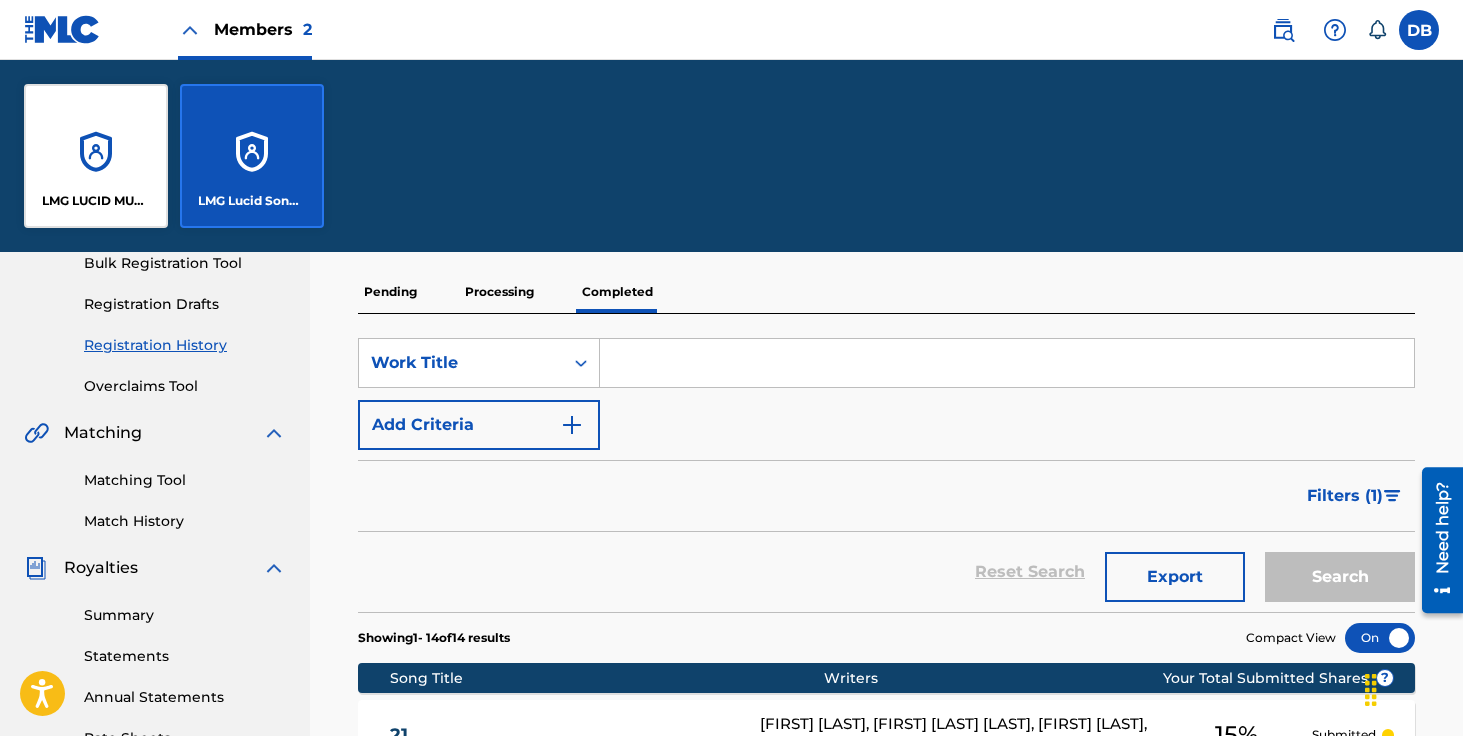 scroll, scrollTop: 497, scrollLeft: 0, axis: vertical 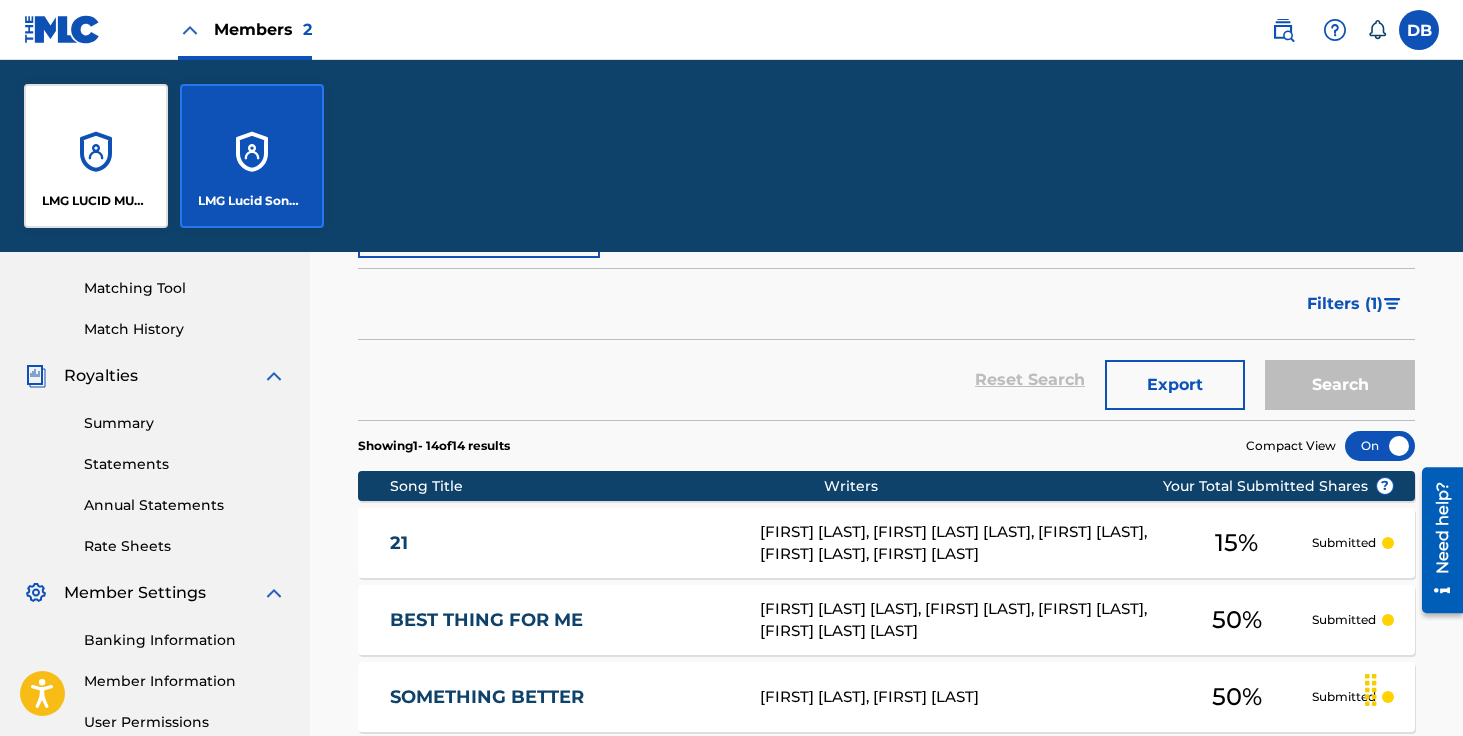 click on "LMG Lucid Songs (ASCAP)" at bounding box center [252, 156] 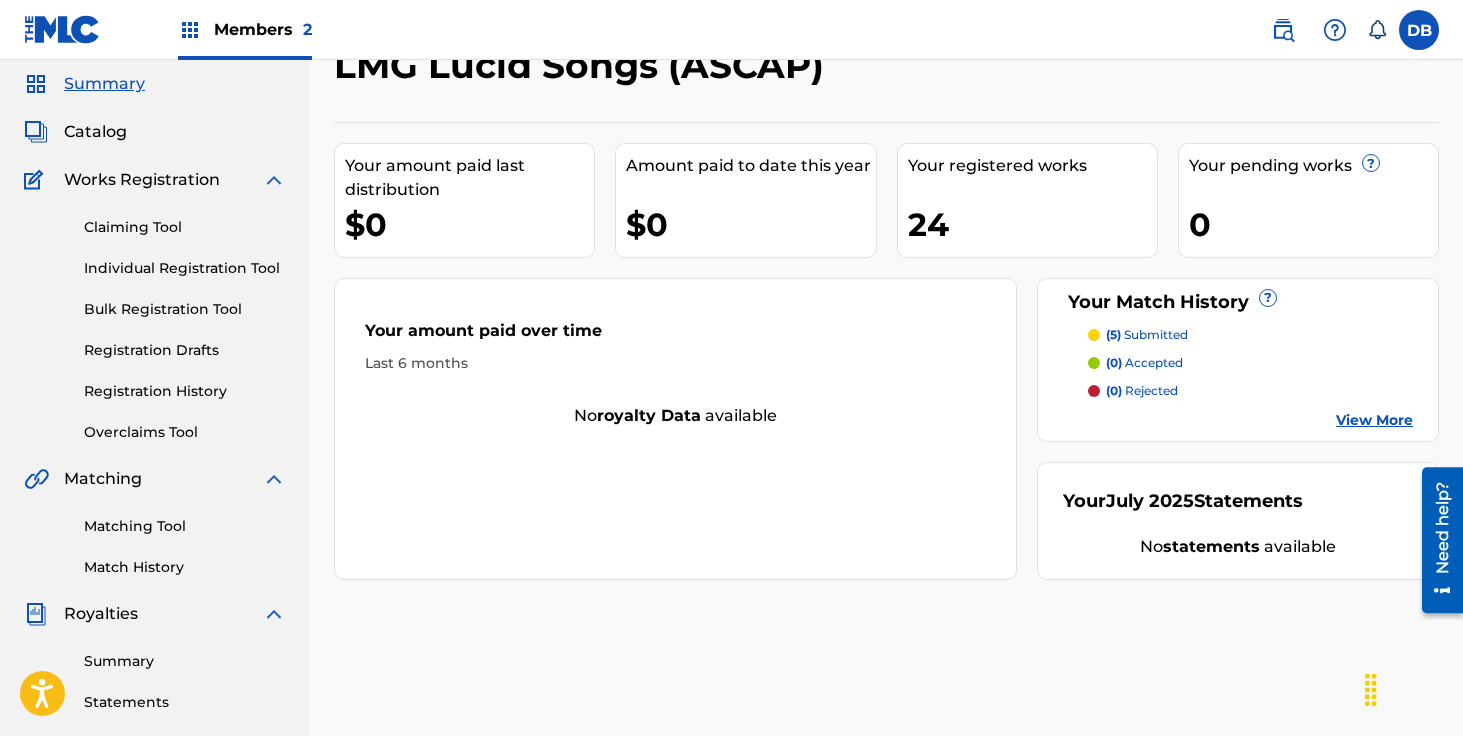 scroll, scrollTop: 133, scrollLeft: 0, axis: vertical 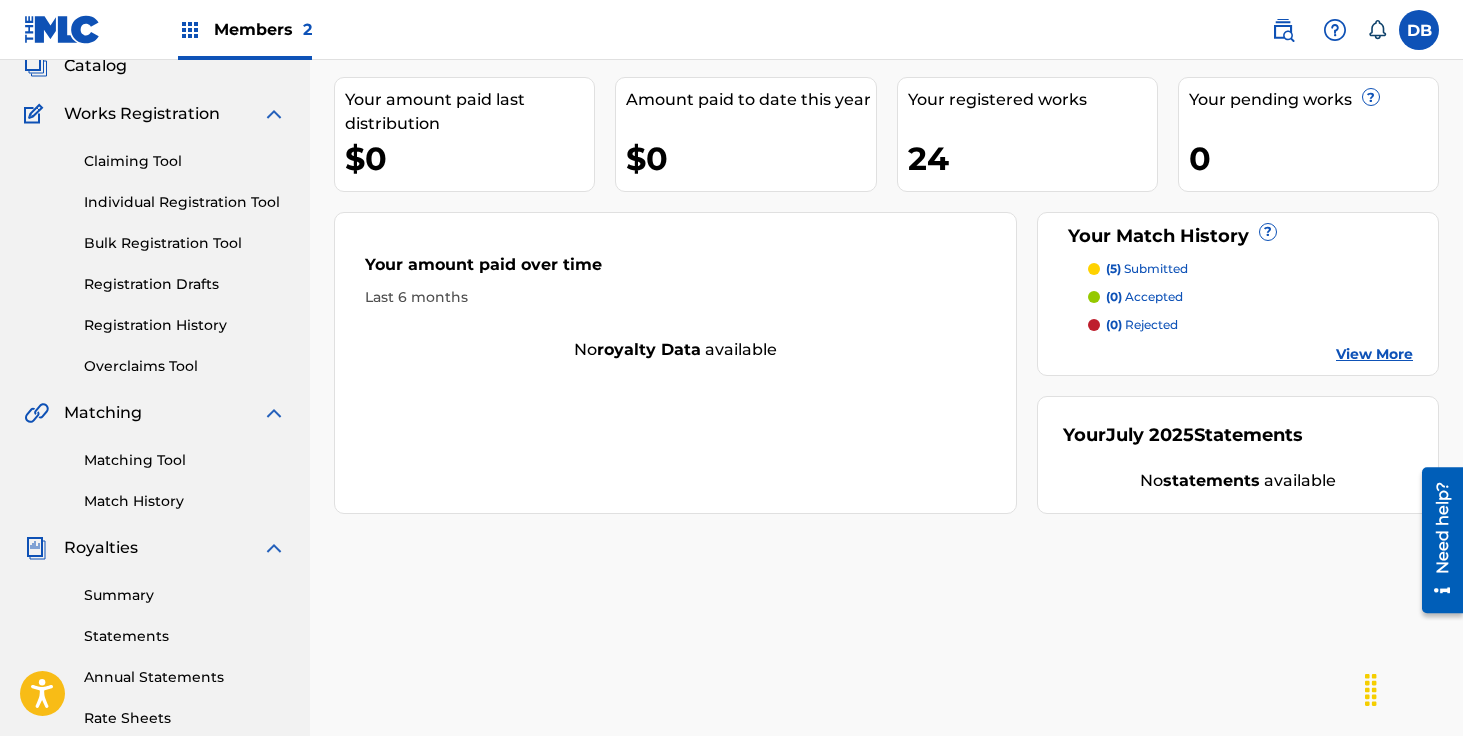 click on "Matching Tool" at bounding box center [185, 460] 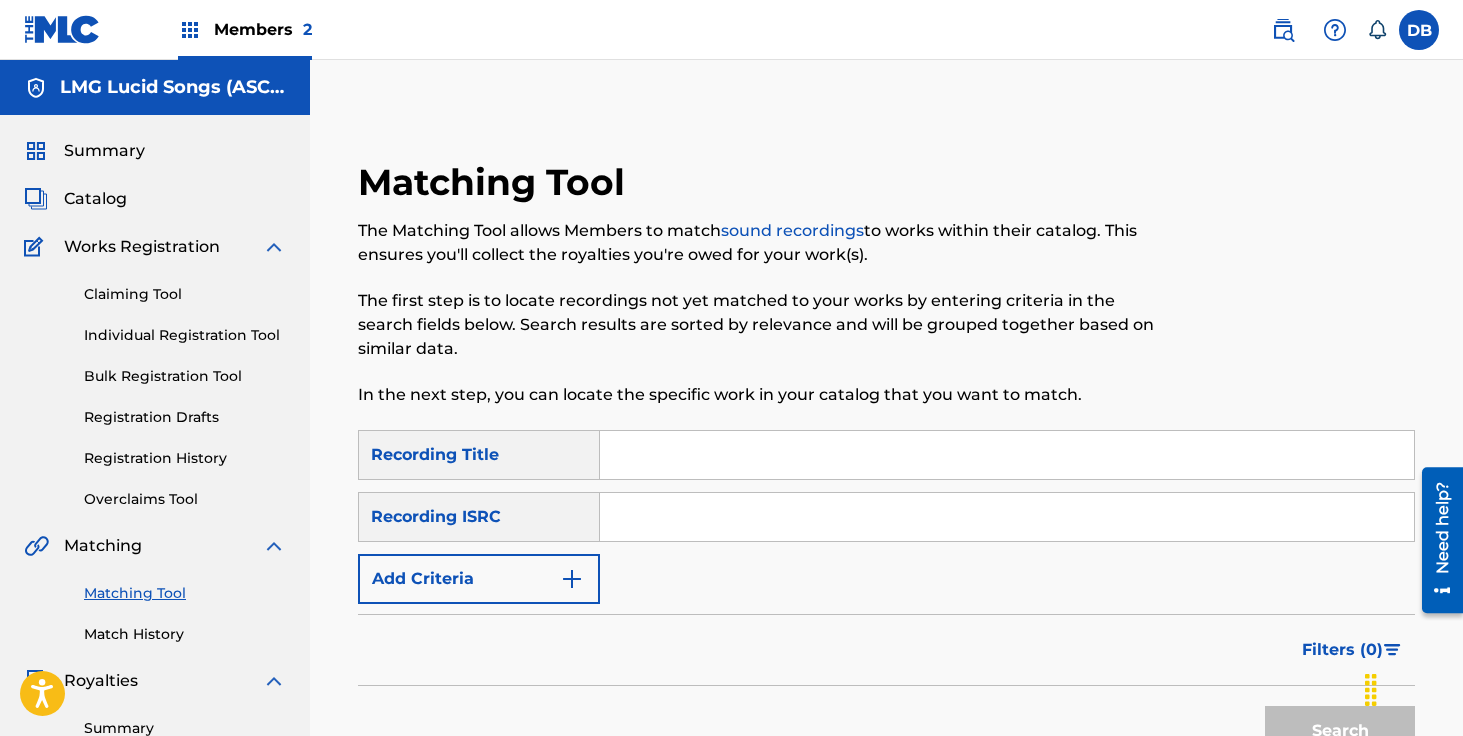 click on "Match History" at bounding box center [185, 634] 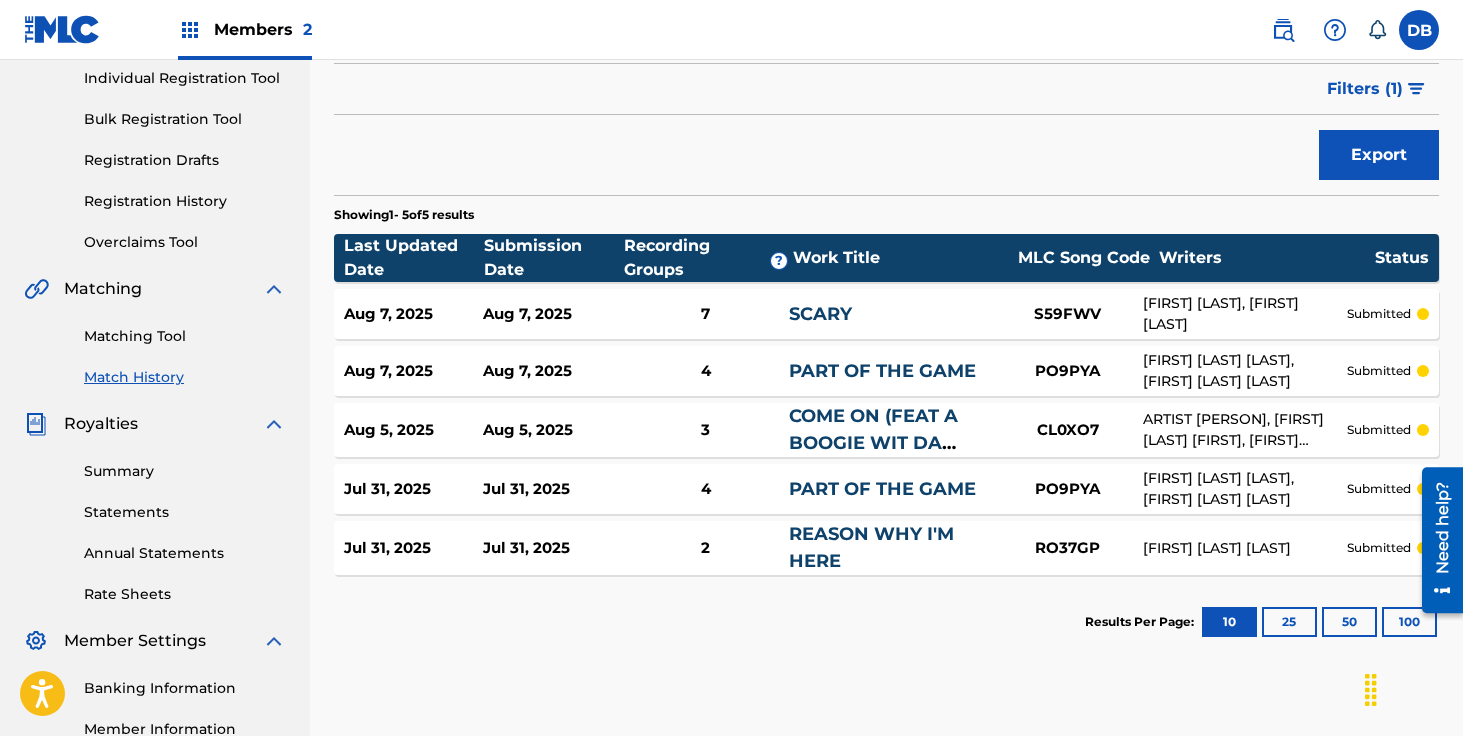 scroll, scrollTop: 263, scrollLeft: 0, axis: vertical 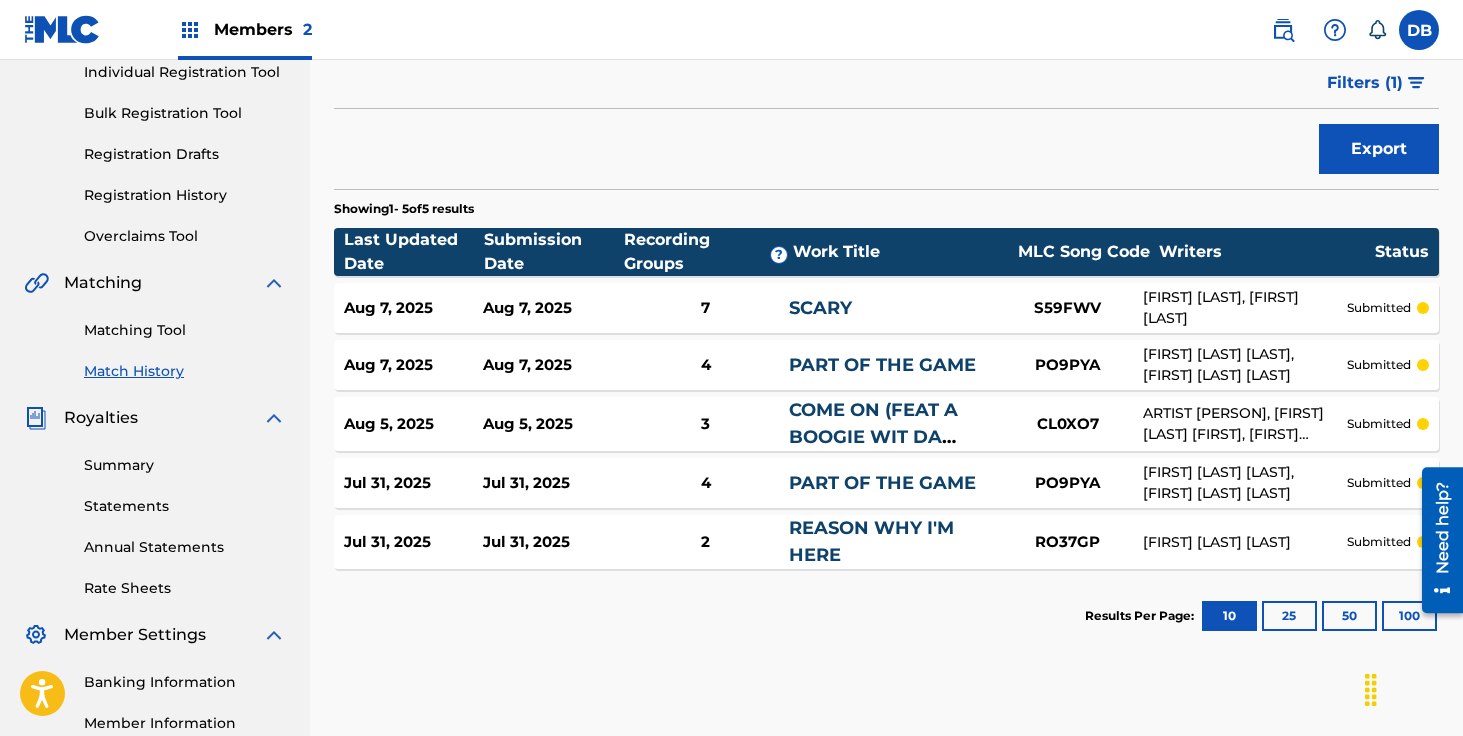 click on "Matching Tool" at bounding box center (185, 330) 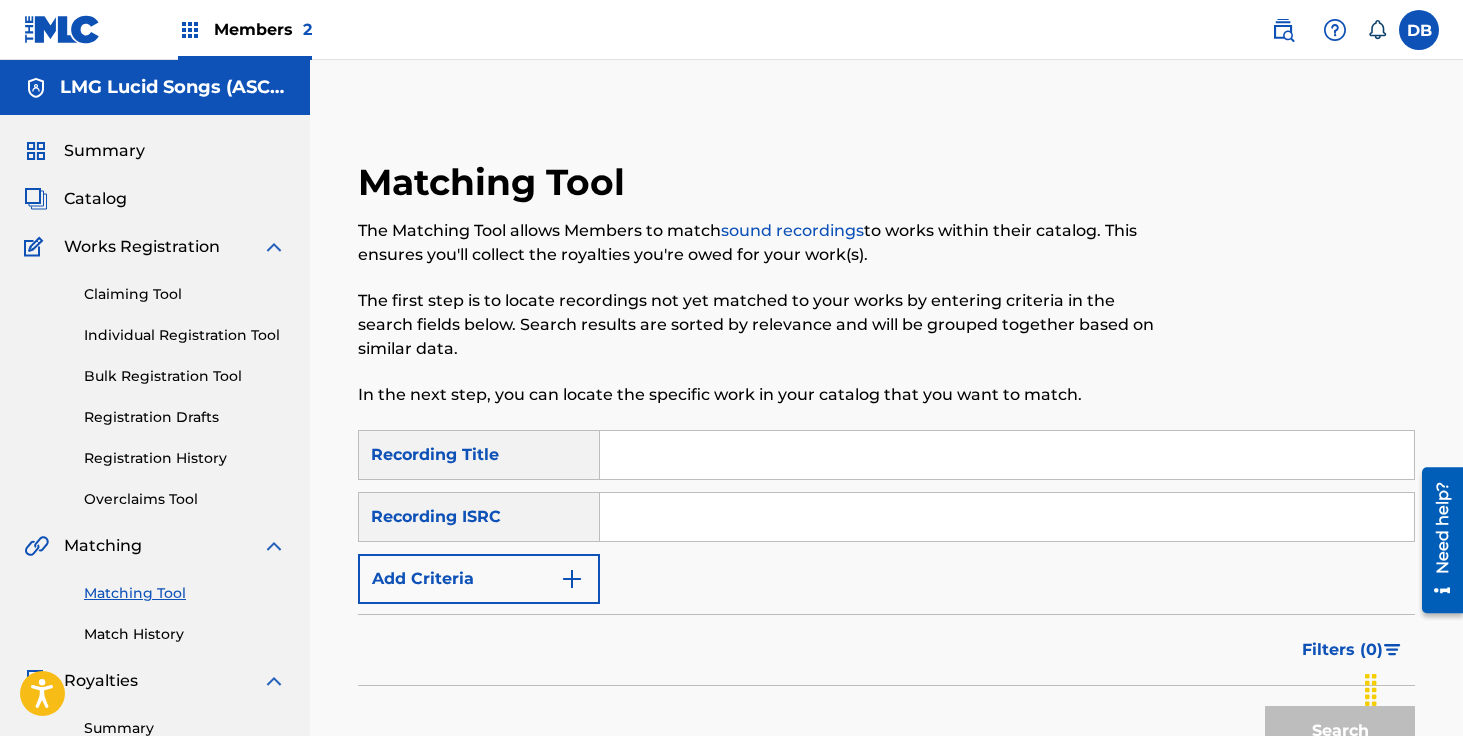 click at bounding box center (1007, 455) 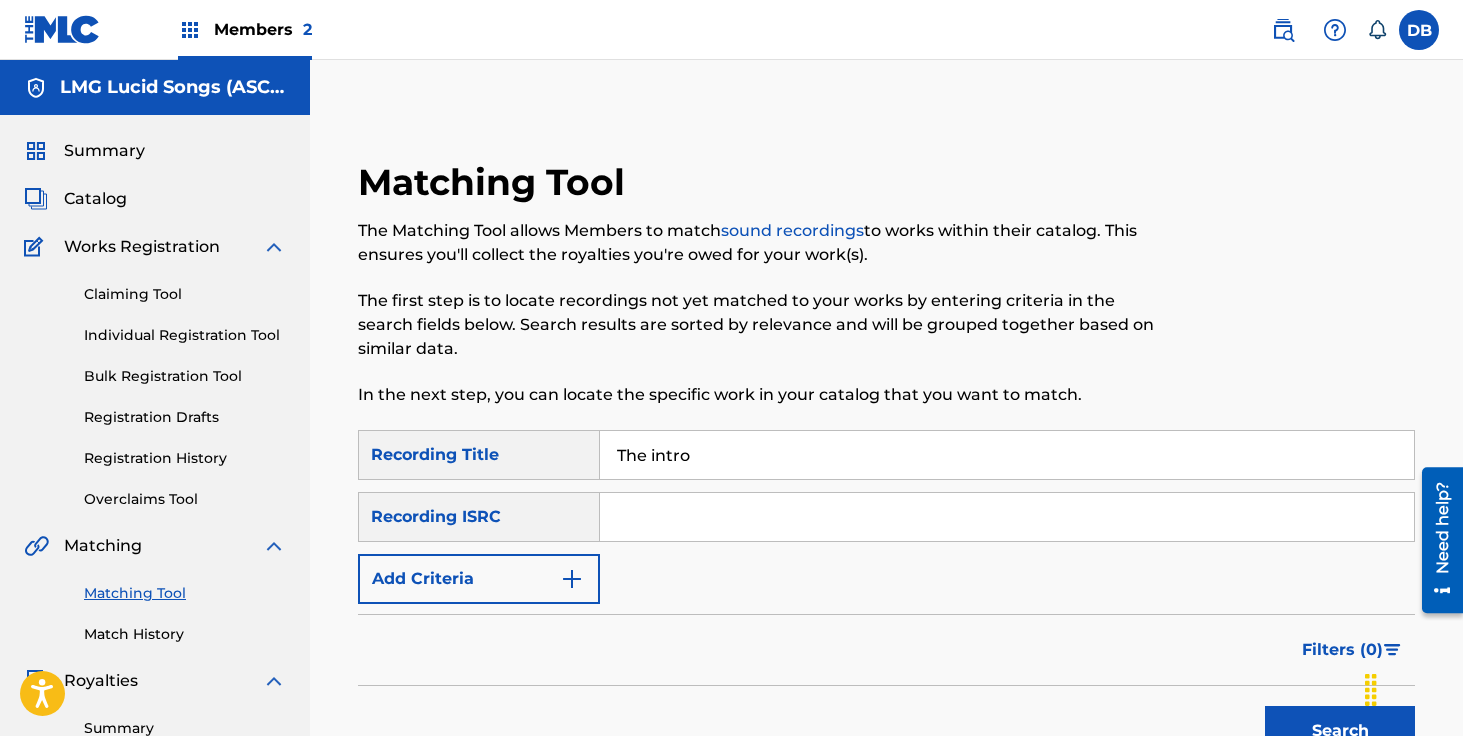 type on "The intro" 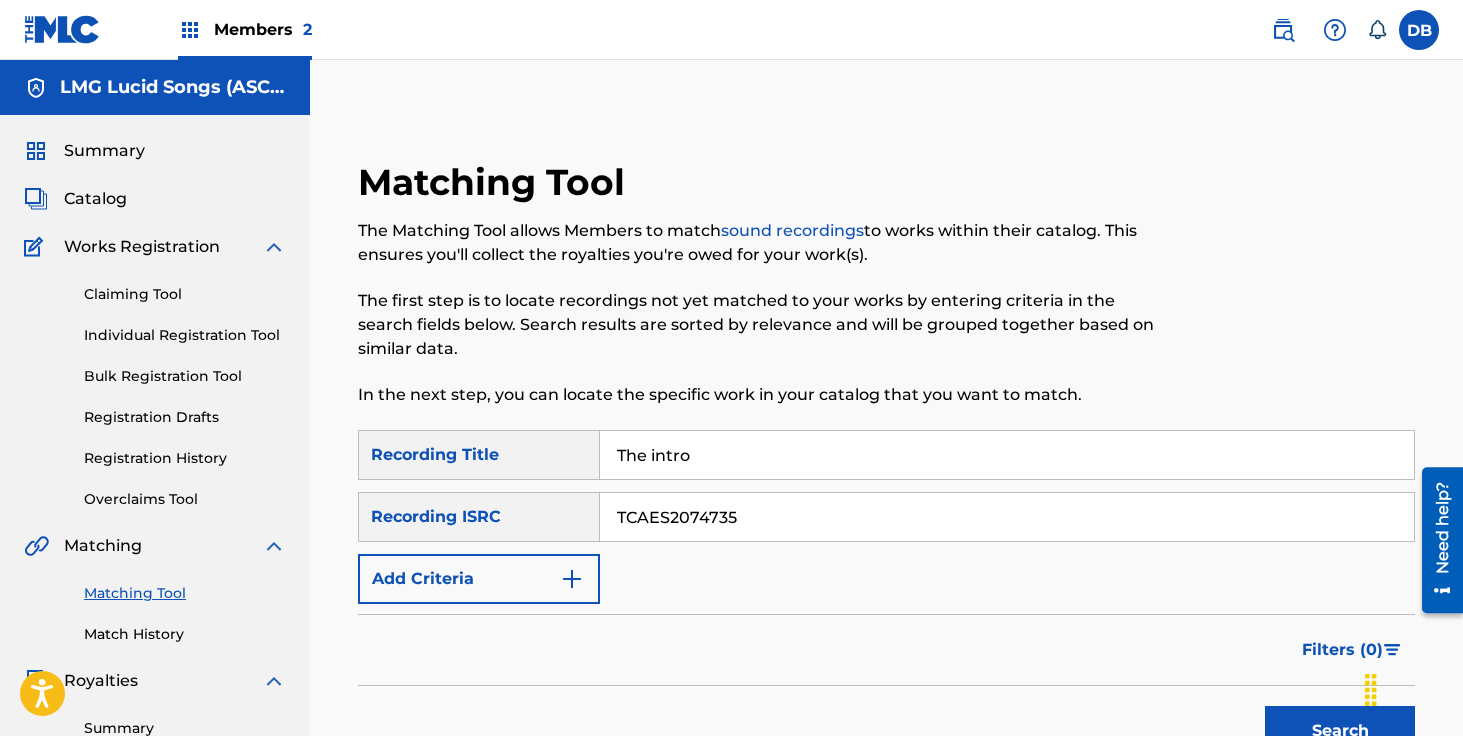 type on "TCAES2074735" 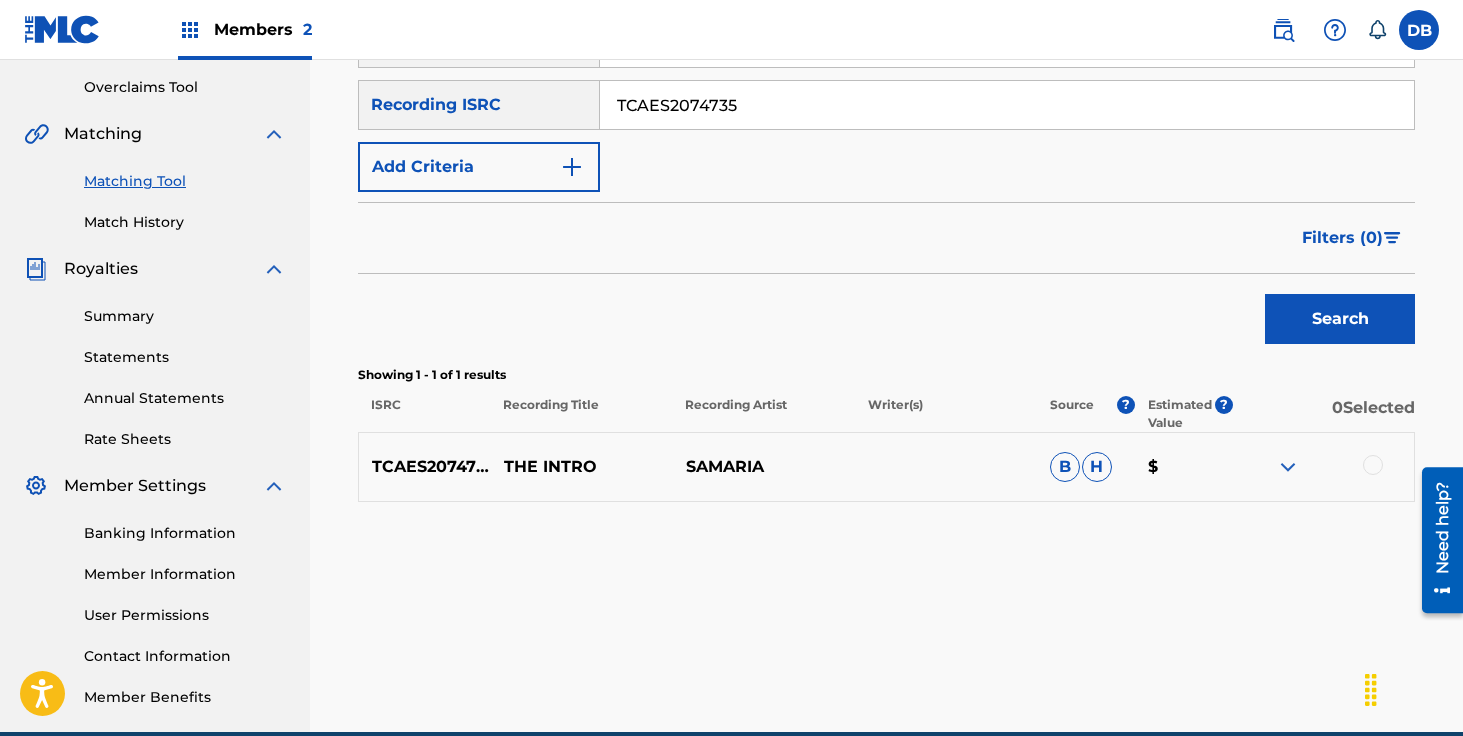 scroll, scrollTop: 414, scrollLeft: 0, axis: vertical 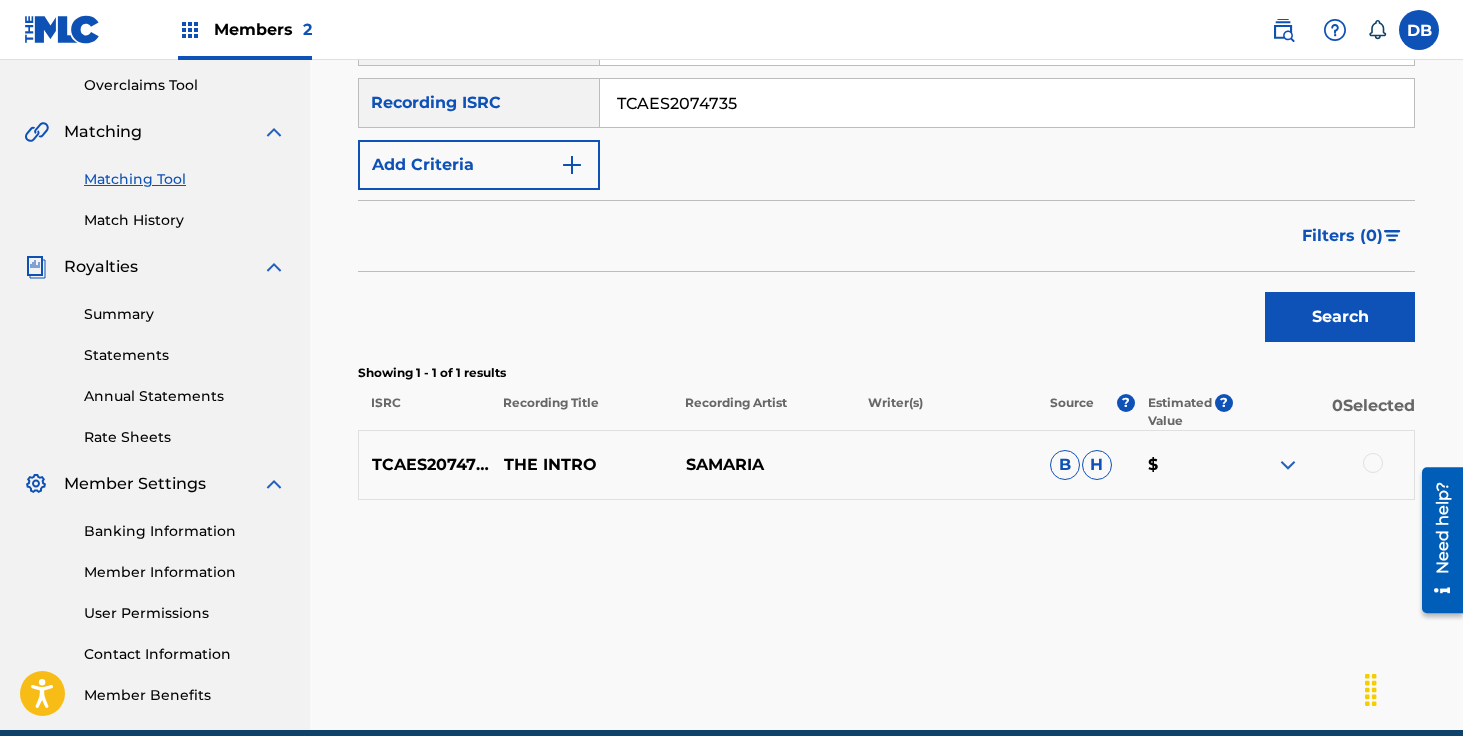 click at bounding box center [1373, 463] 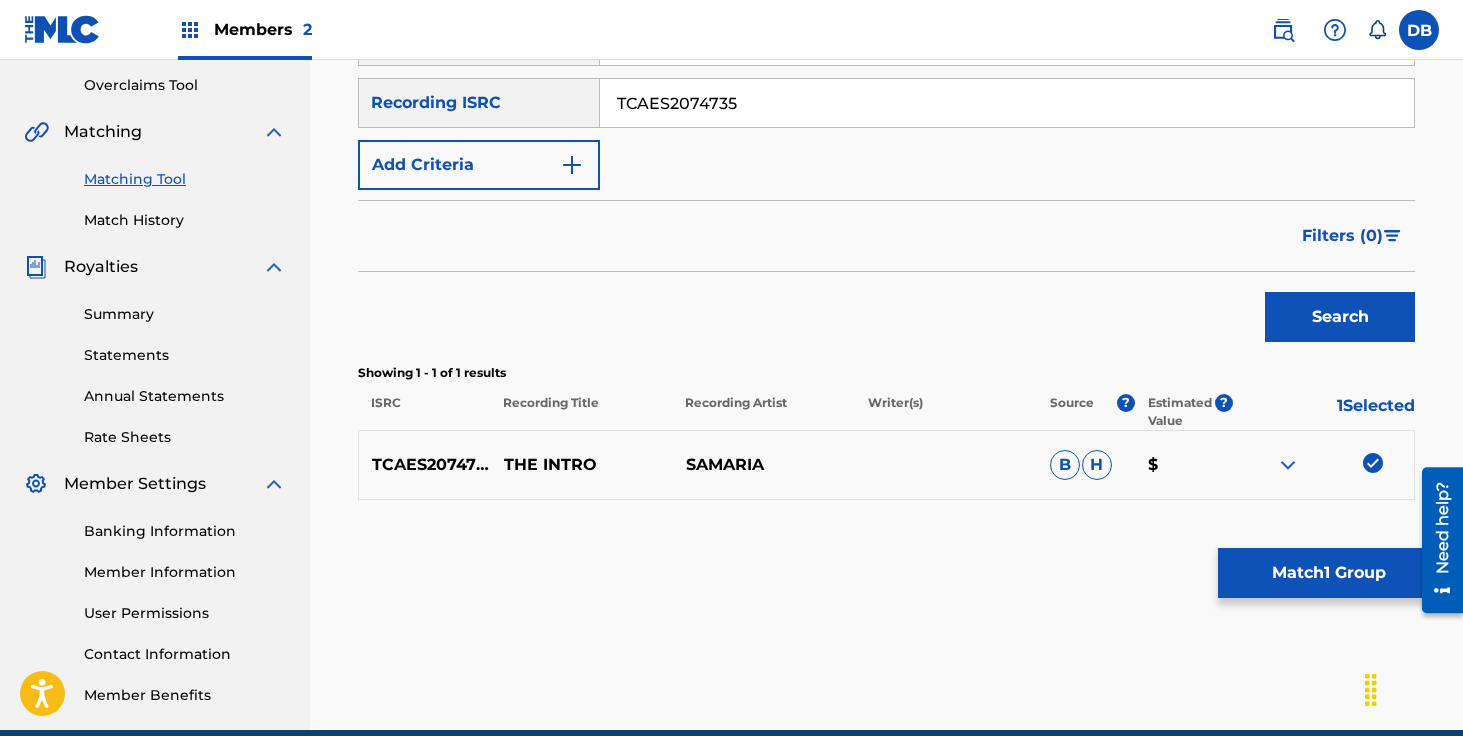 click on "Match  1 Group" at bounding box center (1328, 573) 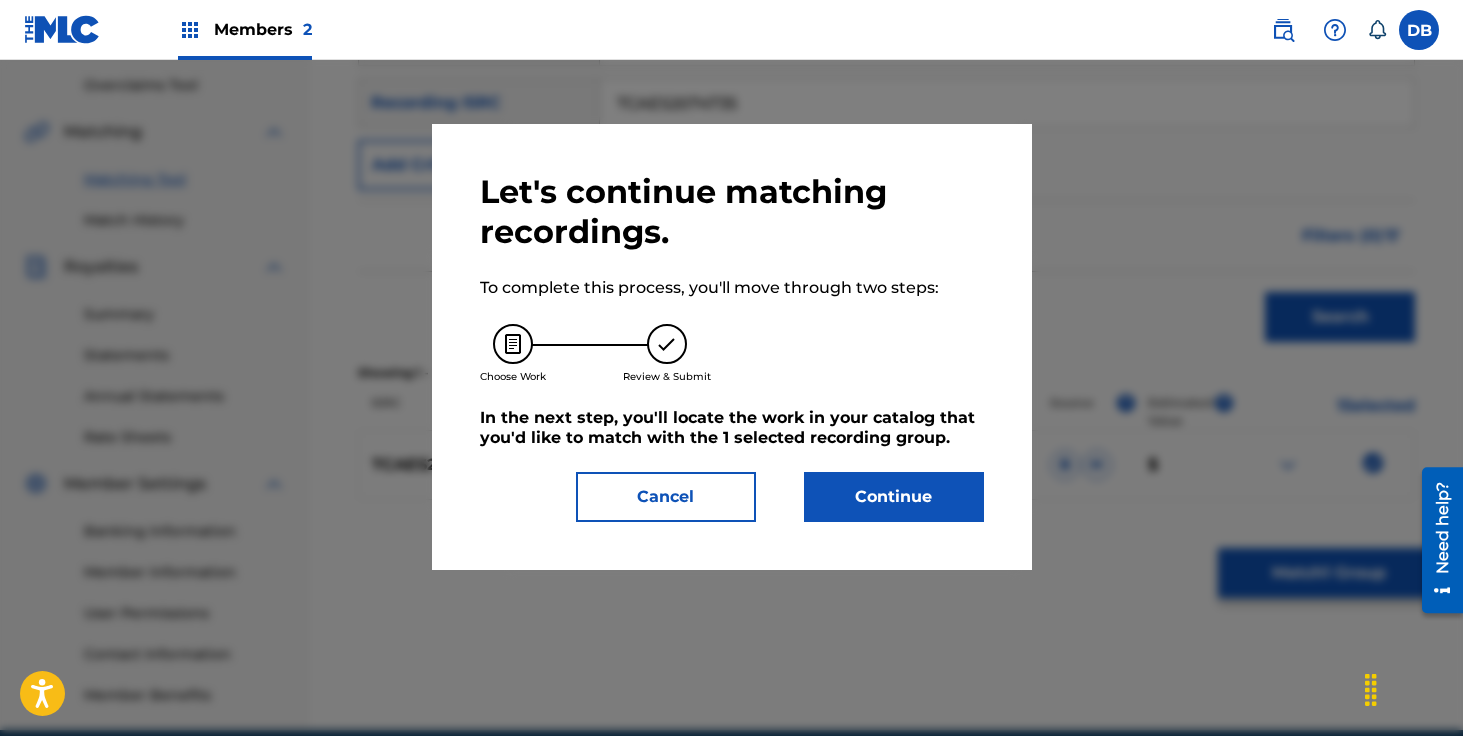 click on "Continue" at bounding box center [894, 497] 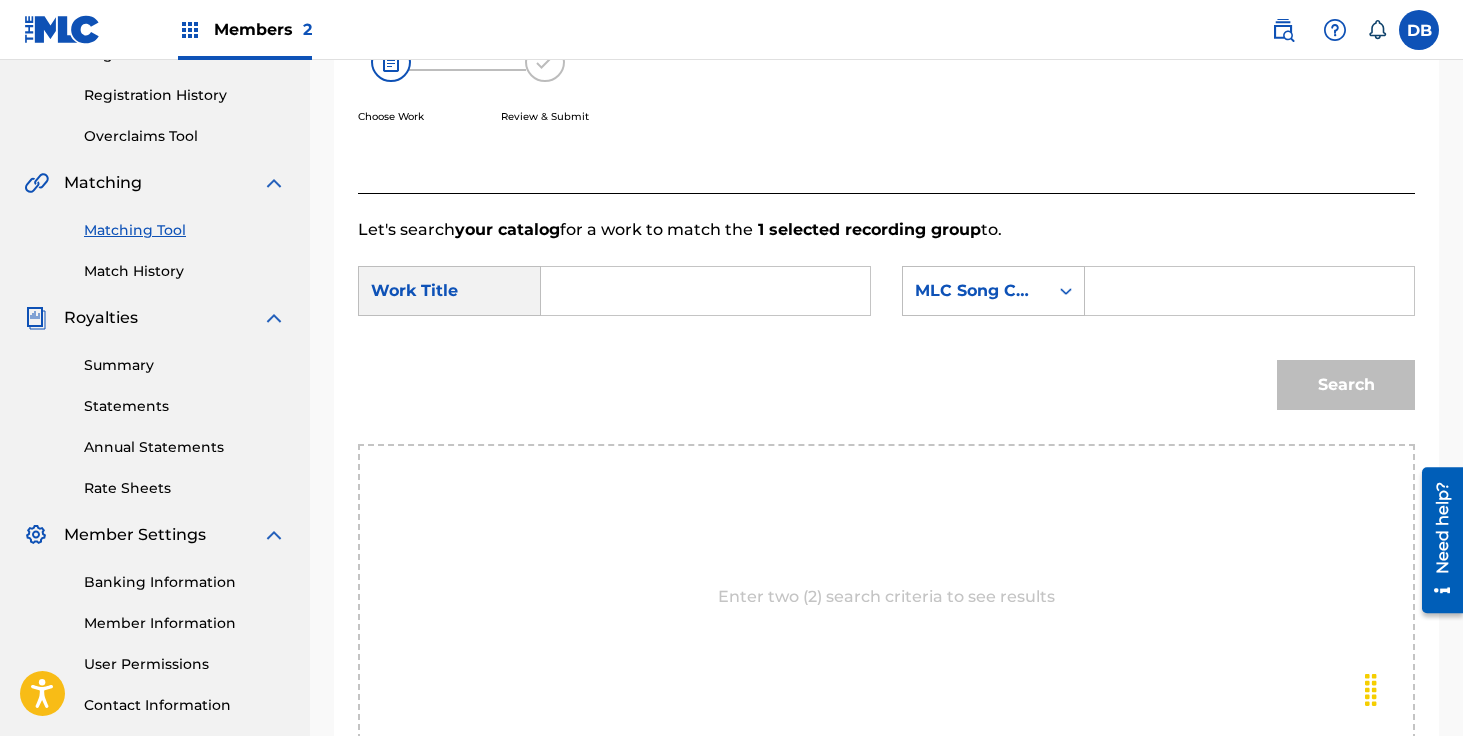 scroll, scrollTop: 293, scrollLeft: 0, axis: vertical 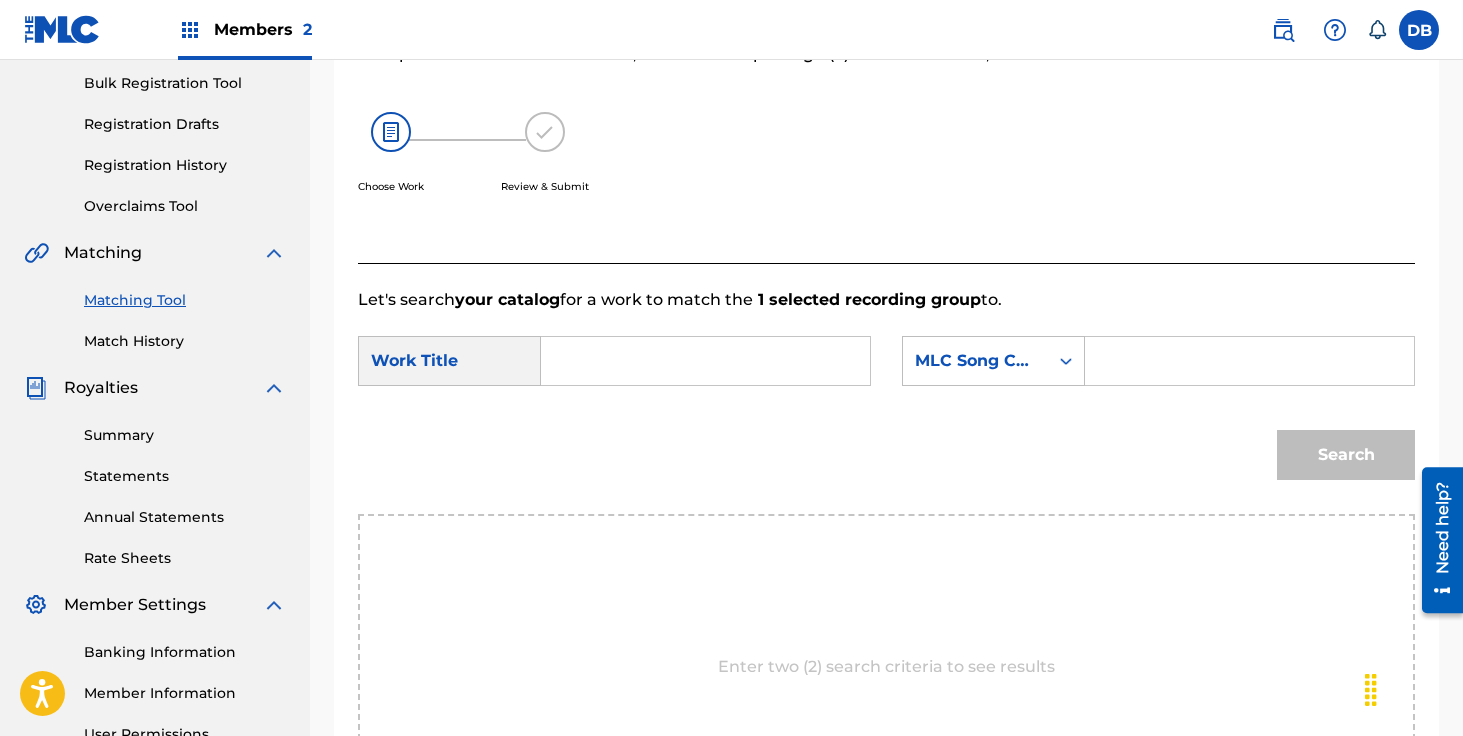 click at bounding box center (705, 361) 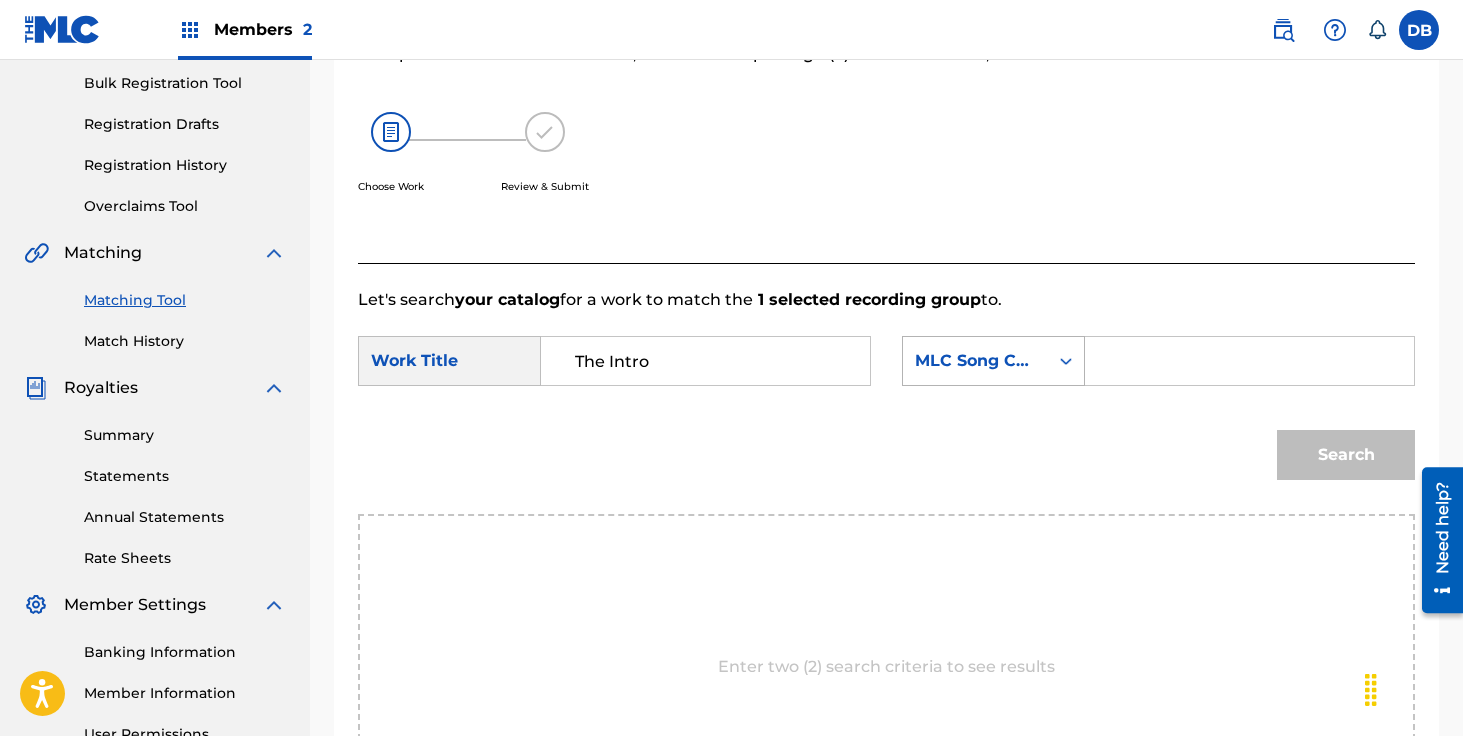 type on "The Intro" 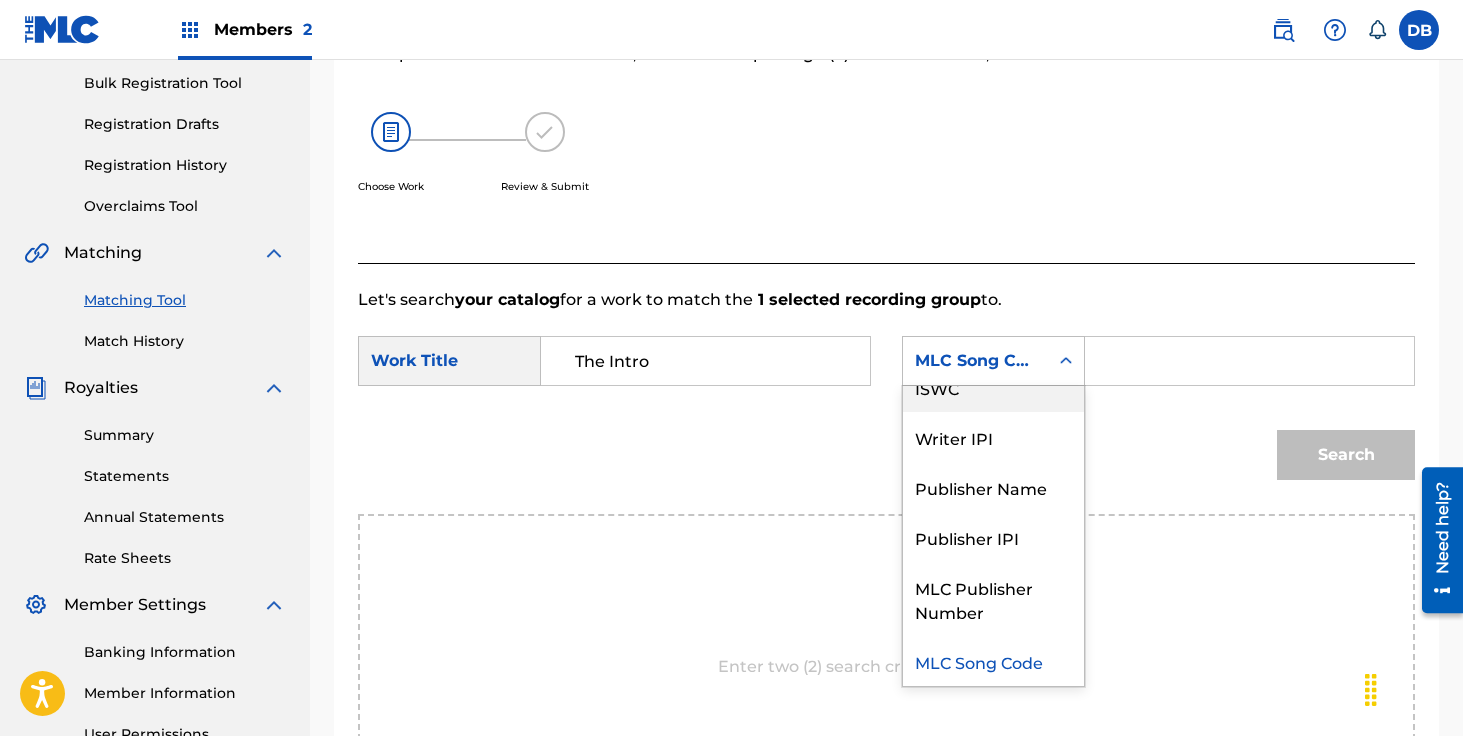 scroll, scrollTop: 0, scrollLeft: 0, axis: both 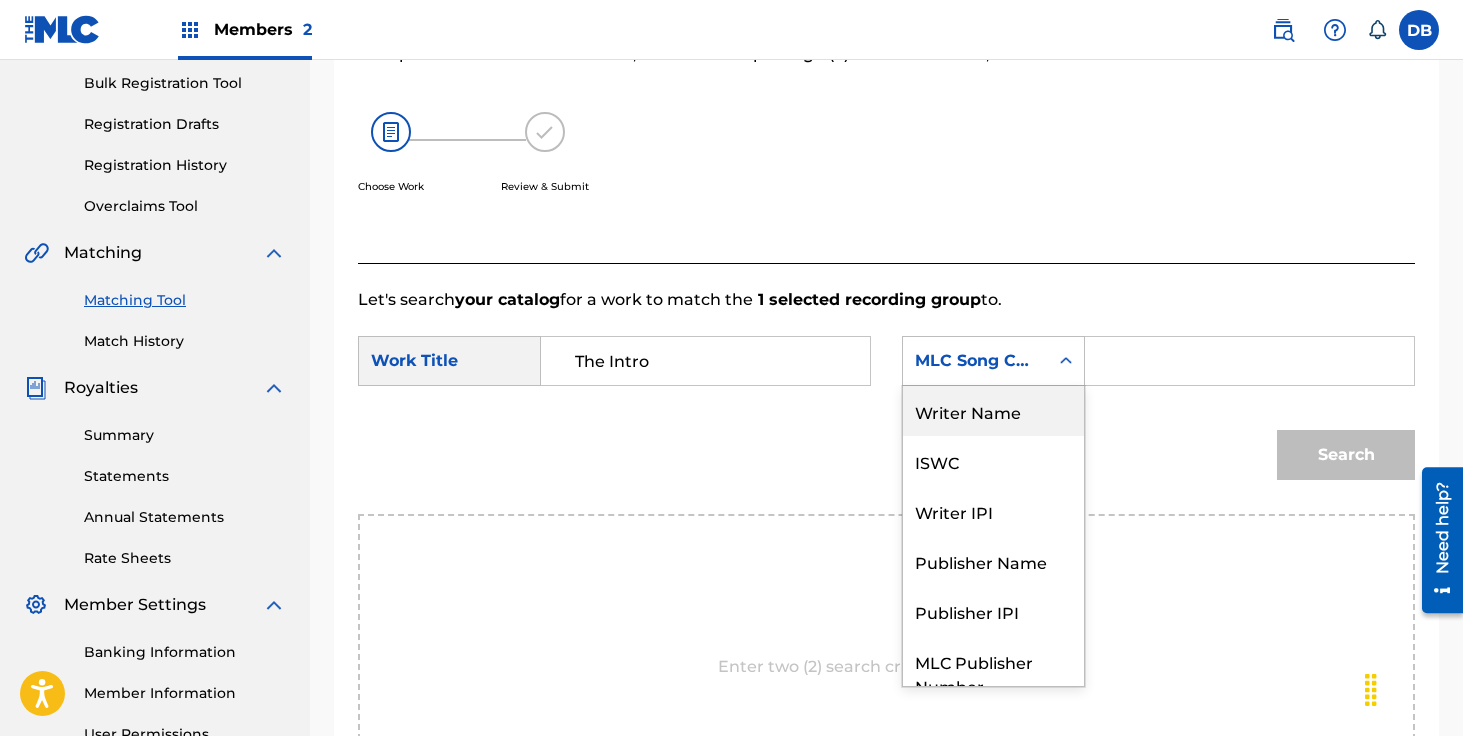click on "Writer Name" at bounding box center (993, 411) 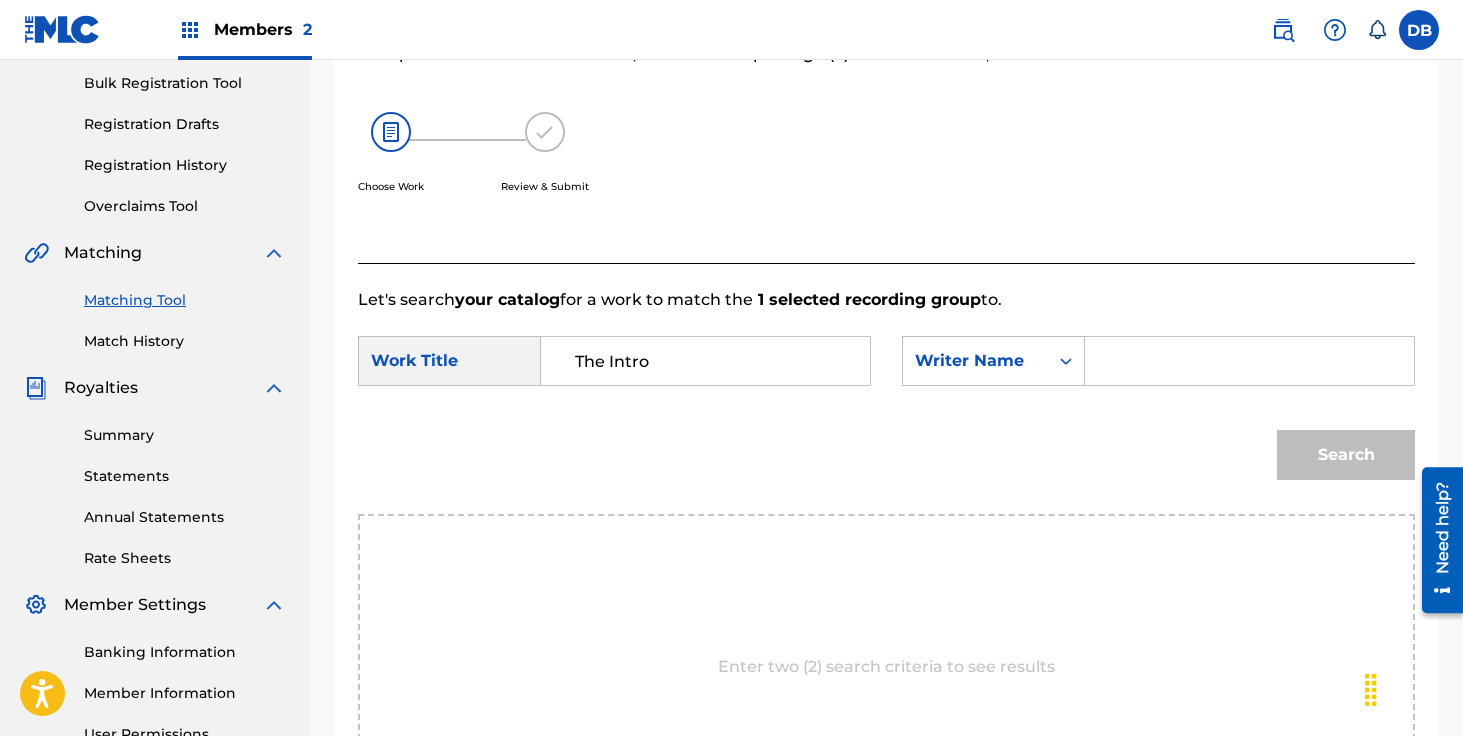 click at bounding box center (1249, 361) 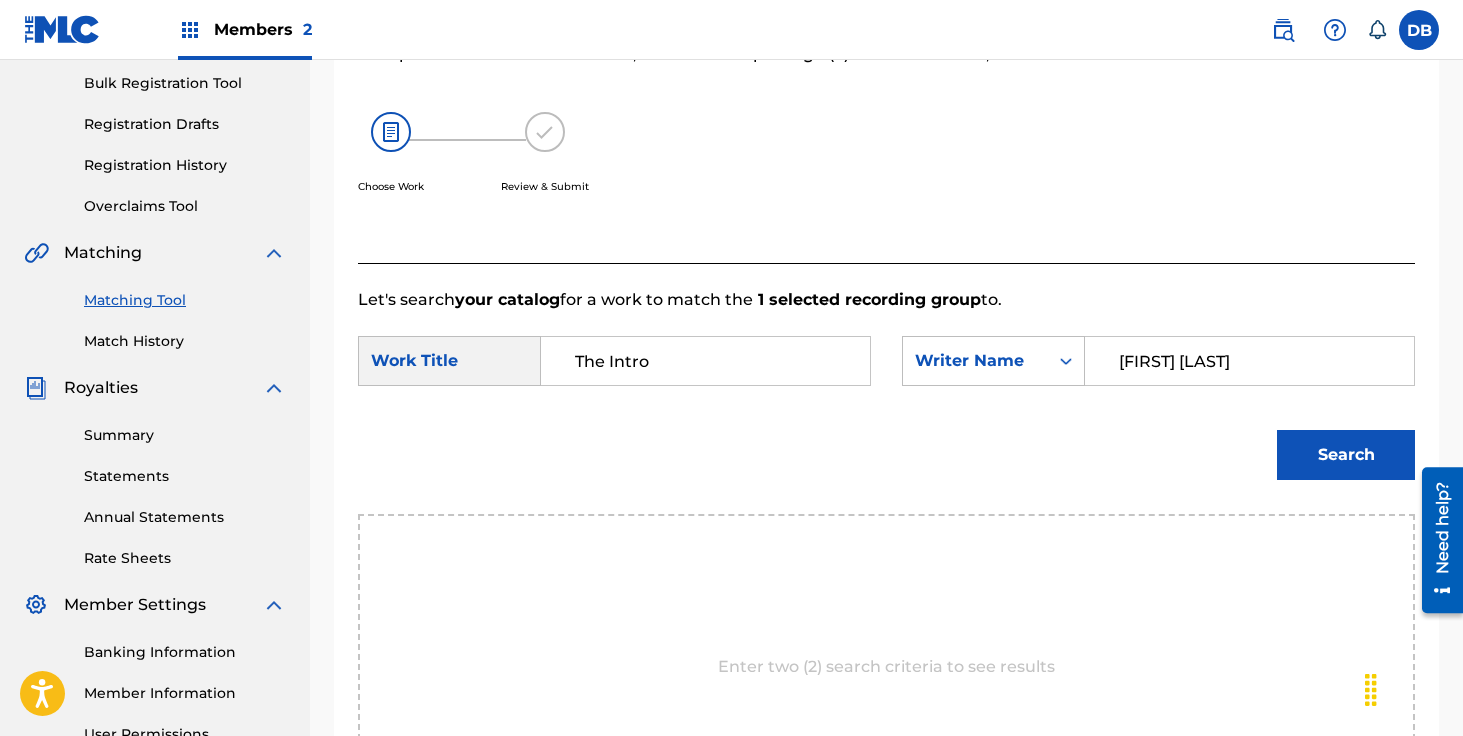 click on "Search" at bounding box center (1346, 455) 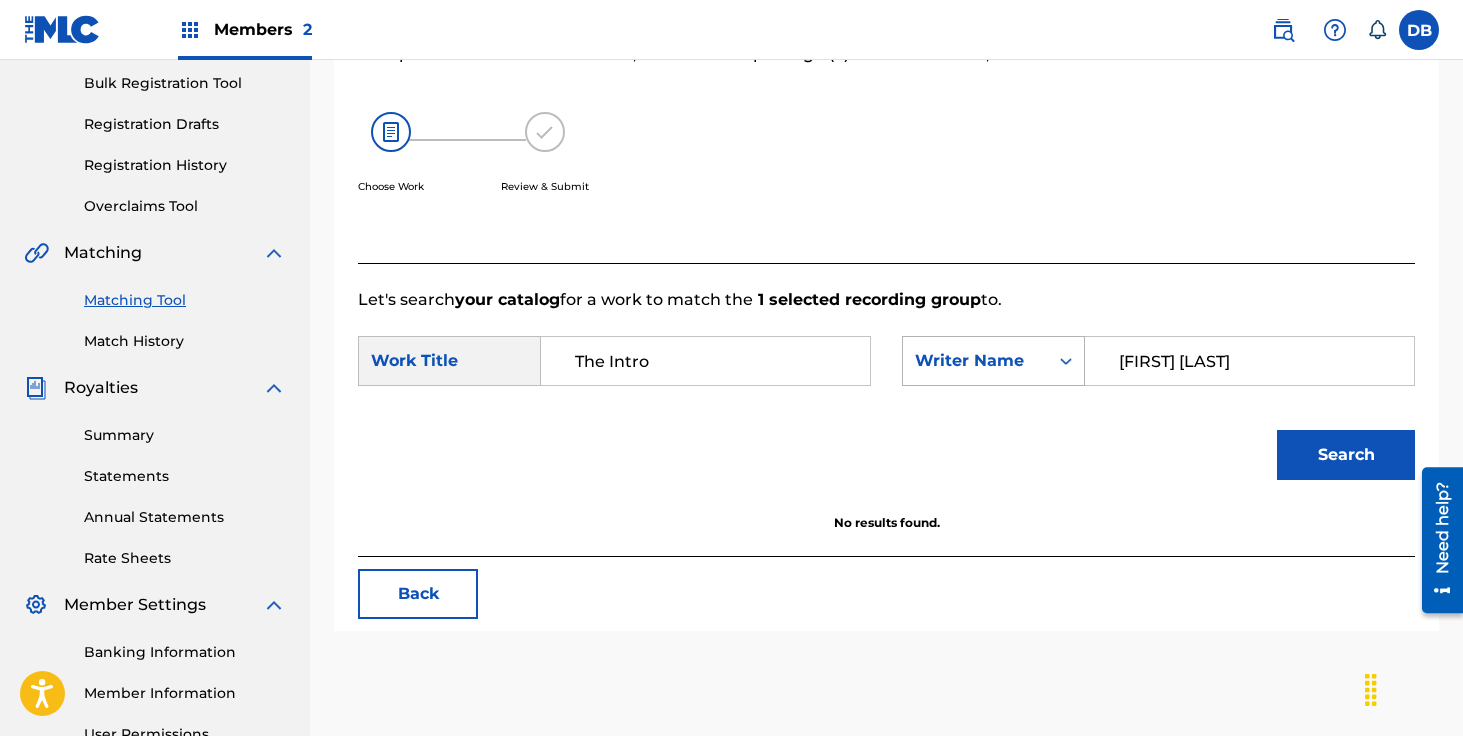 drag, startPoint x: 1189, startPoint y: 362, endPoint x: 984, endPoint y: 364, distance: 205.00975 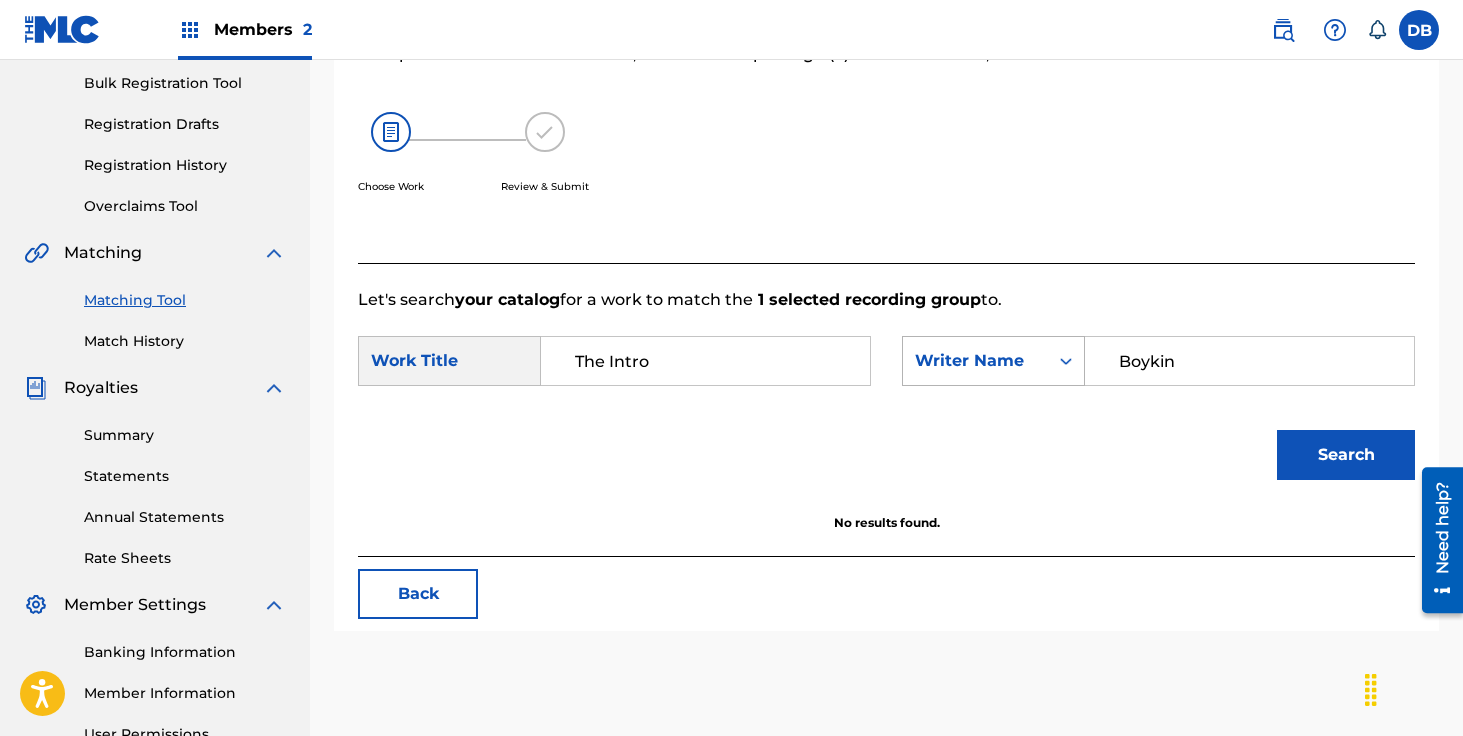 type on "Boykin" 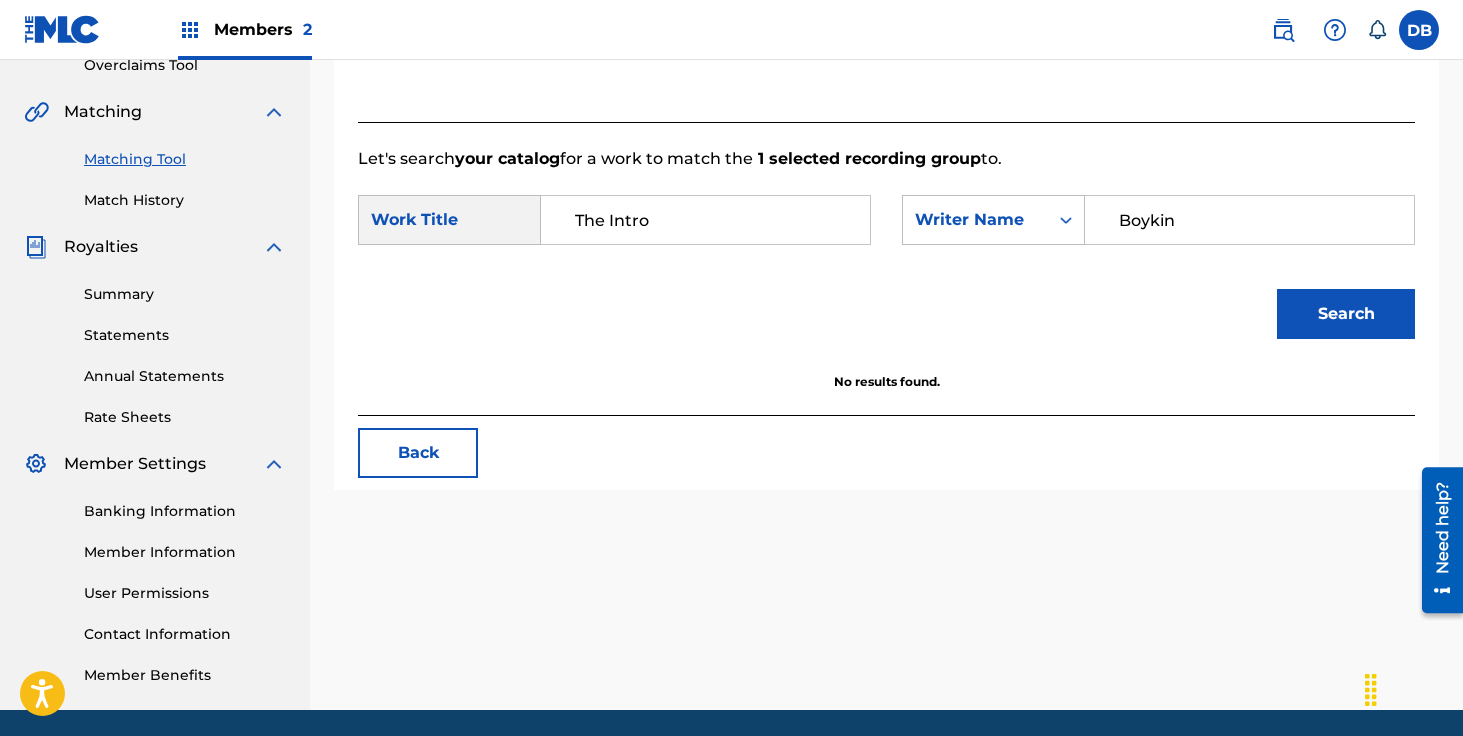 scroll, scrollTop: 504, scrollLeft: 0, axis: vertical 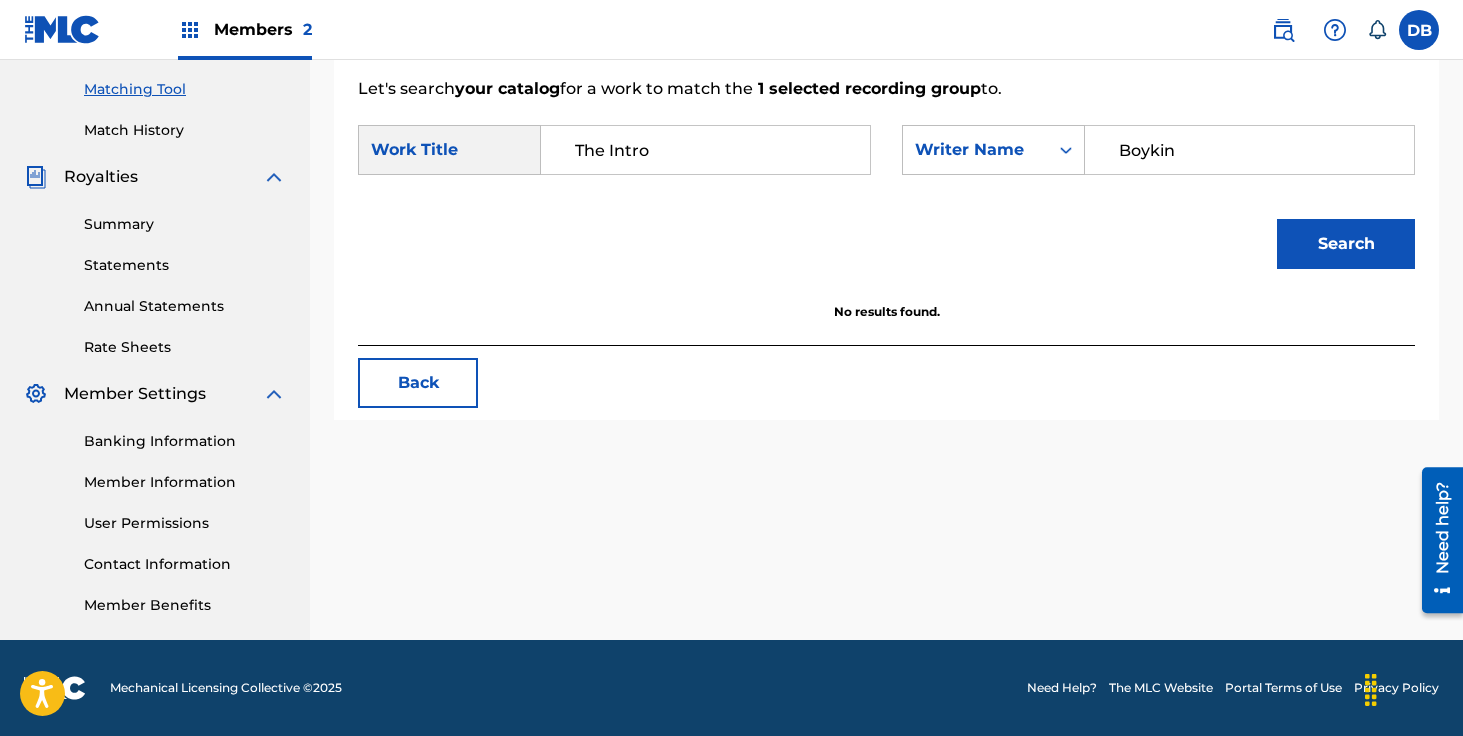 click on "Search" at bounding box center (1346, 244) 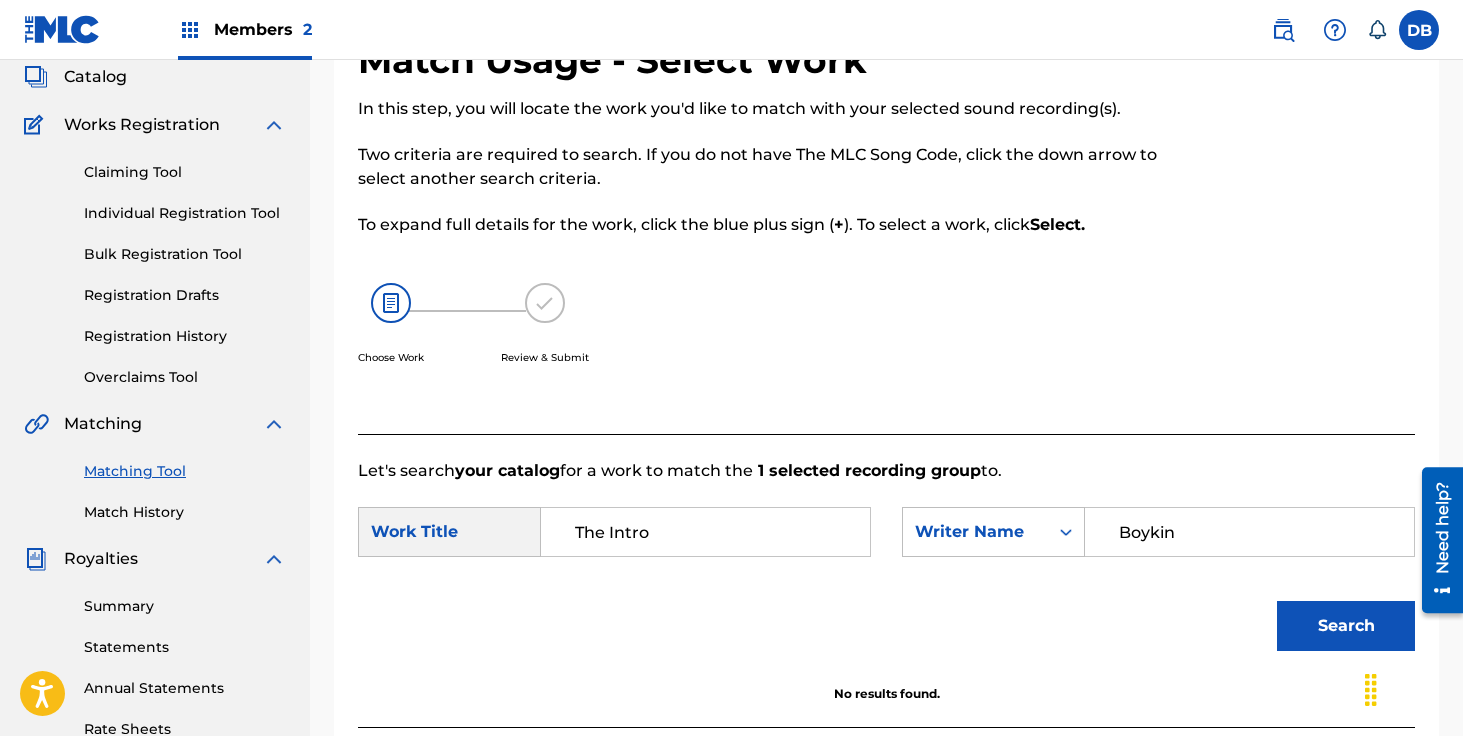 scroll, scrollTop: 0, scrollLeft: 0, axis: both 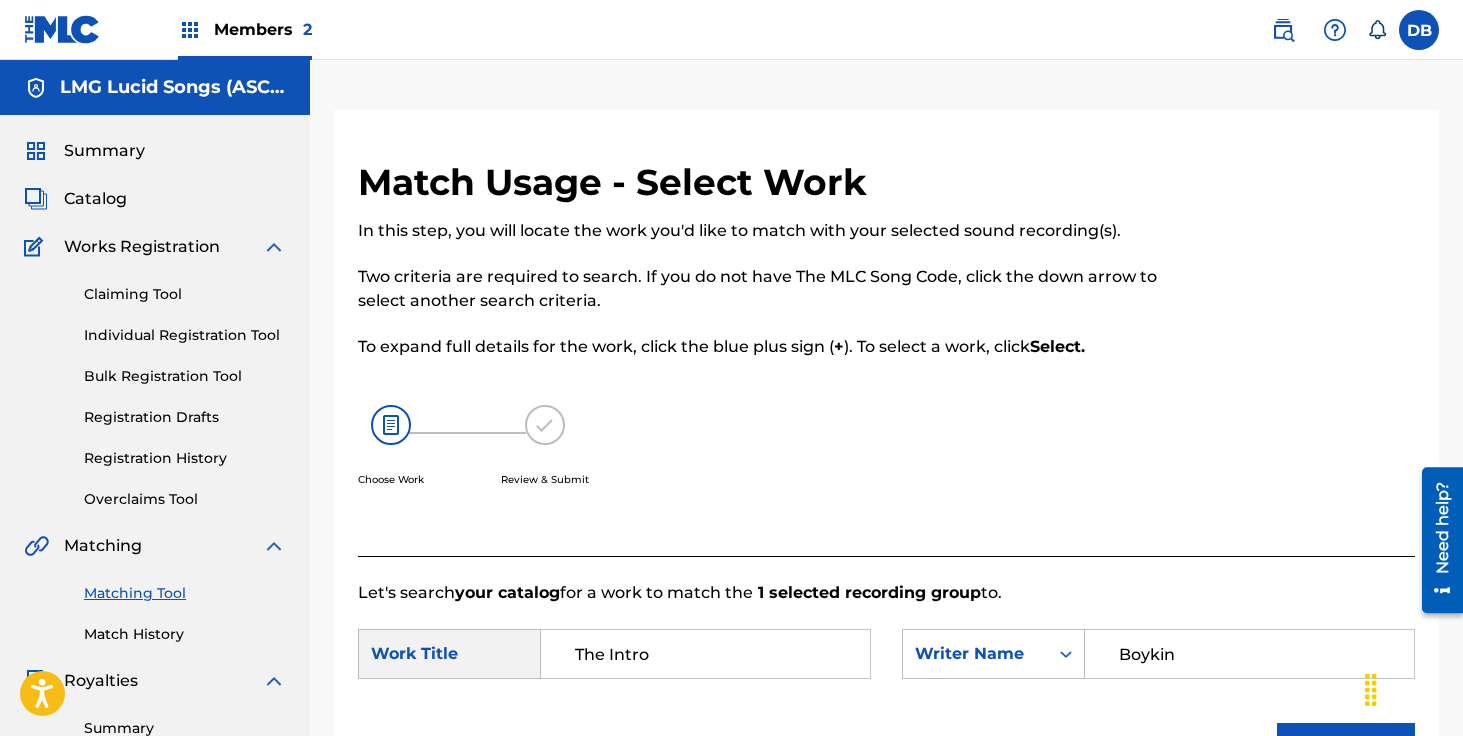 click on "Matching Tool" at bounding box center (185, 593) 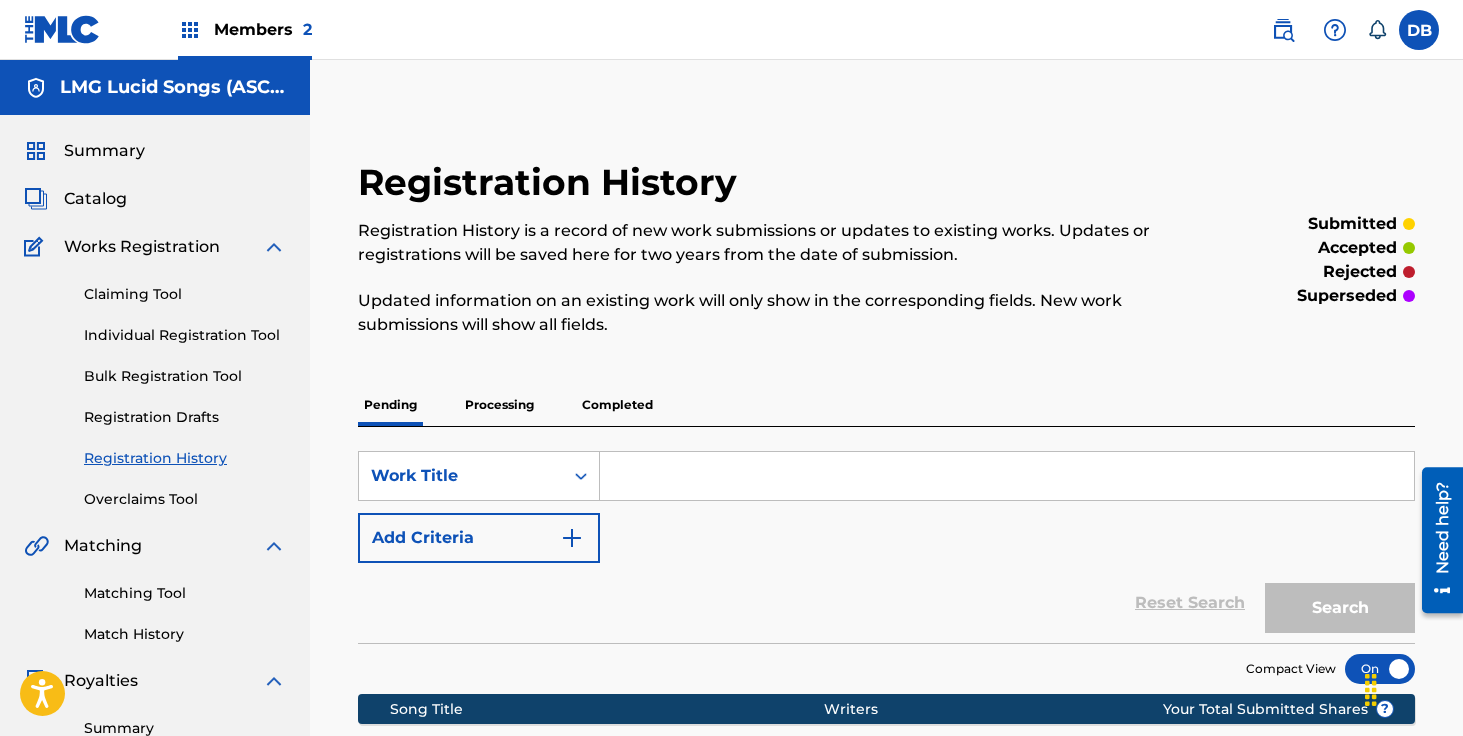 click on "Catalog" at bounding box center (95, 199) 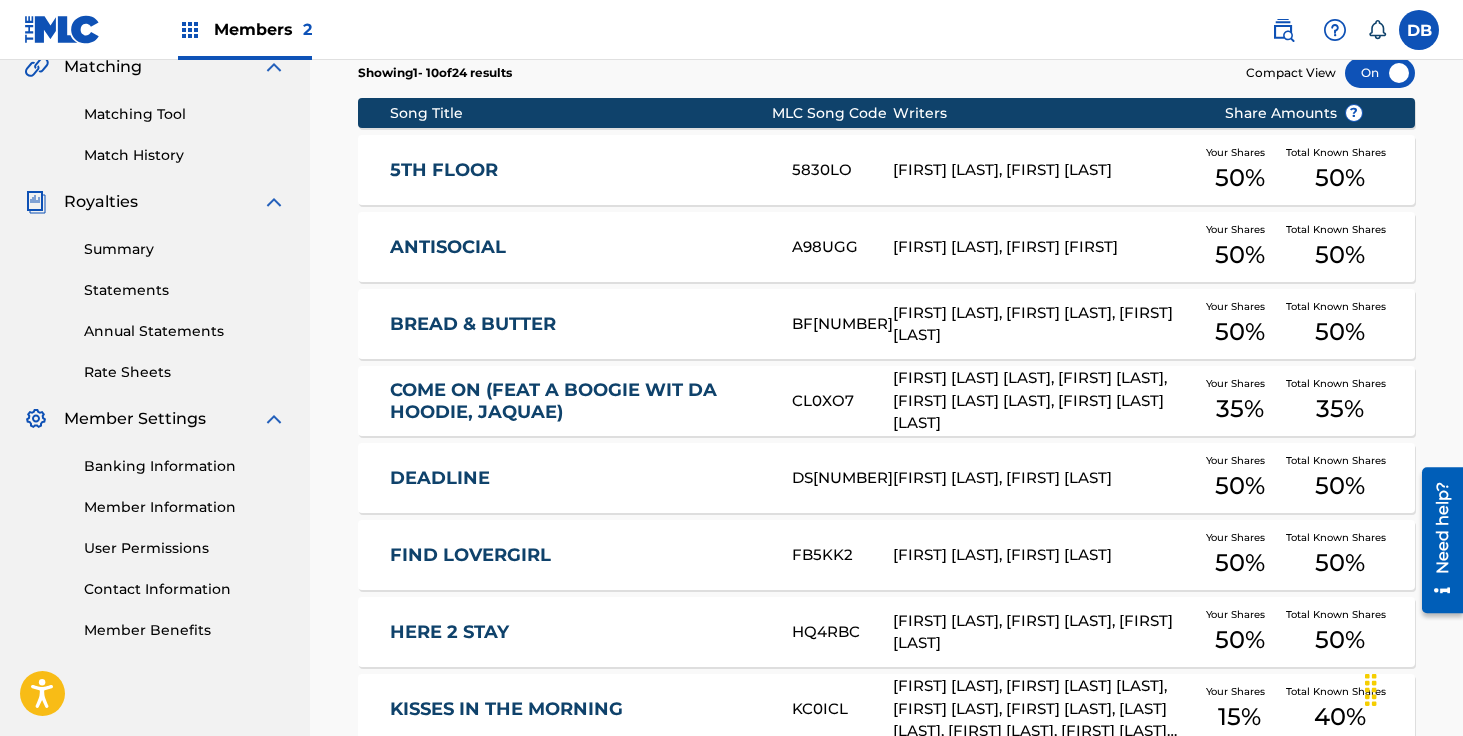 scroll, scrollTop: 370, scrollLeft: 0, axis: vertical 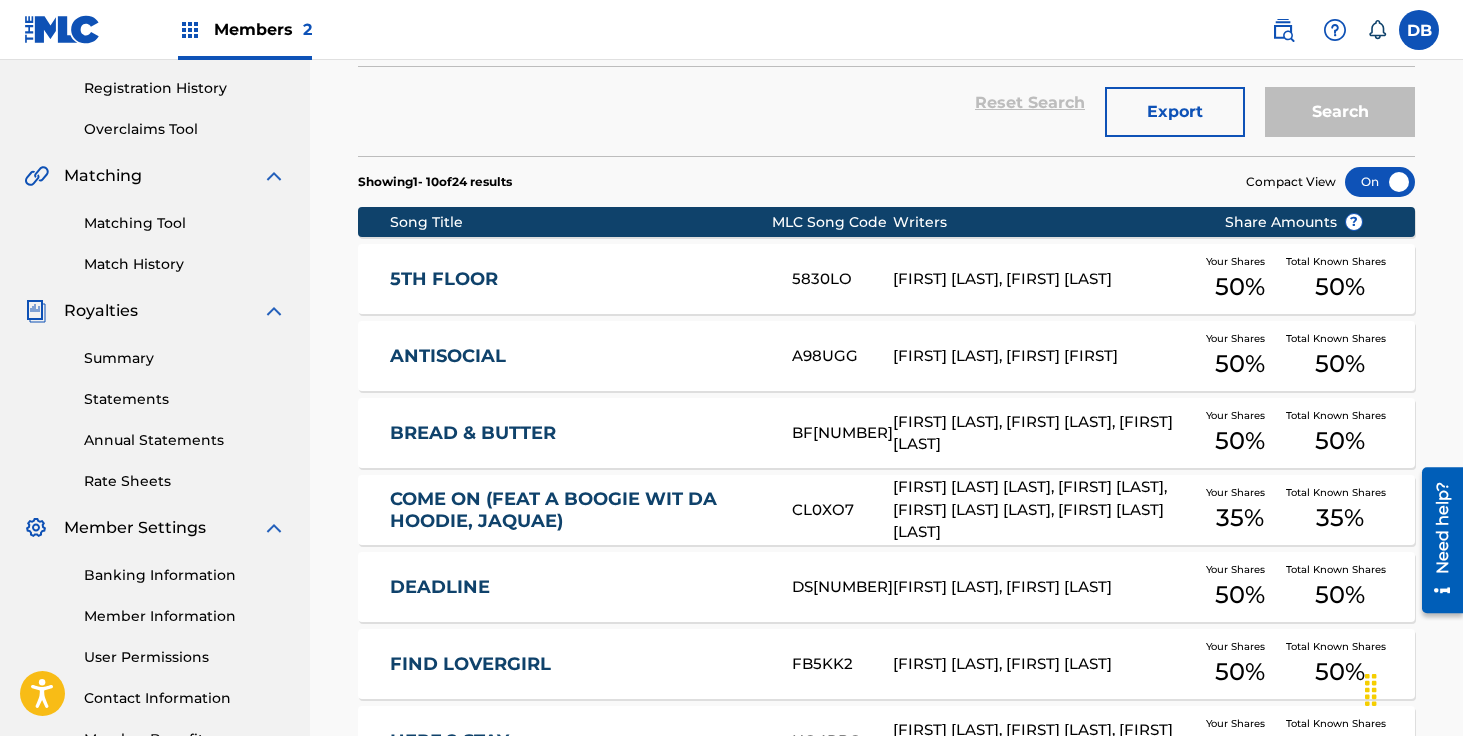 click on "Matching Tool" at bounding box center (185, 223) 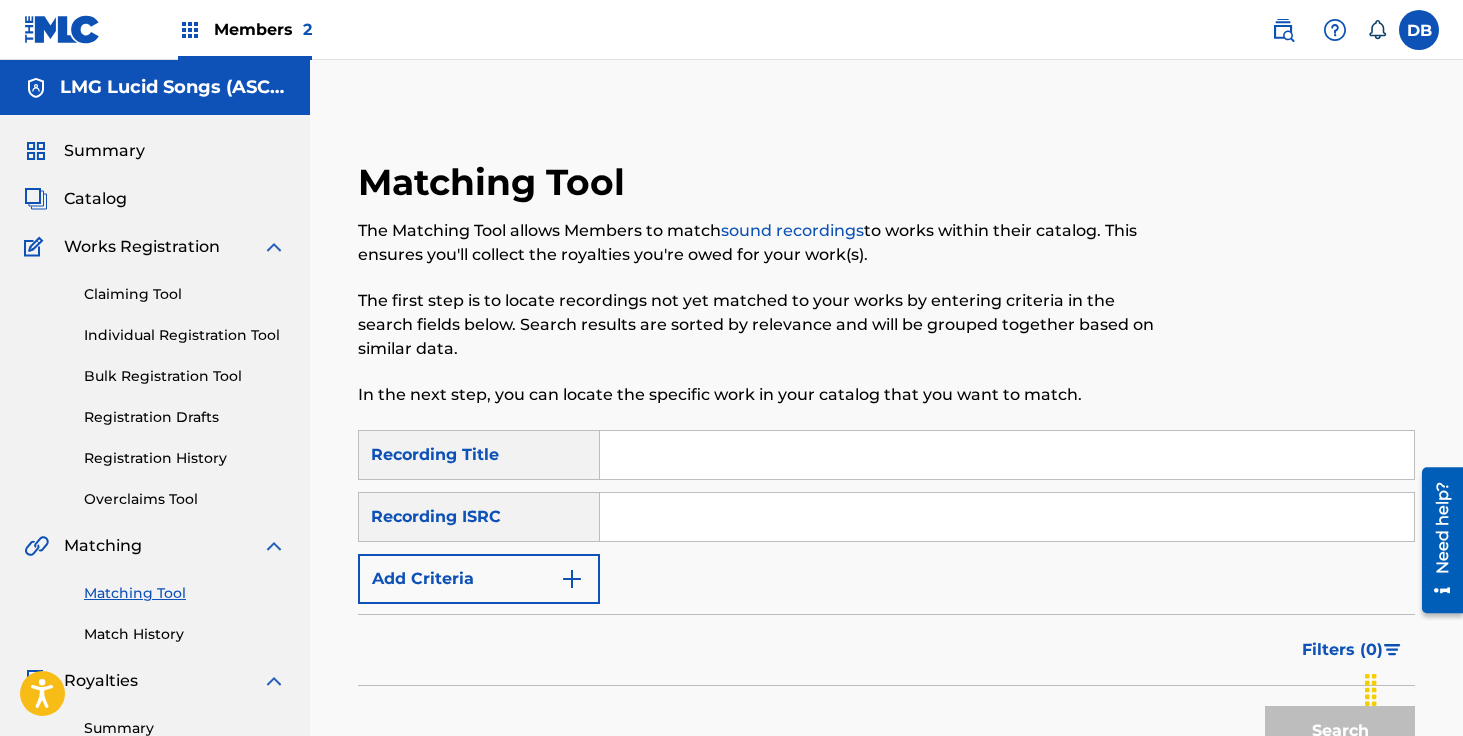 click at bounding box center (1007, 455) 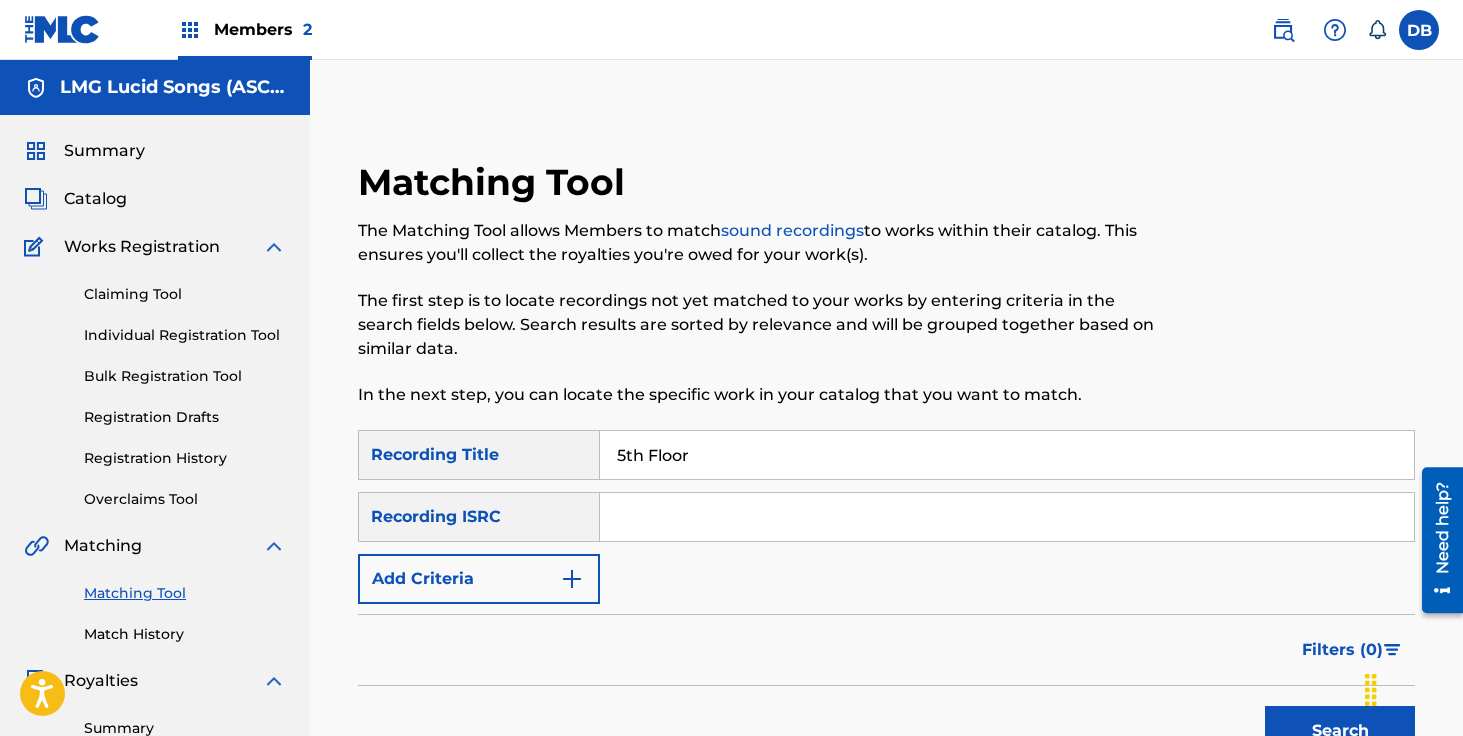 type on "5th Floor" 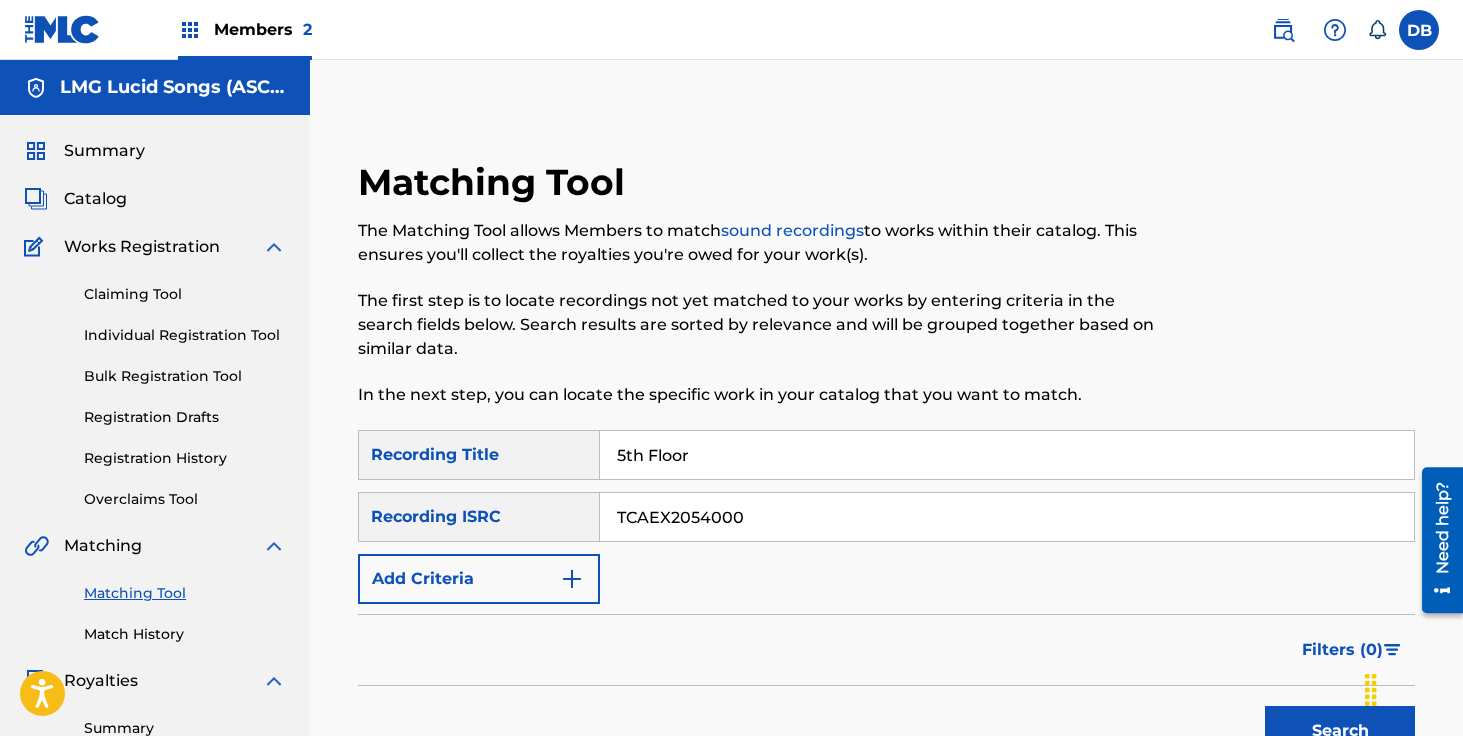 type on "TCAEX2054000" 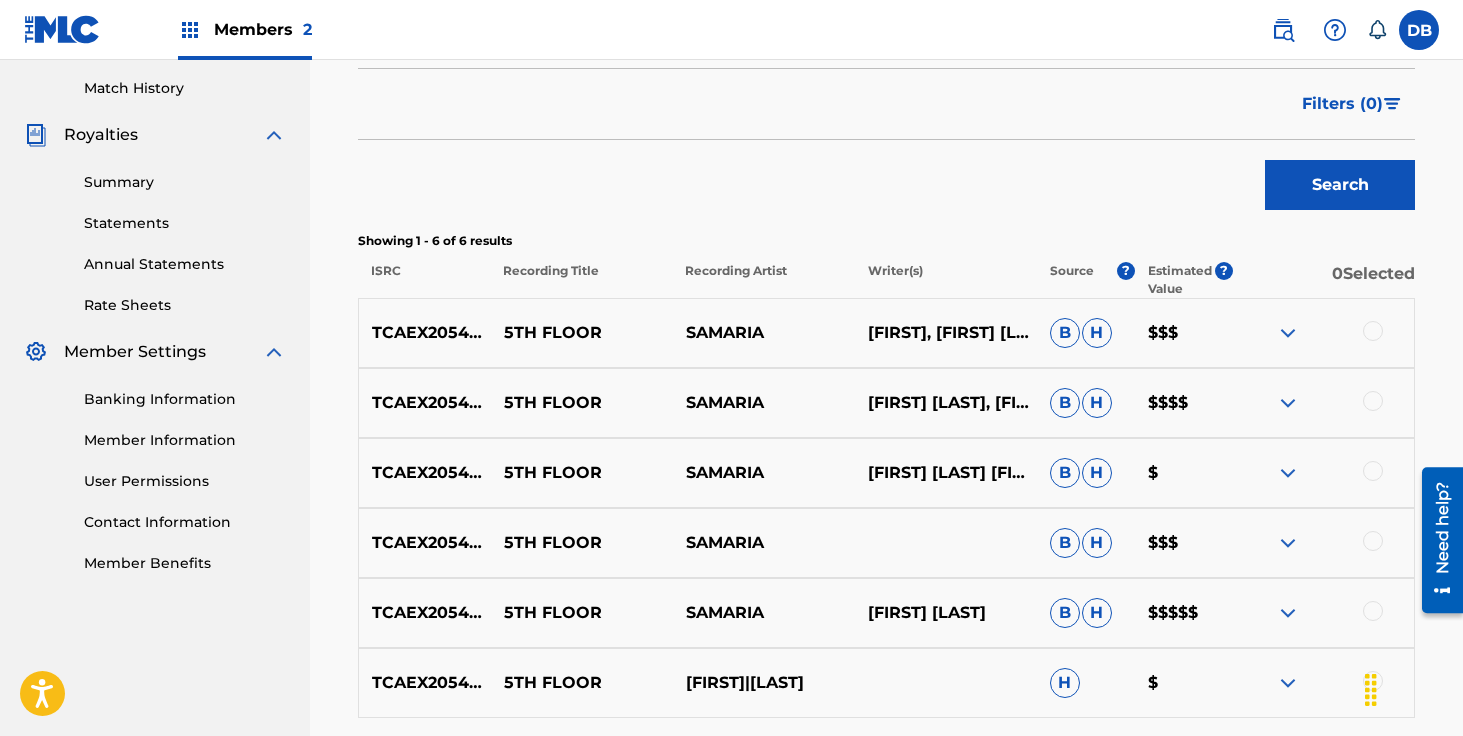 scroll, scrollTop: 561, scrollLeft: 0, axis: vertical 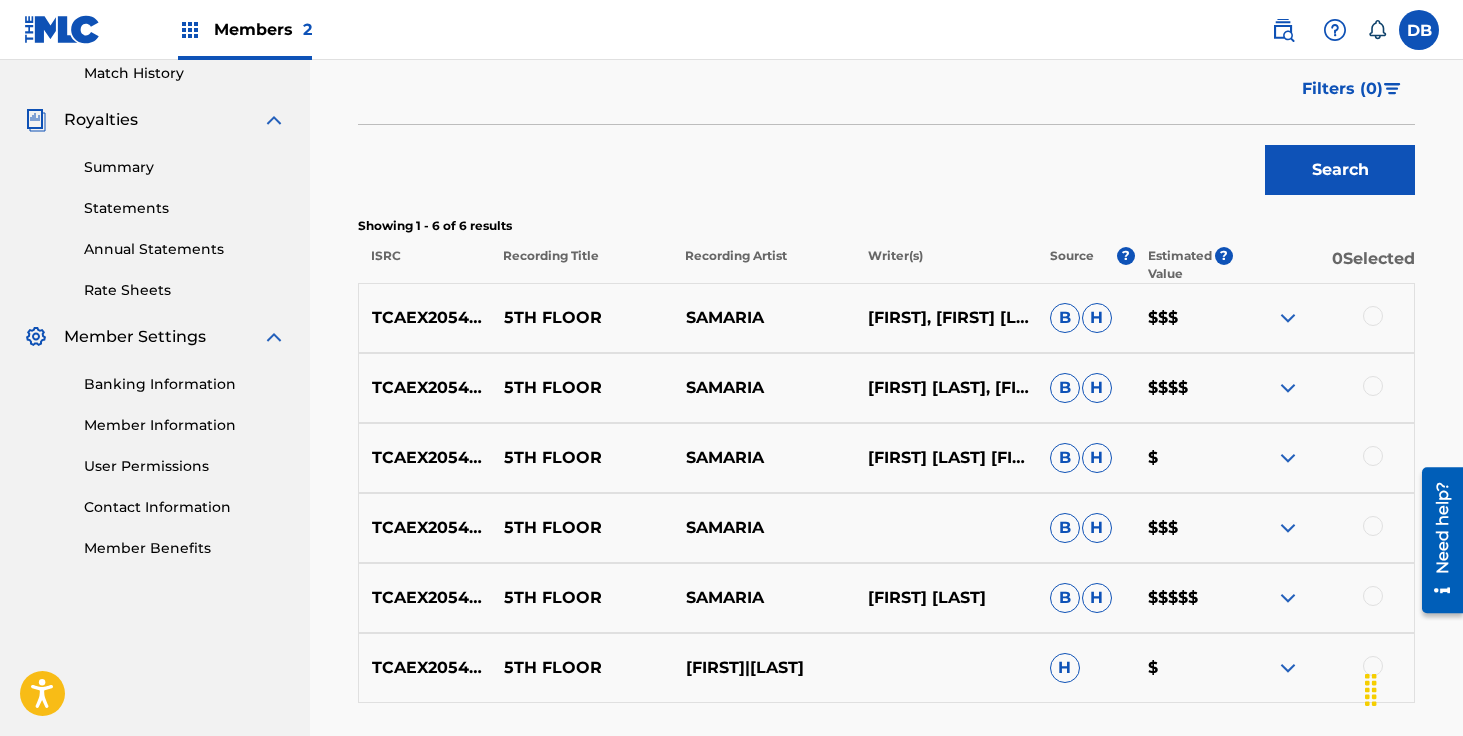 click at bounding box center (1373, 316) 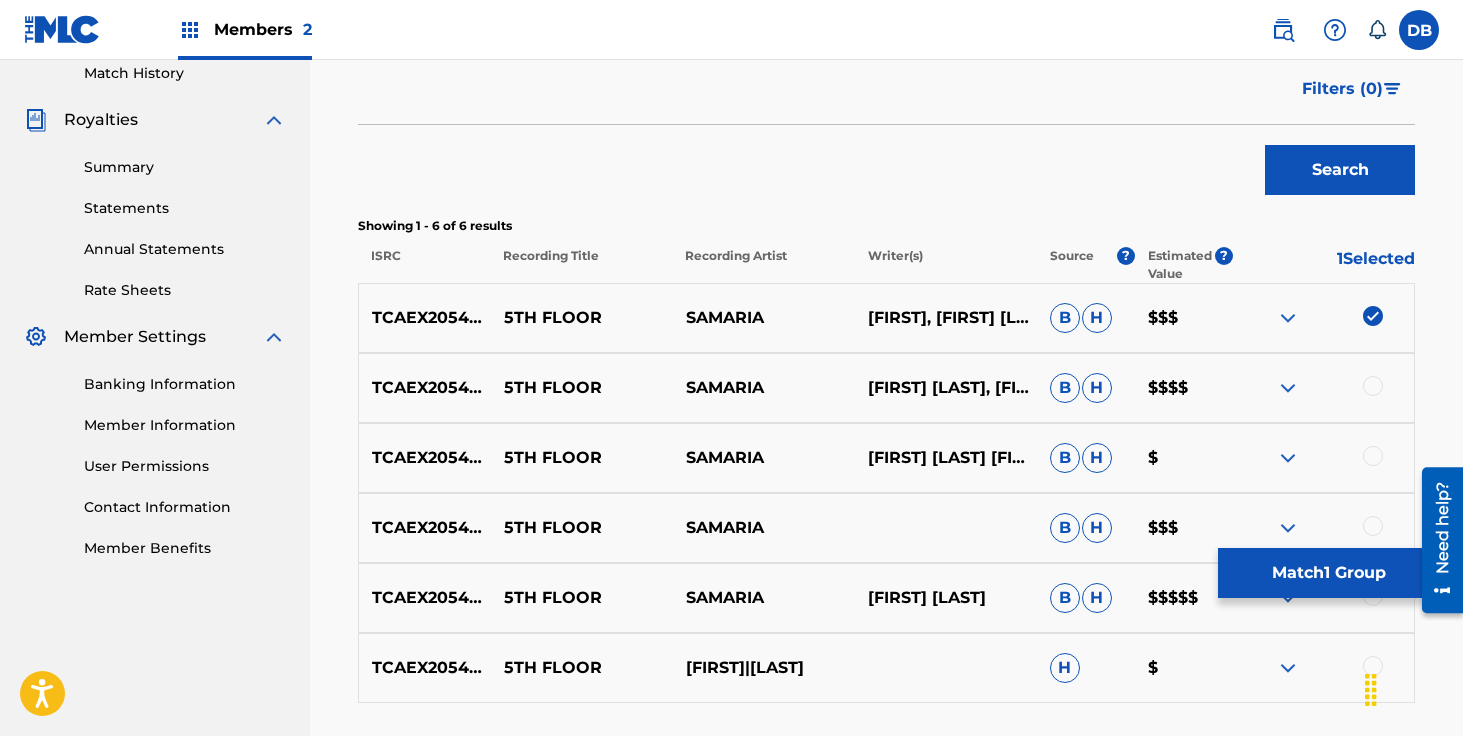 click at bounding box center (1373, 386) 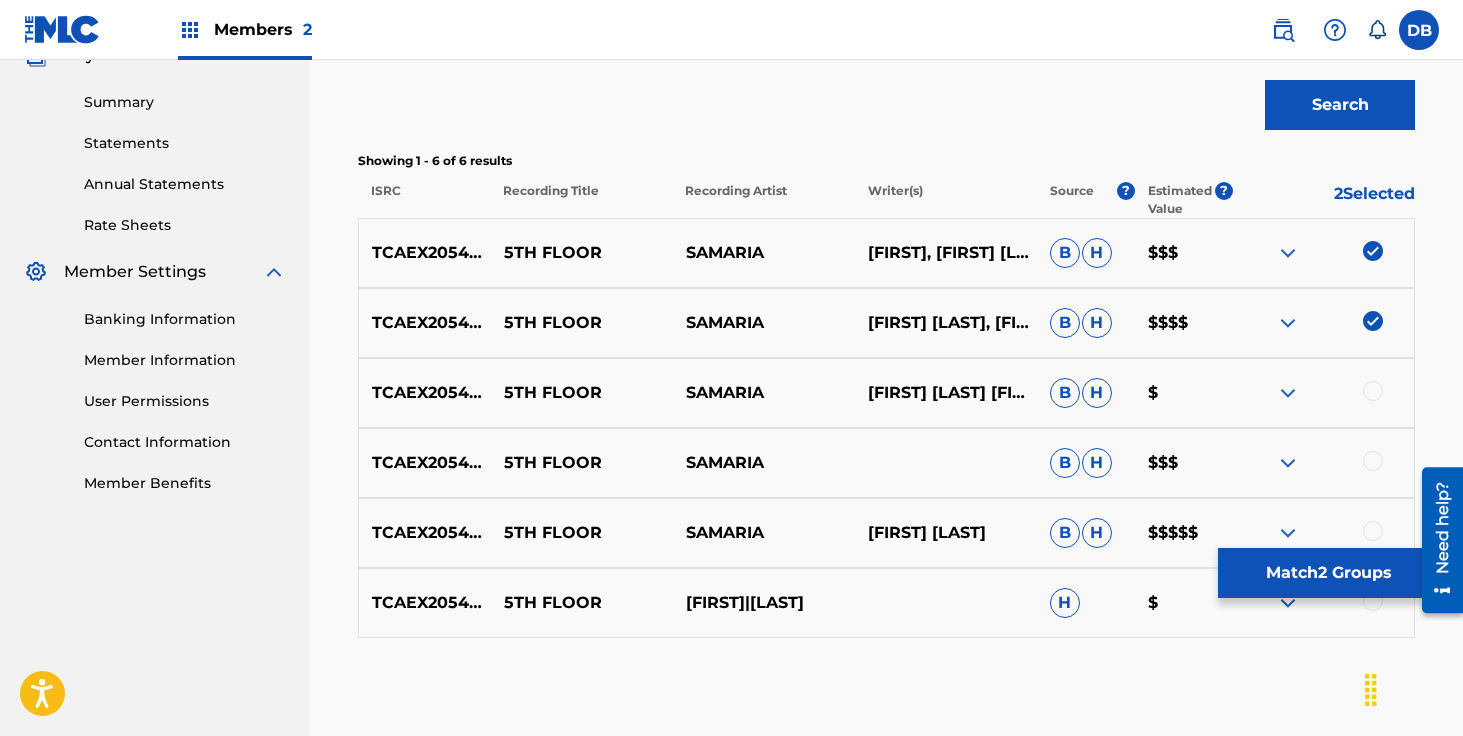 scroll, scrollTop: 659, scrollLeft: 0, axis: vertical 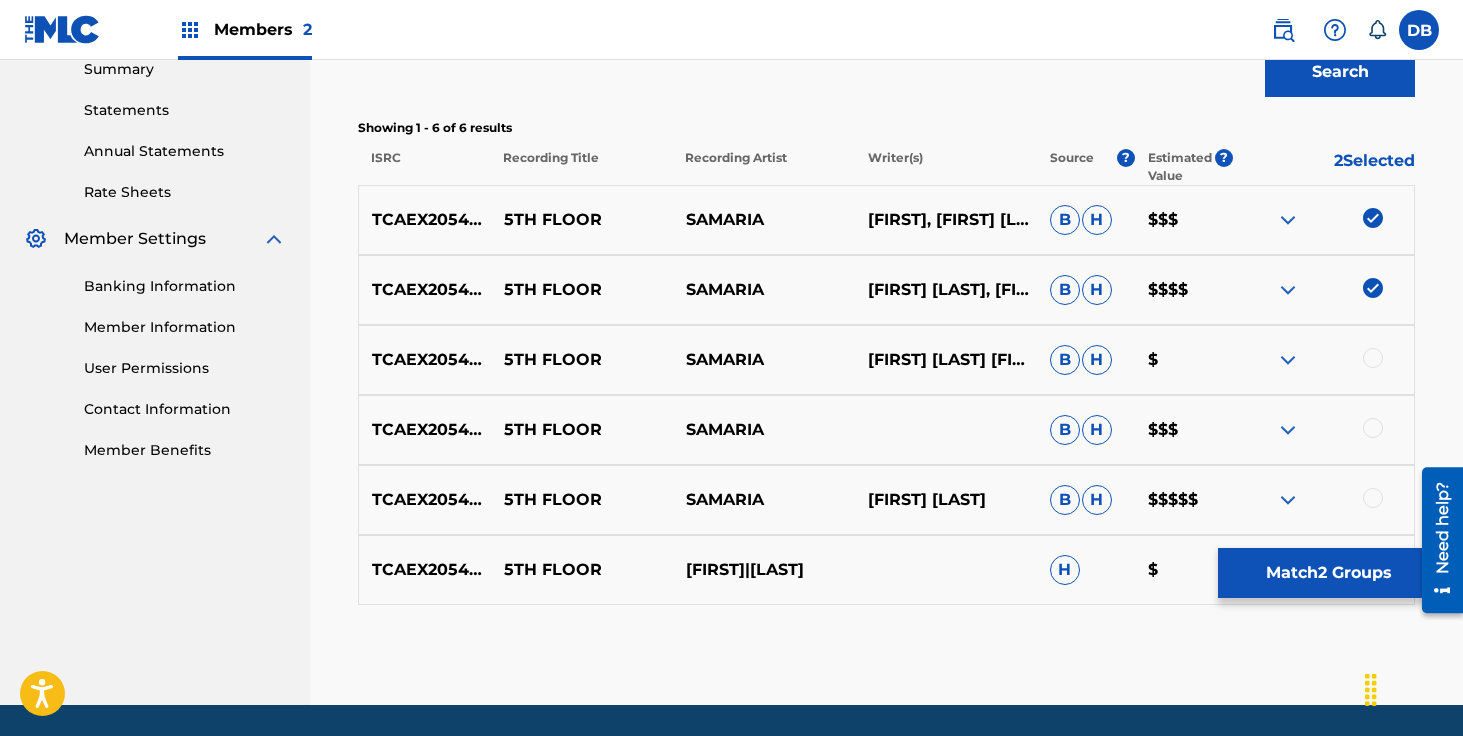 click at bounding box center [1373, 358] 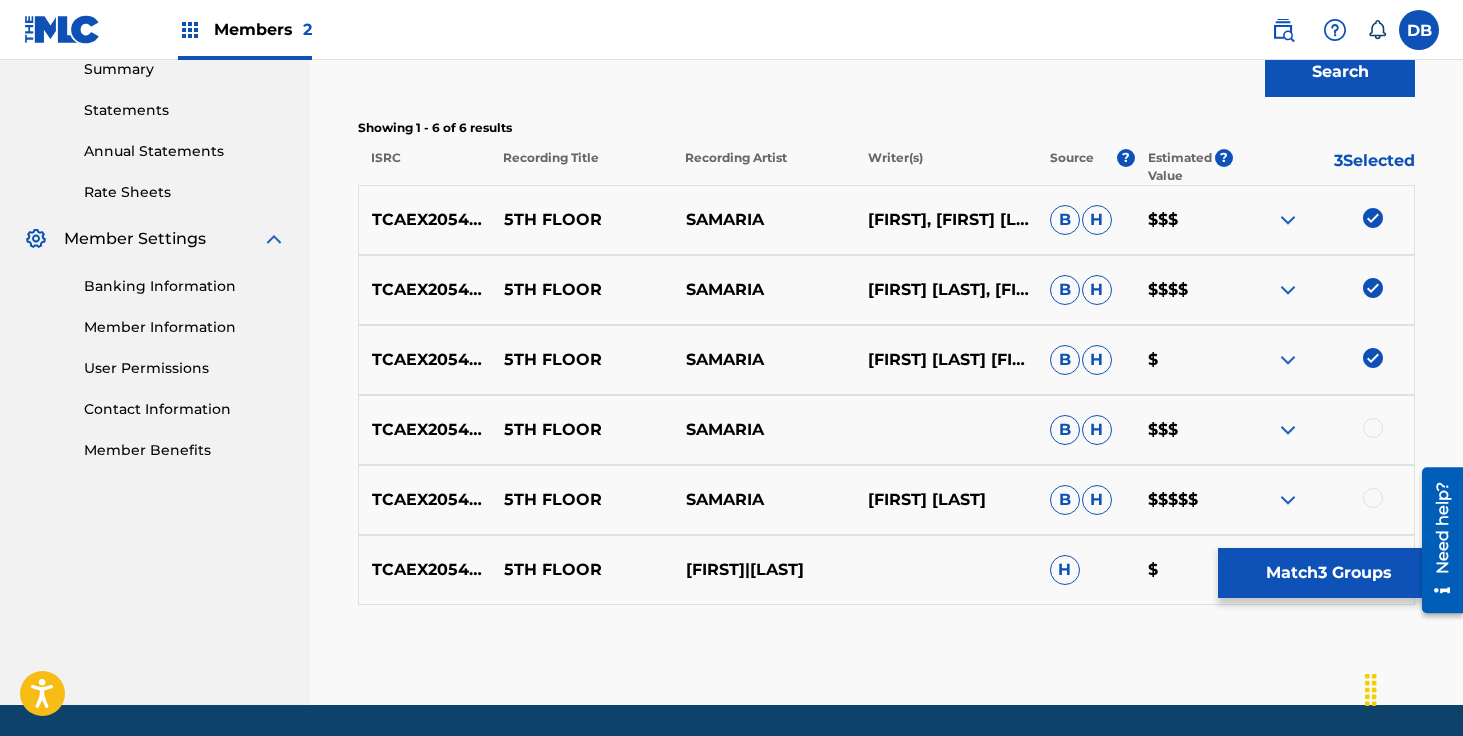 click at bounding box center [1373, 428] 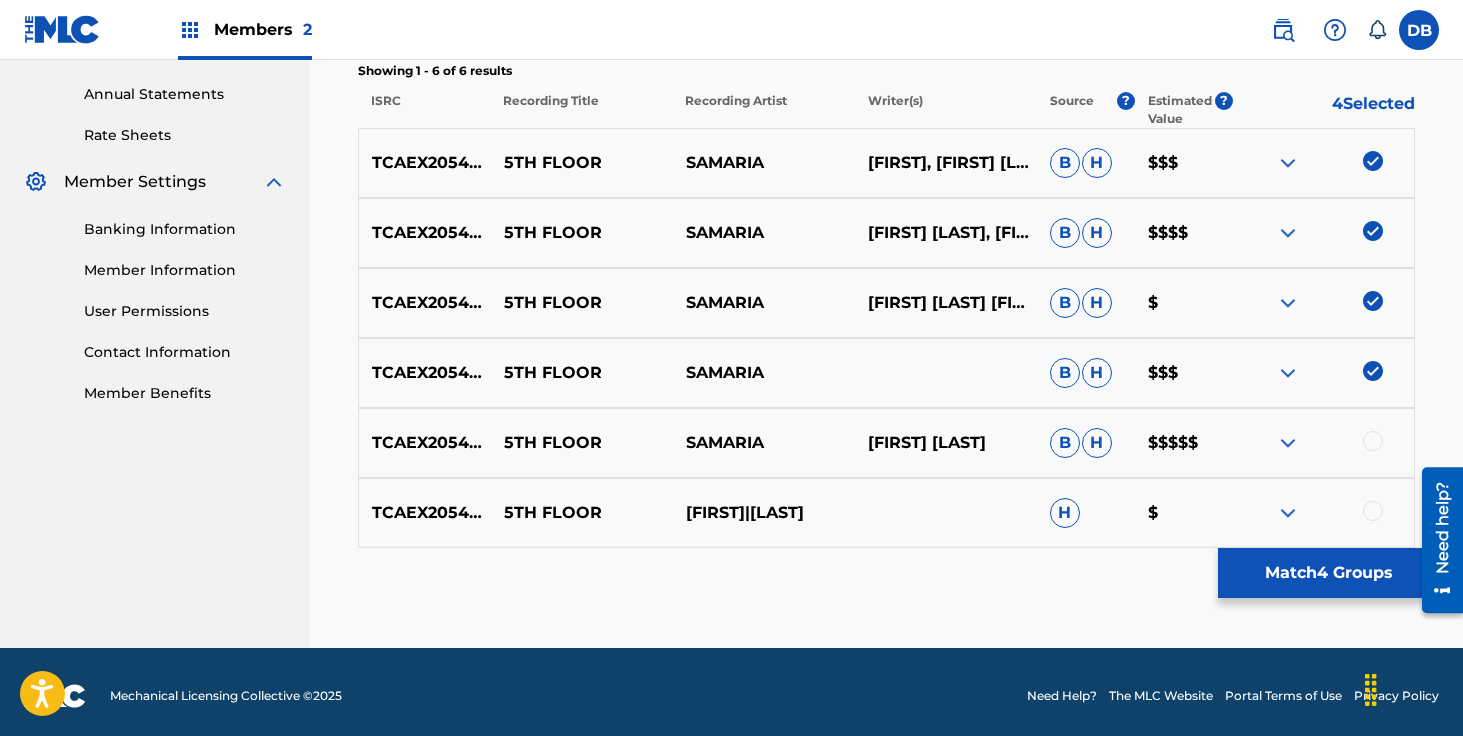 scroll, scrollTop: 724, scrollLeft: 0, axis: vertical 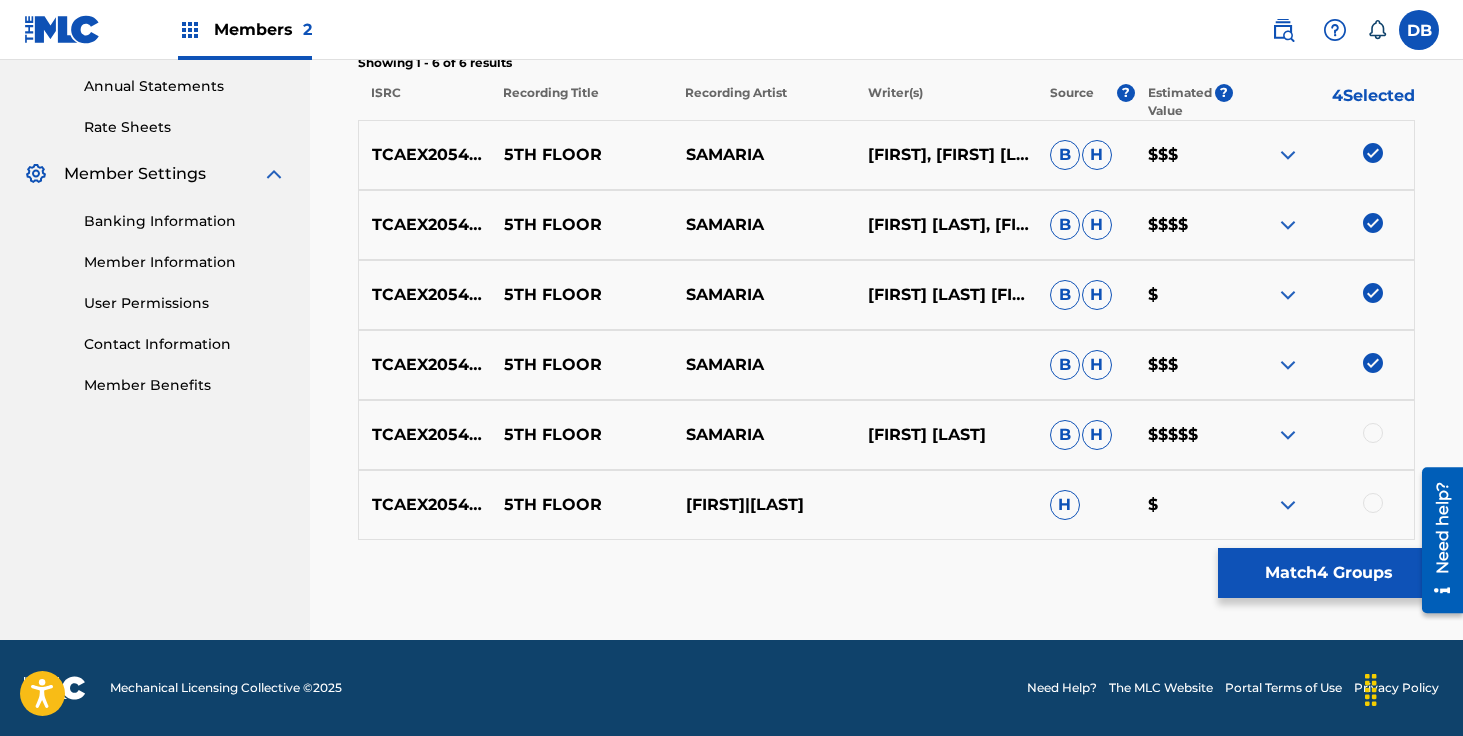click at bounding box center (1373, 433) 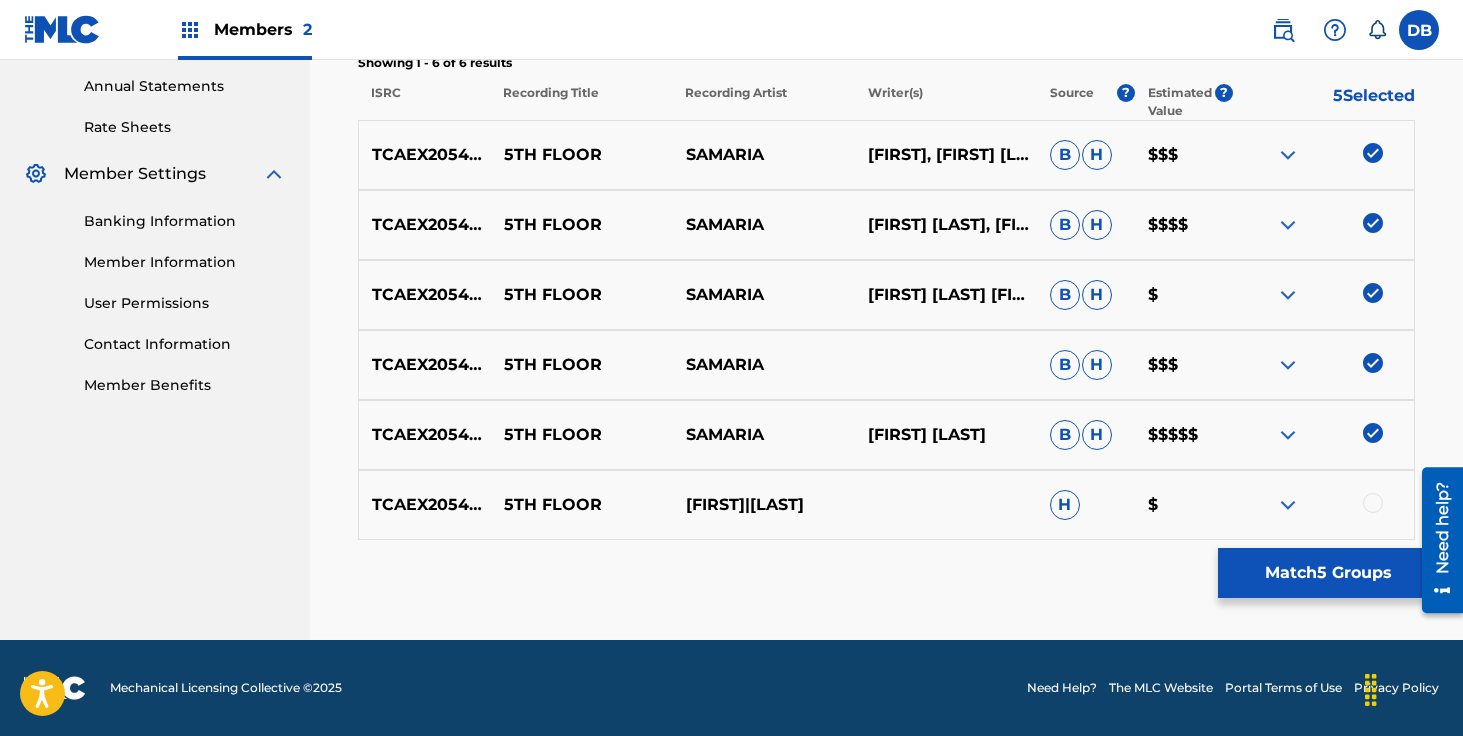 click at bounding box center (1373, 503) 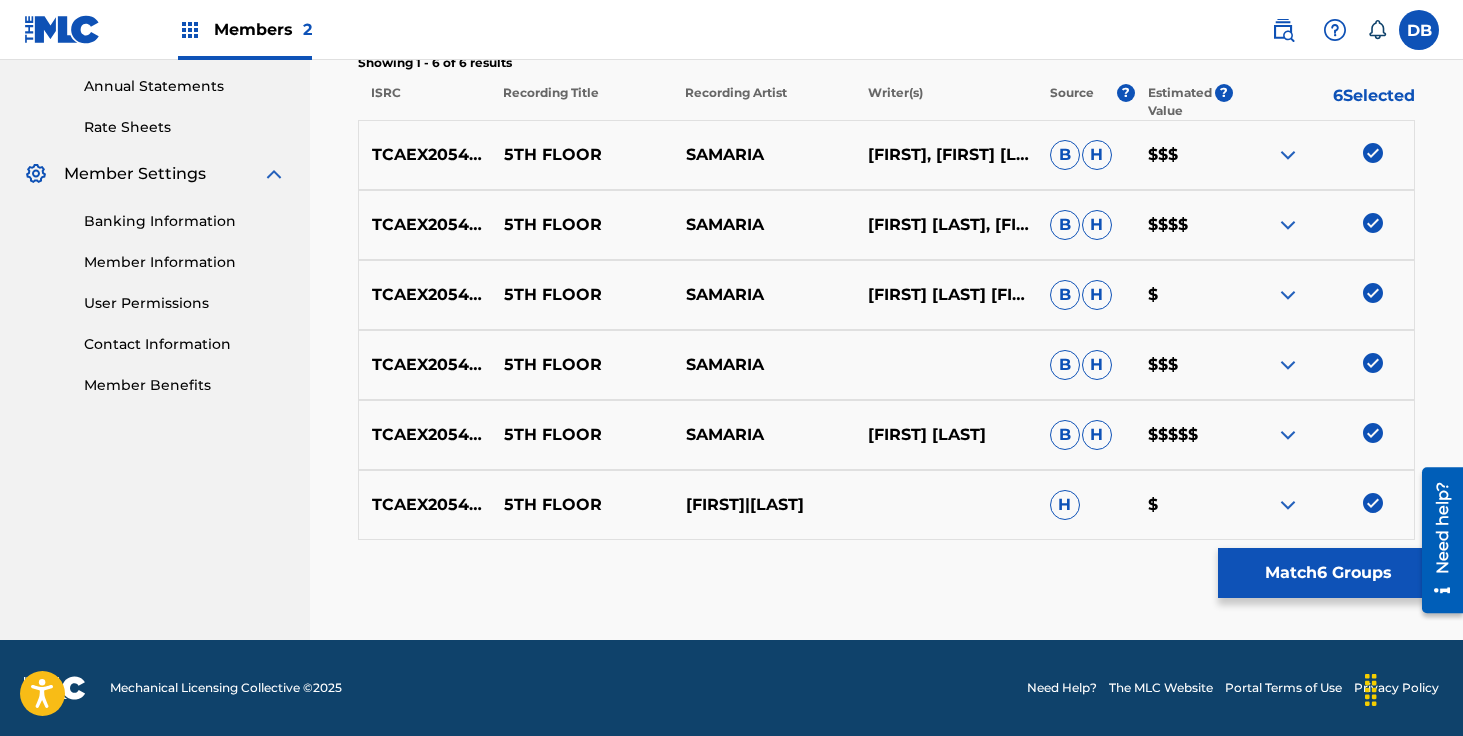 click on "Match  6 Groups" at bounding box center (1328, 573) 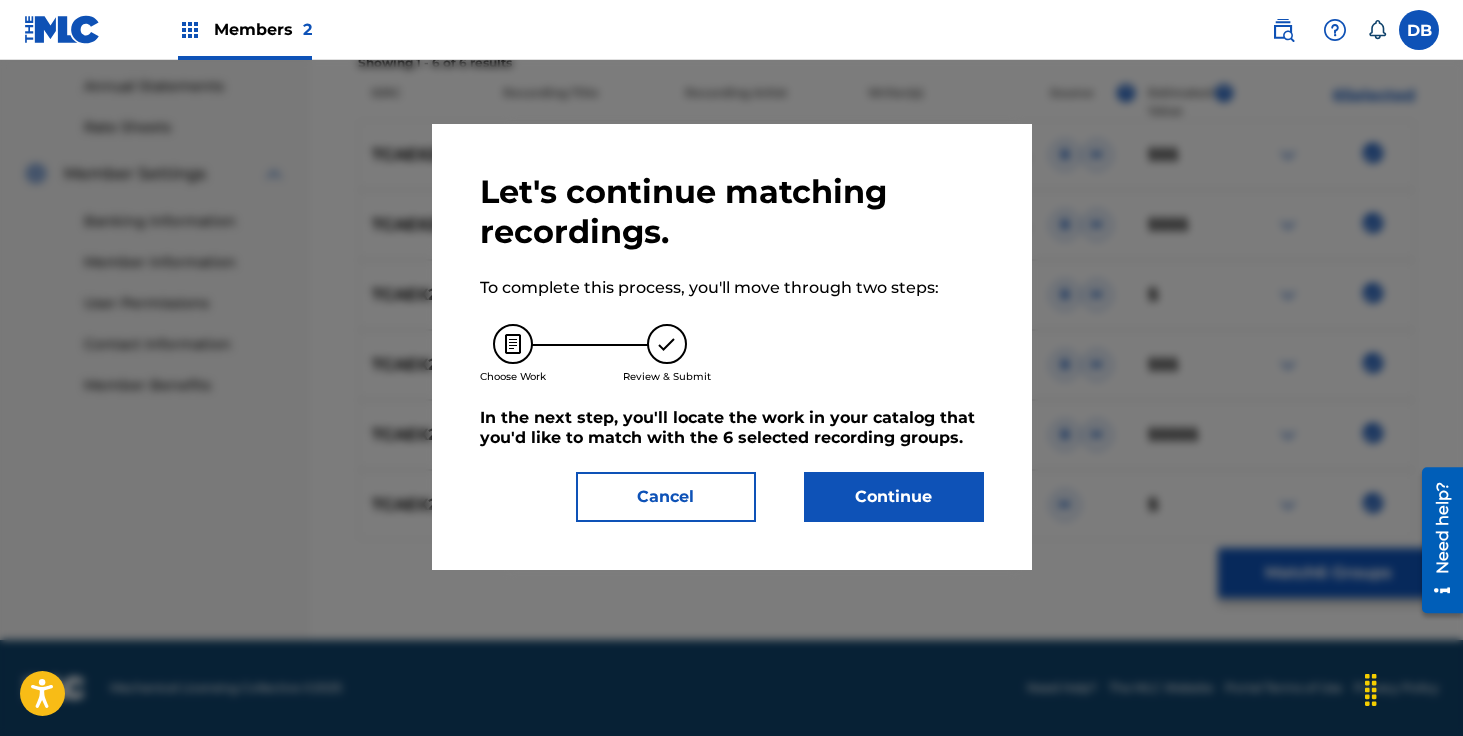 click on "Continue" at bounding box center (894, 497) 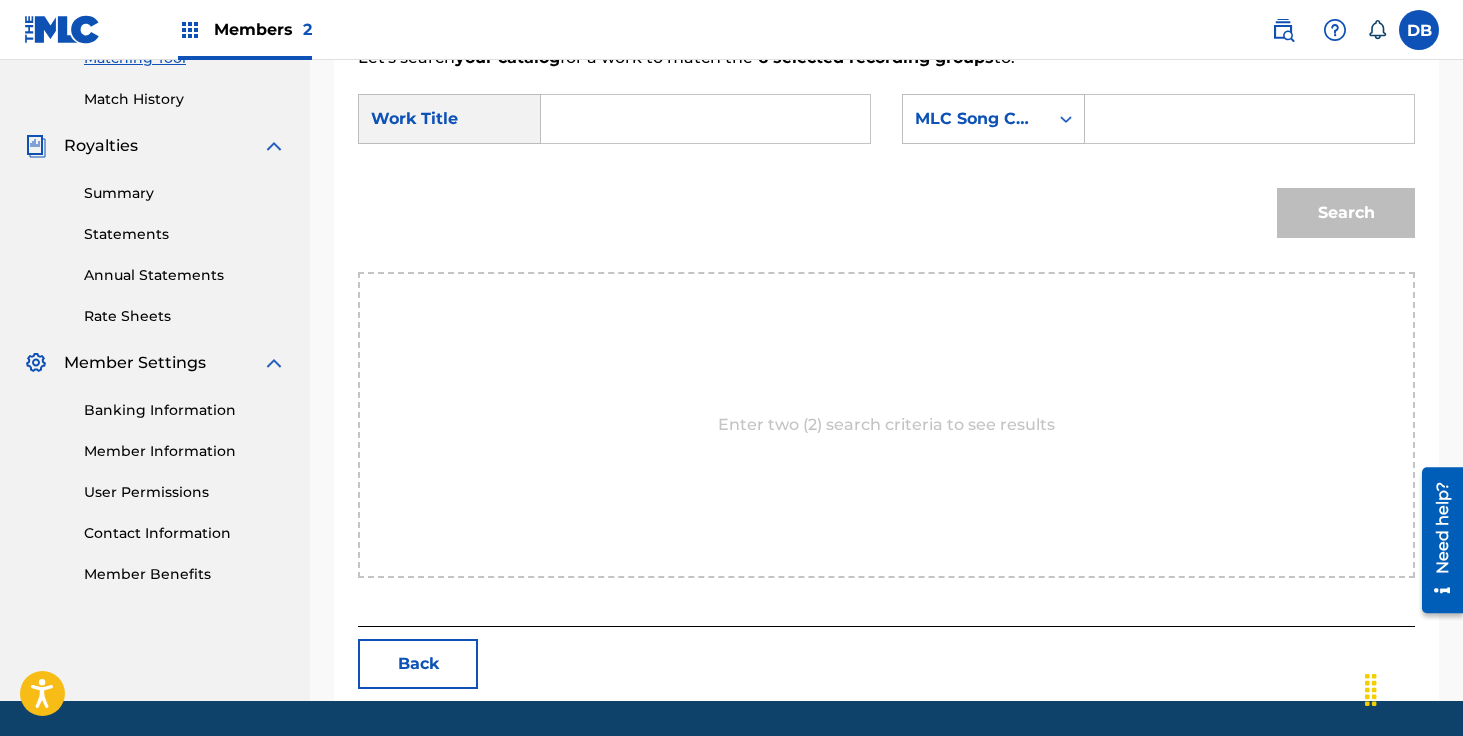 scroll, scrollTop: 470, scrollLeft: 0, axis: vertical 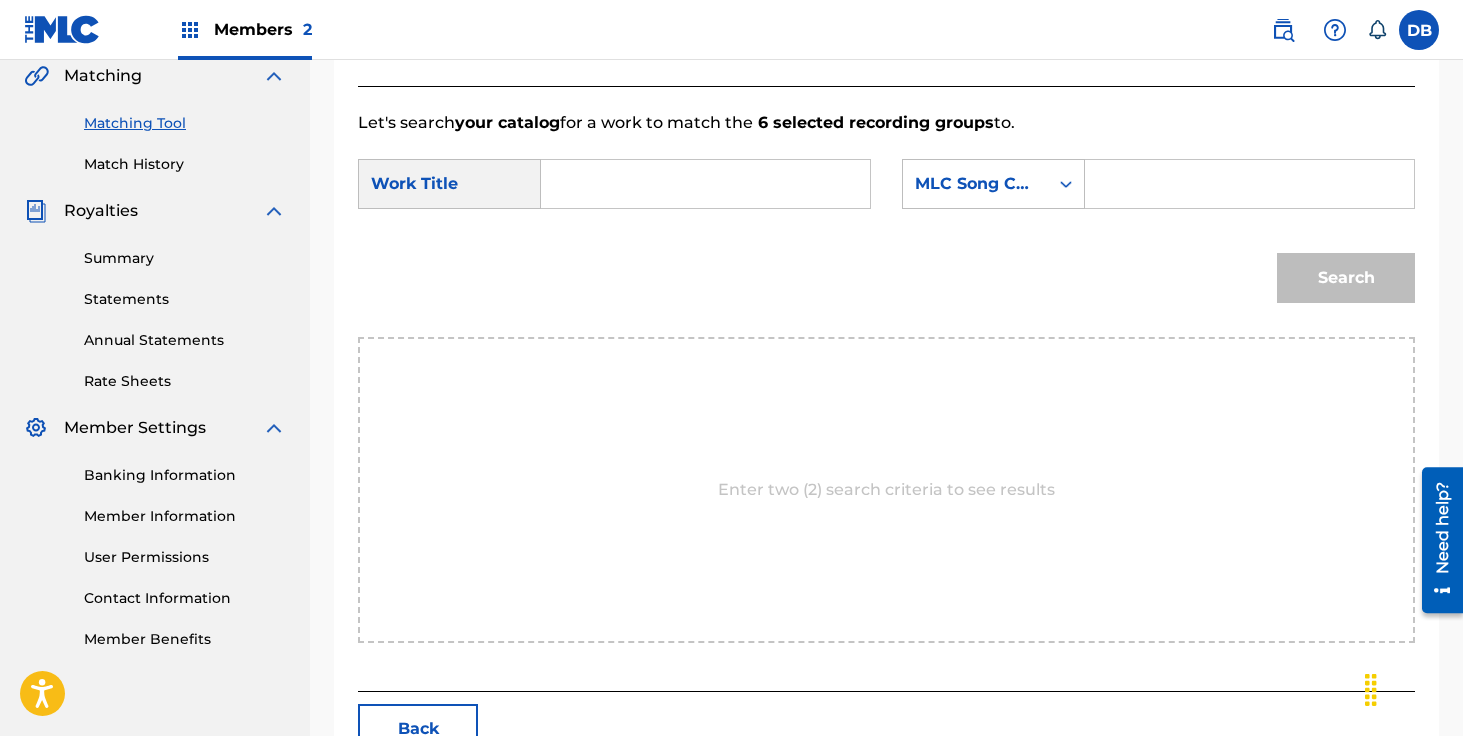 click at bounding box center (705, 184) 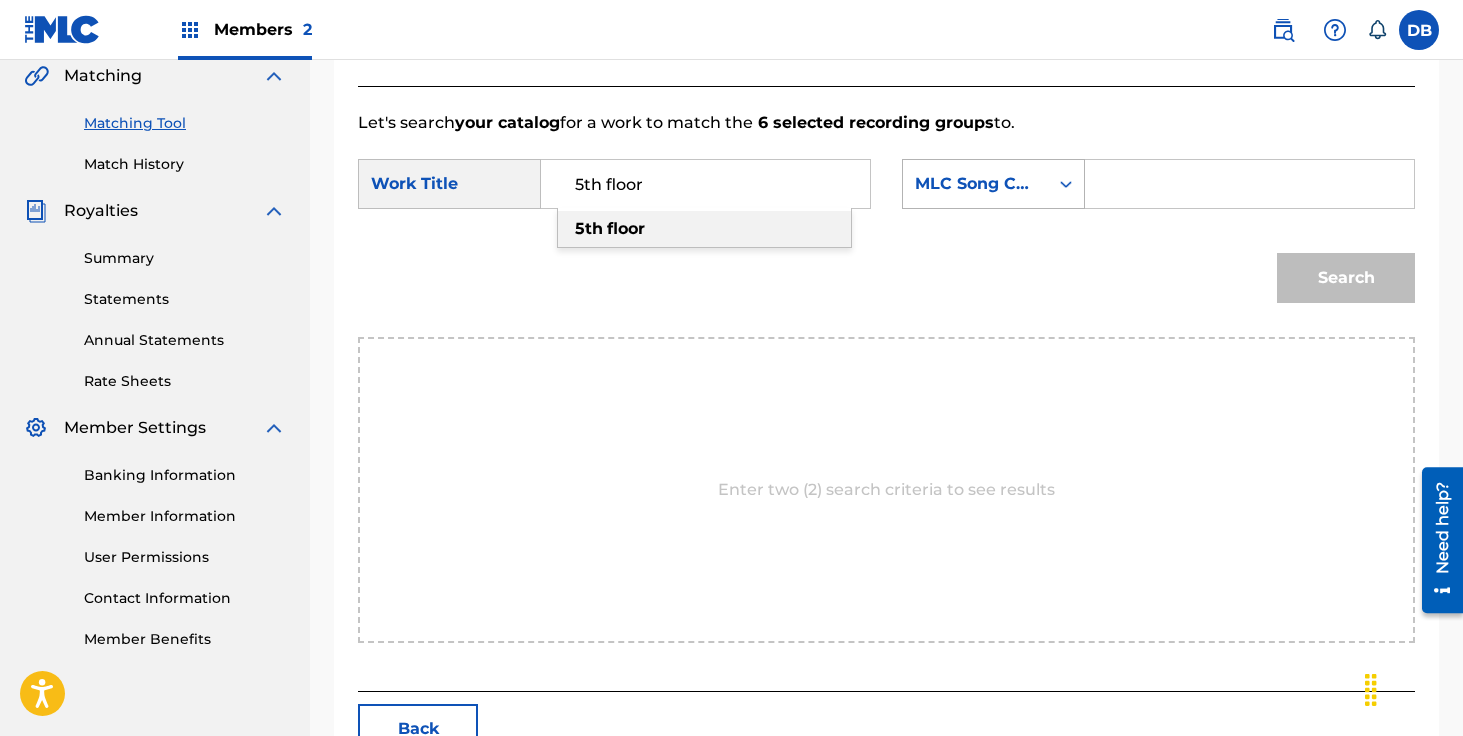 type on "5th floor" 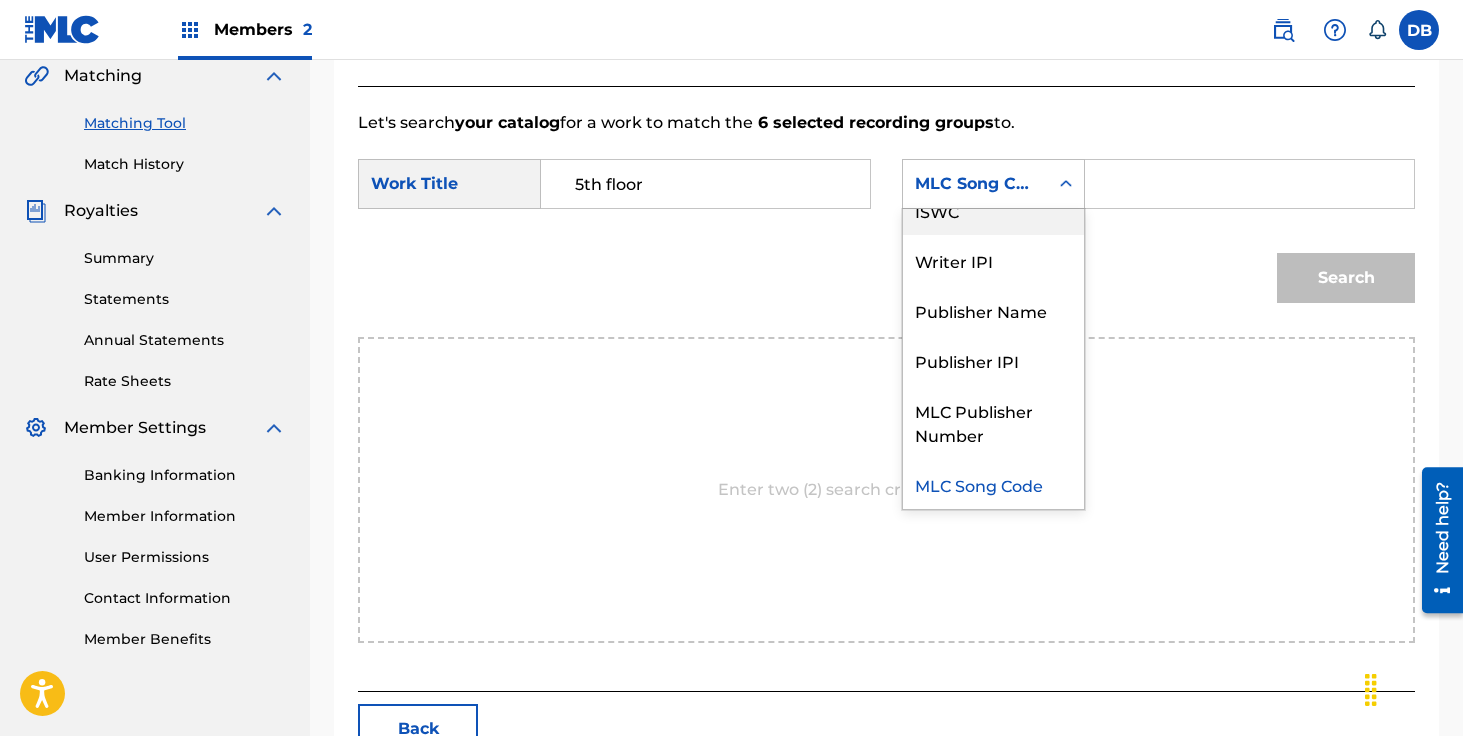 scroll, scrollTop: 0, scrollLeft: 0, axis: both 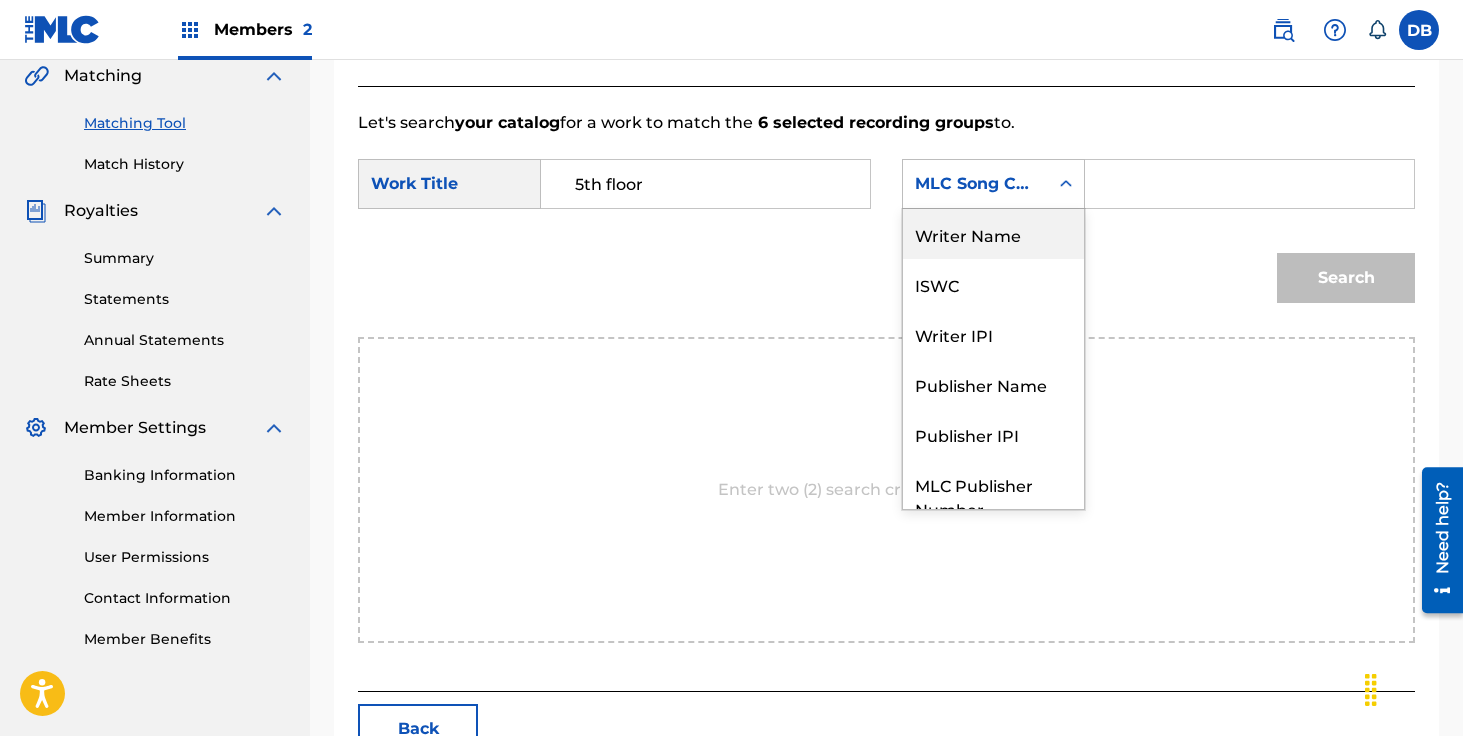 click on "Writer Name" at bounding box center [993, 234] 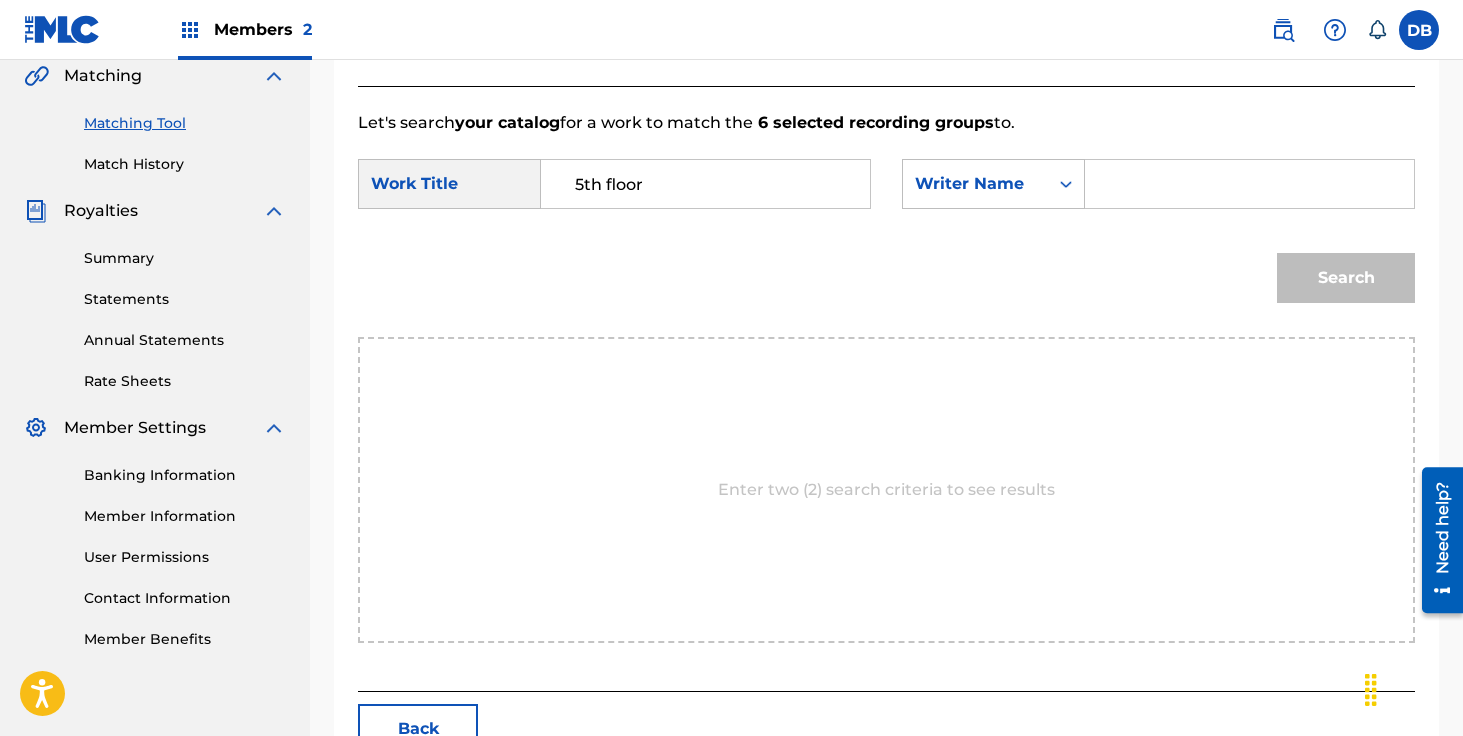 click at bounding box center (1249, 184) 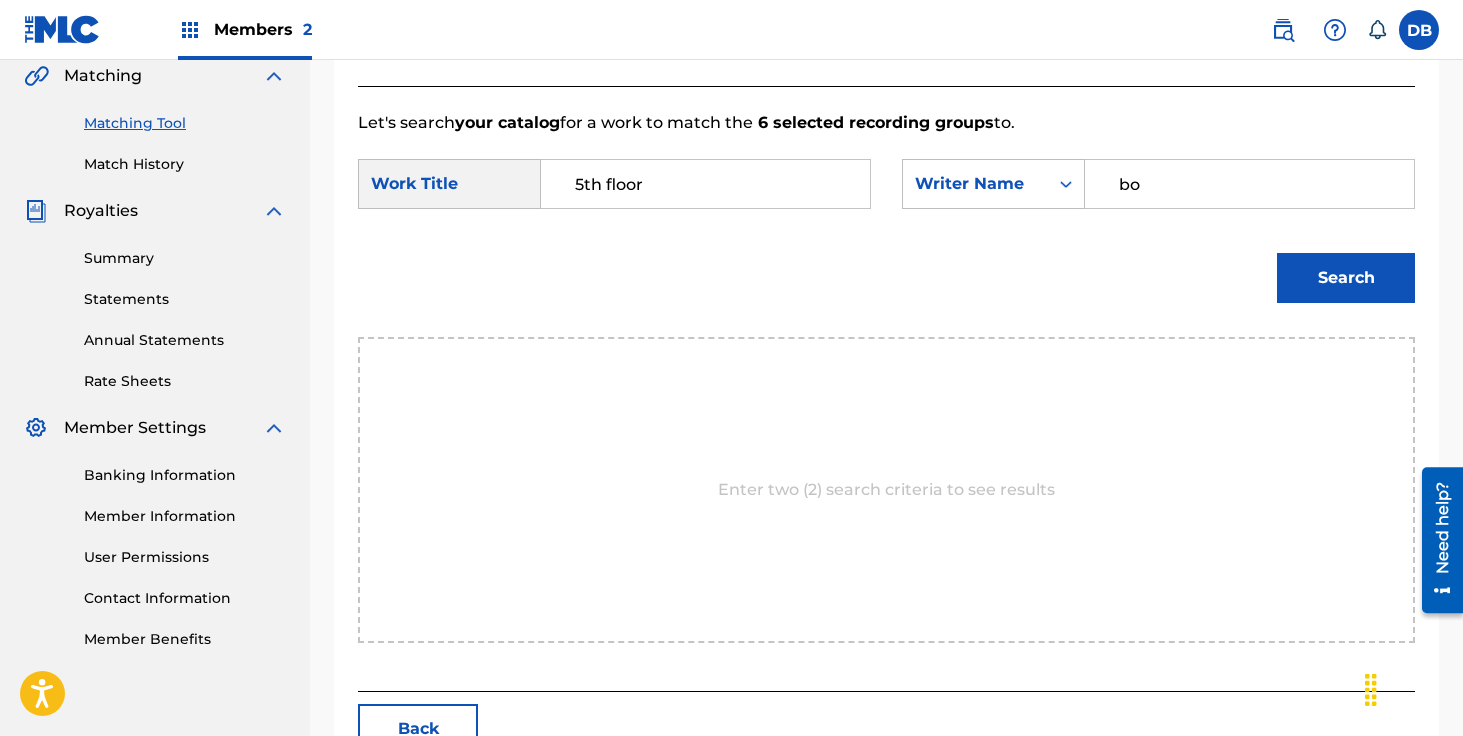 type on "Boykin" 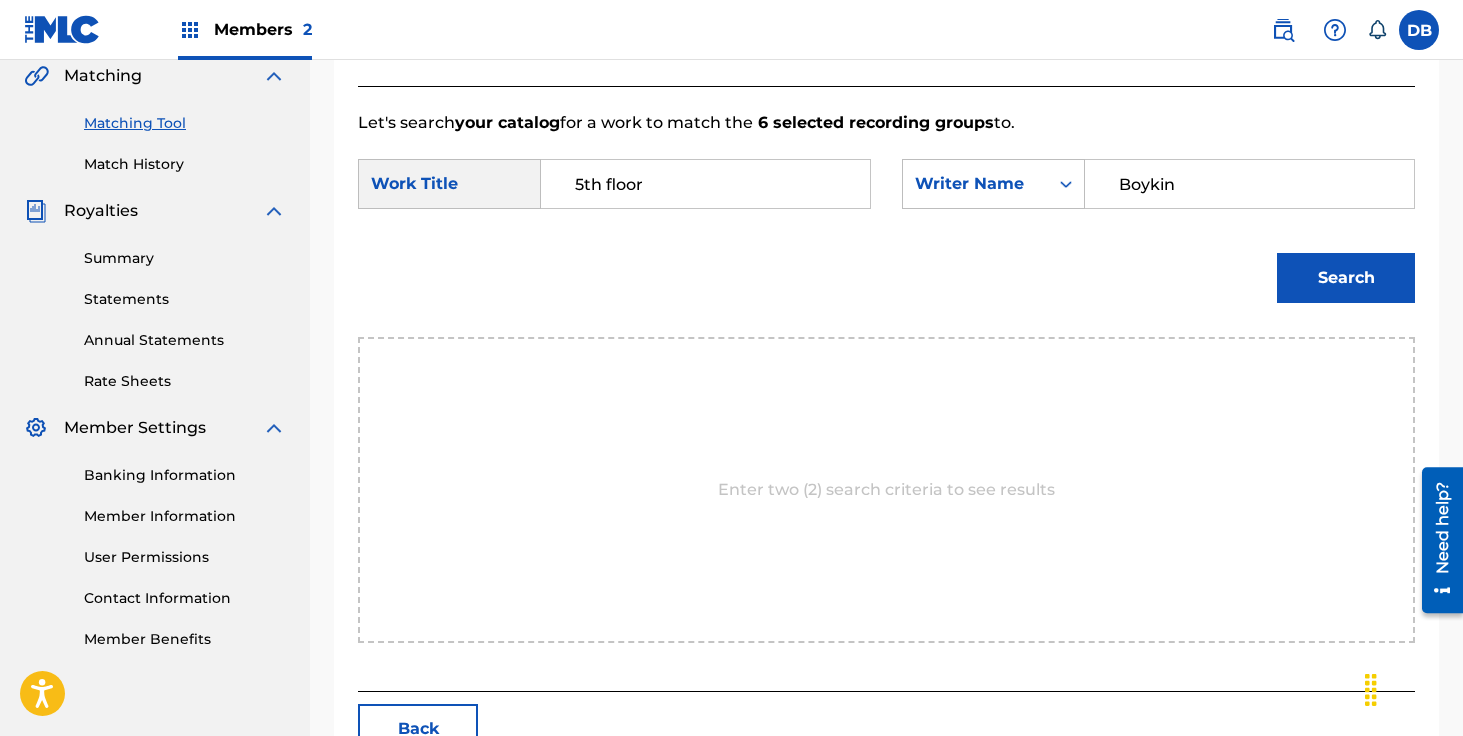 click on "Search" at bounding box center (1346, 278) 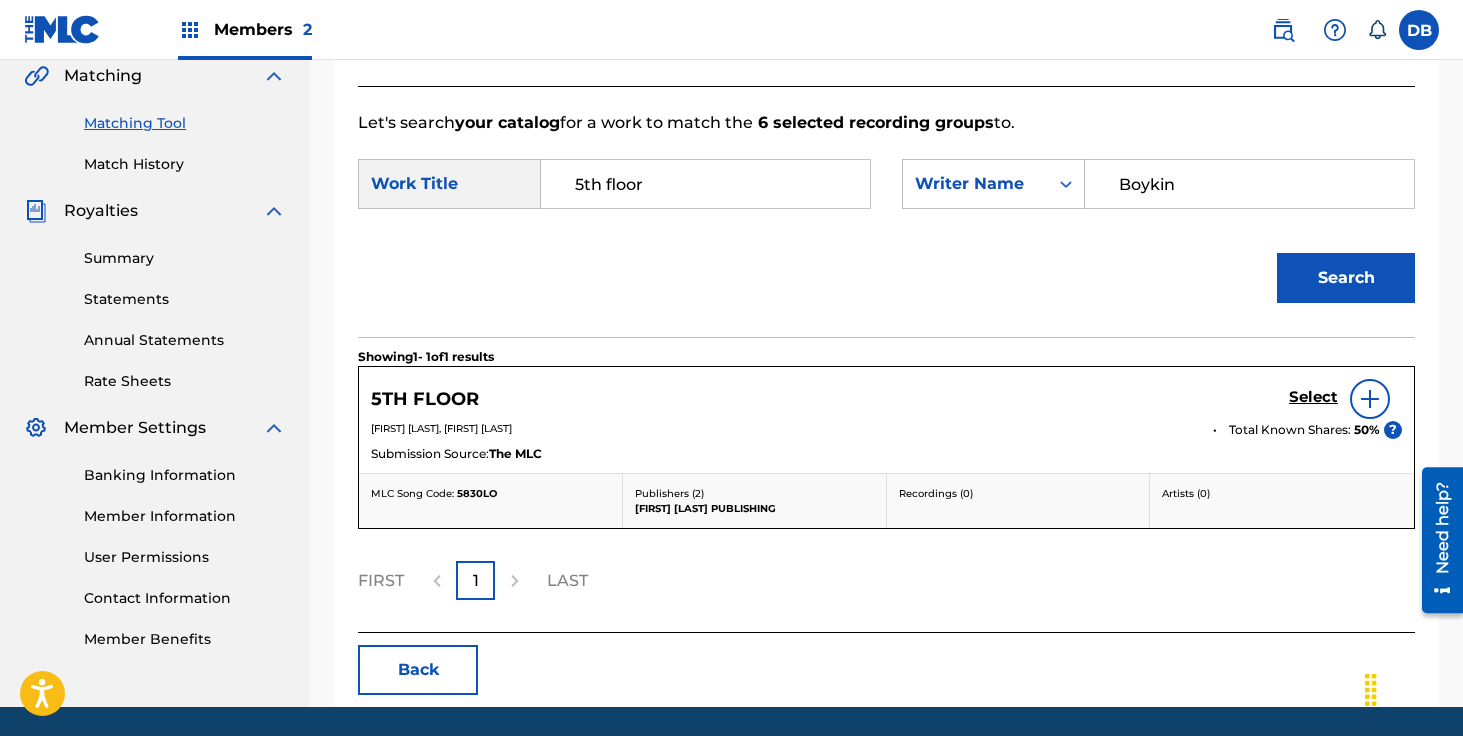click on "Select" at bounding box center [1313, 397] 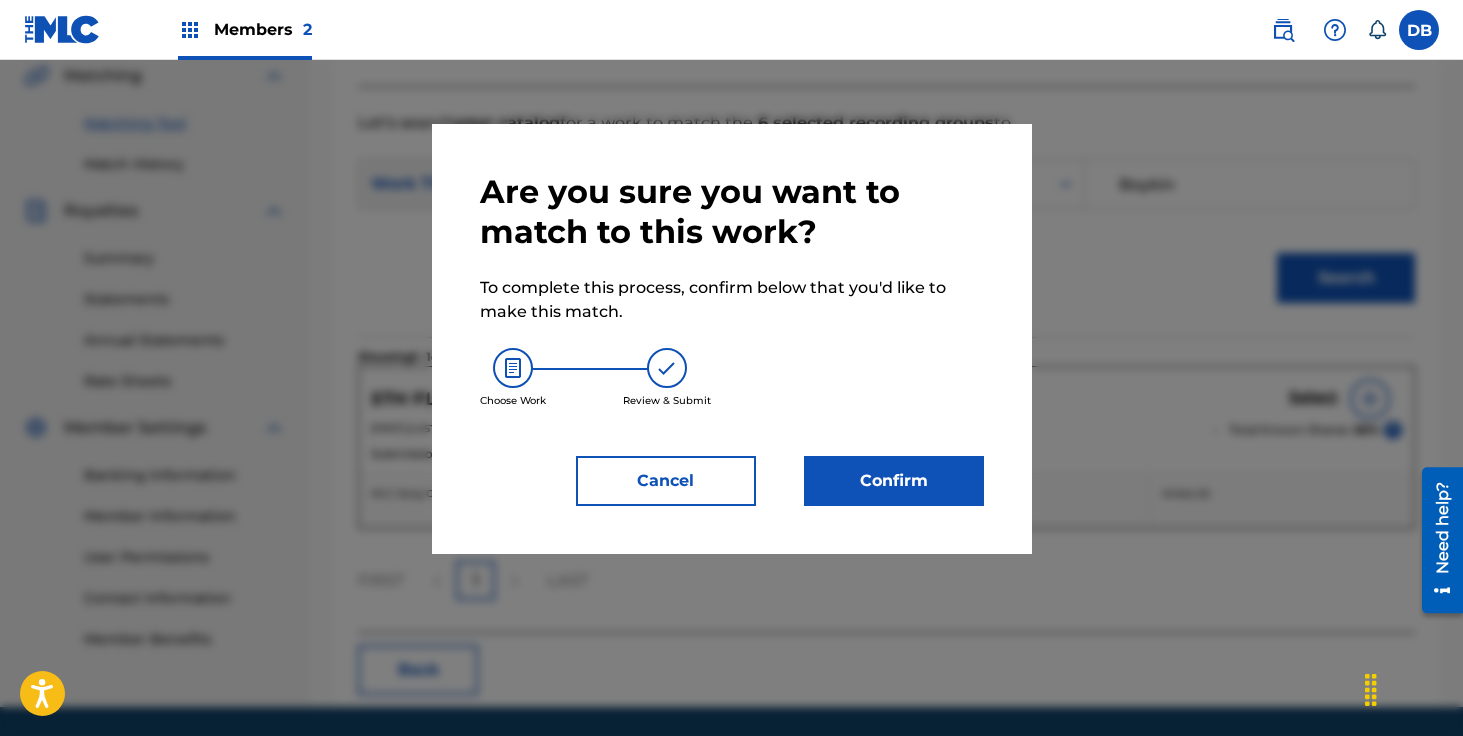 click on "Confirm" at bounding box center (894, 481) 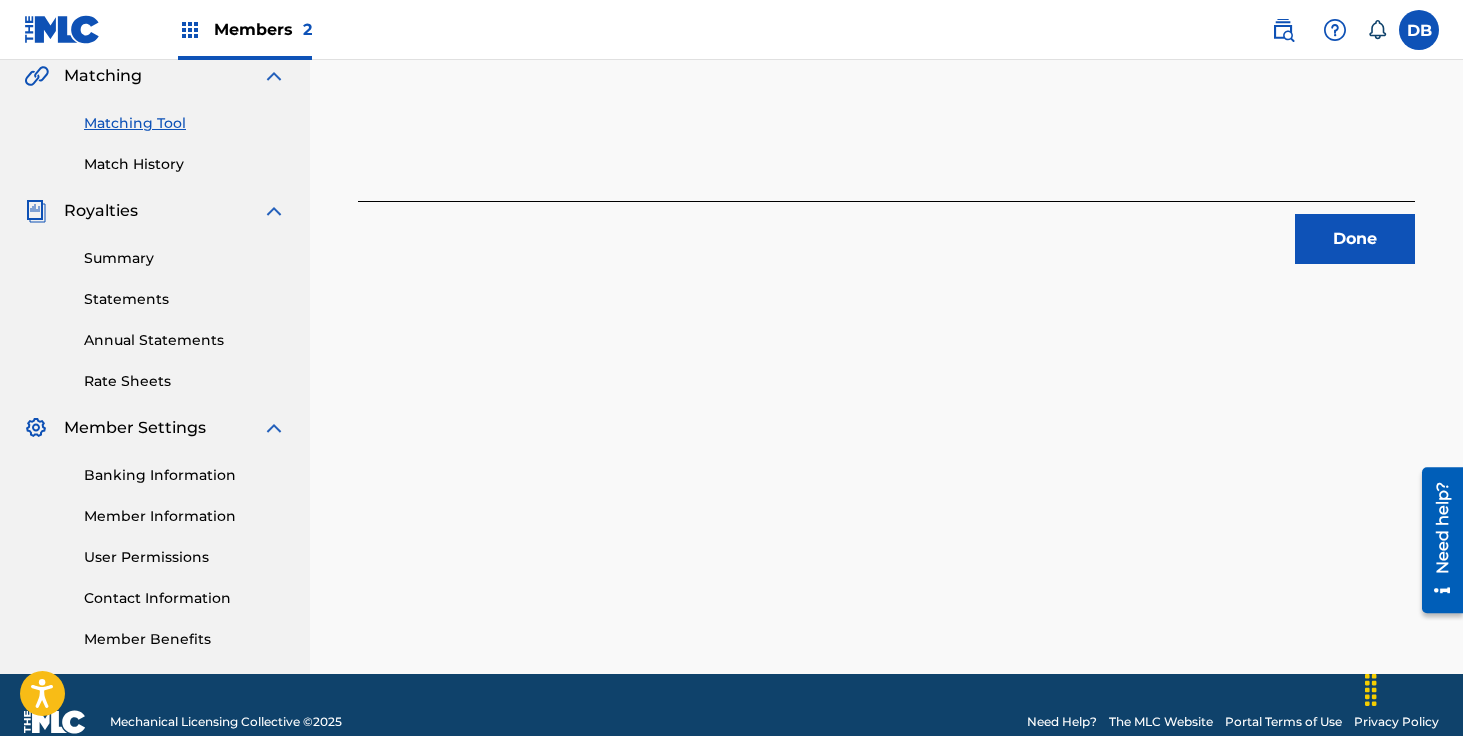 click on "Done" at bounding box center (1355, 239) 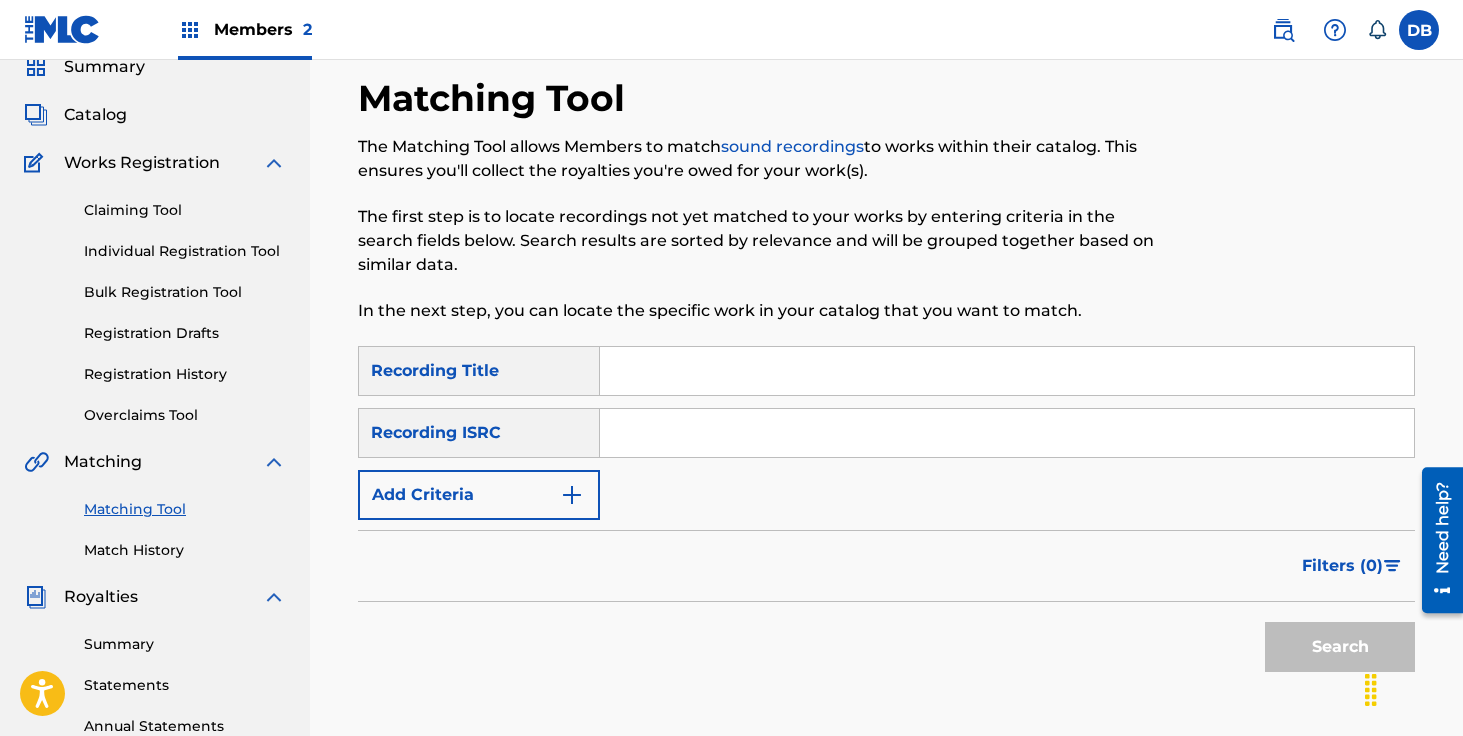 scroll, scrollTop: 18, scrollLeft: 0, axis: vertical 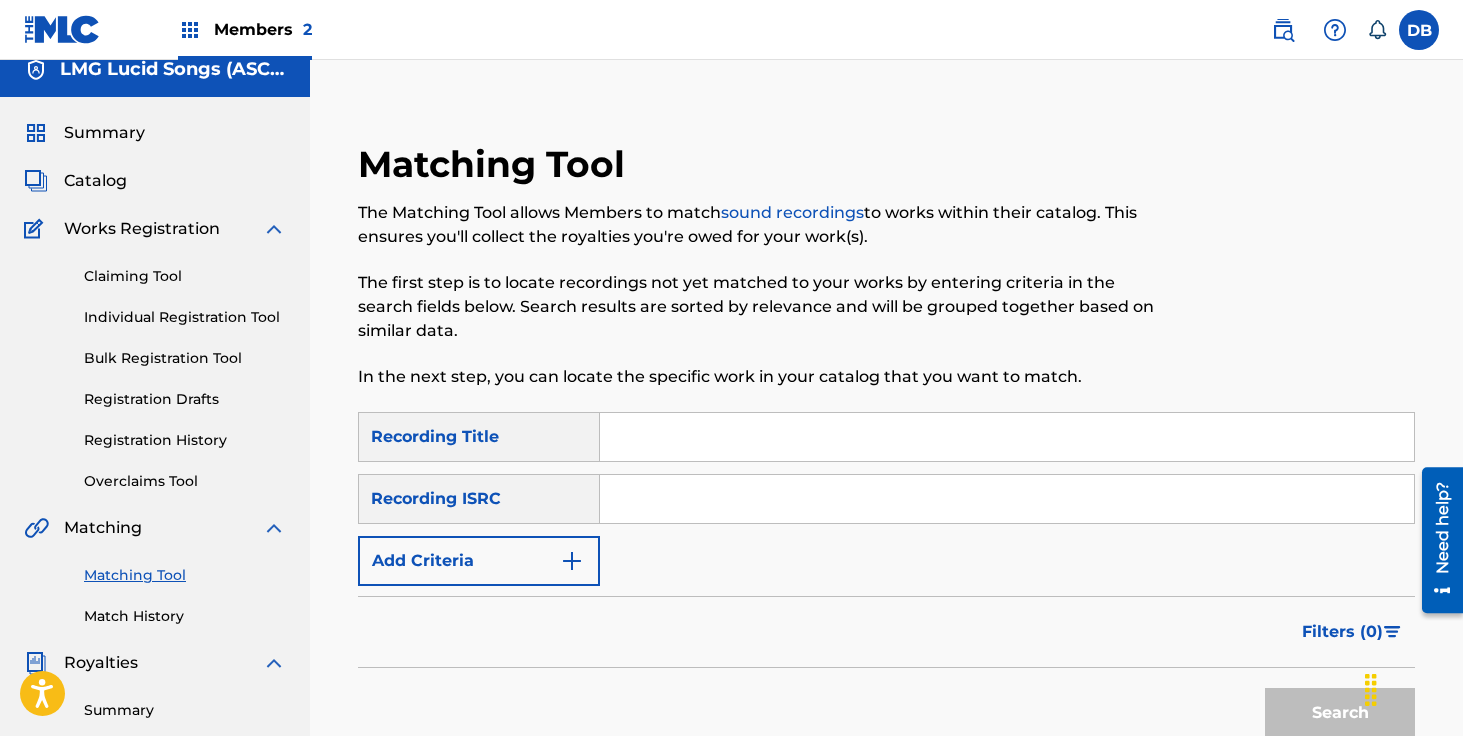 click on "Catalog" at bounding box center [95, 181] 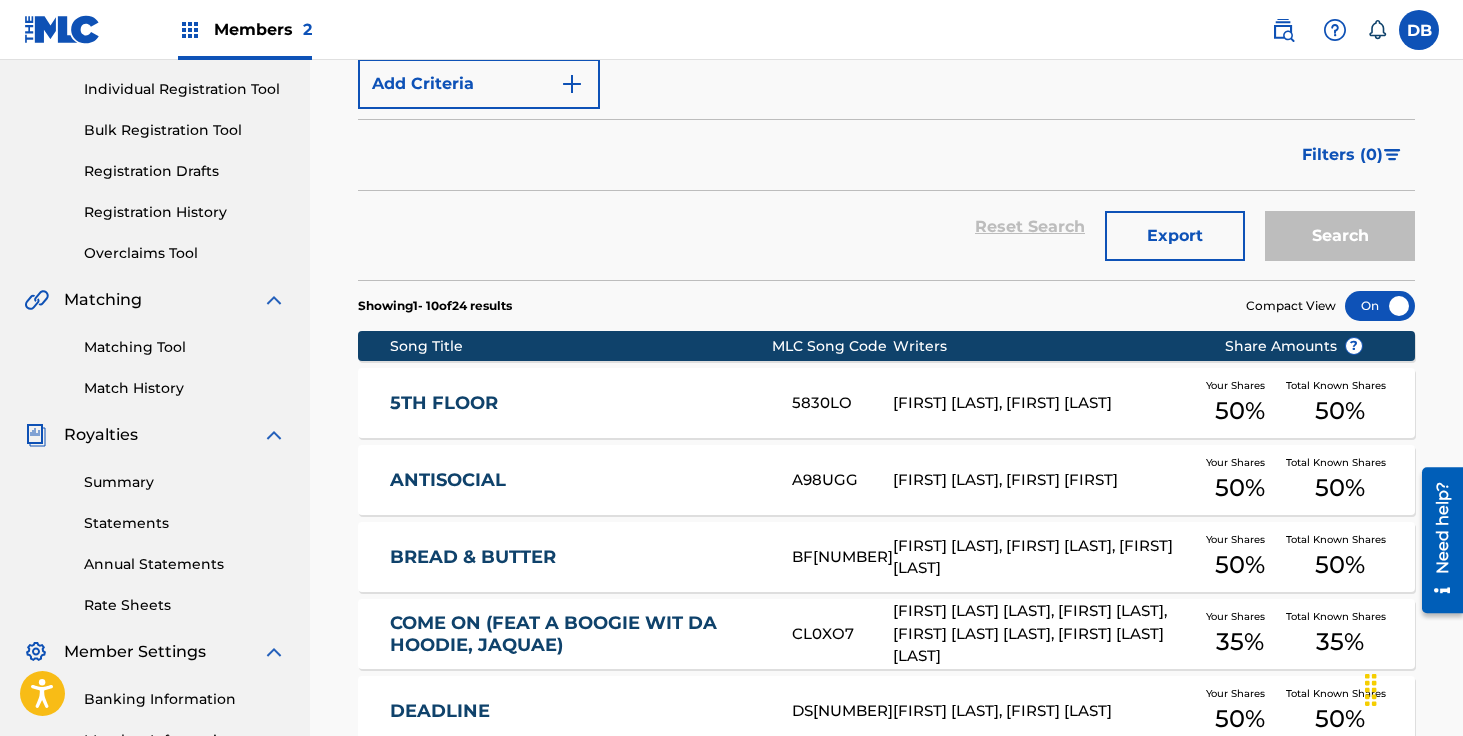 scroll, scrollTop: 256, scrollLeft: 0, axis: vertical 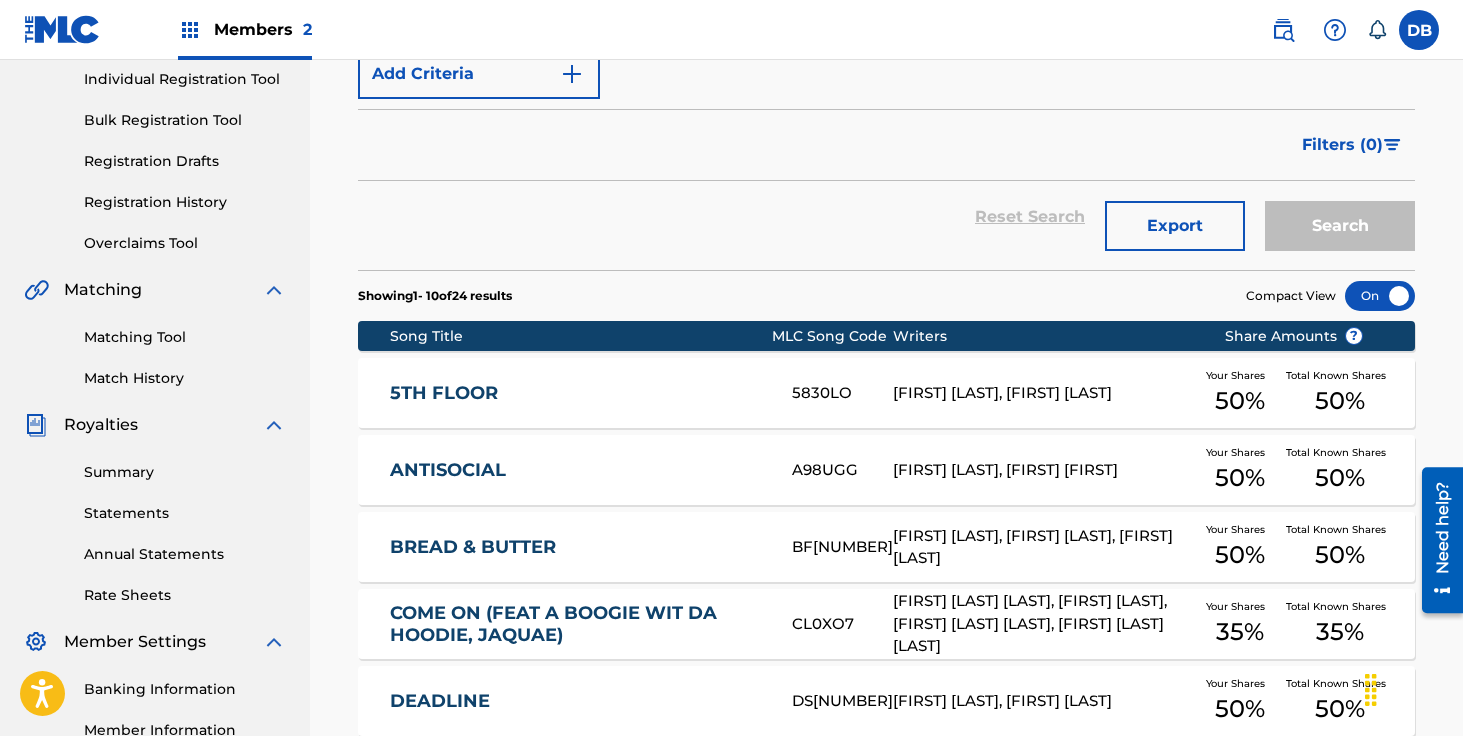 click on "Match History" at bounding box center (185, 378) 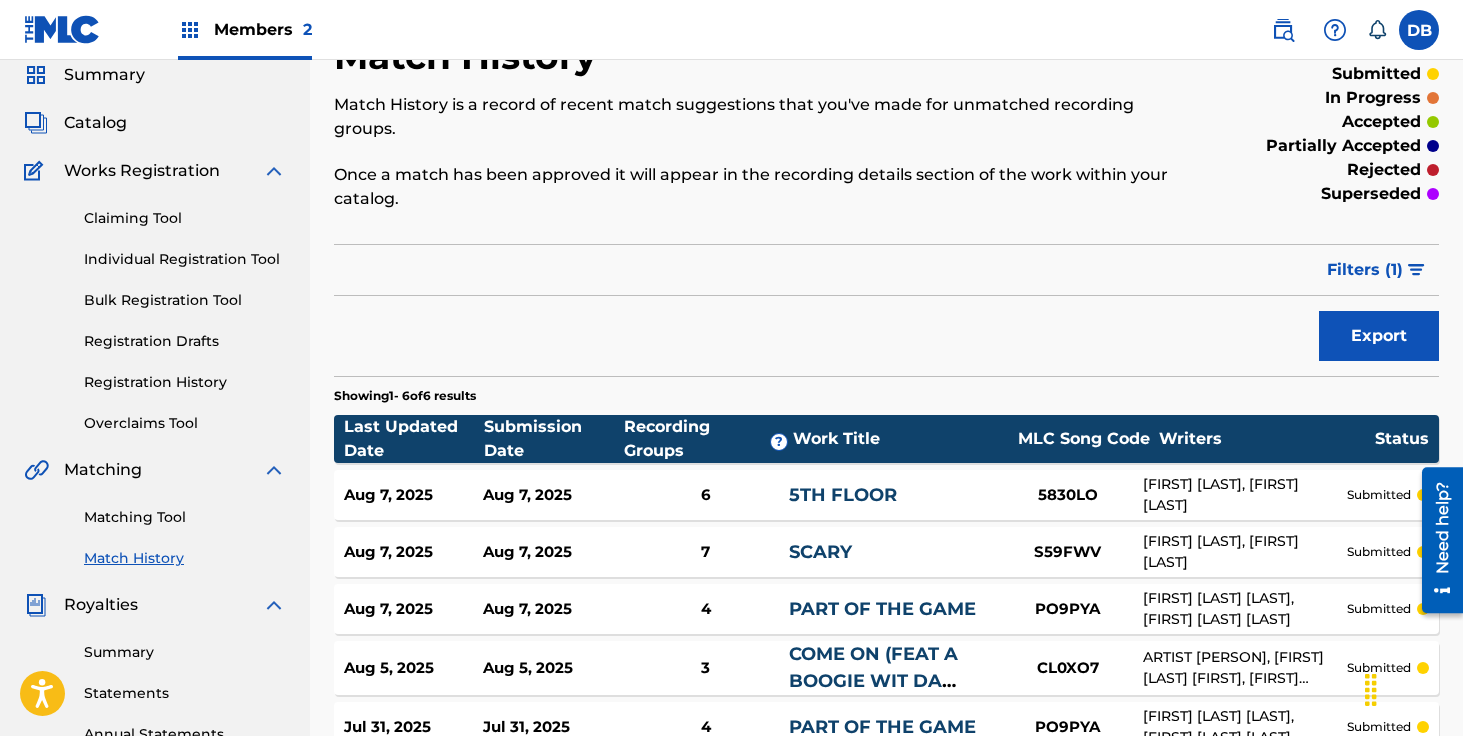 scroll, scrollTop: 0, scrollLeft: 0, axis: both 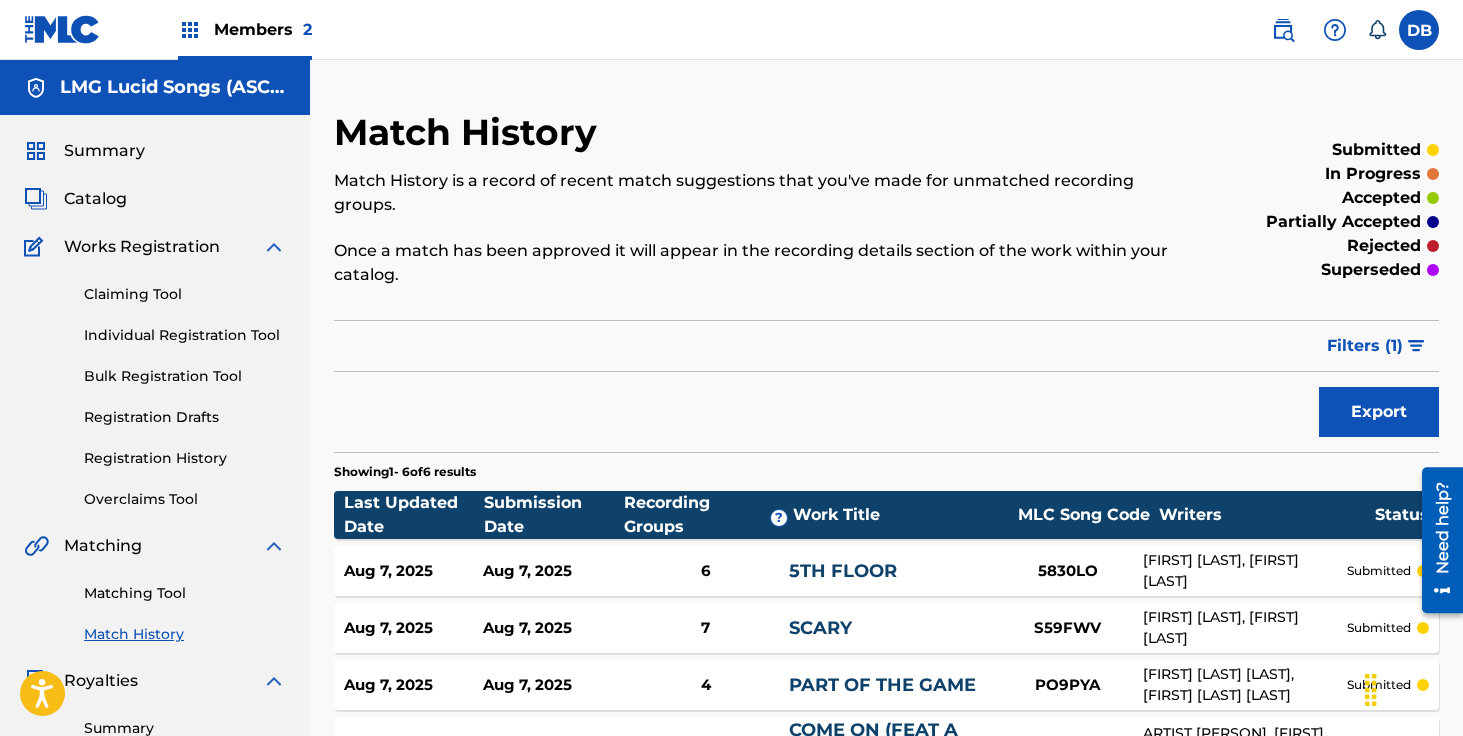click on "Catalog" at bounding box center (95, 199) 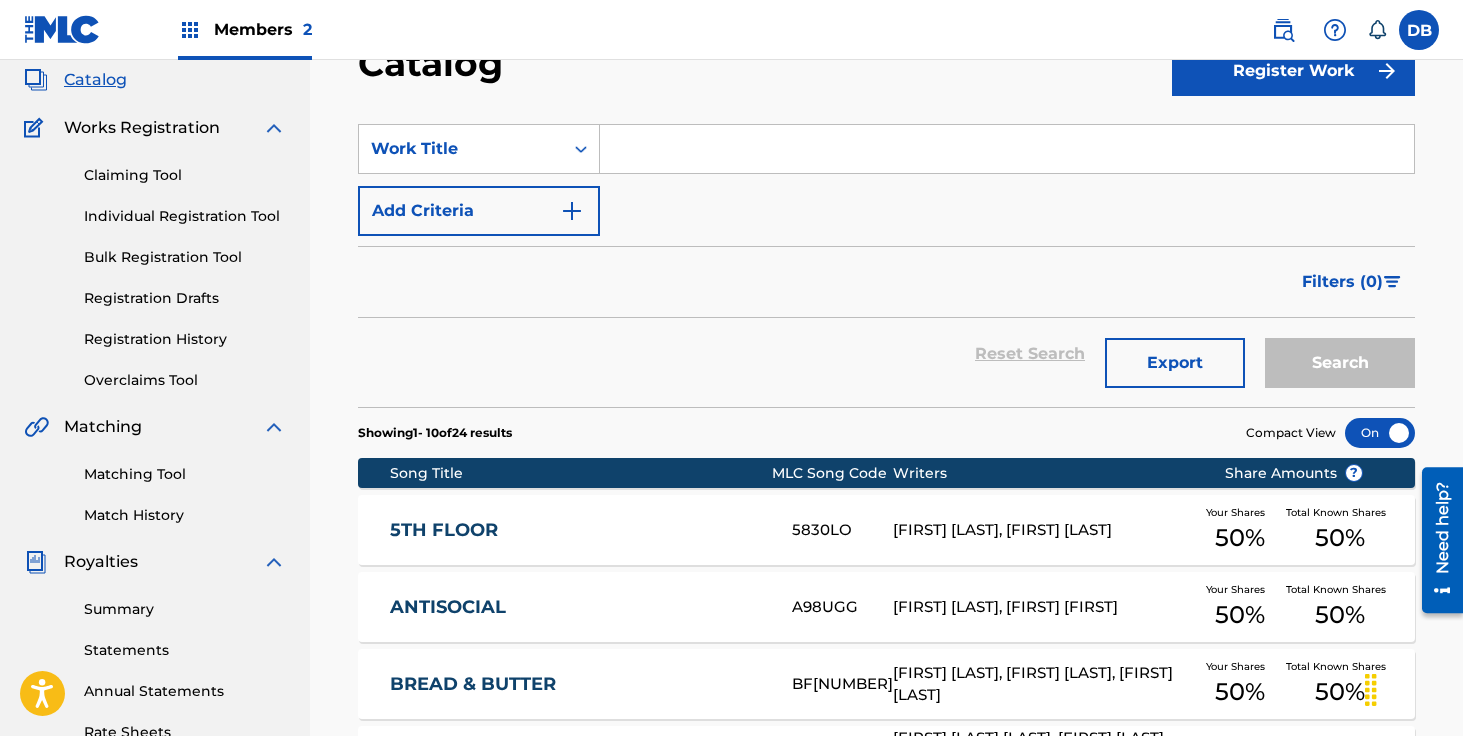 scroll, scrollTop: 195, scrollLeft: 0, axis: vertical 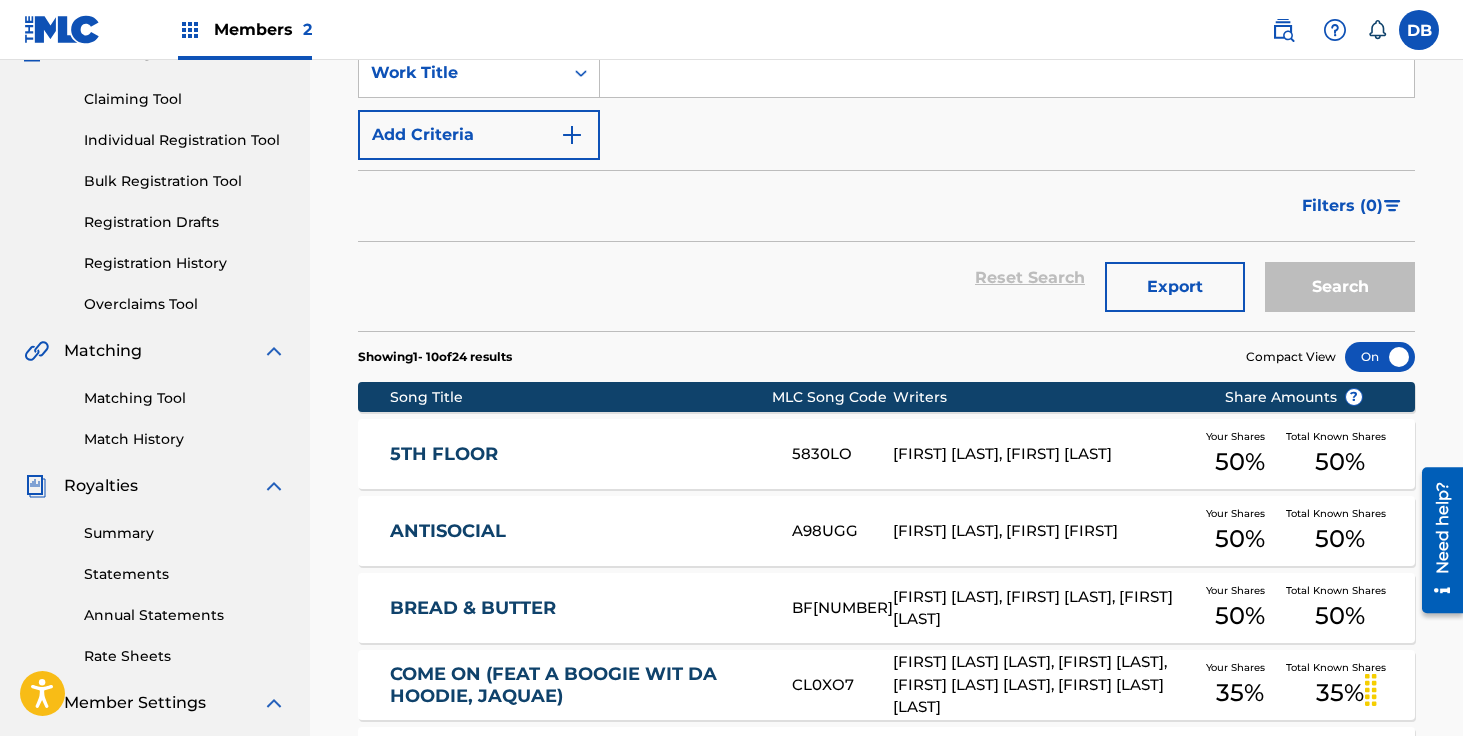 click on "Matching Tool" at bounding box center (185, 398) 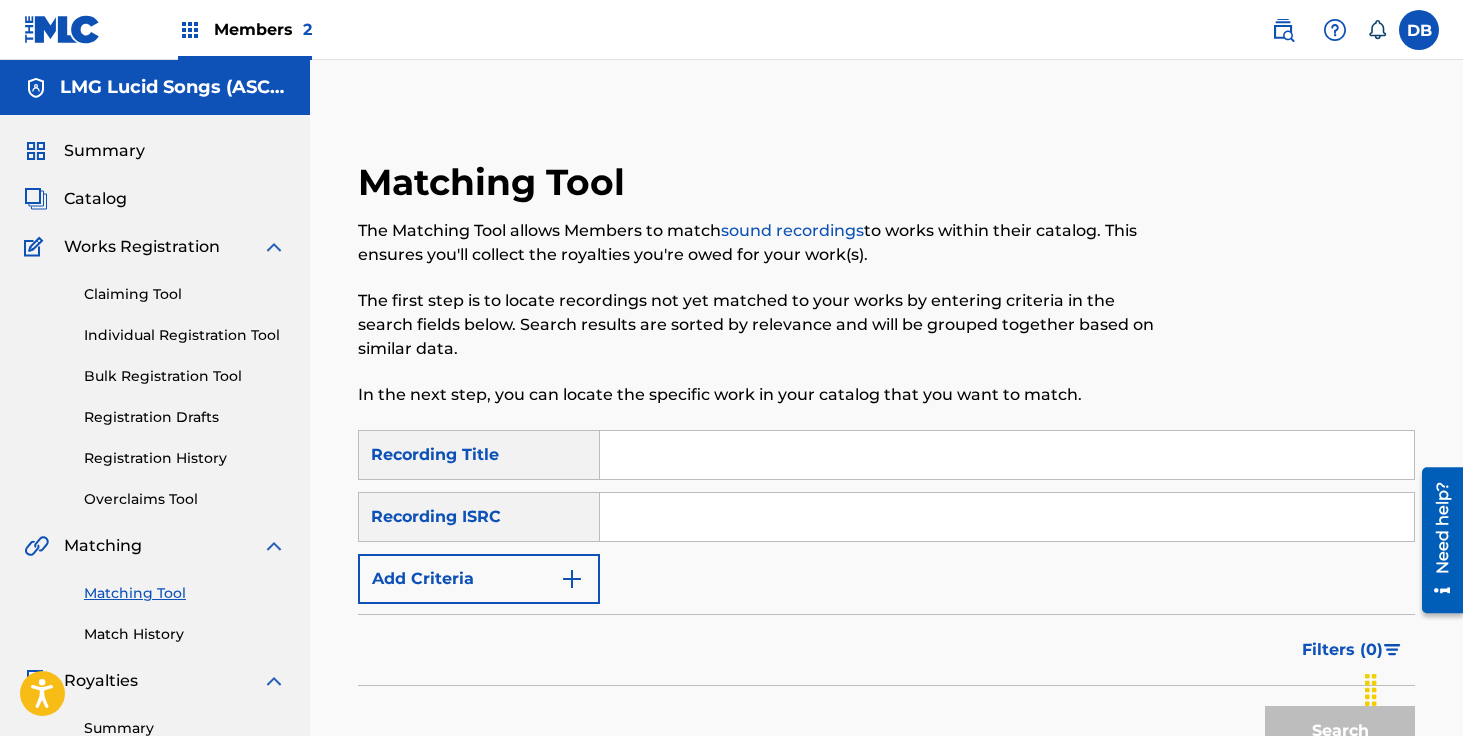 click at bounding box center (1007, 455) 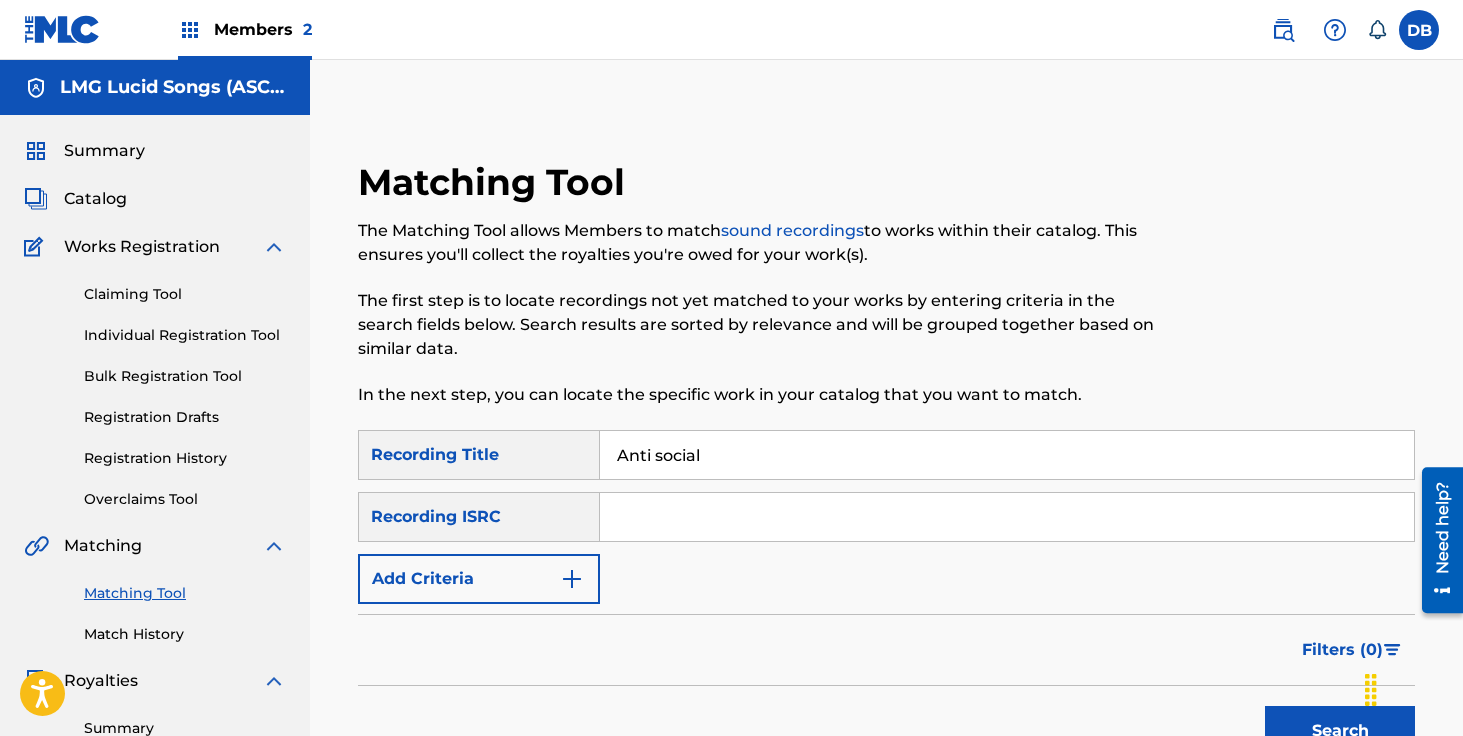 type on "Anti social" 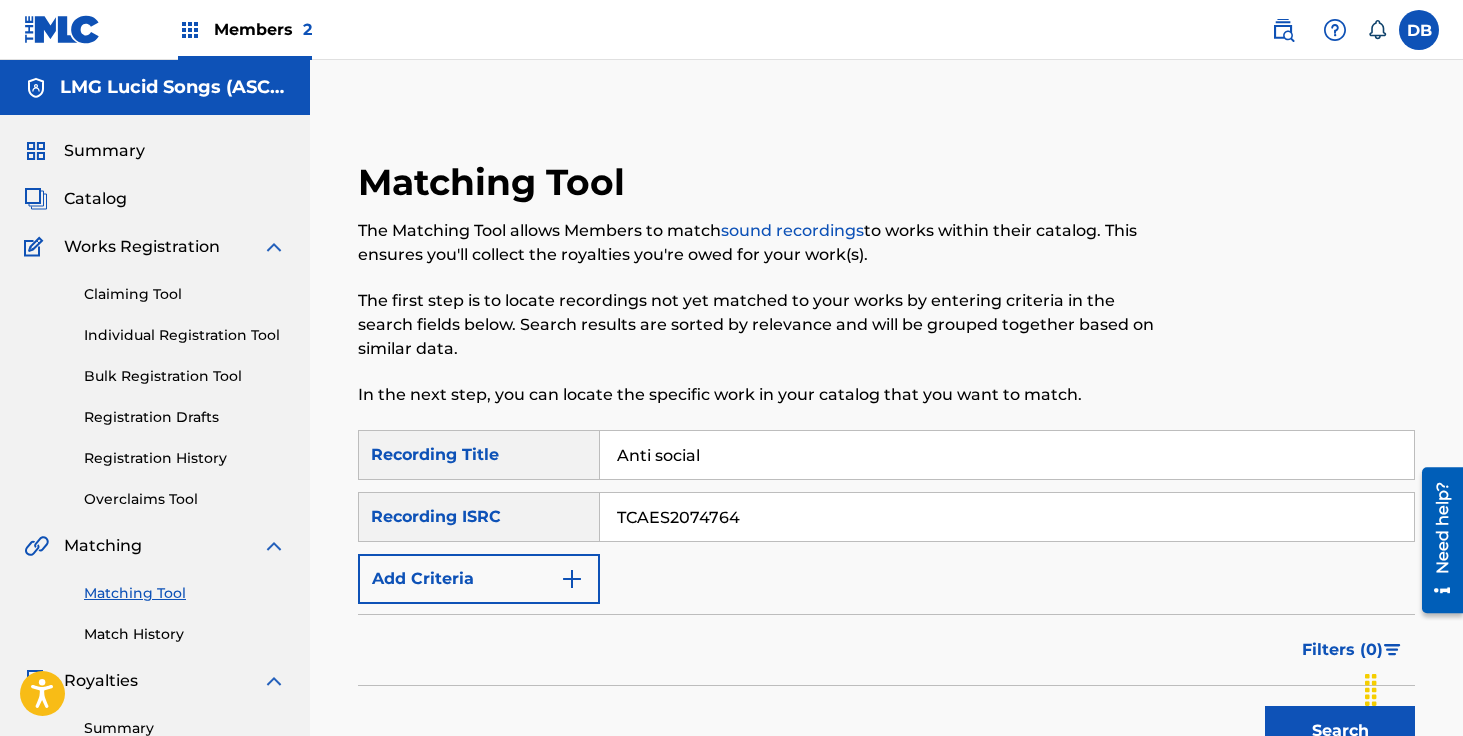 type on "TCAES2074764" 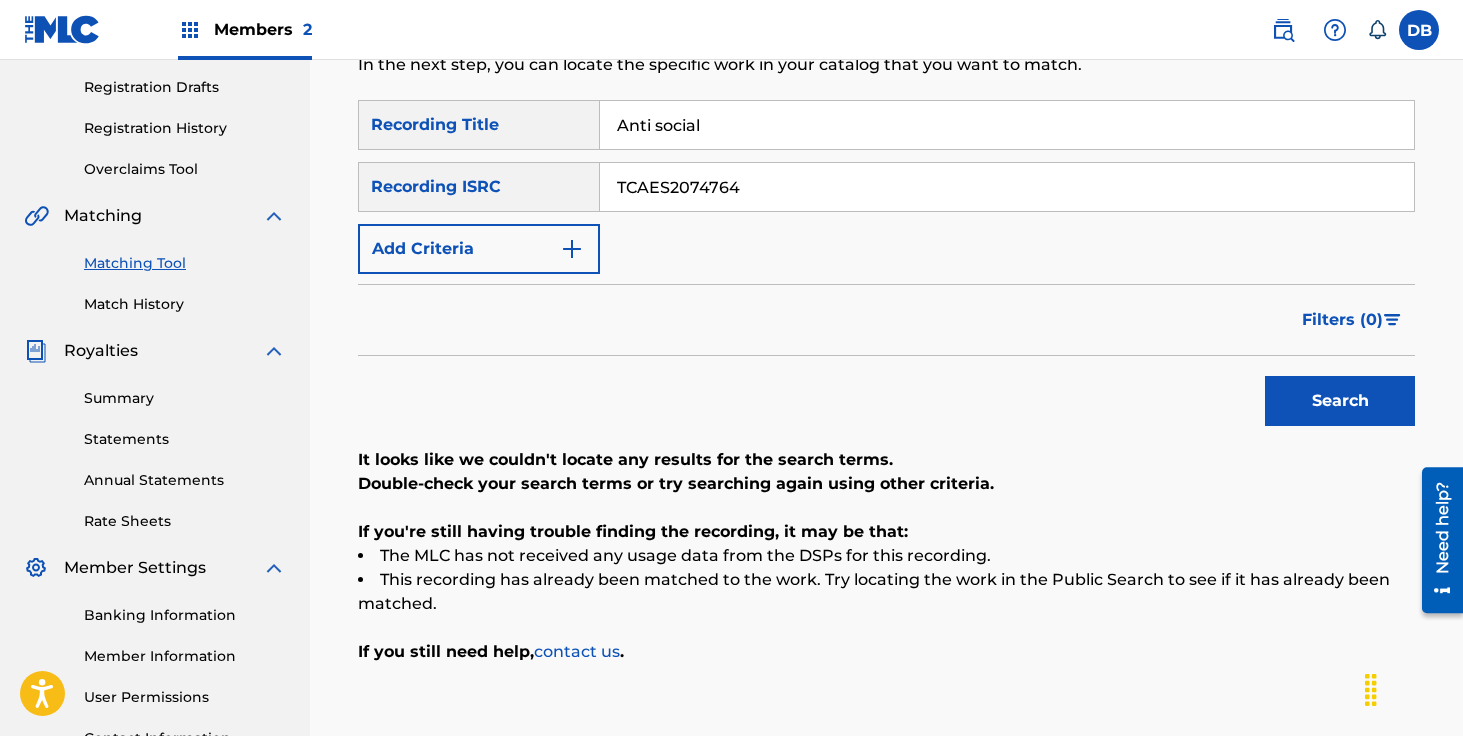 scroll, scrollTop: 257, scrollLeft: 0, axis: vertical 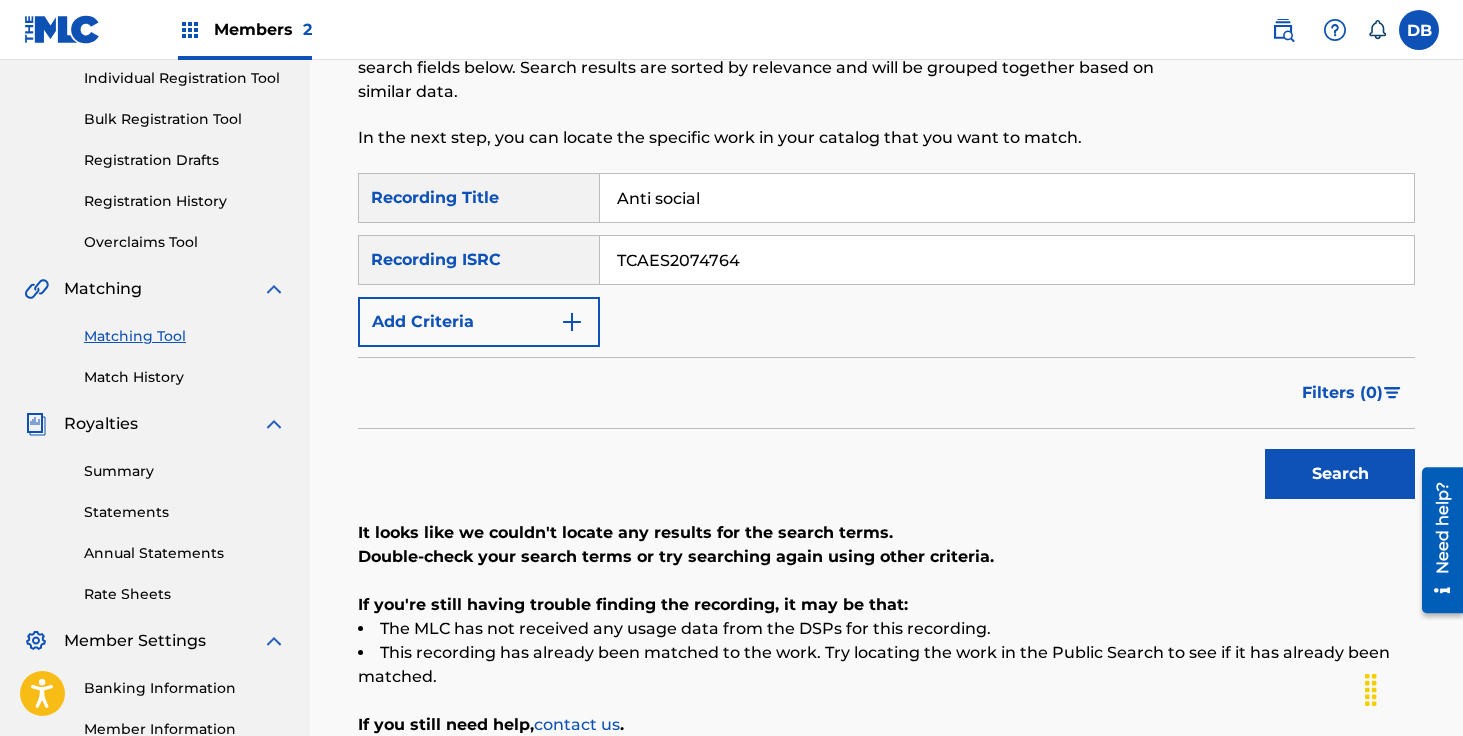 click on "Anti social" at bounding box center [1007, 198] 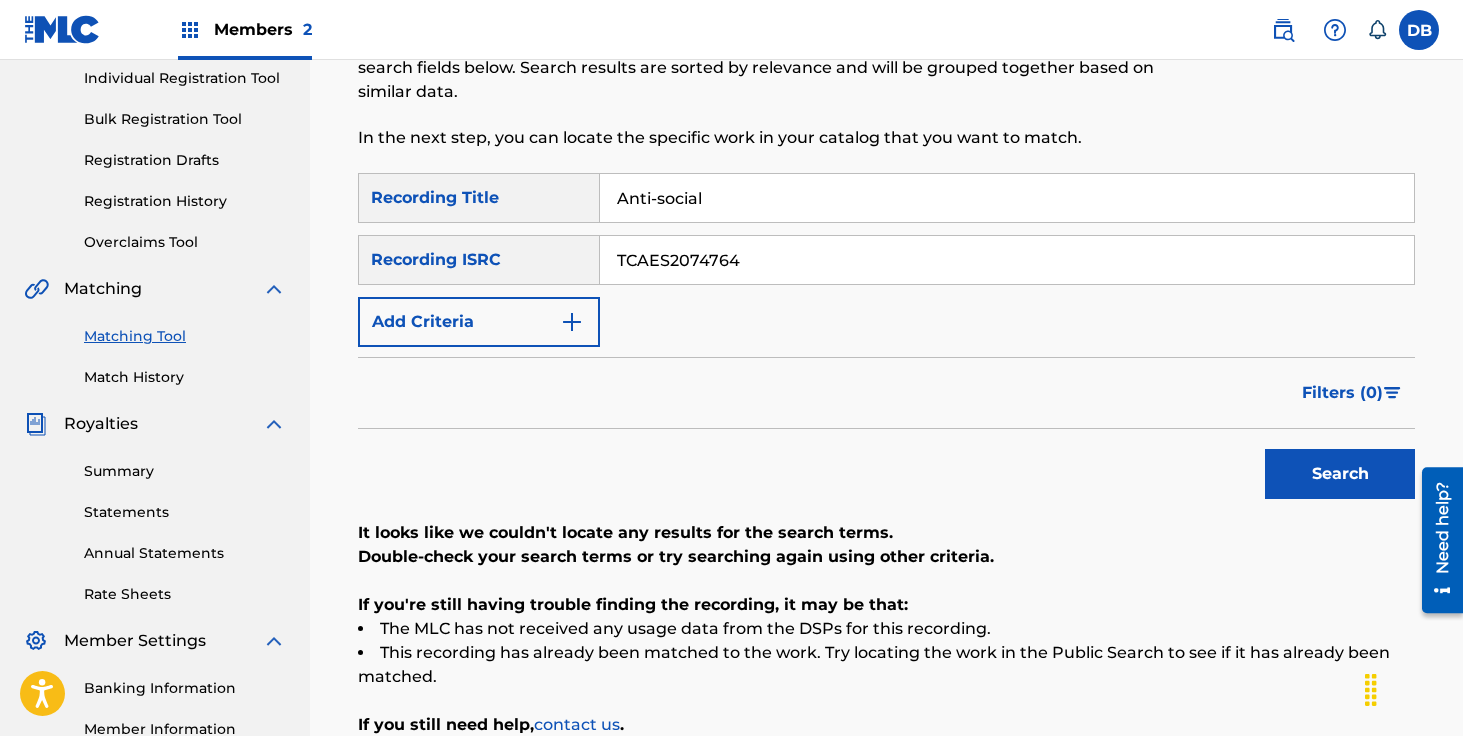 click on "Search" at bounding box center (1340, 474) 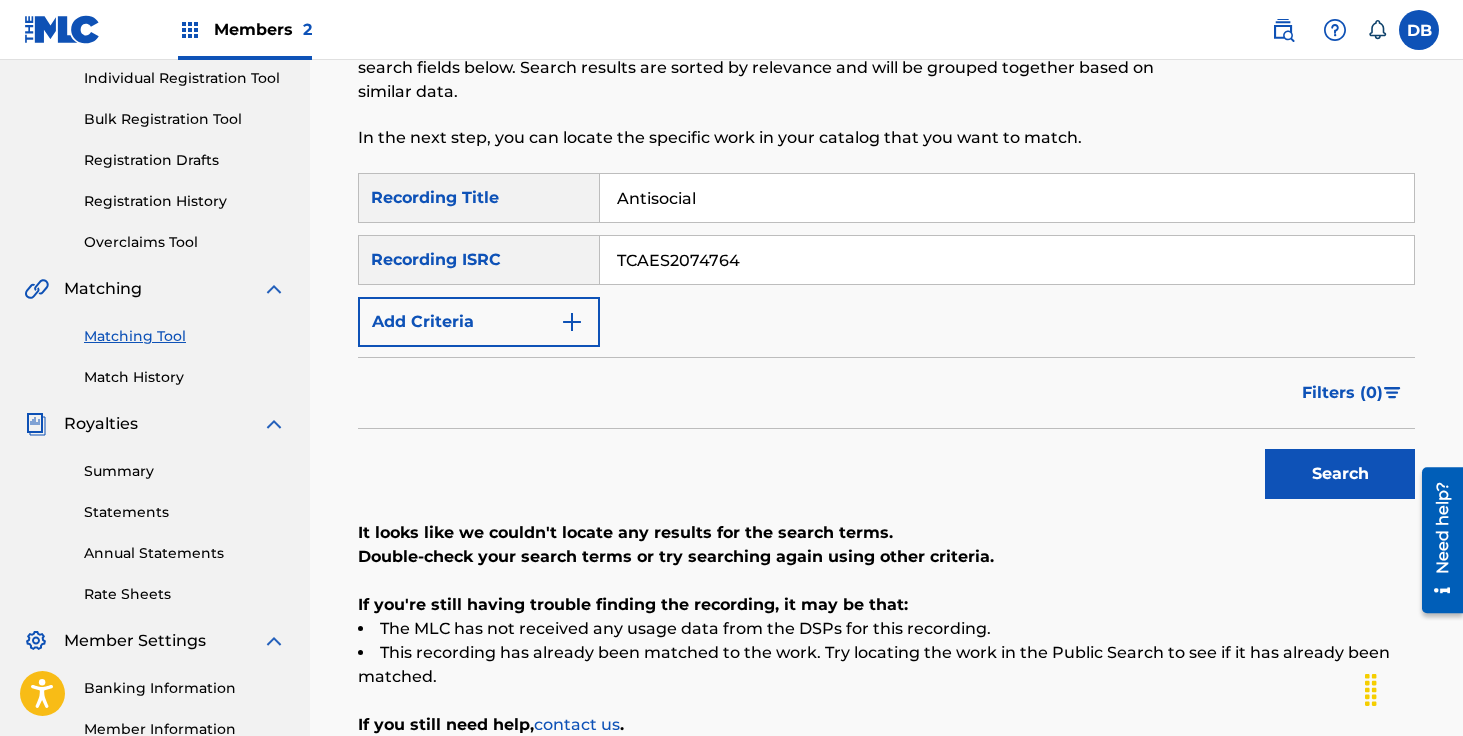 type on "Antisocial" 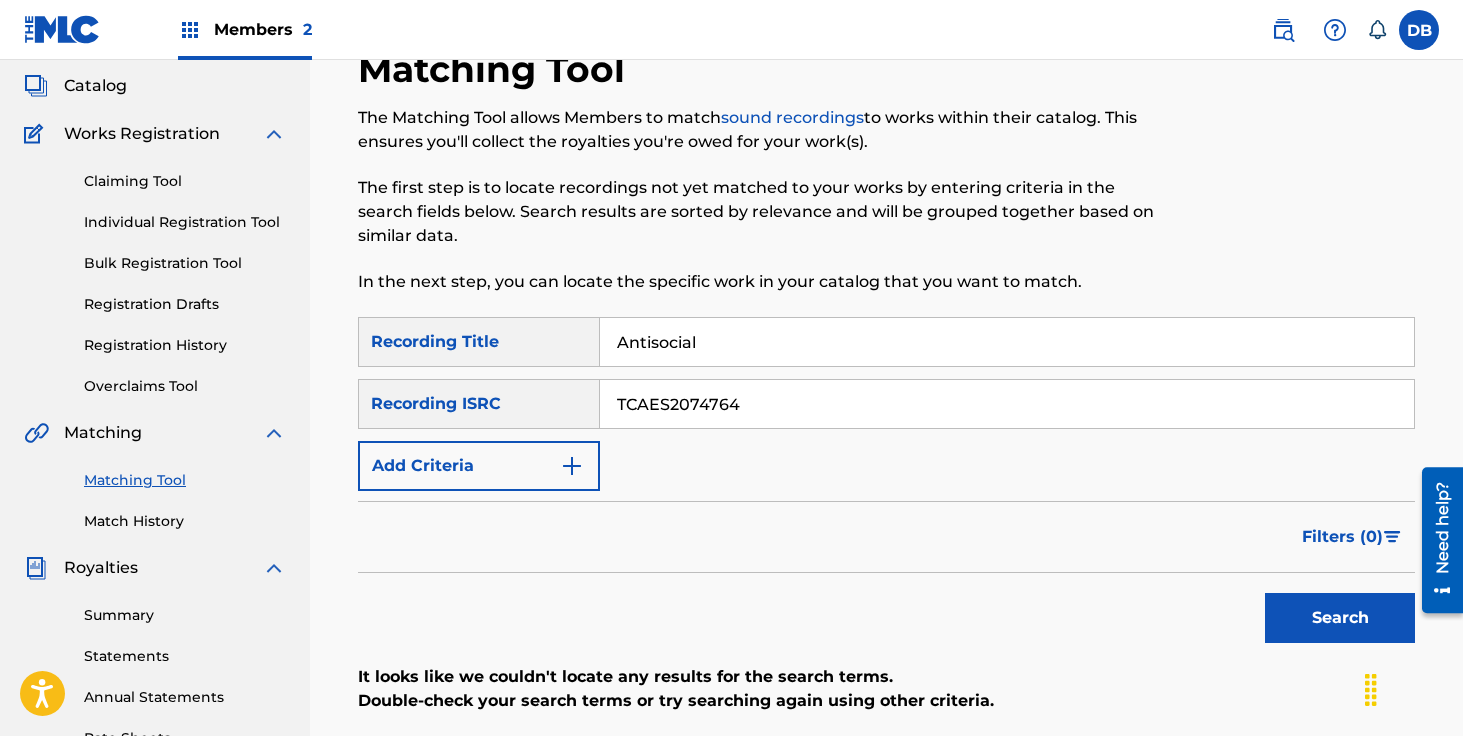 click on "Catalog" at bounding box center [95, 86] 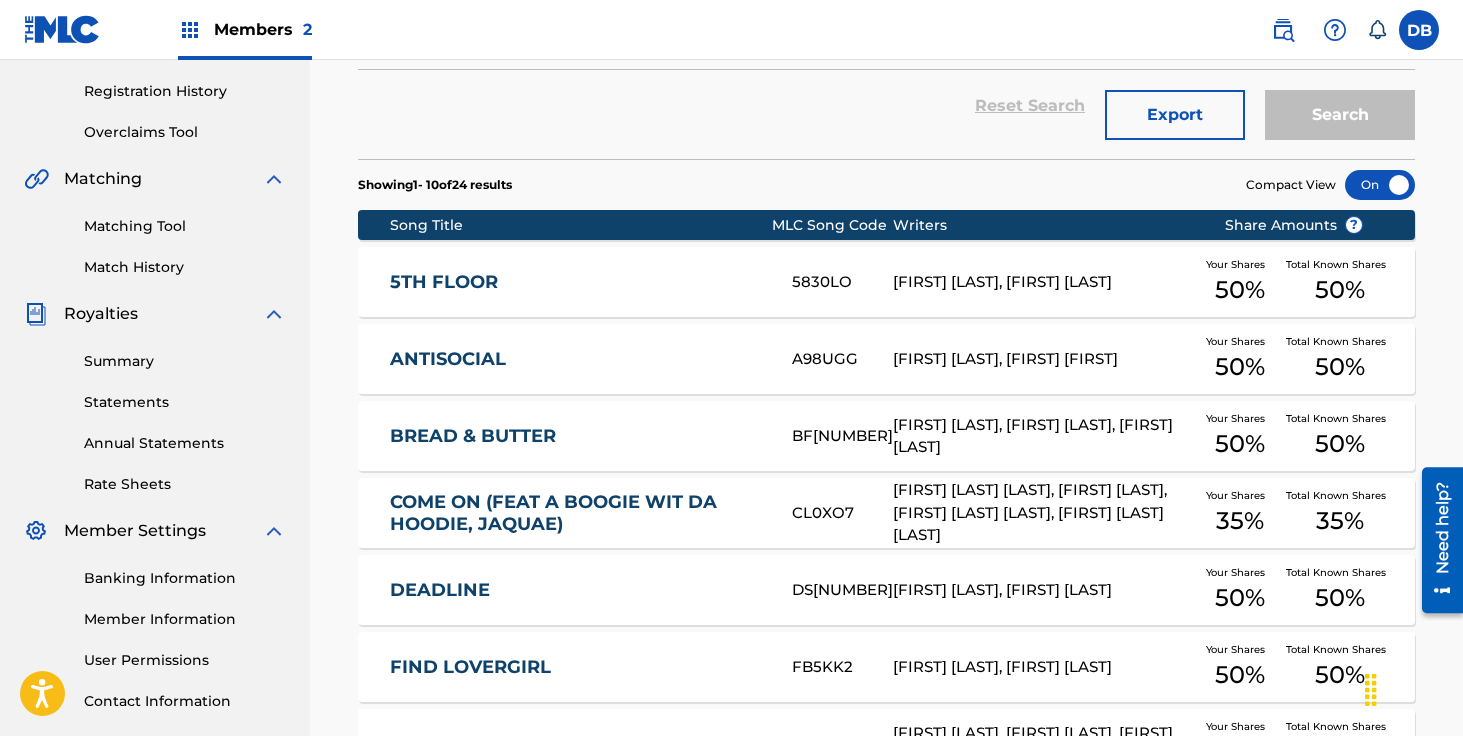 scroll, scrollTop: 374, scrollLeft: 0, axis: vertical 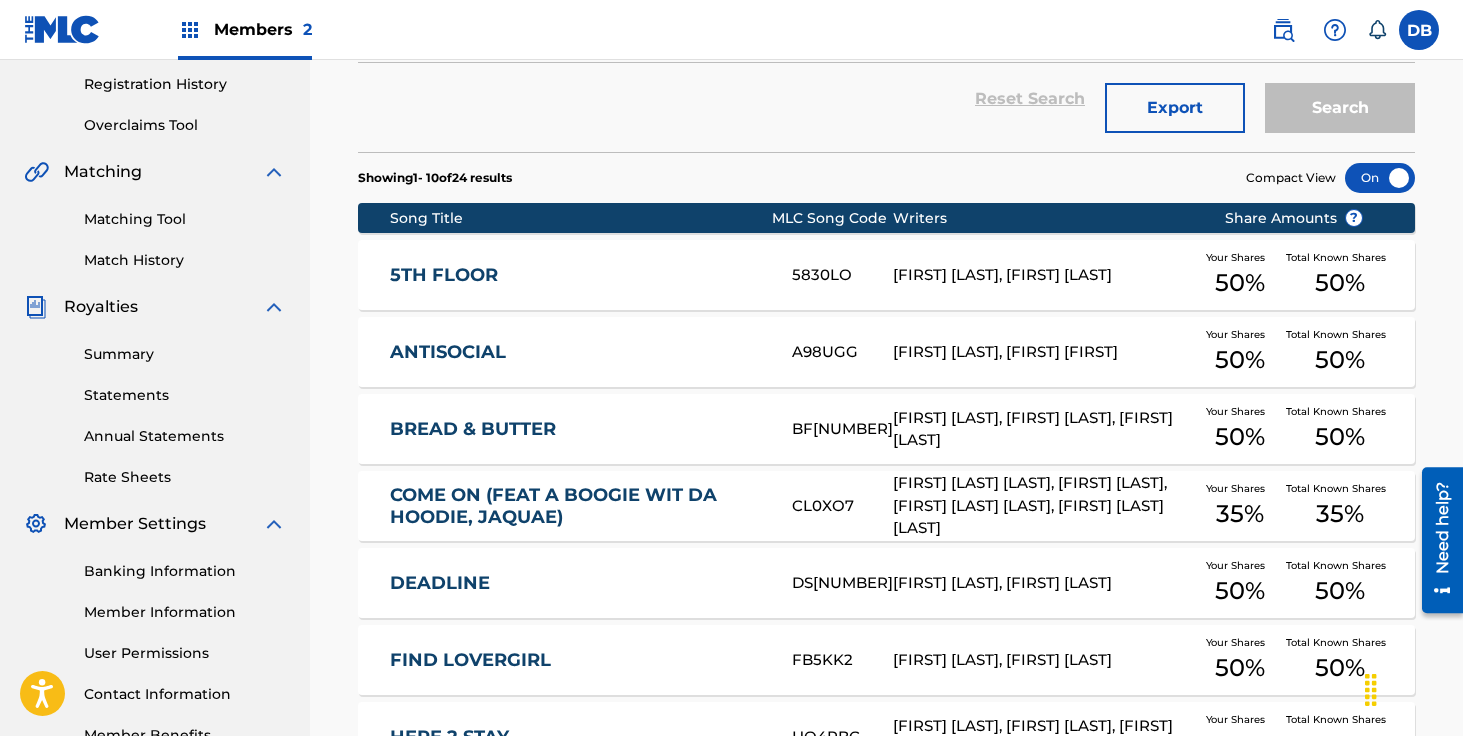 click on "Matching Tool" at bounding box center [185, 219] 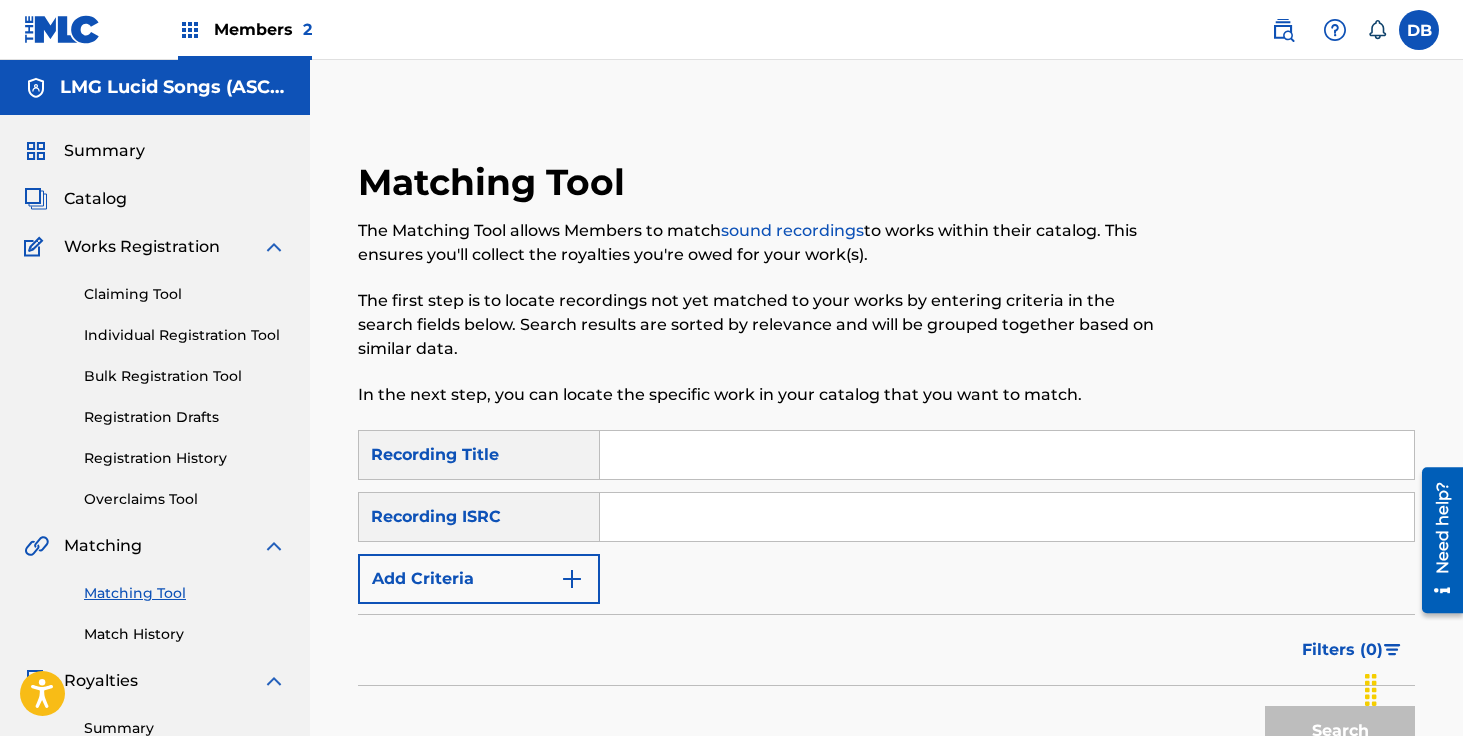 click at bounding box center (1007, 455) 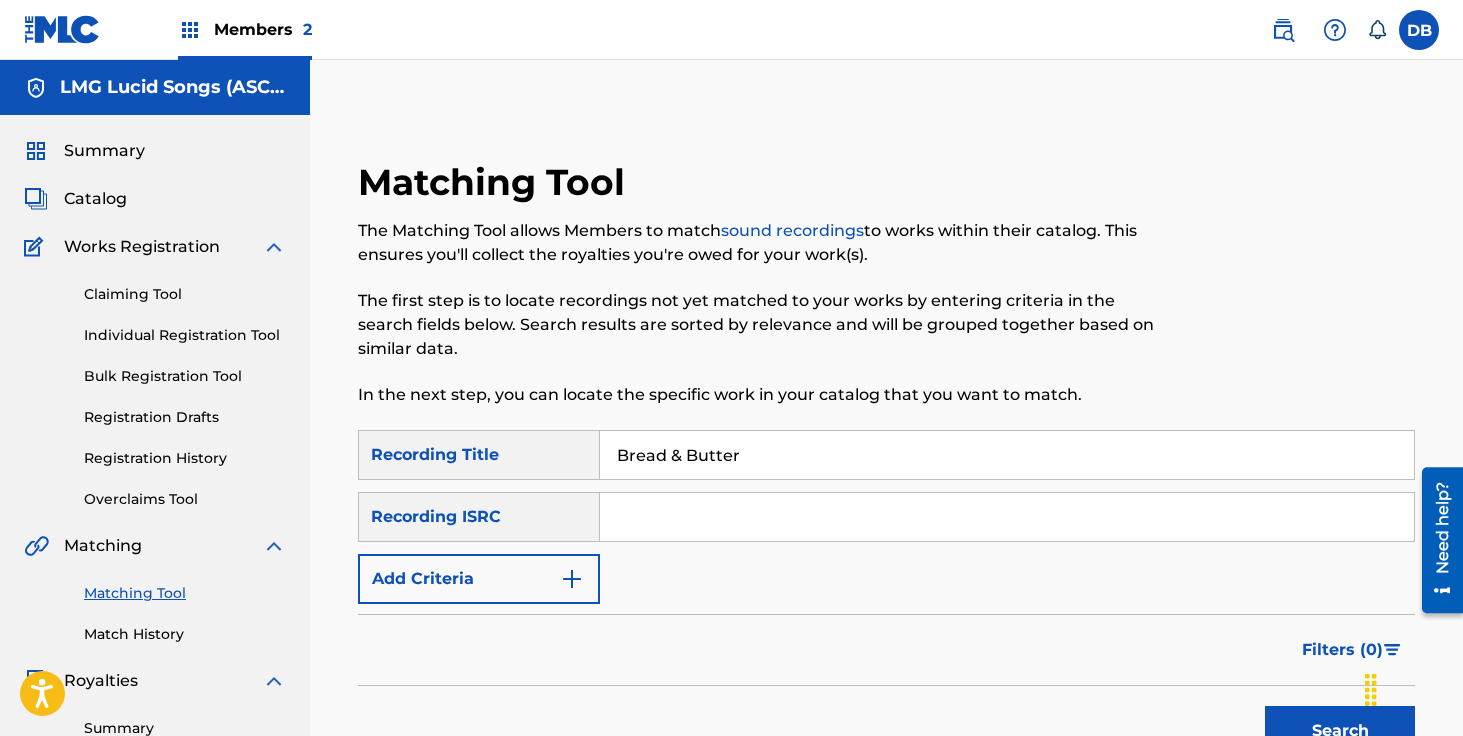 type on "Bread & Butter" 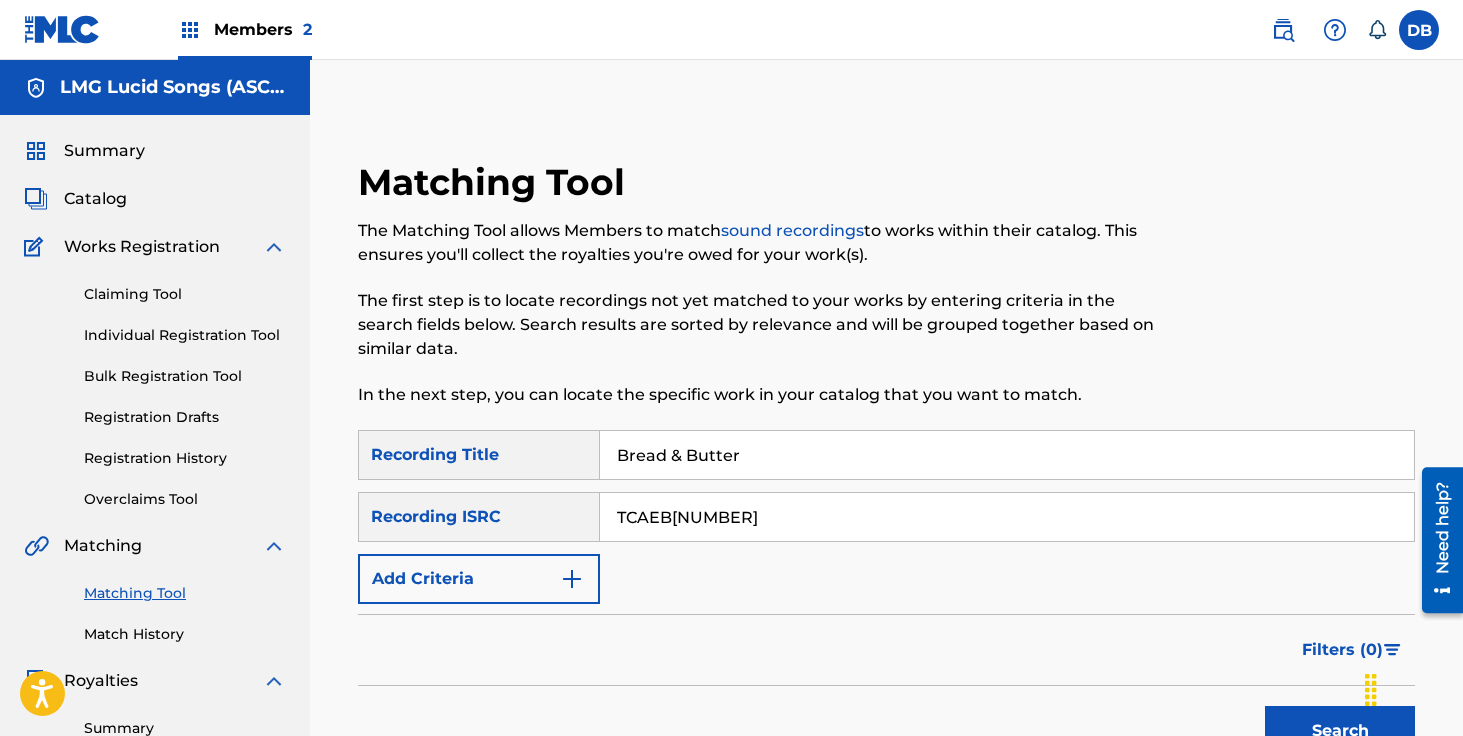 type on "TCAEB[NUMBER]" 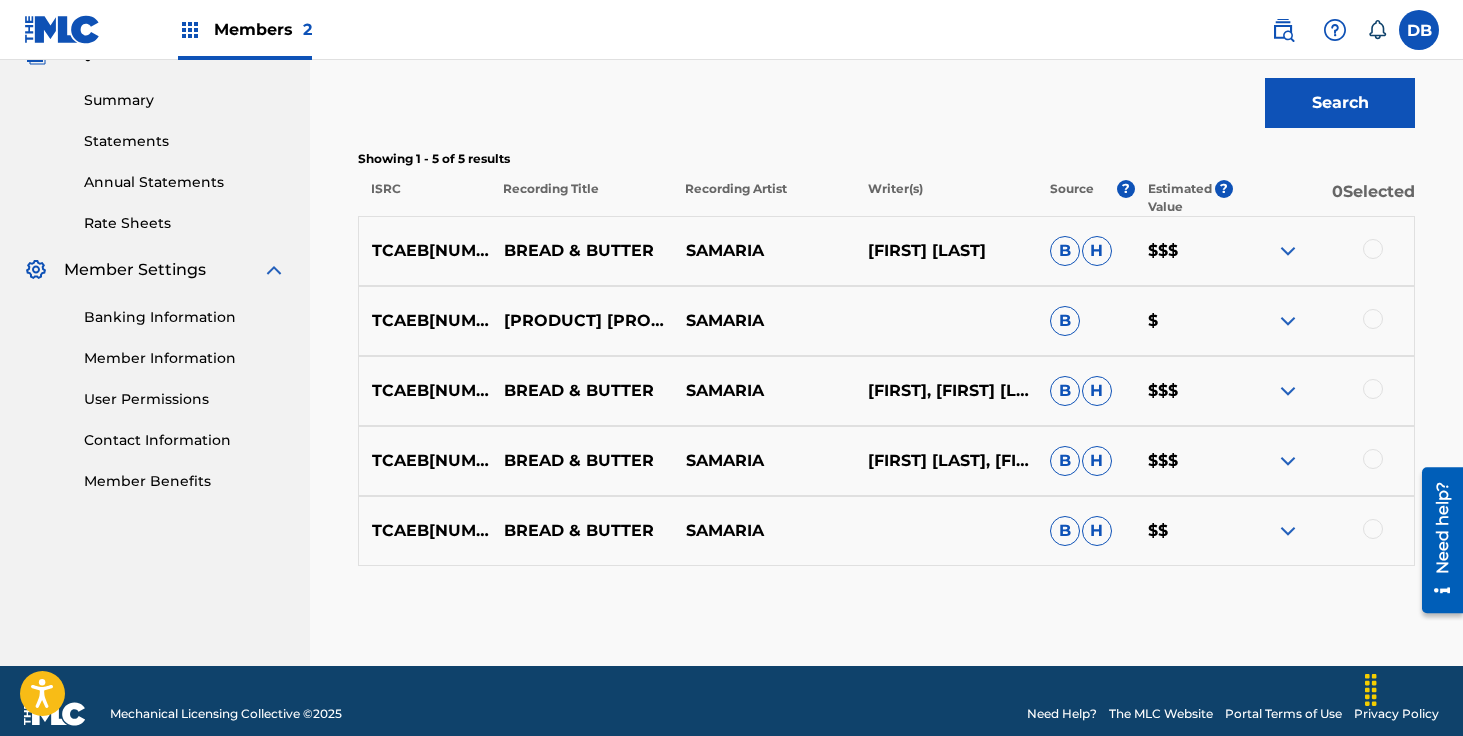 scroll, scrollTop: 631, scrollLeft: 0, axis: vertical 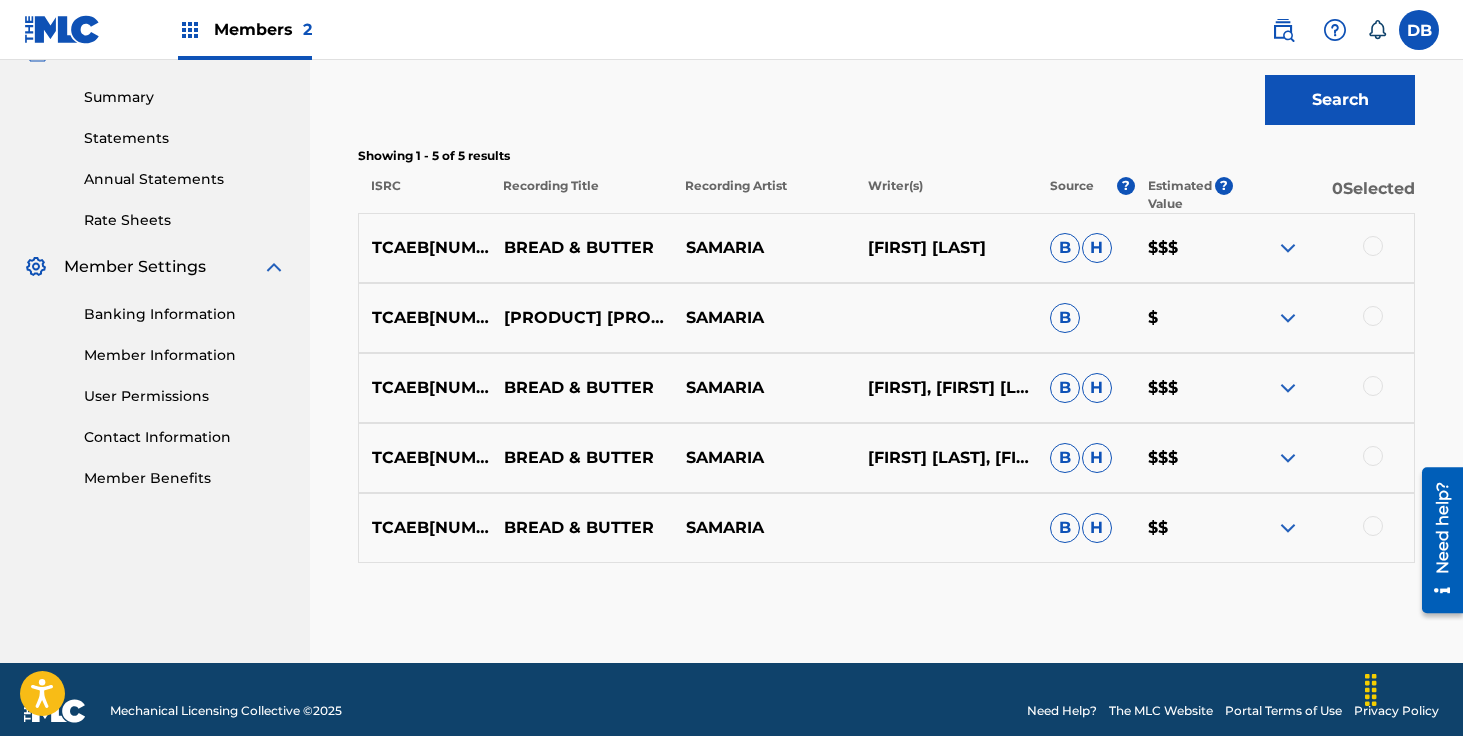click at bounding box center (1373, 246) 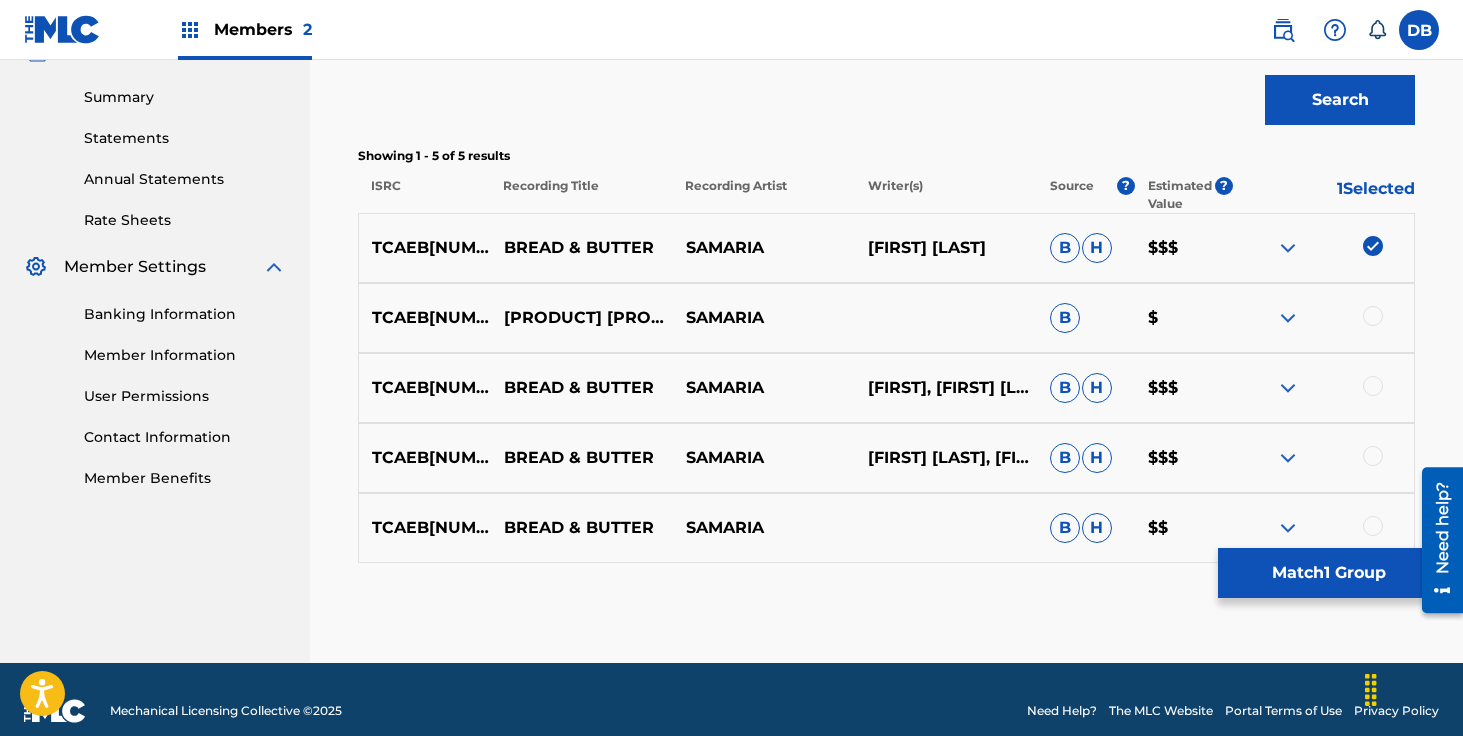 click at bounding box center [1373, 316] 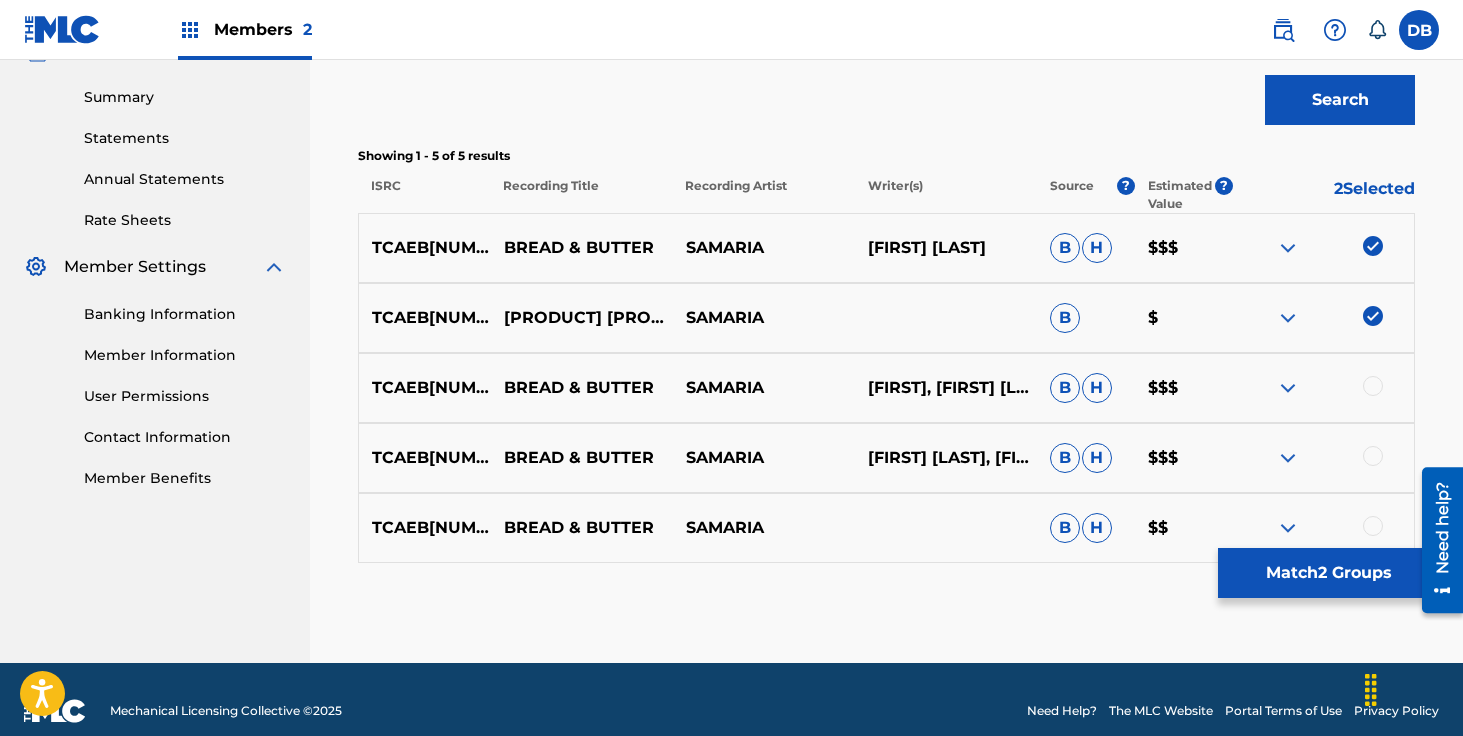 click on "BREAD & BUTTER [FIRST] [FIRST], [FIRST] [LAST] B H $$" at bounding box center (886, 388) 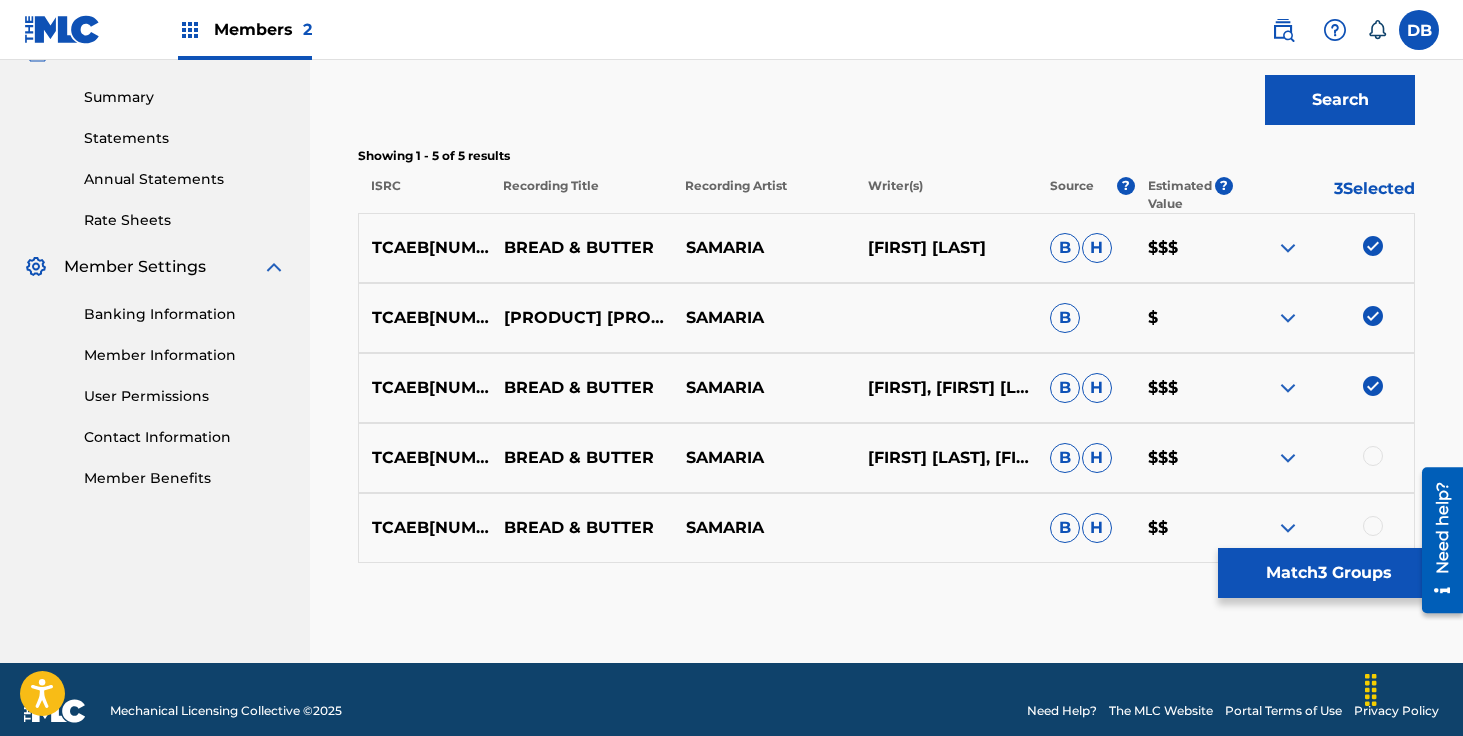 click on "BREAD & BUTTER [FIRST] [FIRST] [LAST], [FIRST] [LAST], [FIRST] [LAST] B H $$$" at bounding box center [886, 458] 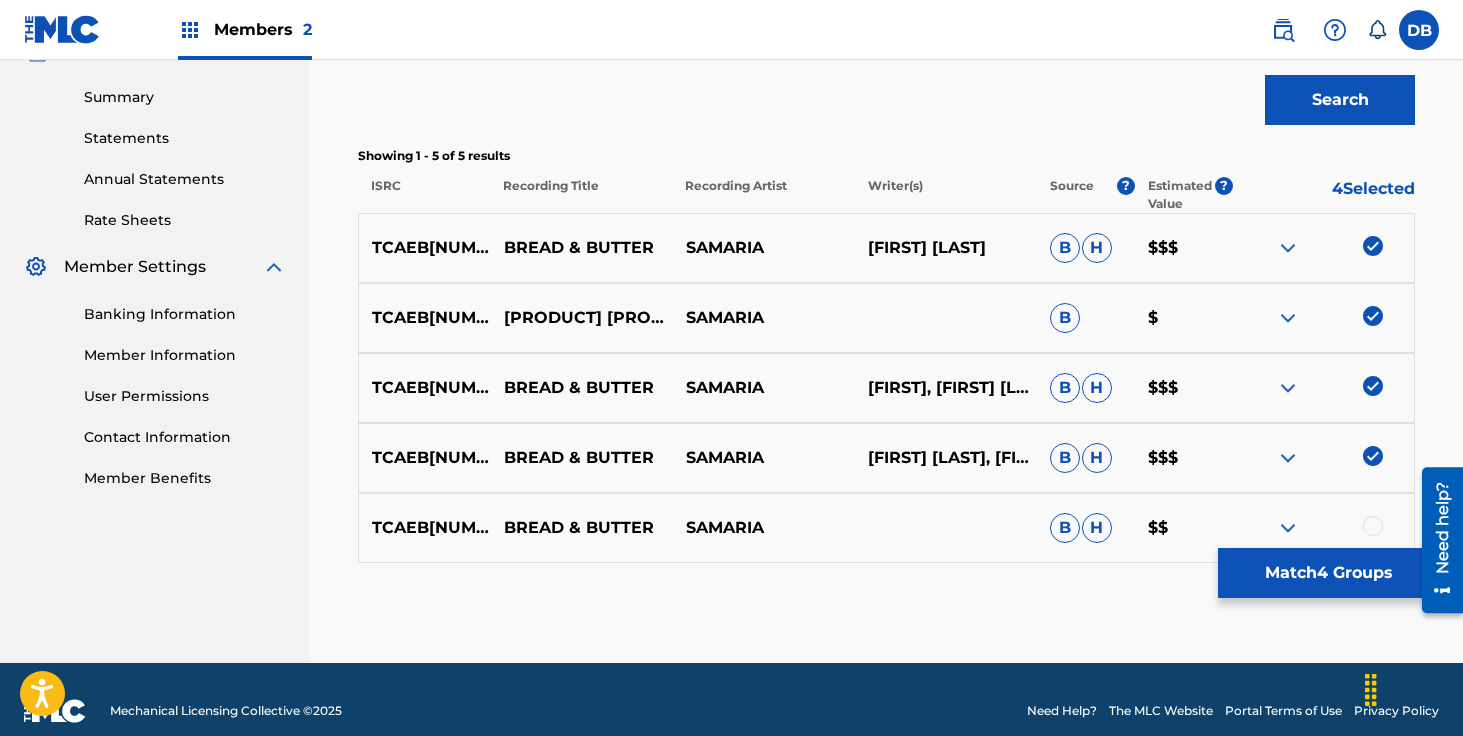 click at bounding box center (1373, 526) 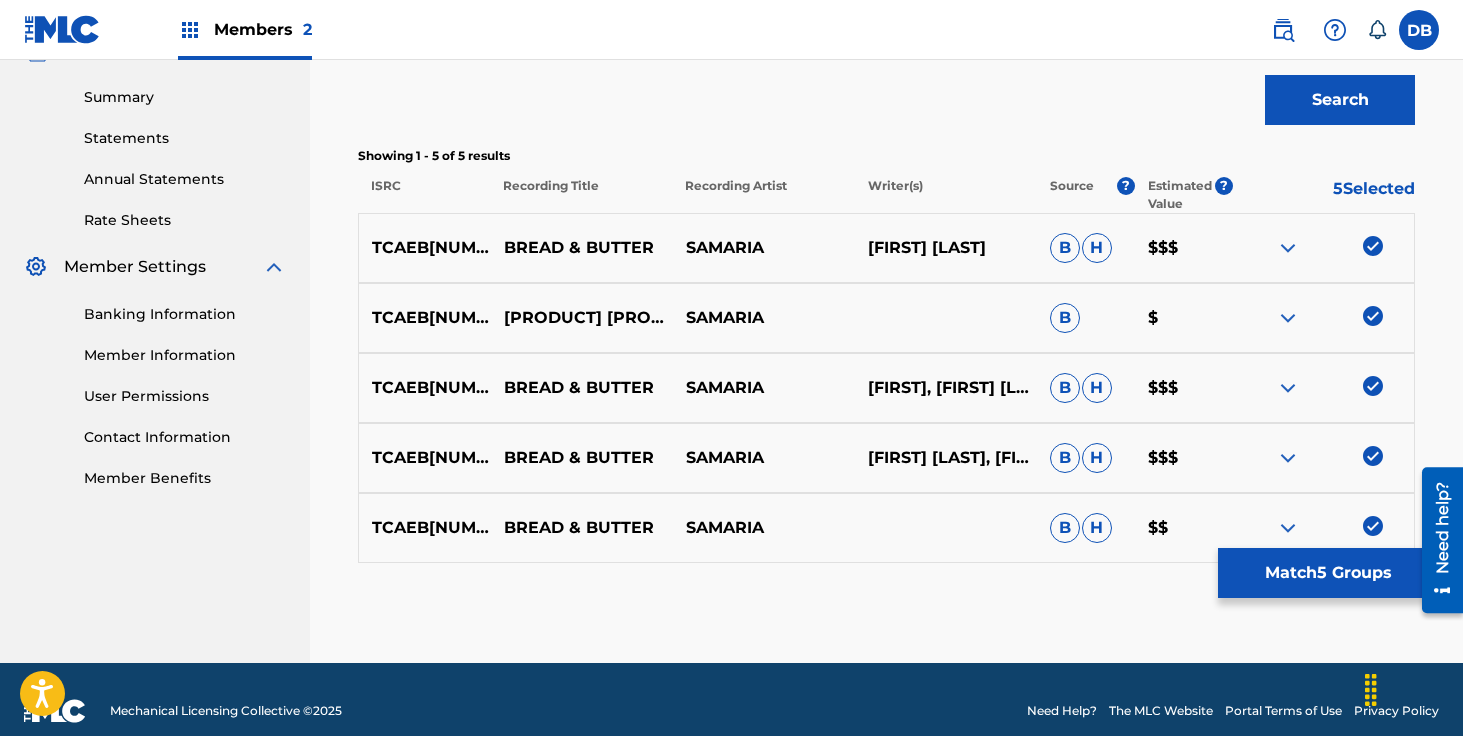 click on "Match  5 Groups" at bounding box center [1328, 573] 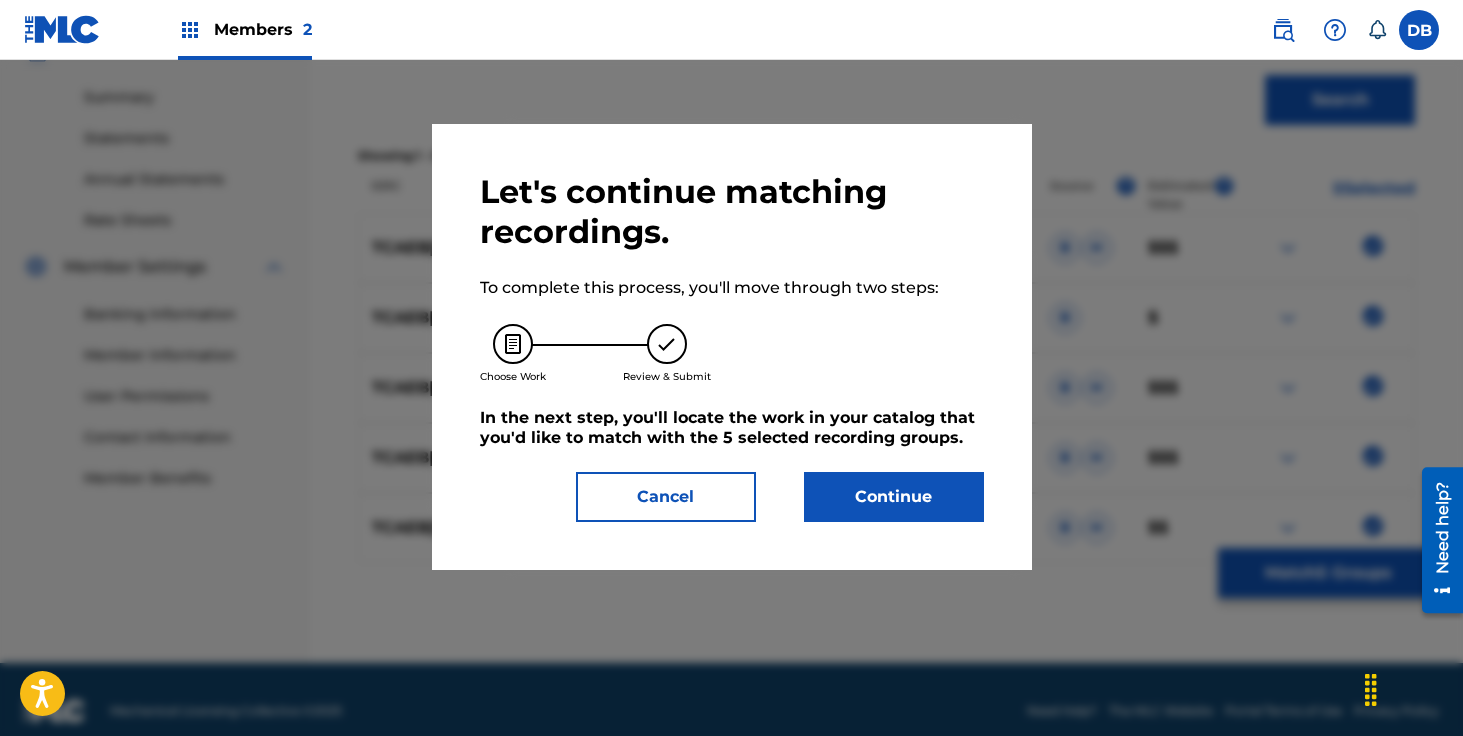 click on "Continue" at bounding box center [894, 497] 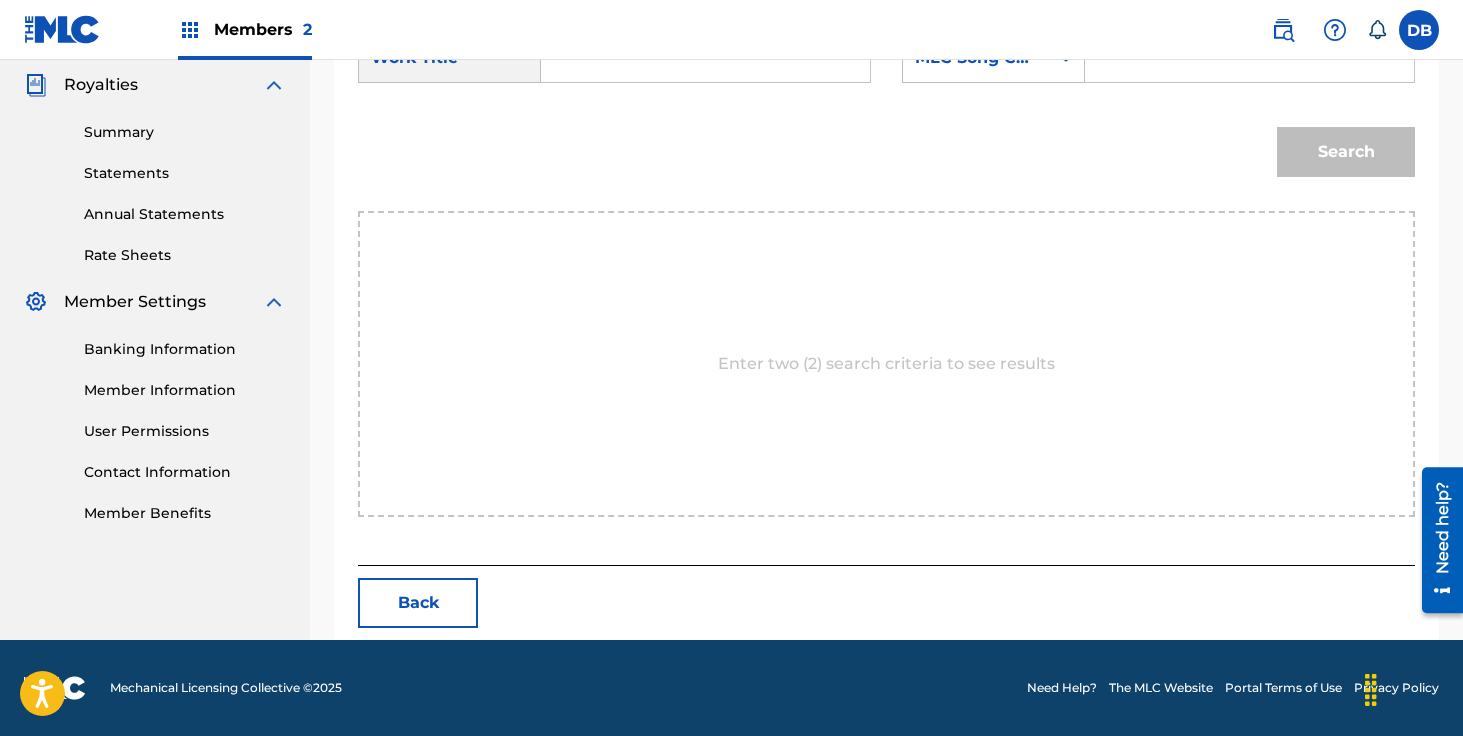 scroll, scrollTop: 401, scrollLeft: 0, axis: vertical 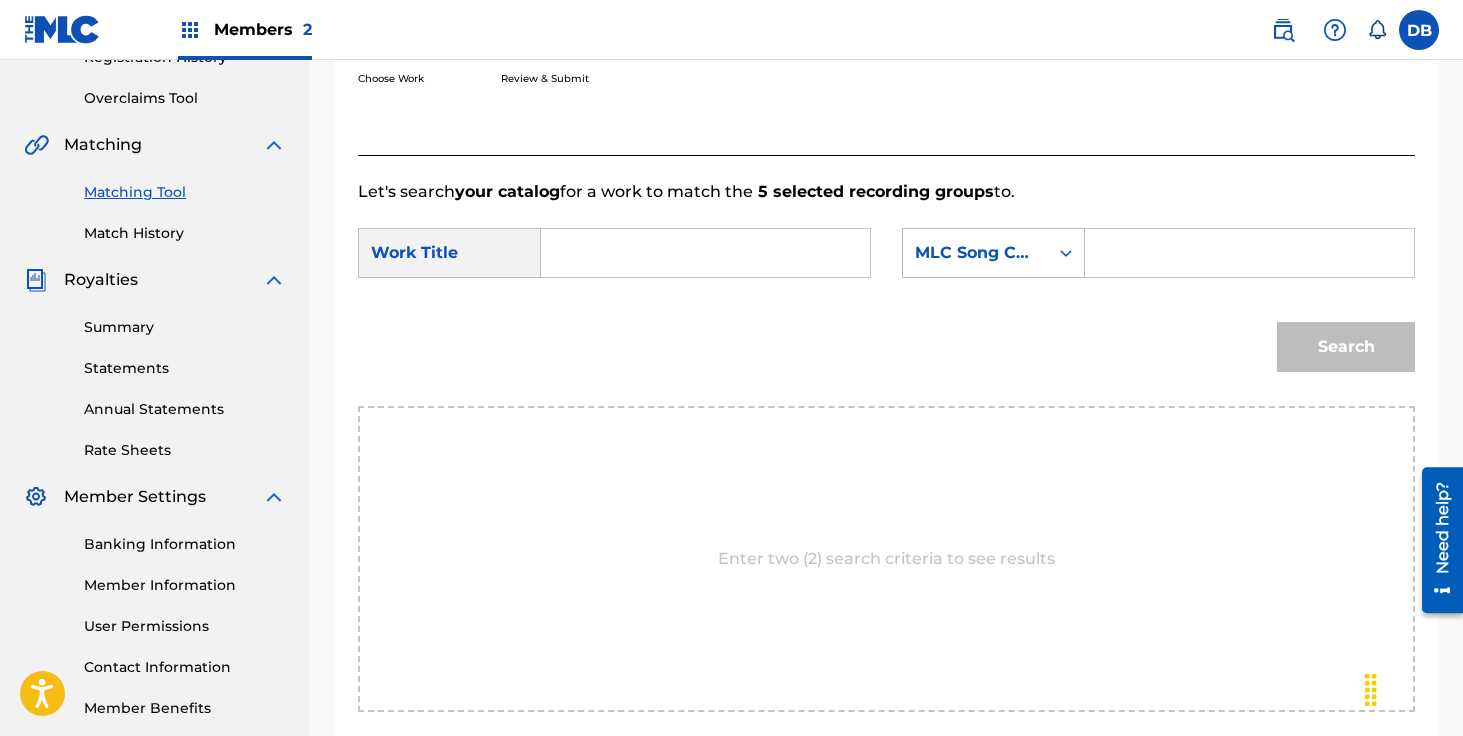 click at bounding box center (705, 253) 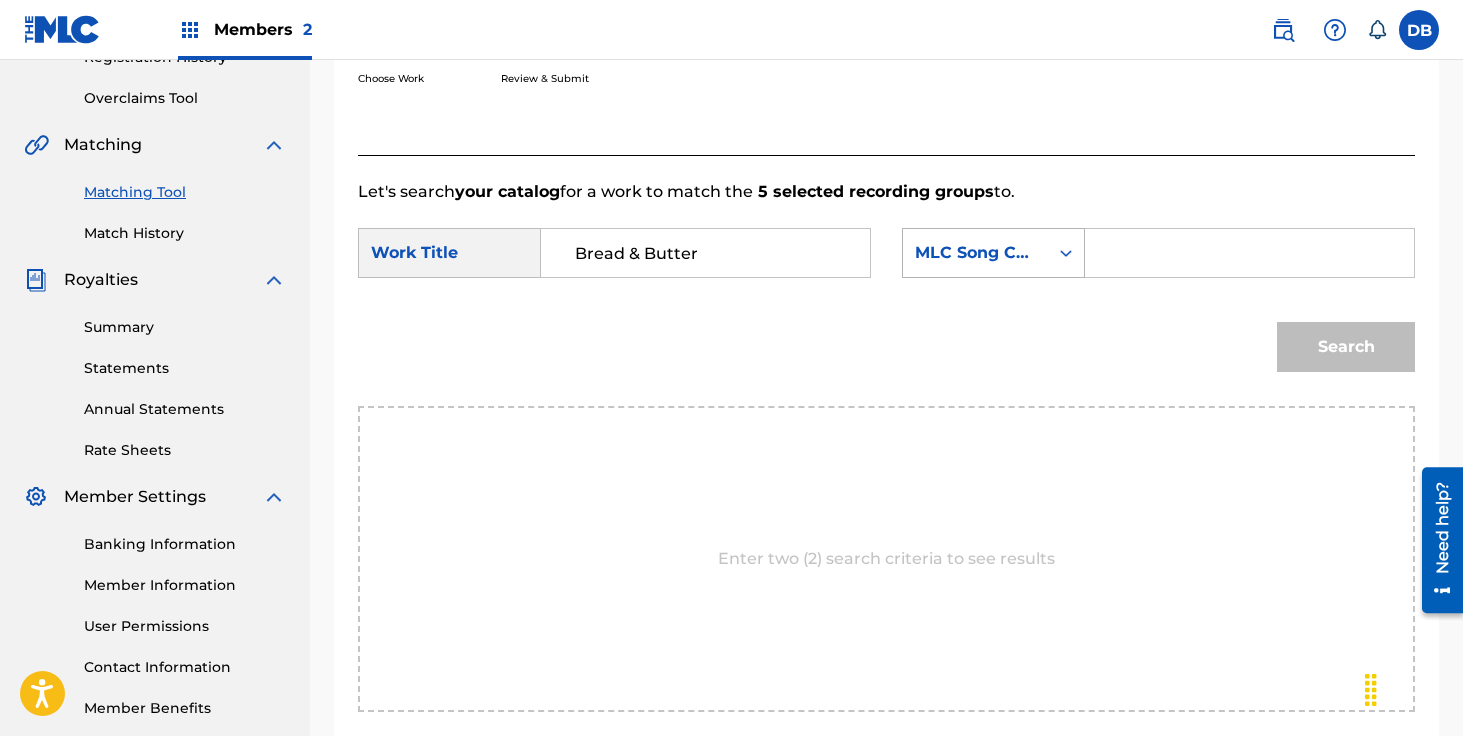 type on "Bread & Butter" 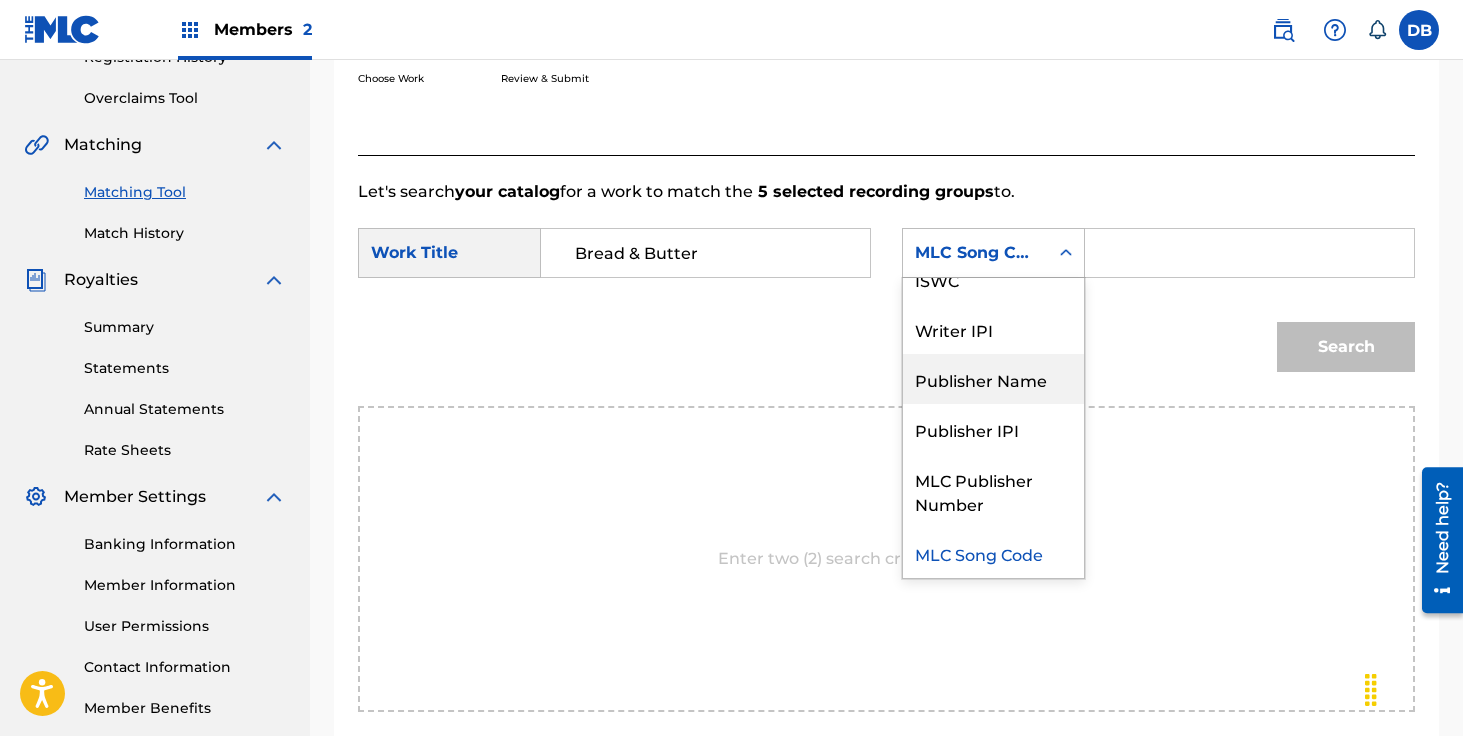 scroll, scrollTop: 0, scrollLeft: 0, axis: both 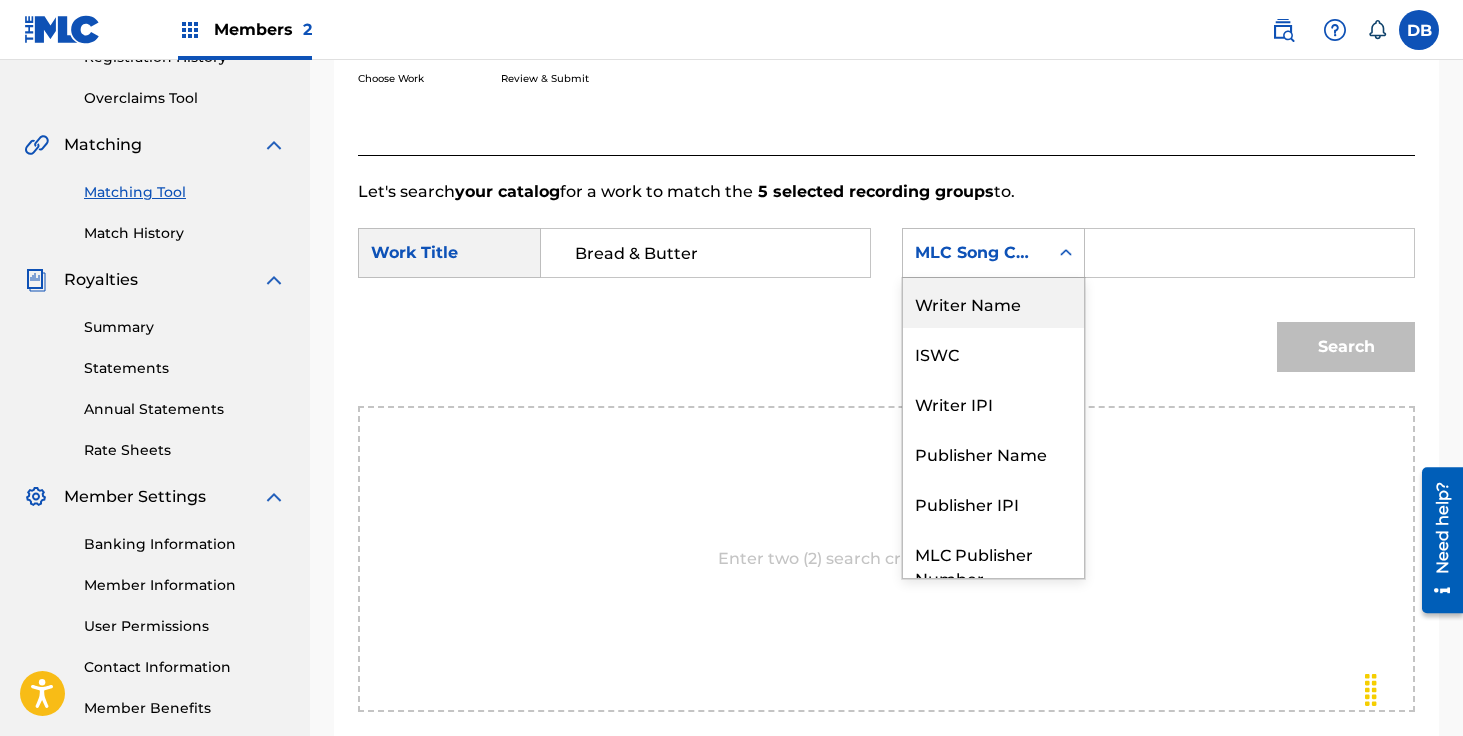 click on "Writer Name" at bounding box center (993, 303) 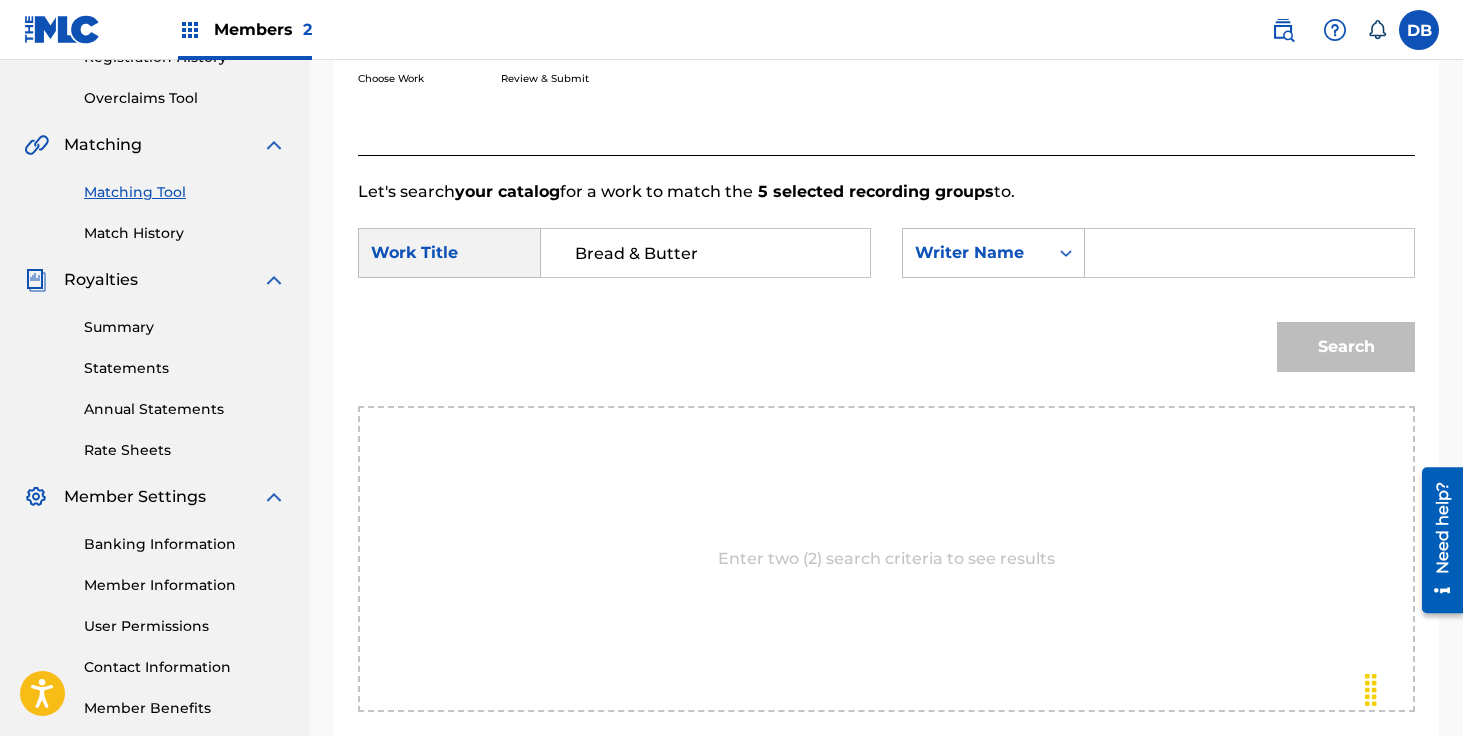 click at bounding box center (1249, 253) 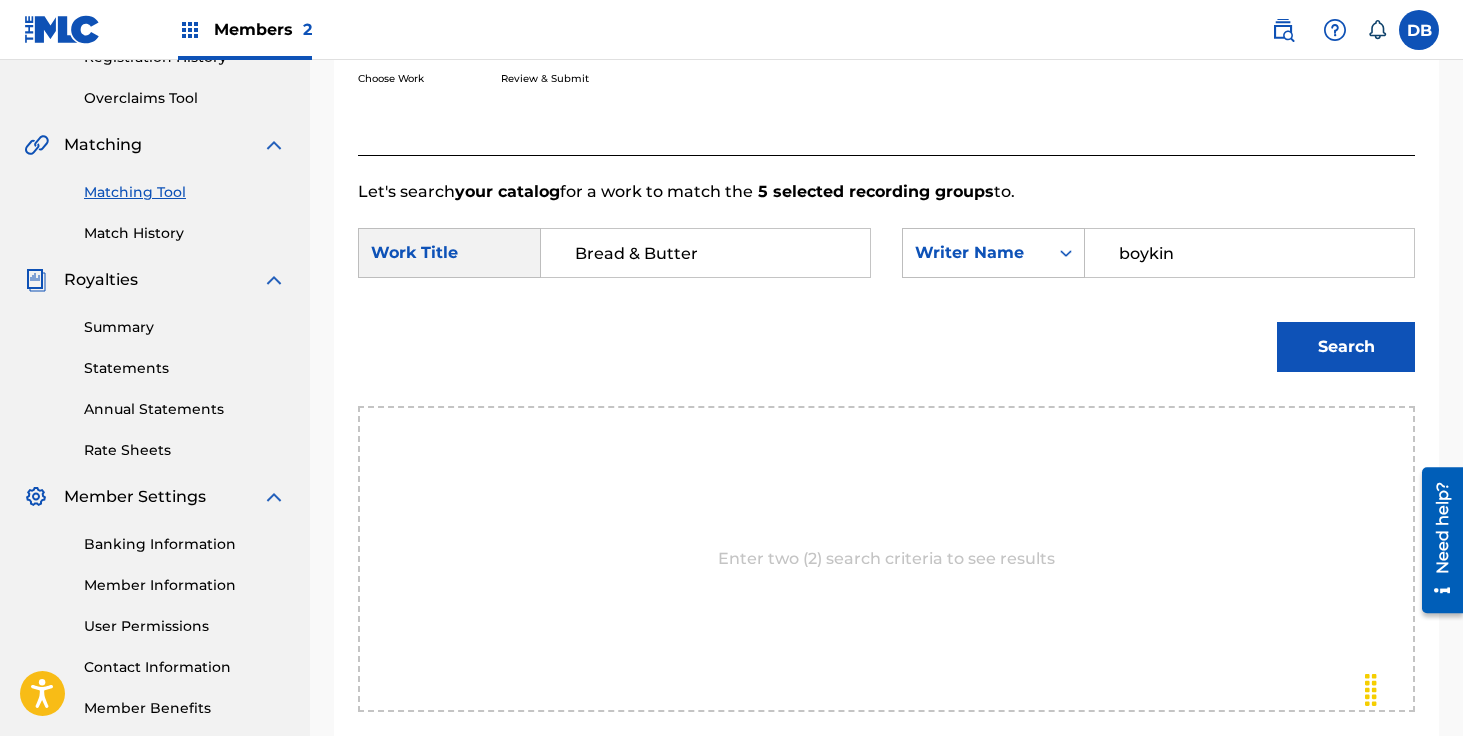 type on "boykin" 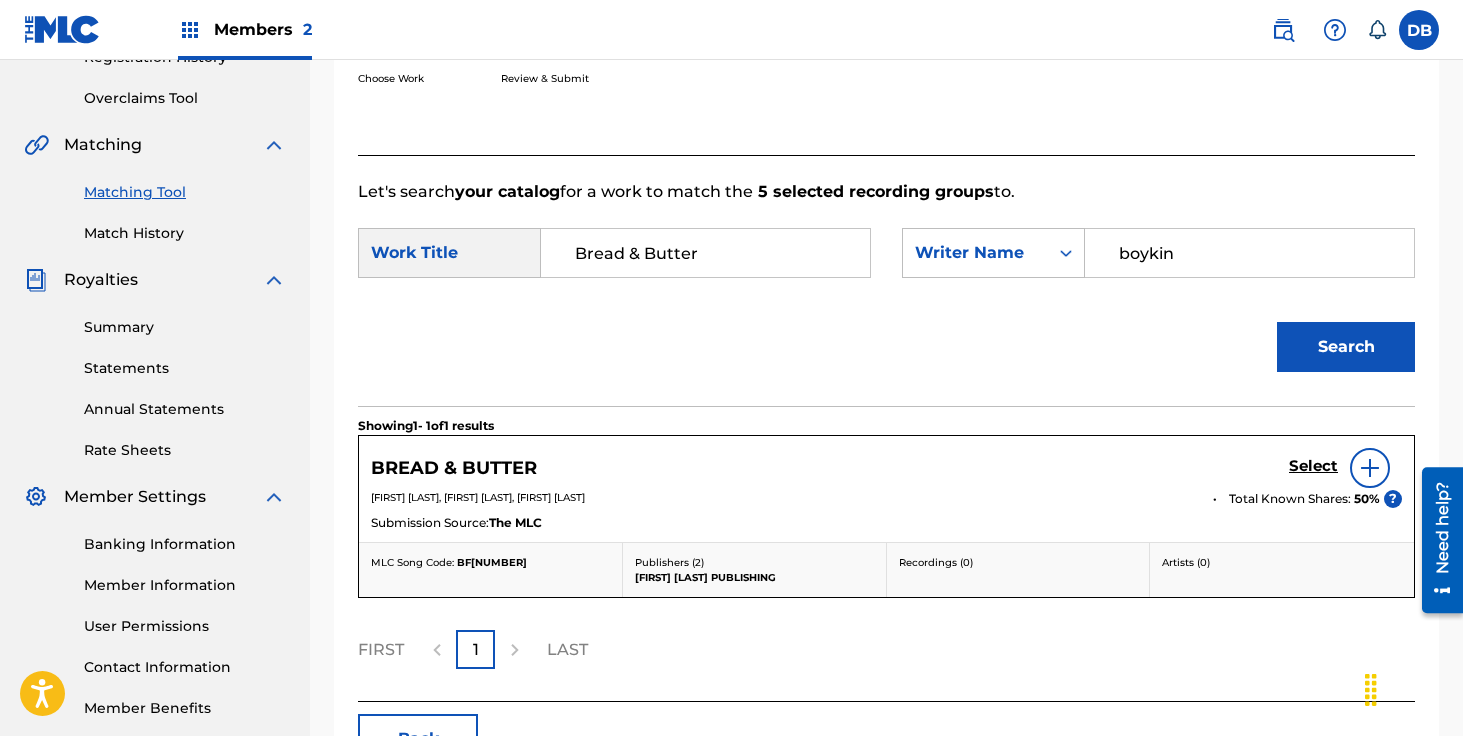 click on "Select" at bounding box center (1313, 466) 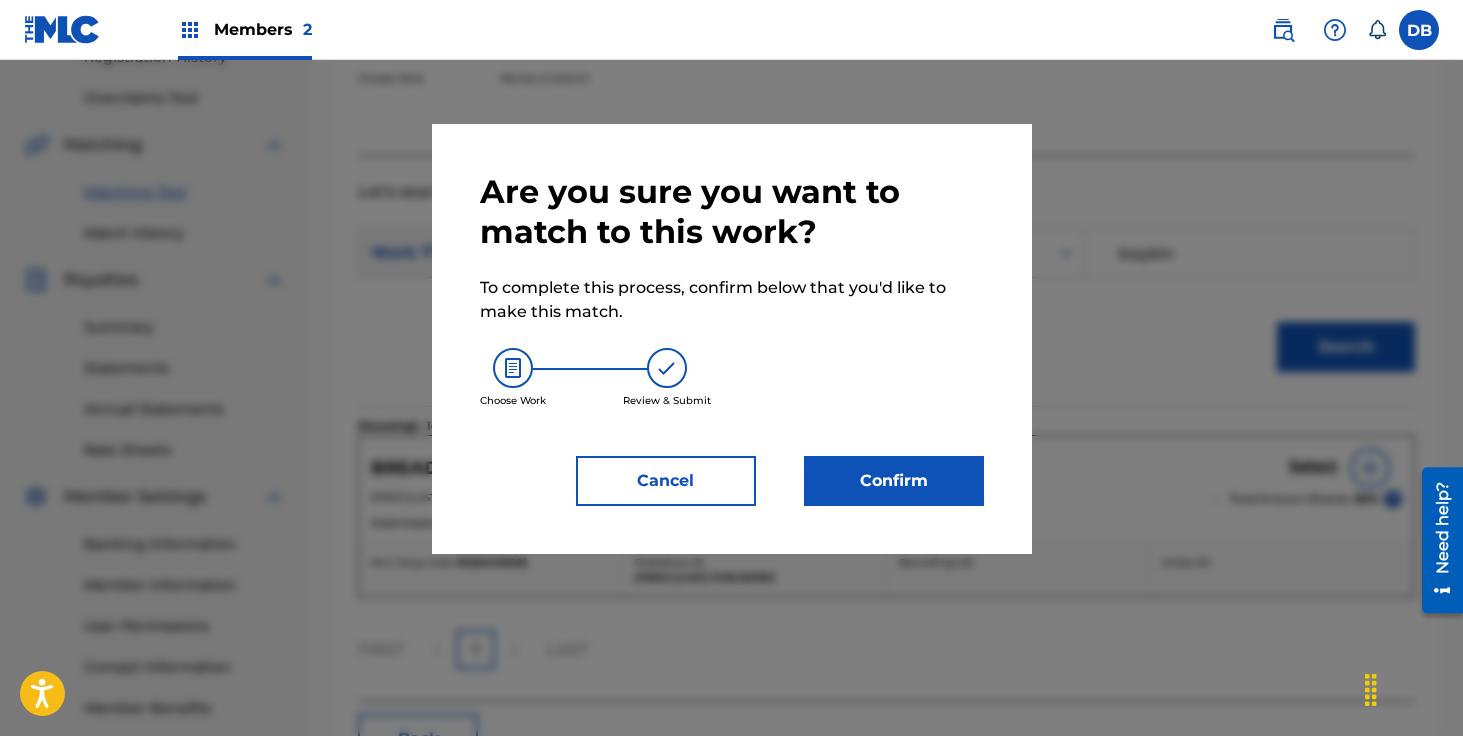 click on "Confirm" at bounding box center (894, 481) 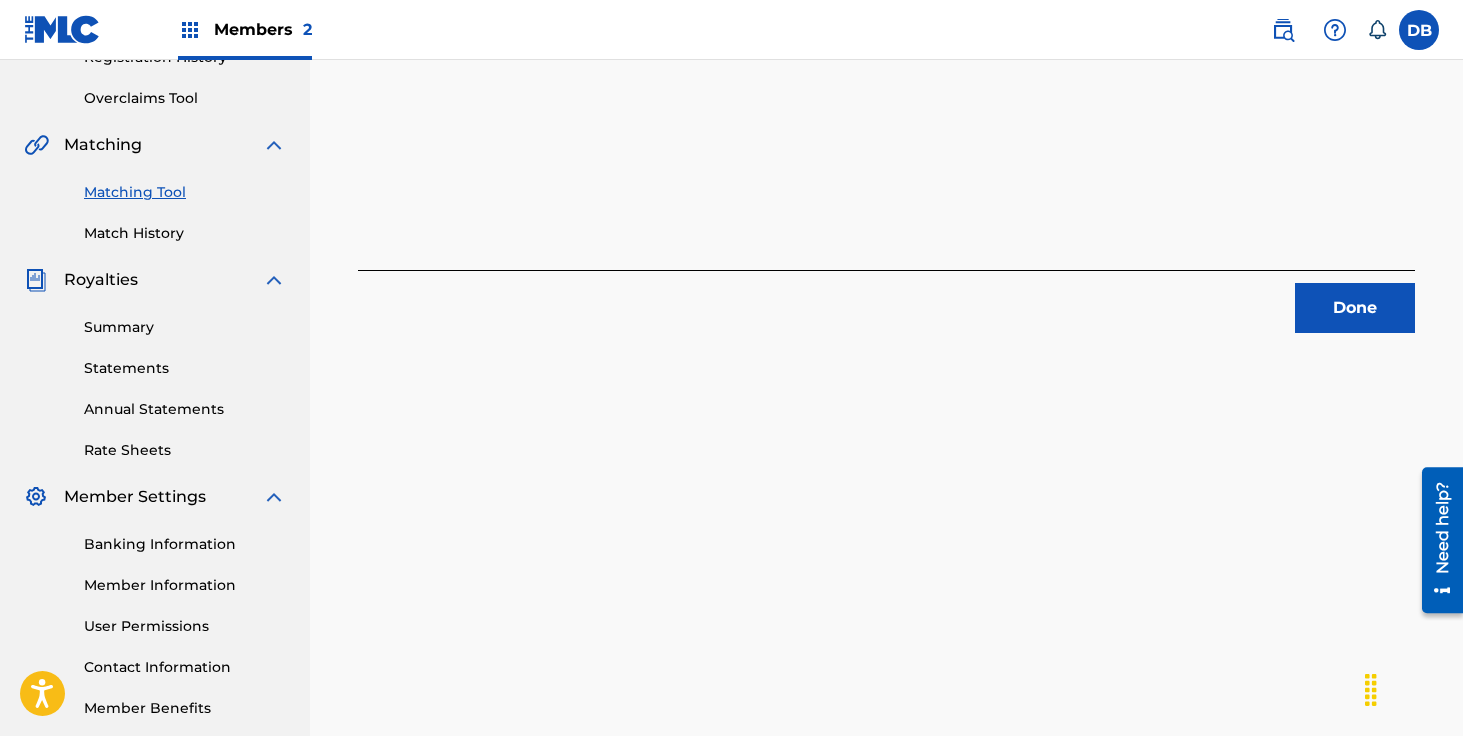 click on "Done" at bounding box center (1355, 308) 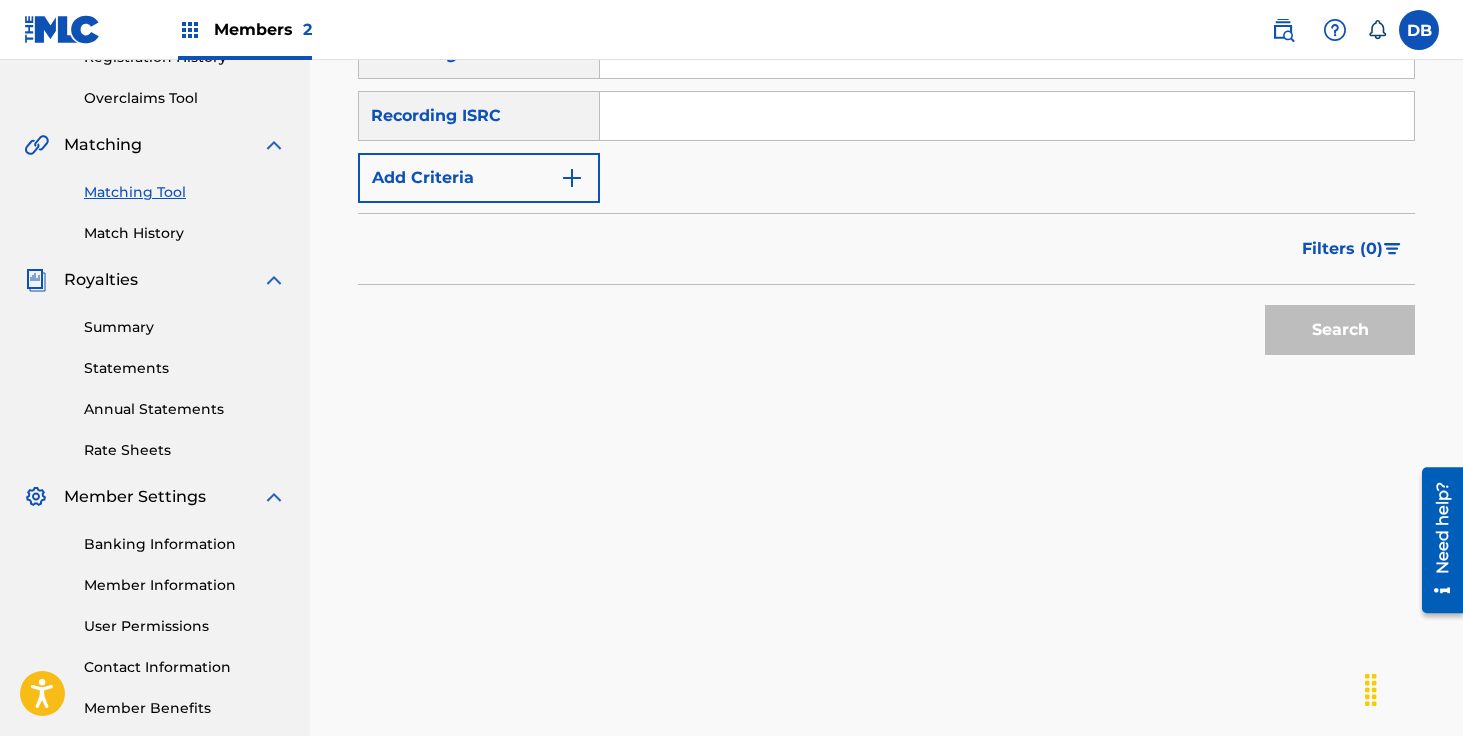 scroll, scrollTop: 87, scrollLeft: 0, axis: vertical 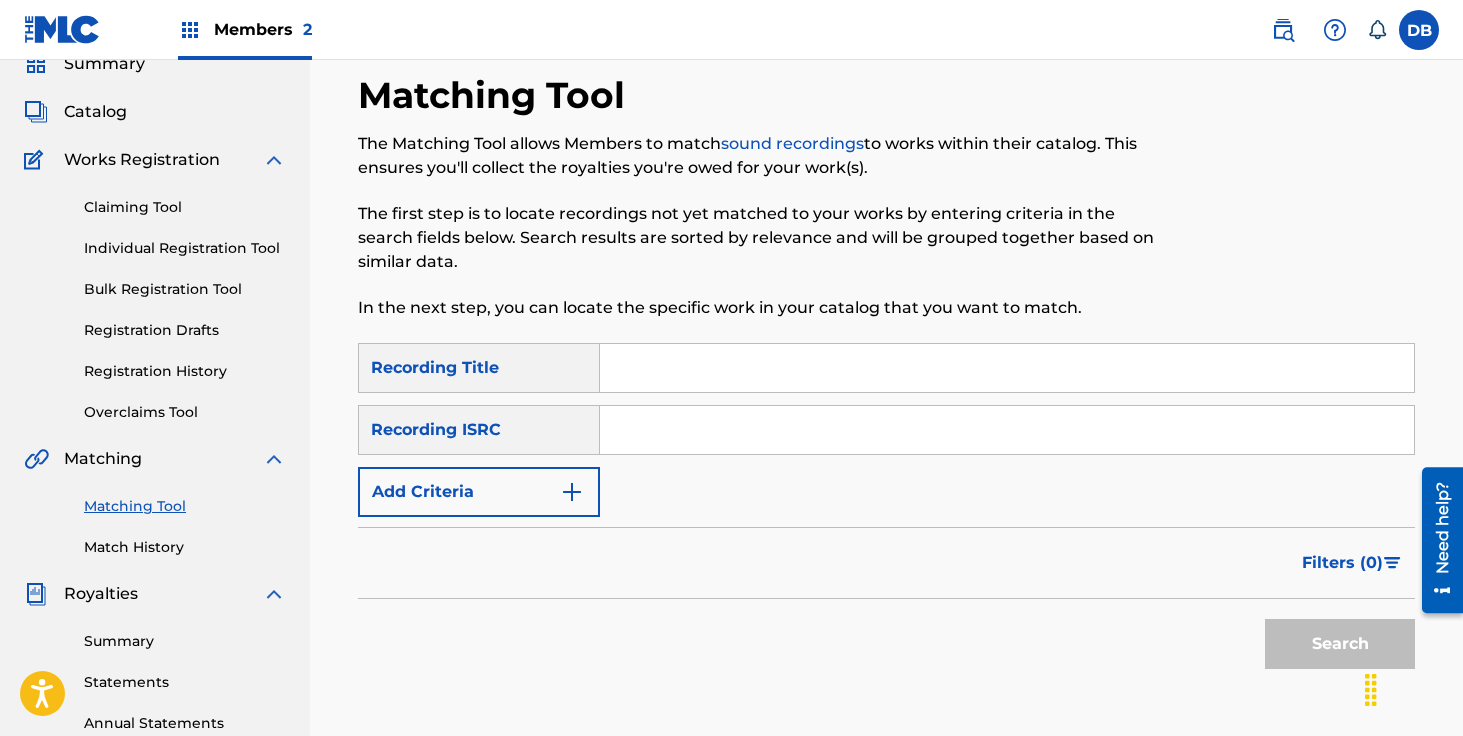 click on "Catalog" at bounding box center [95, 112] 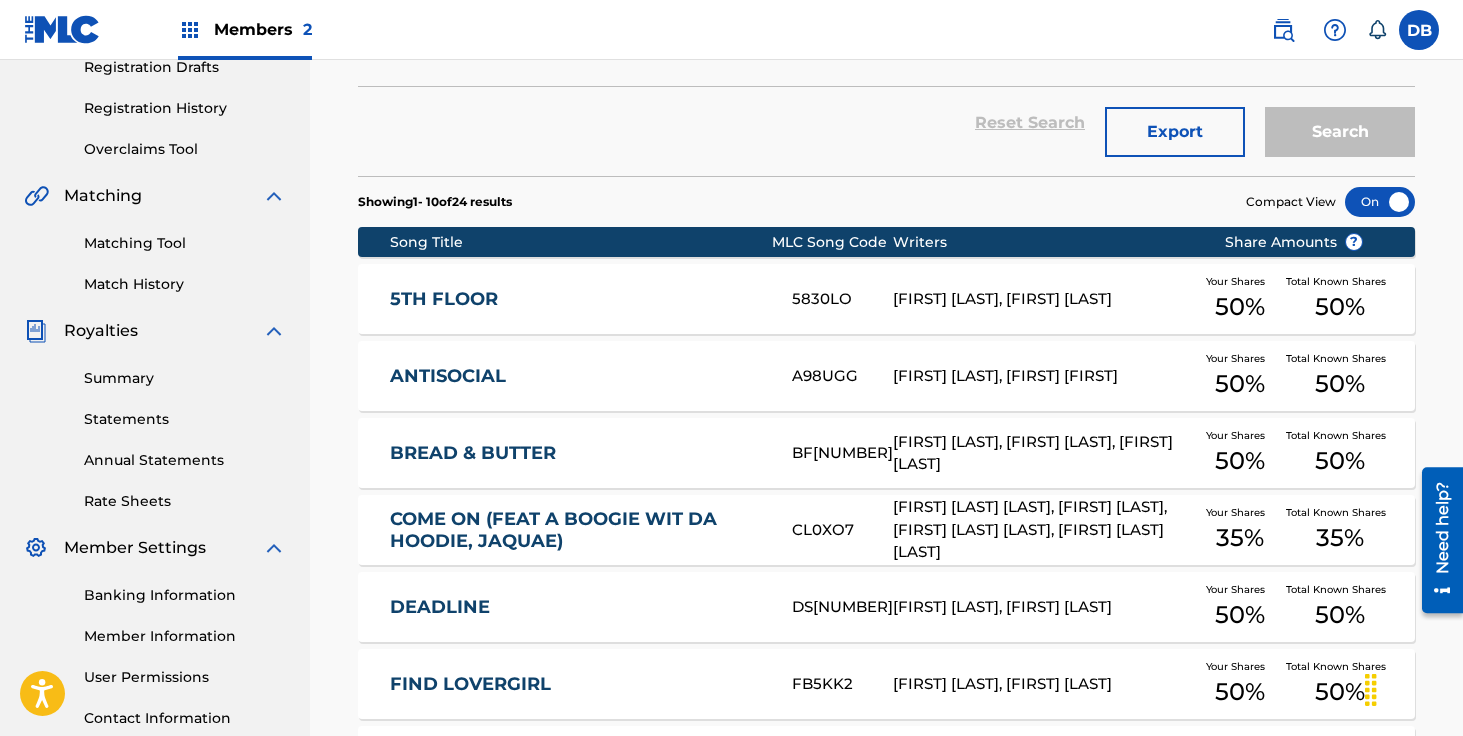 scroll, scrollTop: 357, scrollLeft: 0, axis: vertical 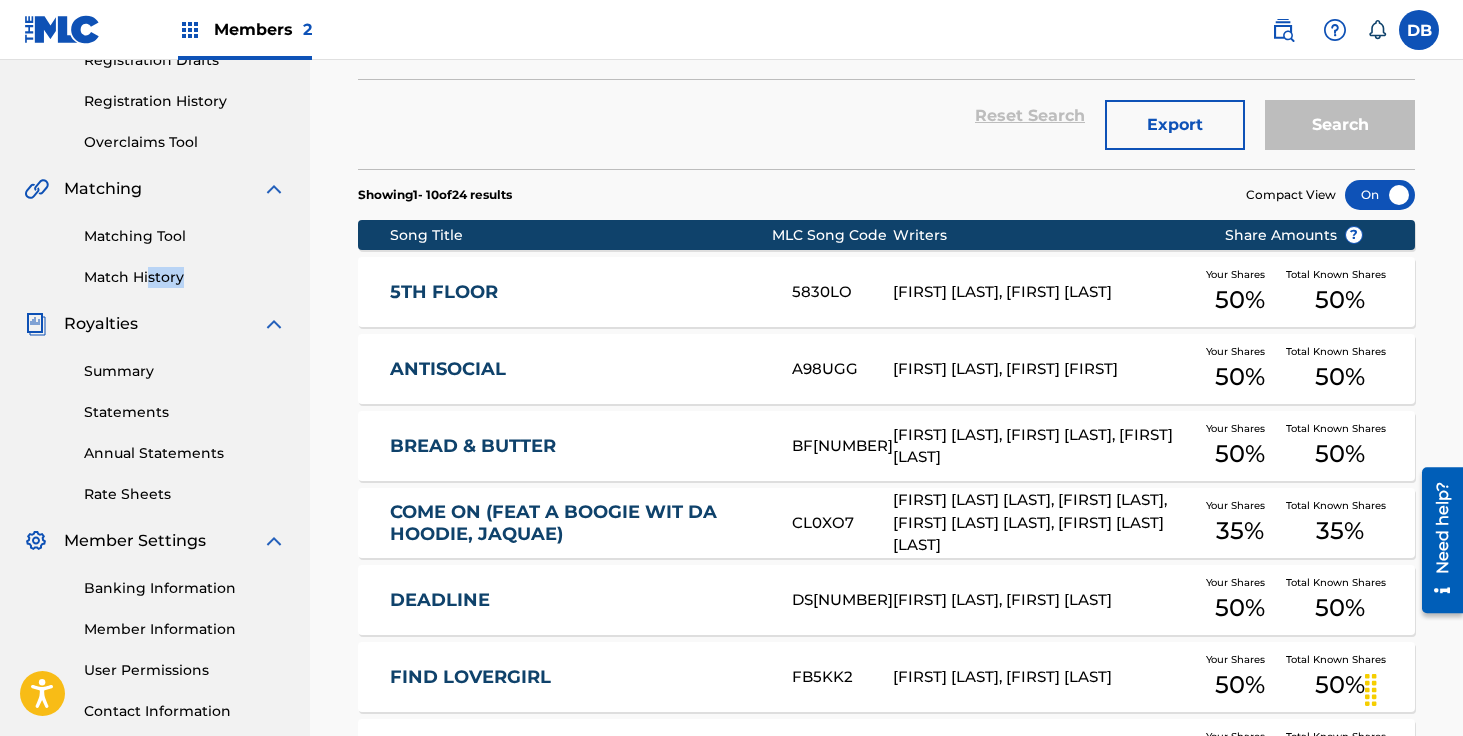 click on "Summary Catalog Works Registration Claiming Tool Individual Registration Tool Bulk Registration Tool Registration Drafts Registration History Overclaims Tool Matching Matching Tool Match History Royalties Summary Statements Annual Statements Rate Sheets Member Settings Banking Information Member Information User Permissions Contact Information Member Benefits" at bounding box center (155, 272) 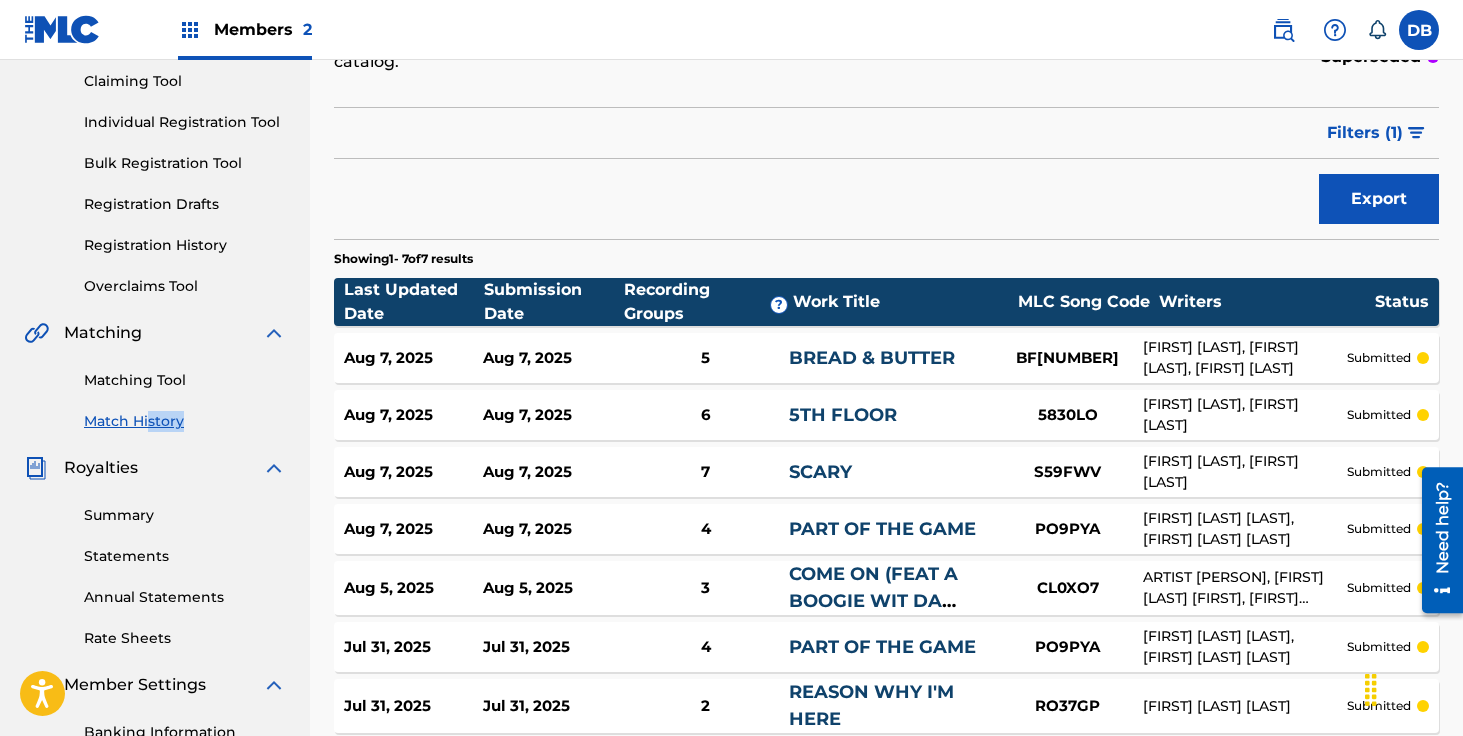 scroll, scrollTop: 0, scrollLeft: 0, axis: both 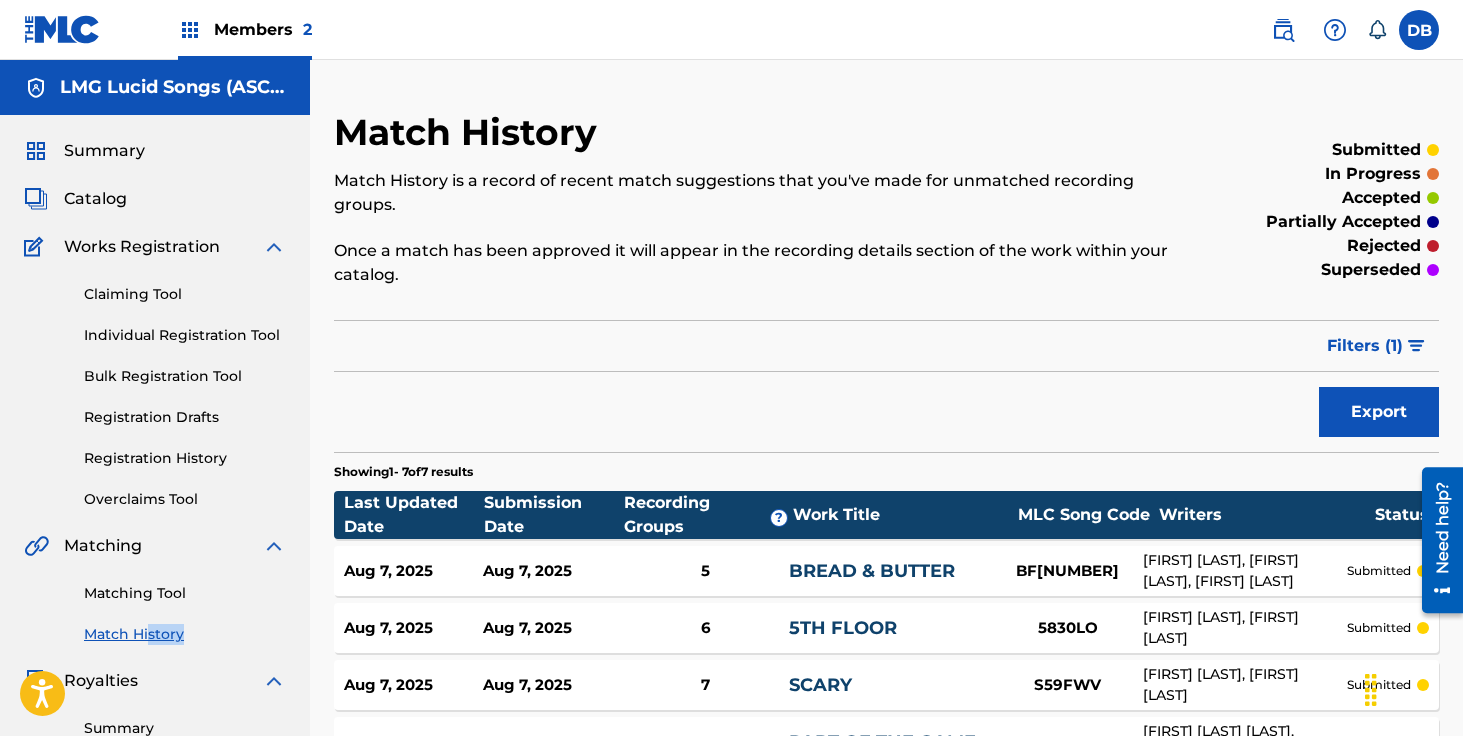 click on "Catalog" at bounding box center [95, 199] 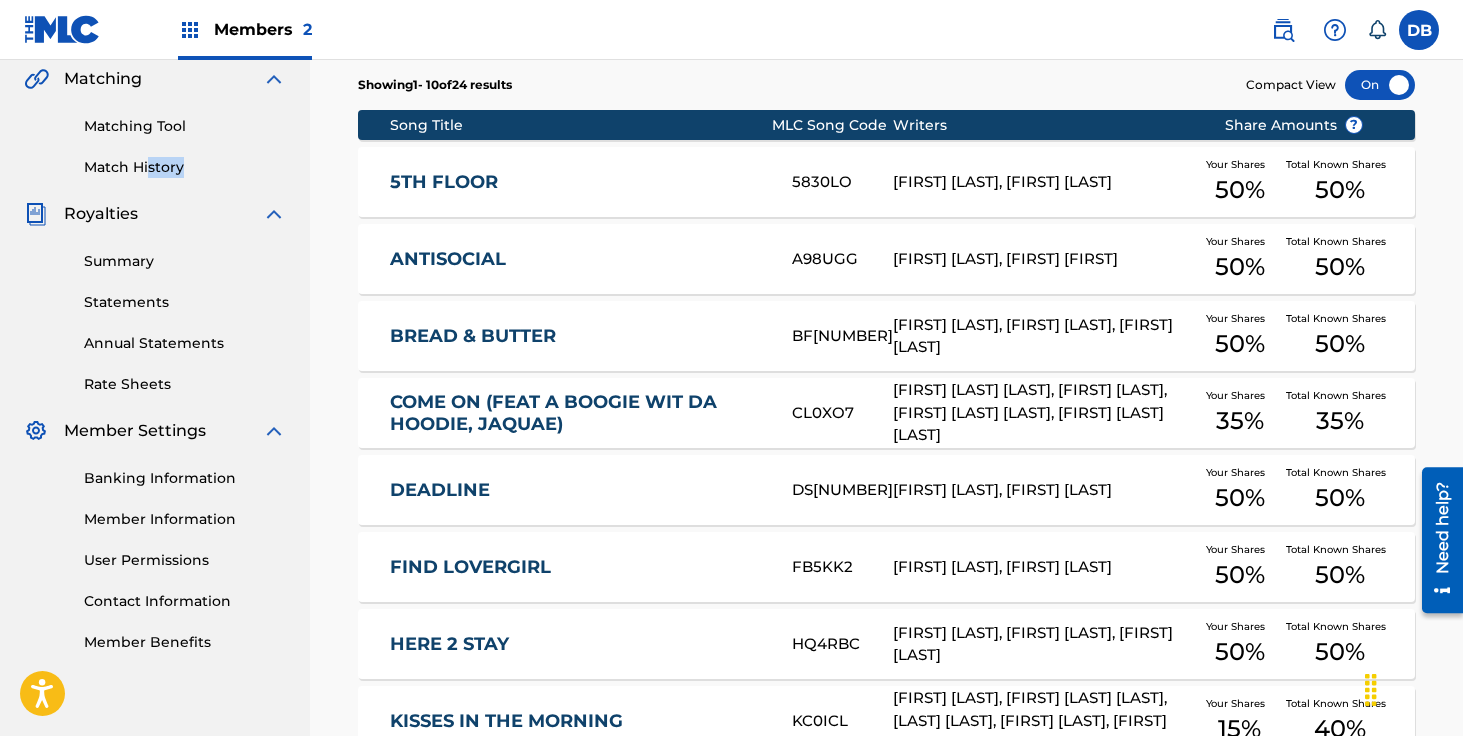scroll, scrollTop: 481, scrollLeft: 0, axis: vertical 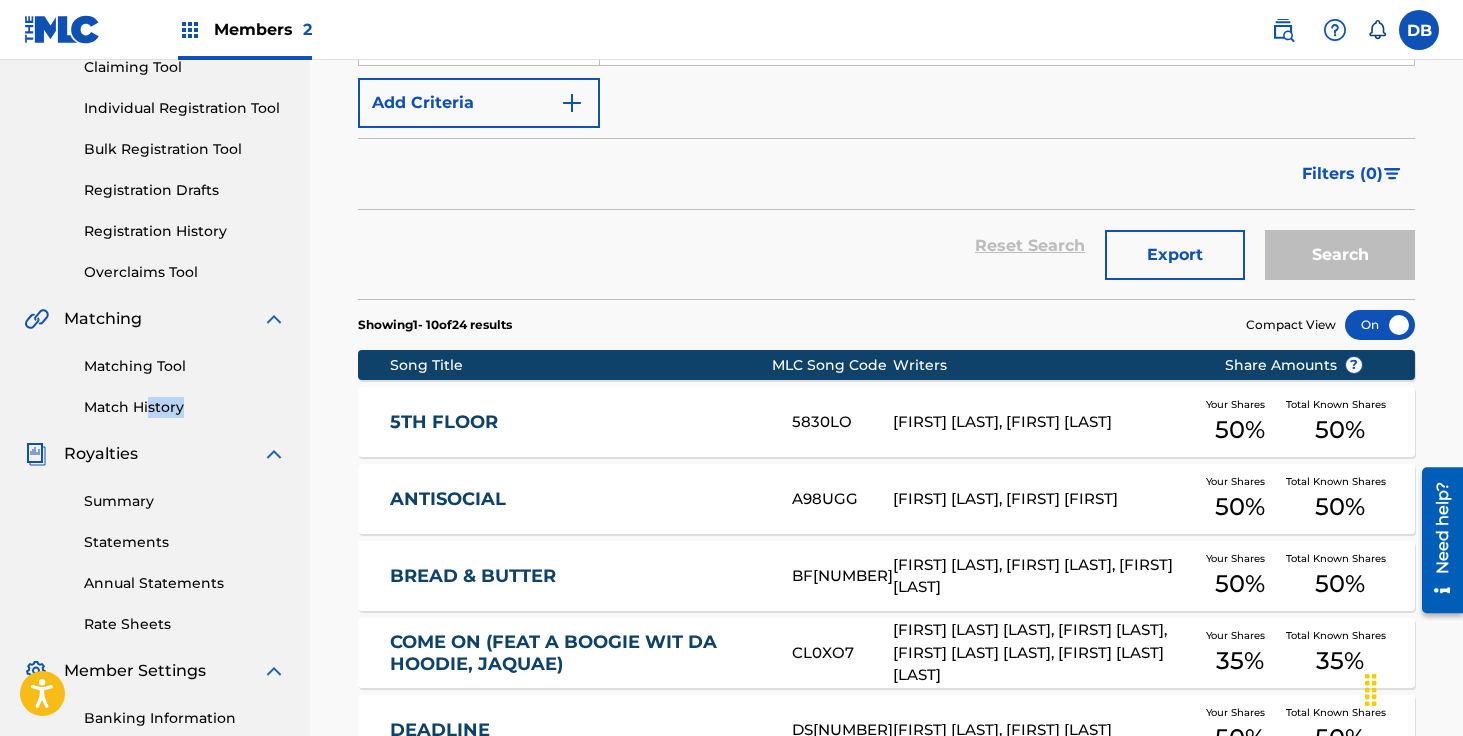click on "Matching Tool" at bounding box center [185, 366] 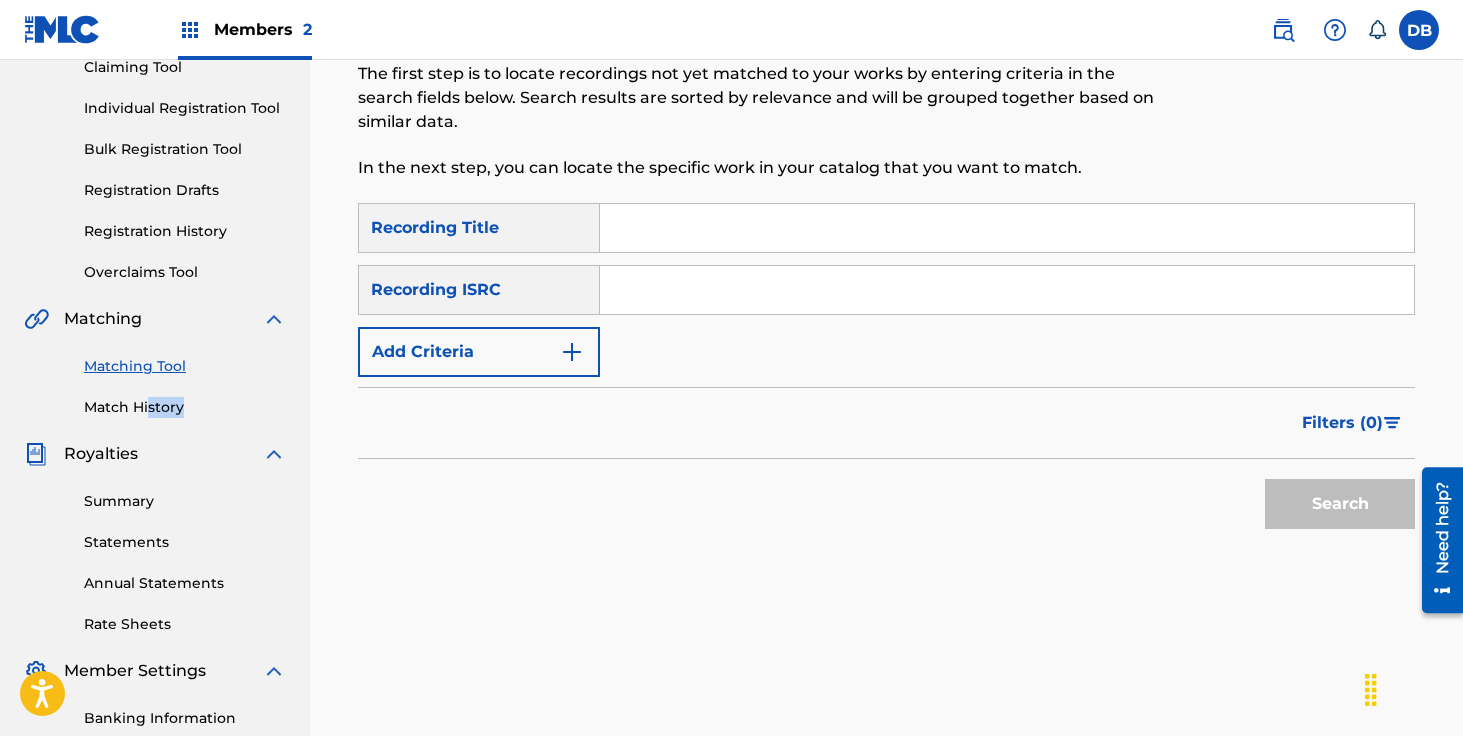 scroll, scrollTop: 0, scrollLeft: 0, axis: both 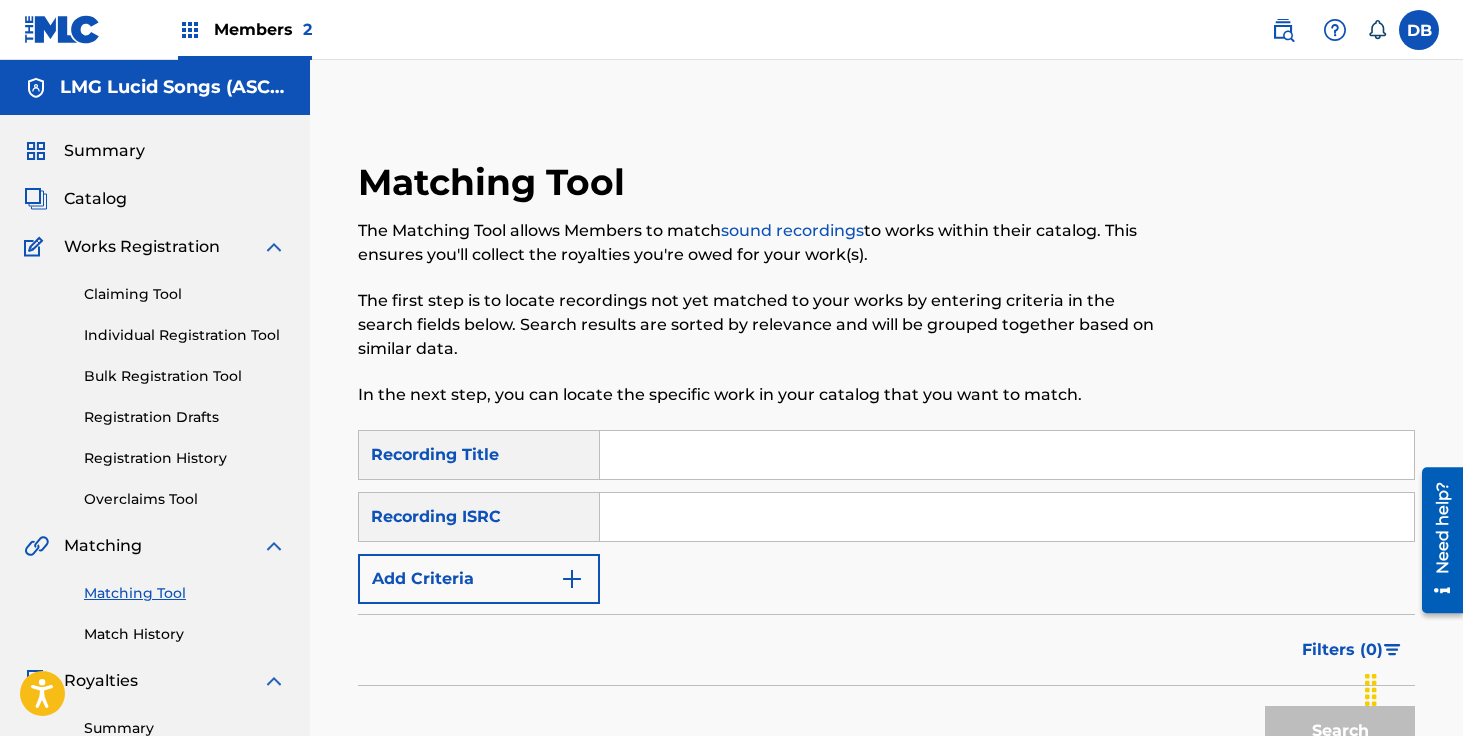 click at bounding box center [1007, 455] 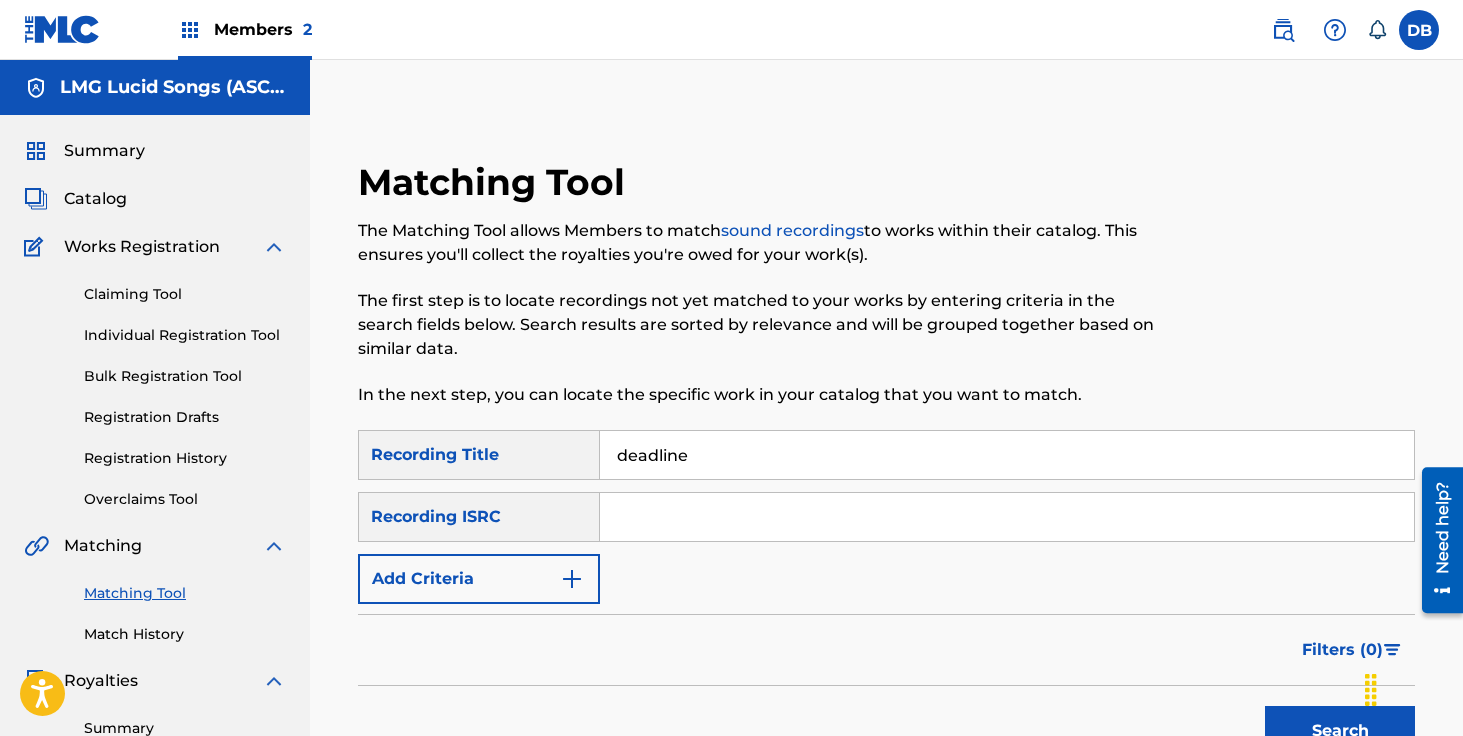 type on "deadline" 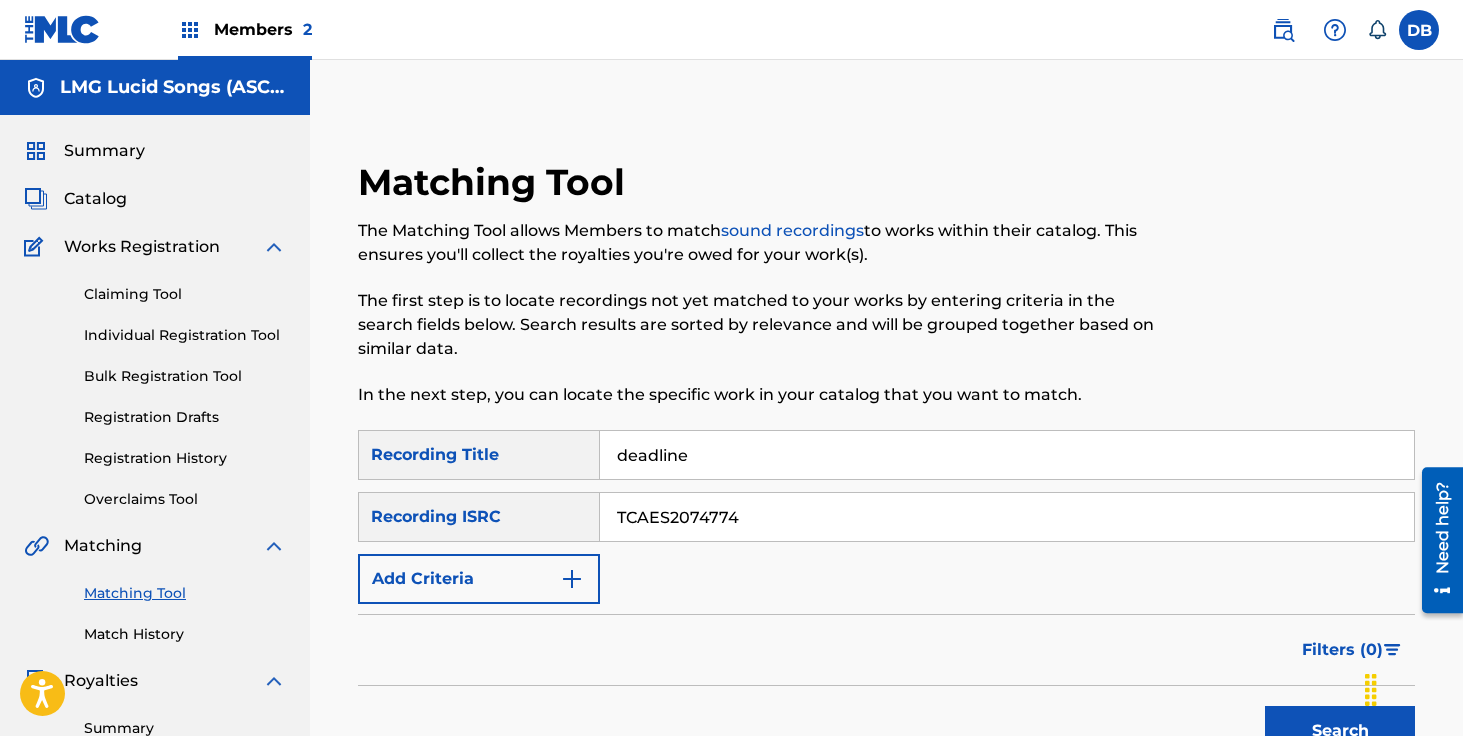 type on "TCAES2074774" 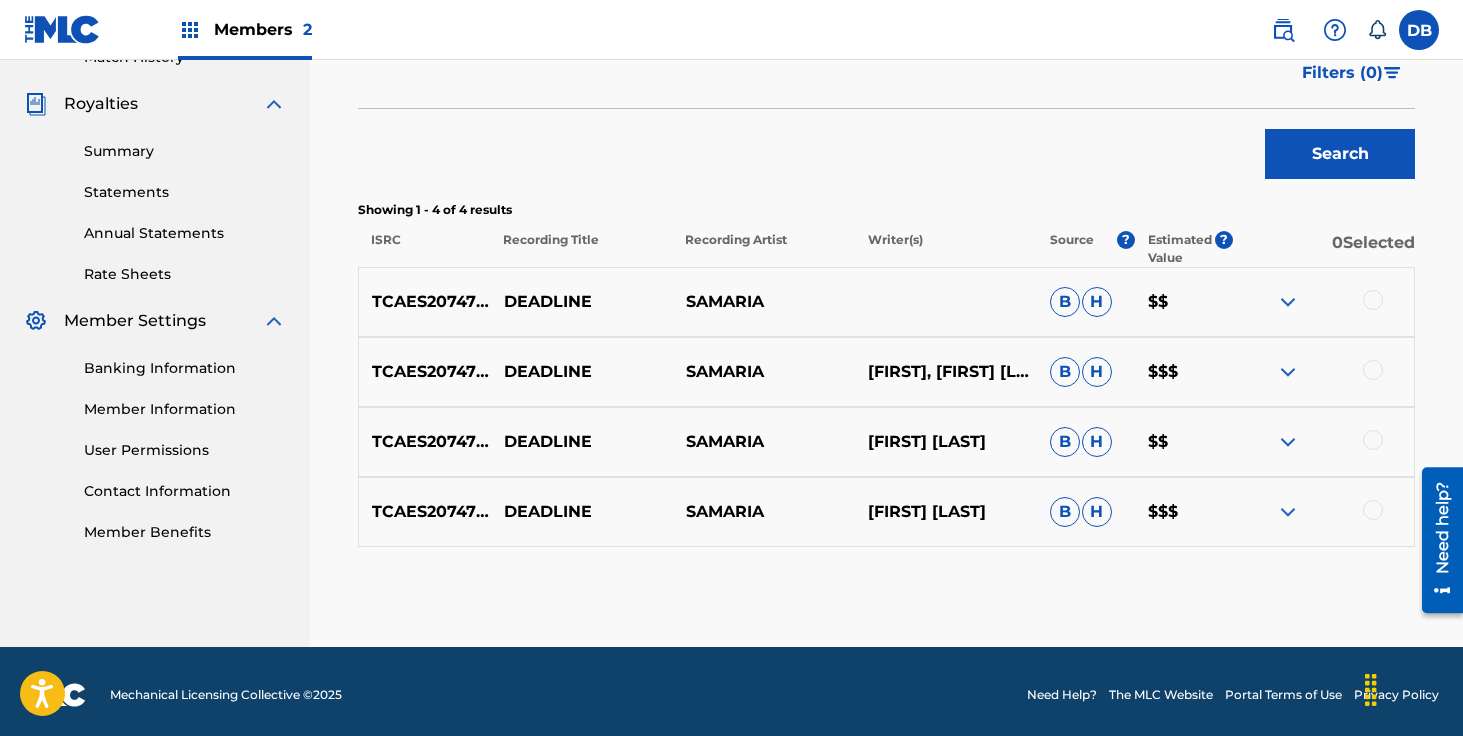 scroll, scrollTop: 584, scrollLeft: 0, axis: vertical 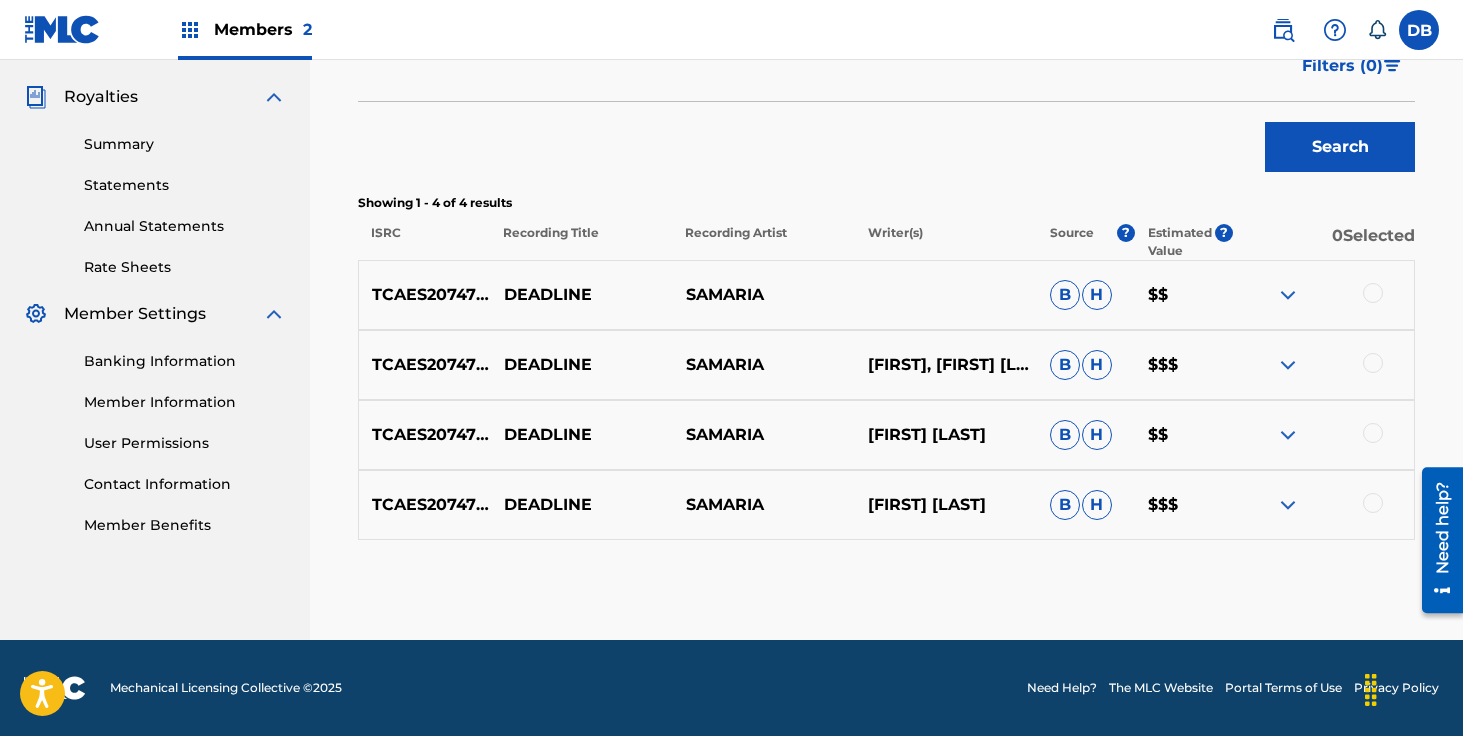 click at bounding box center [1373, 293] 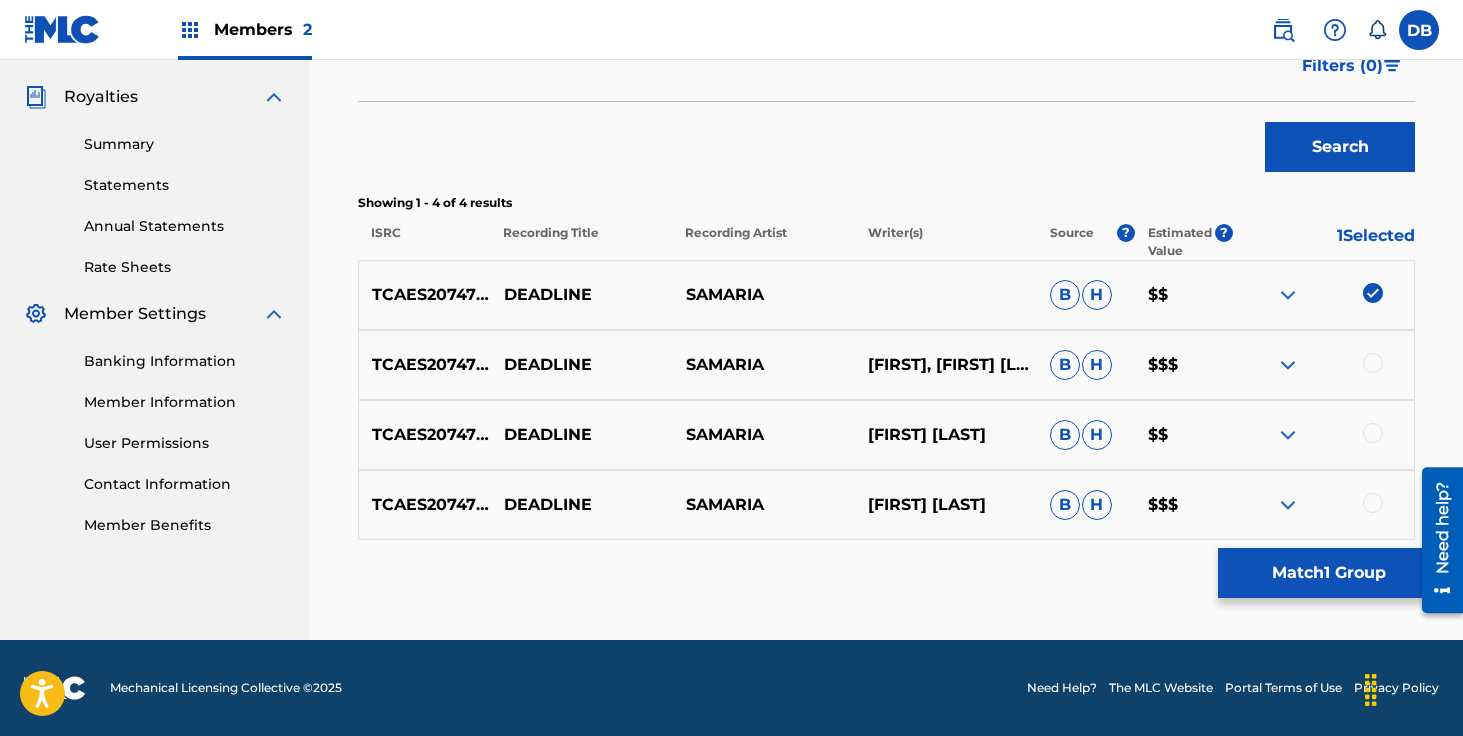 click at bounding box center (1373, 363) 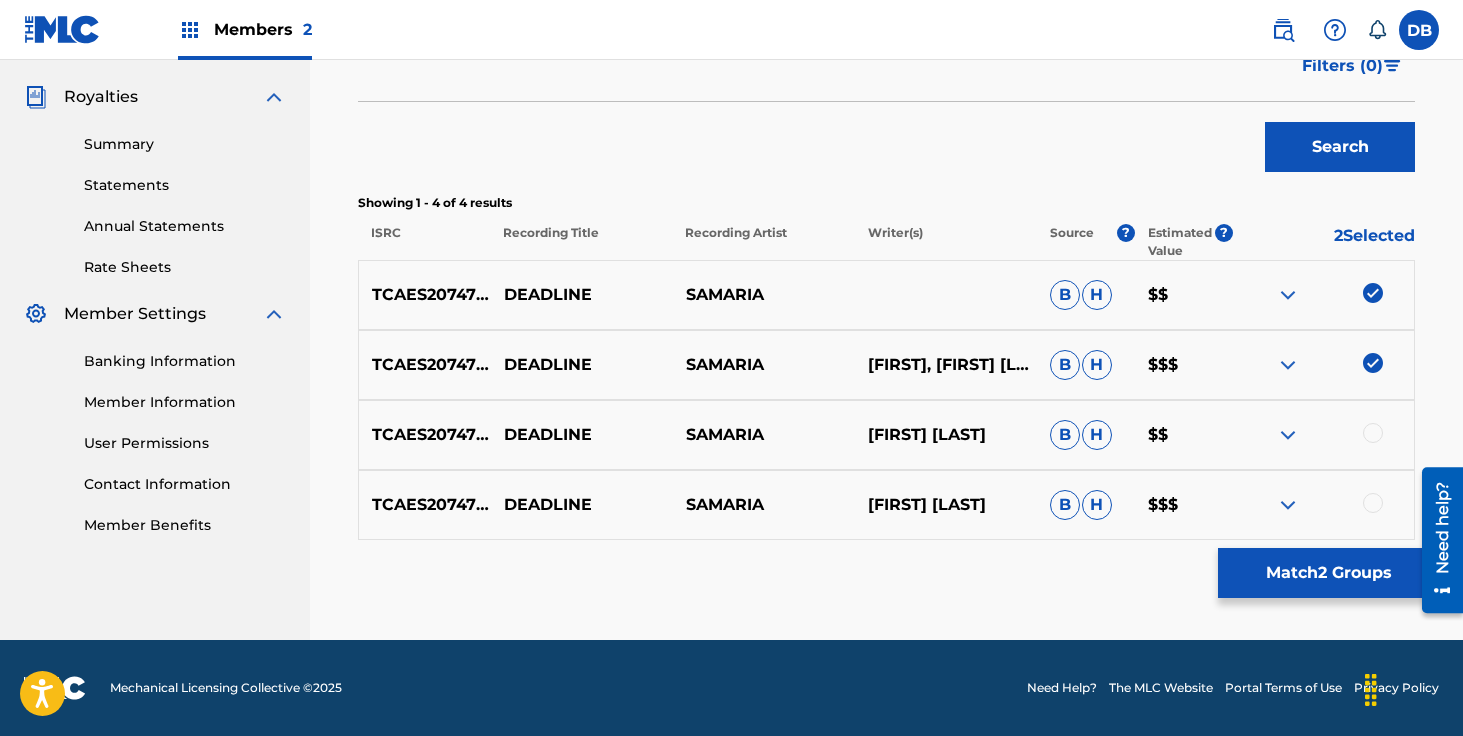 click at bounding box center [1373, 433] 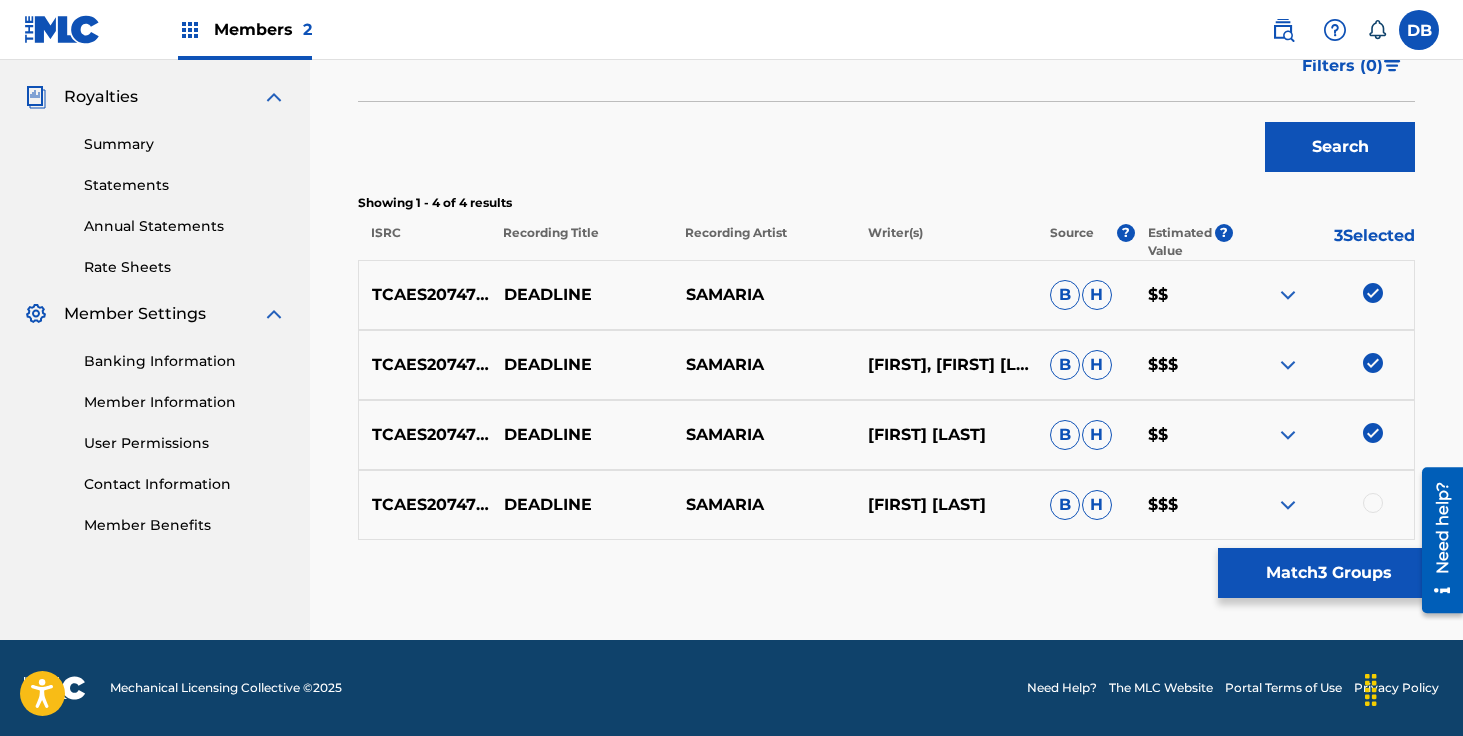 click at bounding box center (1373, 503) 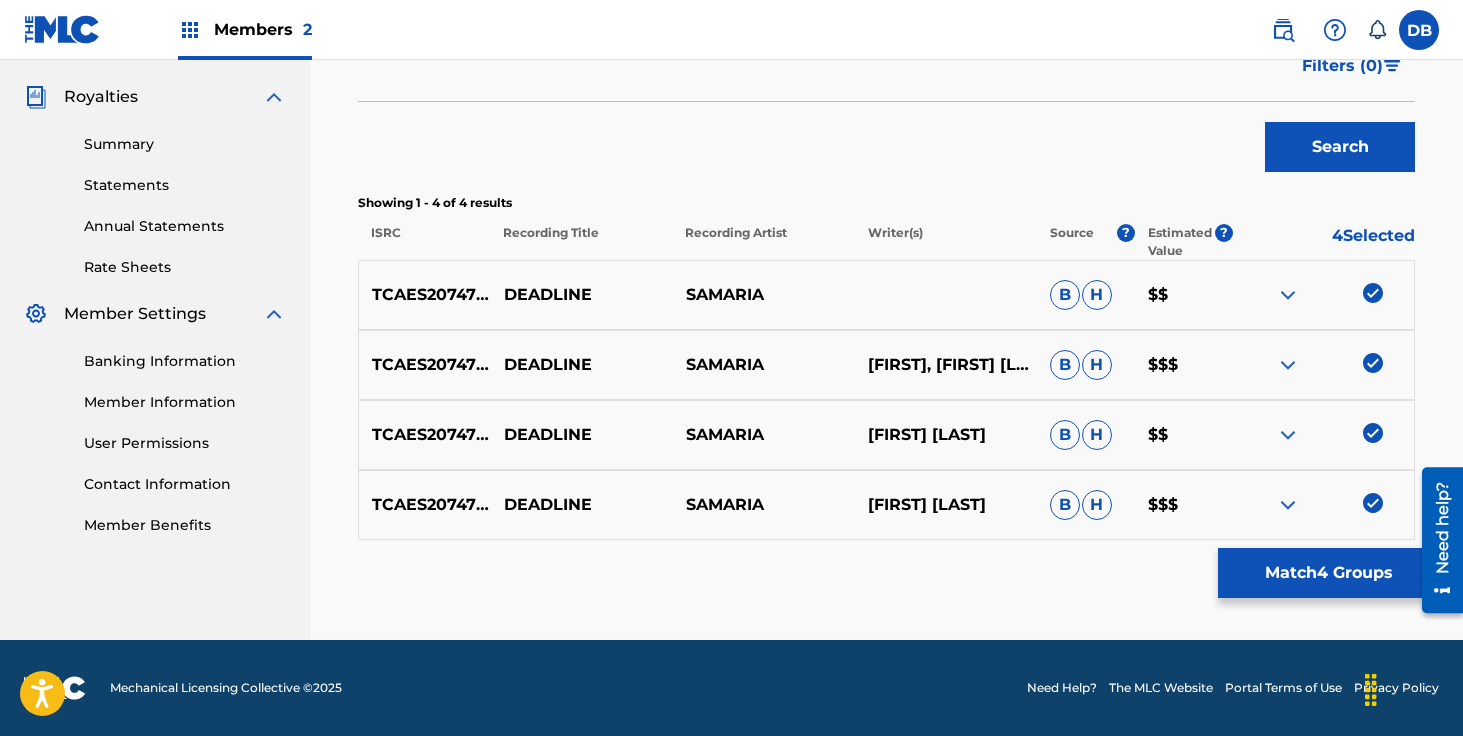 click on "Match  4 Groups" at bounding box center [1328, 573] 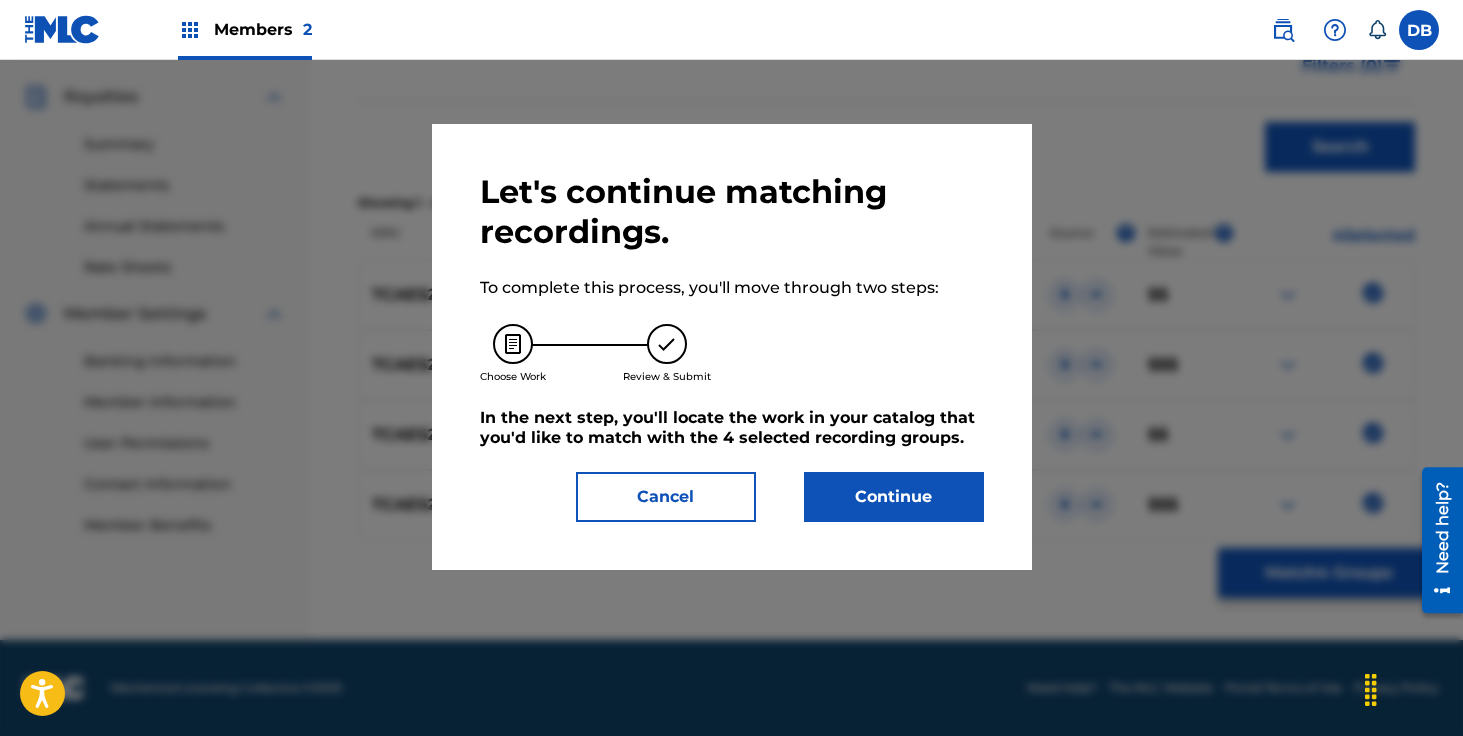 click on "Continue" at bounding box center (894, 497) 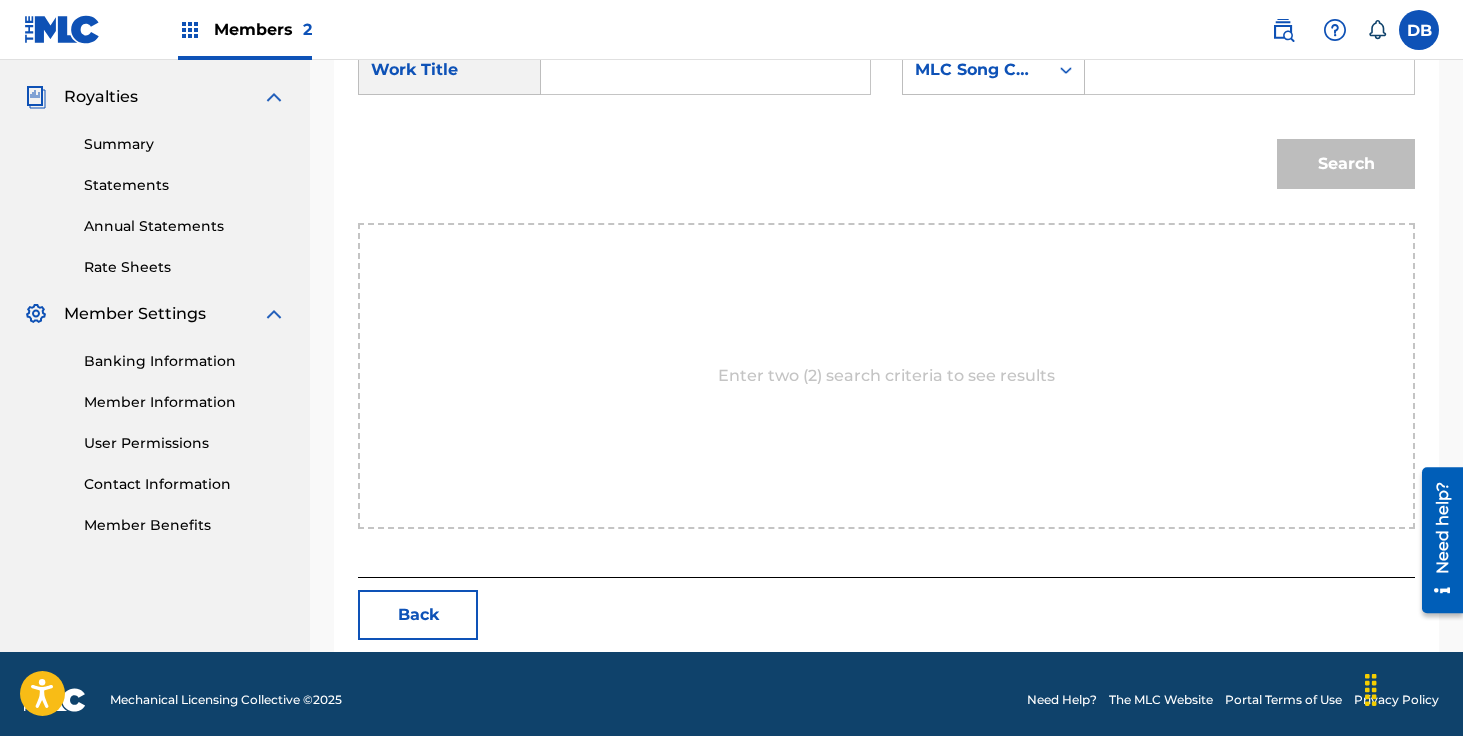 scroll, scrollTop: 388, scrollLeft: 0, axis: vertical 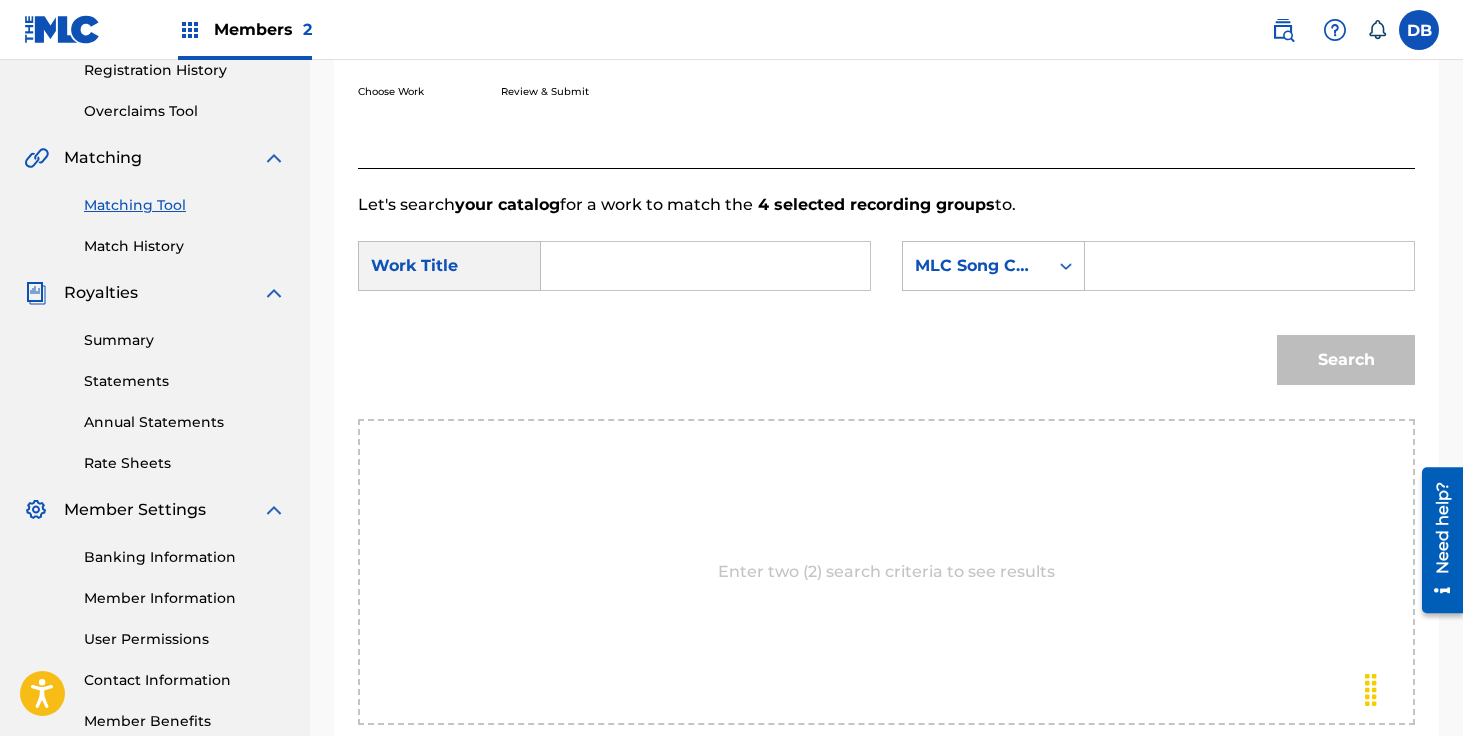 click at bounding box center (705, 266) 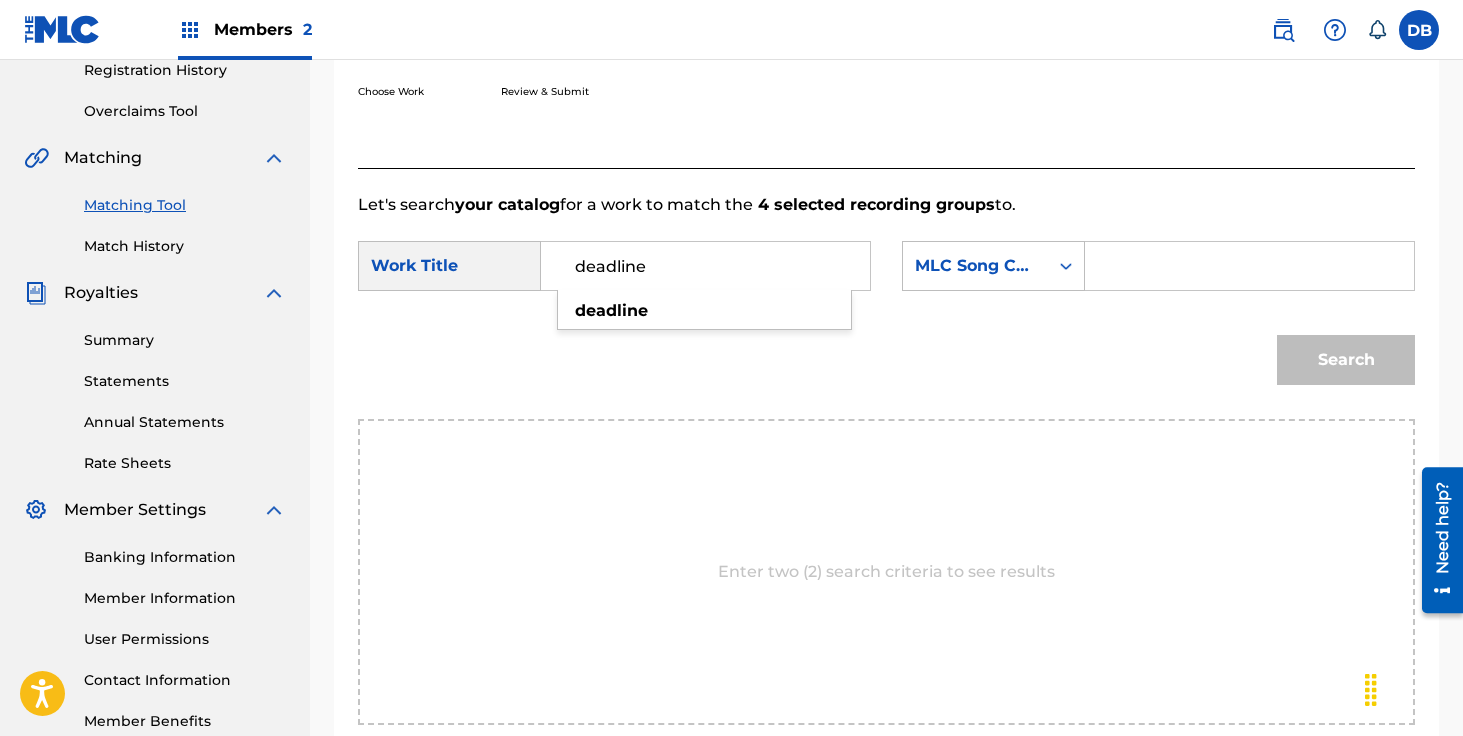 type on "deadline" 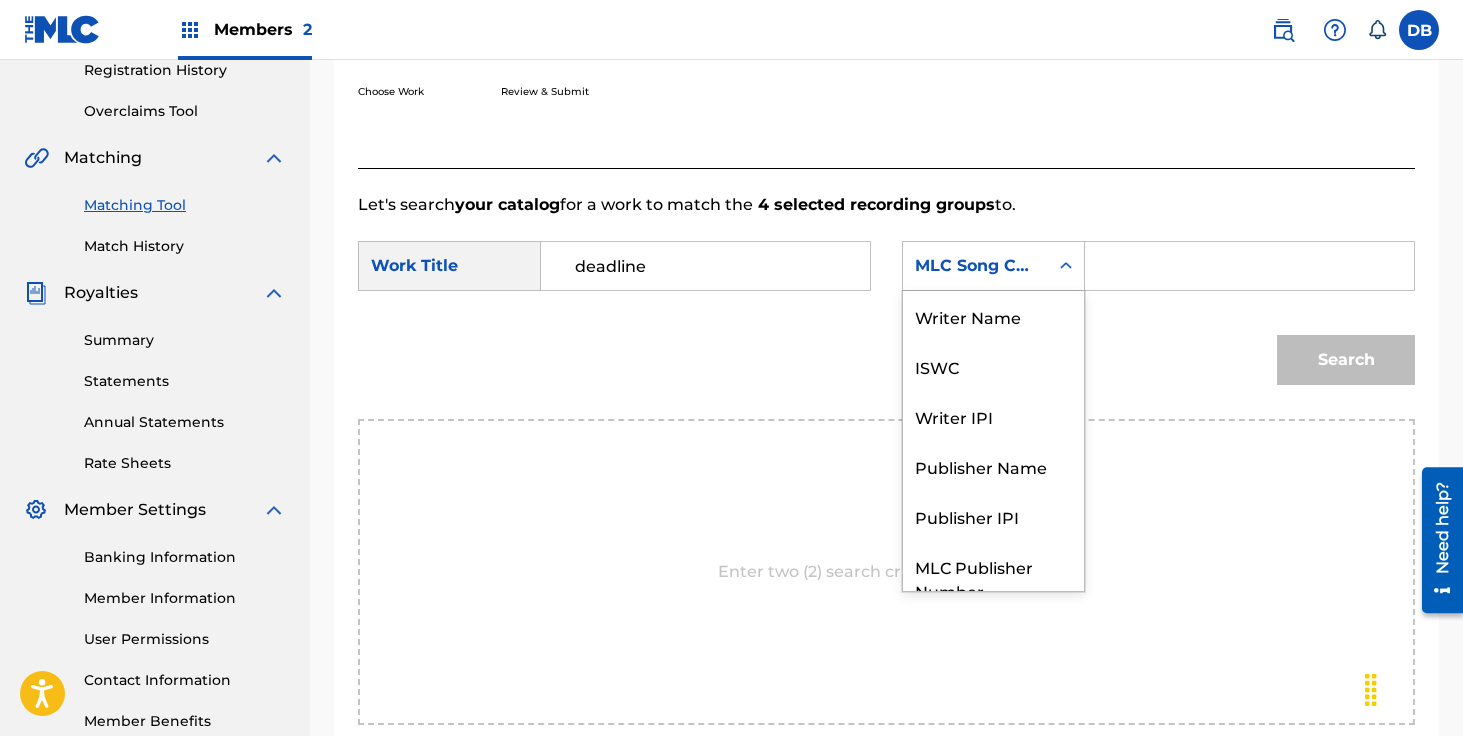 click on "MLC Song Code" at bounding box center (975, 266) 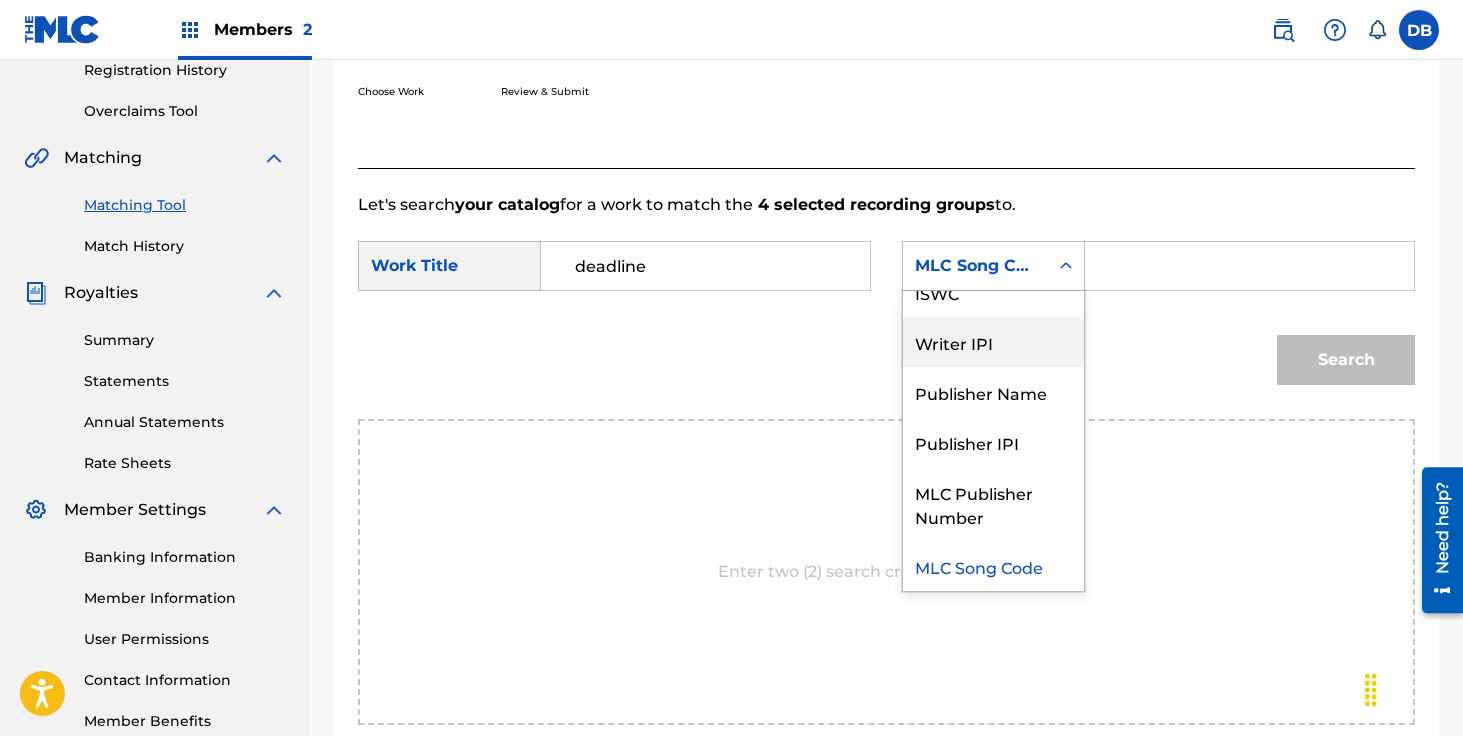 scroll, scrollTop: 0, scrollLeft: 0, axis: both 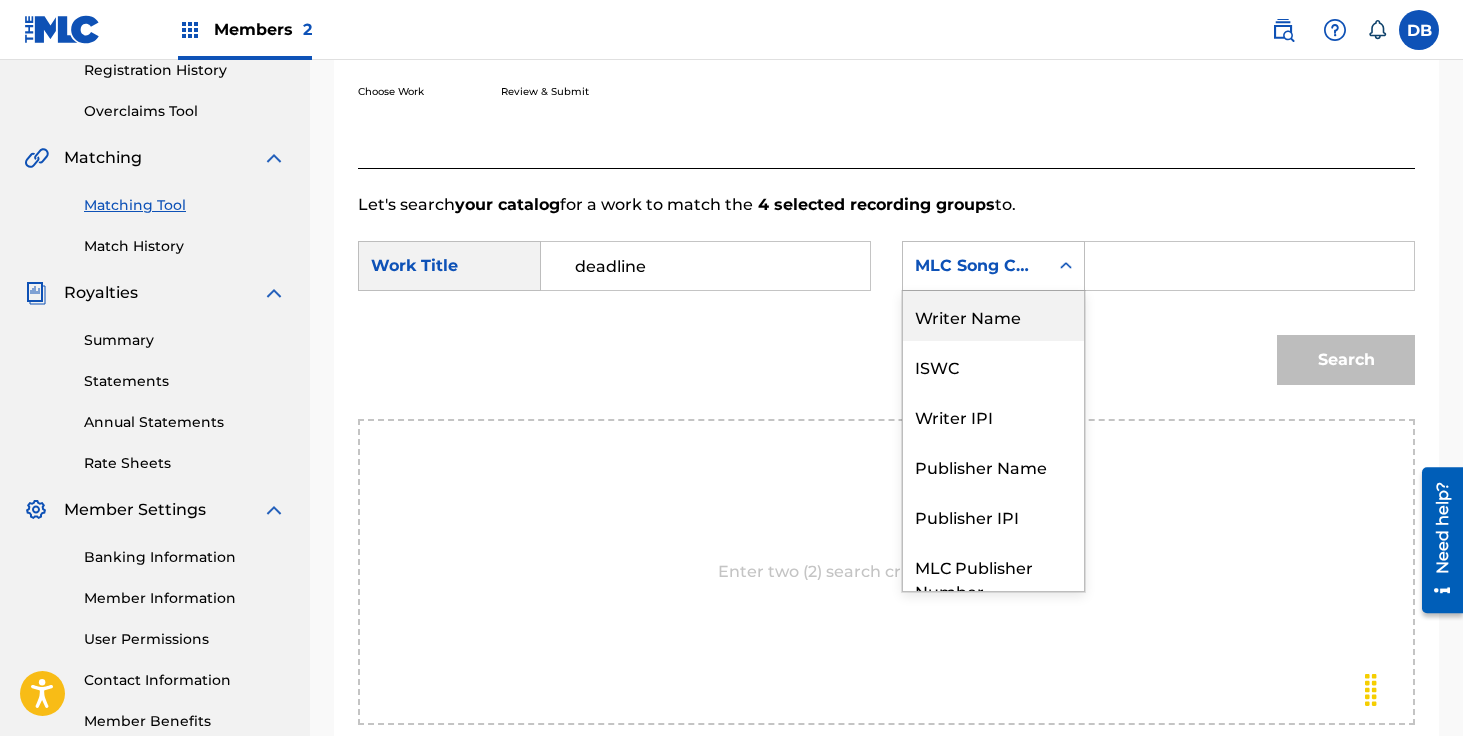 click on "Writer Name" at bounding box center (993, 316) 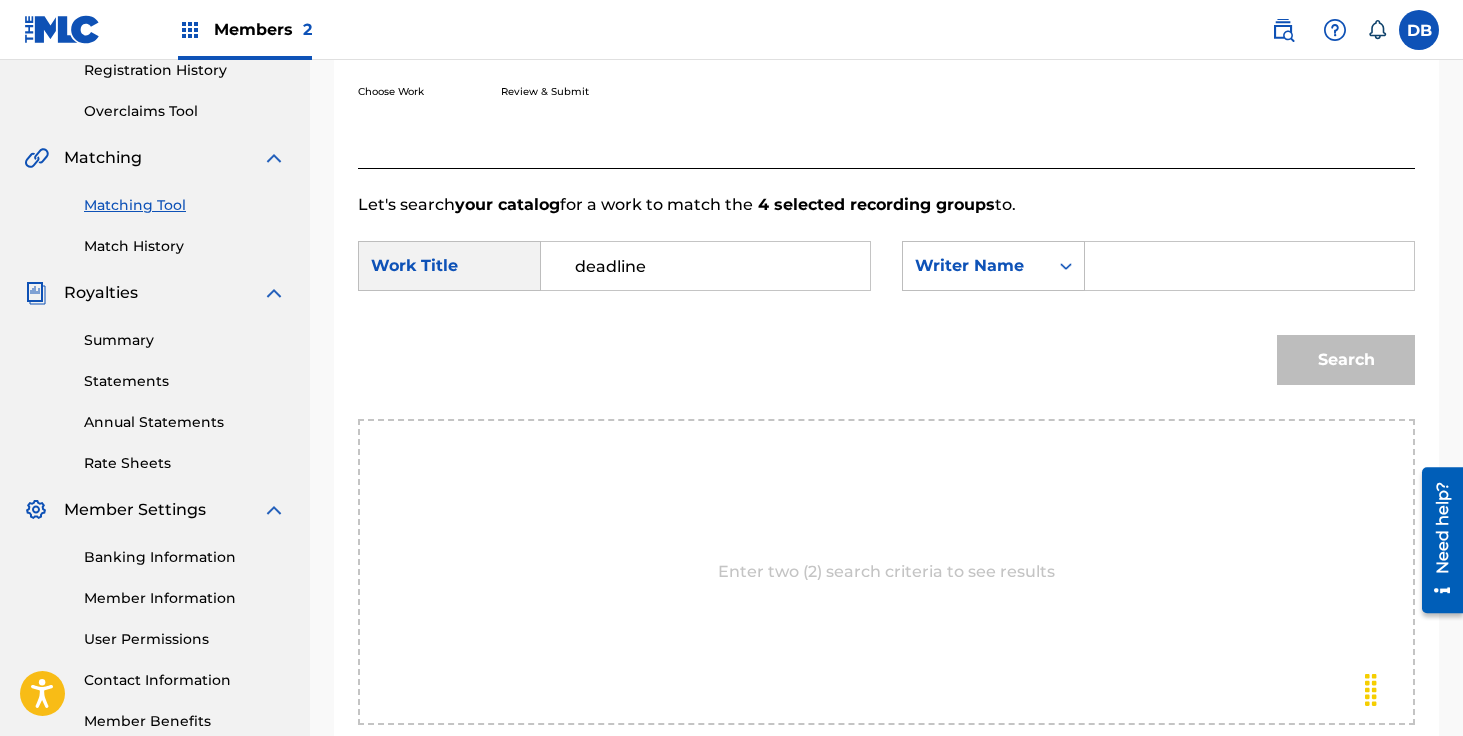 click at bounding box center [1249, 266] 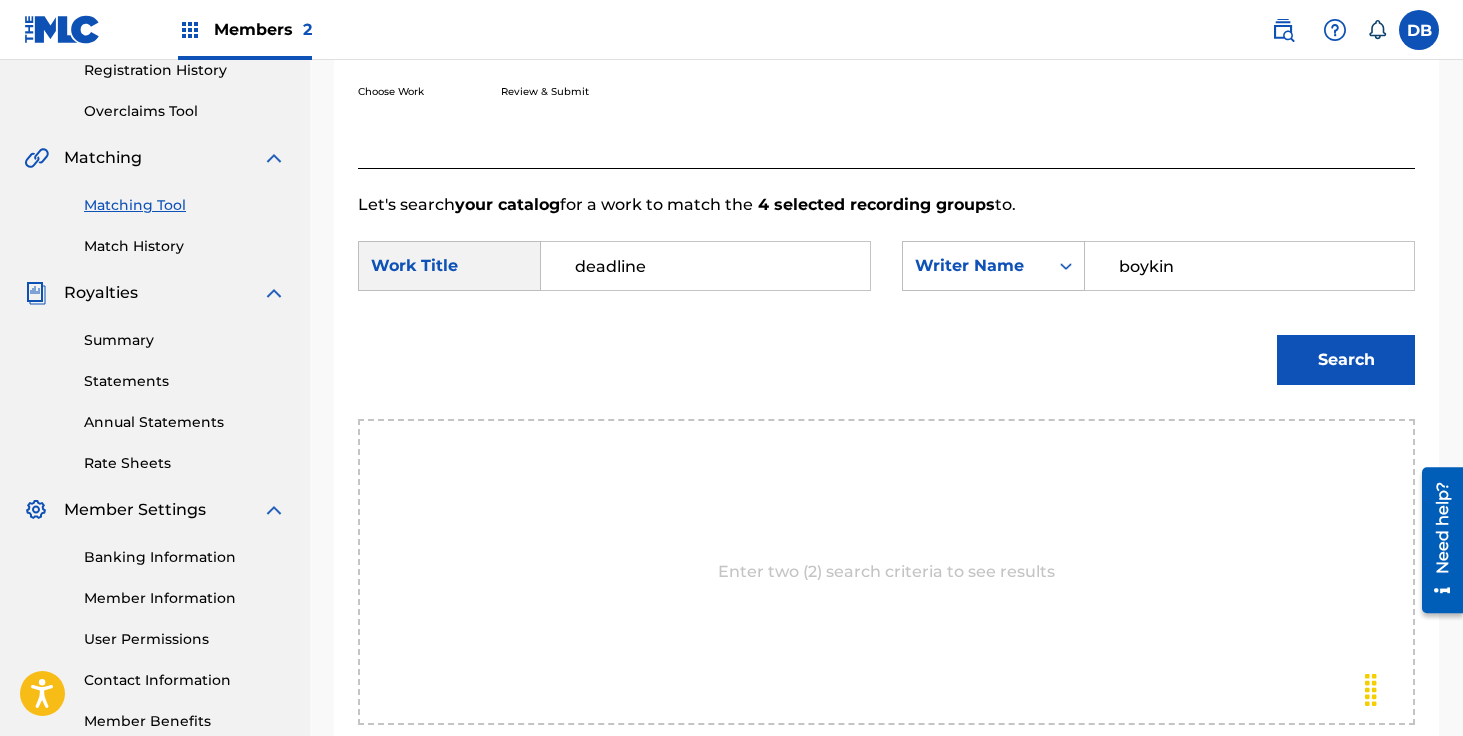 type on "Boykin" 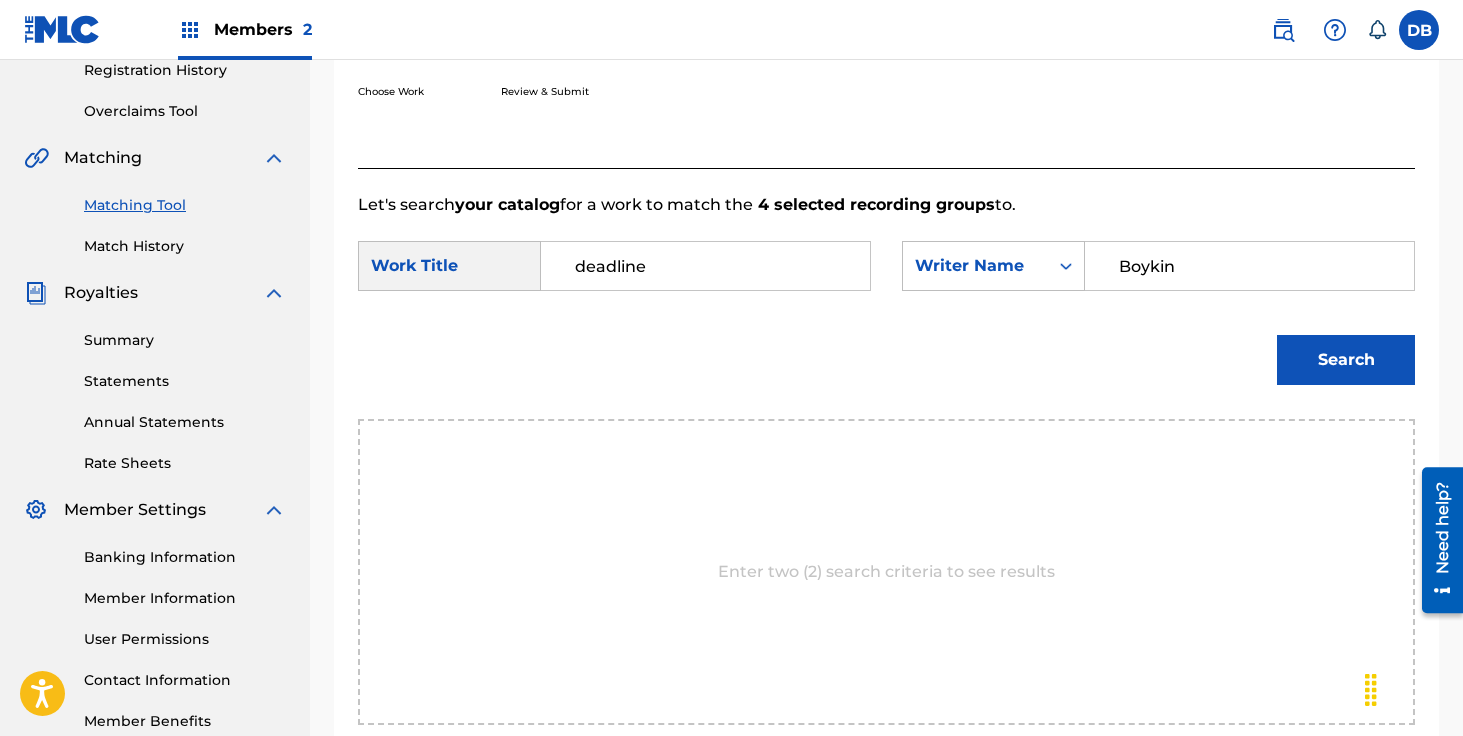 click on "Search" at bounding box center [1346, 360] 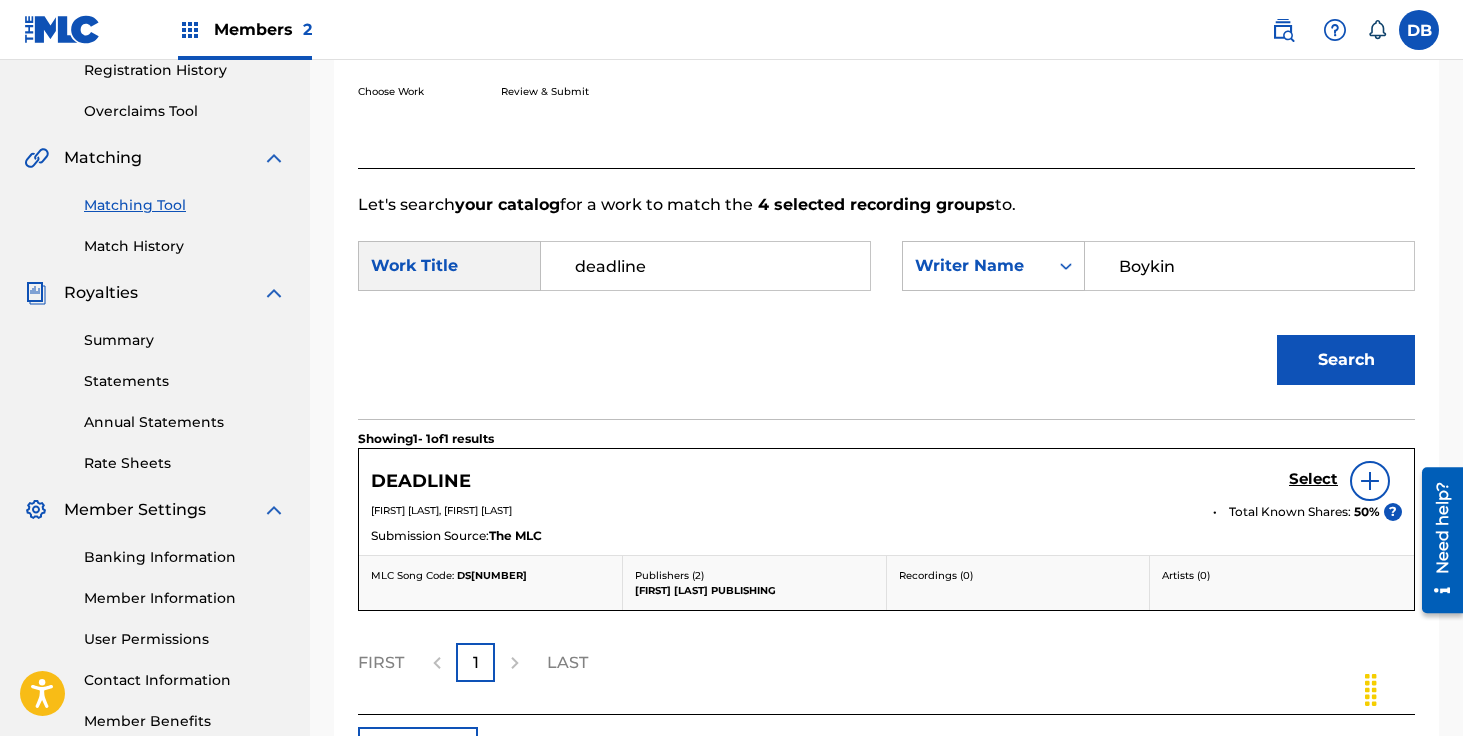 click on "Select" at bounding box center (1313, 479) 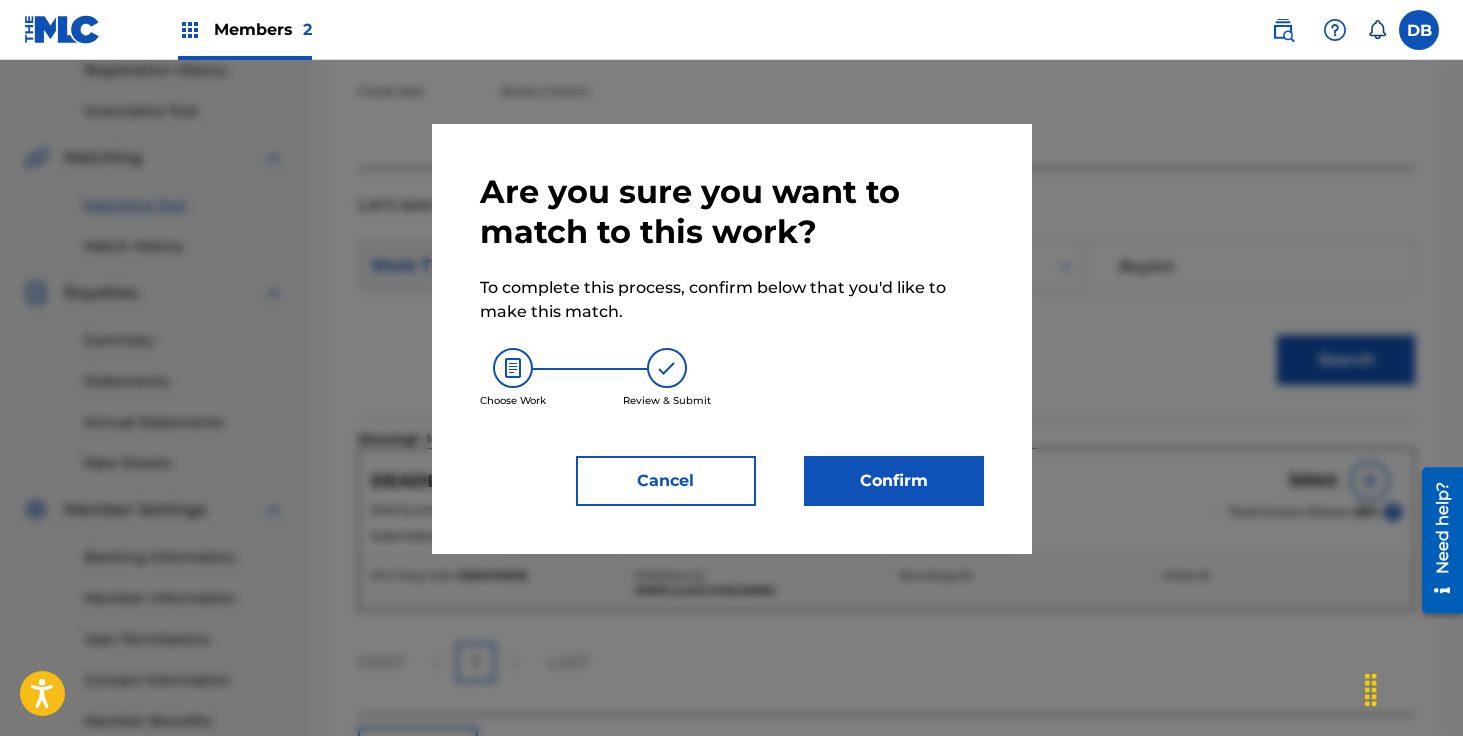 click on "Confirm" at bounding box center [894, 481] 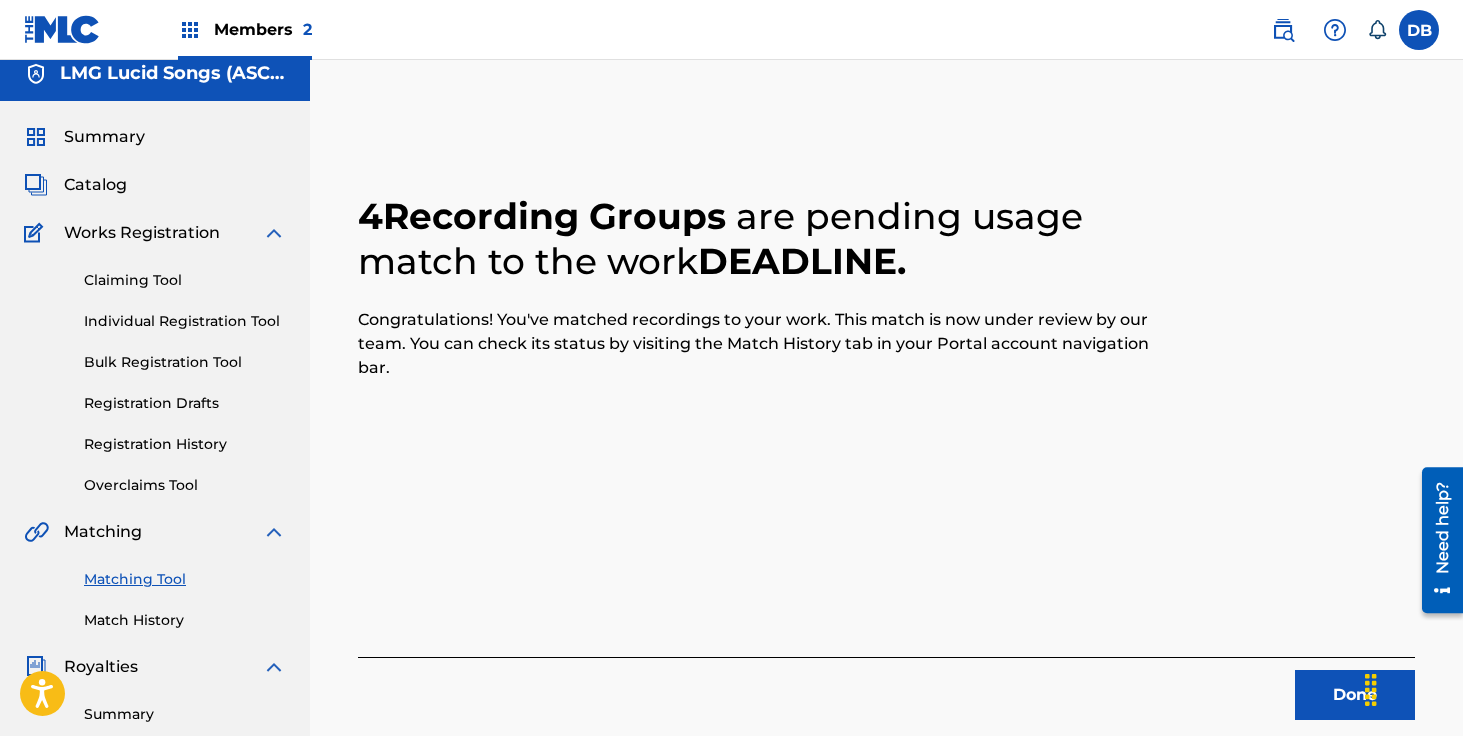 scroll, scrollTop: 12, scrollLeft: 0, axis: vertical 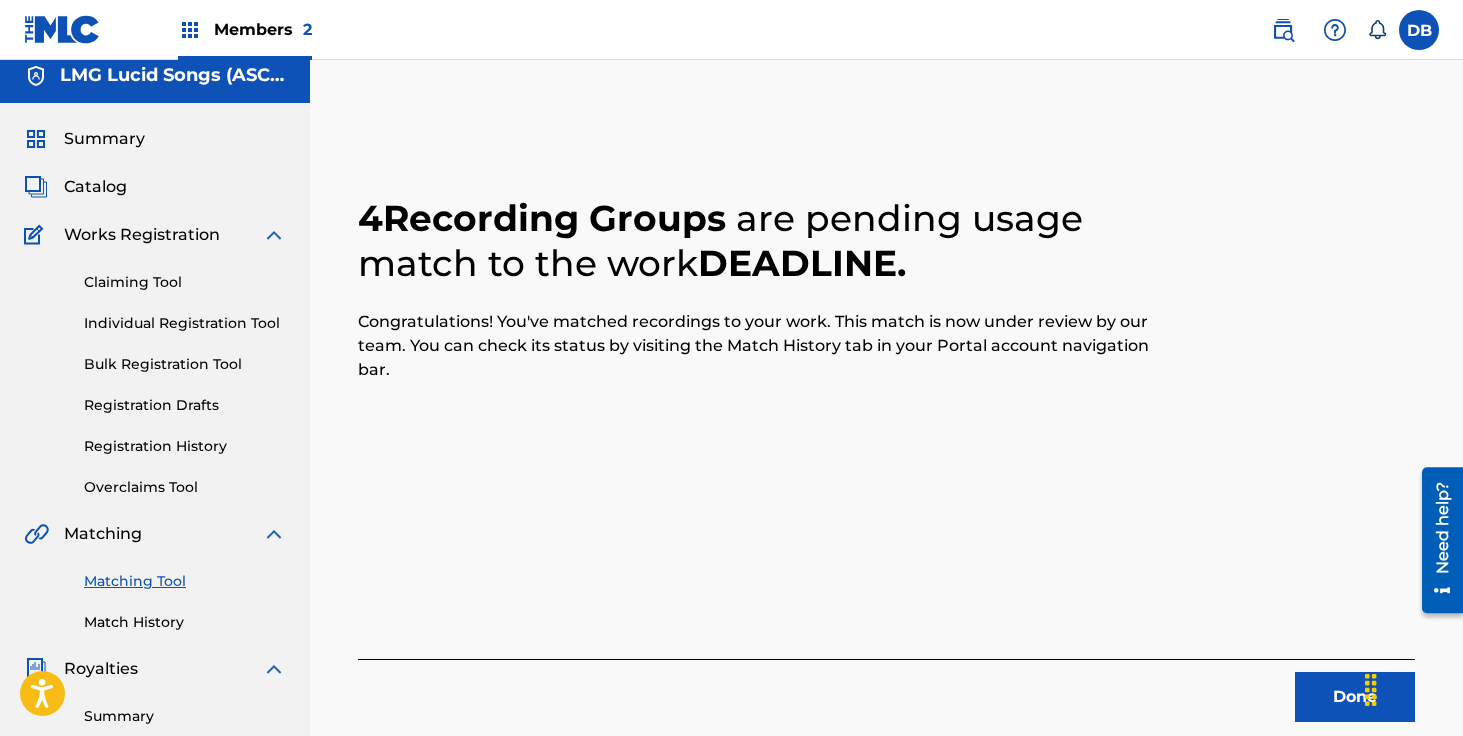 click on "Catalog" at bounding box center [95, 187] 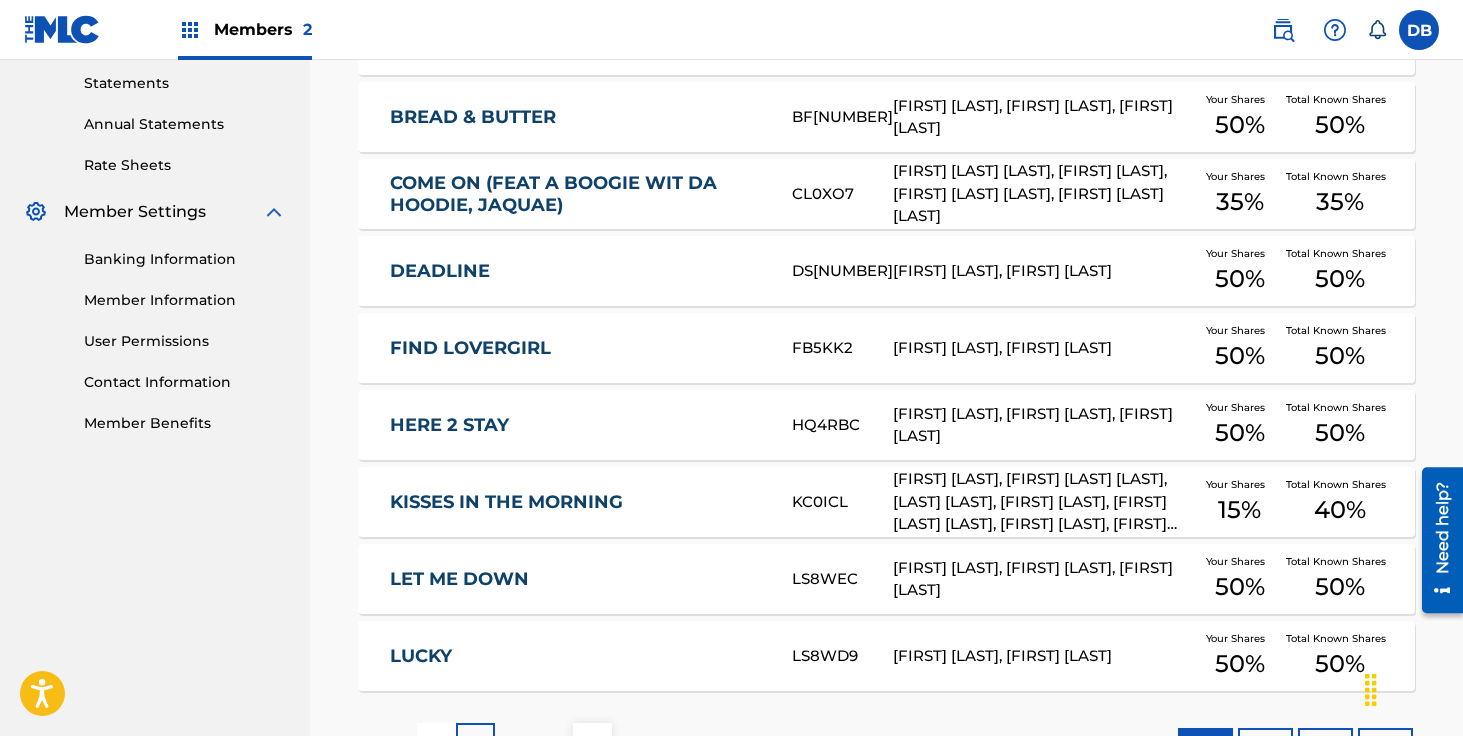 scroll, scrollTop: 689, scrollLeft: 0, axis: vertical 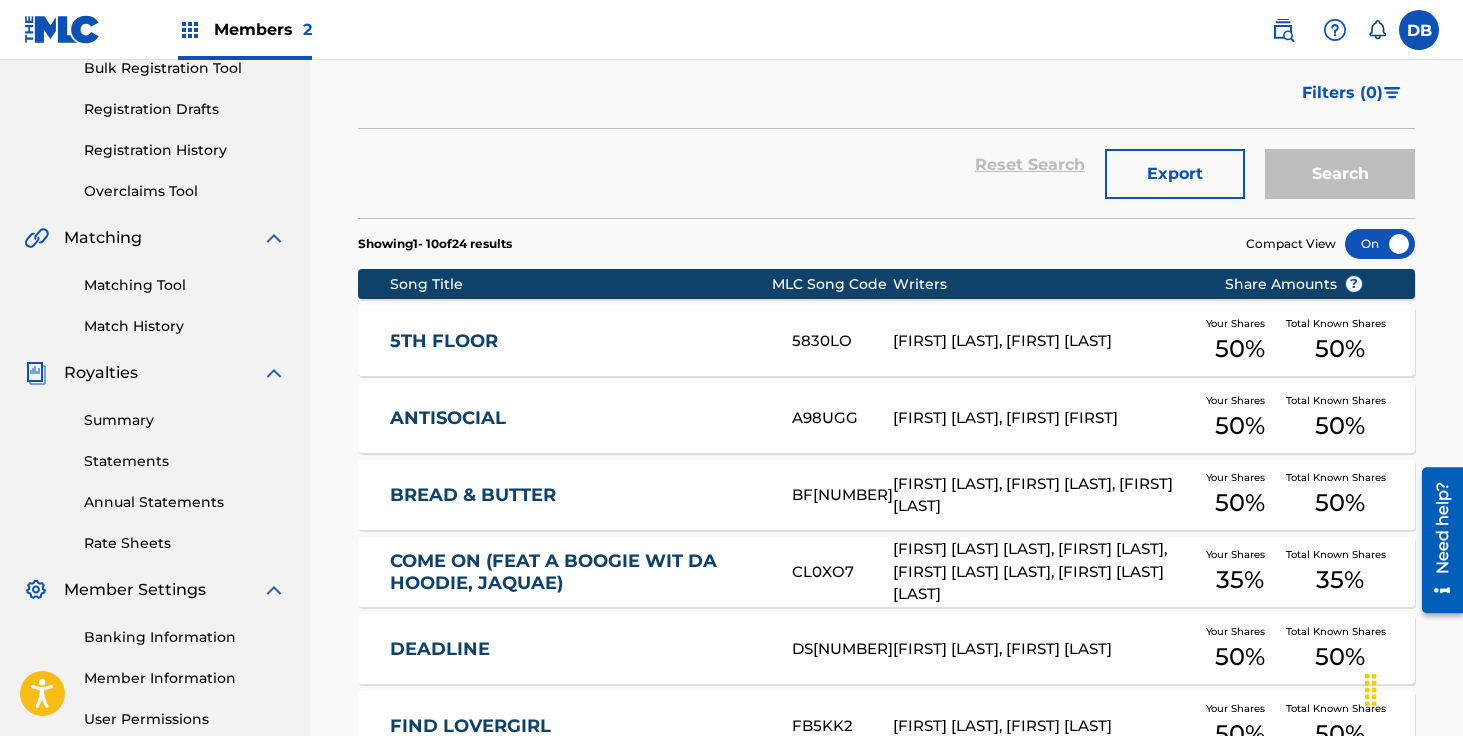 click on "Matching Tool" at bounding box center (185, 285) 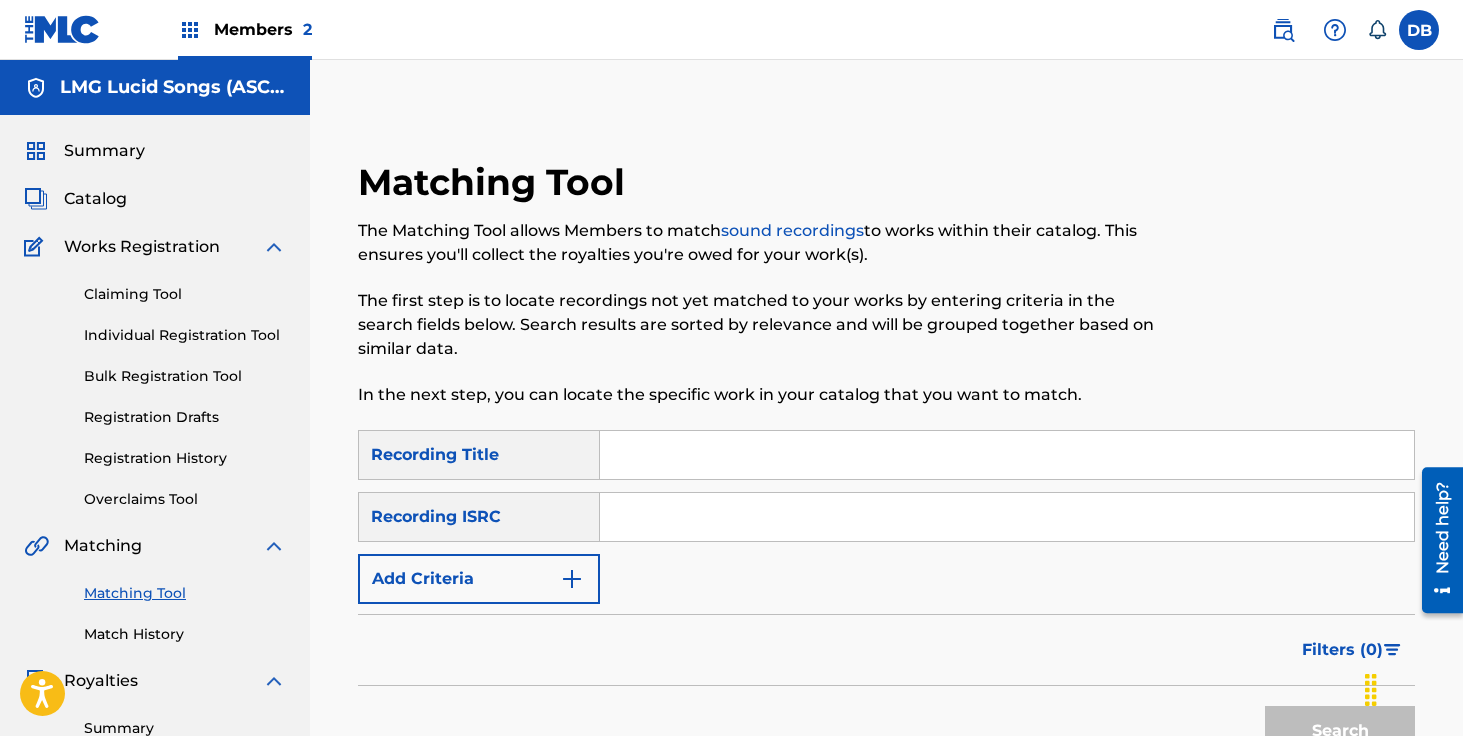 click on "Matching Tool The Matching Tool allows Members to match  sound recordings  to works within their catalog. This ensures you'll collect the royalties you're owed for your work(s). The first step is to locate recordings not yet matched to your works by entering criteria in the search fields below. Search results are sorted by relevance and will be grouped together based on similar data. In the next step, you can locate the specific work in your catalog that you want to match. SearchWithCriteria[UUID] Recording Title SearchWithCriteria[UUID] Recording ISRC Add Criteria Filter Estimated Value All $$$$$ $$$$ $$$ $$ $ Source All Blanket License Historical Unmatched Remove Filters Apply Filters Filters ( 0 ) Search" at bounding box center [886, 519] 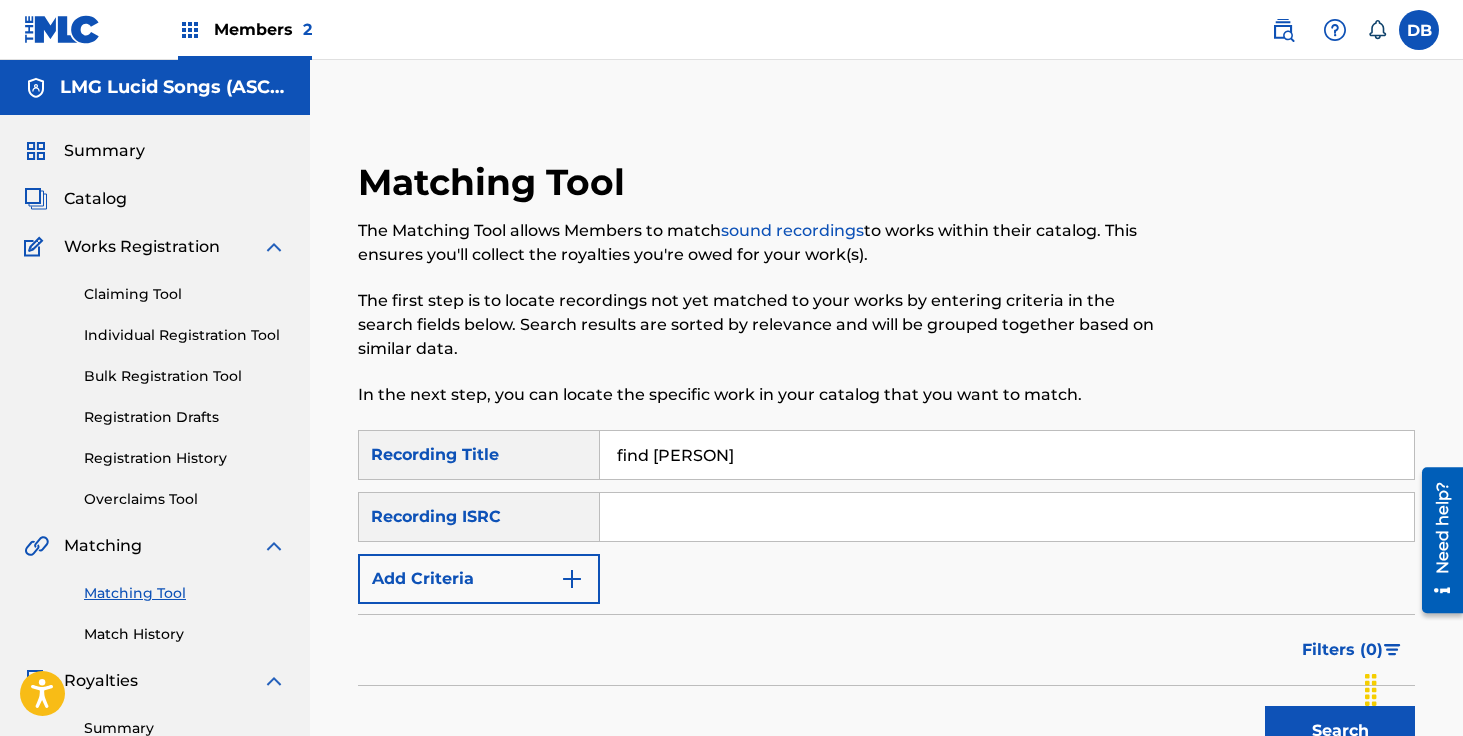 type on "find [PERSON]" 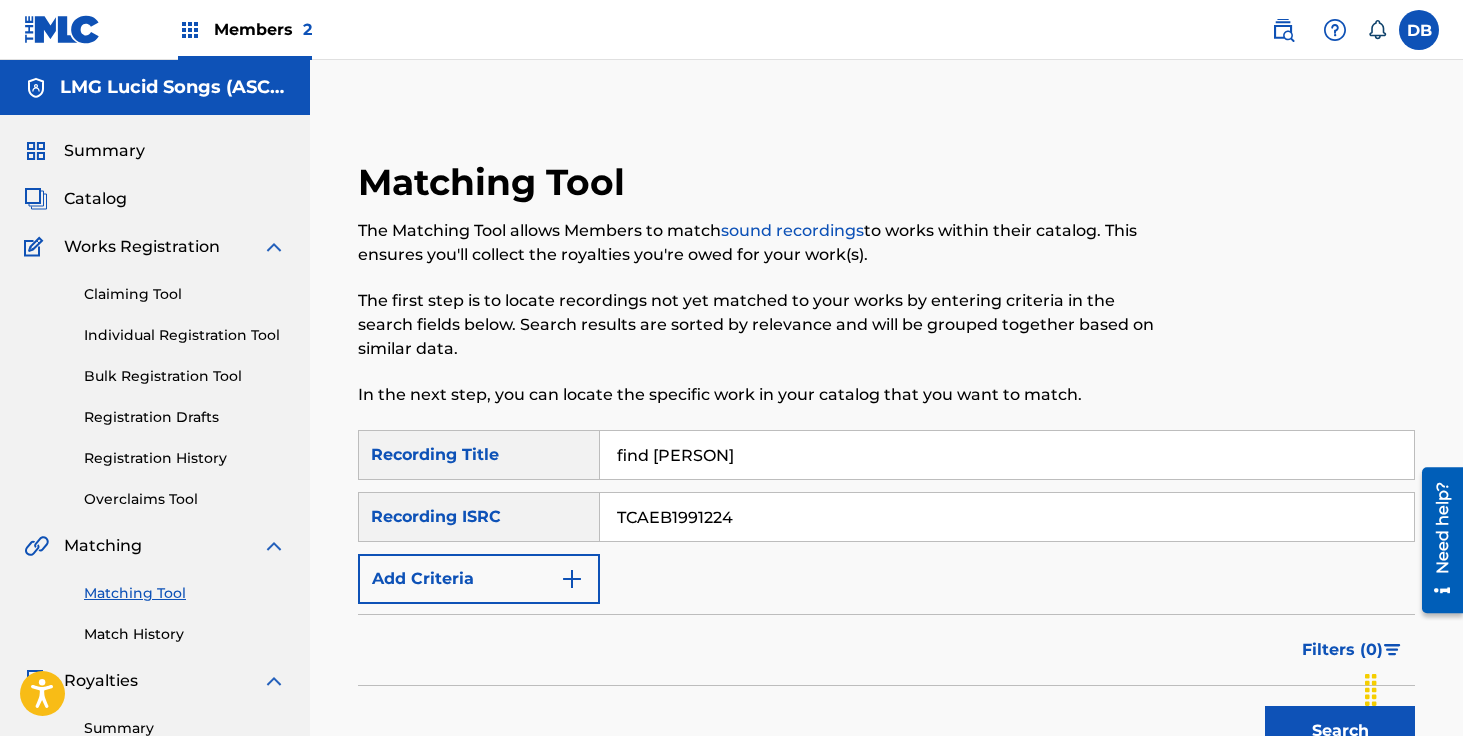 type on "TCAEB1991224" 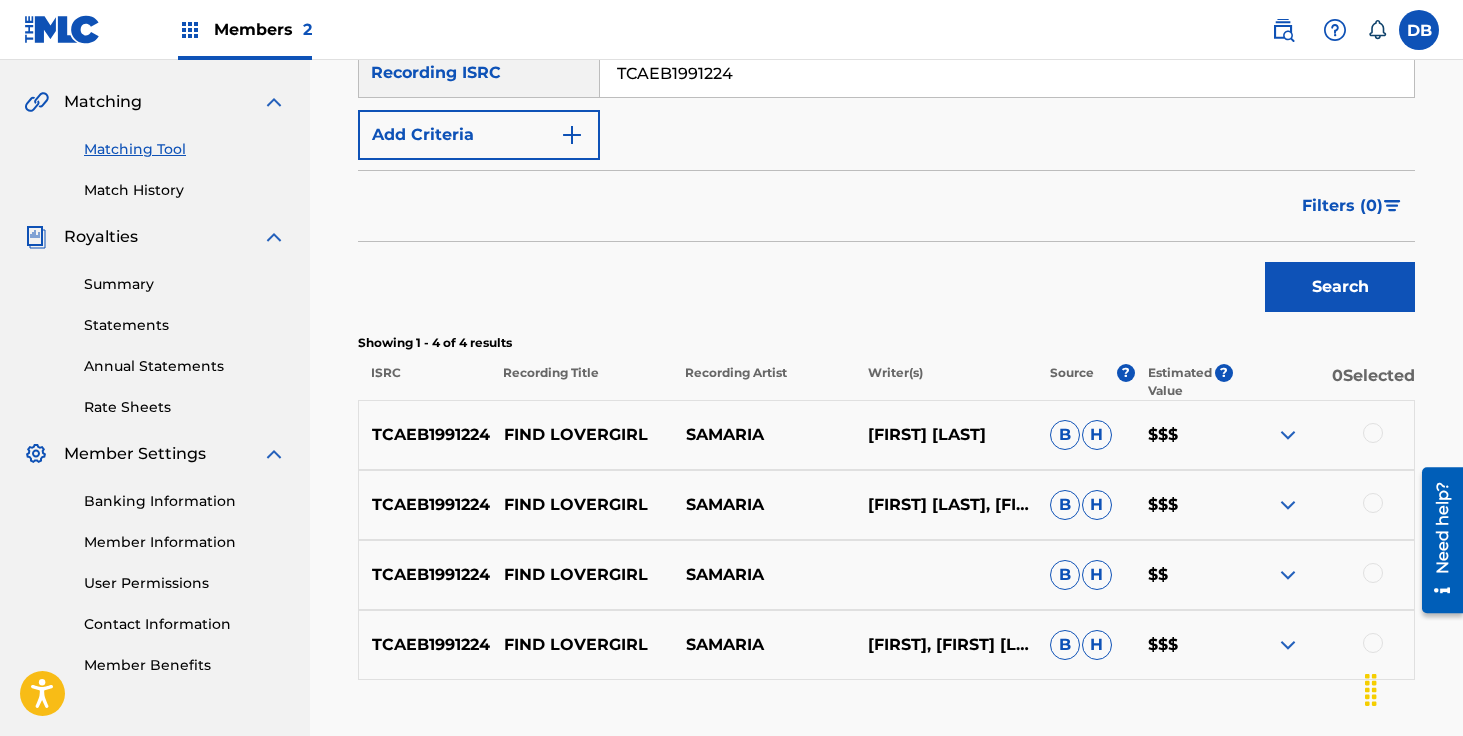 scroll, scrollTop: 451, scrollLeft: 0, axis: vertical 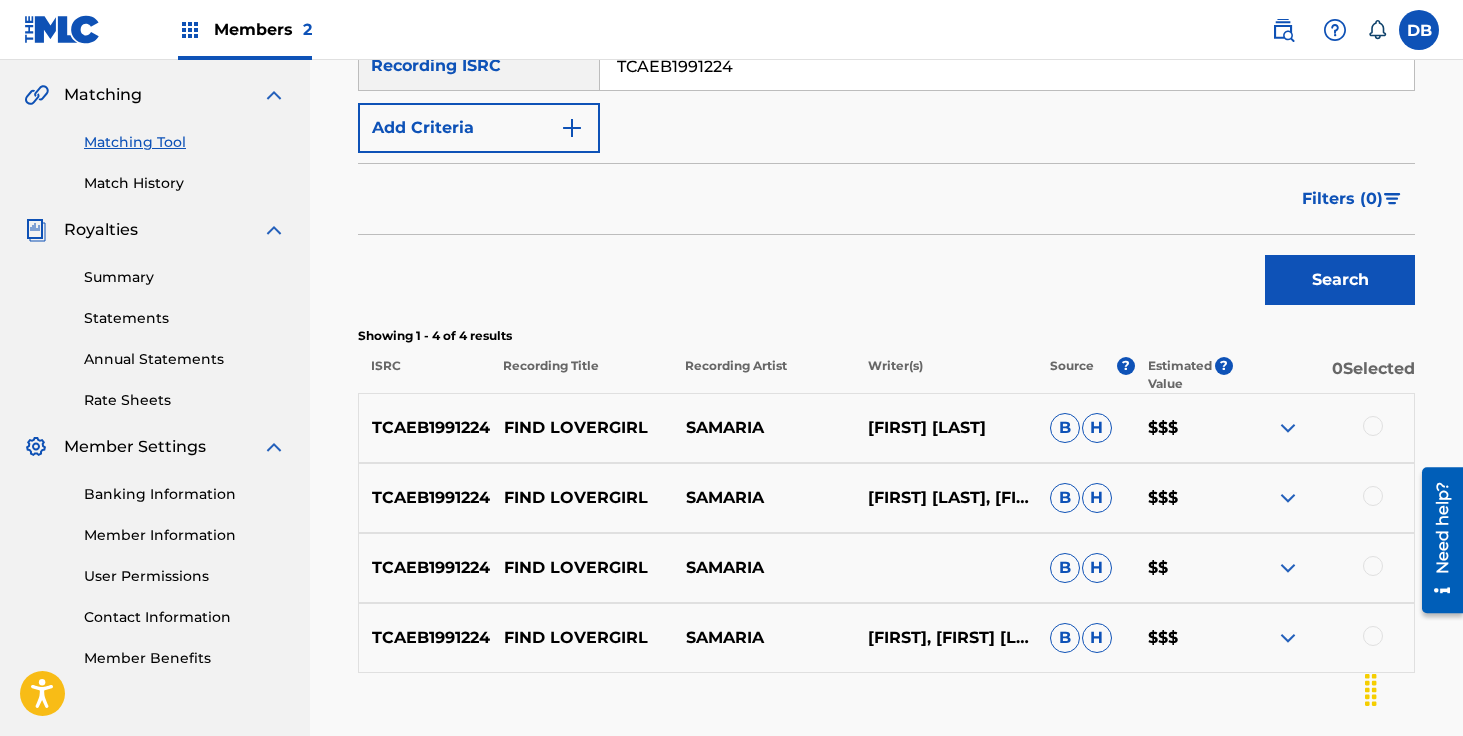 click at bounding box center [1373, 426] 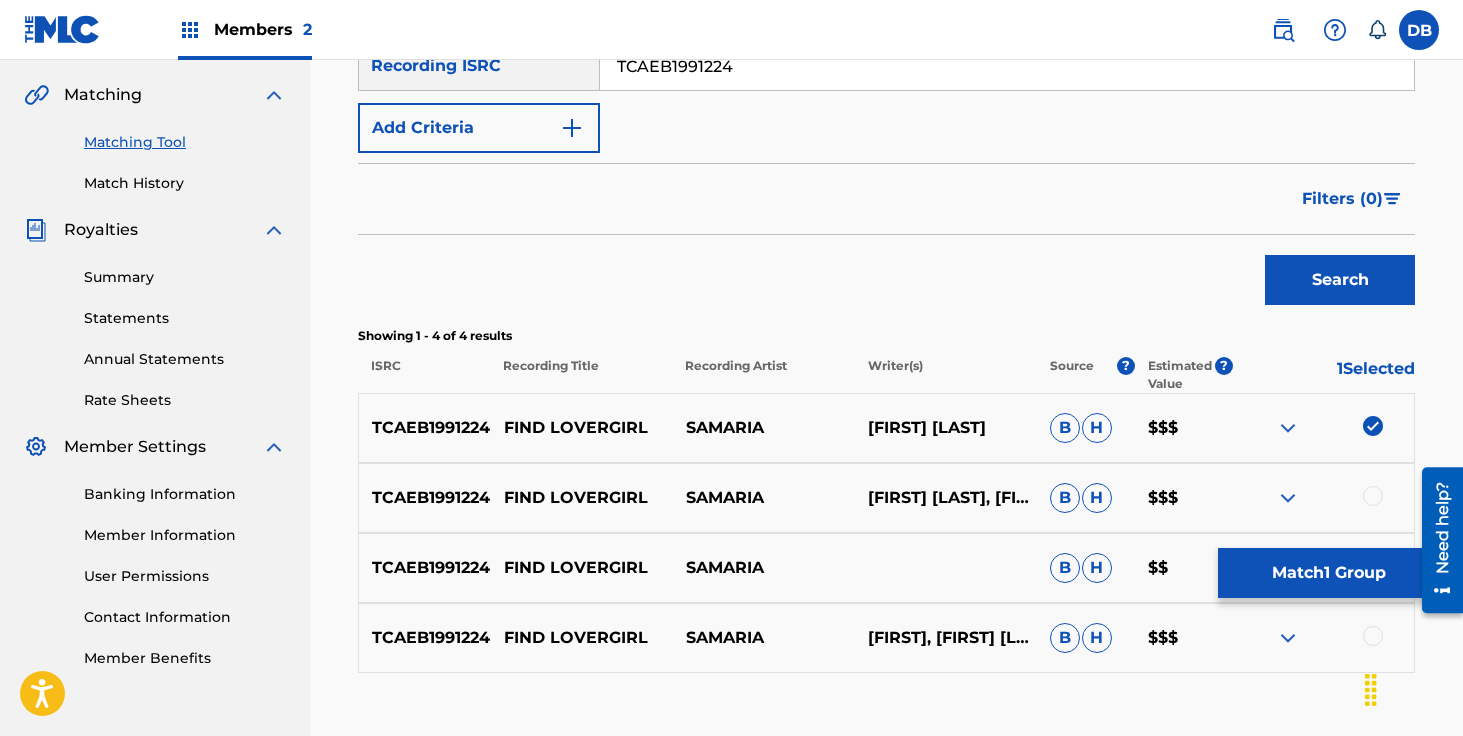 click at bounding box center [1373, 496] 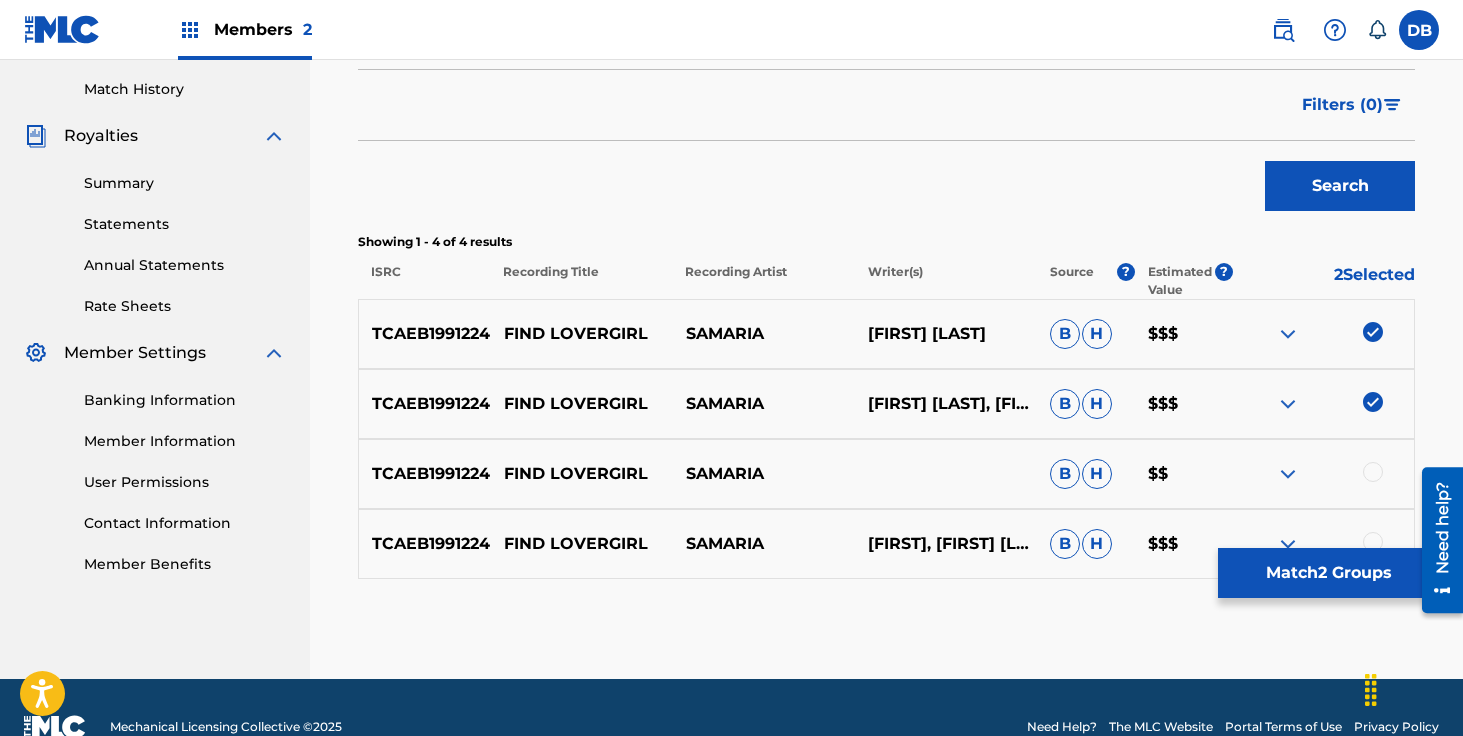 scroll, scrollTop: 584, scrollLeft: 0, axis: vertical 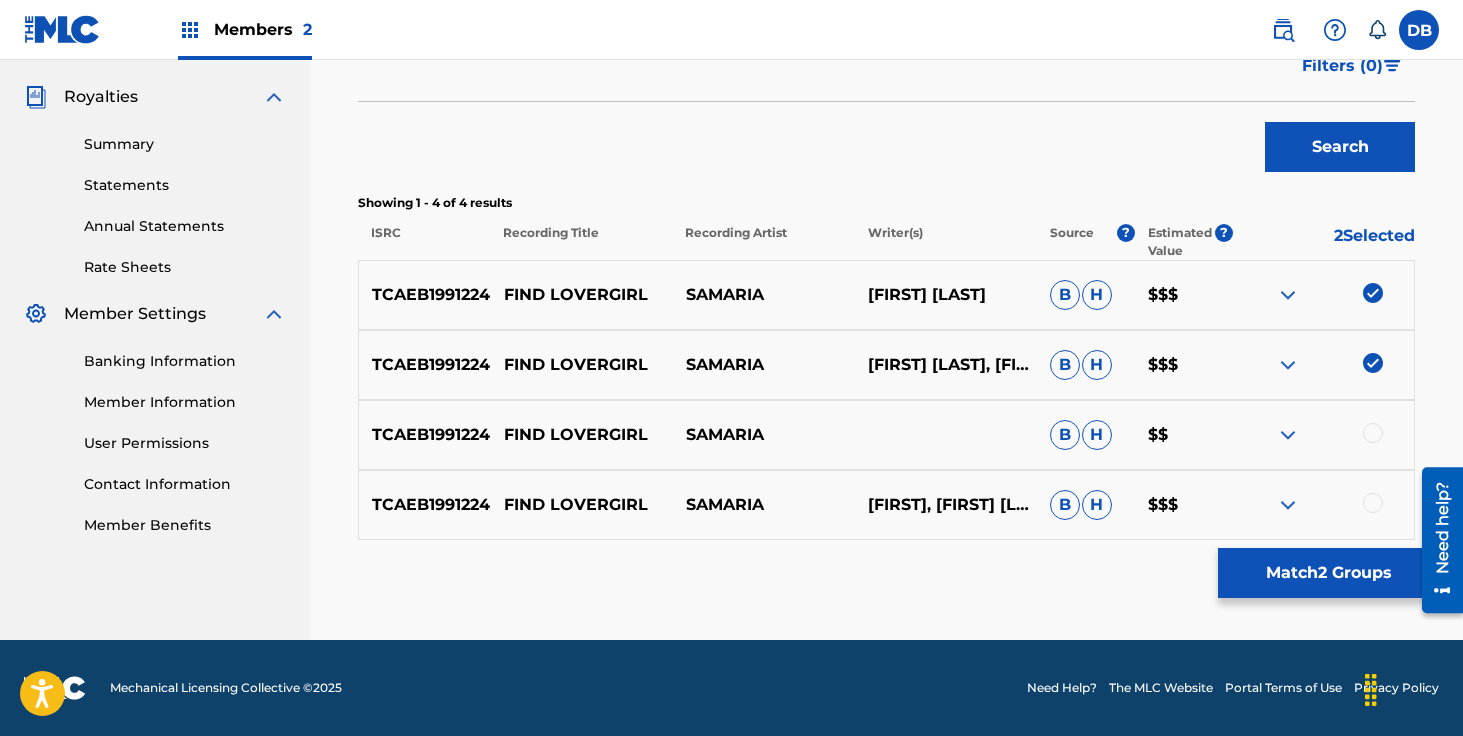 click at bounding box center (1373, 433) 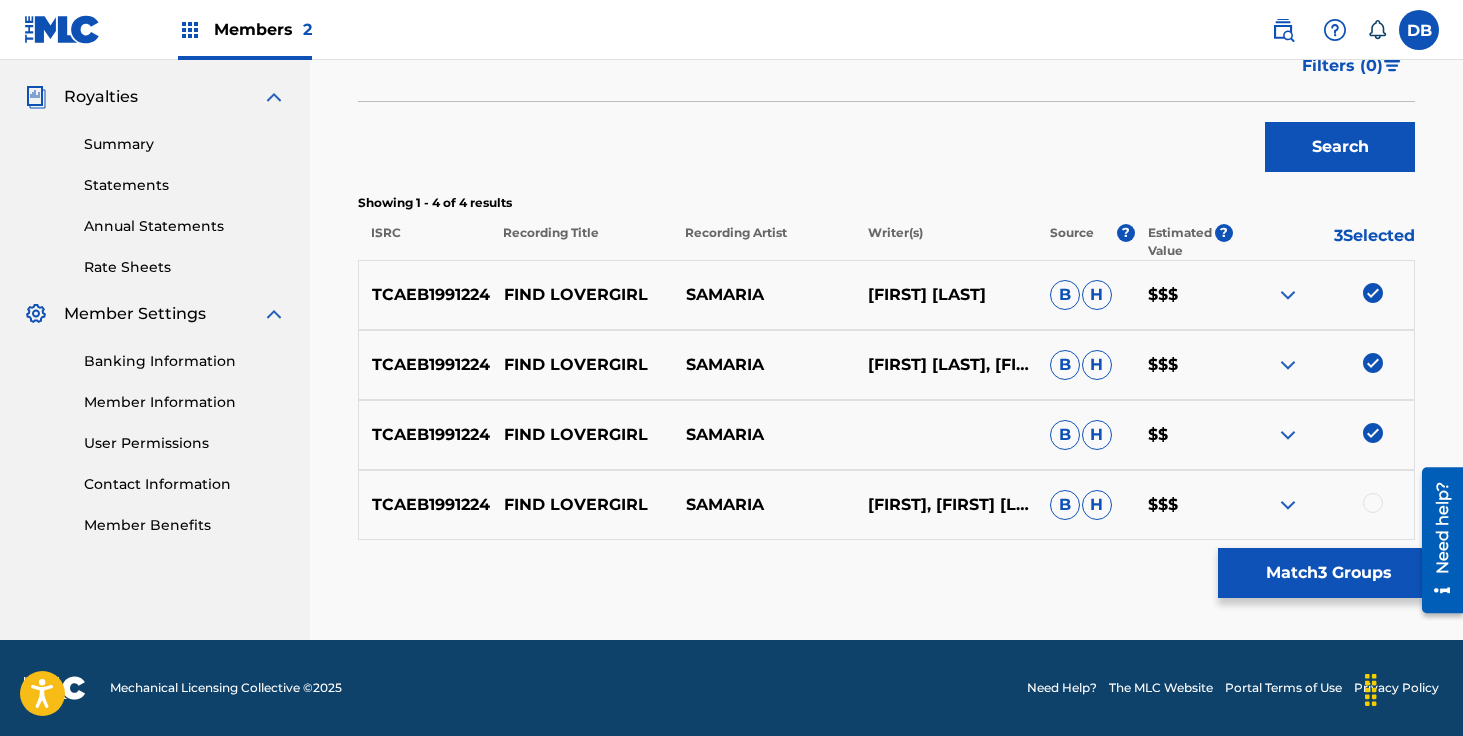click at bounding box center (1373, 503) 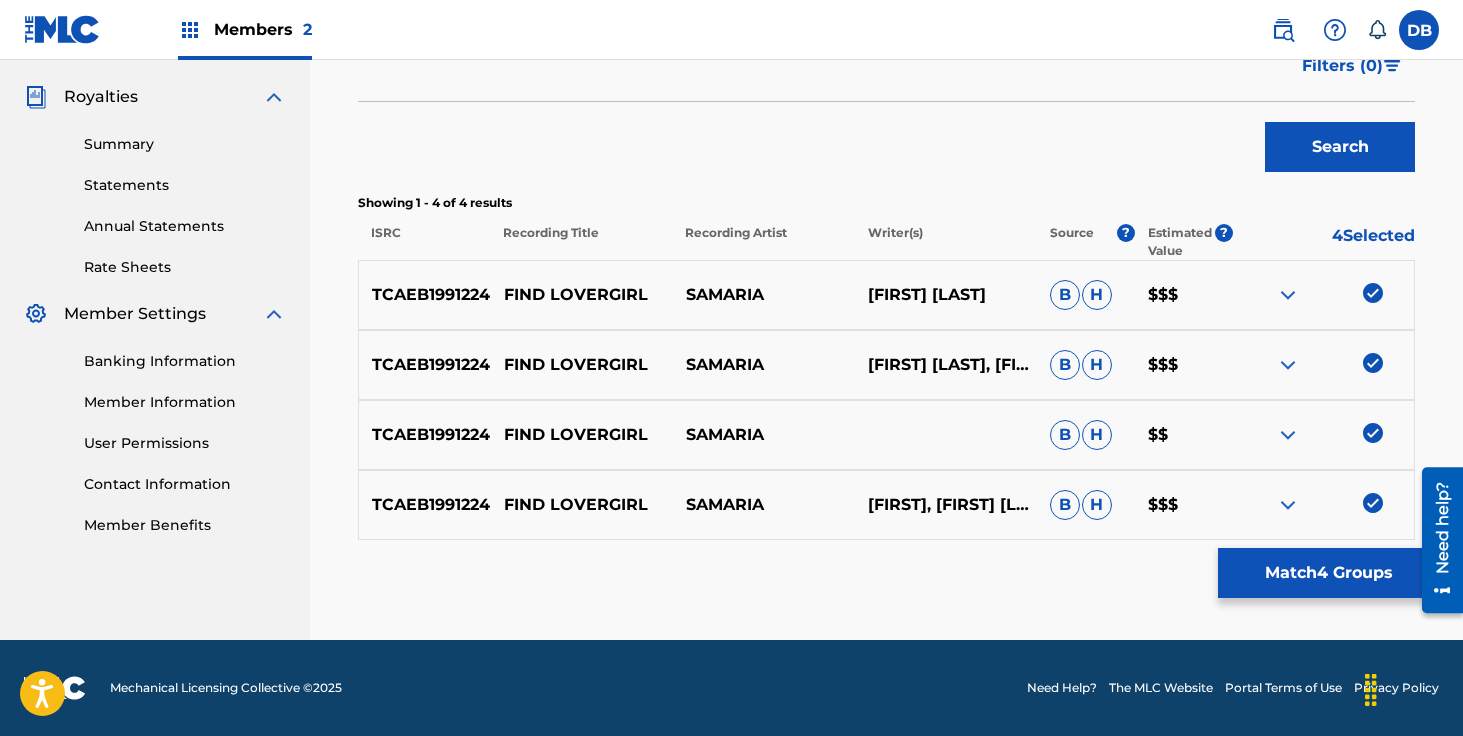 click on "Match  4 Groups" at bounding box center (1328, 573) 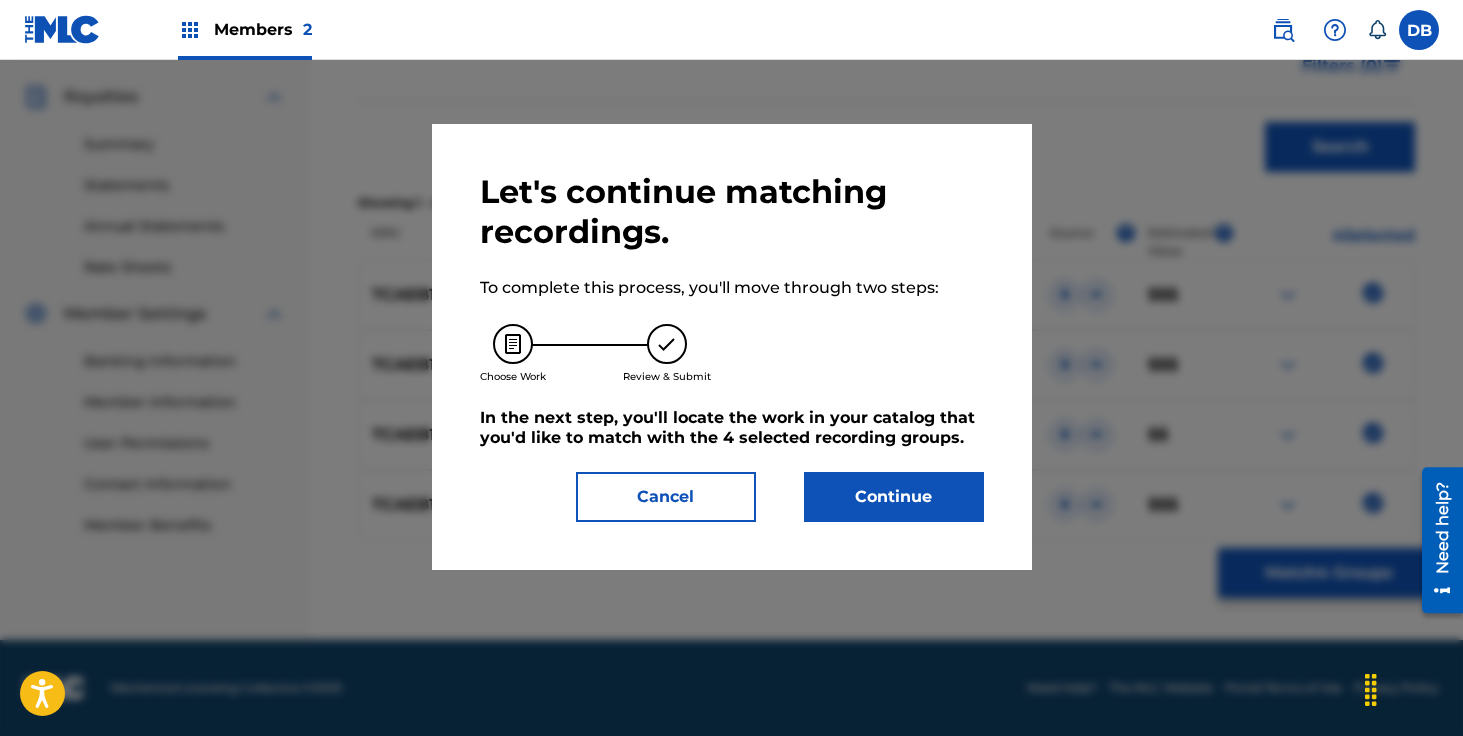 click on "Continue" at bounding box center [894, 497] 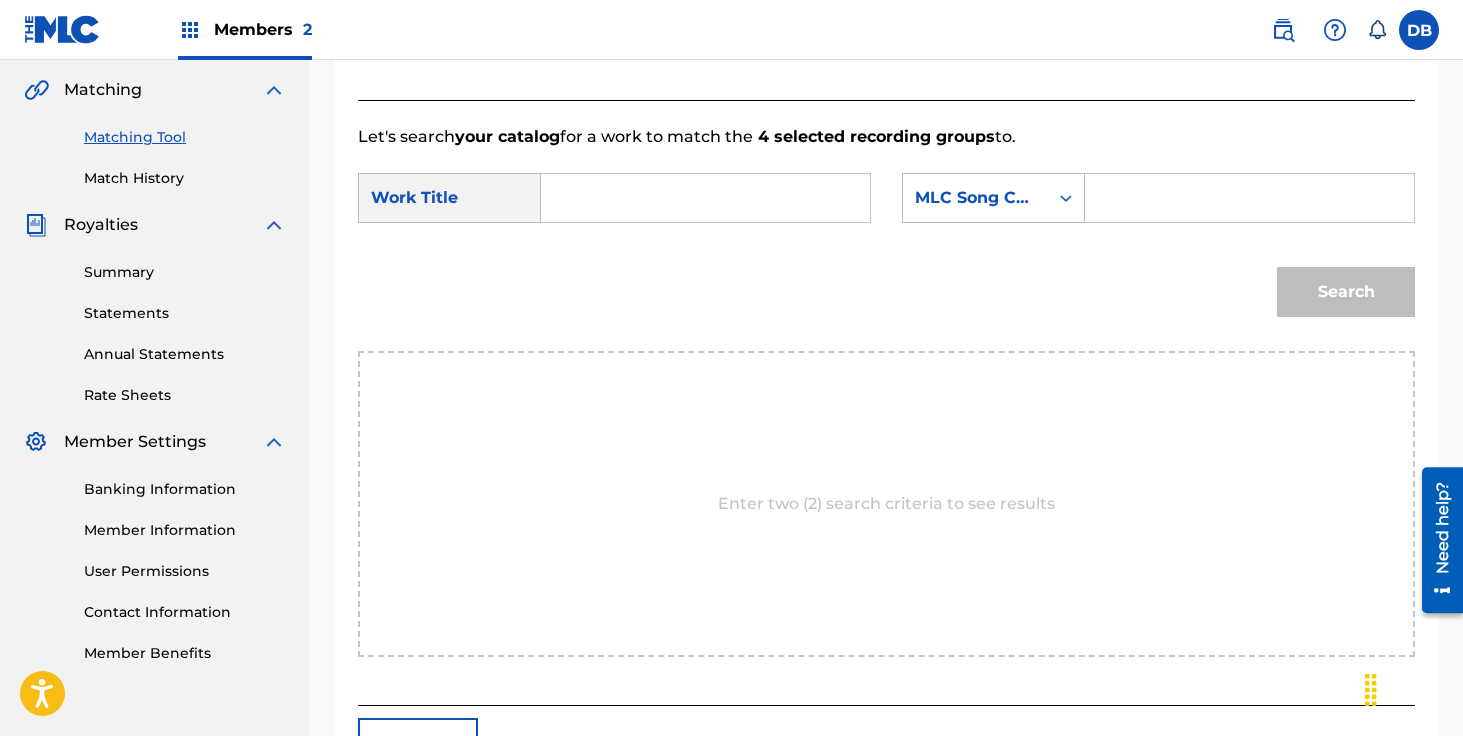 scroll, scrollTop: 252, scrollLeft: 0, axis: vertical 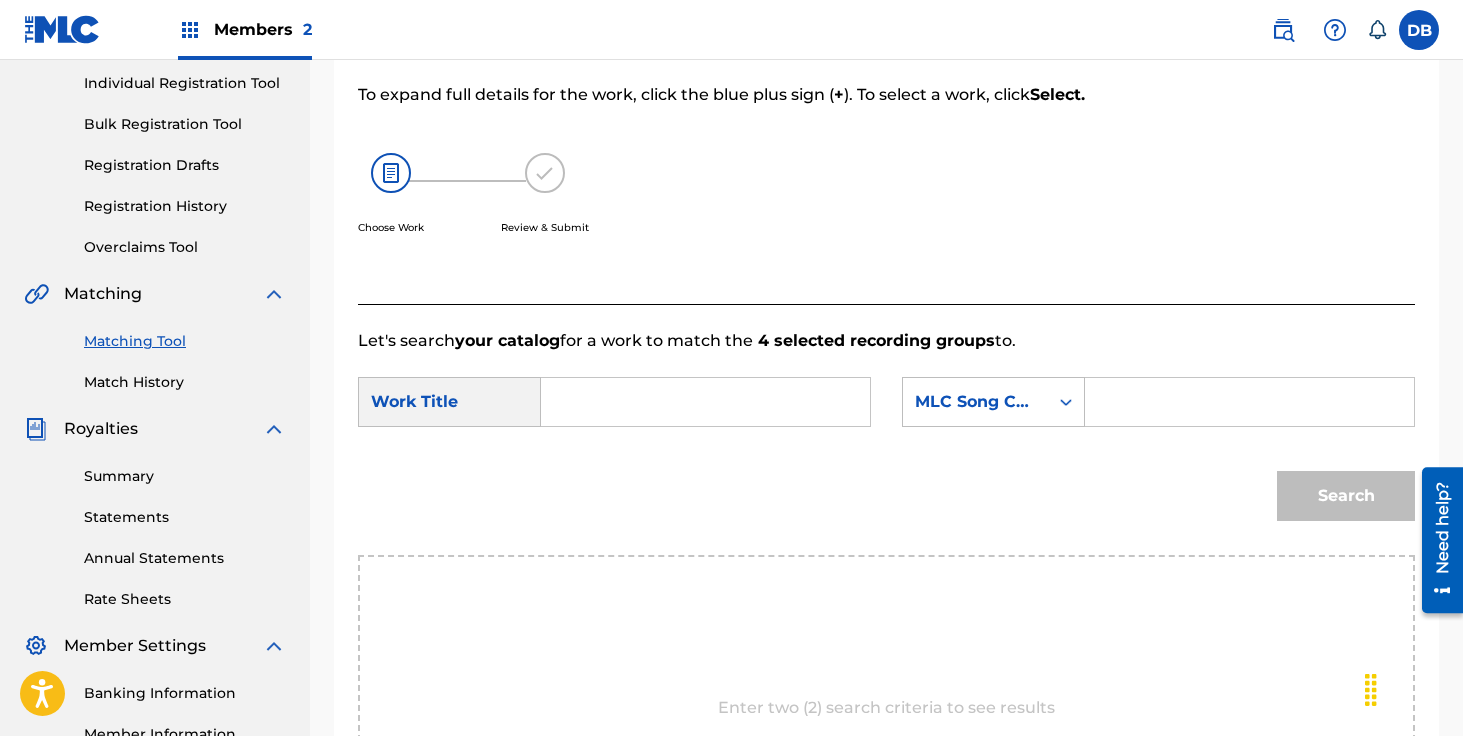 click at bounding box center [705, 402] 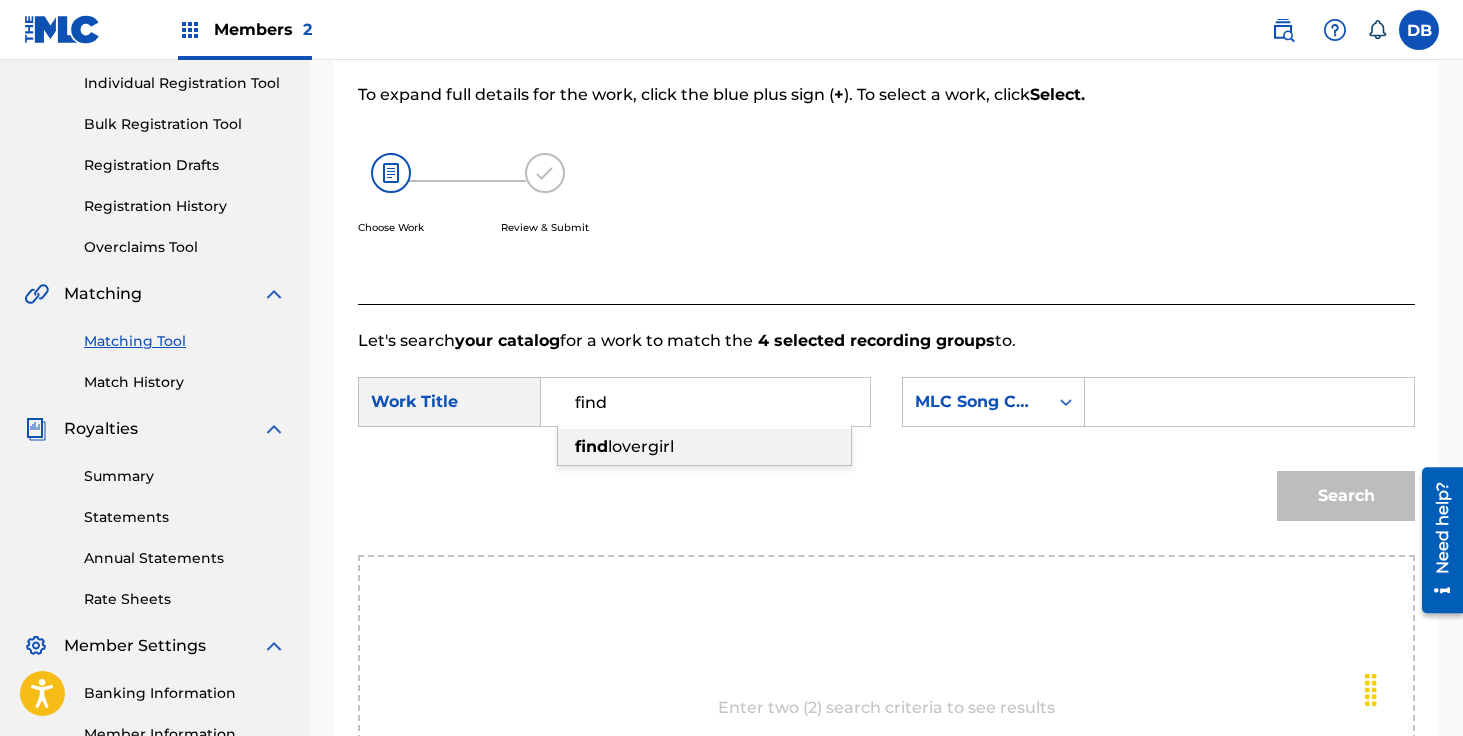 click on "find [PERSON]" at bounding box center [704, 447] 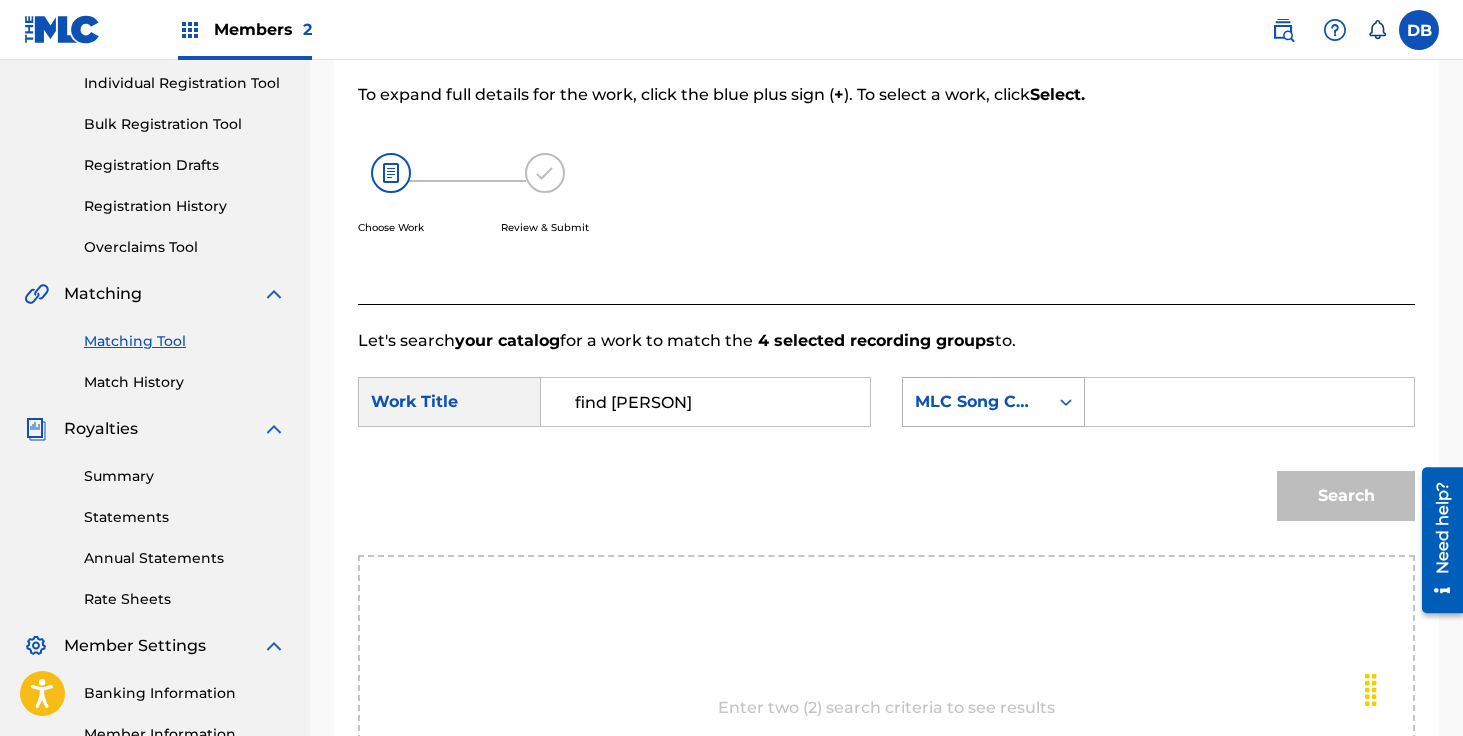 click on "MLC Song Code" at bounding box center [975, 402] 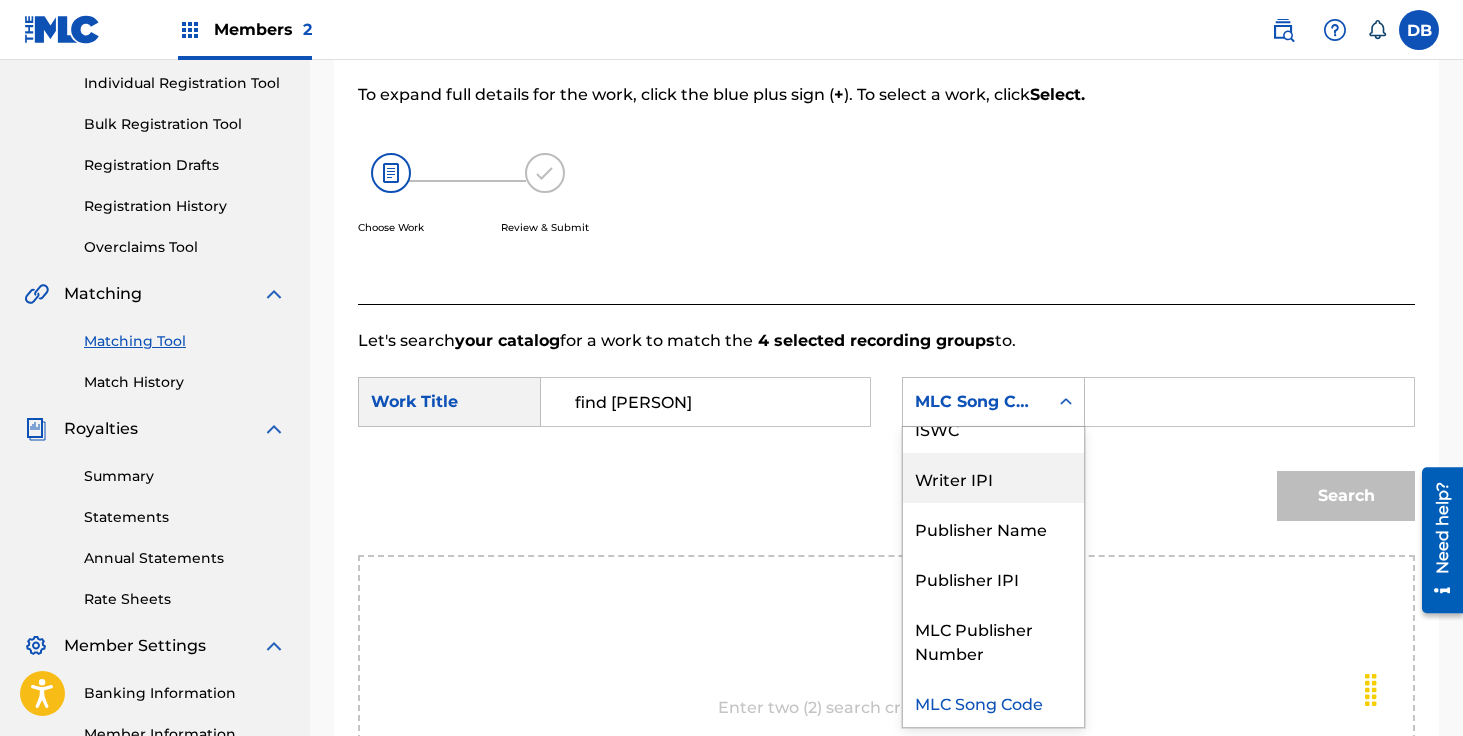 scroll, scrollTop: 0, scrollLeft: 0, axis: both 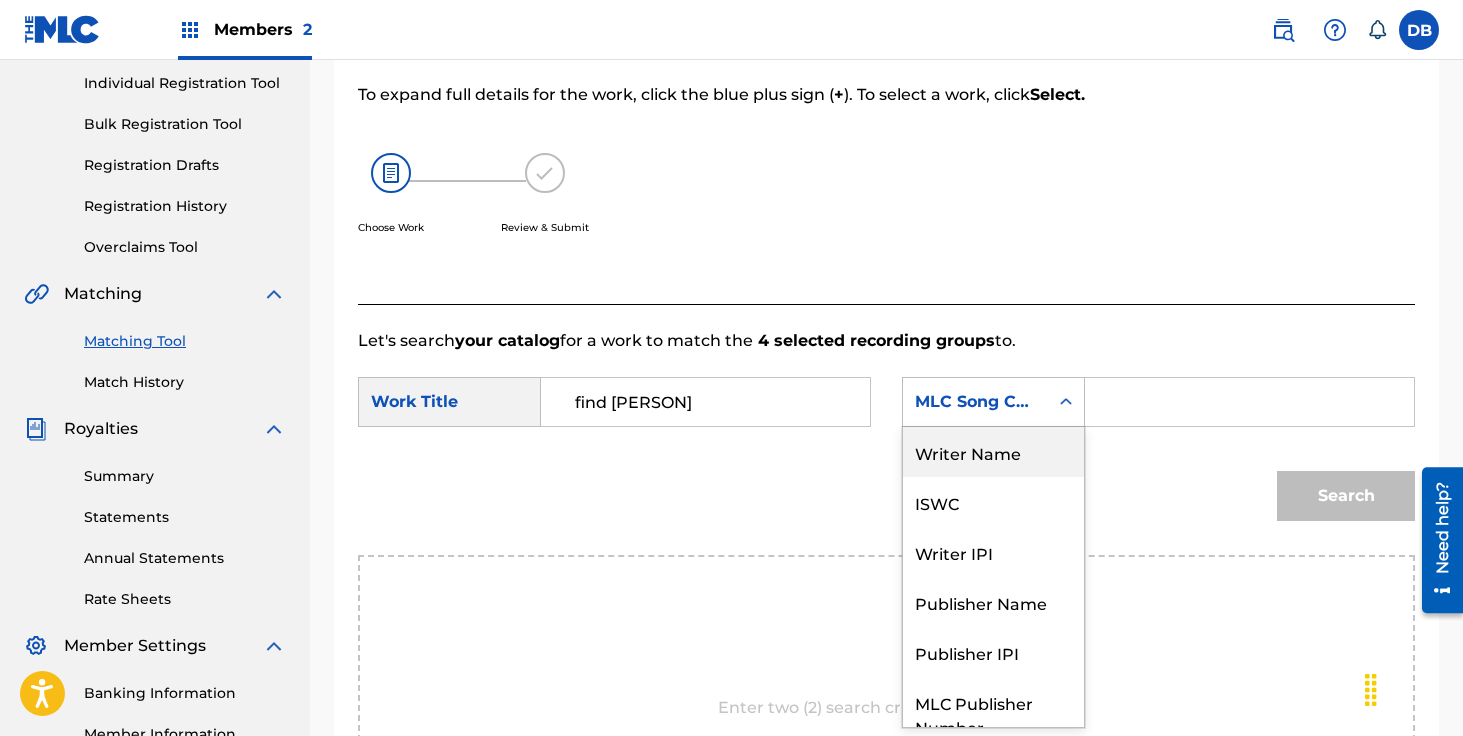 click on "Writer Name" at bounding box center [993, 452] 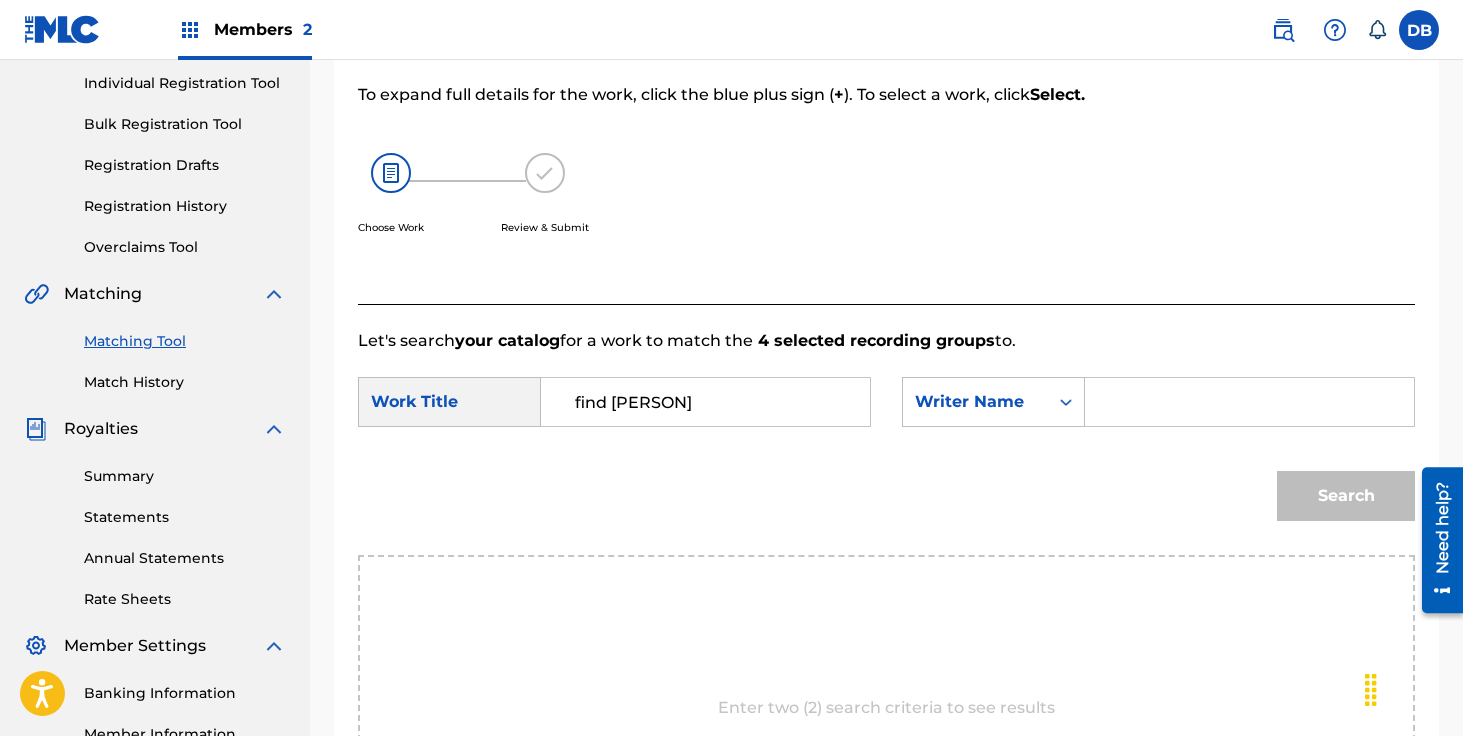 click at bounding box center (1249, 402) 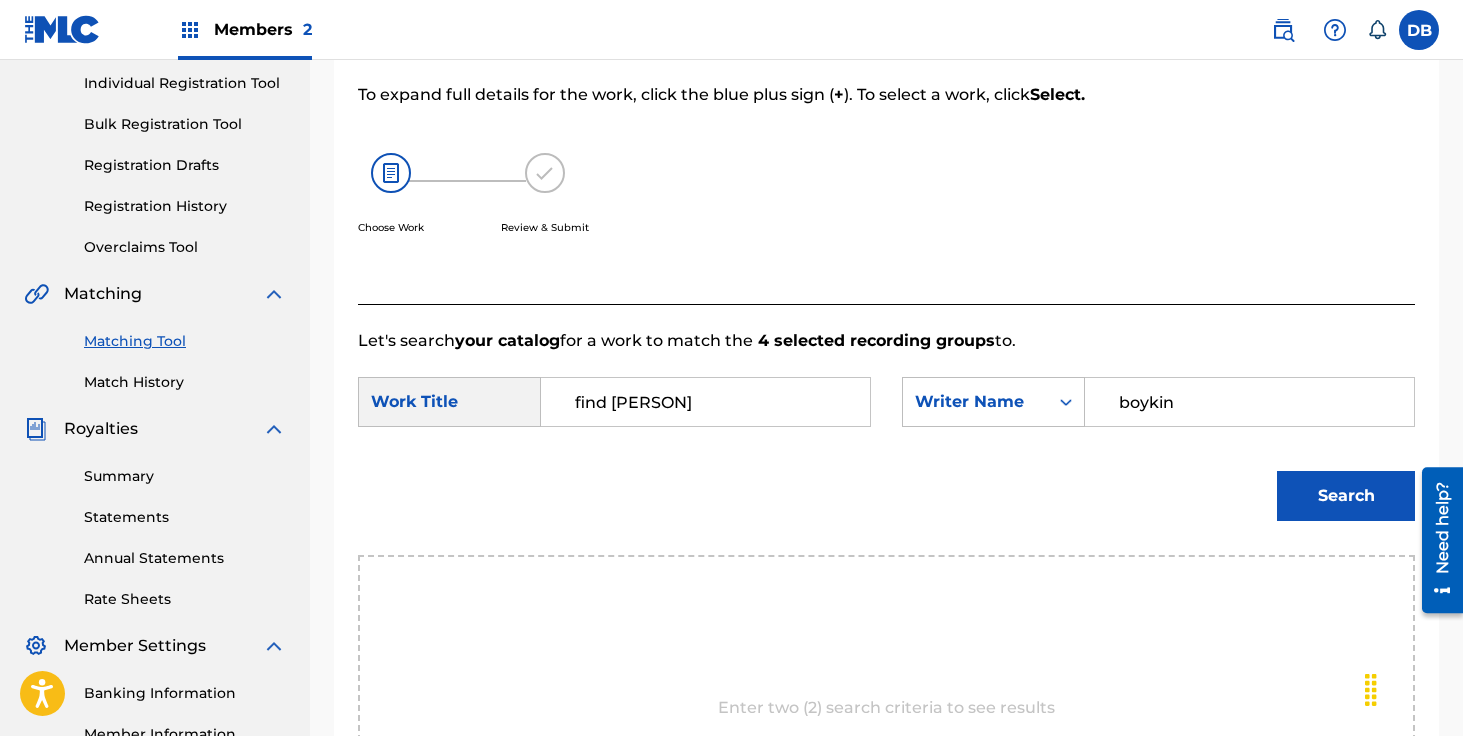 type on "Boykin" 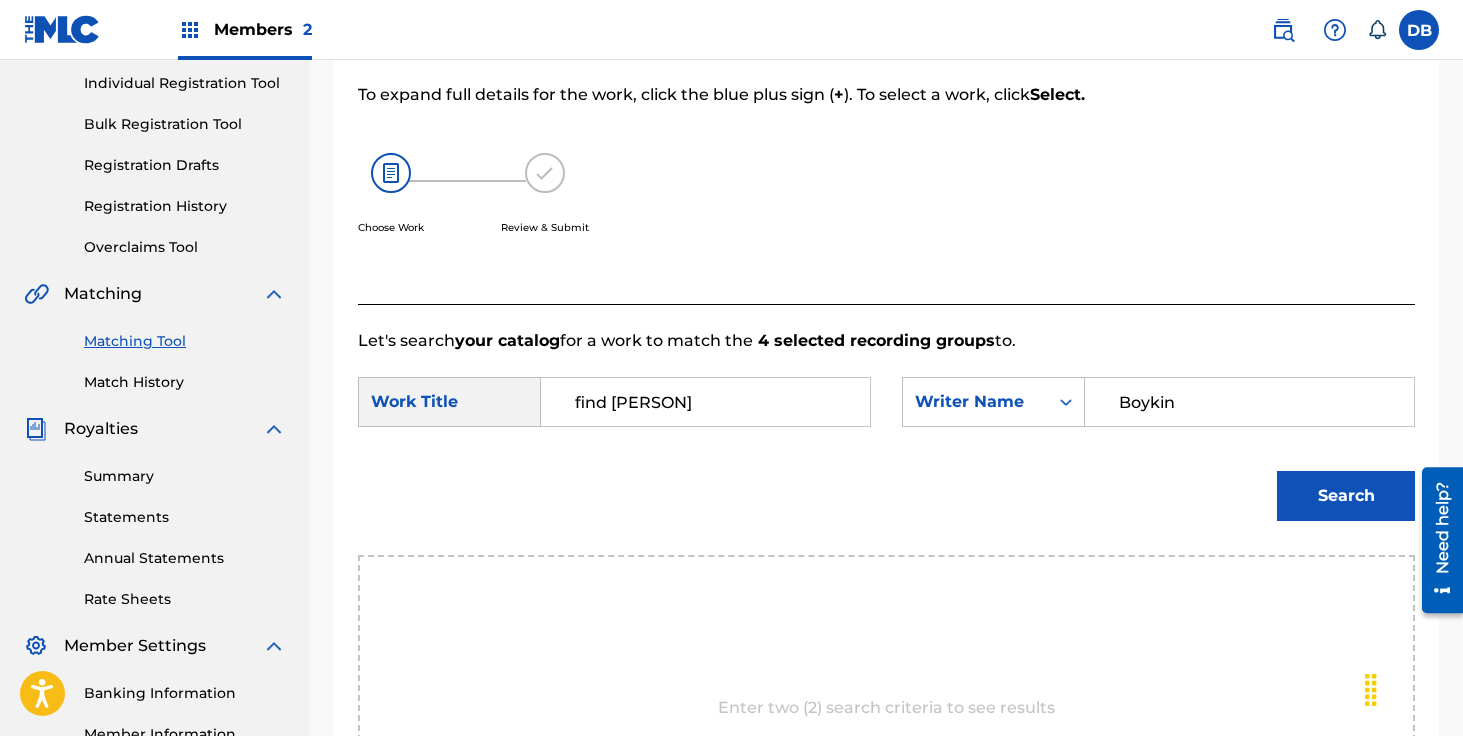 click on "Search" at bounding box center (1346, 496) 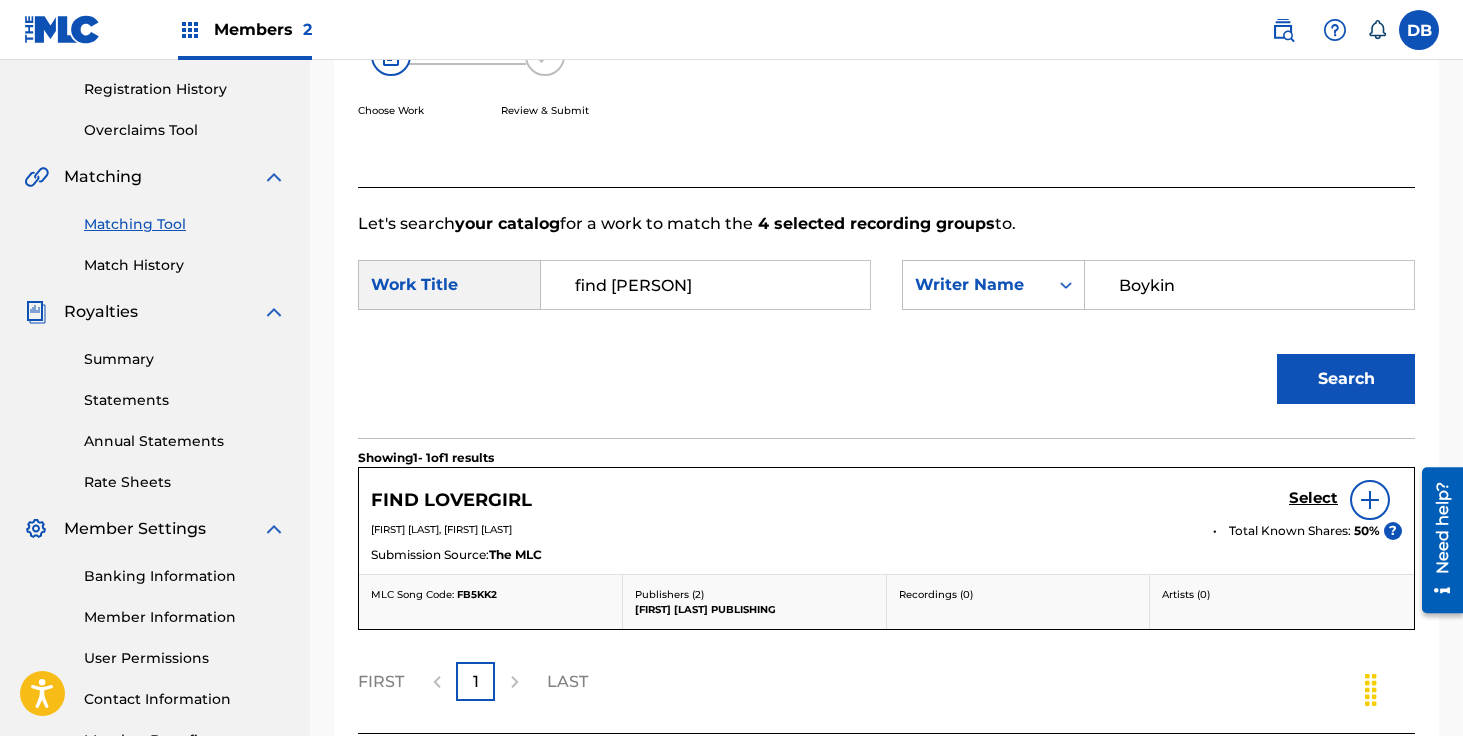 scroll, scrollTop: 396, scrollLeft: 0, axis: vertical 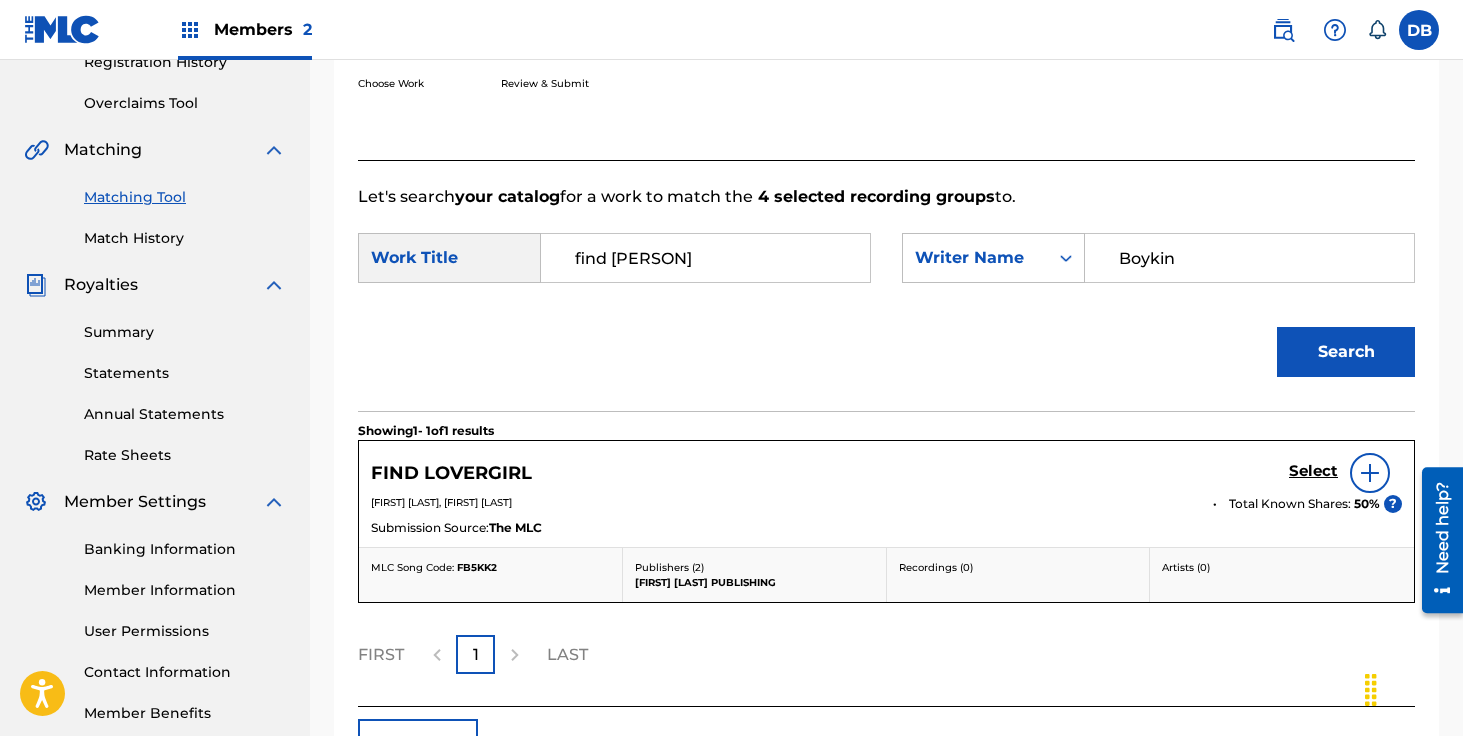 click on "Select" at bounding box center [1313, 471] 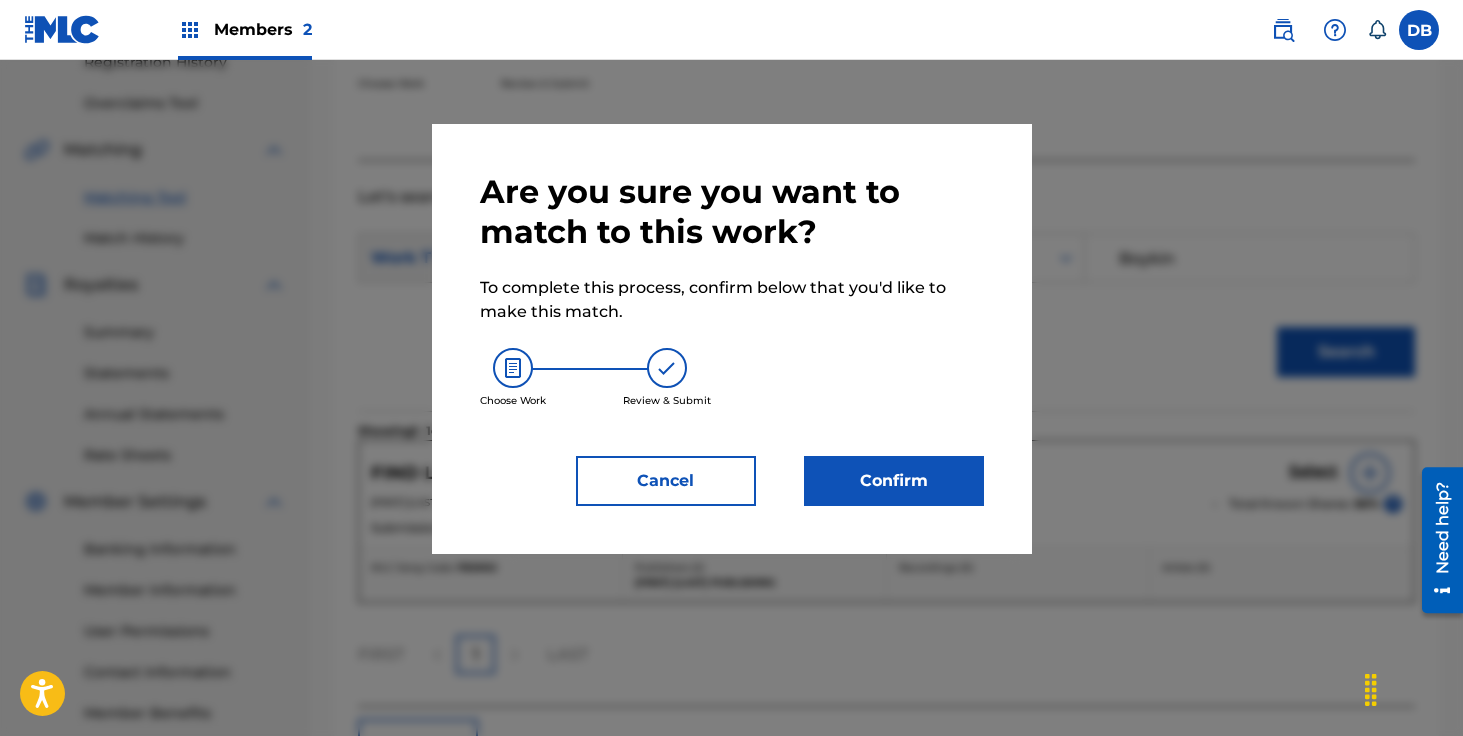 click on "Confirm" at bounding box center [894, 481] 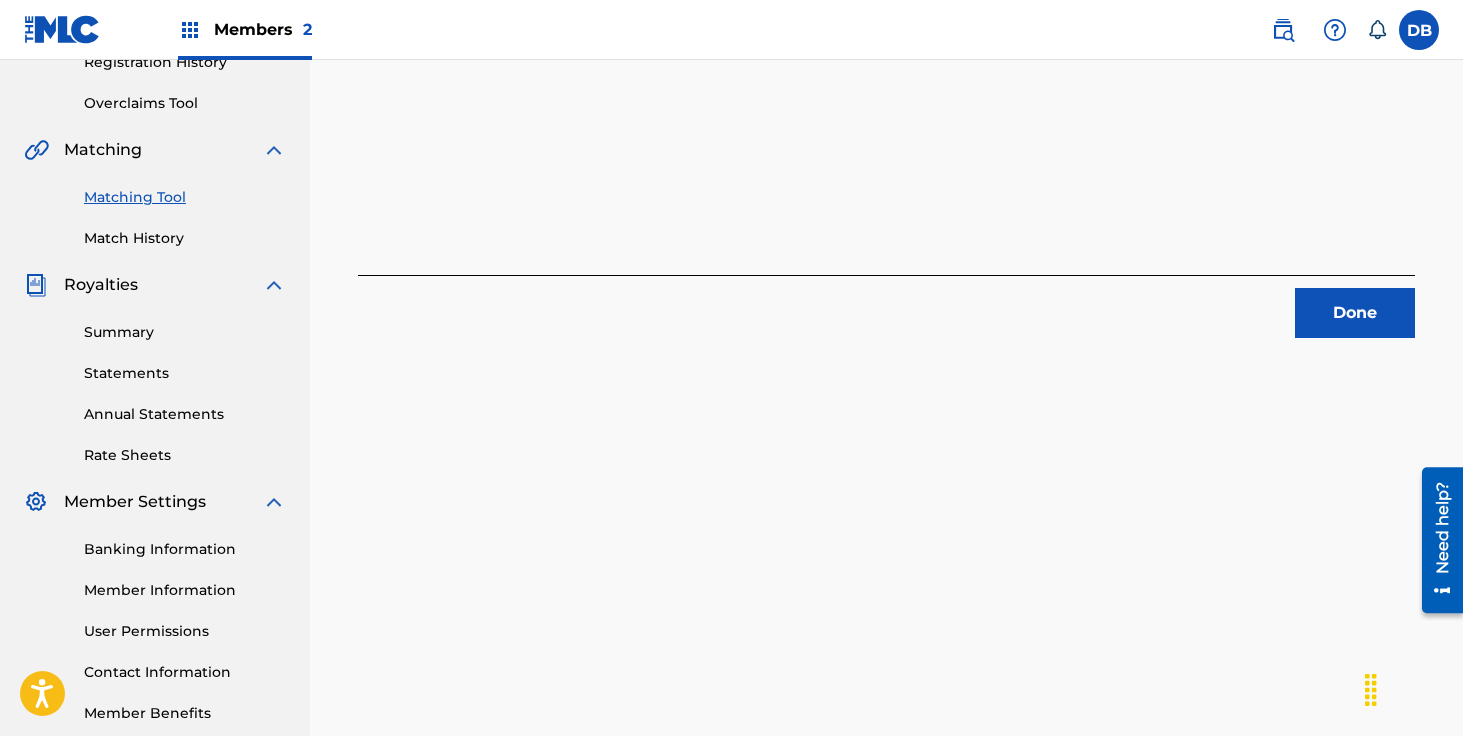 click on "Done" at bounding box center [1355, 313] 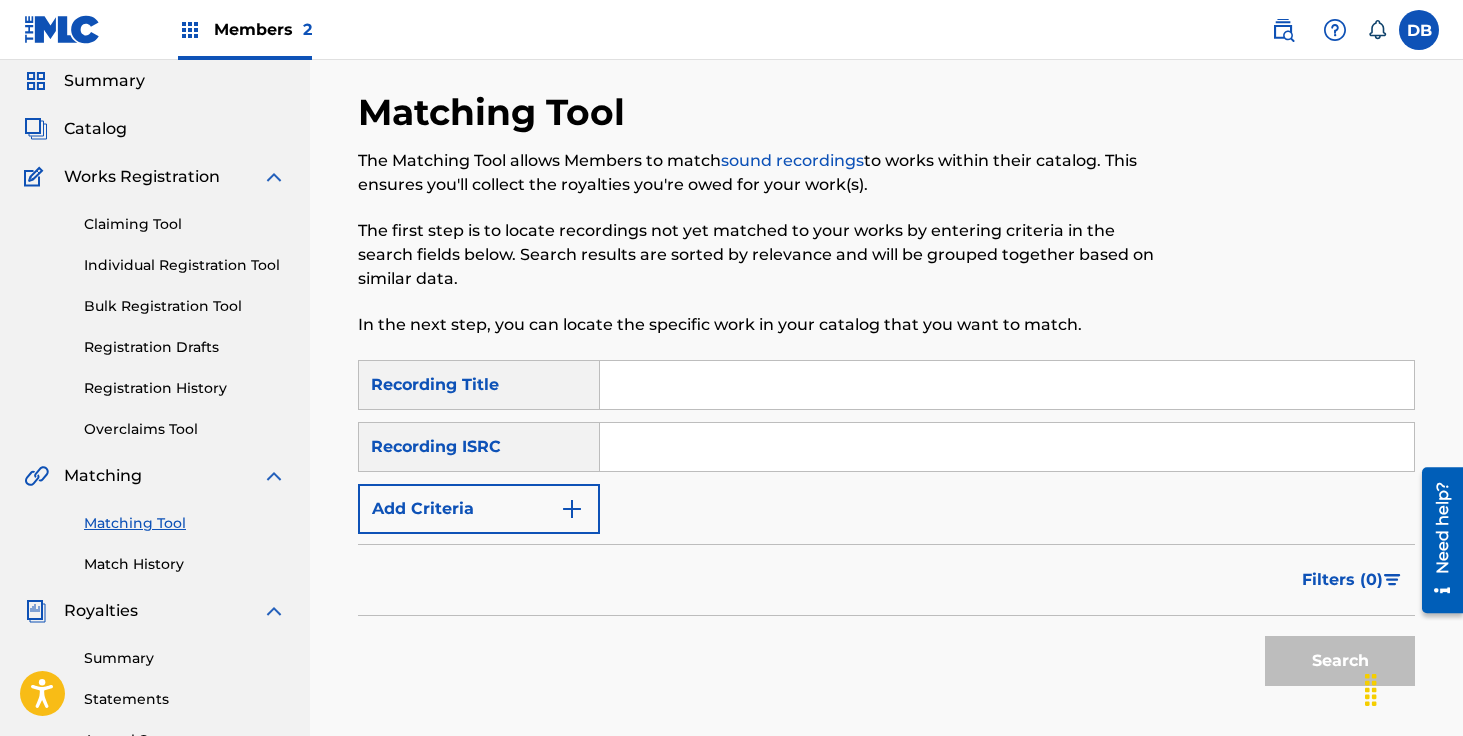 scroll, scrollTop: 0, scrollLeft: 0, axis: both 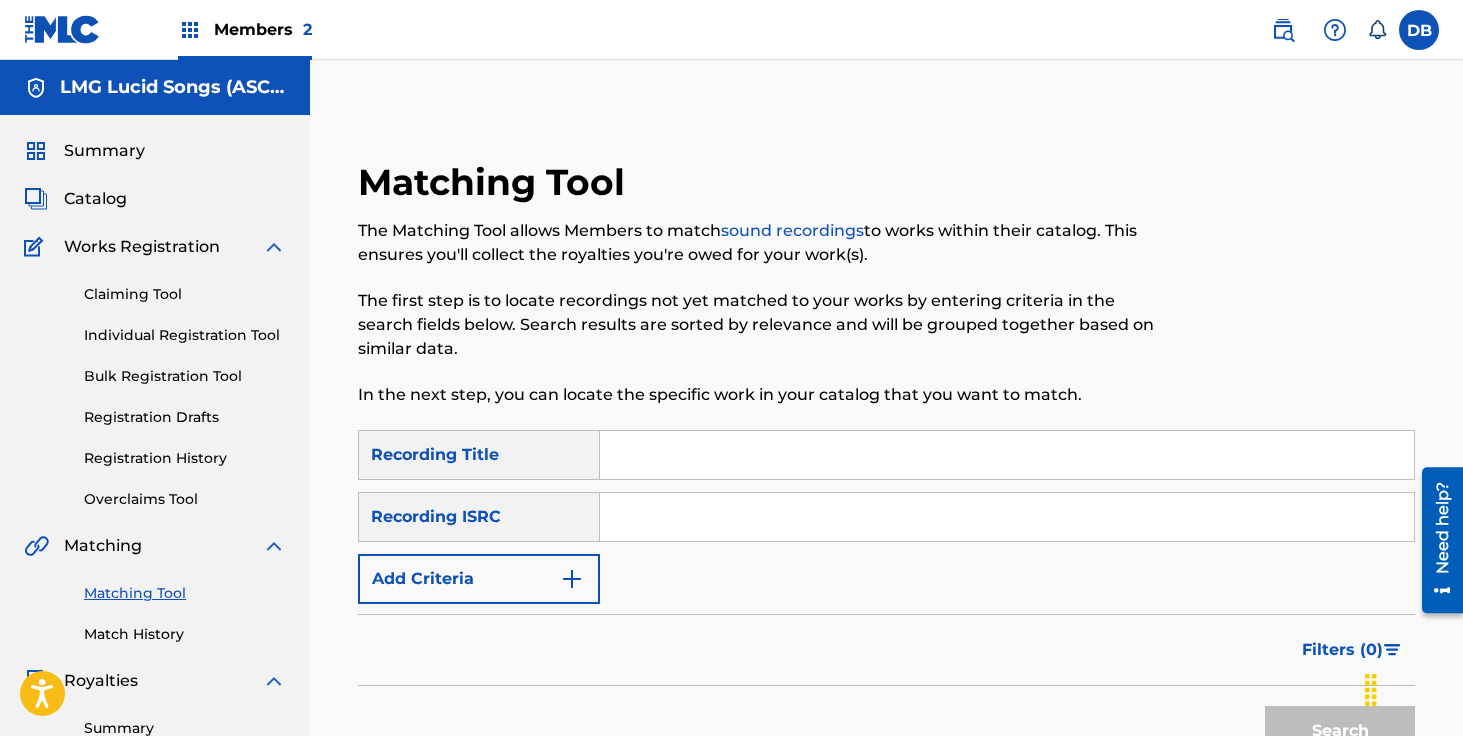 click on "Catalog" at bounding box center (95, 199) 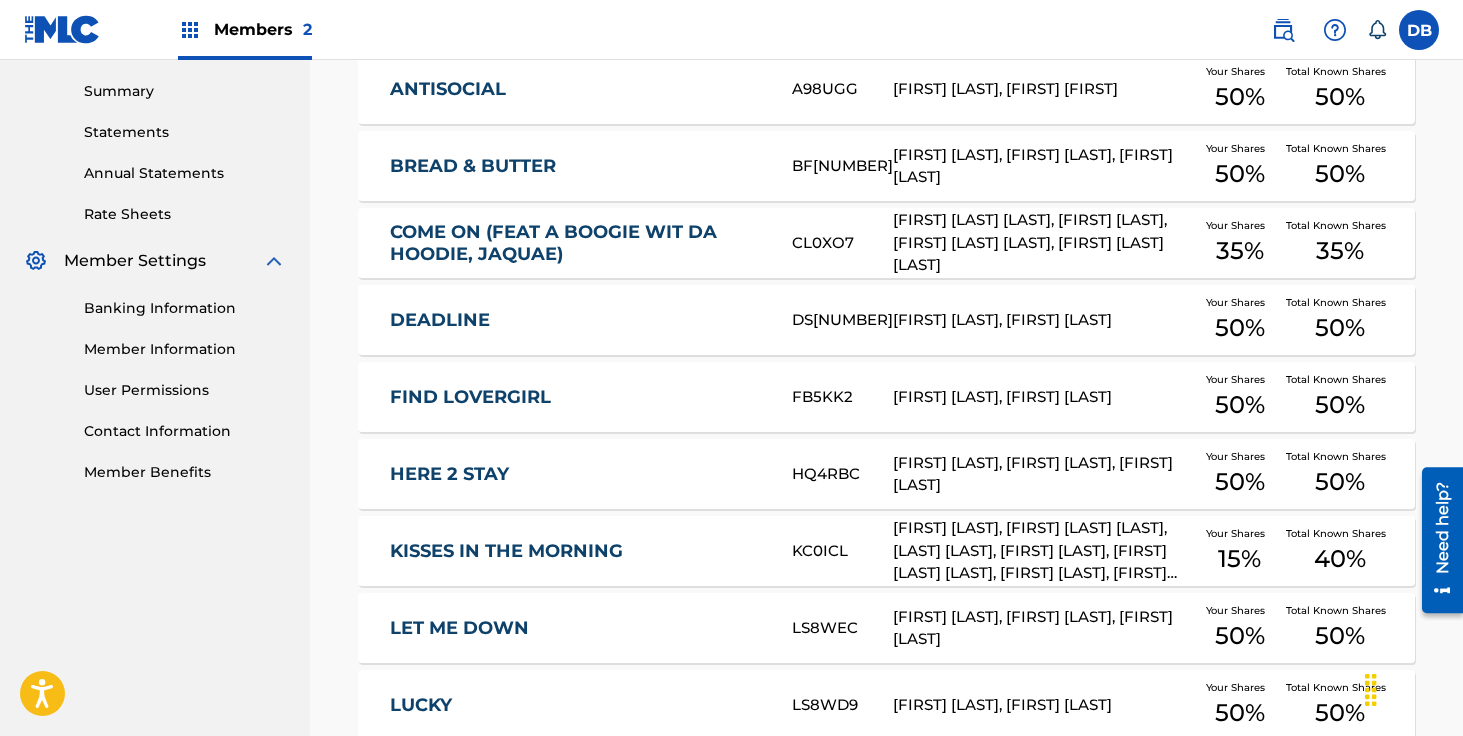 scroll, scrollTop: 683, scrollLeft: 0, axis: vertical 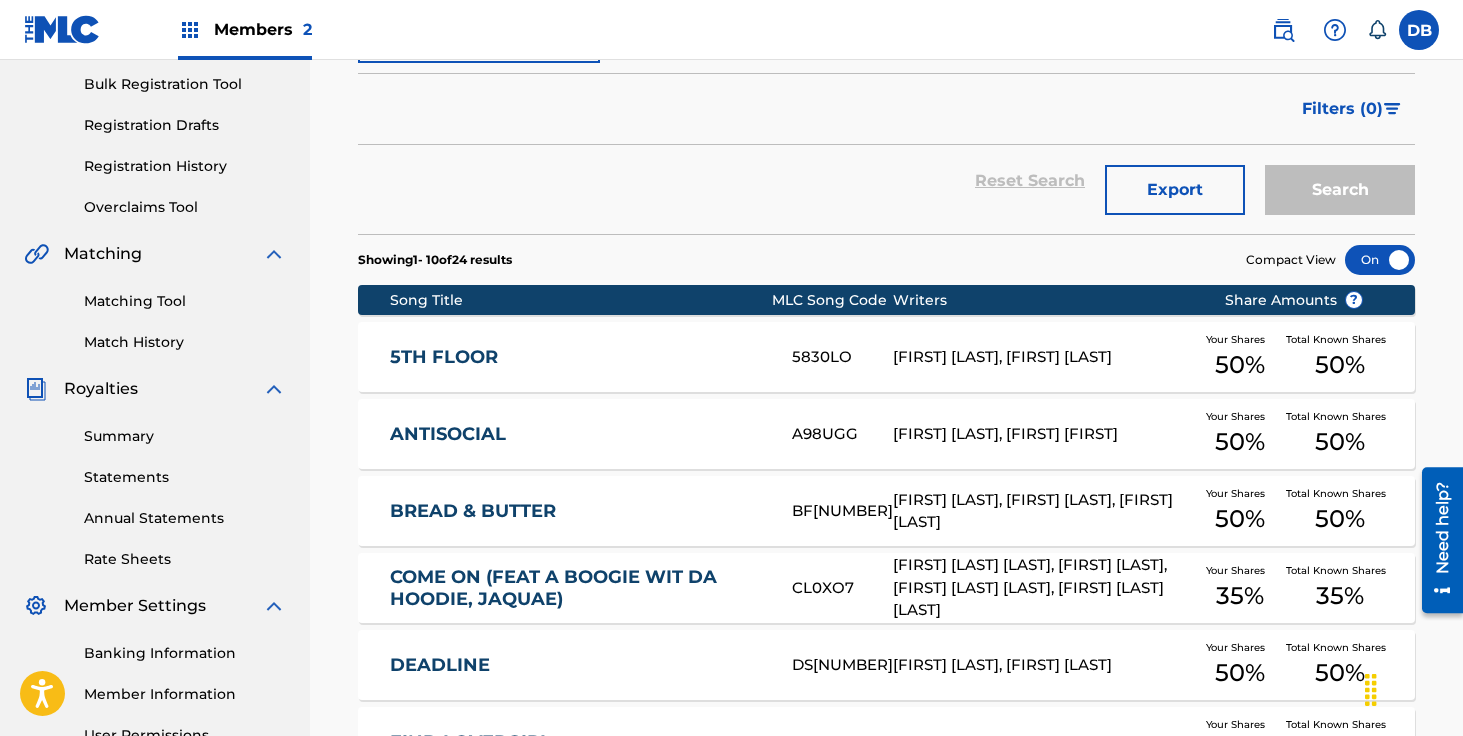 click on "Matching Tool" at bounding box center [185, 301] 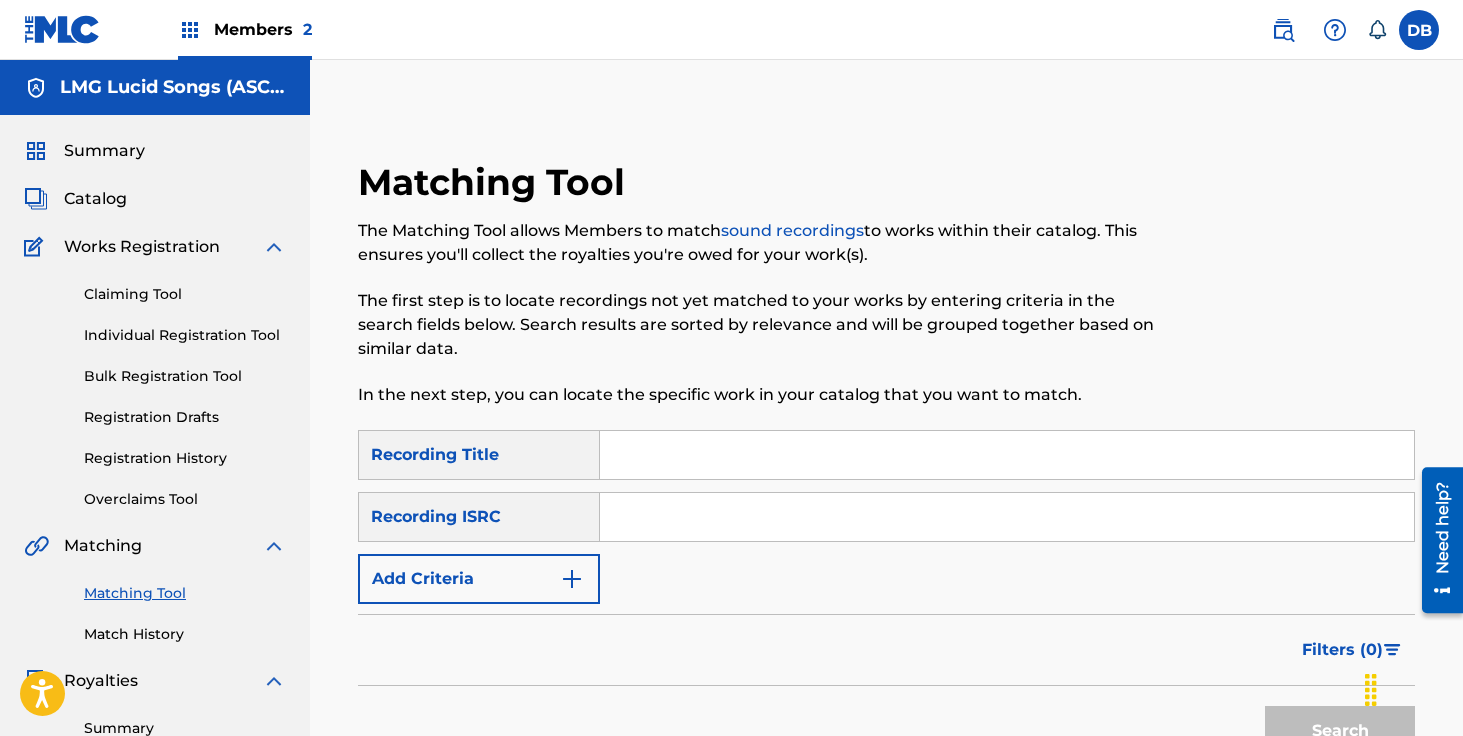 click at bounding box center [1007, 455] 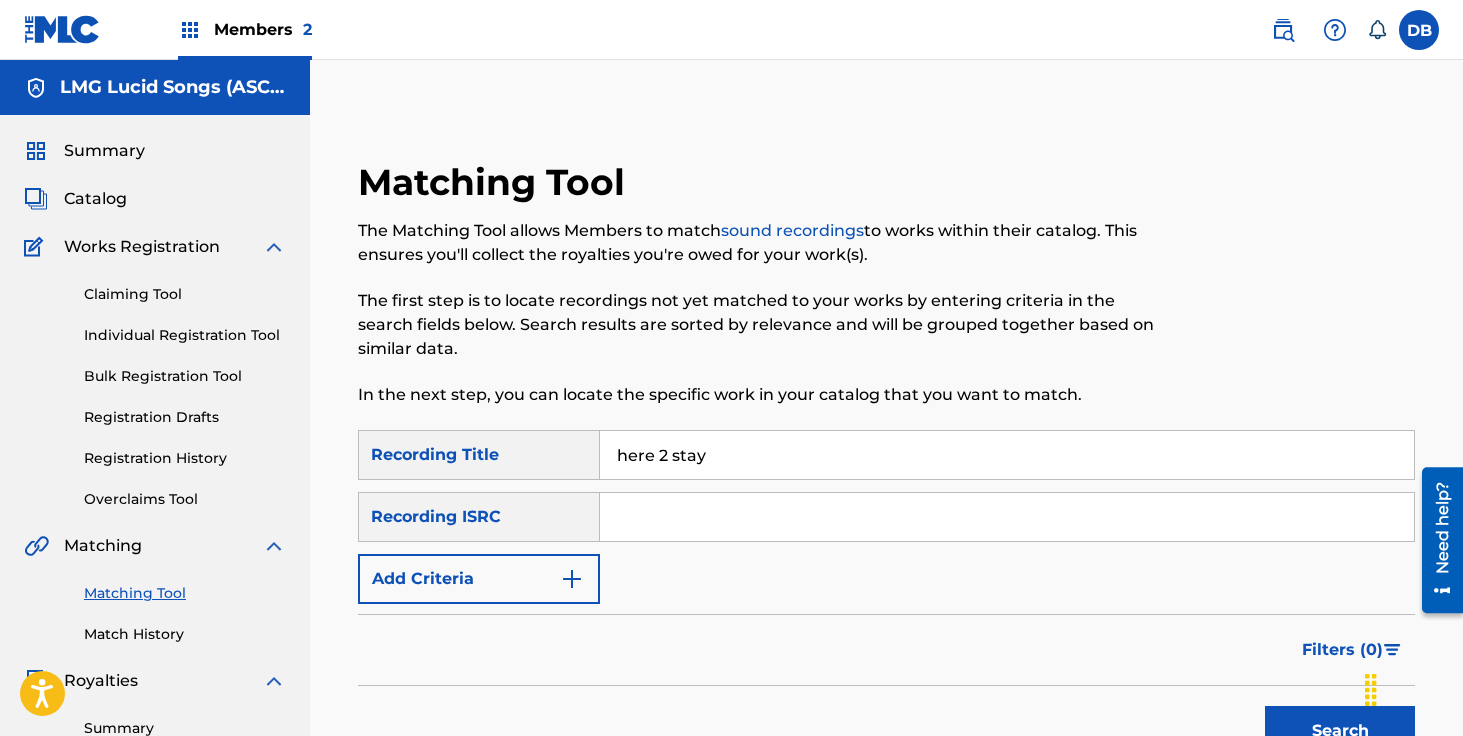 type on "here 2 stay" 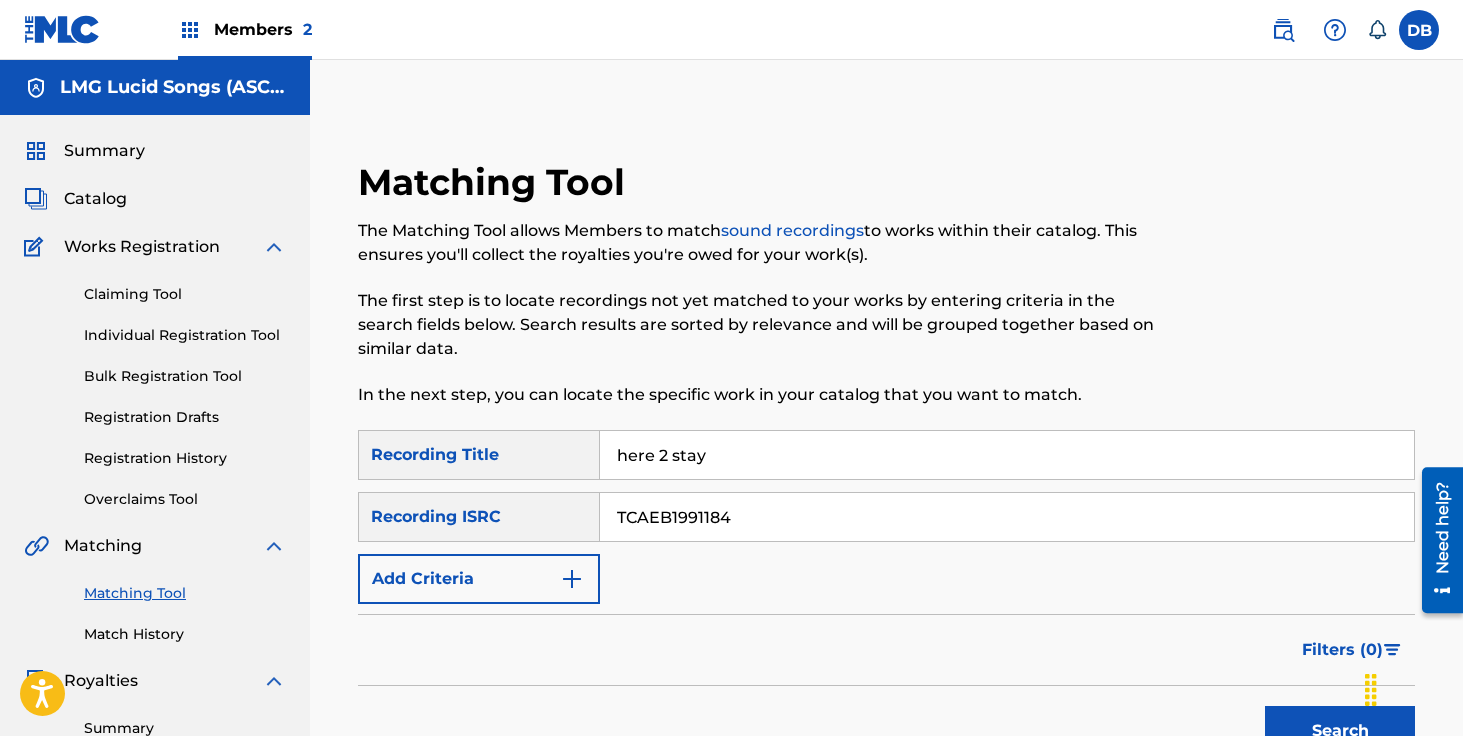 type on "TCAEB1991184" 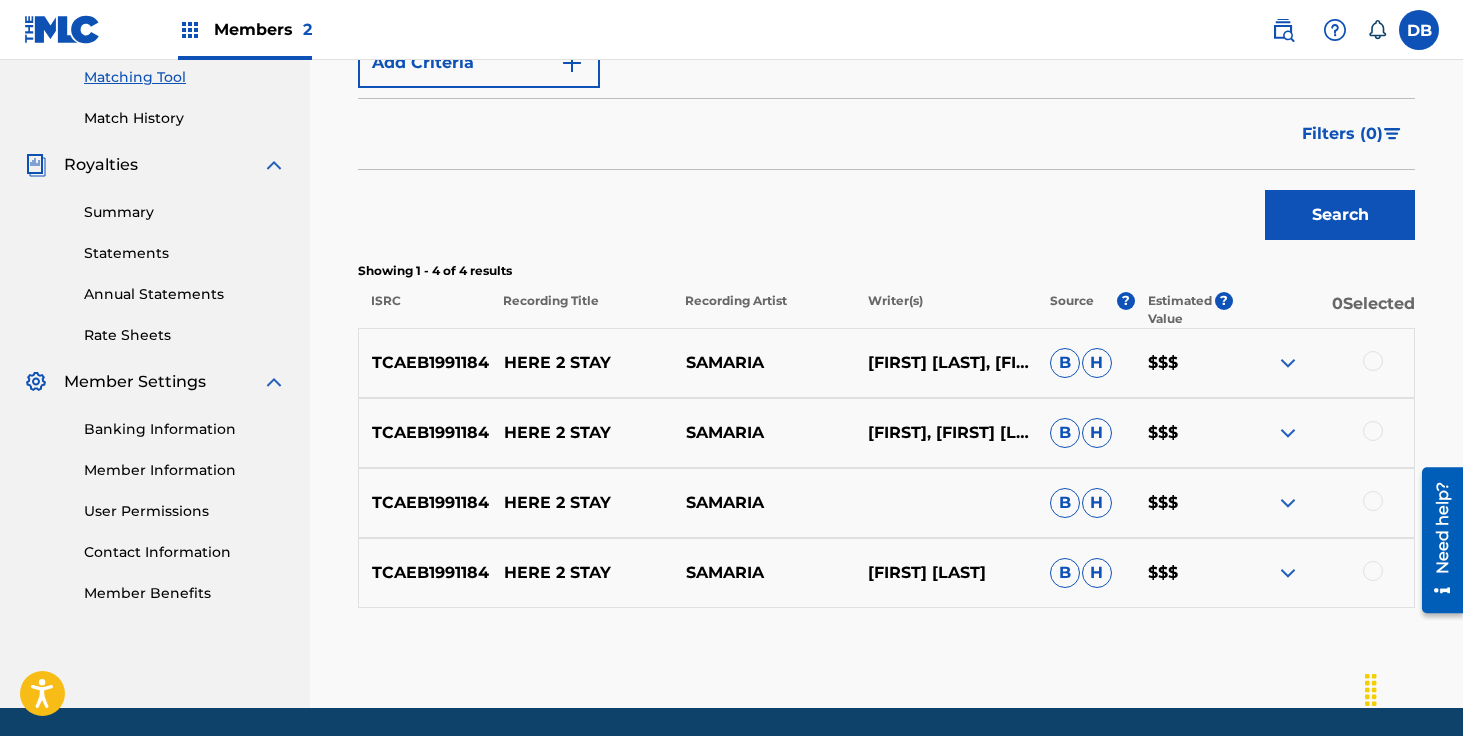 scroll, scrollTop: 534, scrollLeft: 0, axis: vertical 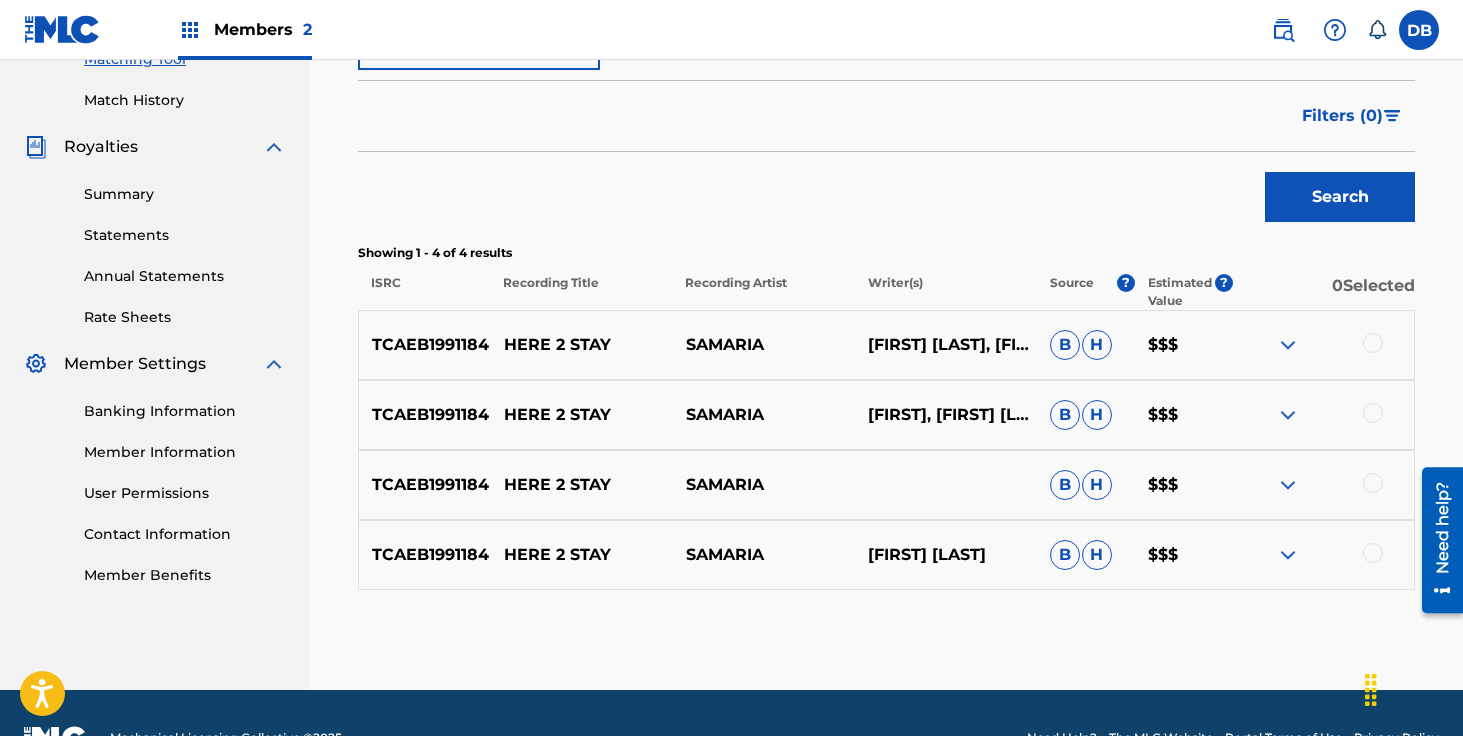 click at bounding box center [1373, 343] 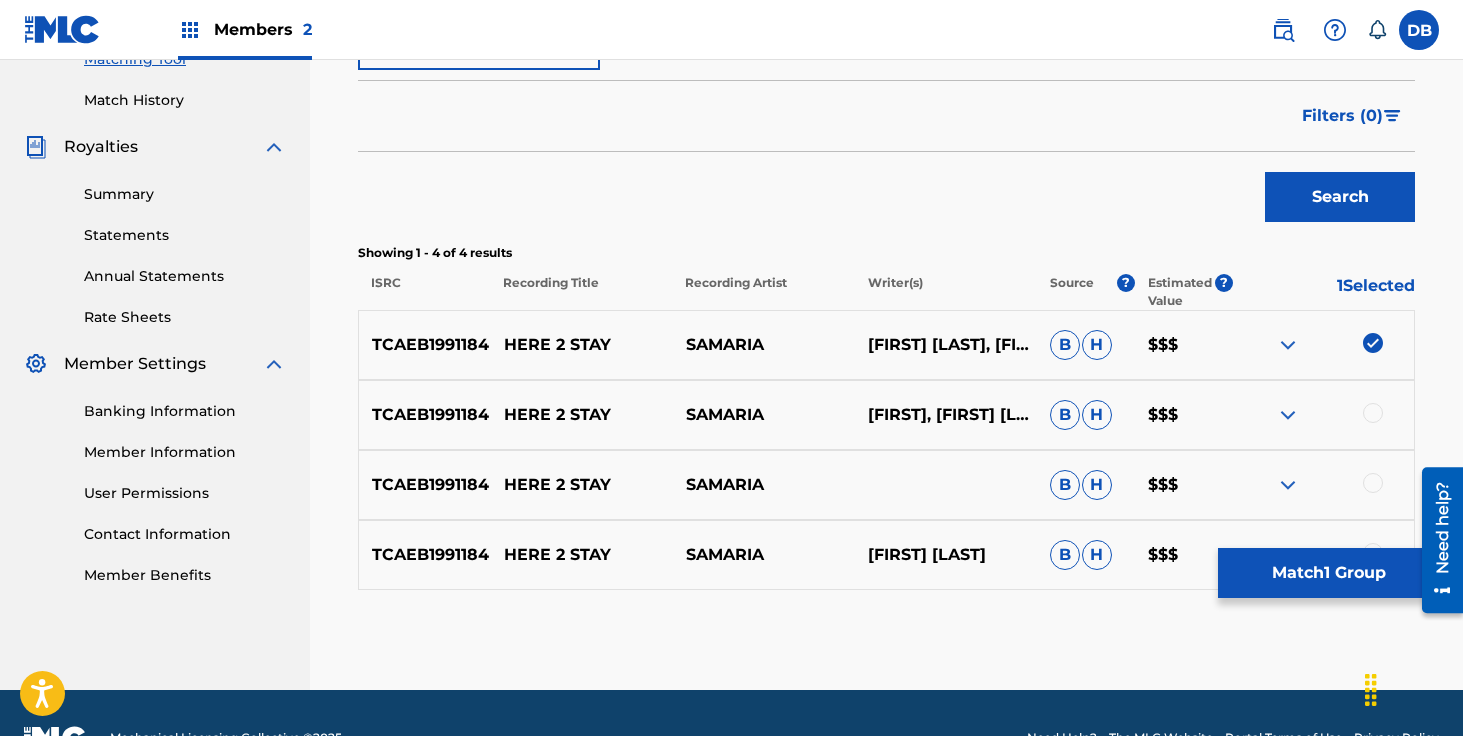 click at bounding box center [1373, 413] 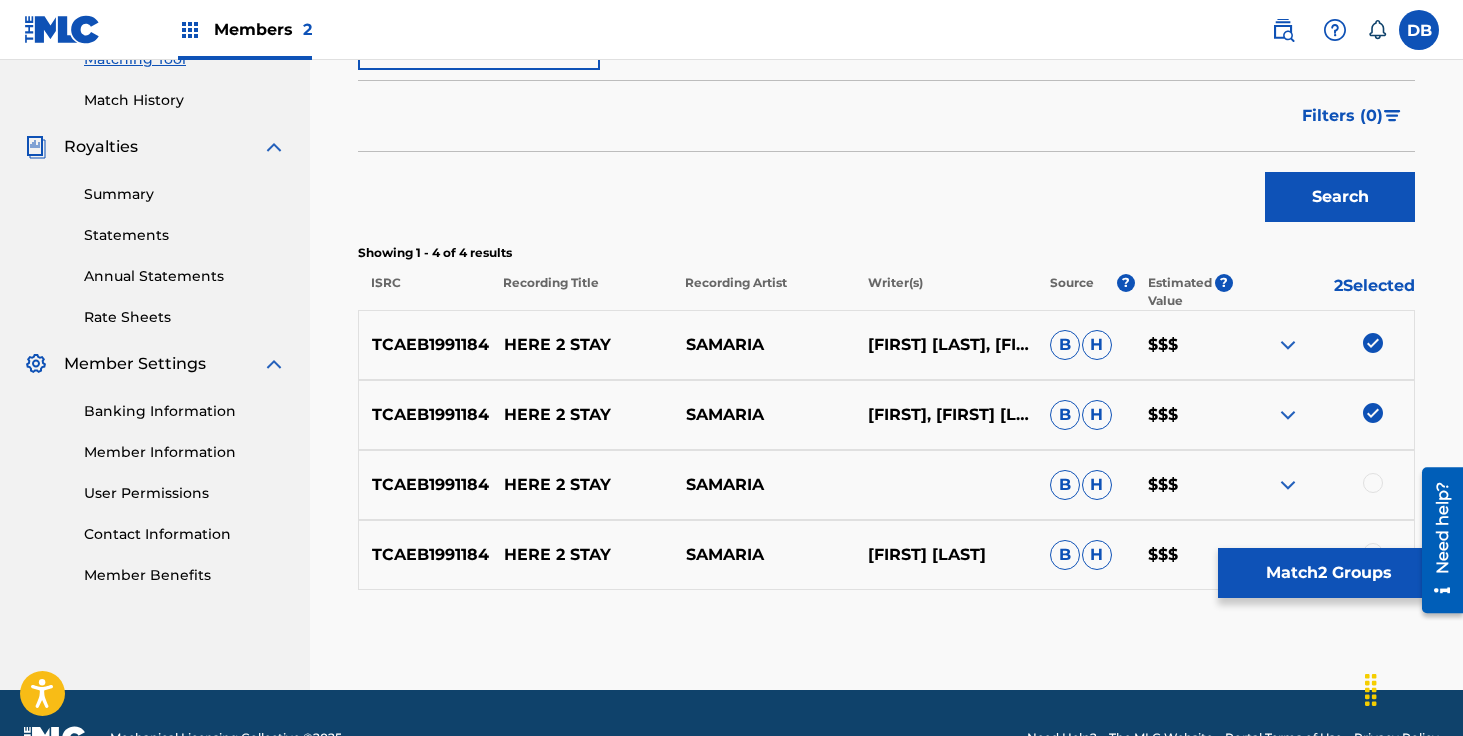 click at bounding box center (1373, 483) 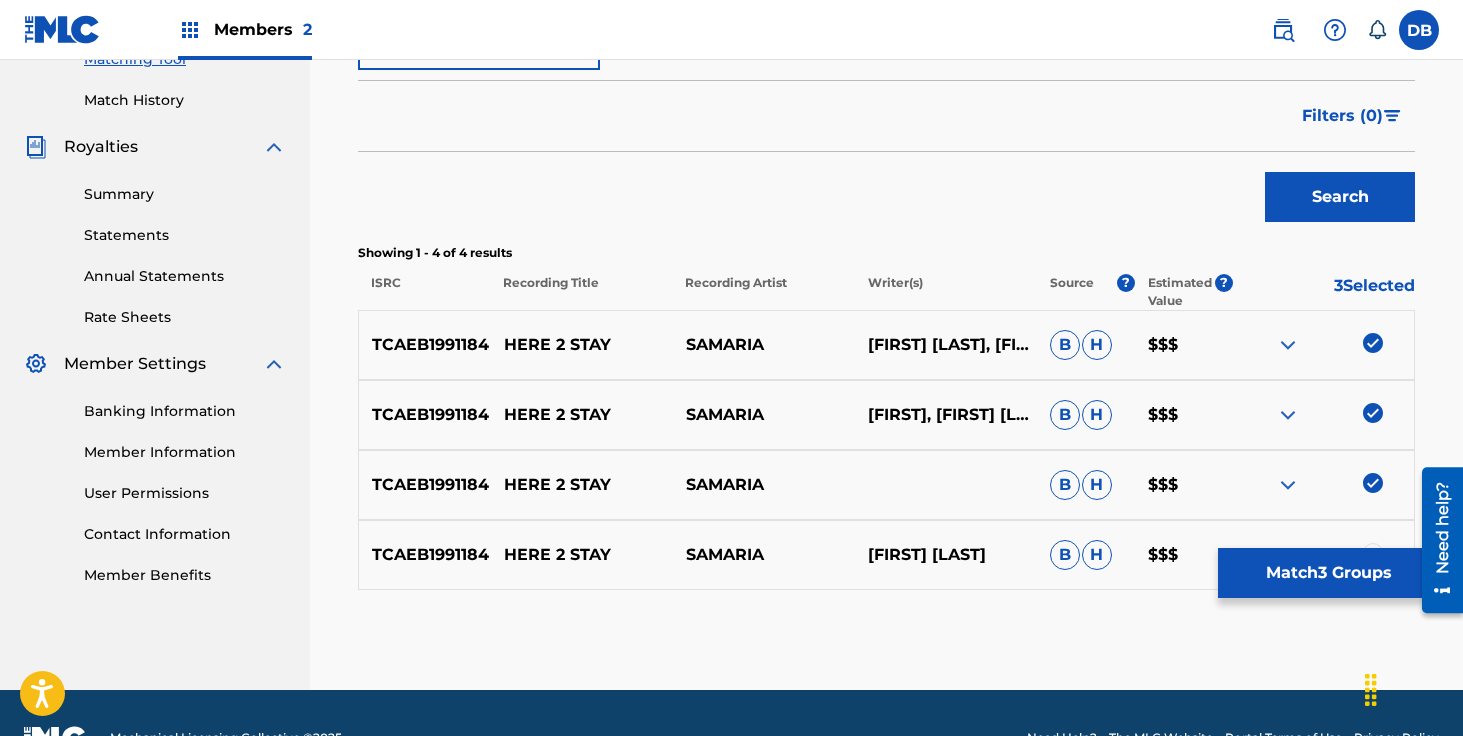 click on "HERE 2 STAY [FIRST] [FIRST], [FIRST] [LAST] B H $$" at bounding box center (886, 555) 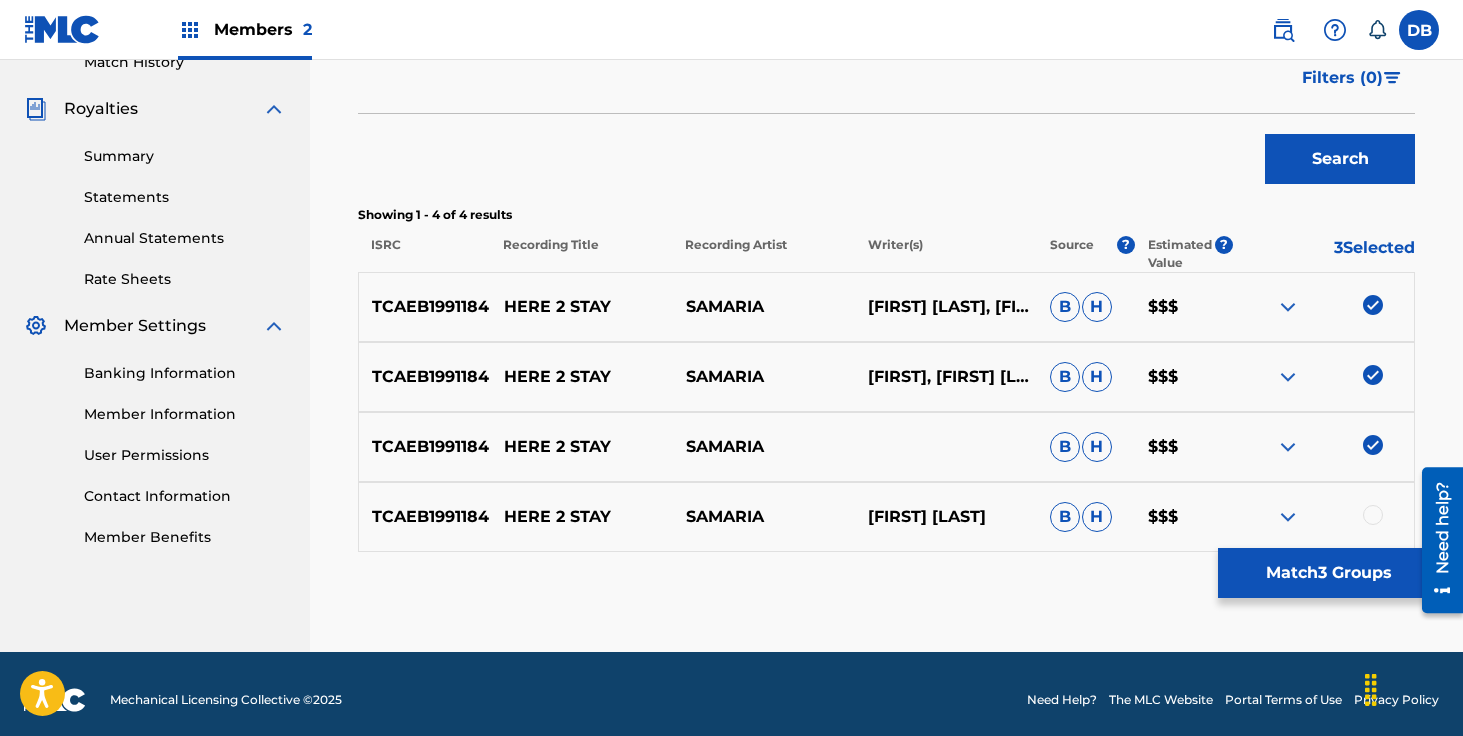scroll, scrollTop: 584, scrollLeft: 0, axis: vertical 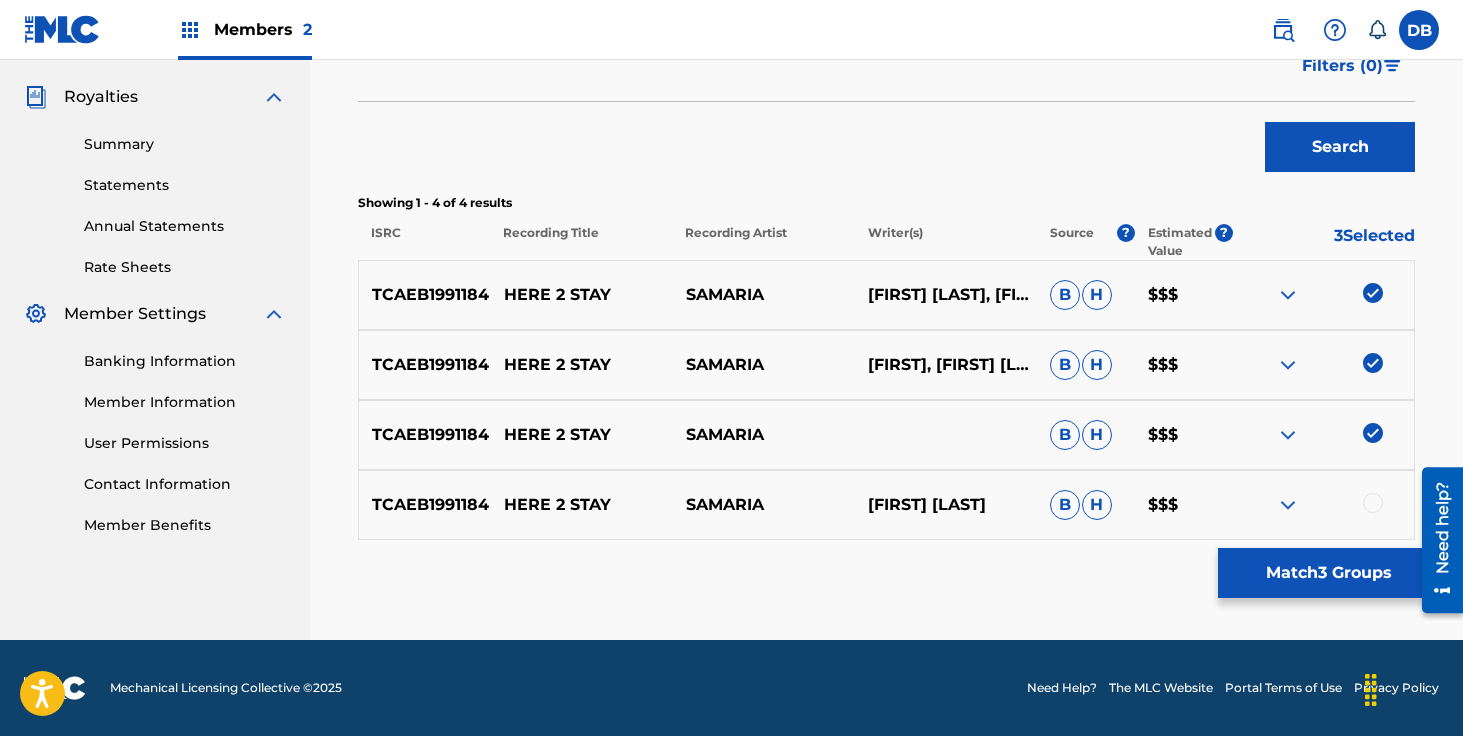 click at bounding box center [1373, 503] 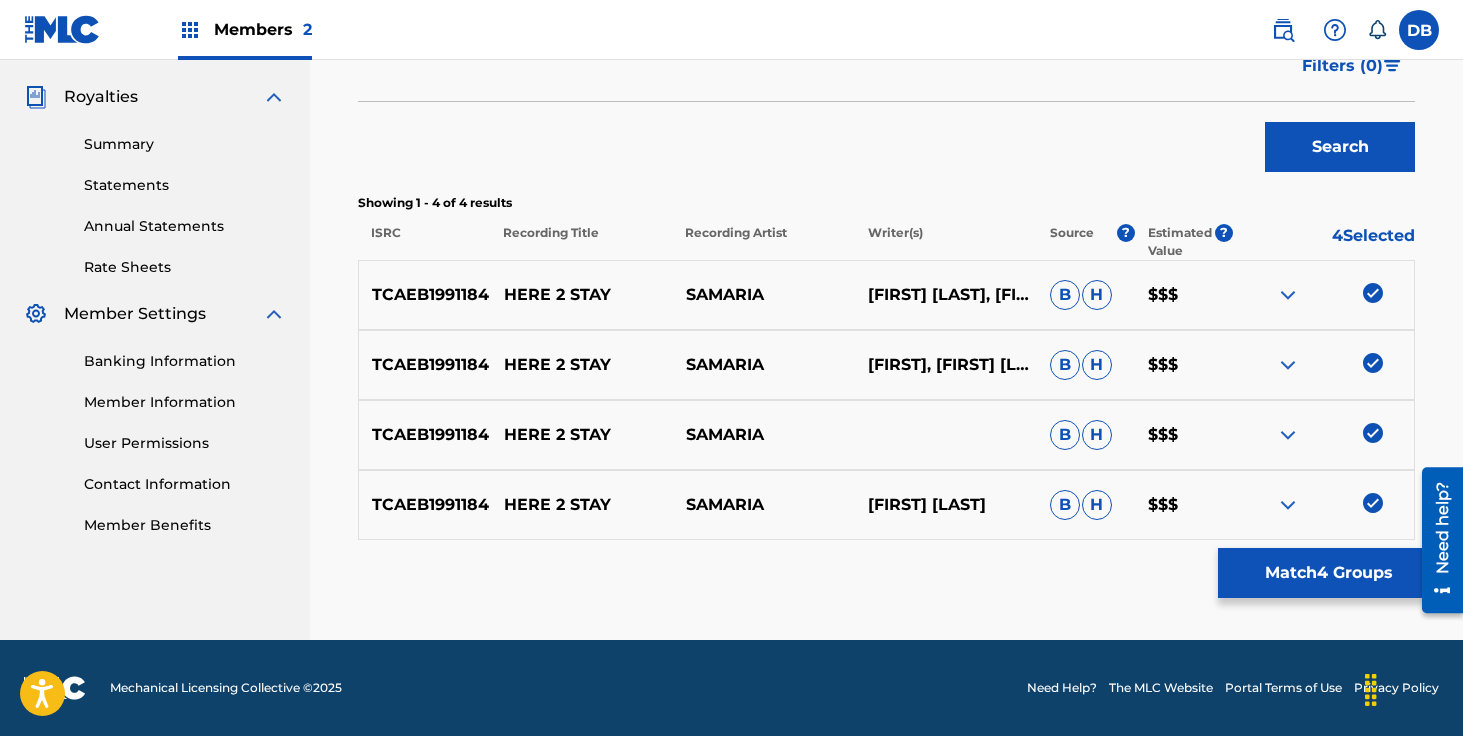 click on "Match  4 Groups" at bounding box center [1328, 573] 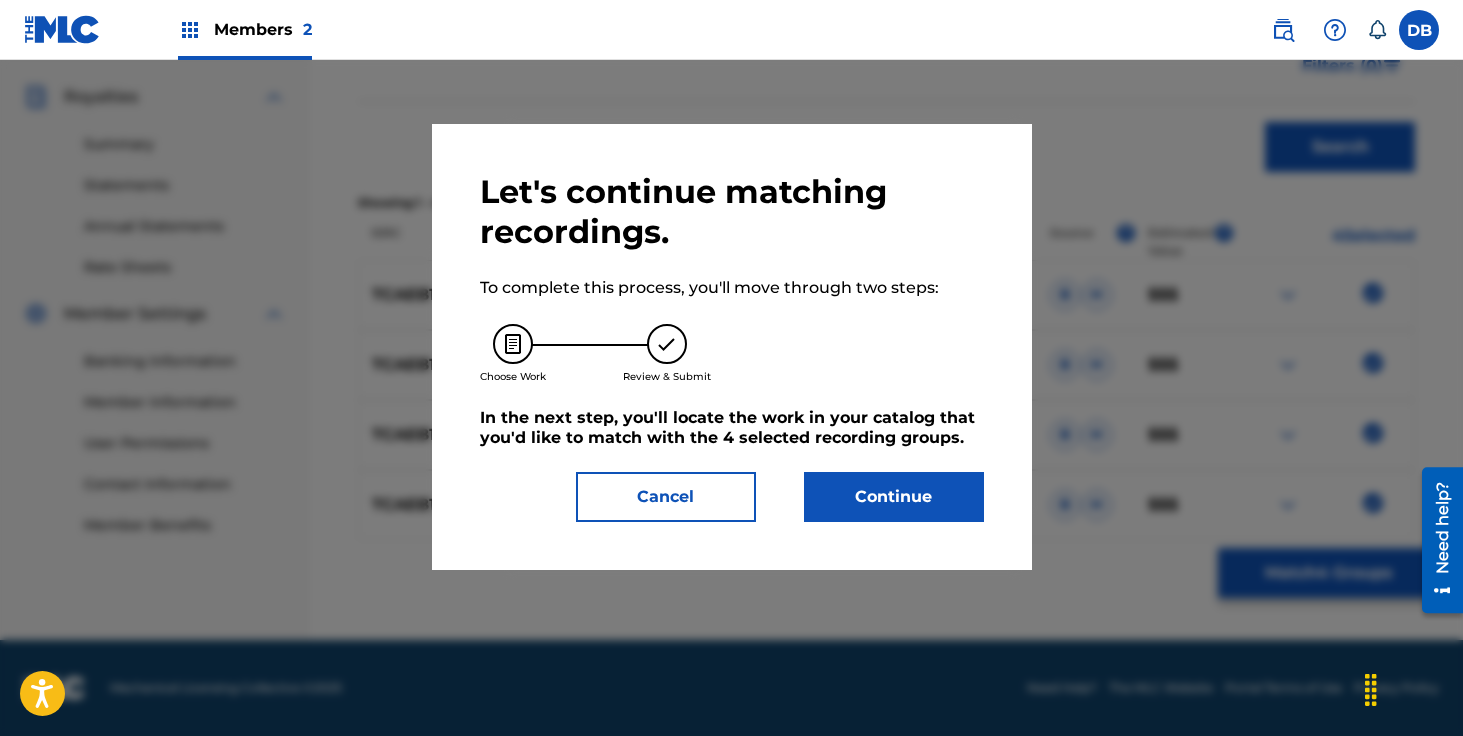click on "Continue" at bounding box center [894, 497] 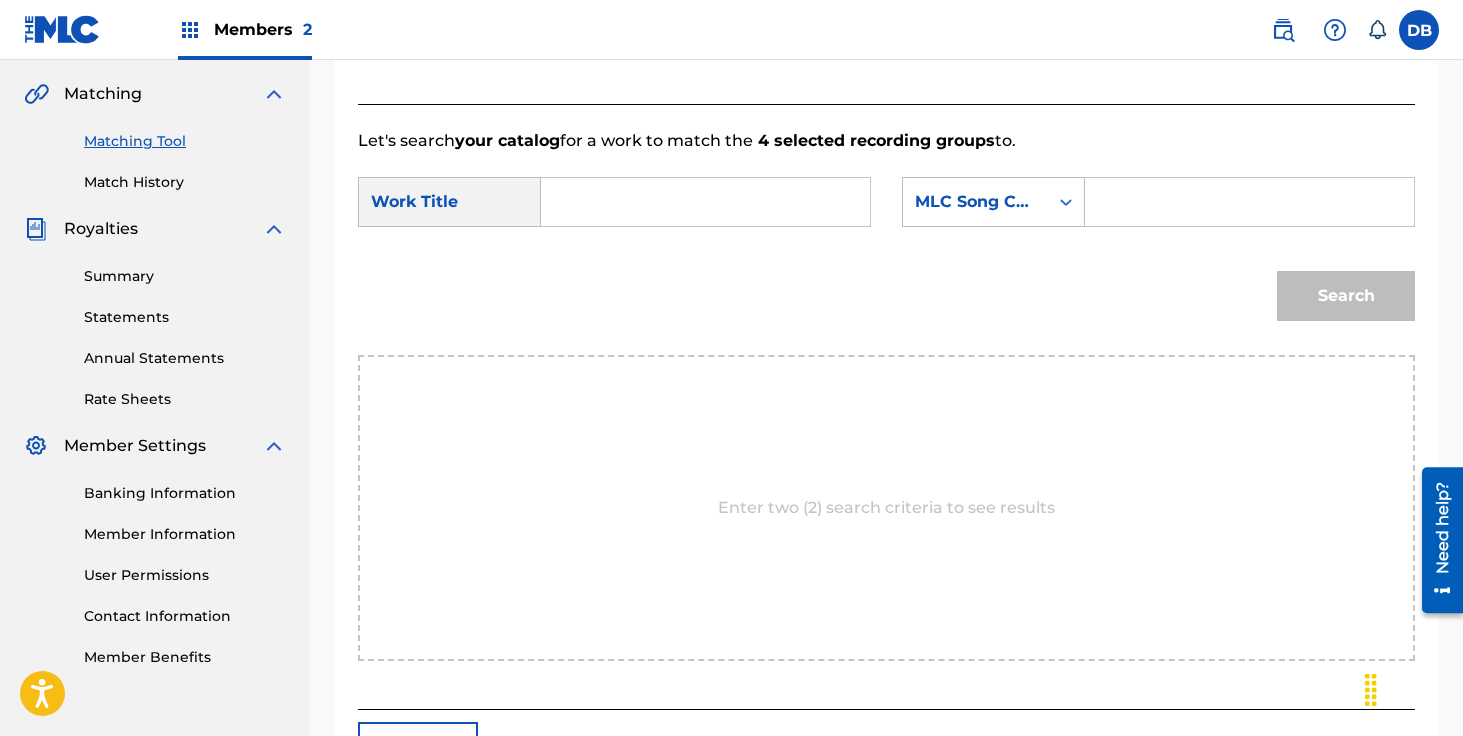 scroll, scrollTop: 355, scrollLeft: 0, axis: vertical 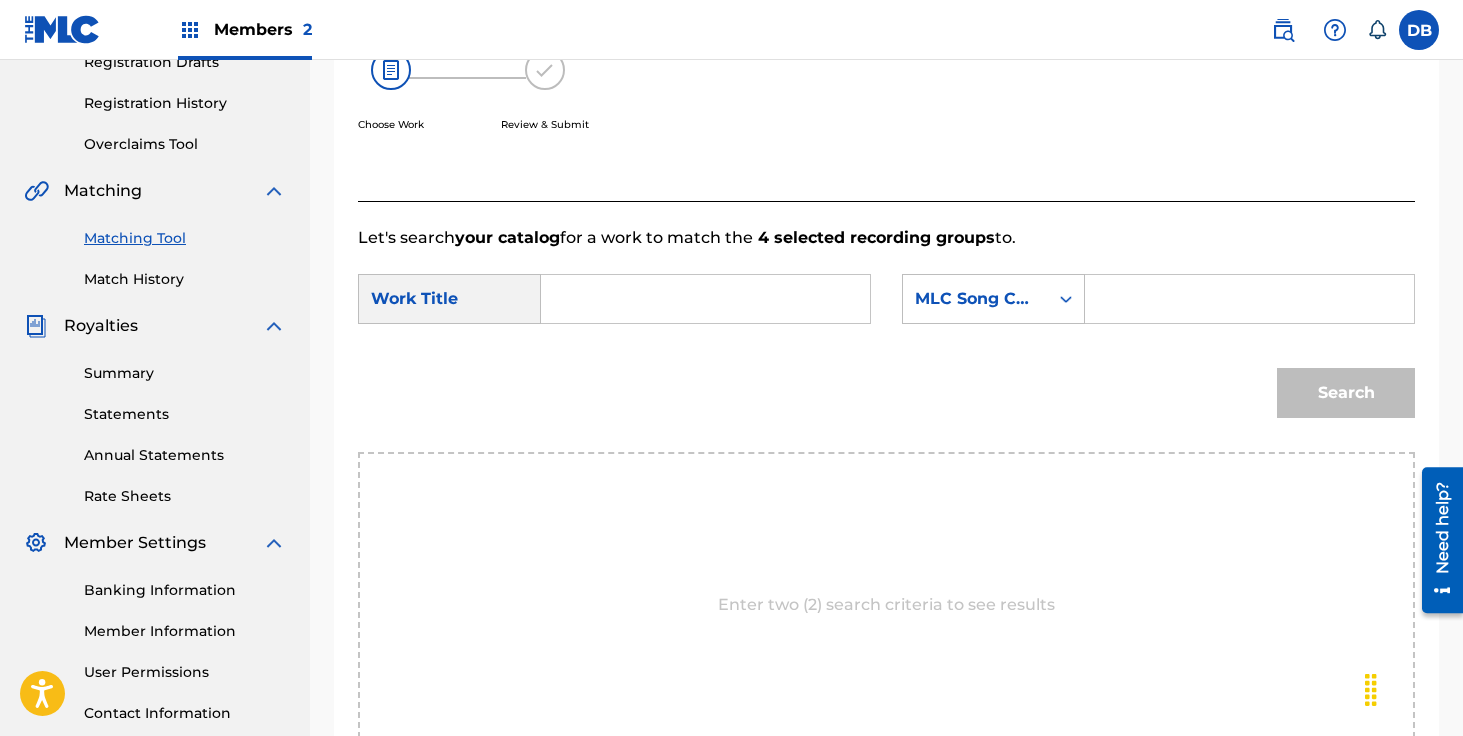 click at bounding box center [705, 299] 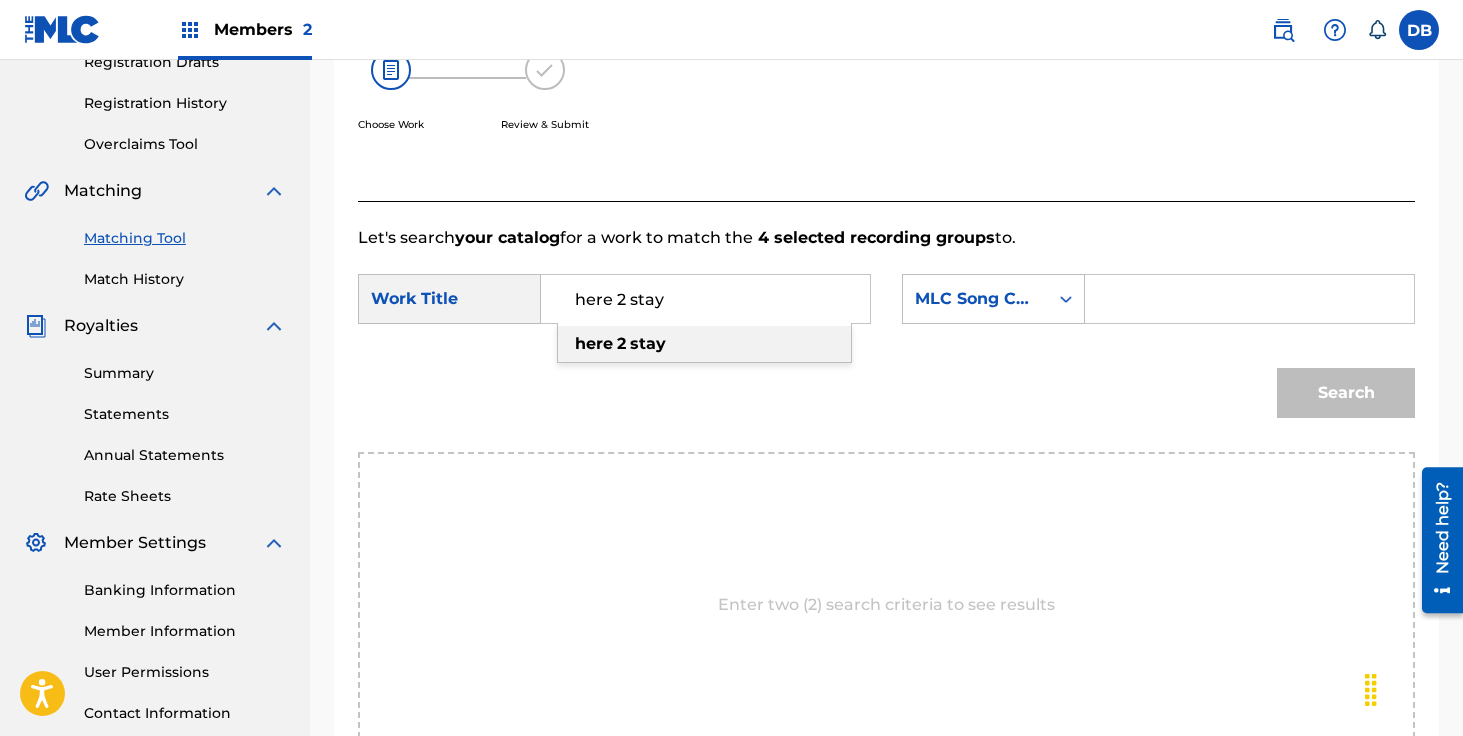 type on "here 2 stay" 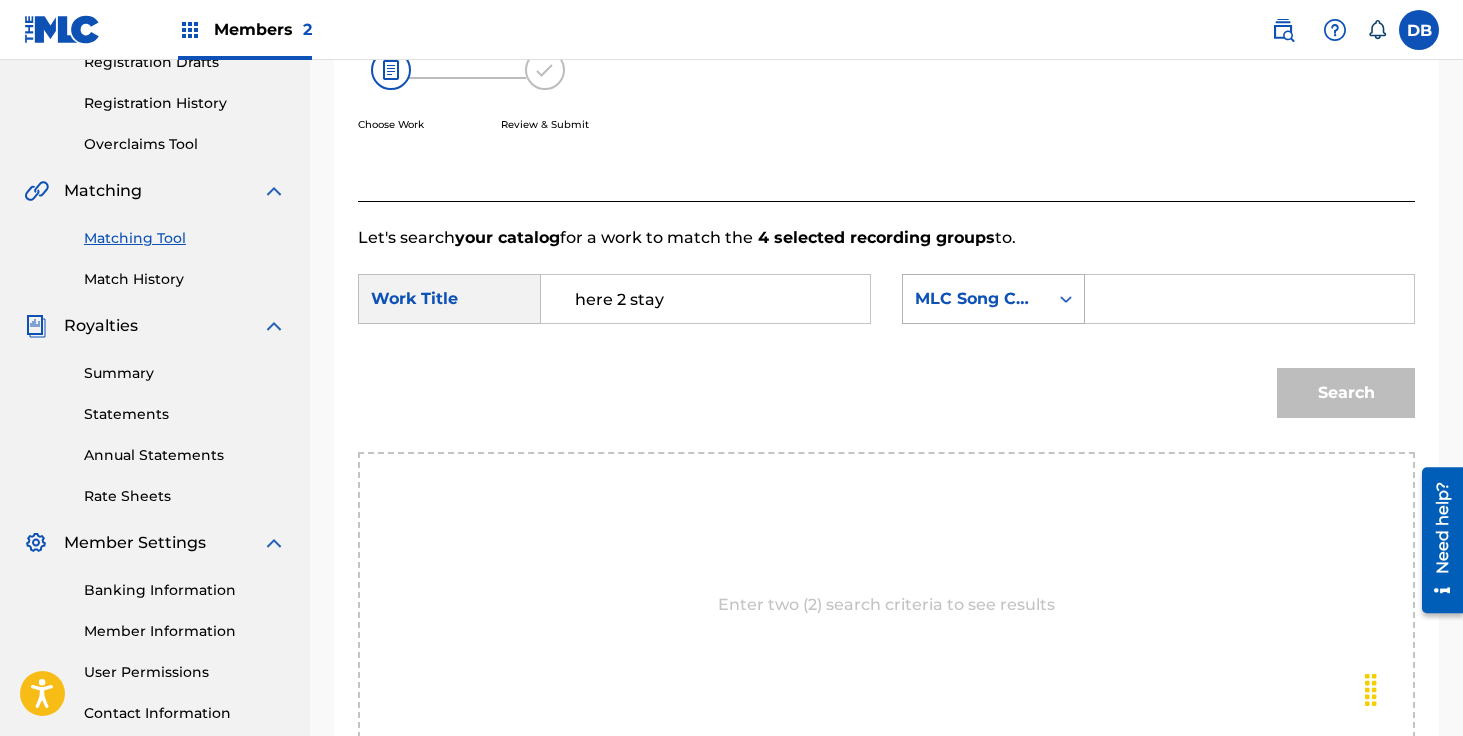 click on "MLC Song Code" at bounding box center (975, 299) 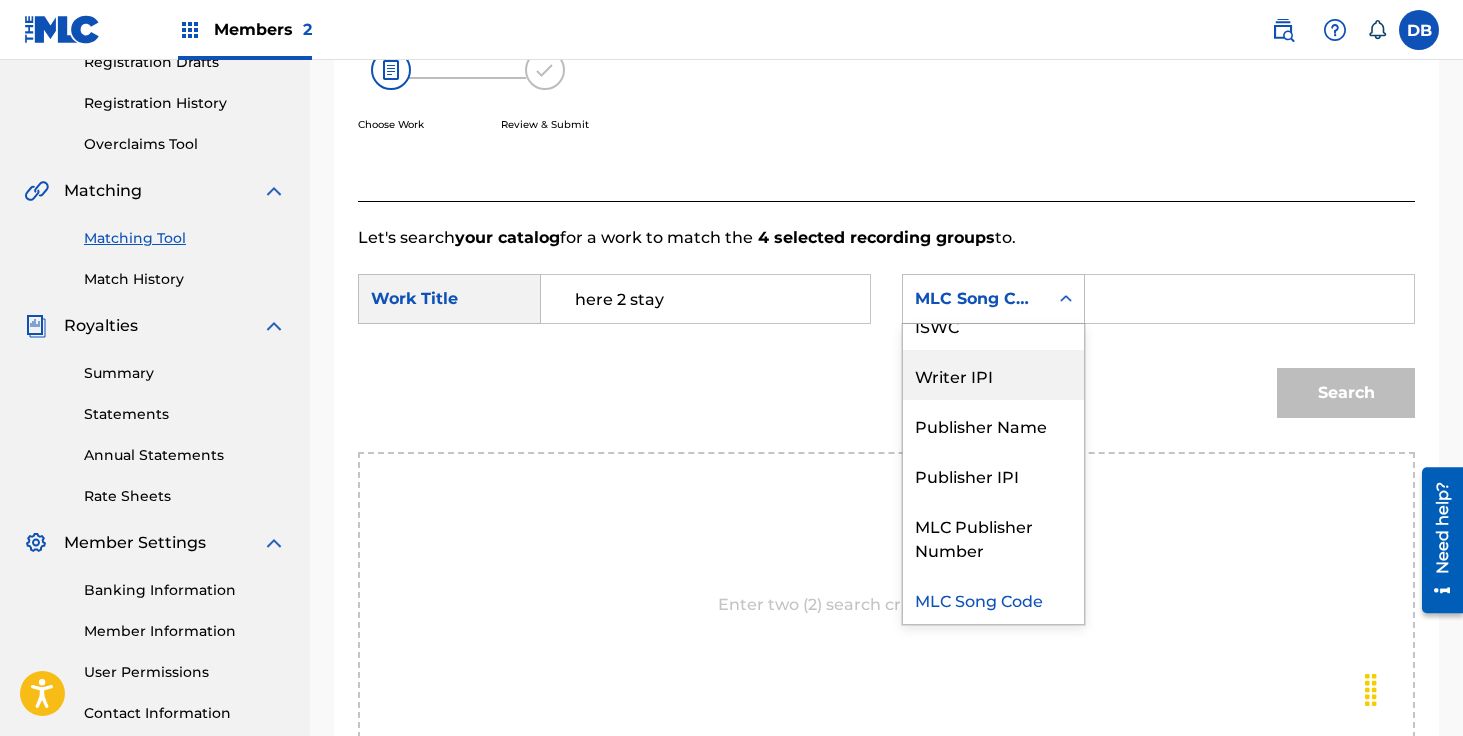 scroll, scrollTop: 0, scrollLeft: 0, axis: both 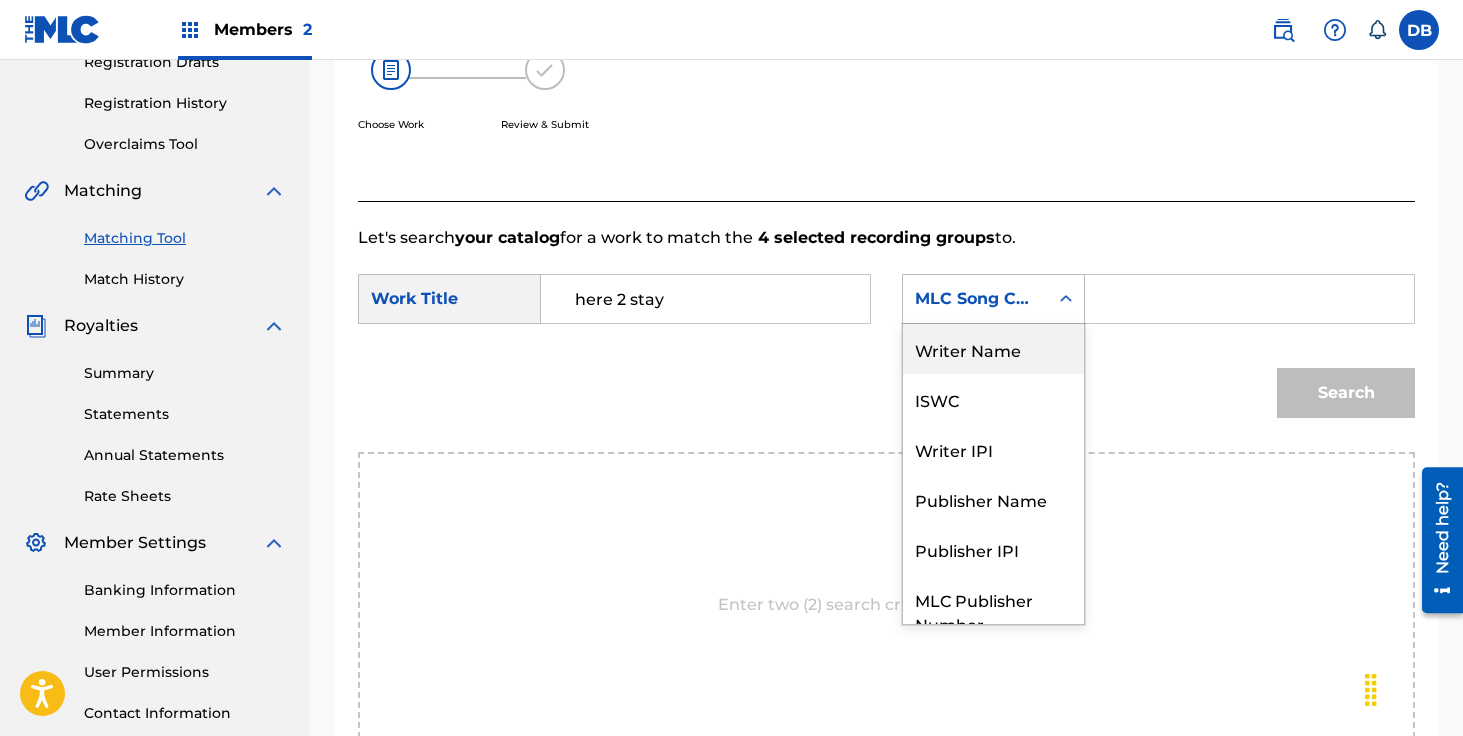 click on "Writer Name" at bounding box center (993, 349) 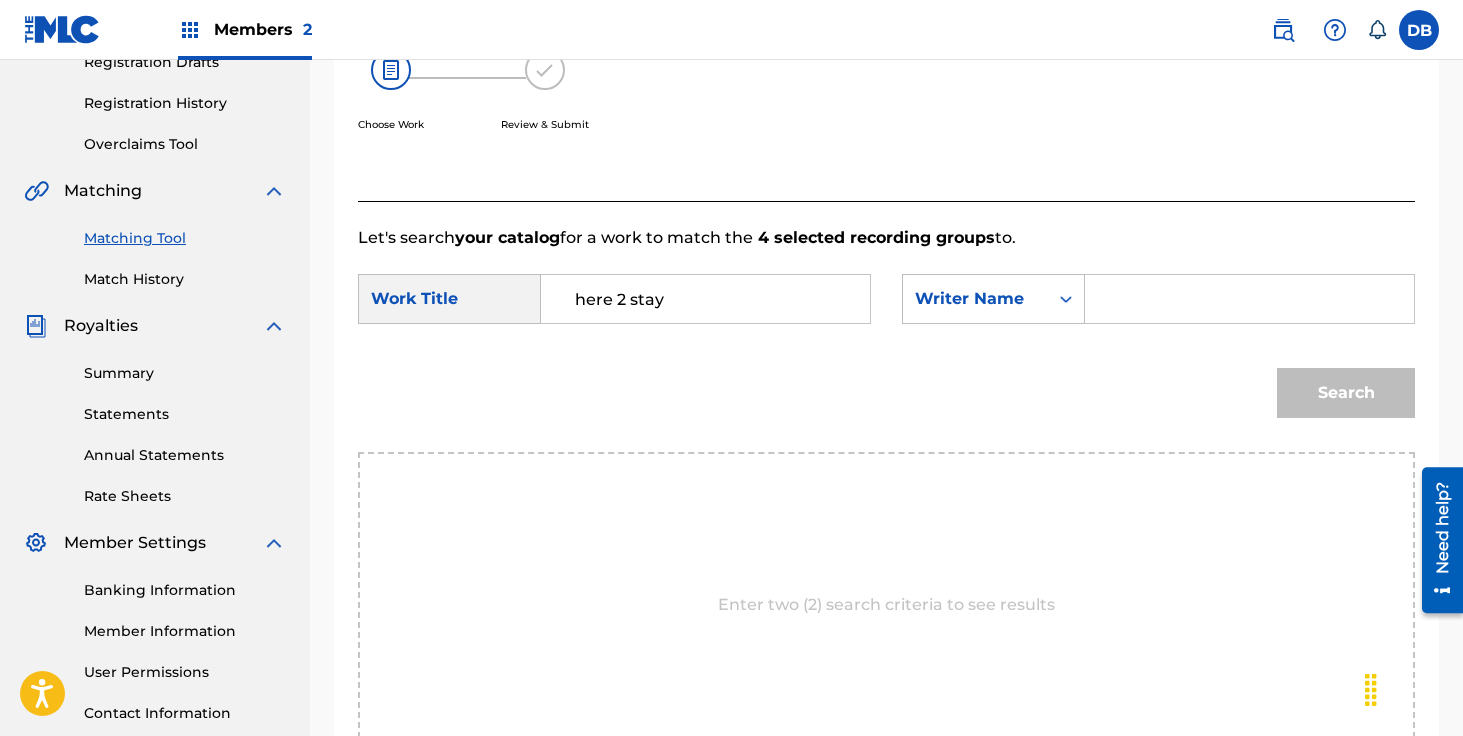click at bounding box center [1249, 299] 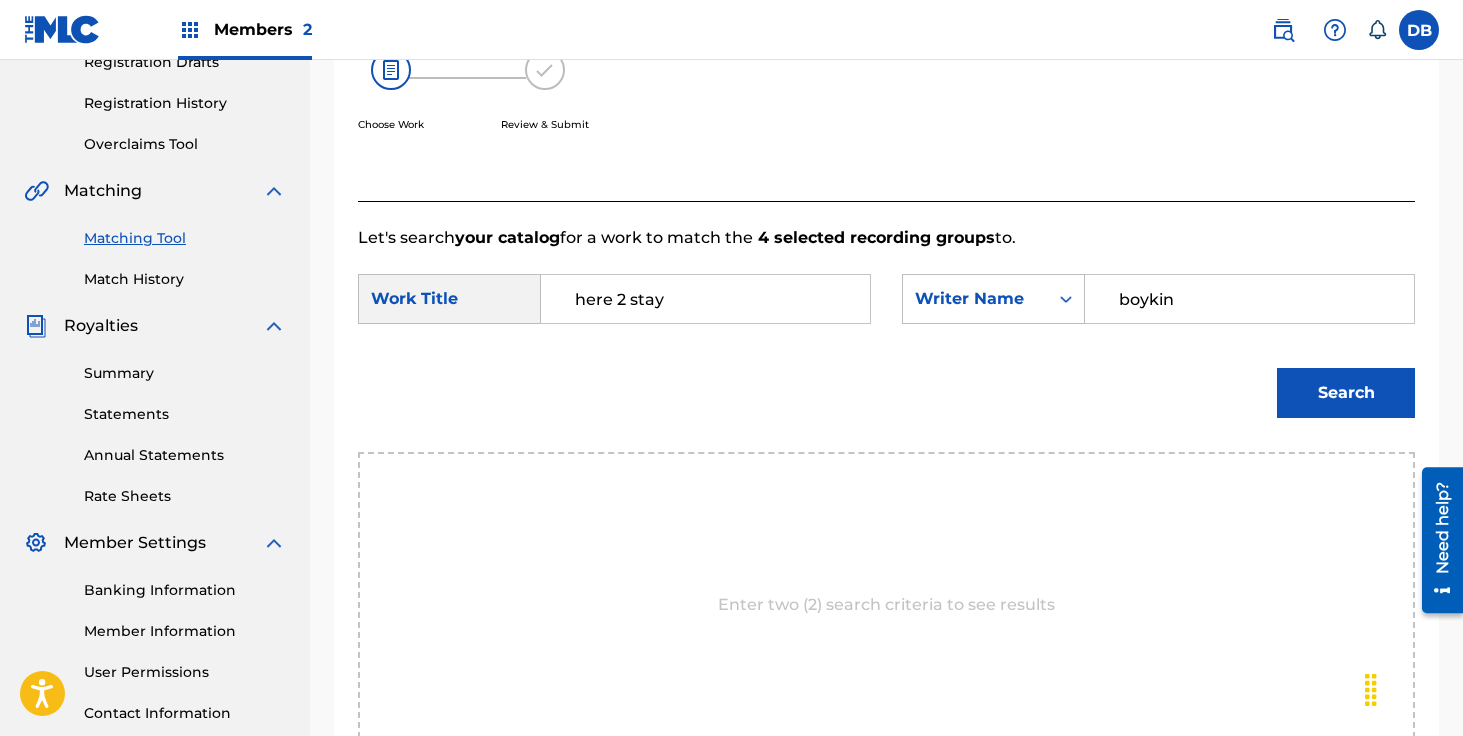 type on "Boykin" 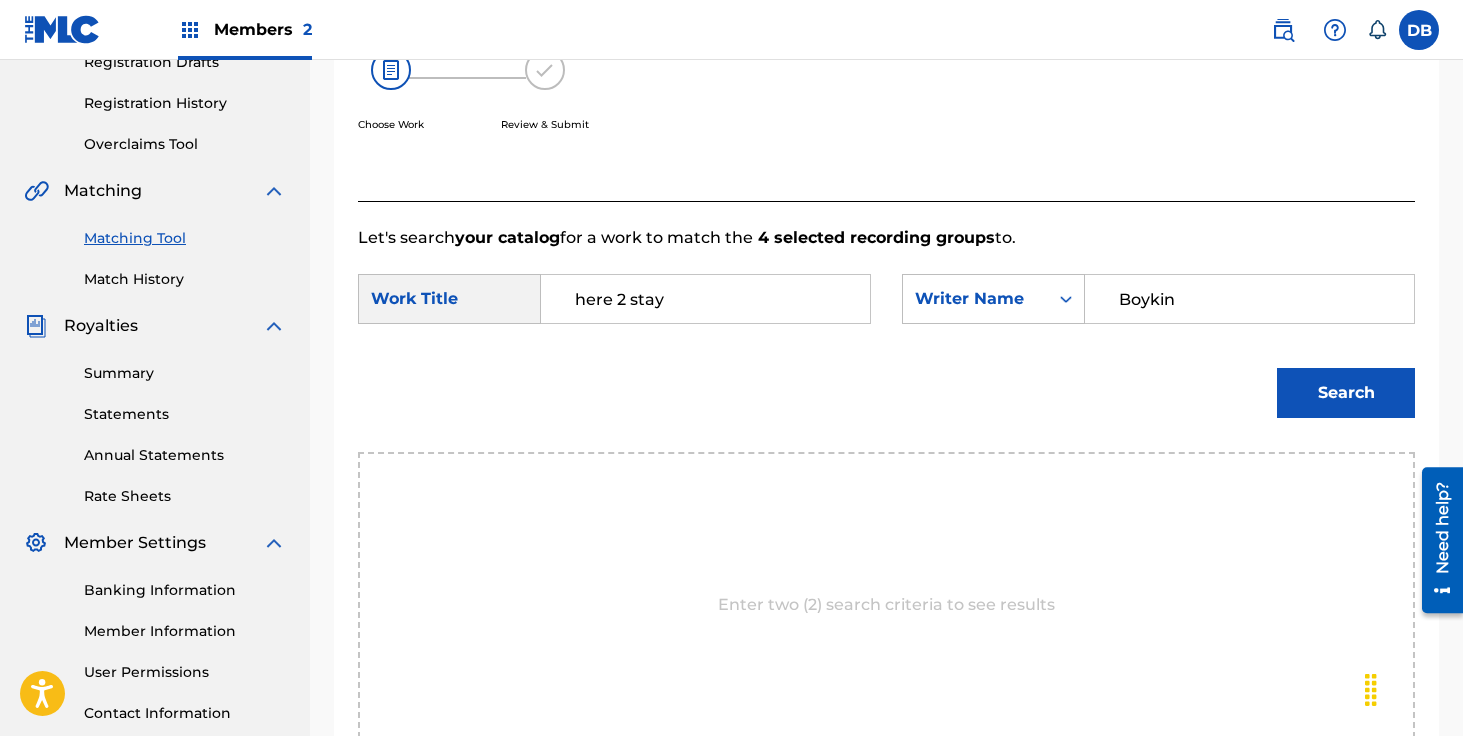 click on "Search" at bounding box center (1346, 393) 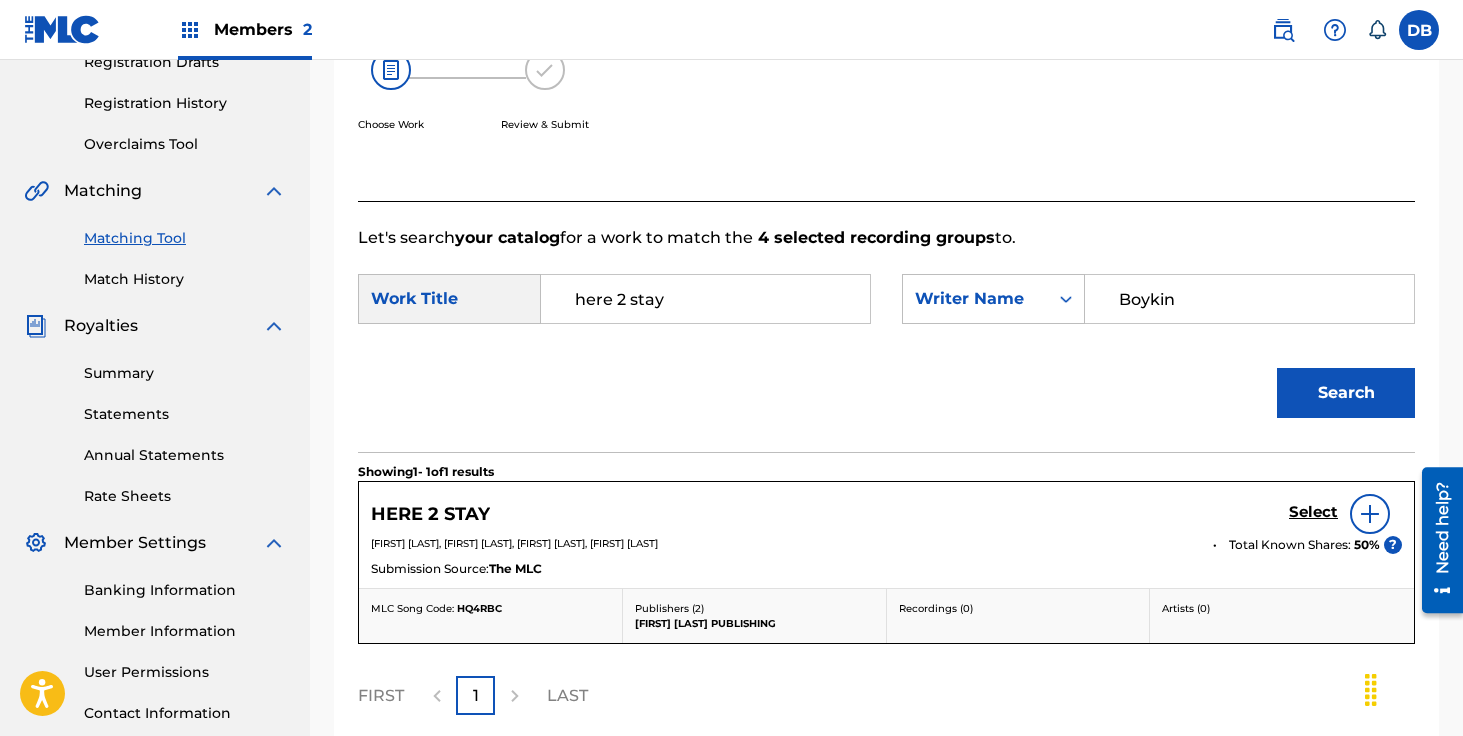 click on "Select" at bounding box center (1313, 512) 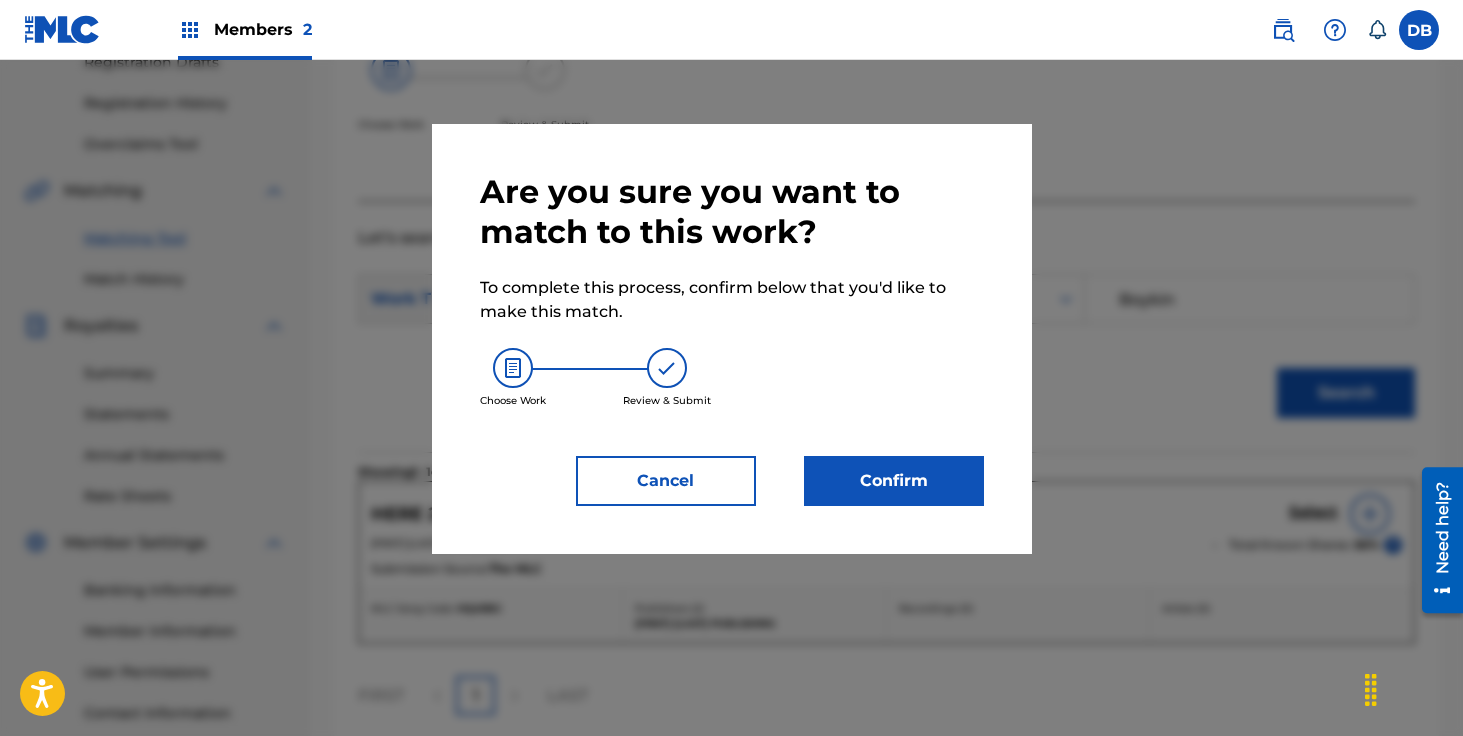 click on "Confirm" at bounding box center [894, 481] 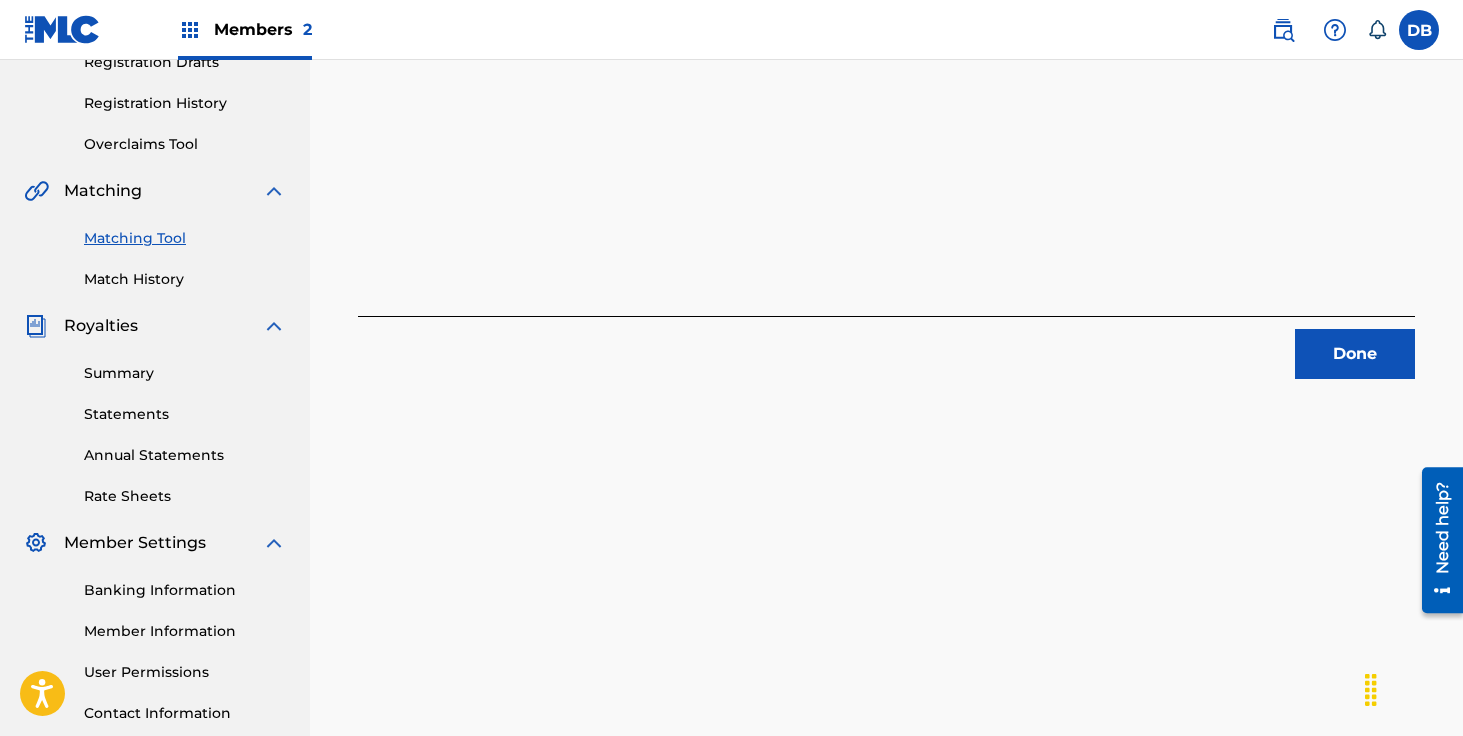 click on "Done" at bounding box center [1355, 354] 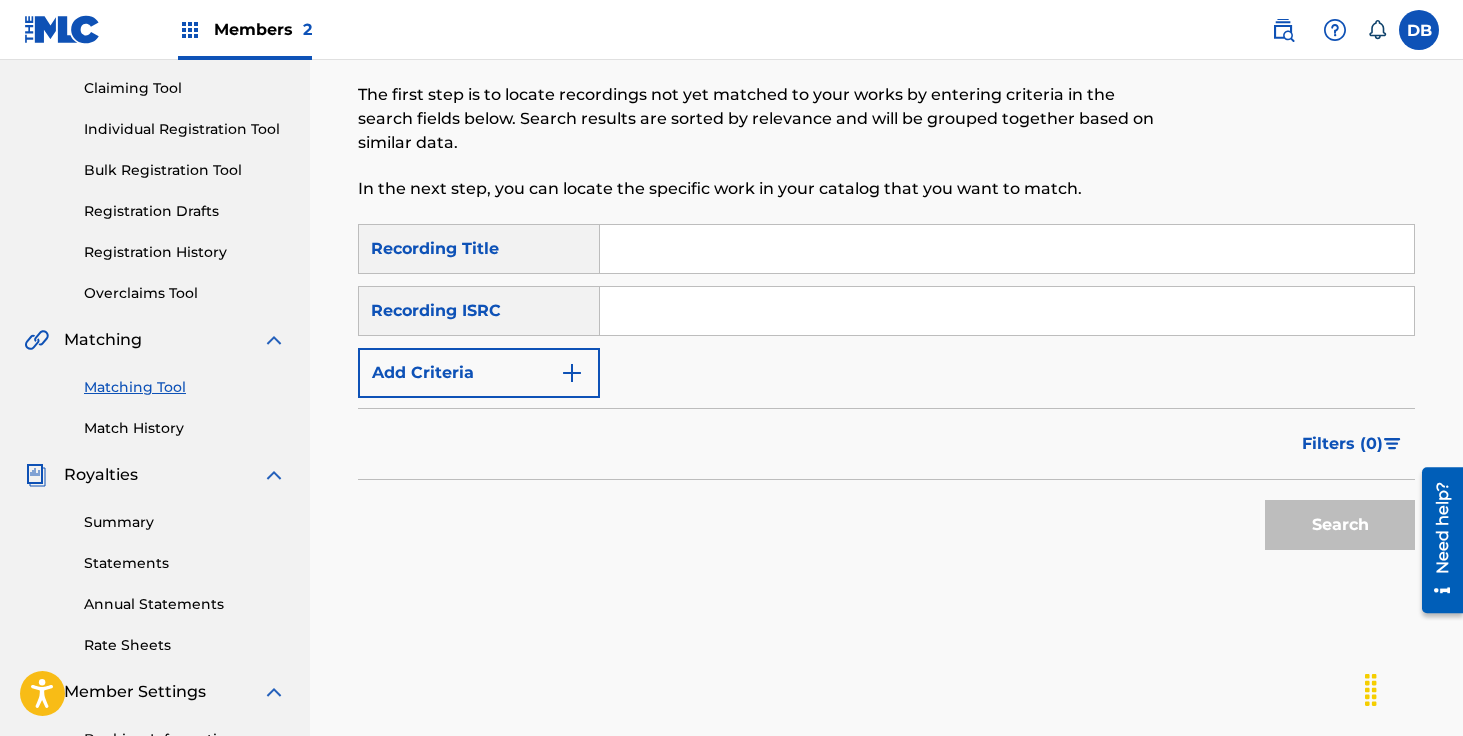 scroll, scrollTop: 0, scrollLeft: 0, axis: both 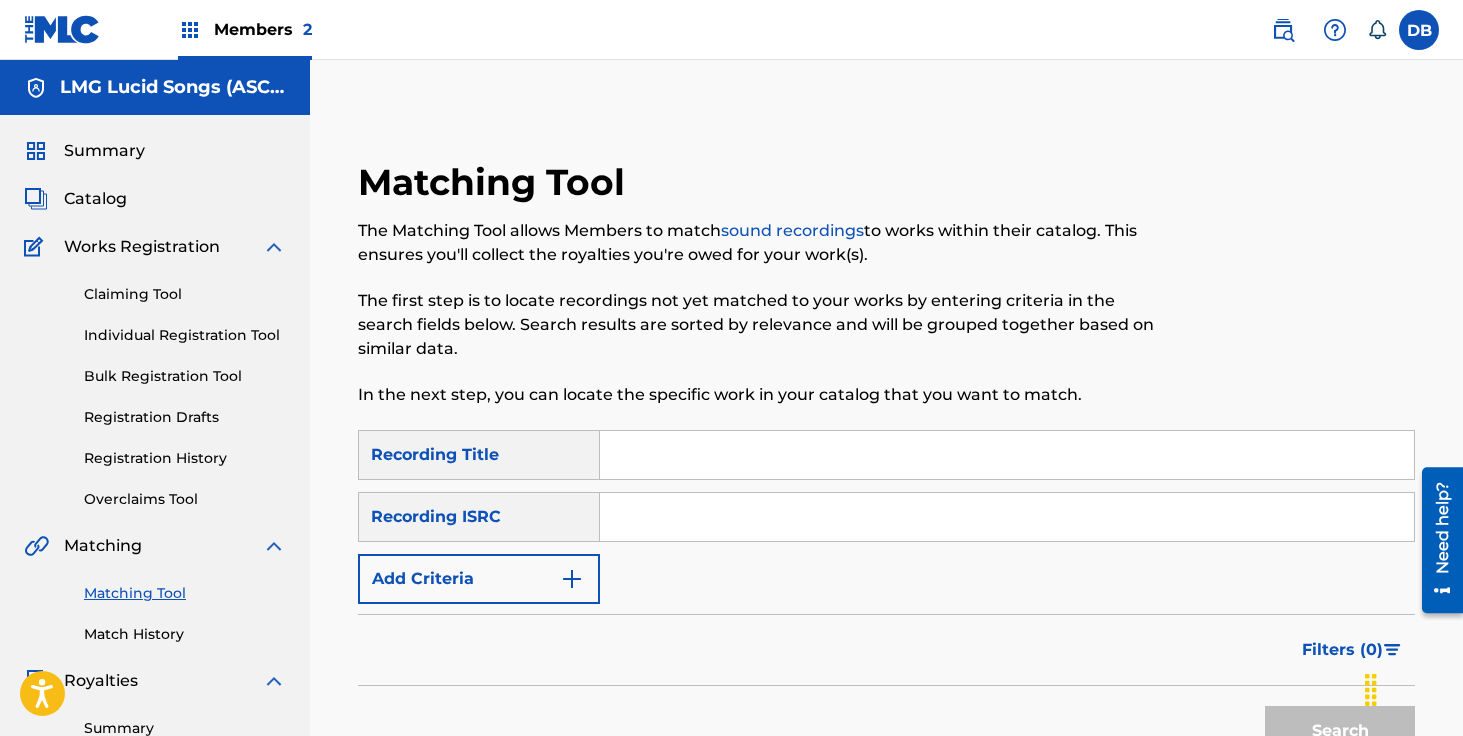 click on "Catalog" at bounding box center (95, 199) 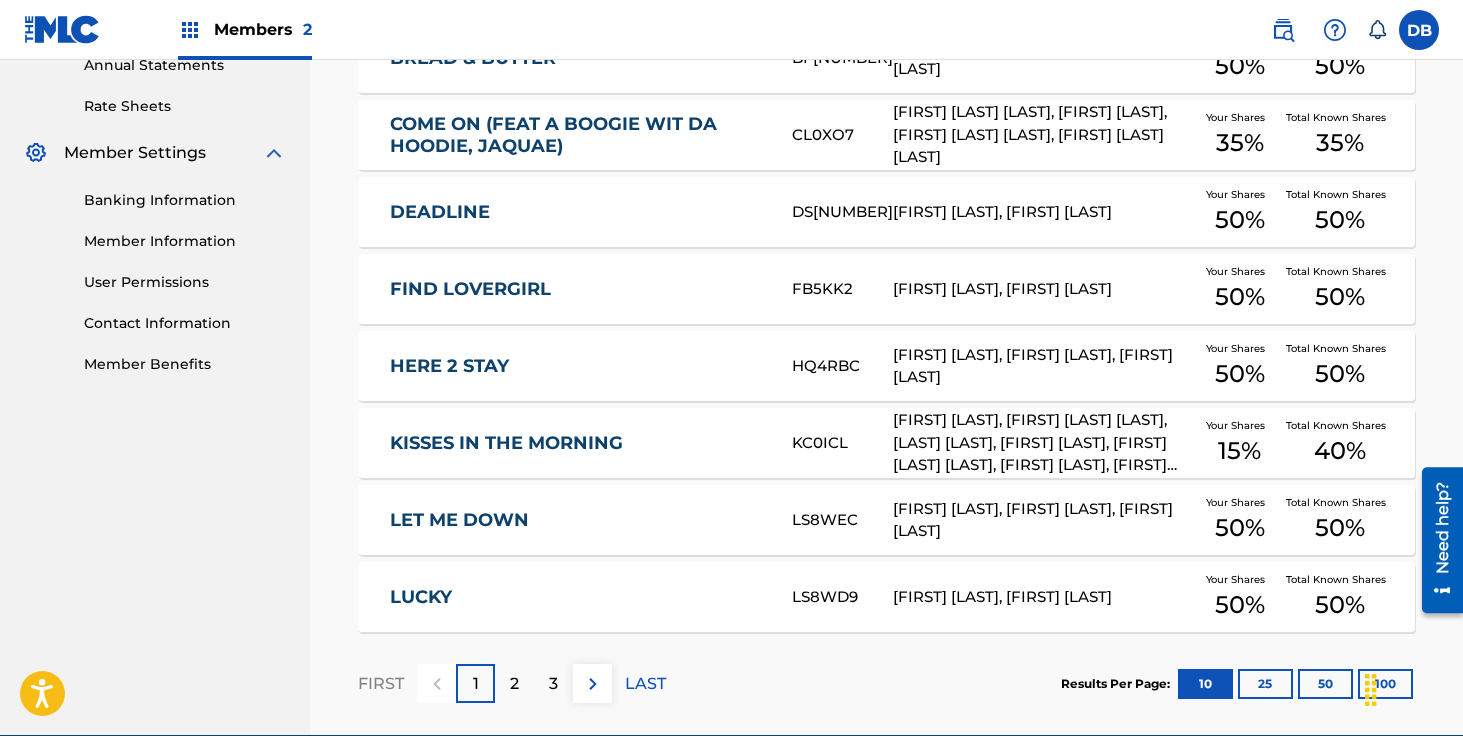 scroll, scrollTop: 761, scrollLeft: 0, axis: vertical 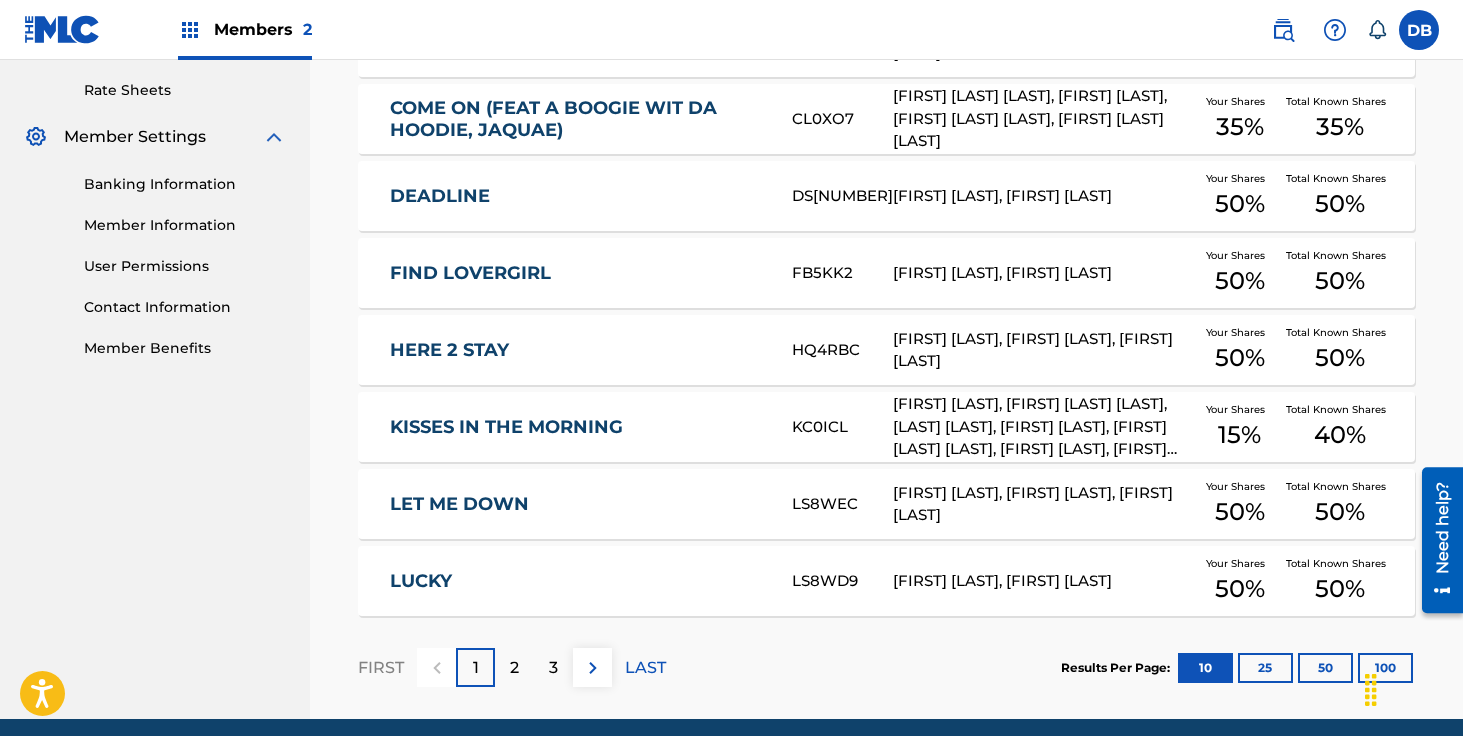 click on "[FIRST] [LAST], [FIRST] [LAST] [LAST], [LAST] [LAST], [FIRST] [LAST], [FIRST] [LAST] [LAST], [FIRST] [LAST], [FIRST] [LAST], [FIRST] [LAST]" at bounding box center [1043, 427] 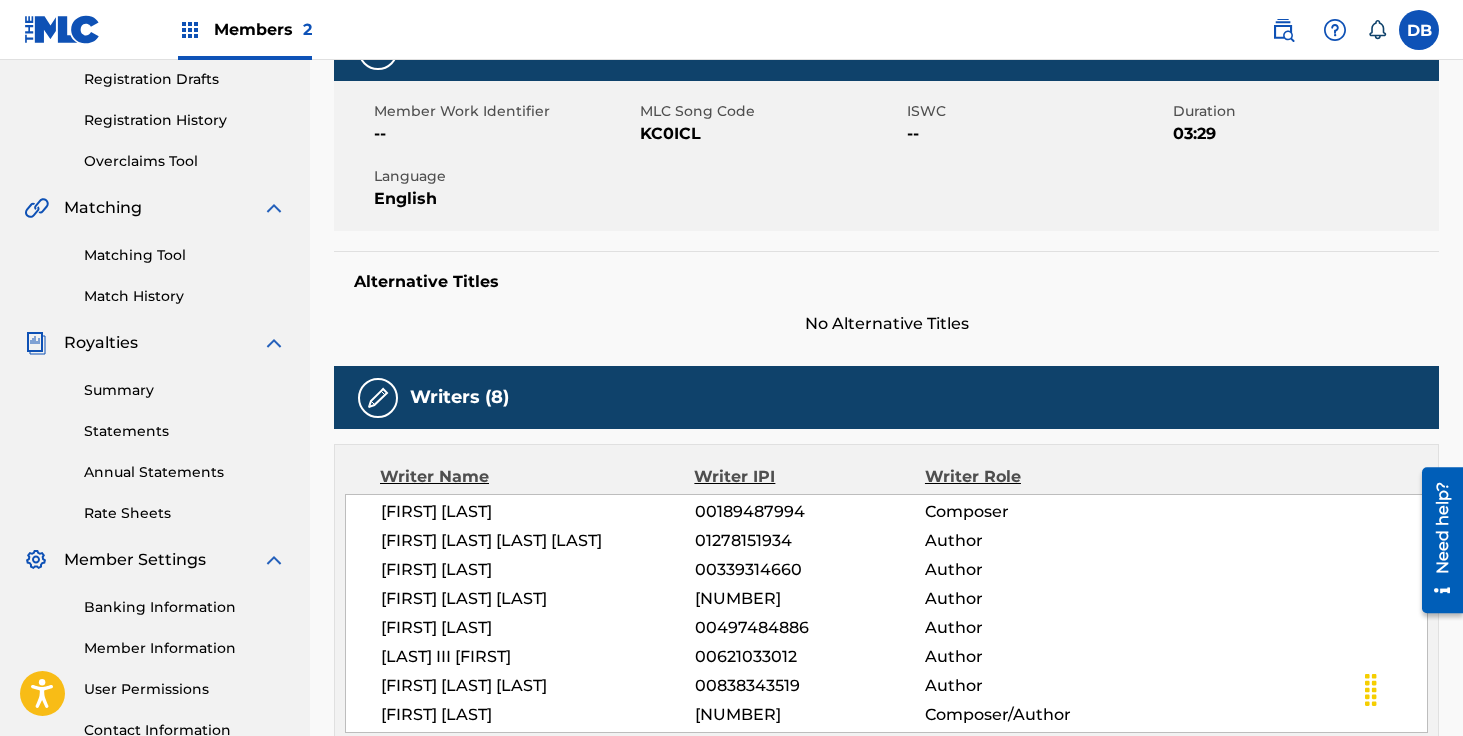 scroll, scrollTop: 242, scrollLeft: 0, axis: vertical 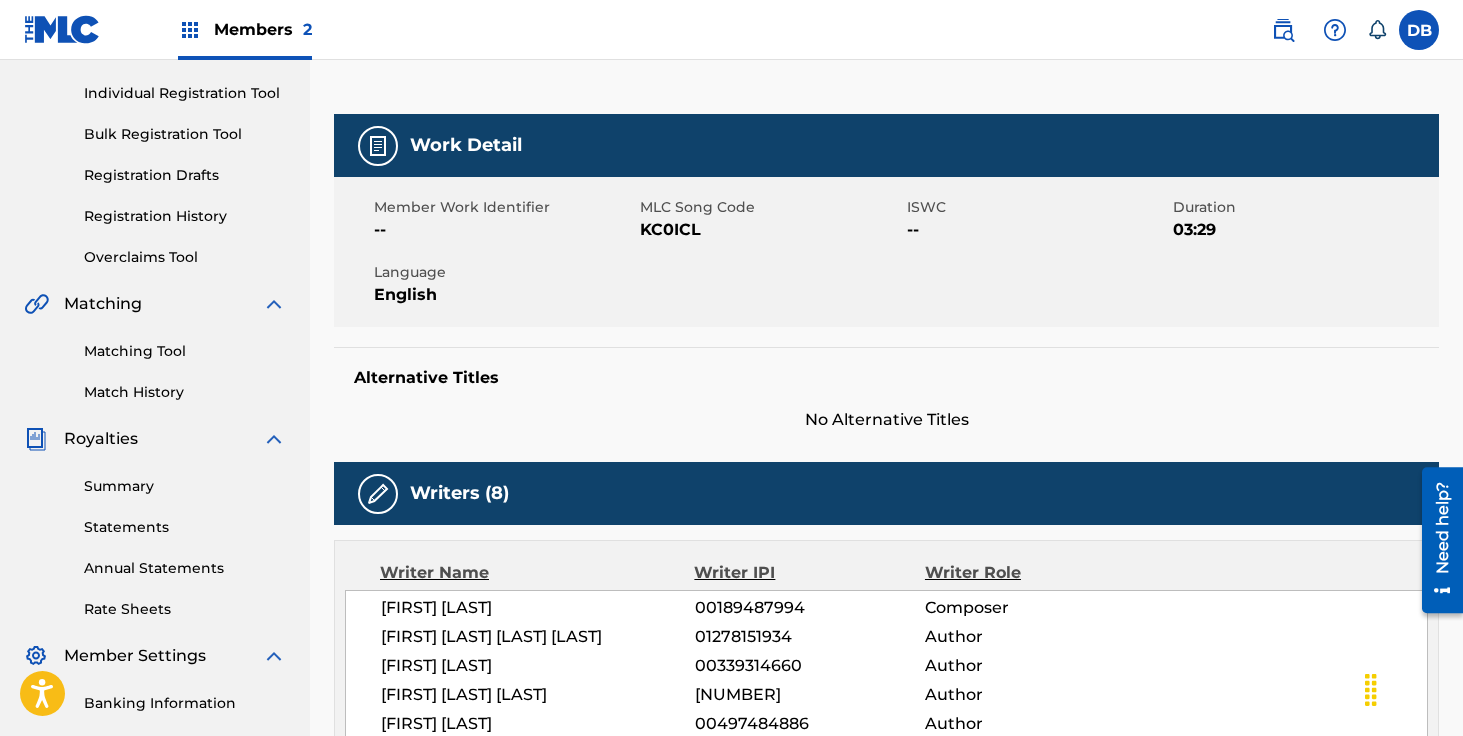click on "Matching Tool" at bounding box center (185, 351) 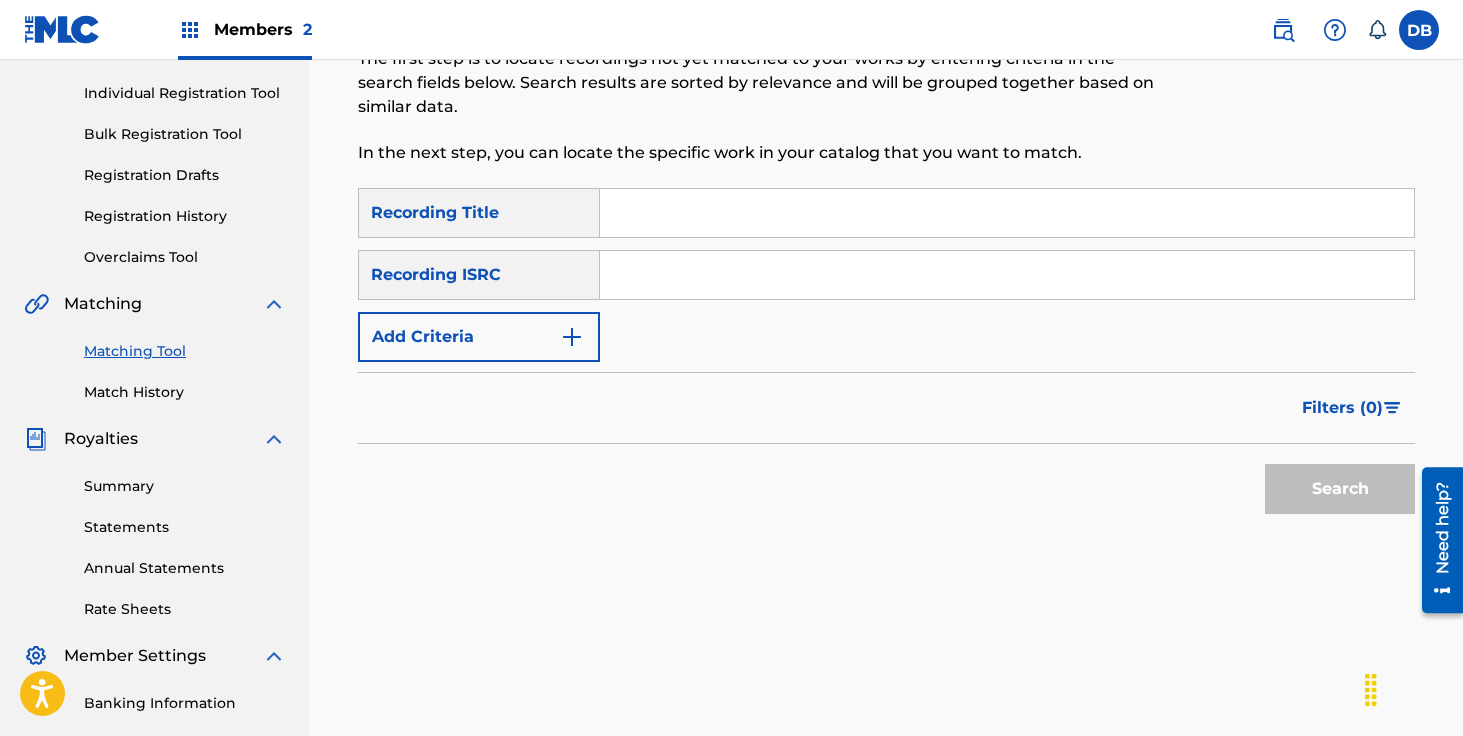 scroll, scrollTop: 0, scrollLeft: 0, axis: both 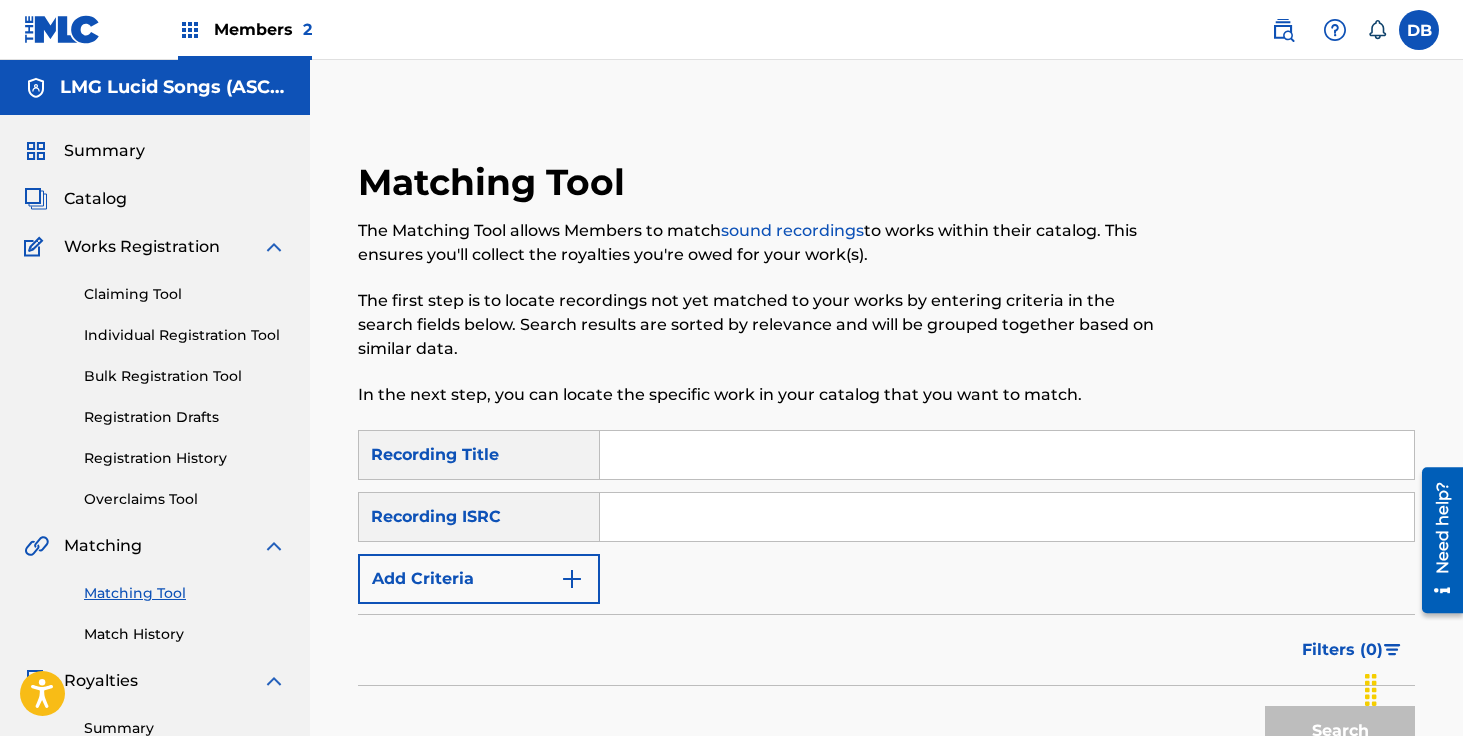 click at bounding box center [1007, 455] 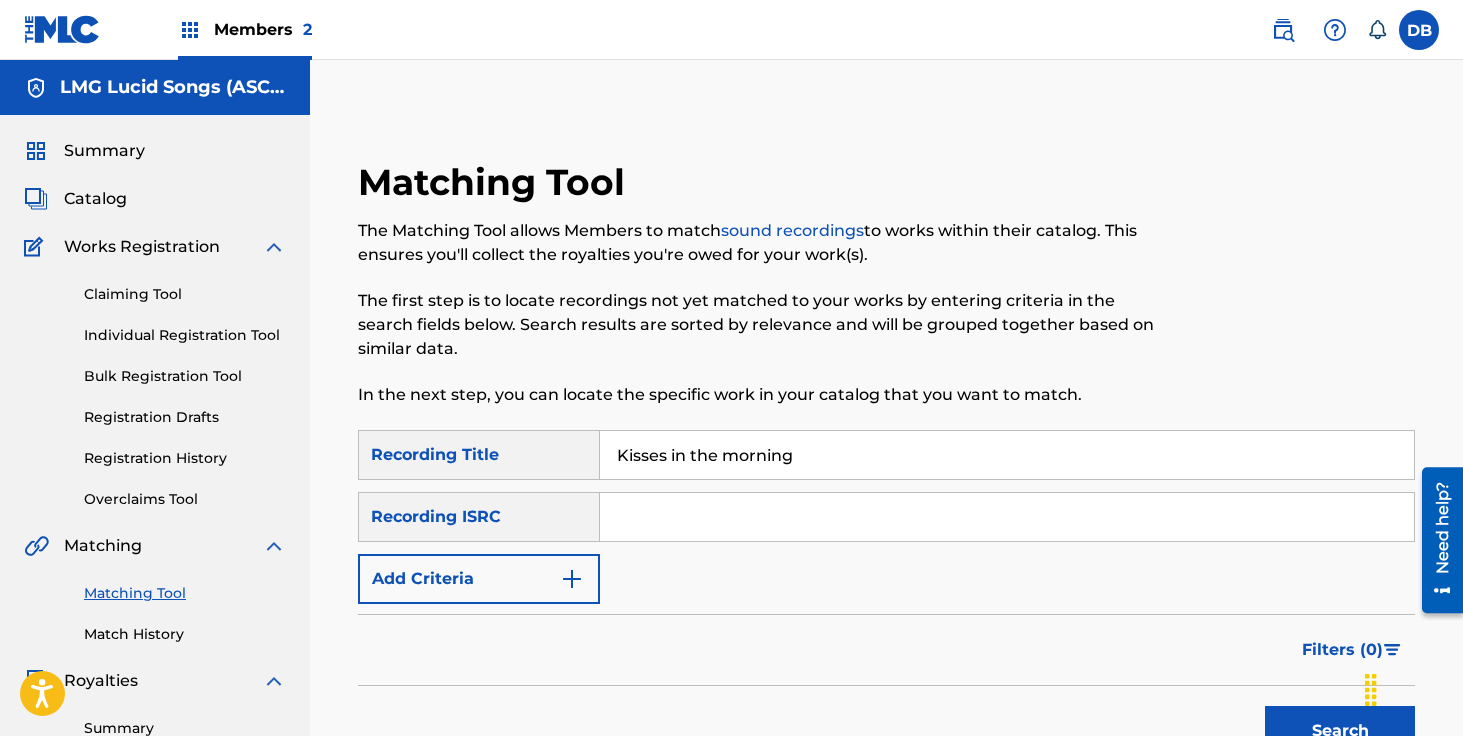 type on "Kisses in the morning" 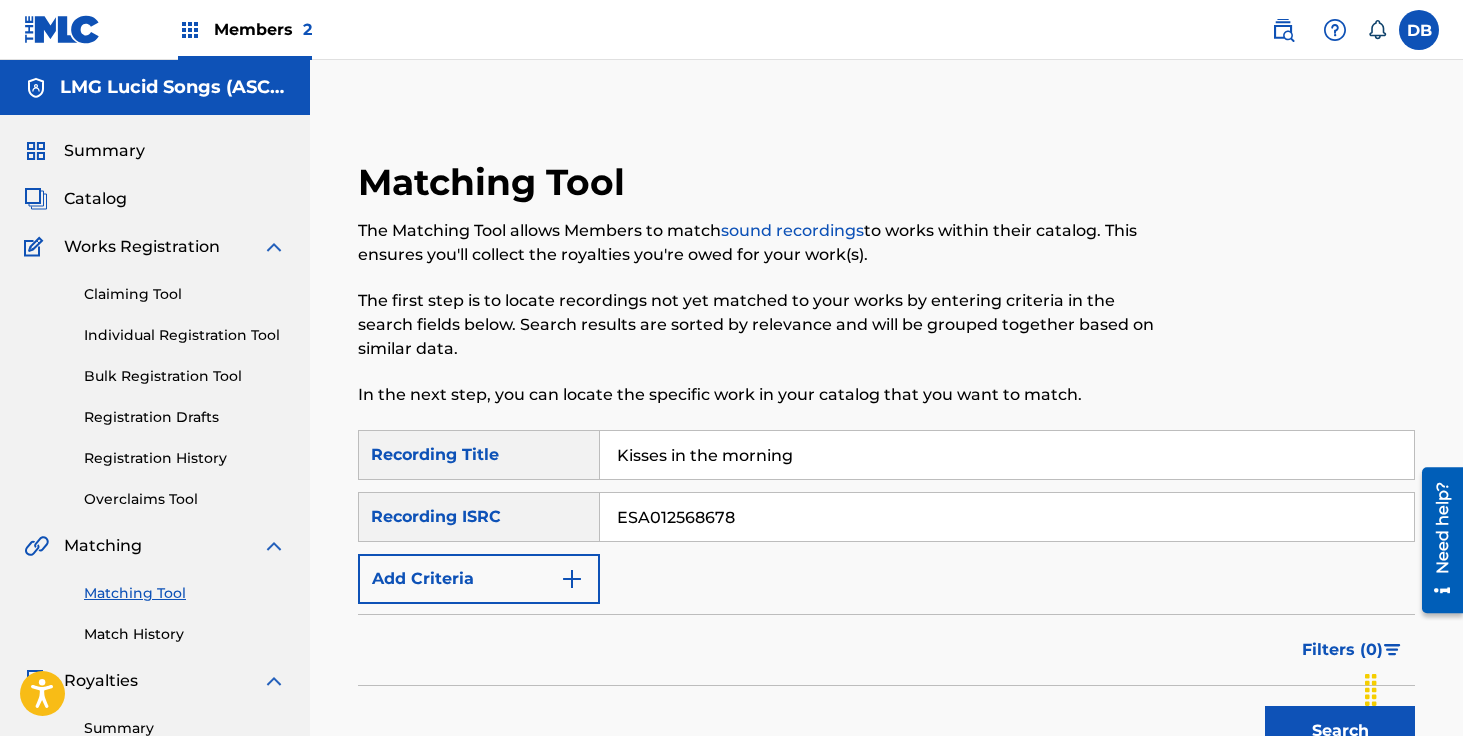 type on "ESA012568678" 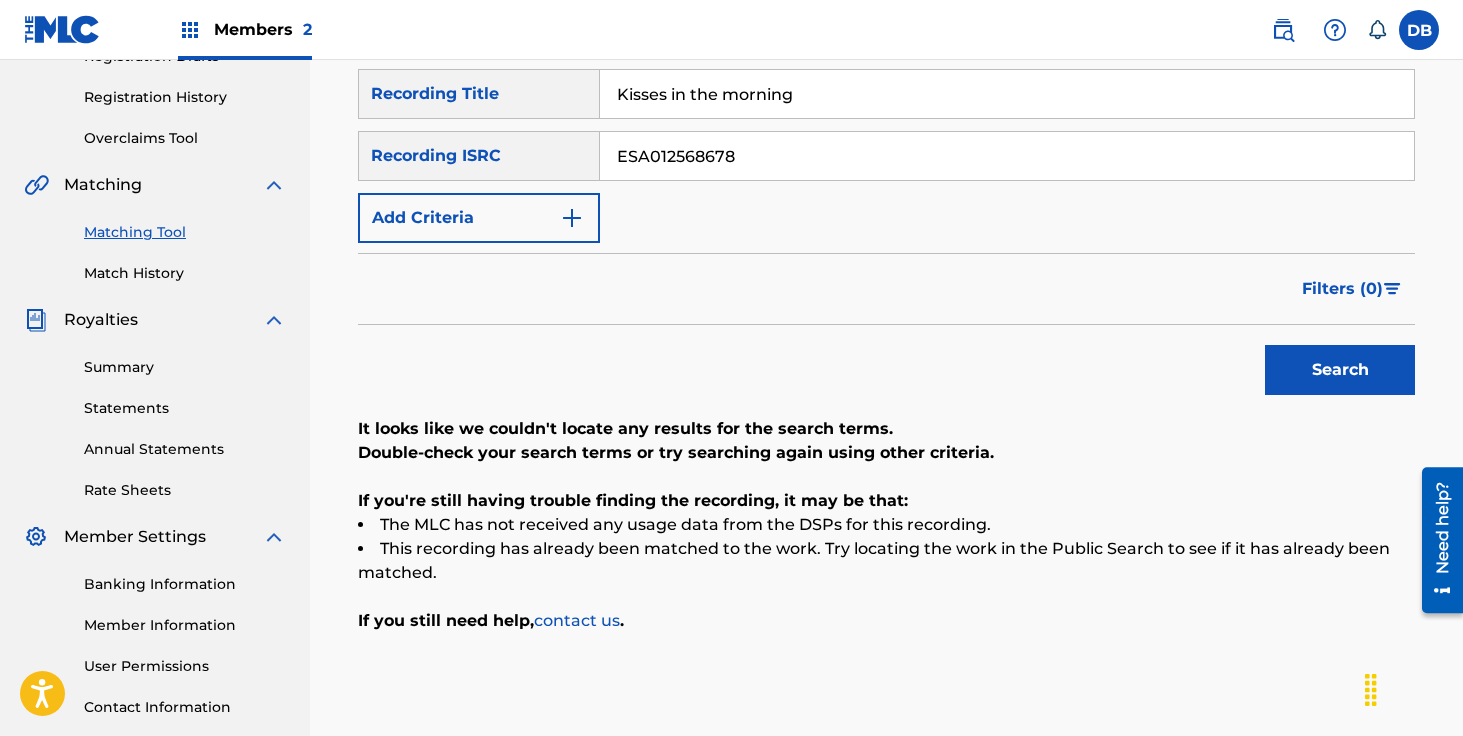 scroll, scrollTop: 504, scrollLeft: 0, axis: vertical 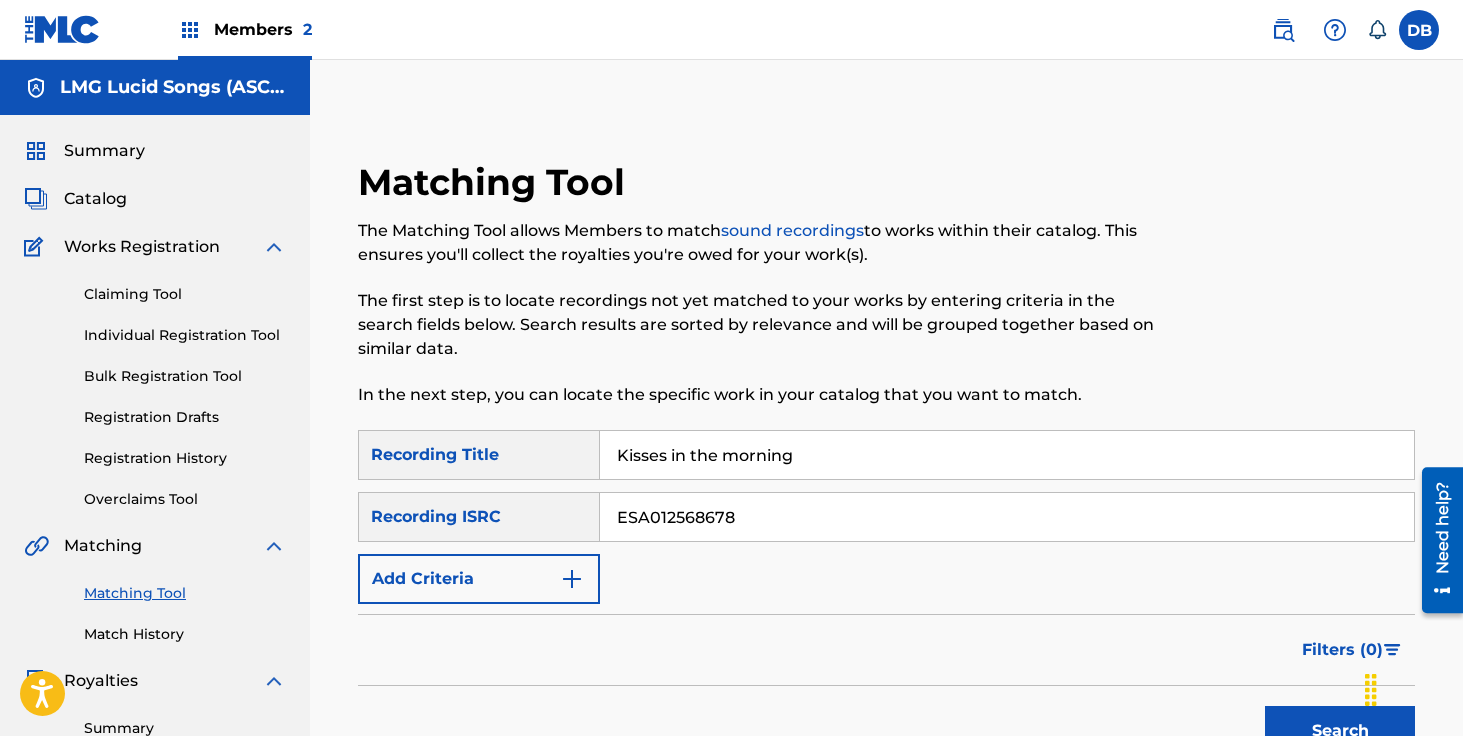 click on "Catalog" at bounding box center [95, 199] 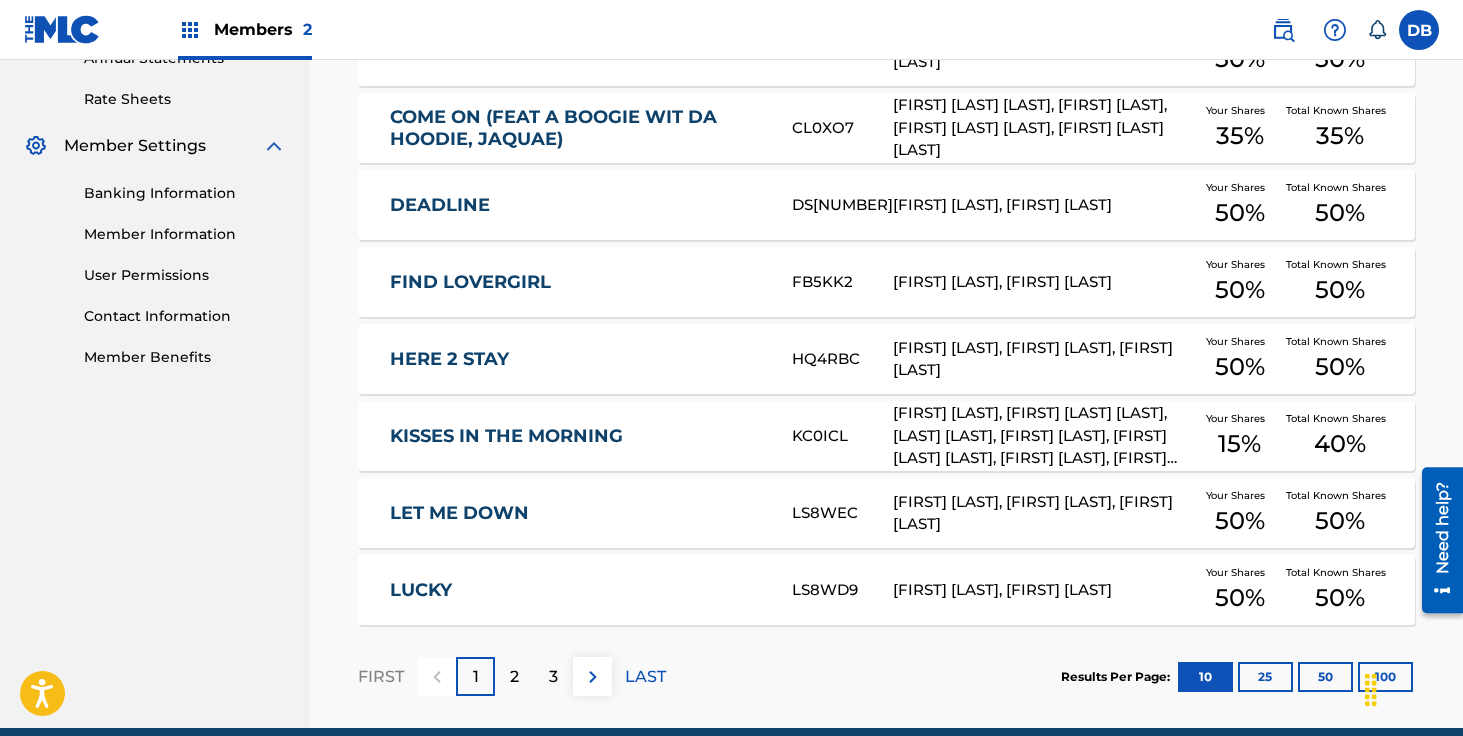 scroll, scrollTop: 754, scrollLeft: 0, axis: vertical 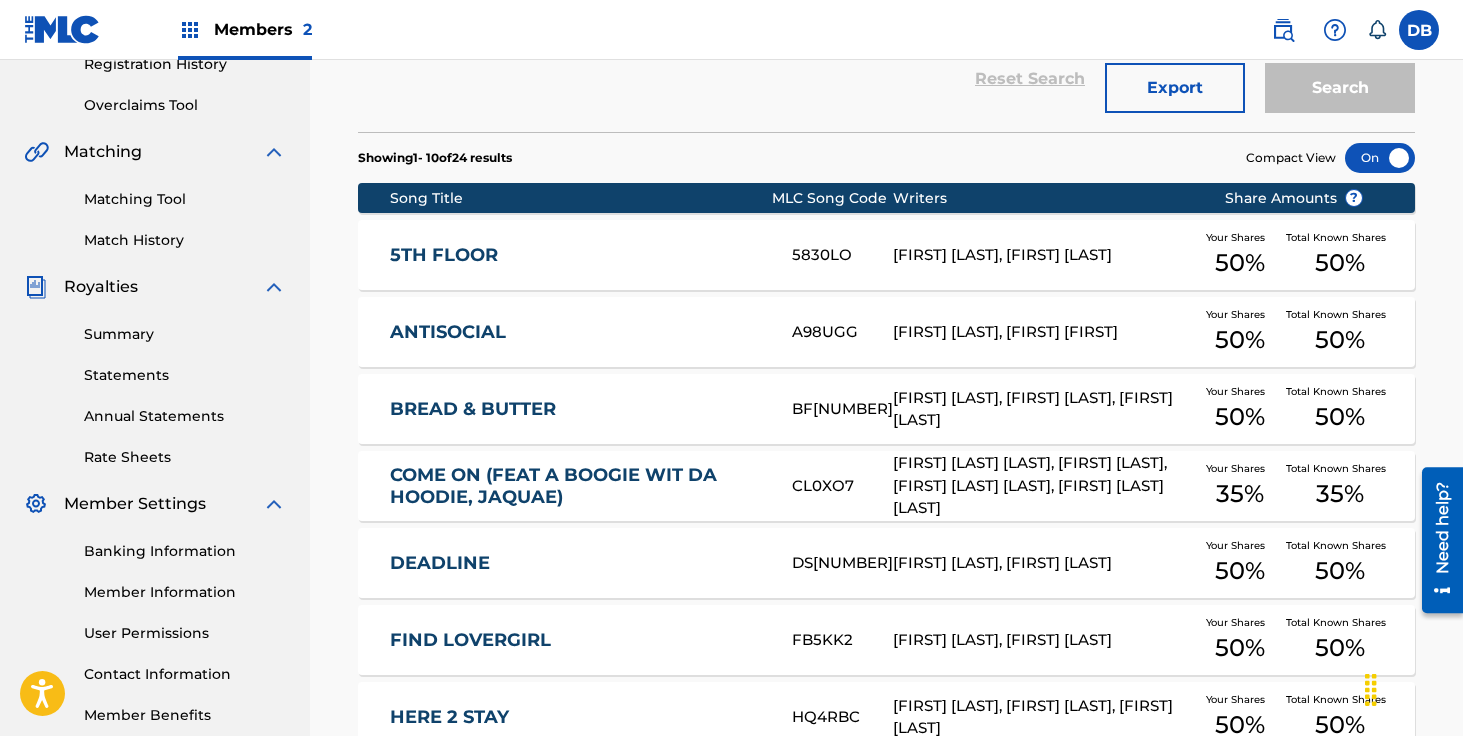 click on "Matching Tool" at bounding box center (185, 199) 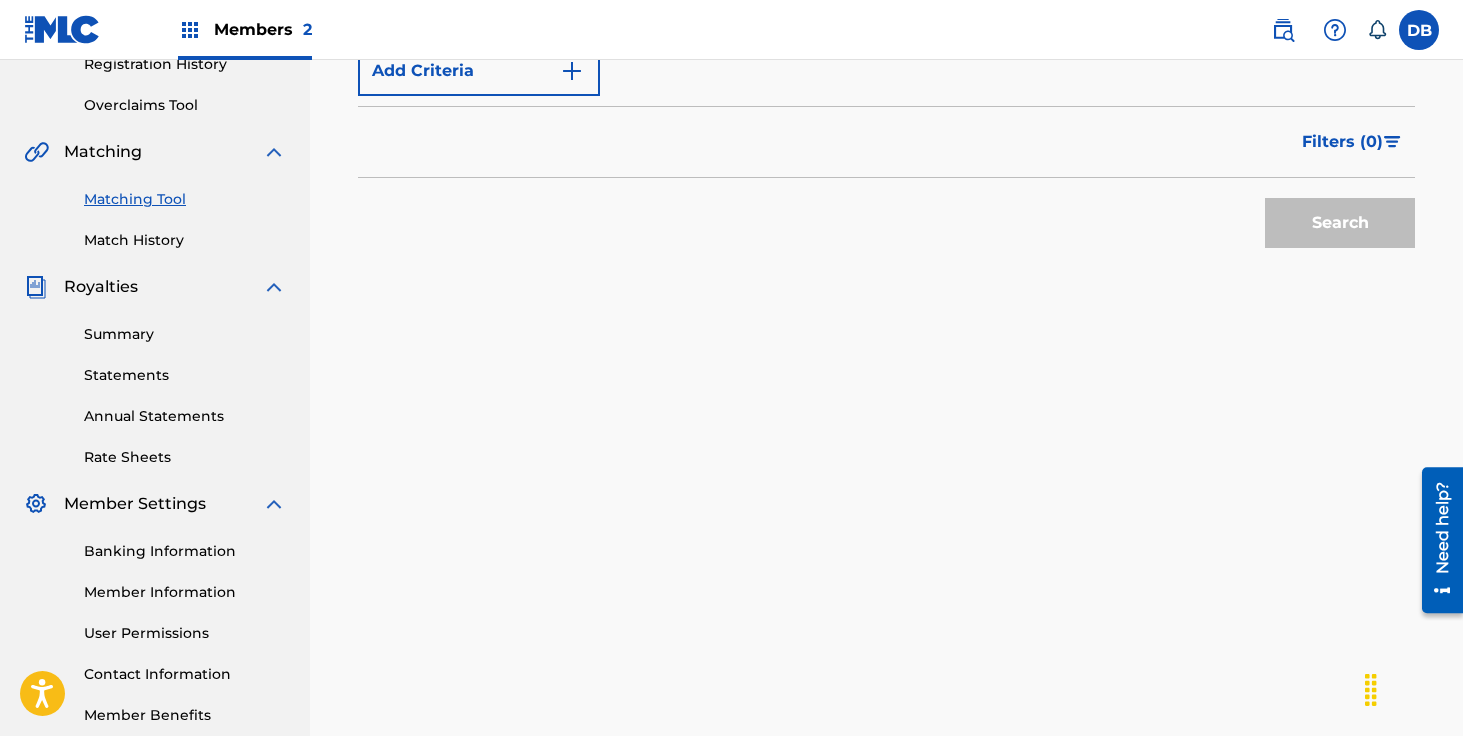 scroll, scrollTop: 0, scrollLeft: 0, axis: both 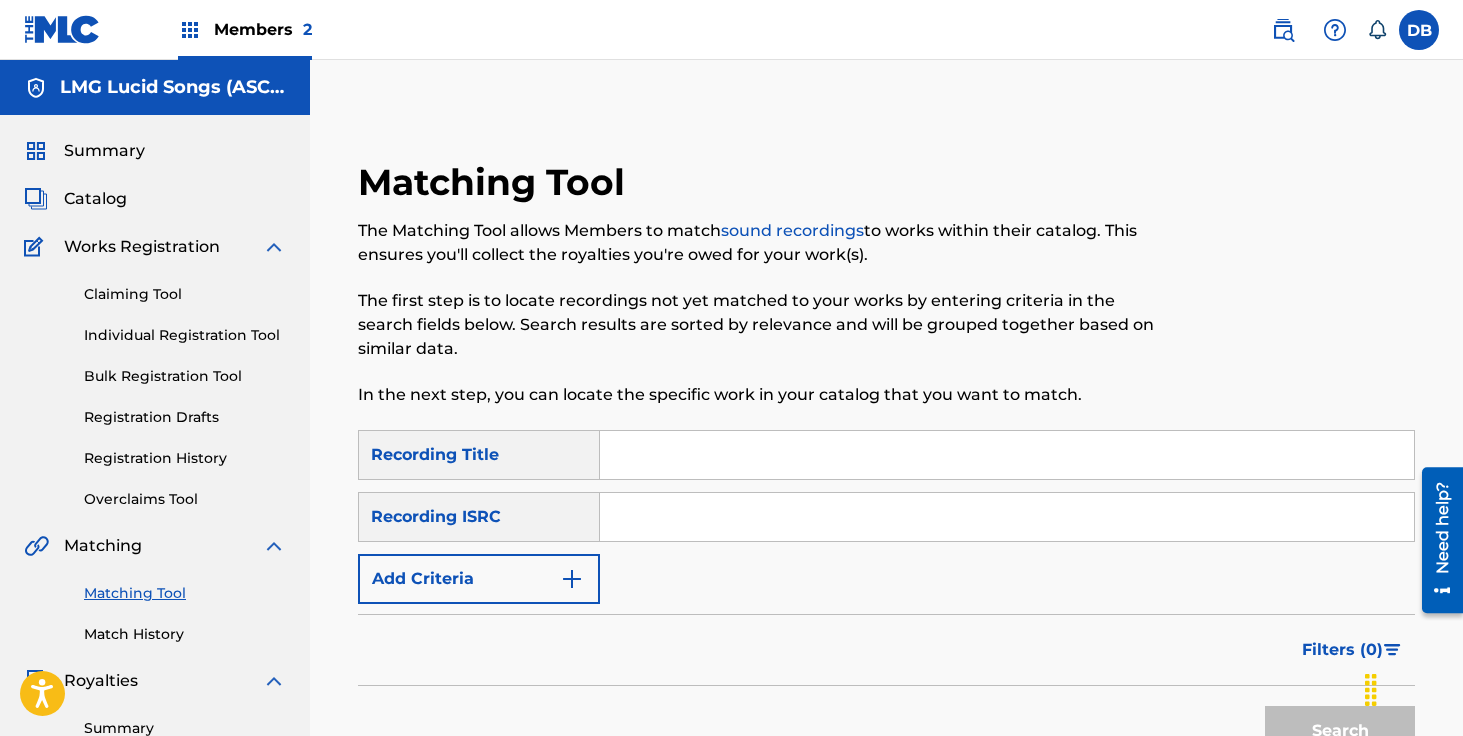 click at bounding box center [1007, 455] 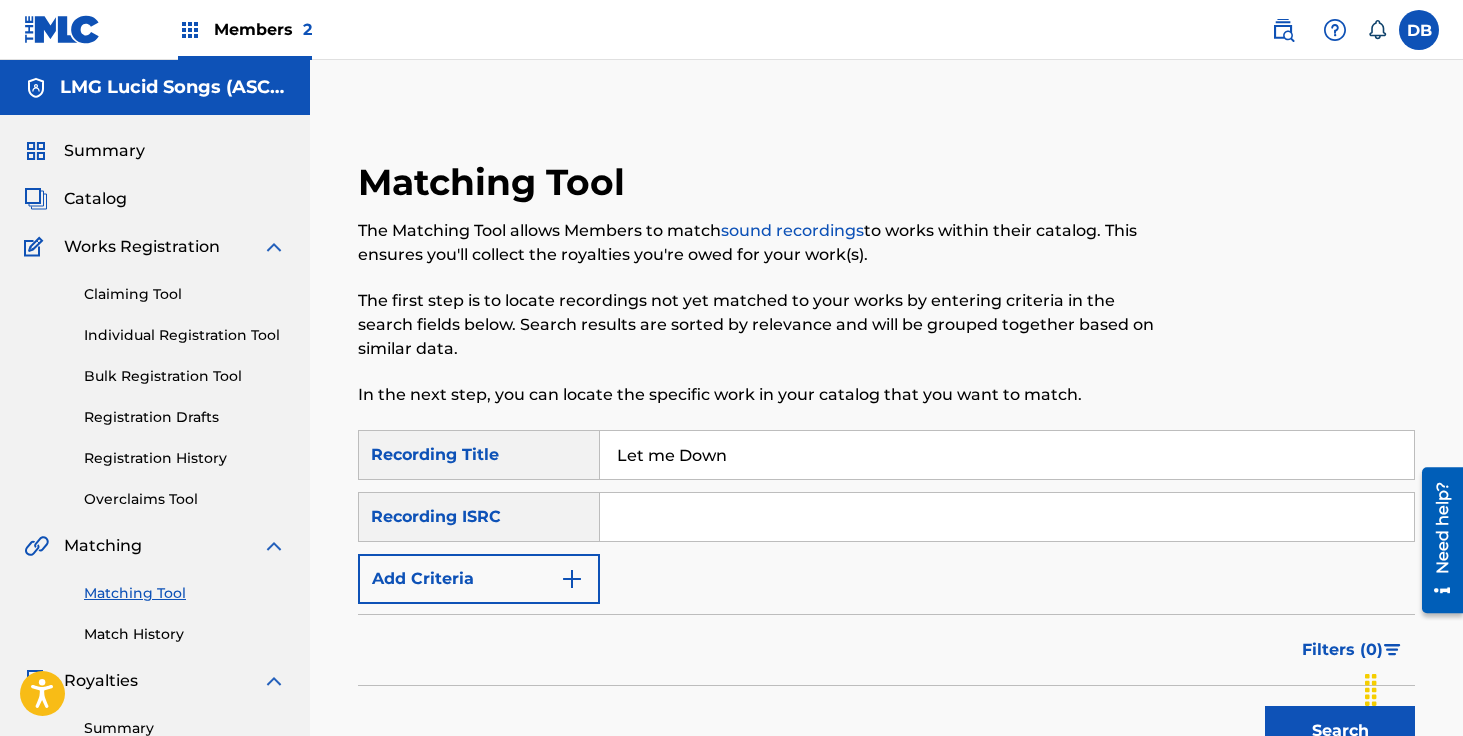 type on "Let me Down" 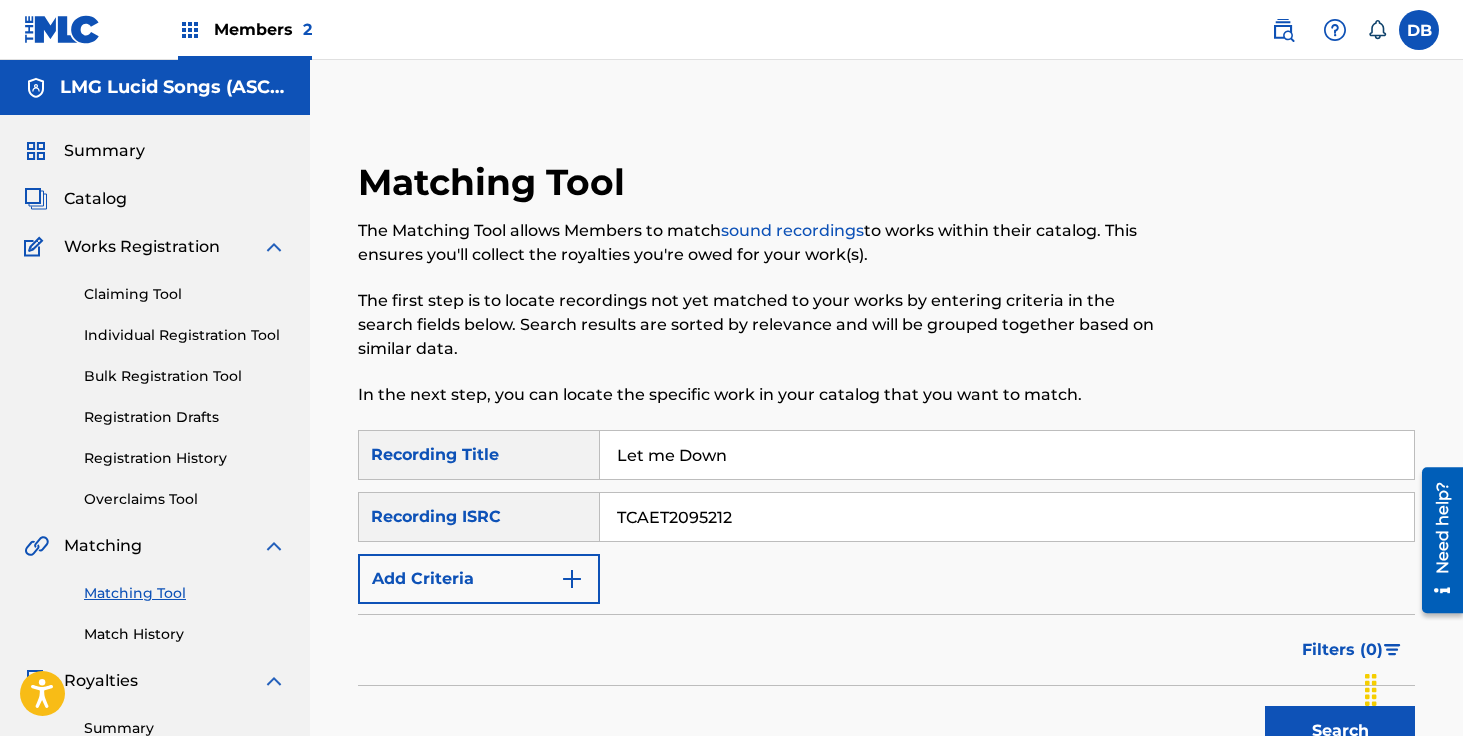 type on "TCAET2095212" 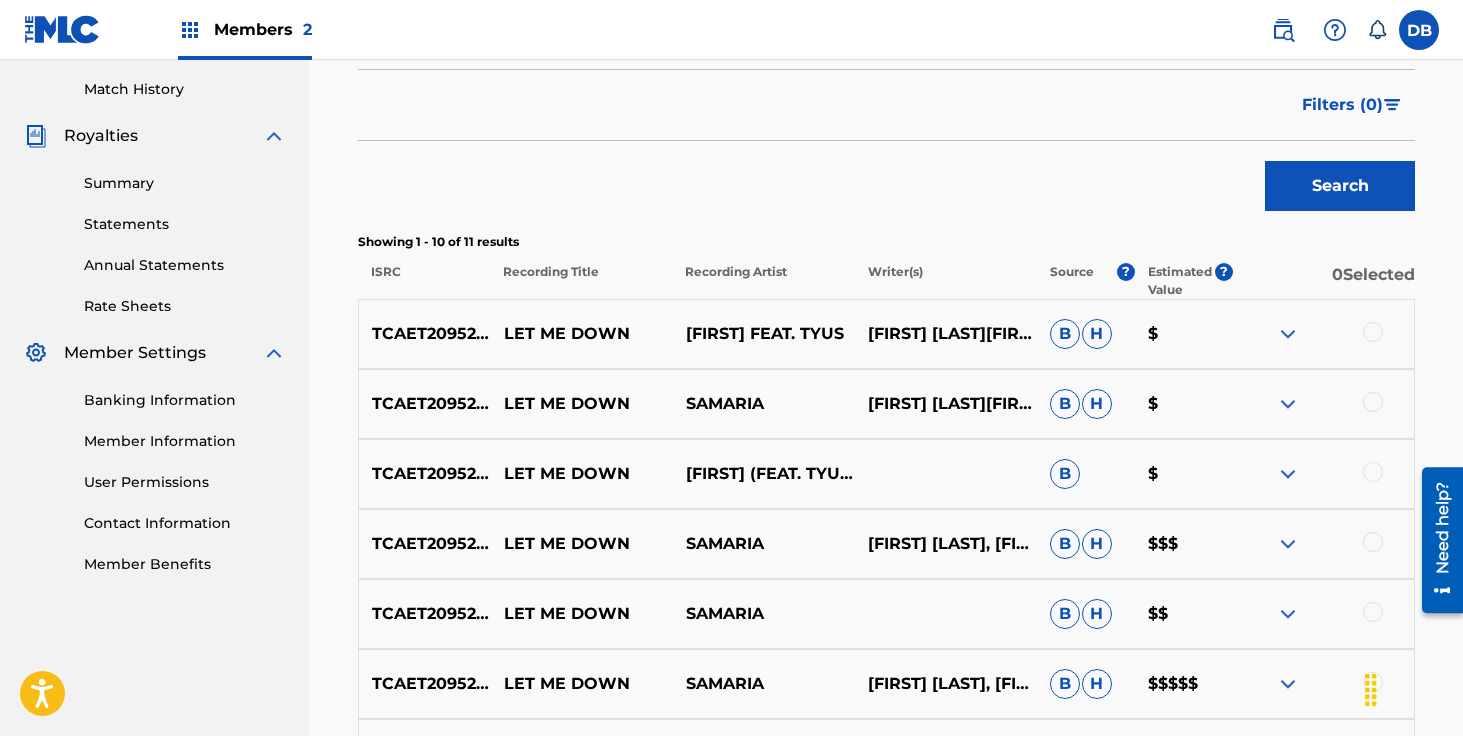 scroll, scrollTop: 552, scrollLeft: 0, axis: vertical 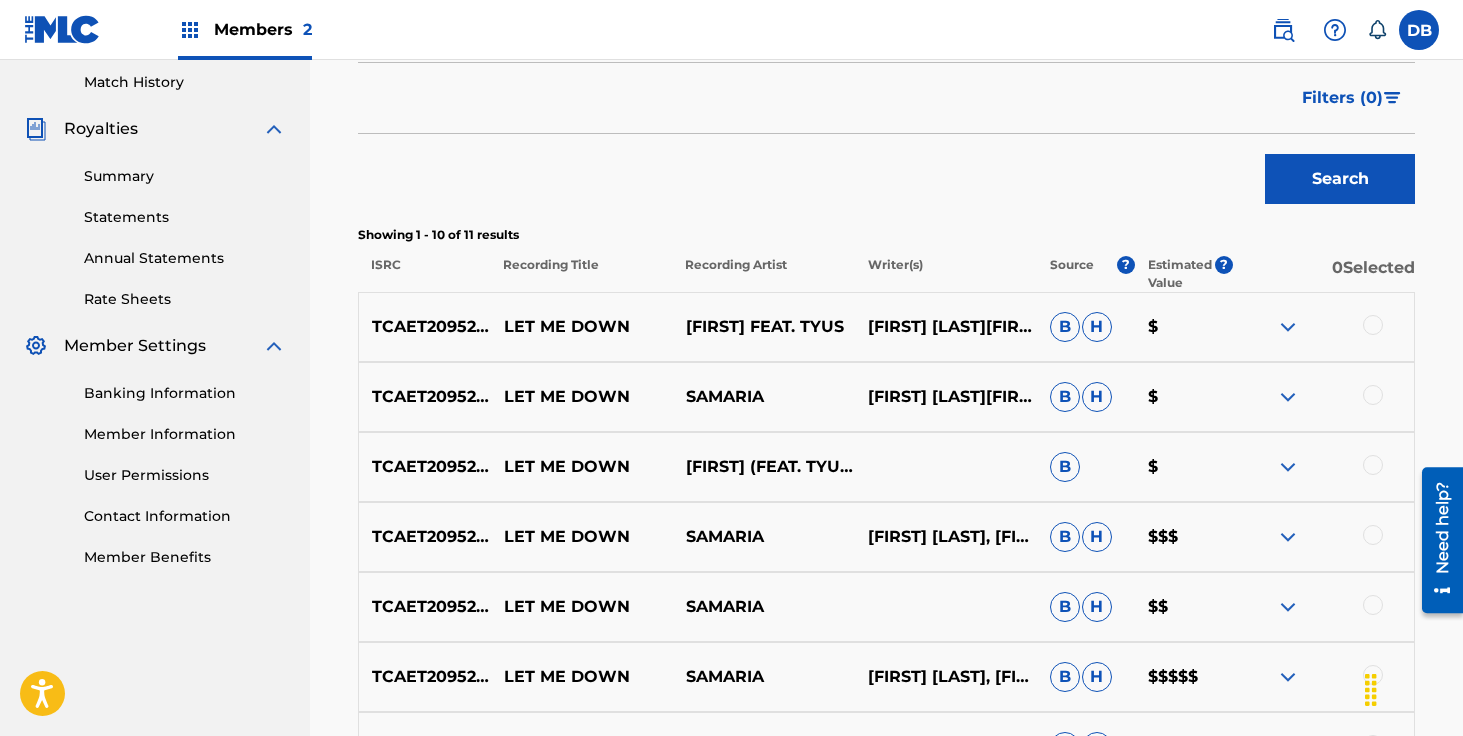 click at bounding box center [1373, 325] 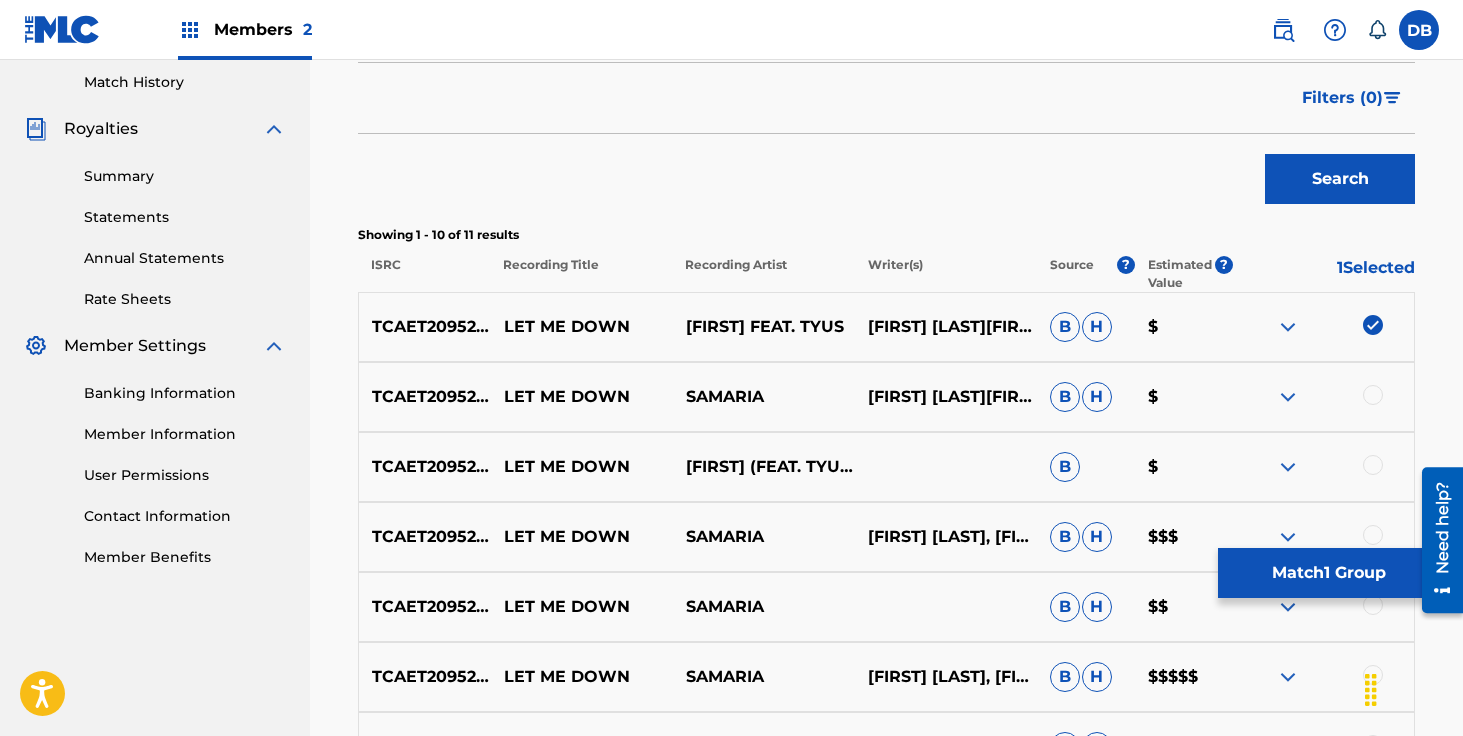 click at bounding box center [1373, 395] 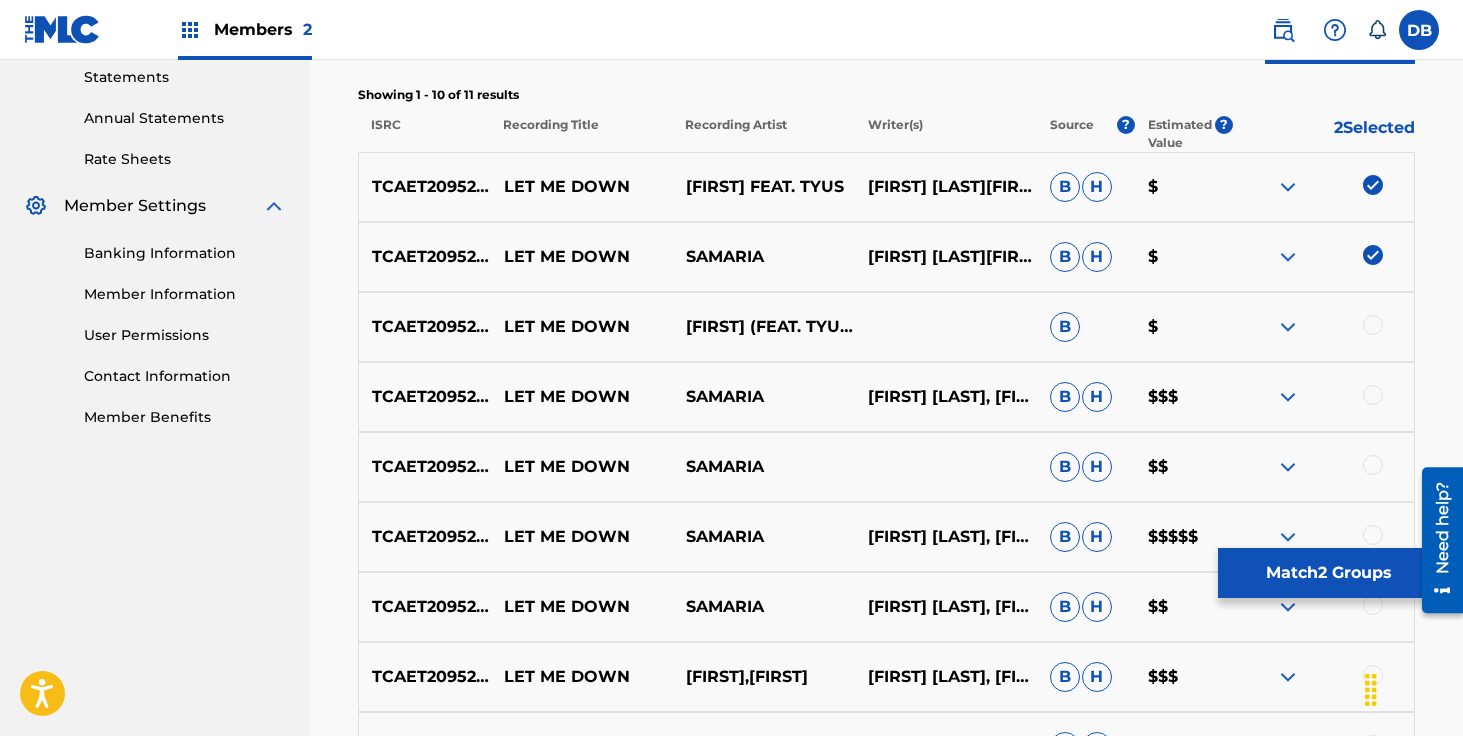 scroll, scrollTop: 694, scrollLeft: 0, axis: vertical 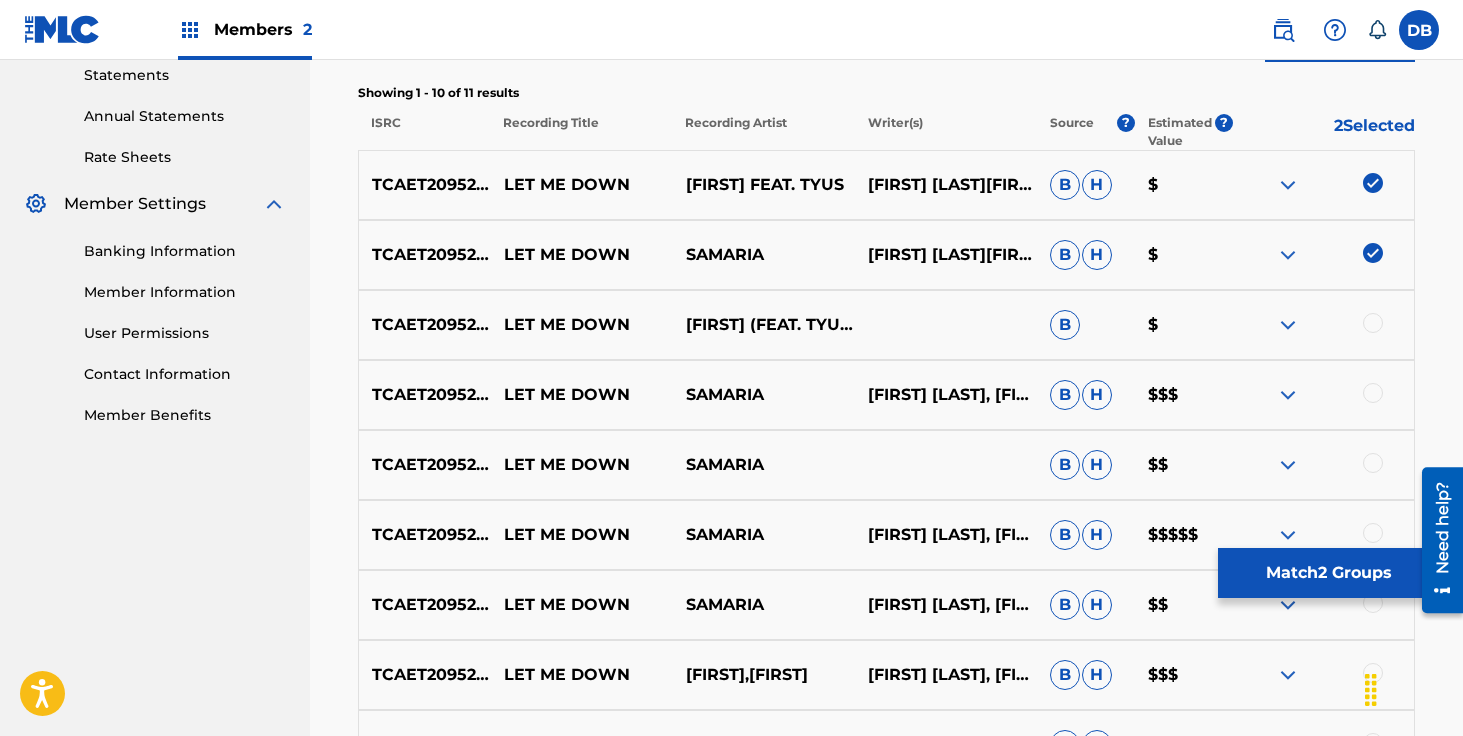 click at bounding box center (1373, 463) 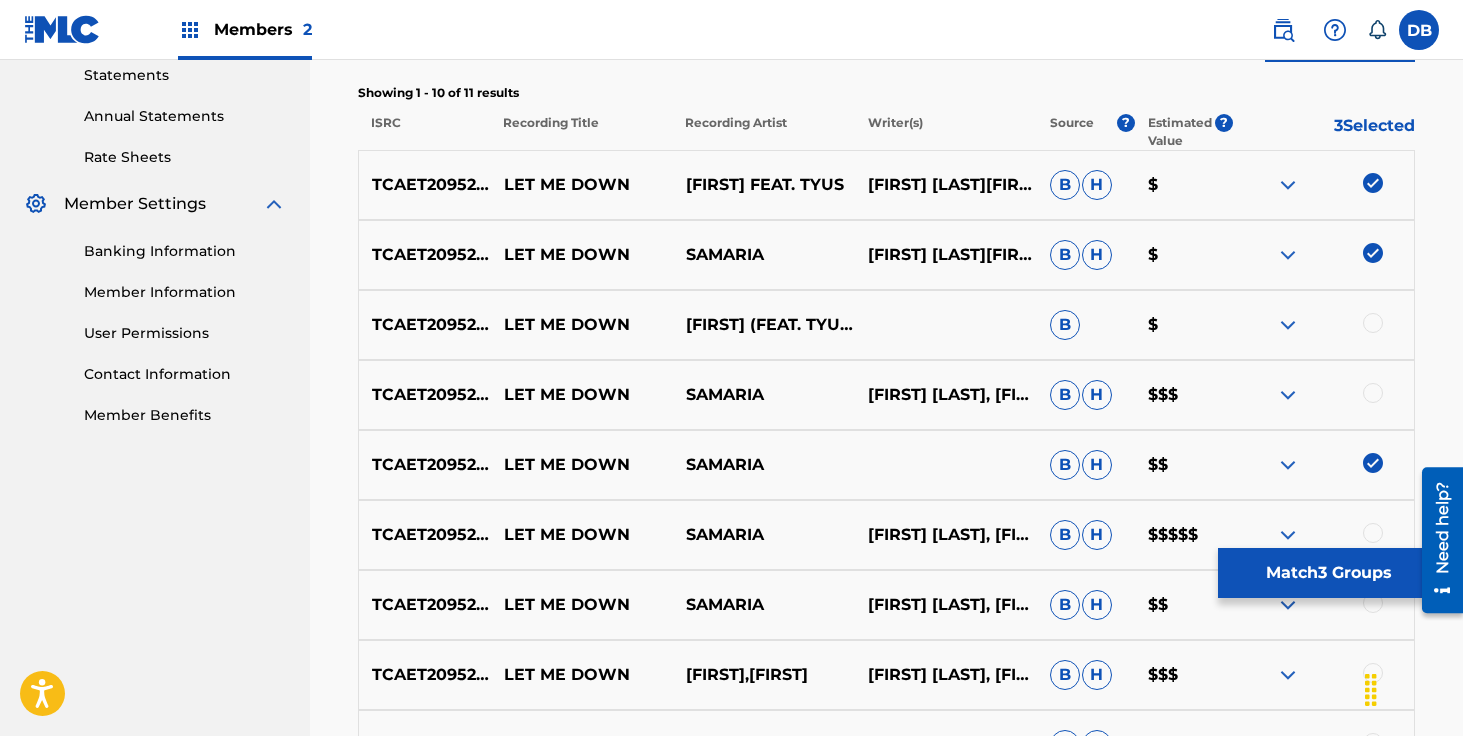 click at bounding box center [1373, 393] 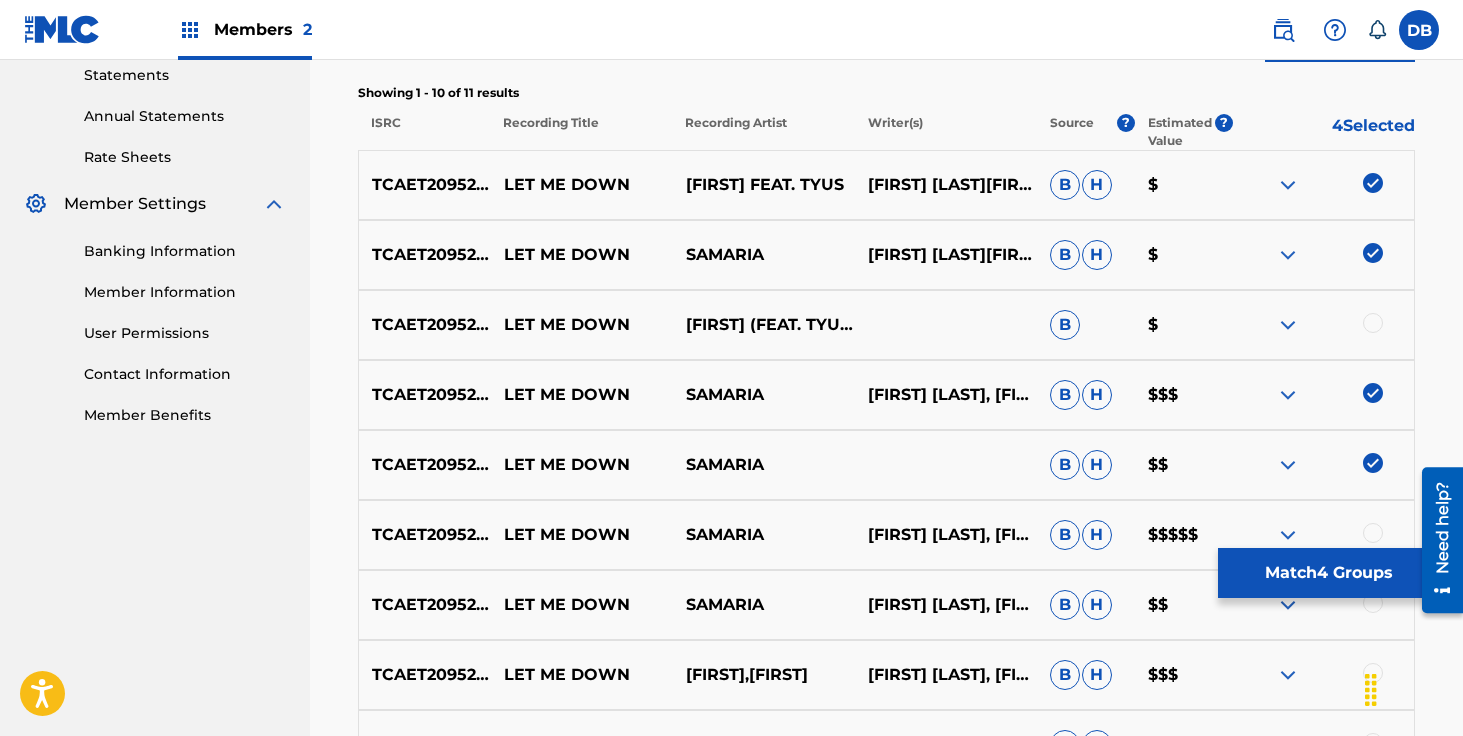 click at bounding box center [1373, 323] 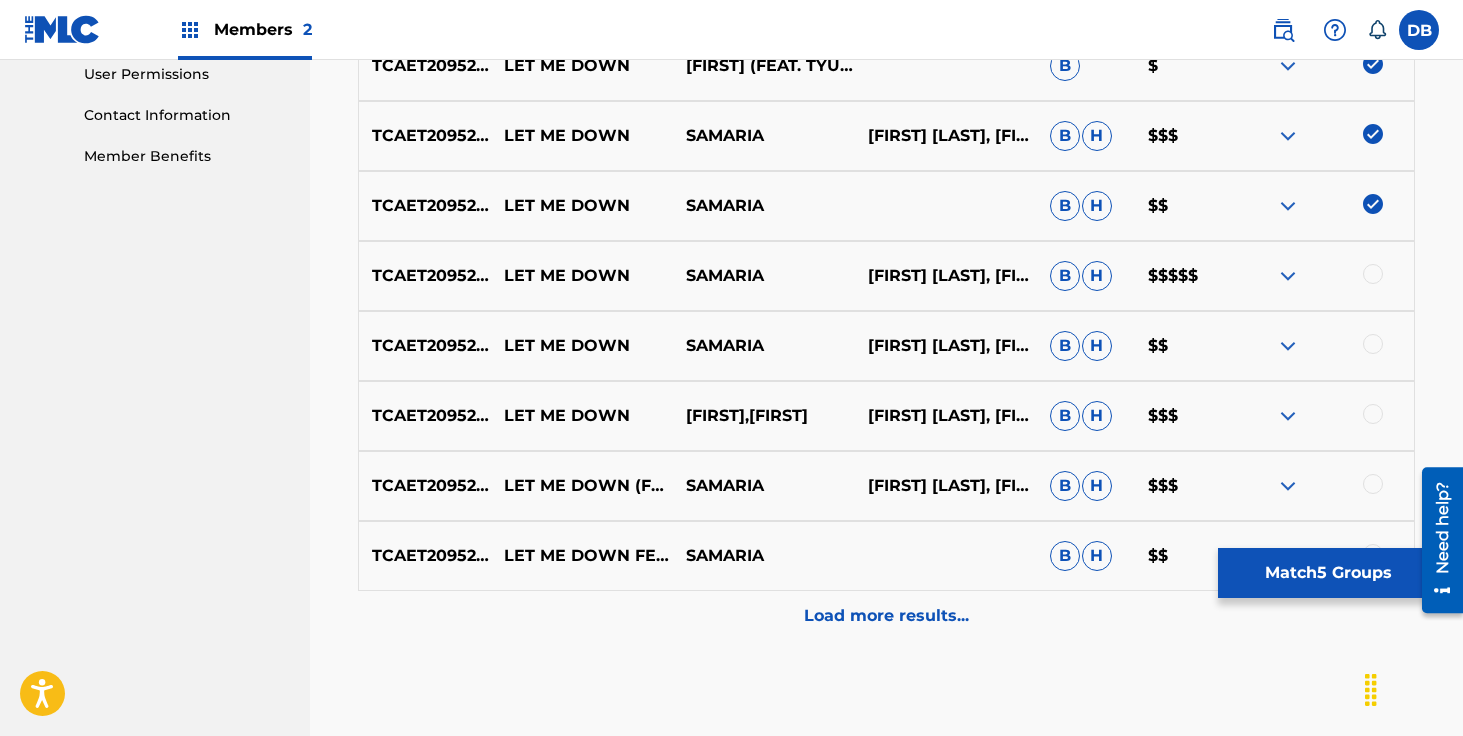 scroll, scrollTop: 971, scrollLeft: 0, axis: vertical 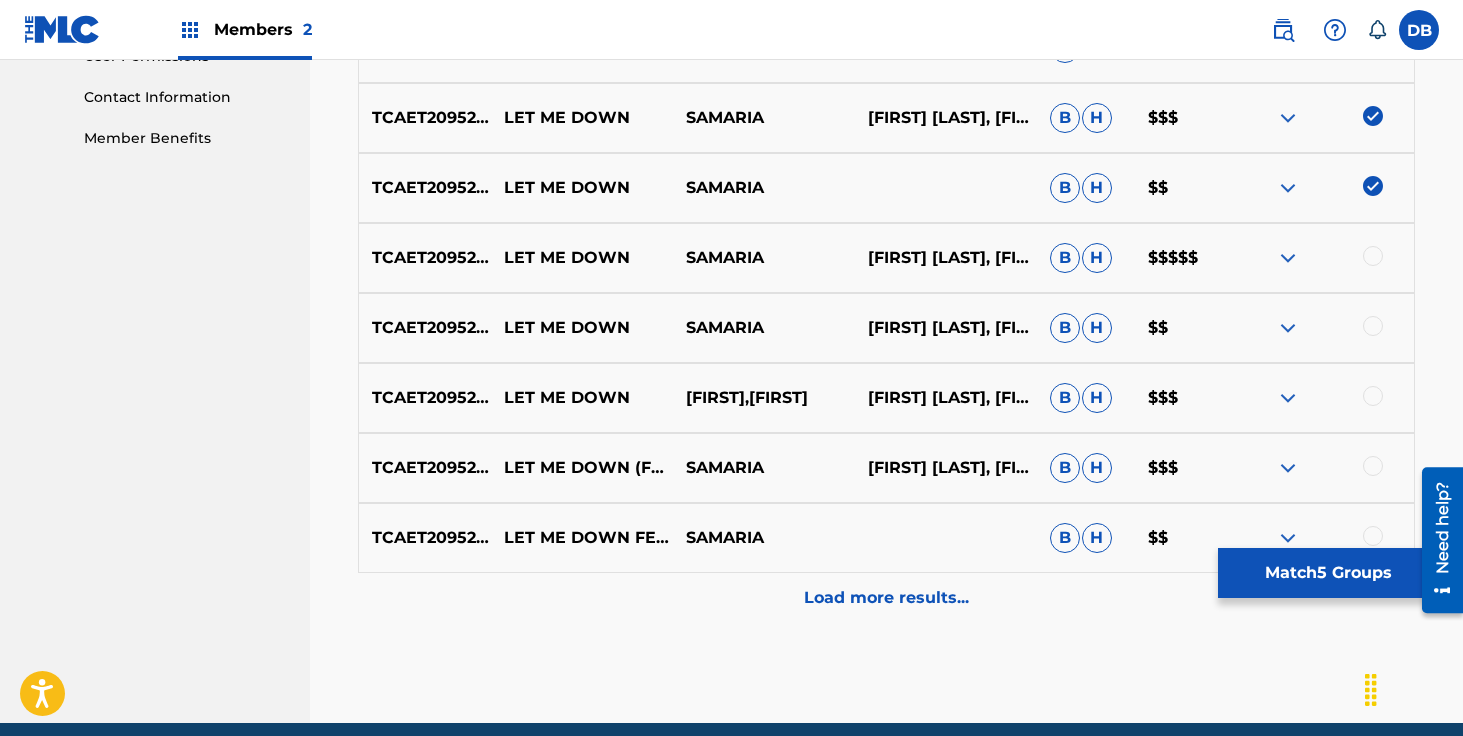 click at bounding box center [1373, 326] 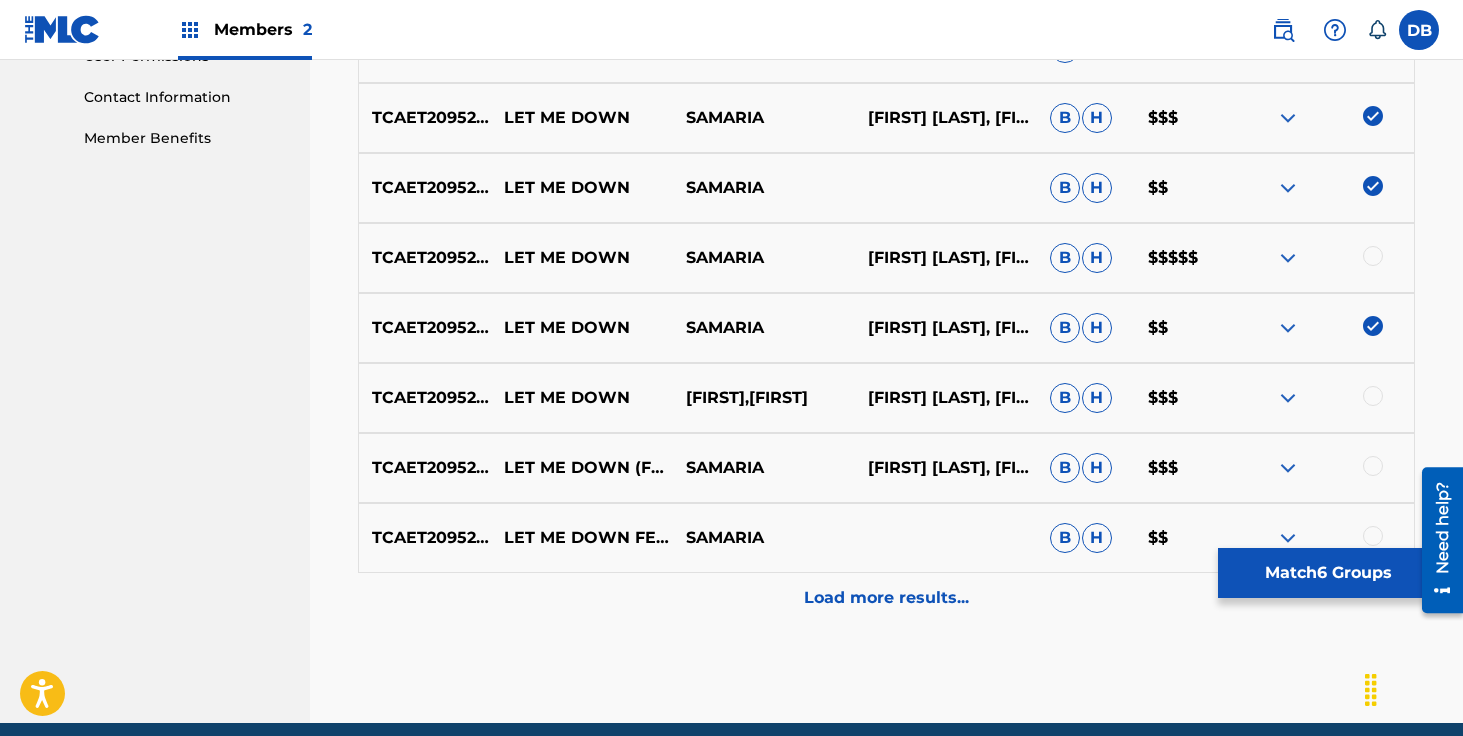 click at bounding box center [1373, 396] 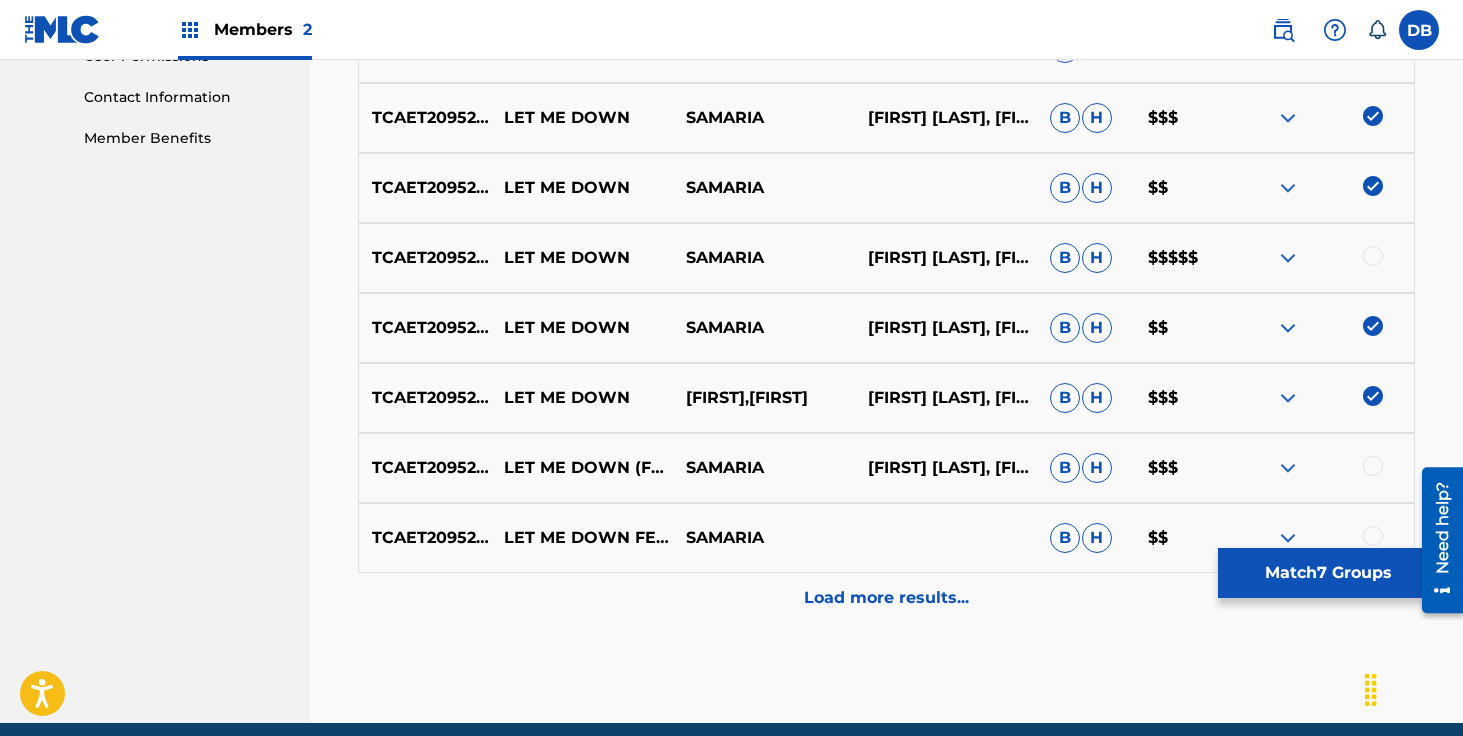 click at bounding box center (1373, 466) 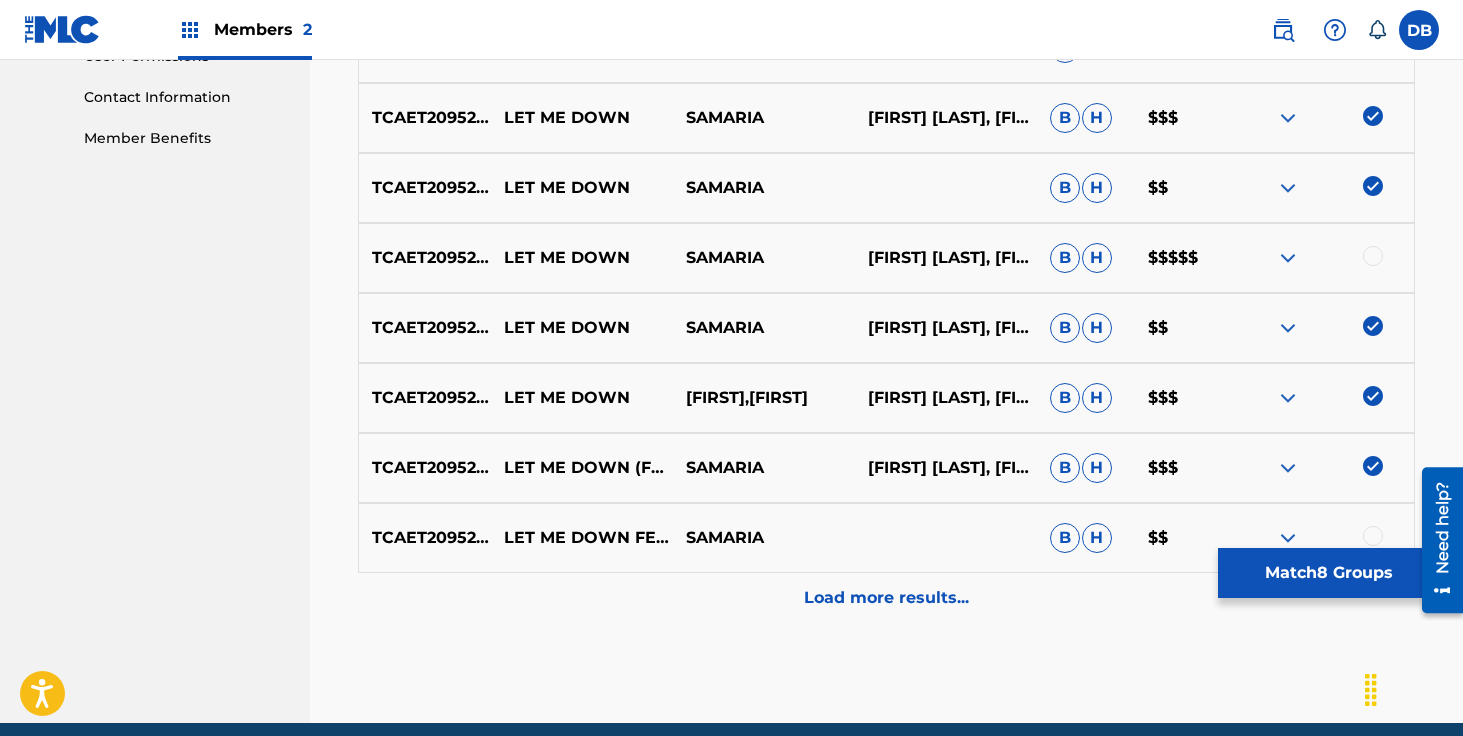 click at bounding box center [1373, 256] 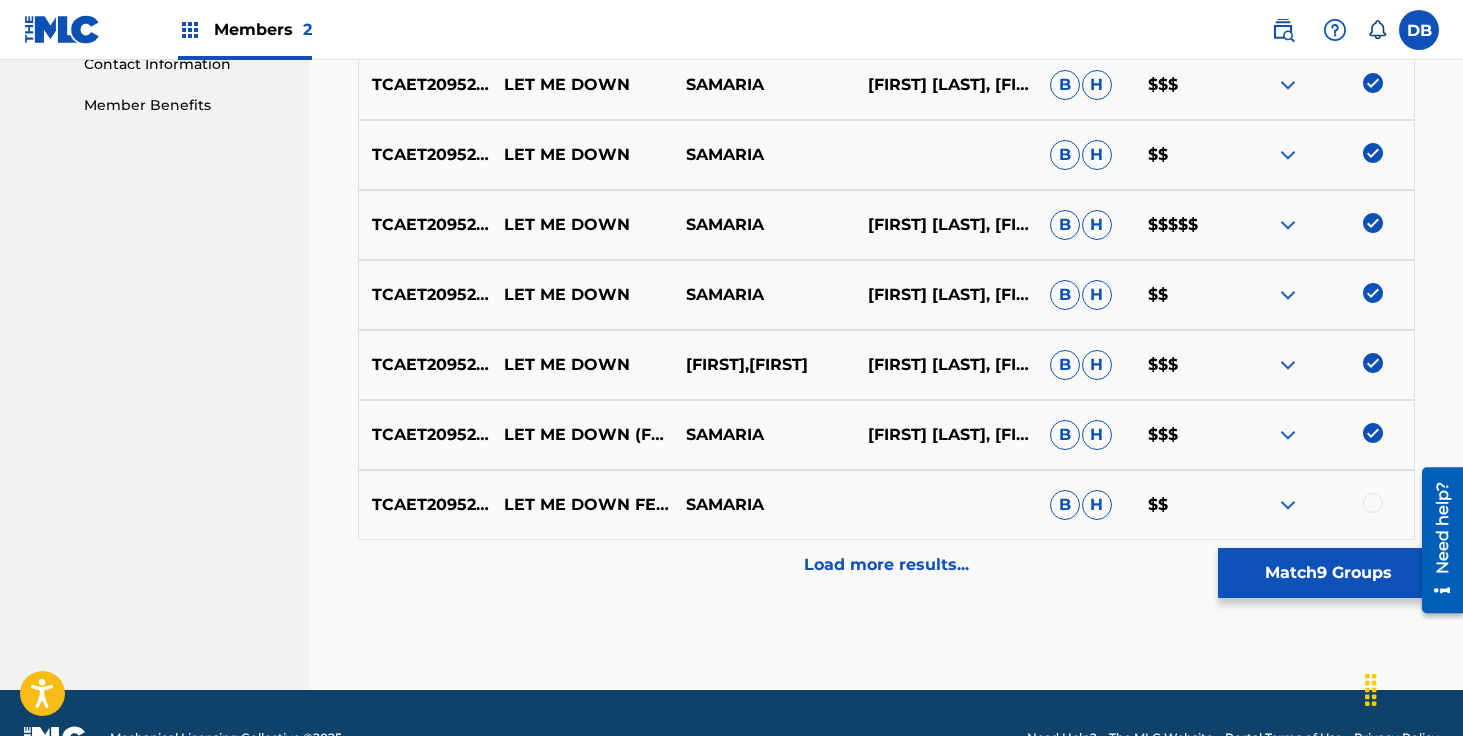 scroll, scrollTop: 1054, scrollLeft: 0, axis: vertical 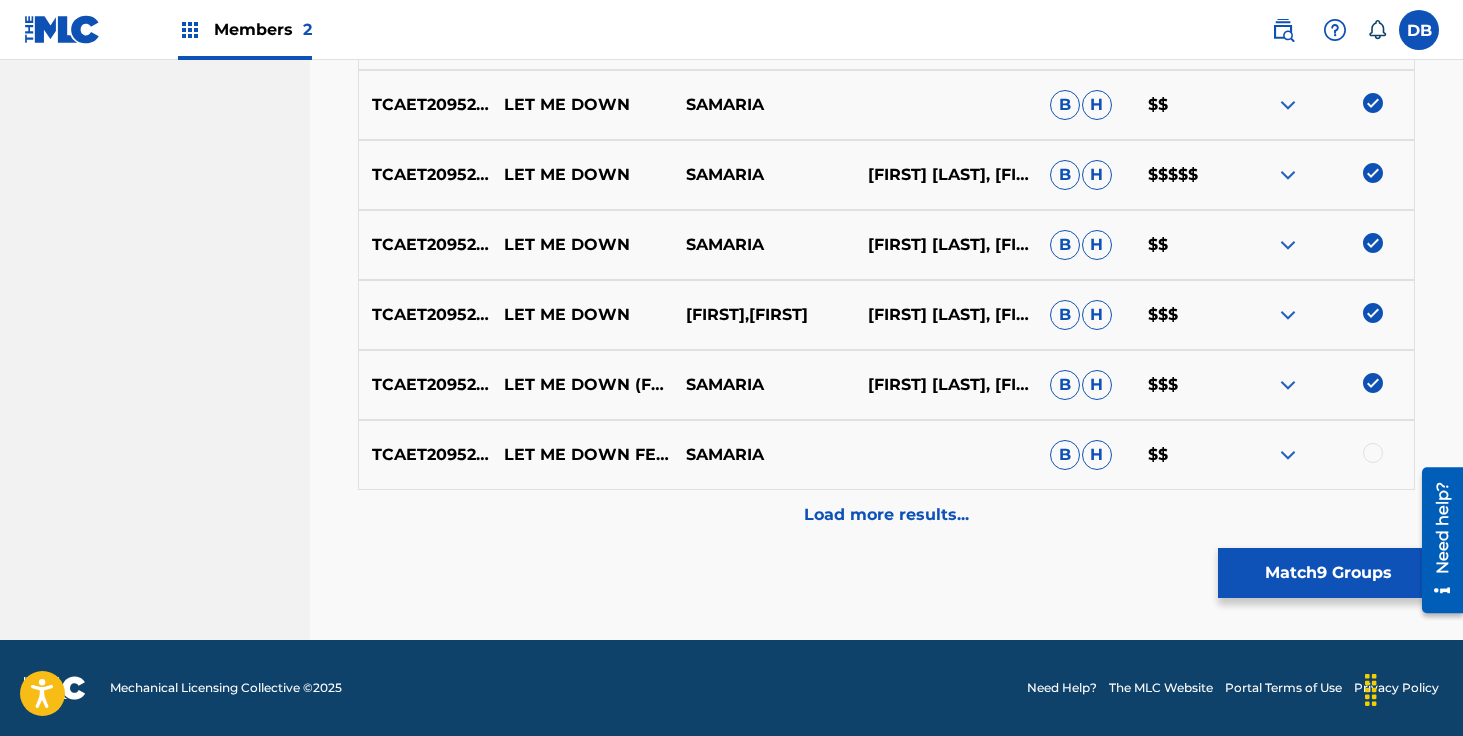 click at bounding box center [1373, 453] 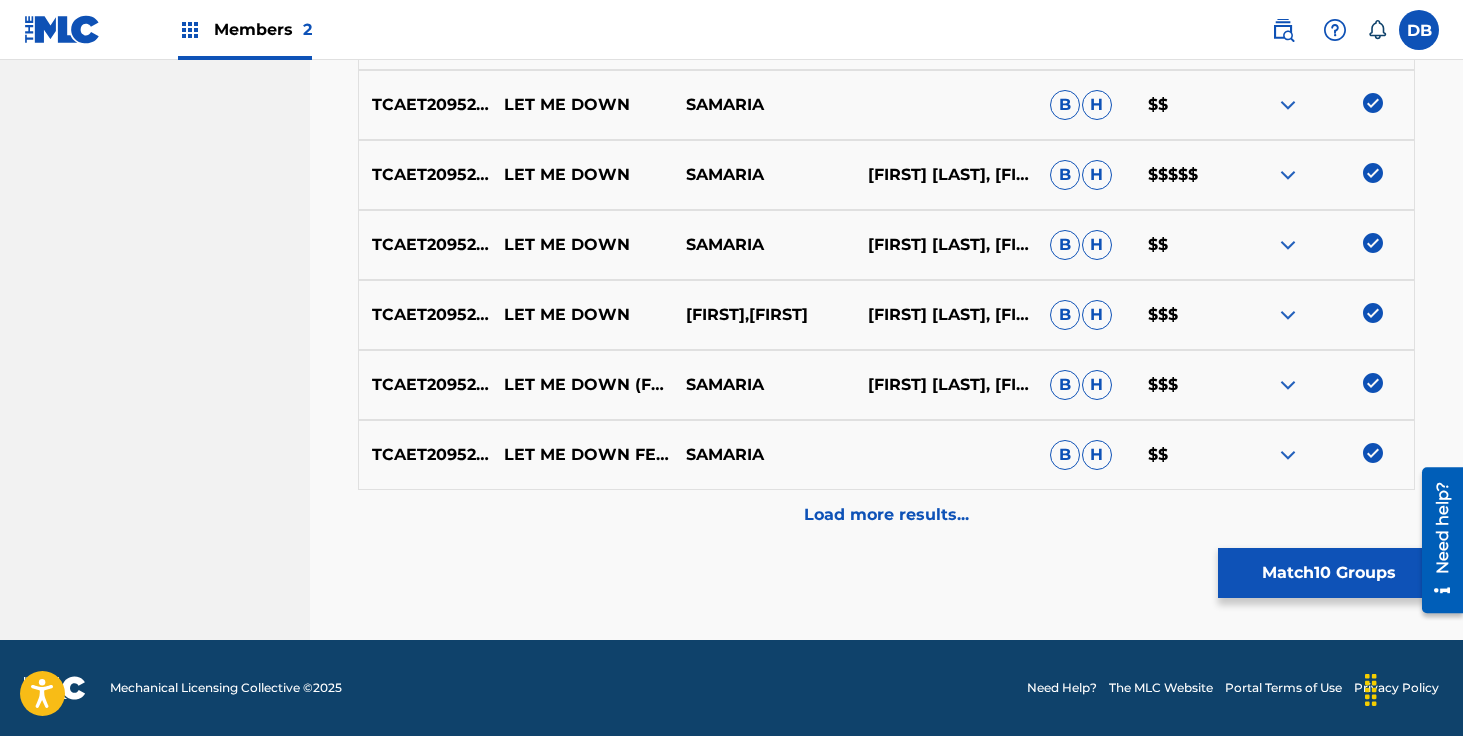 click on "Load more results..." at bounding box center (886, 515) 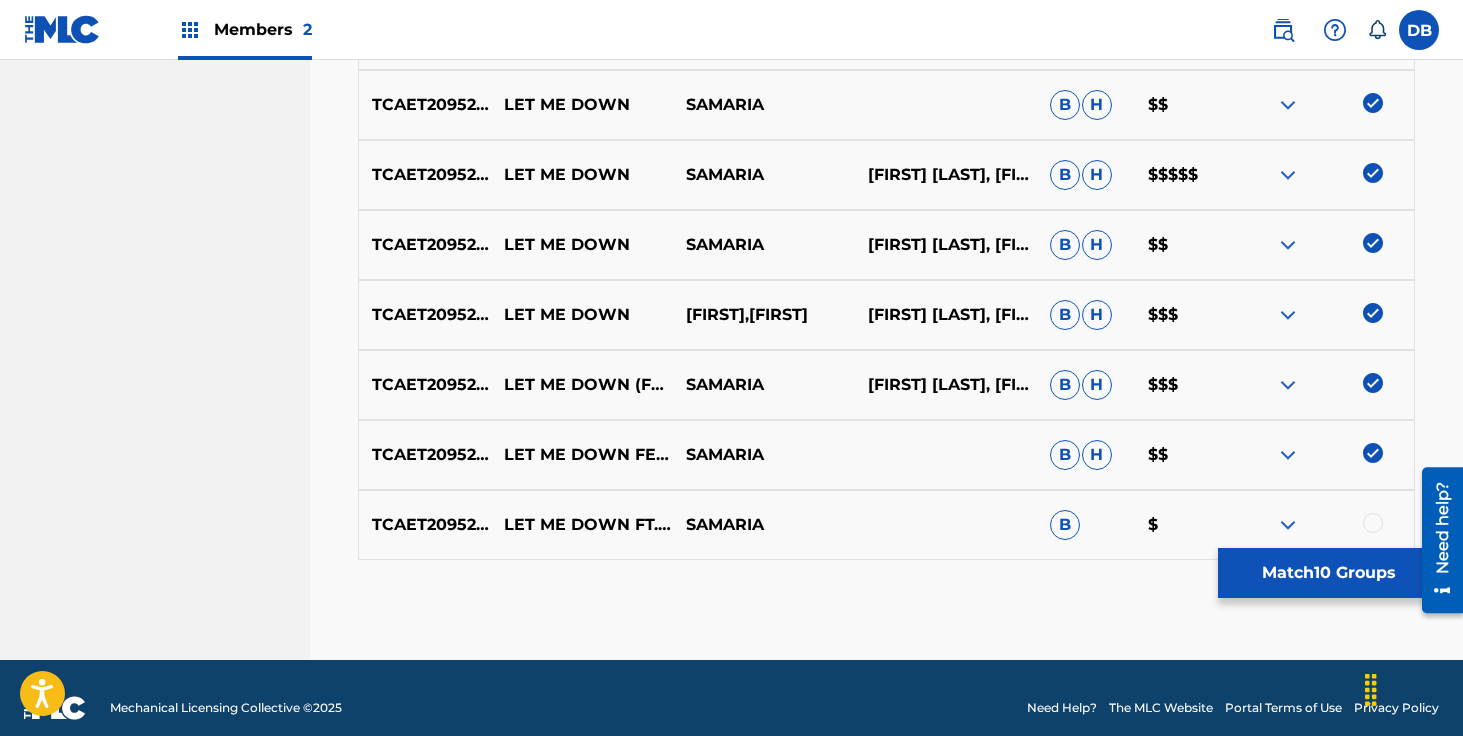scroll, scrollTop: 1074, scrollLeft: 0, axis: vertical 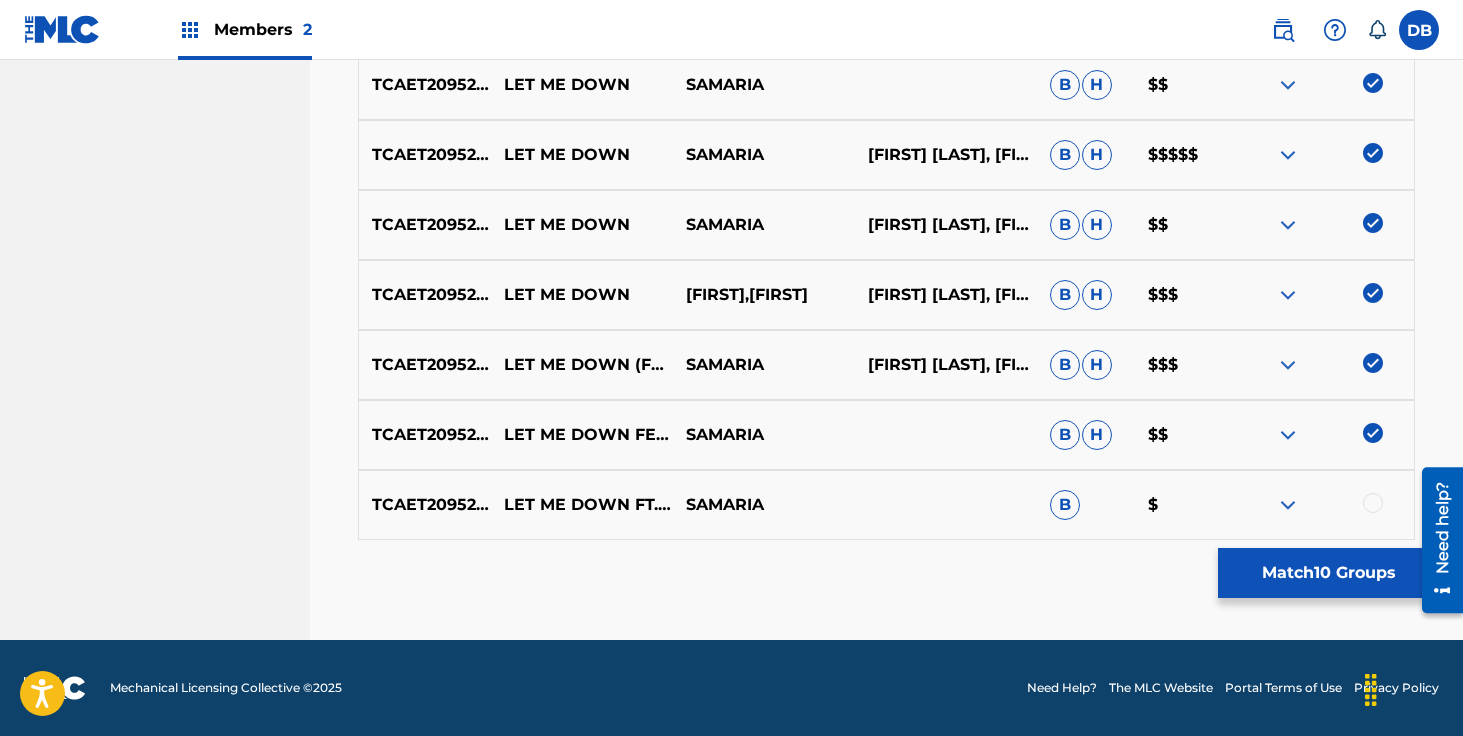 click at bounding box center (1373, 503) 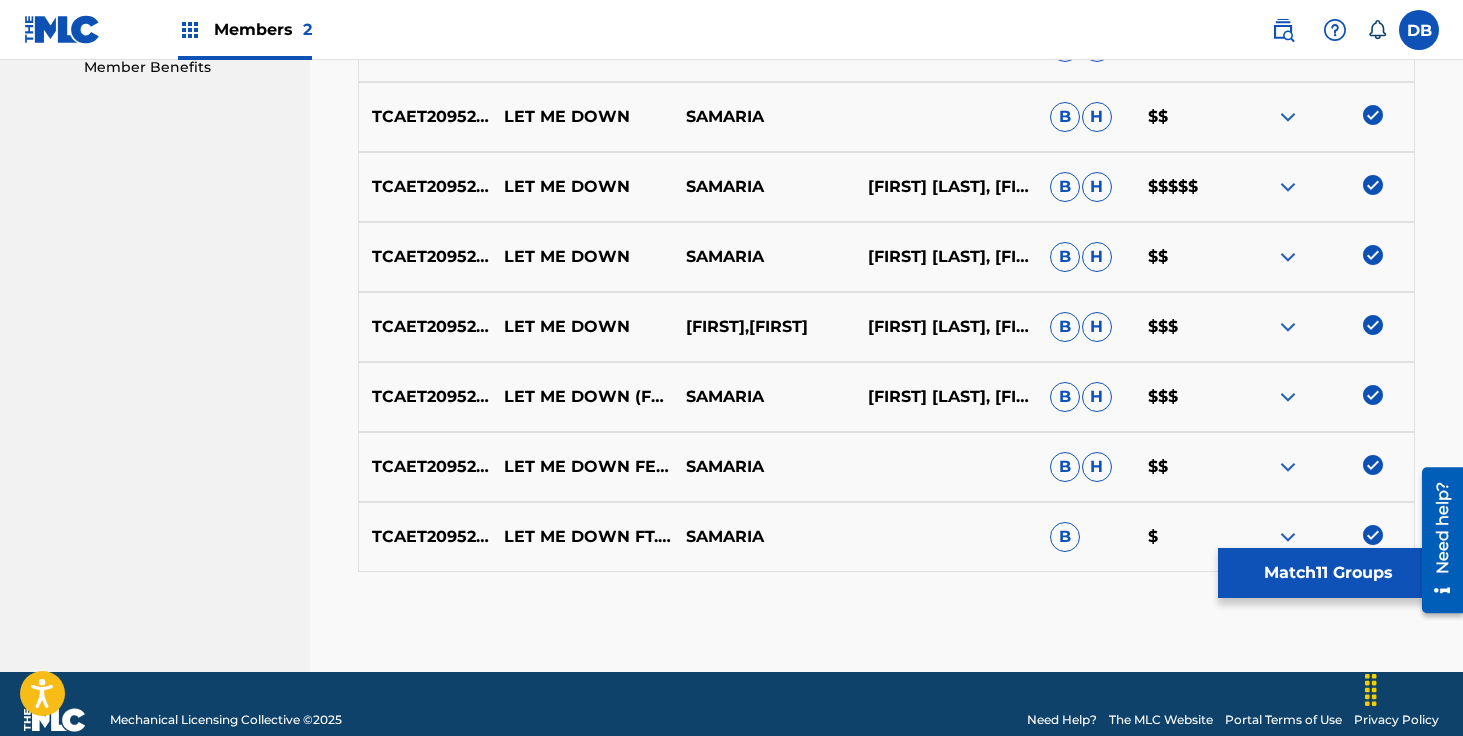 scroll, scrollTop: 1074, scrollLeft: 0, axis: vertical 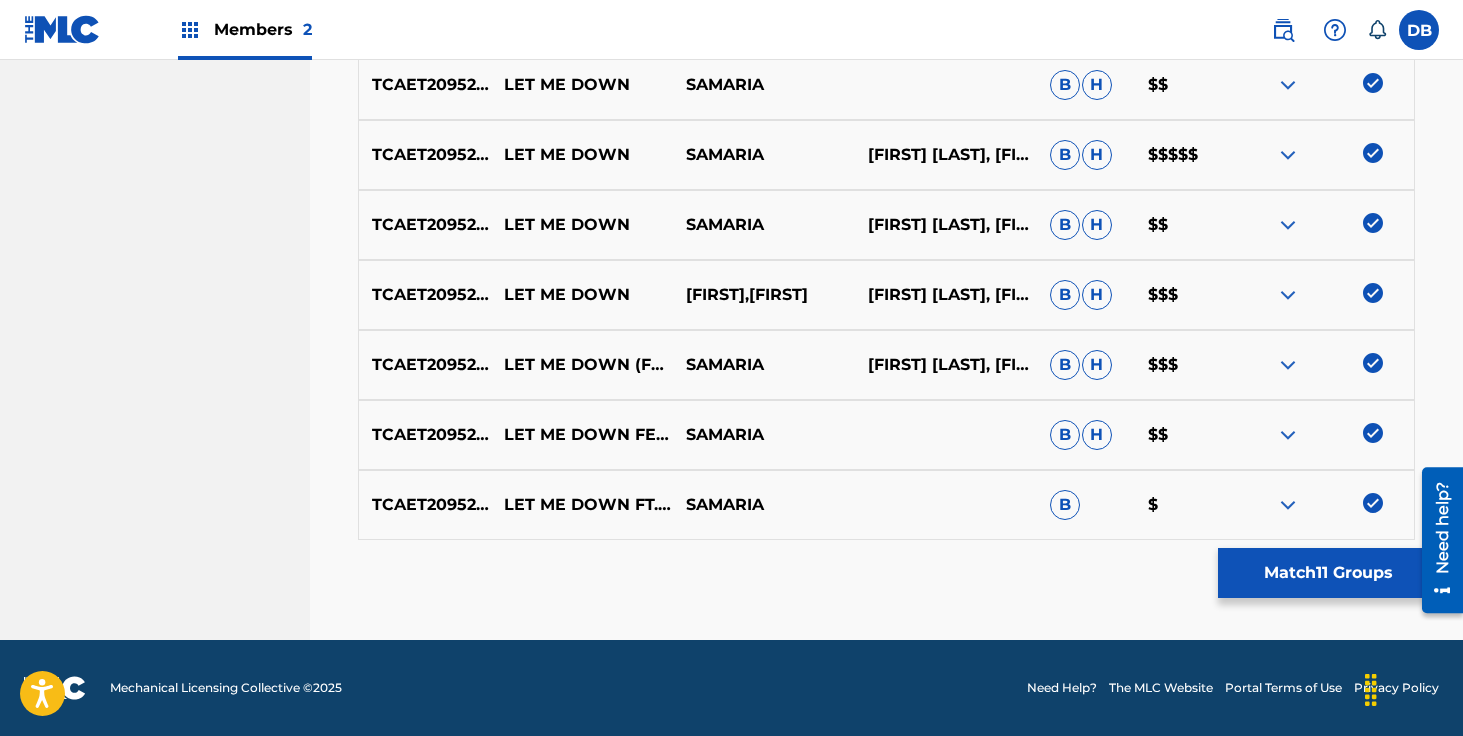 click on "Match  11 Groups" at bounding box center (1328, 573) 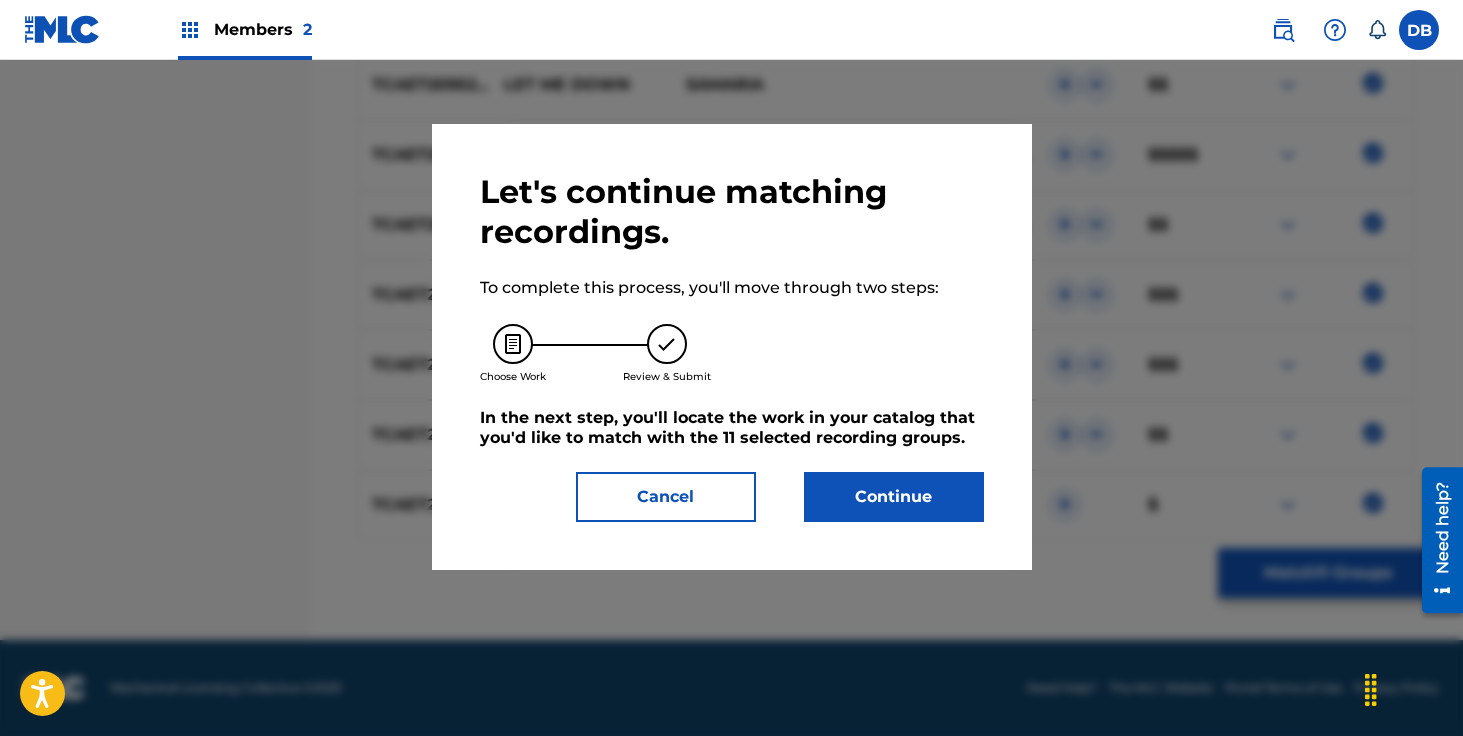 click on "Continue" at bounding box center [894, 497] 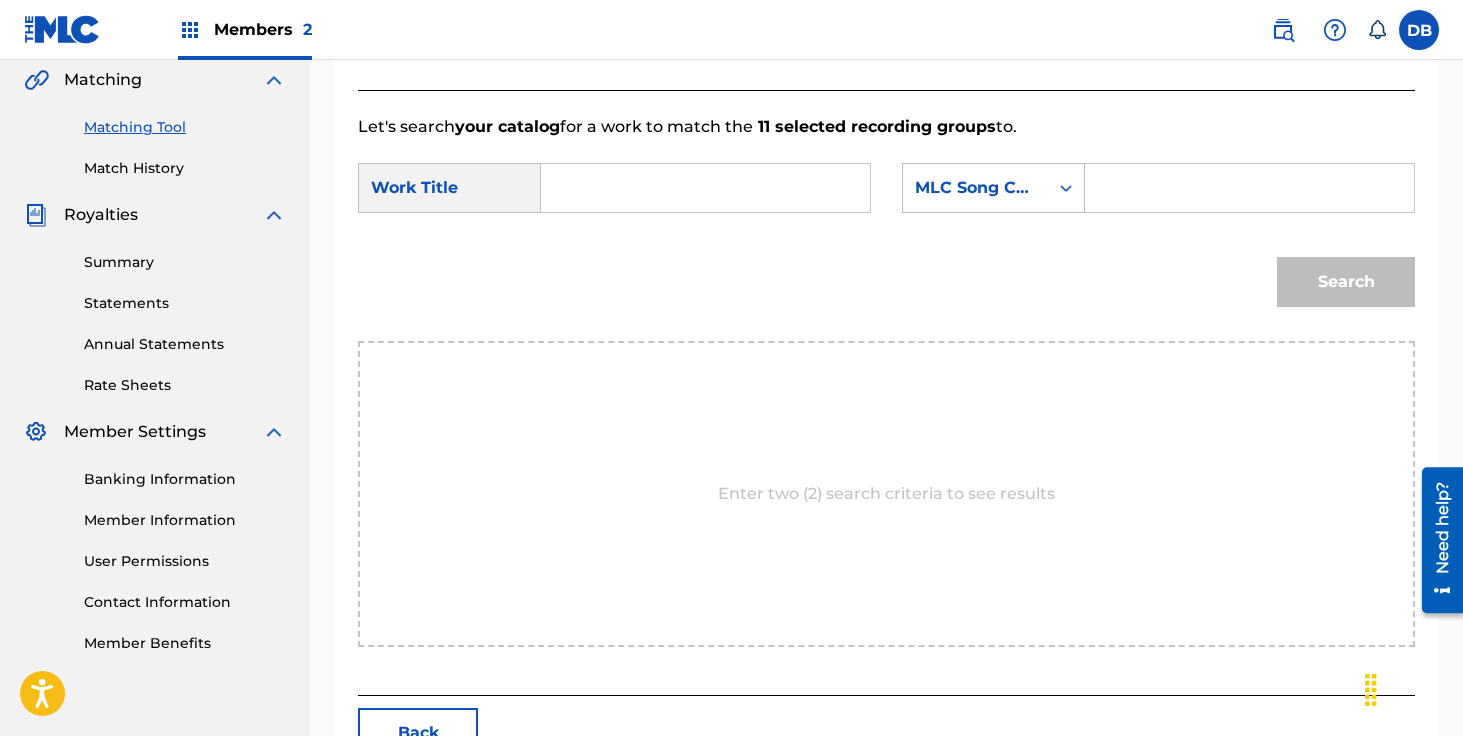 scroll, scrollTop: 270, scrollLeft: 0, axis: vertical 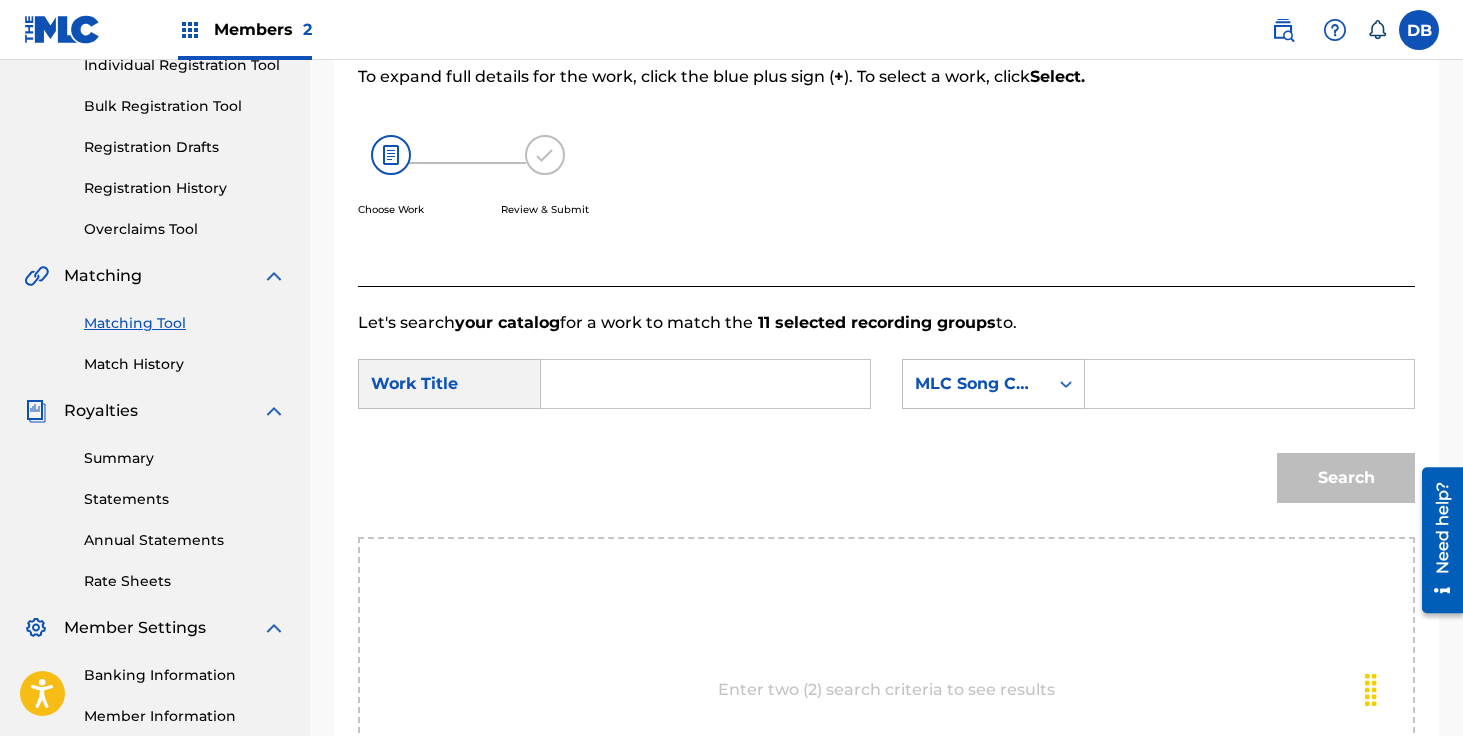 click at bounding box center (705, 384) 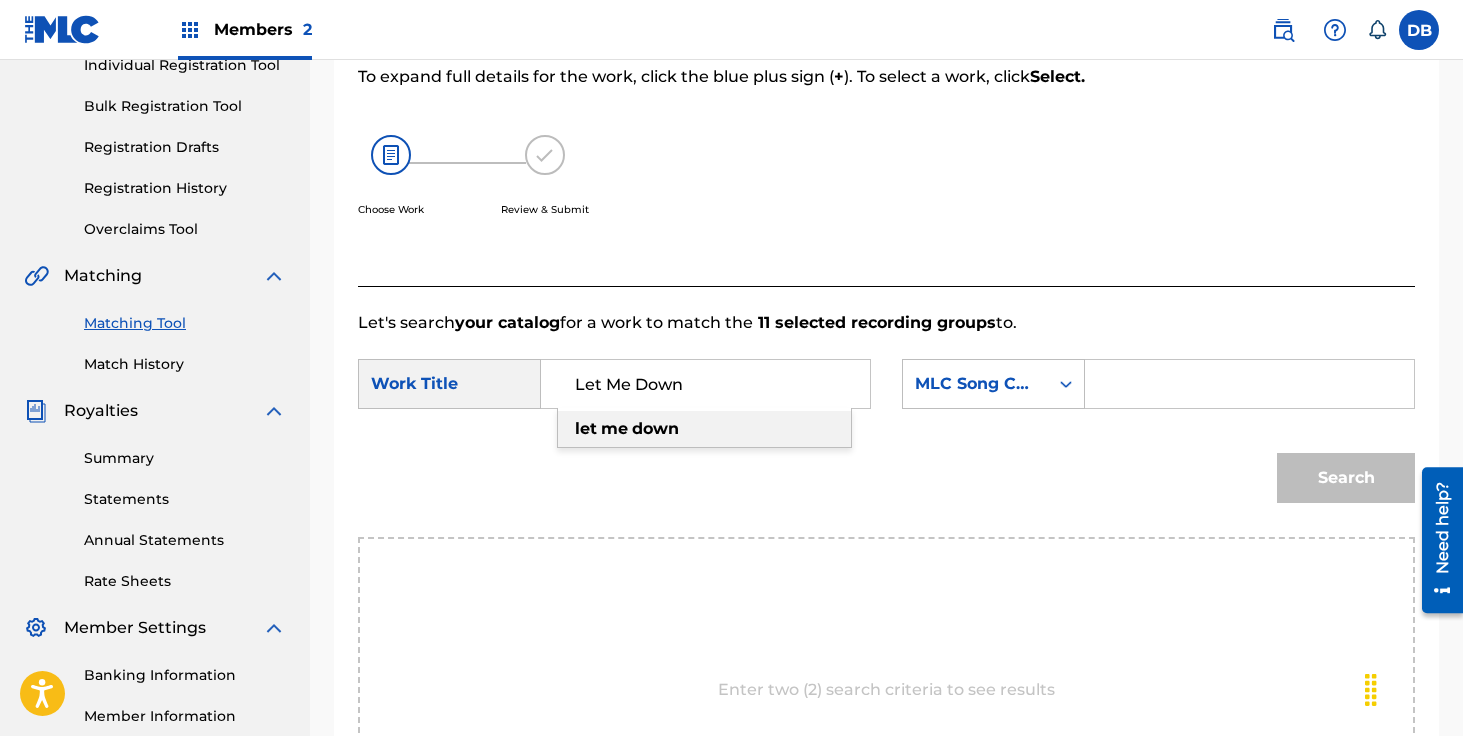 type on "Let Me Down" 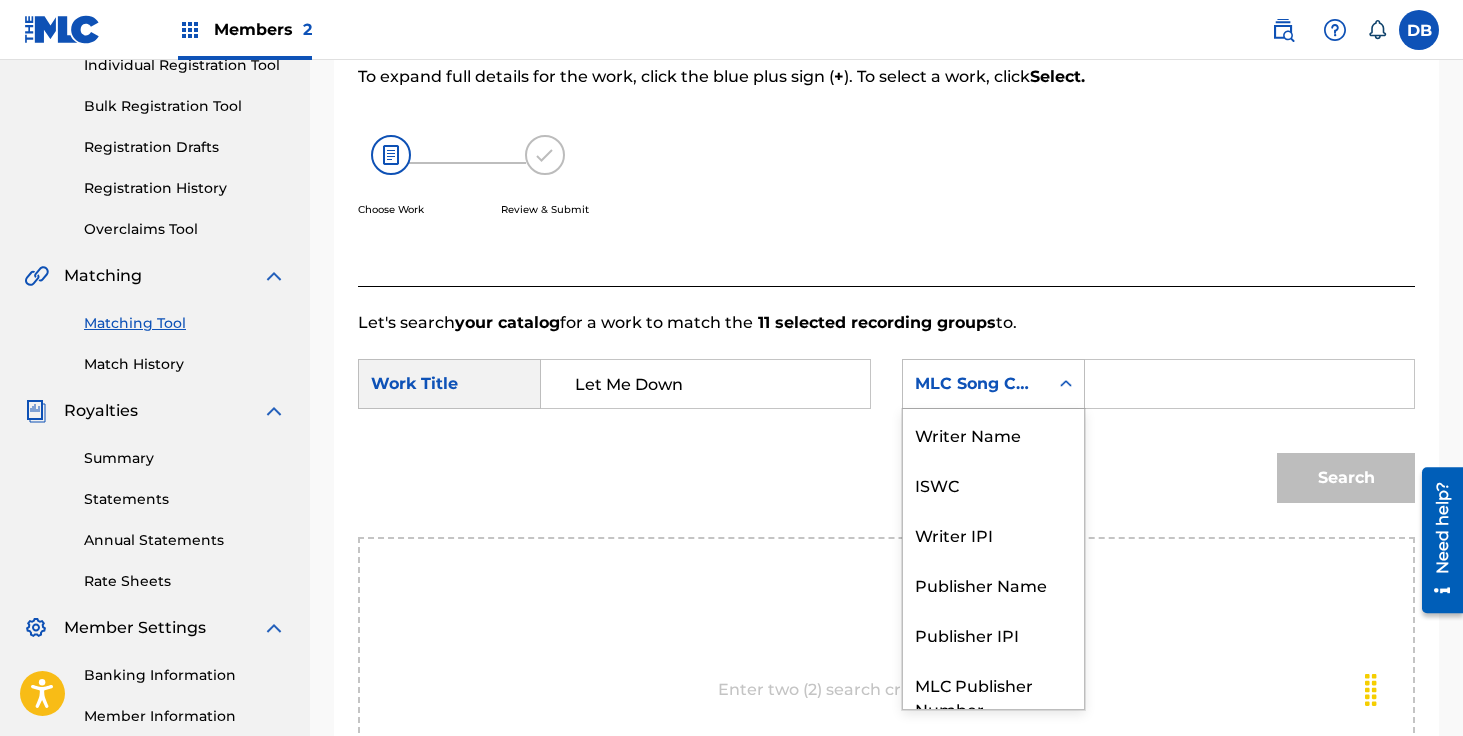 click on "MLC Song Code" at bounding box center (975, 384) 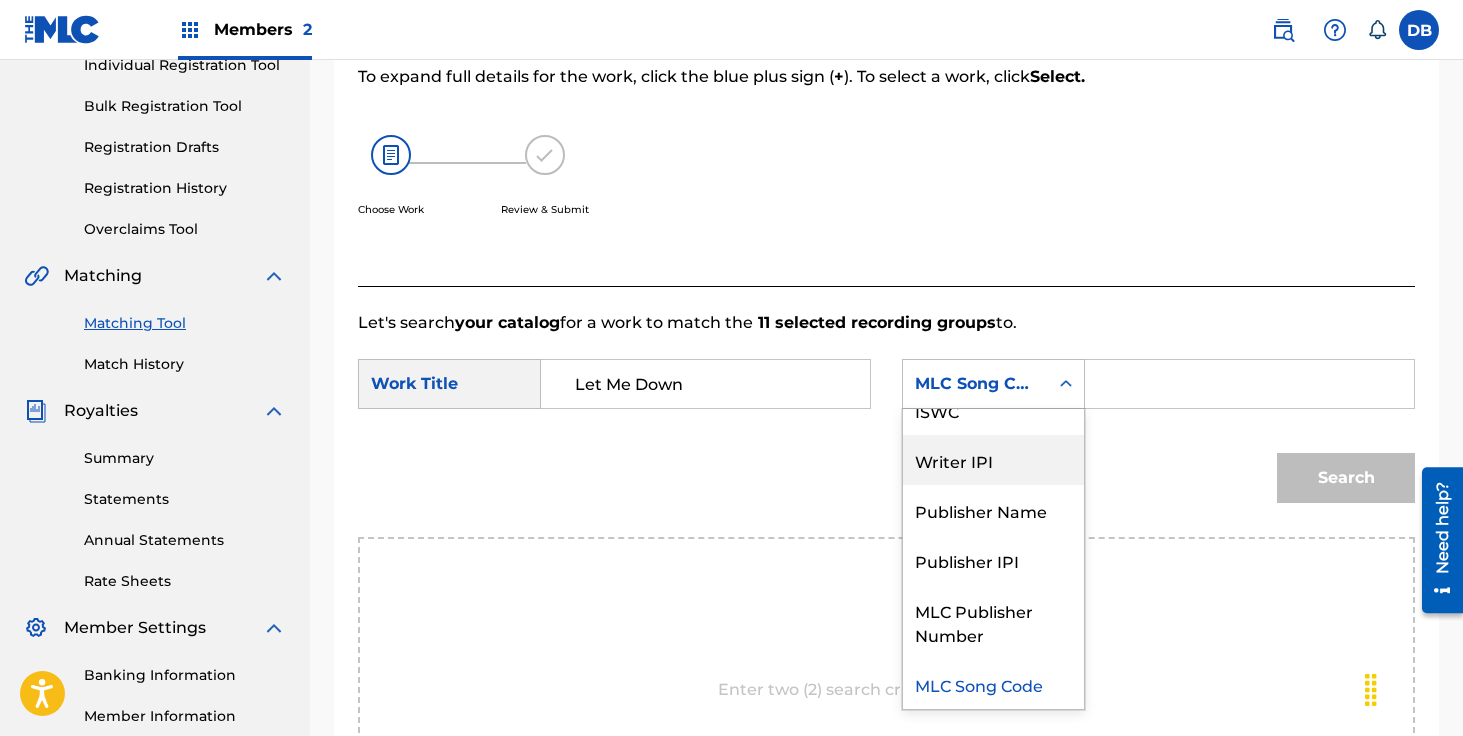 scroll, scrollTop: 0, scrollLeft: 0, axis: both 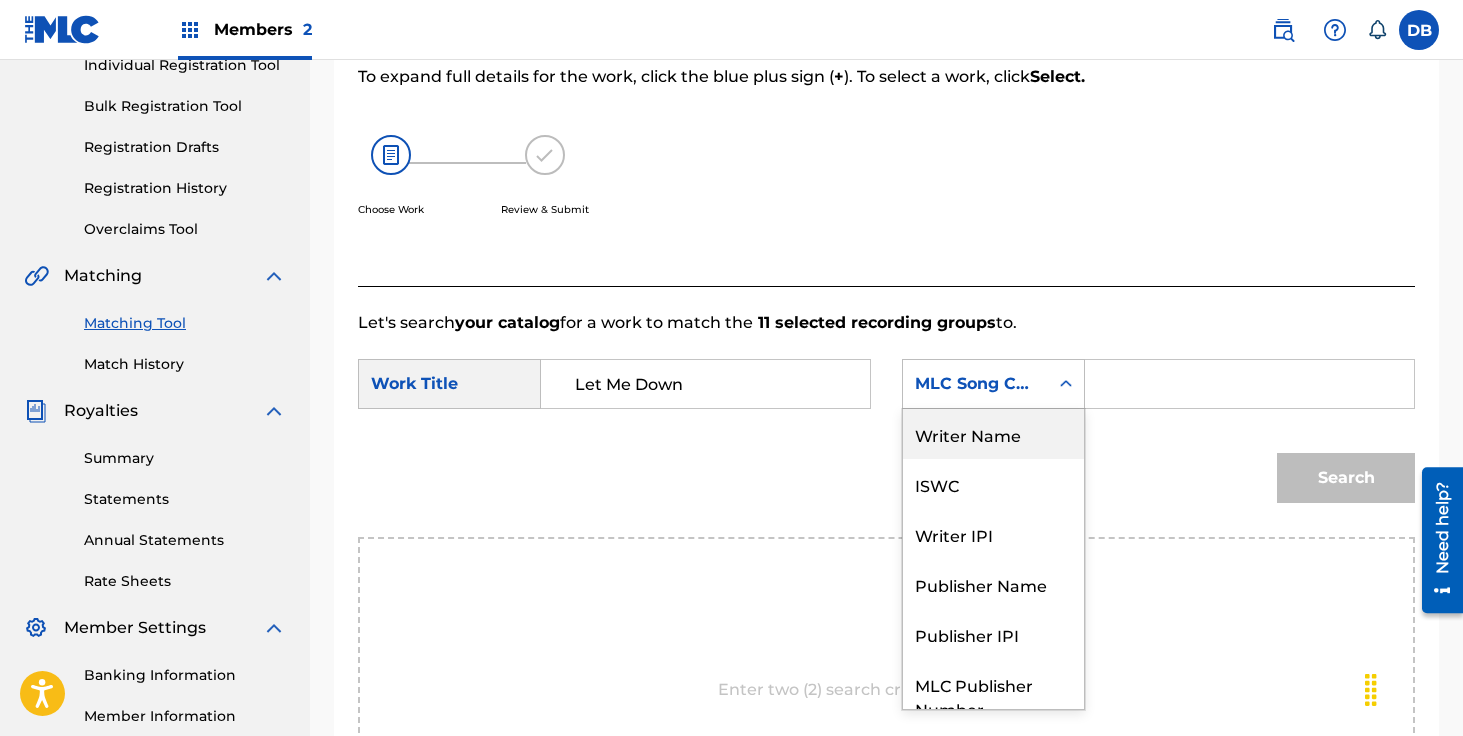 click on "Writer Name" at bounding box center [993, 434] 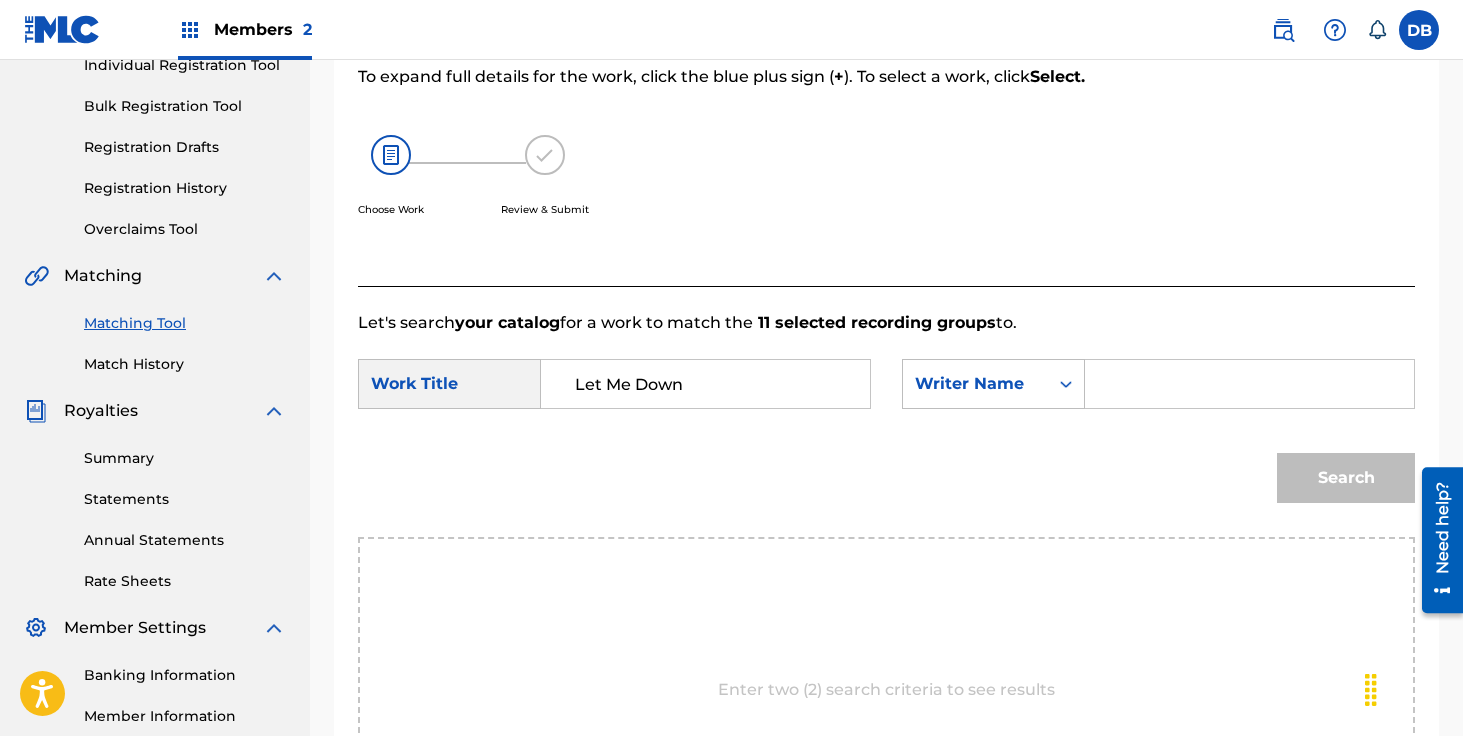 click at bounding box center (1249, 384) 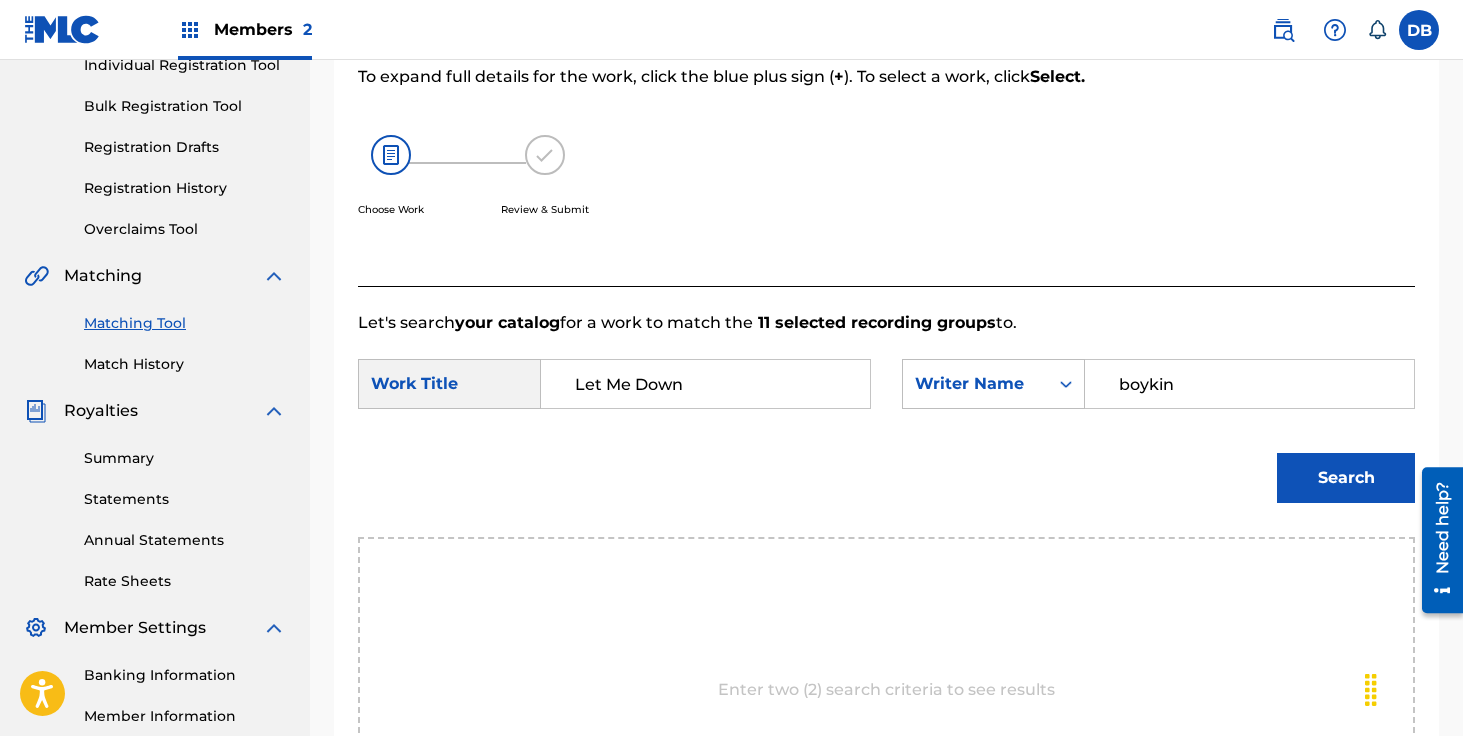 type on "boykin" 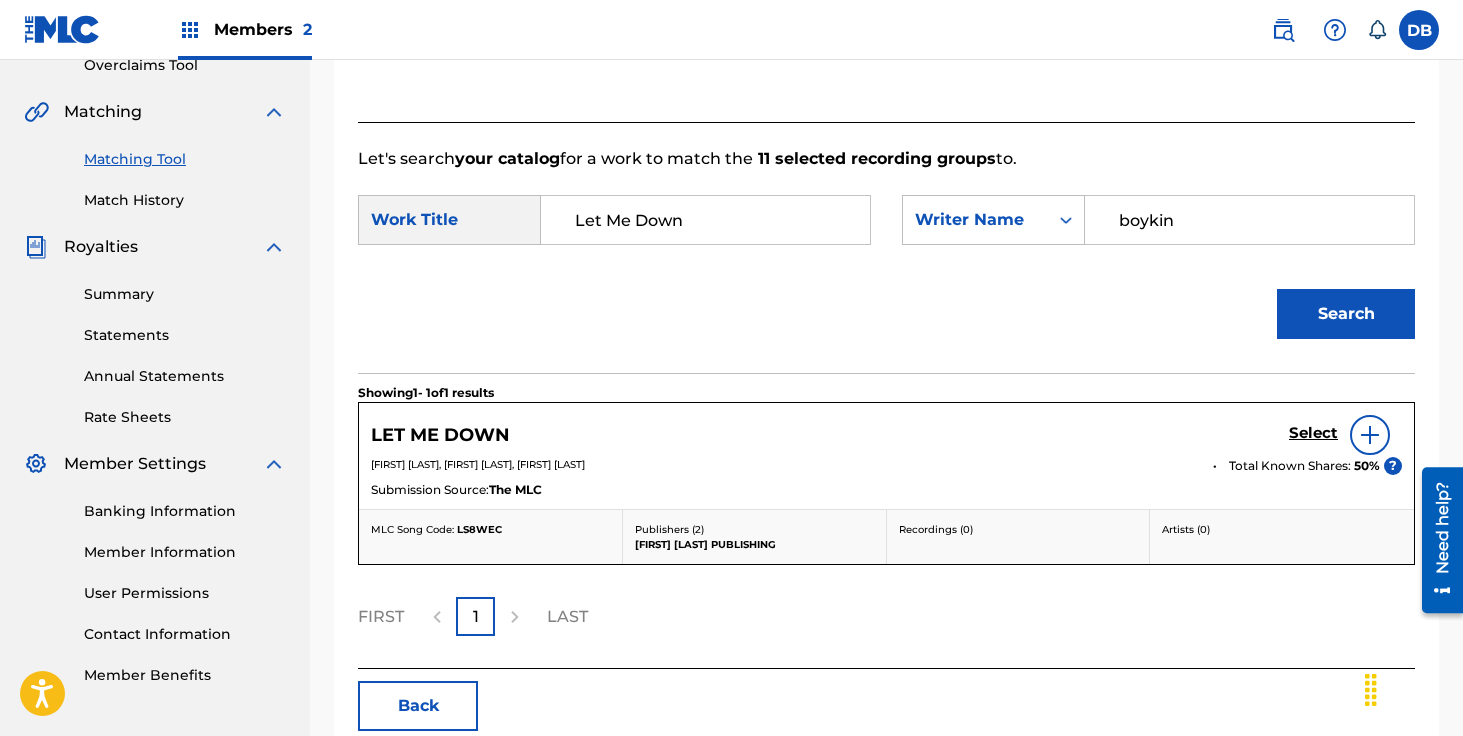 scroll, scrollTop: 437, scrollLeft: 0, axis: vertical 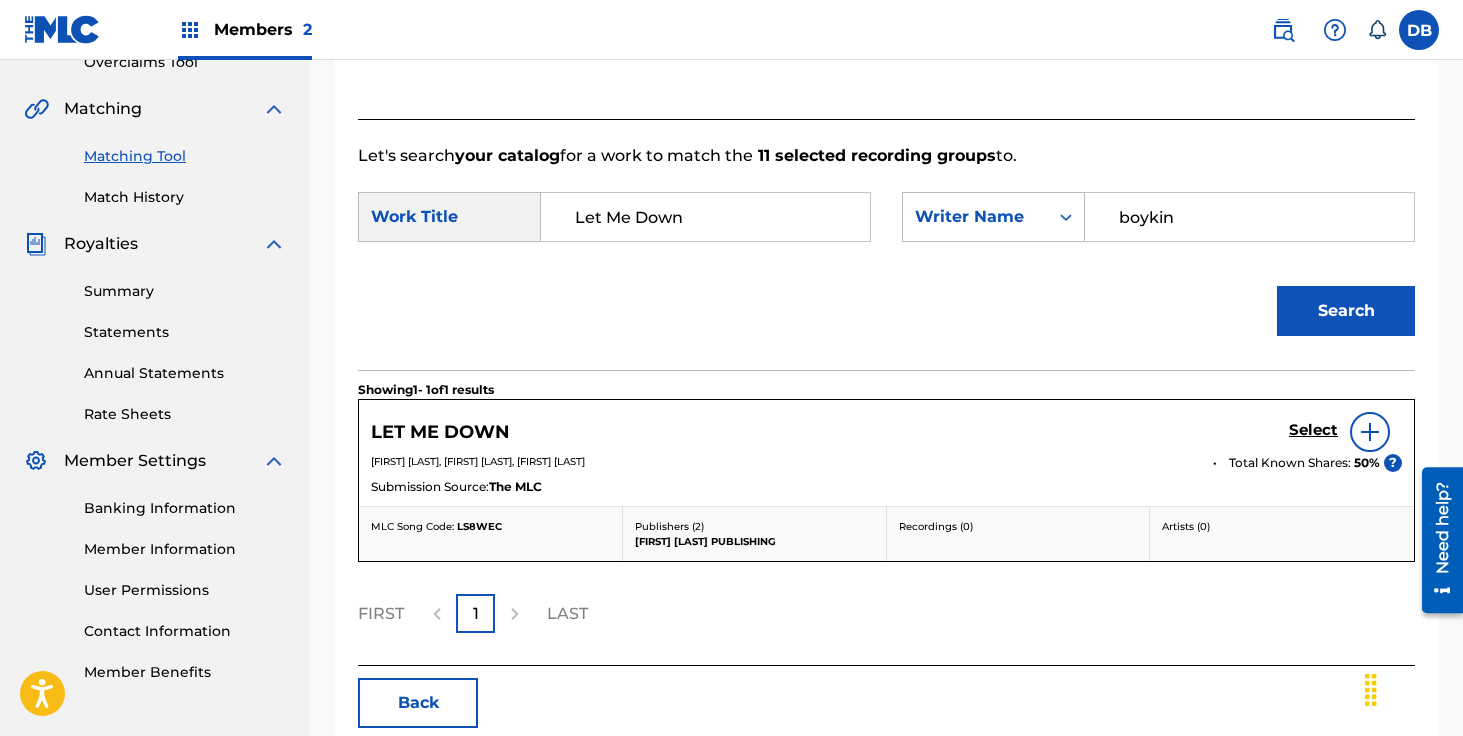 click on "Select" at bounding box center [1313, 430] 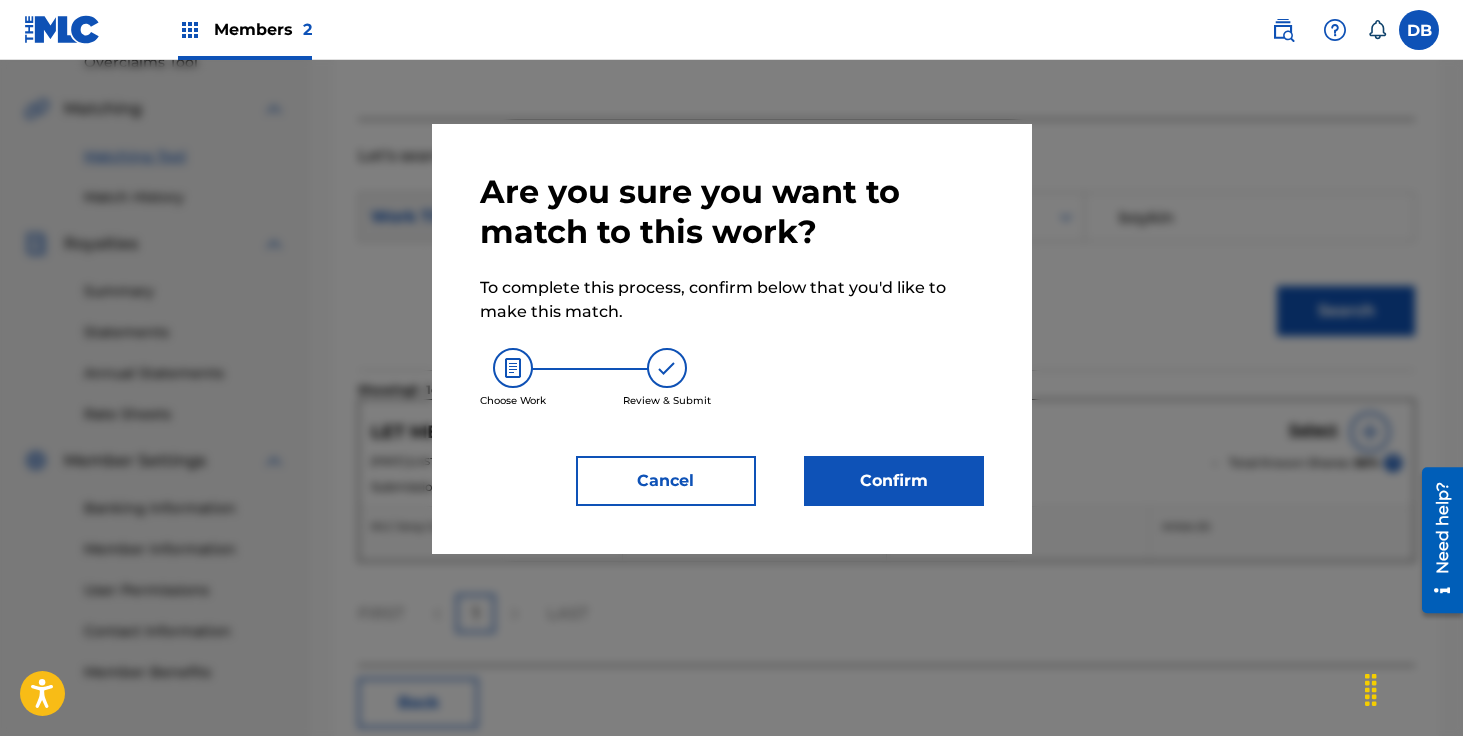 click on "Confirm" at bounding box center [894, 481] 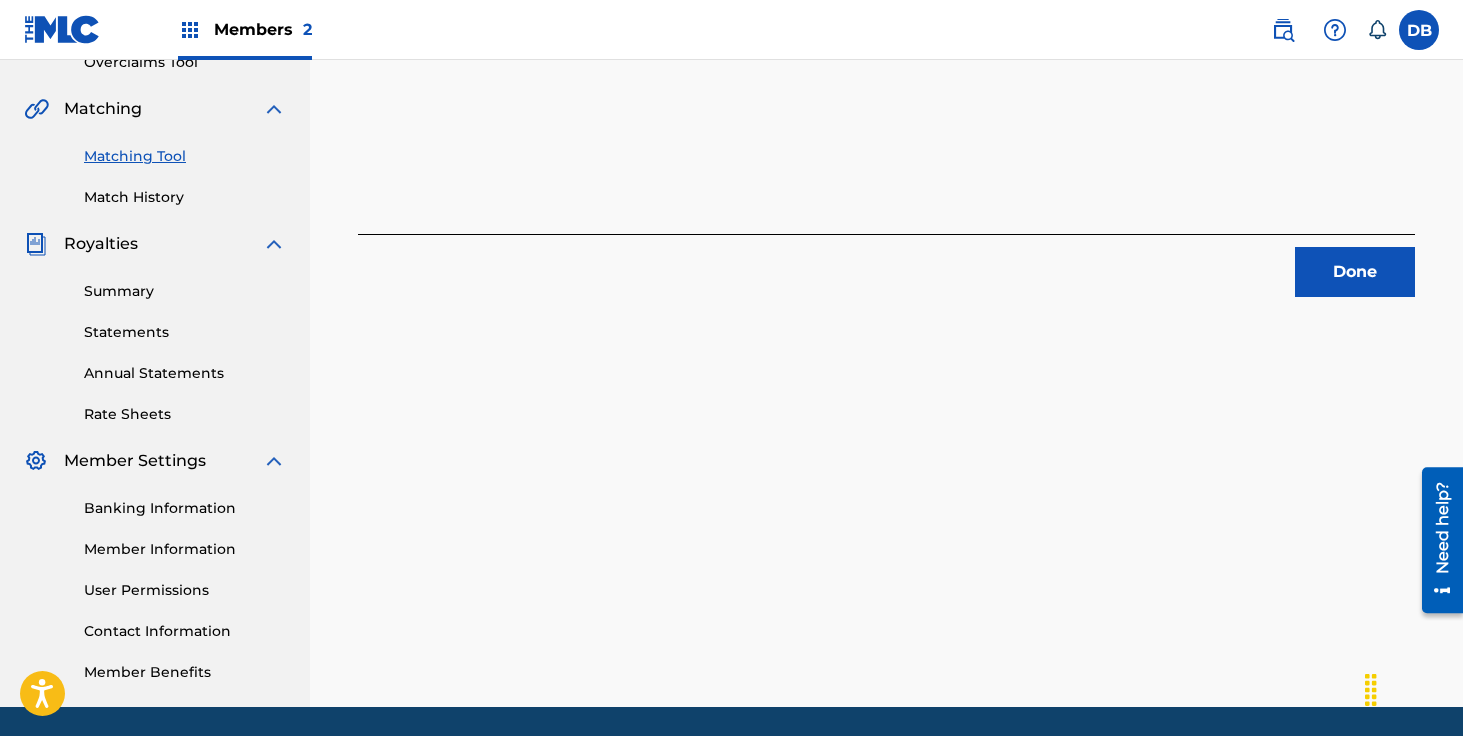 click on "Done" at bounding box center [1355, 272] 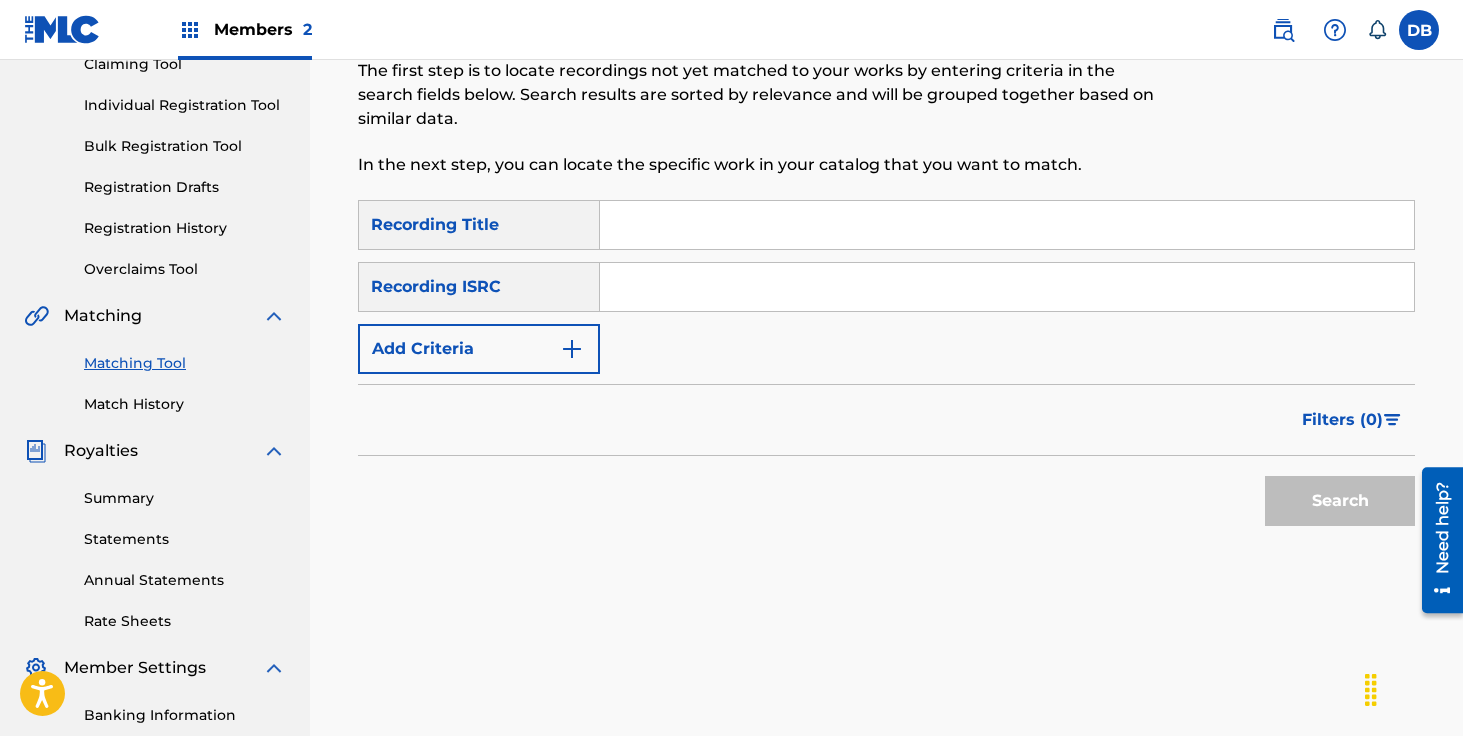 scroll, scrollTop: 0, scrollLeft: 0, axis: both 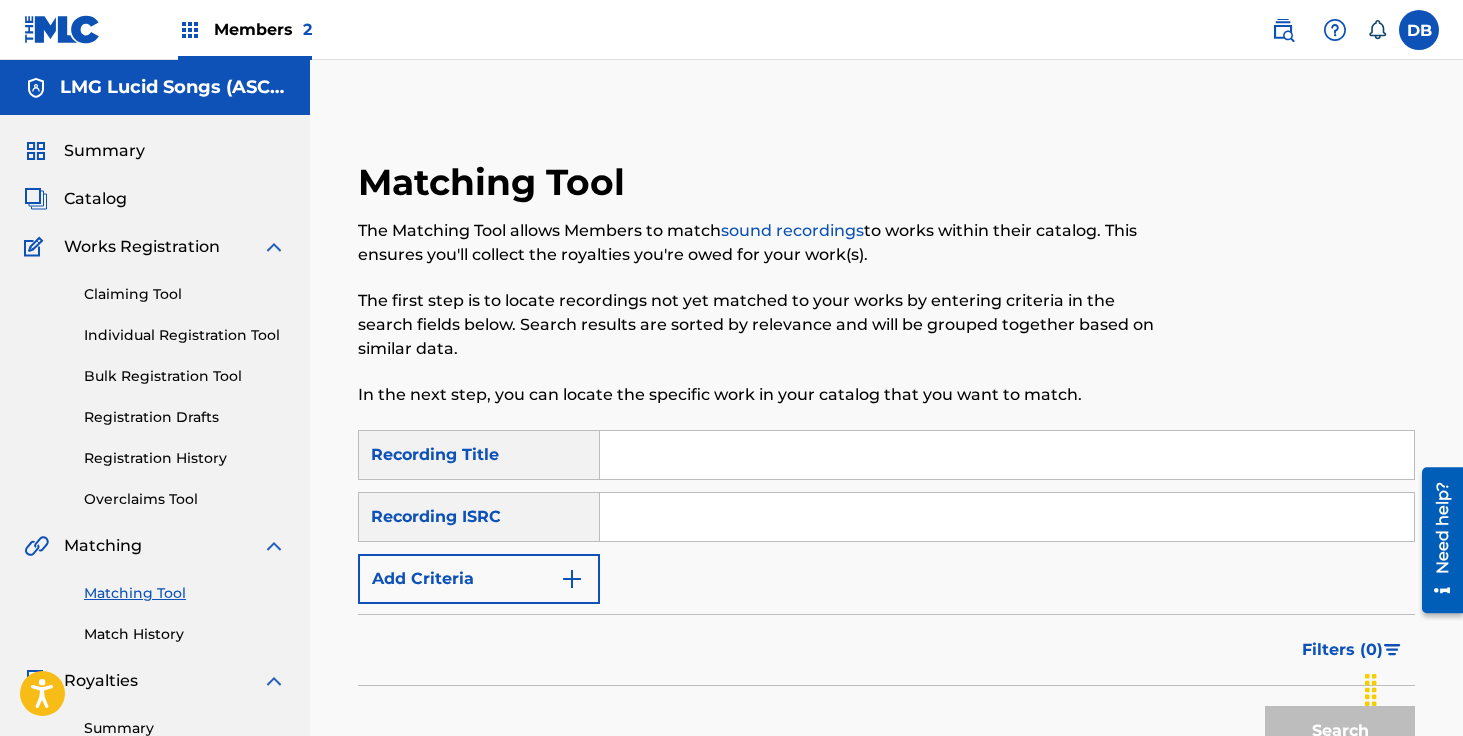 click on "Catalog" at bounding box center [95, 199] 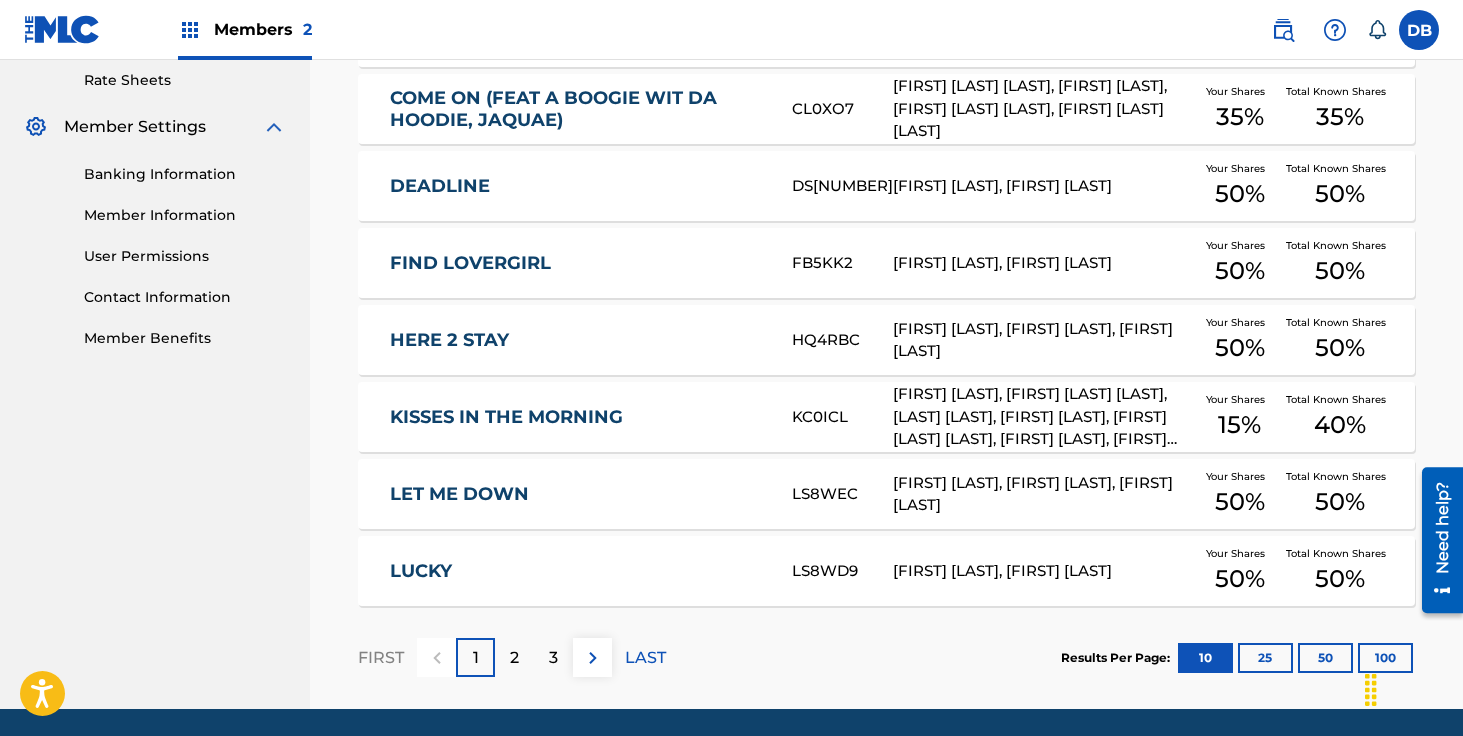 scroll, scrollTop: 787, scrollLeft: 0, axis: vertical 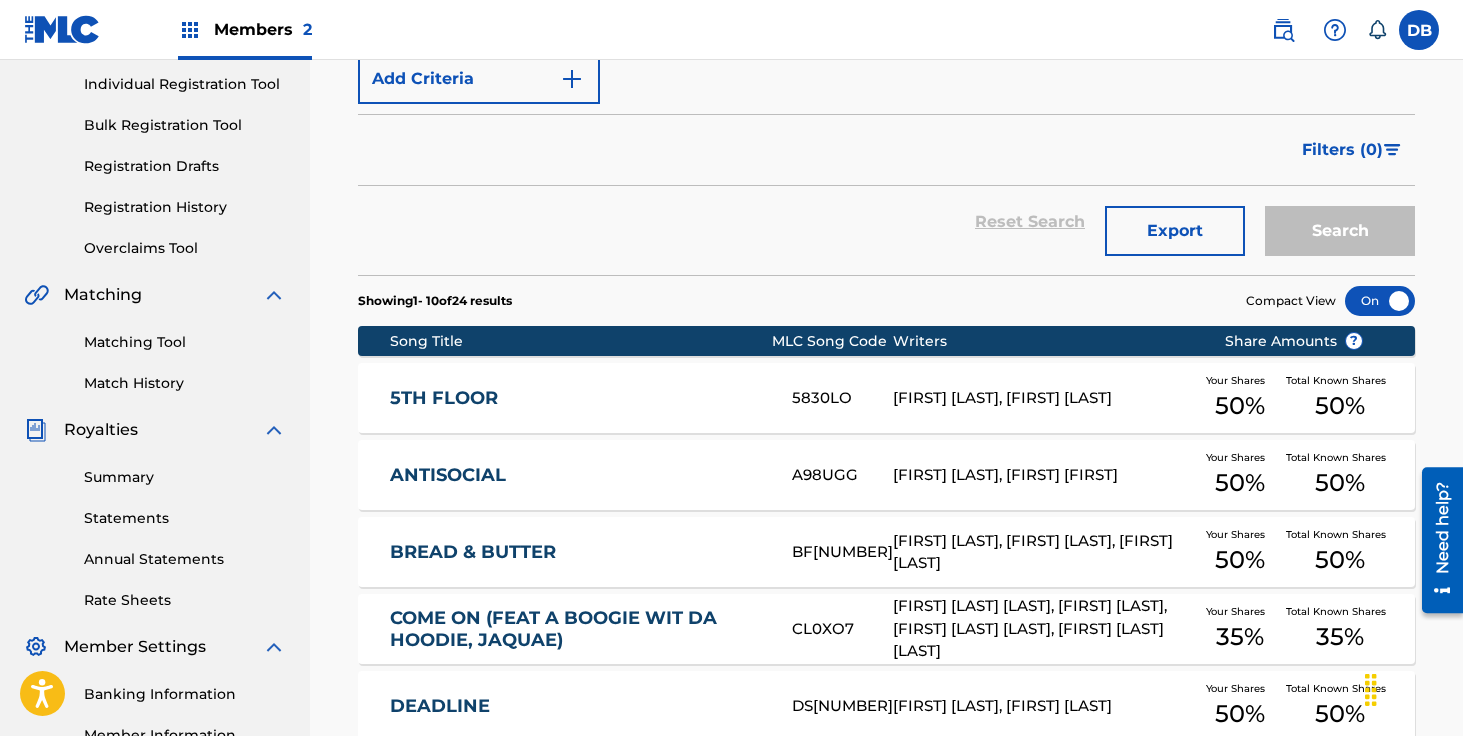 click on "Matching Tool" at bounding box center (185, 342) 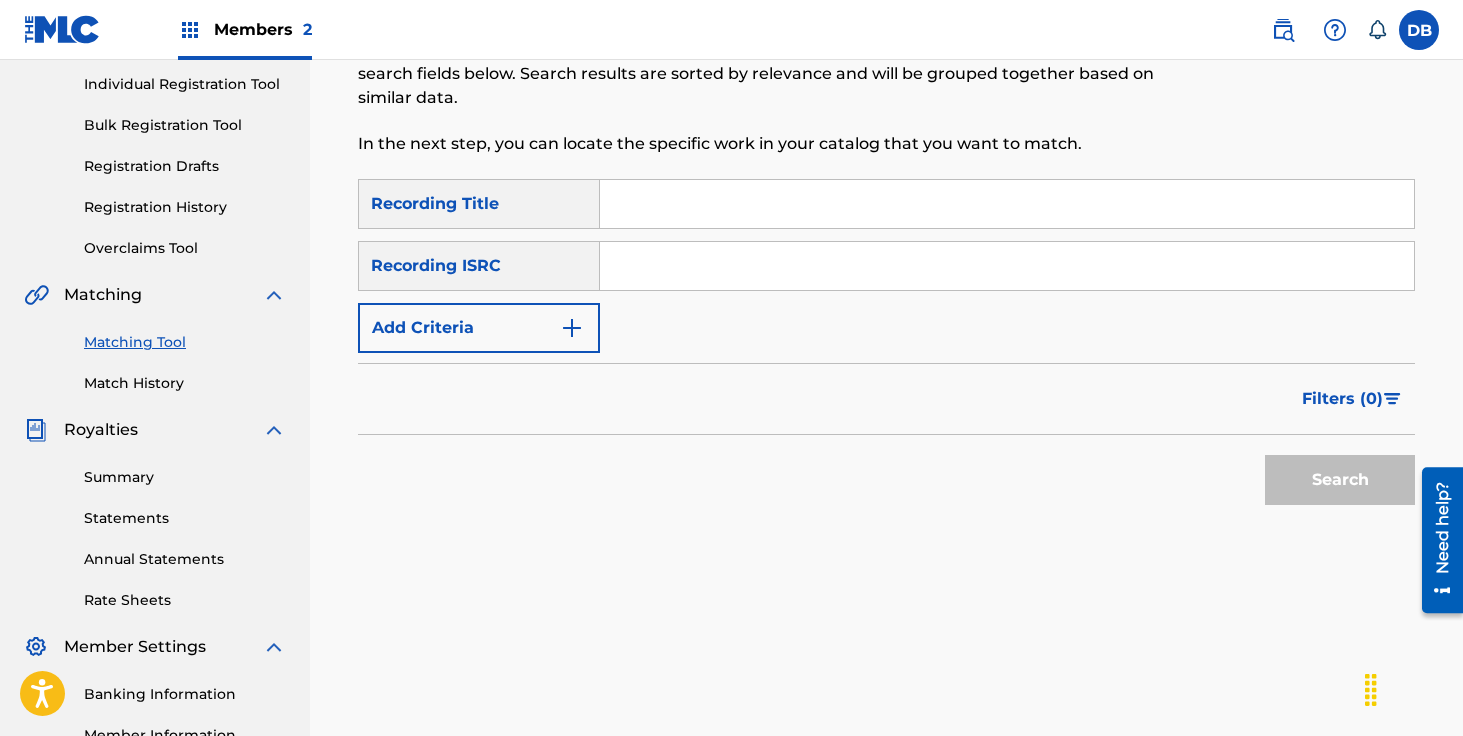 scroll, scrollTop: 0, scrollLeft: 0, axis: both 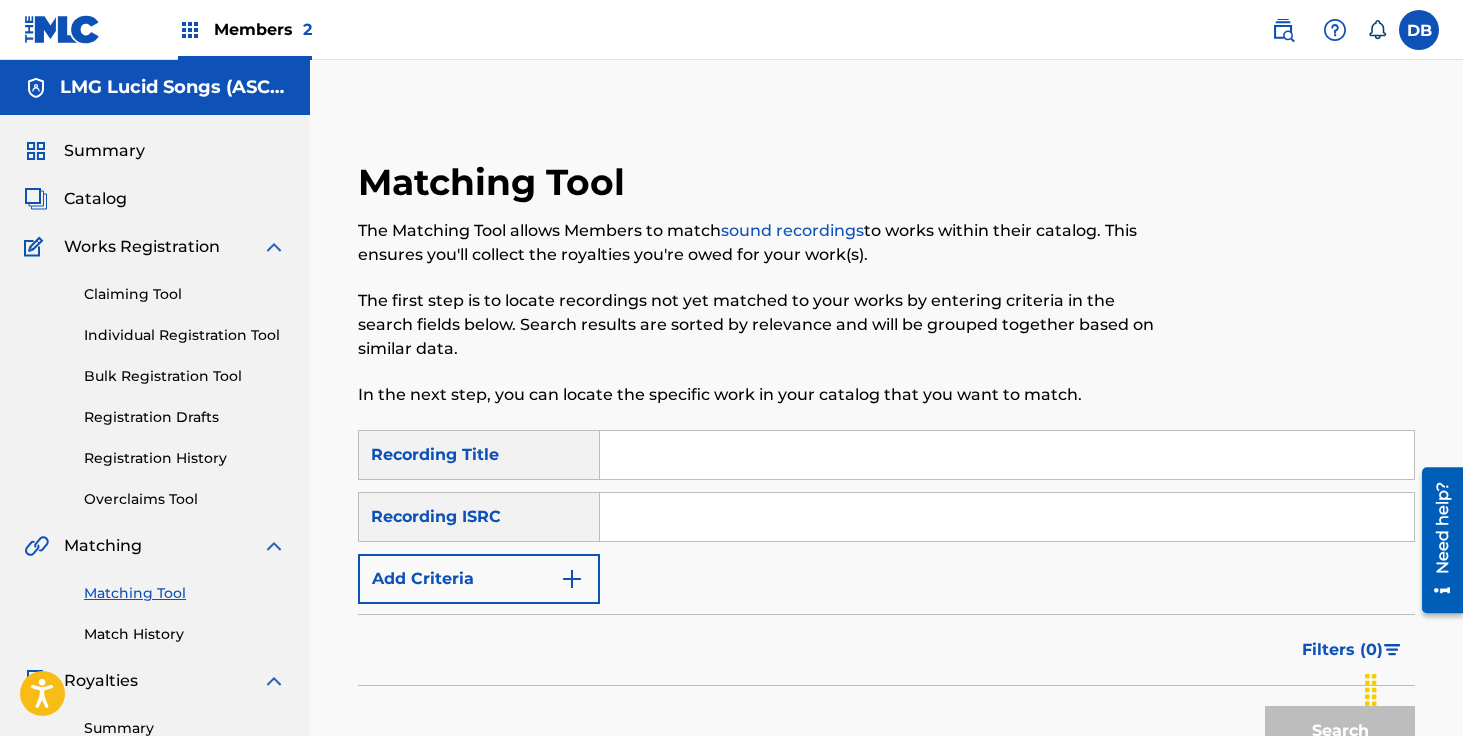 click at bounding box center (1007, 455) 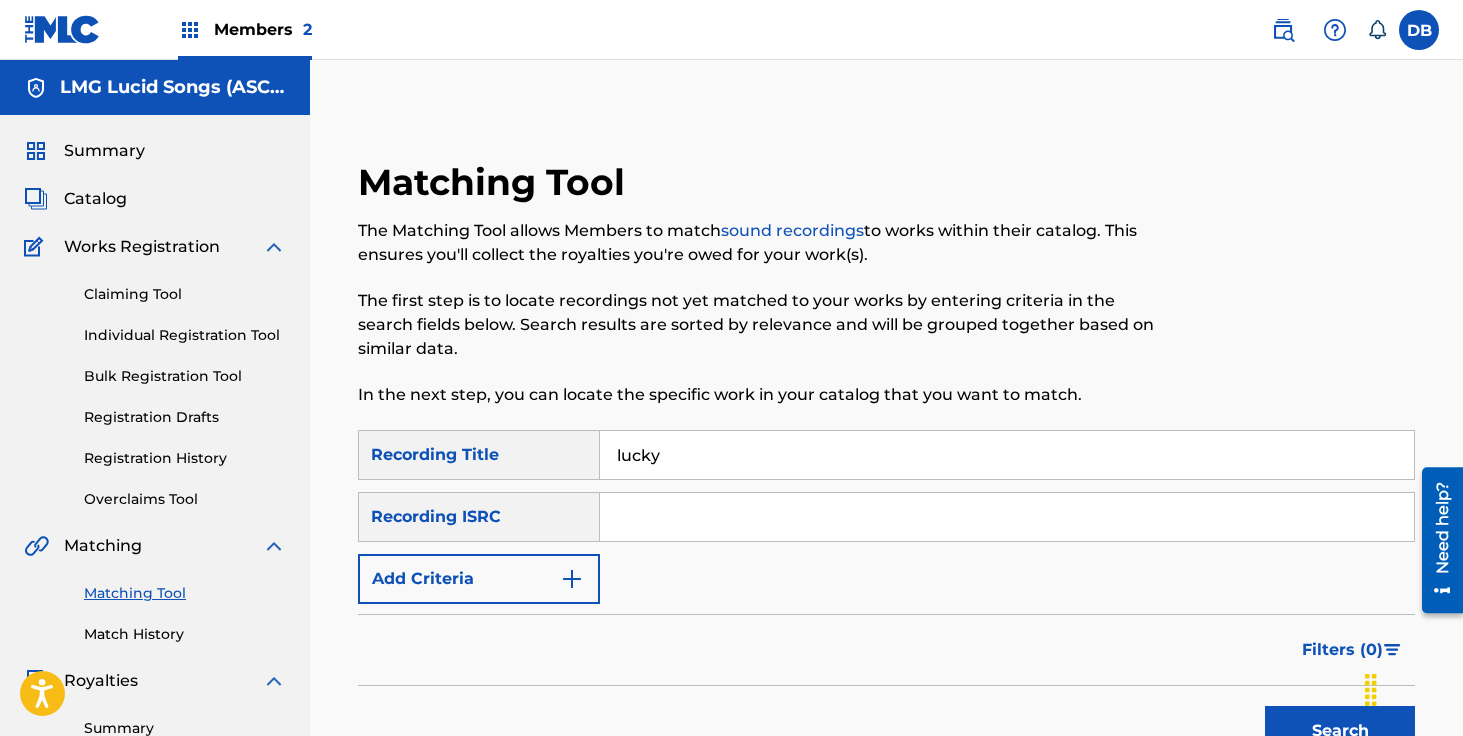 type on "lucky" 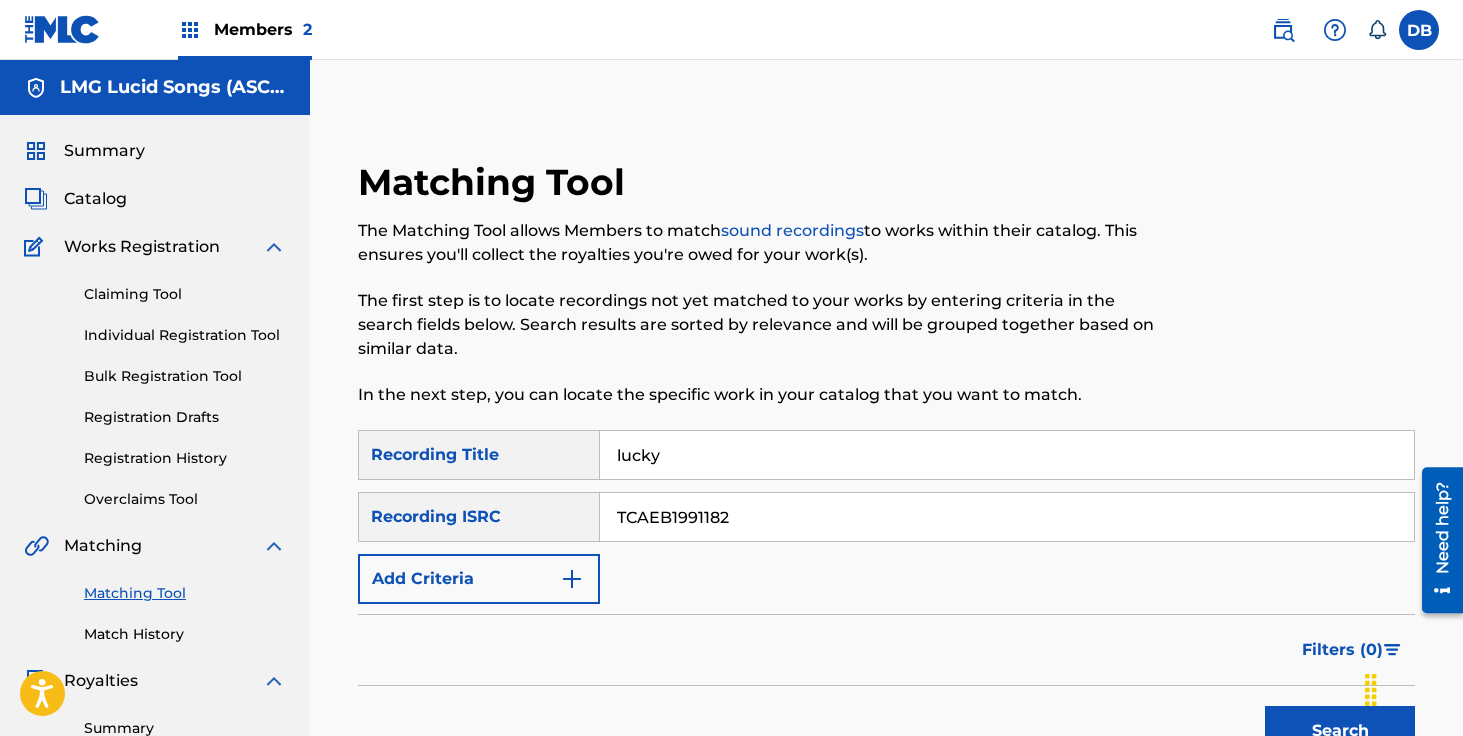 type on "TCAEB1991182" 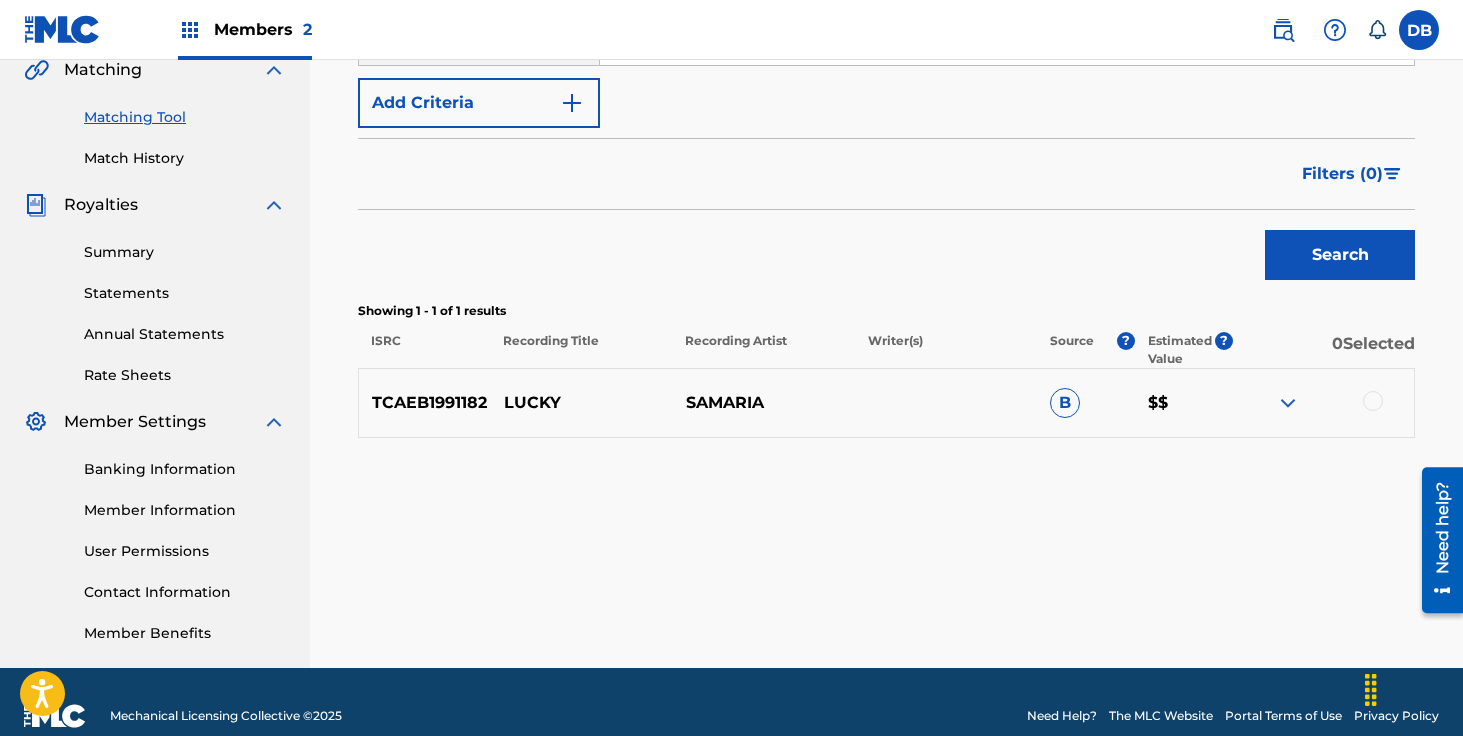 scroll, scrollTop: 478, scrollLeft: 0, axis: vertical 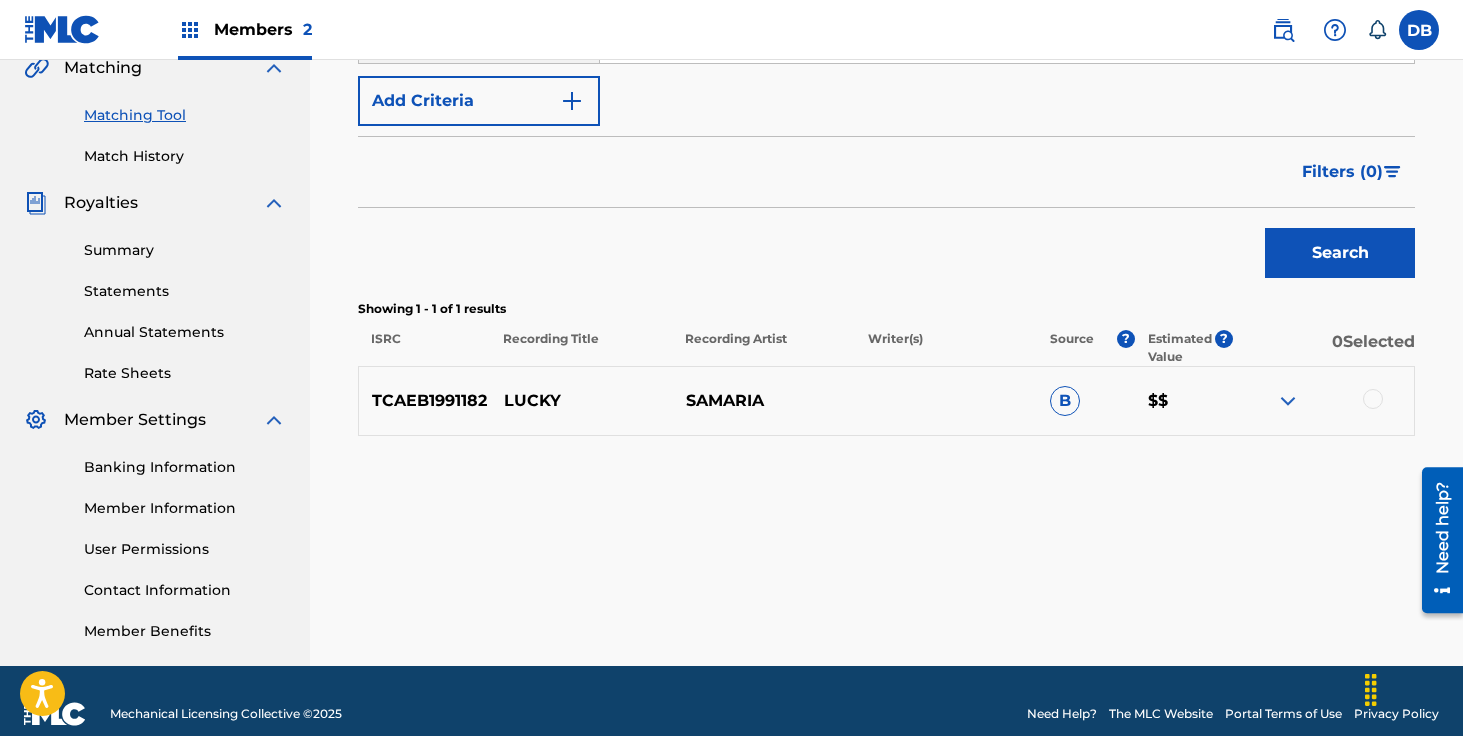 click at bounding box center [1373, 399] 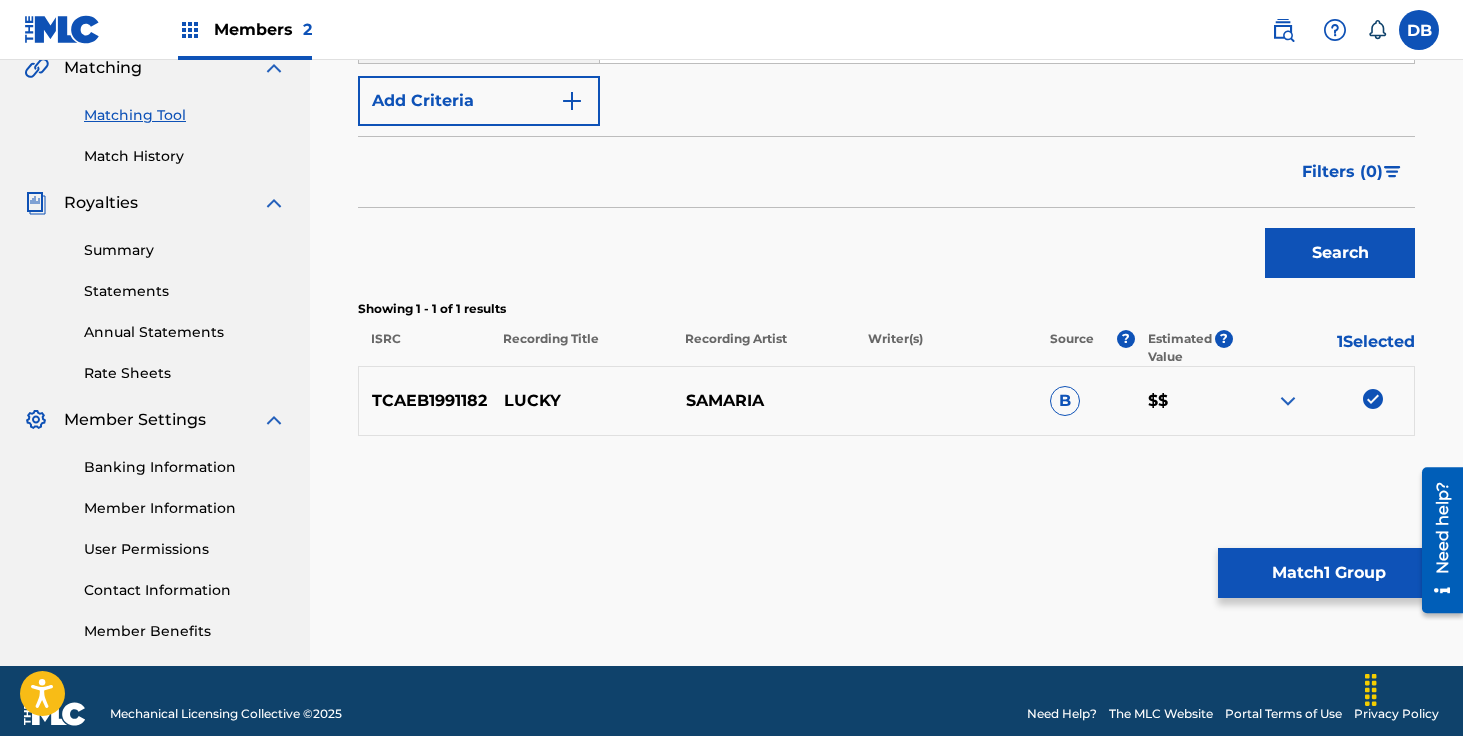 click on "Match  1 Group" at bounding box center (1328, 573) 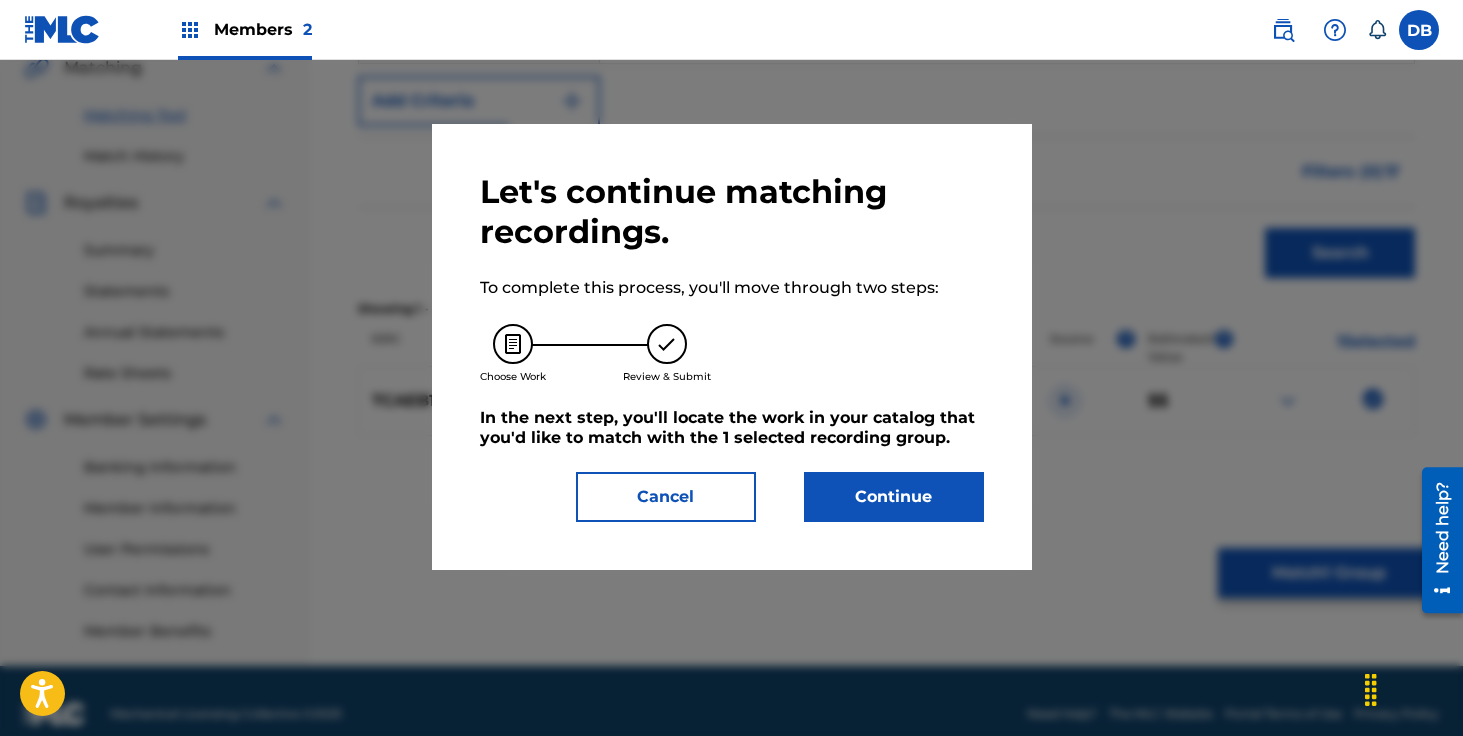 click on "Continue" at bounding box center (894, 497) 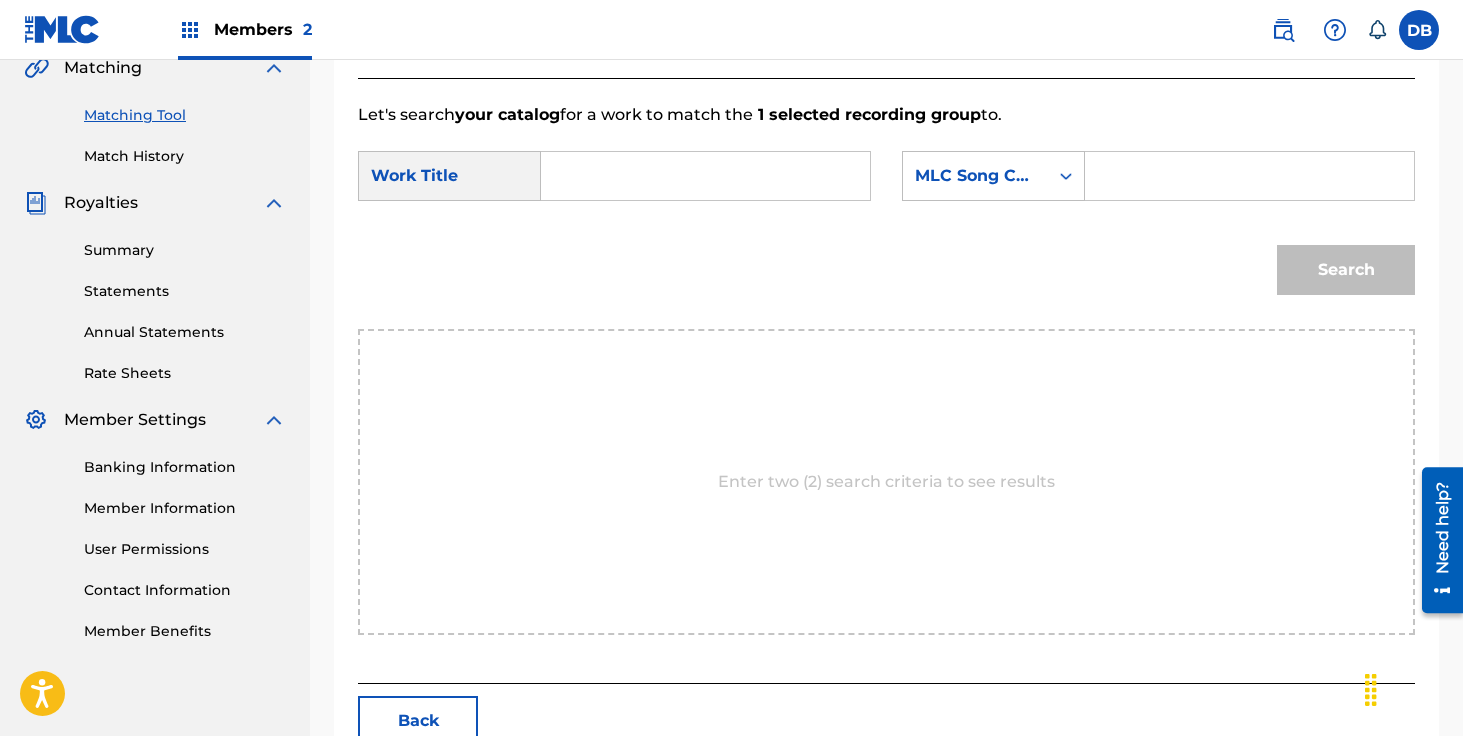 click at bounding box center (705, 176) 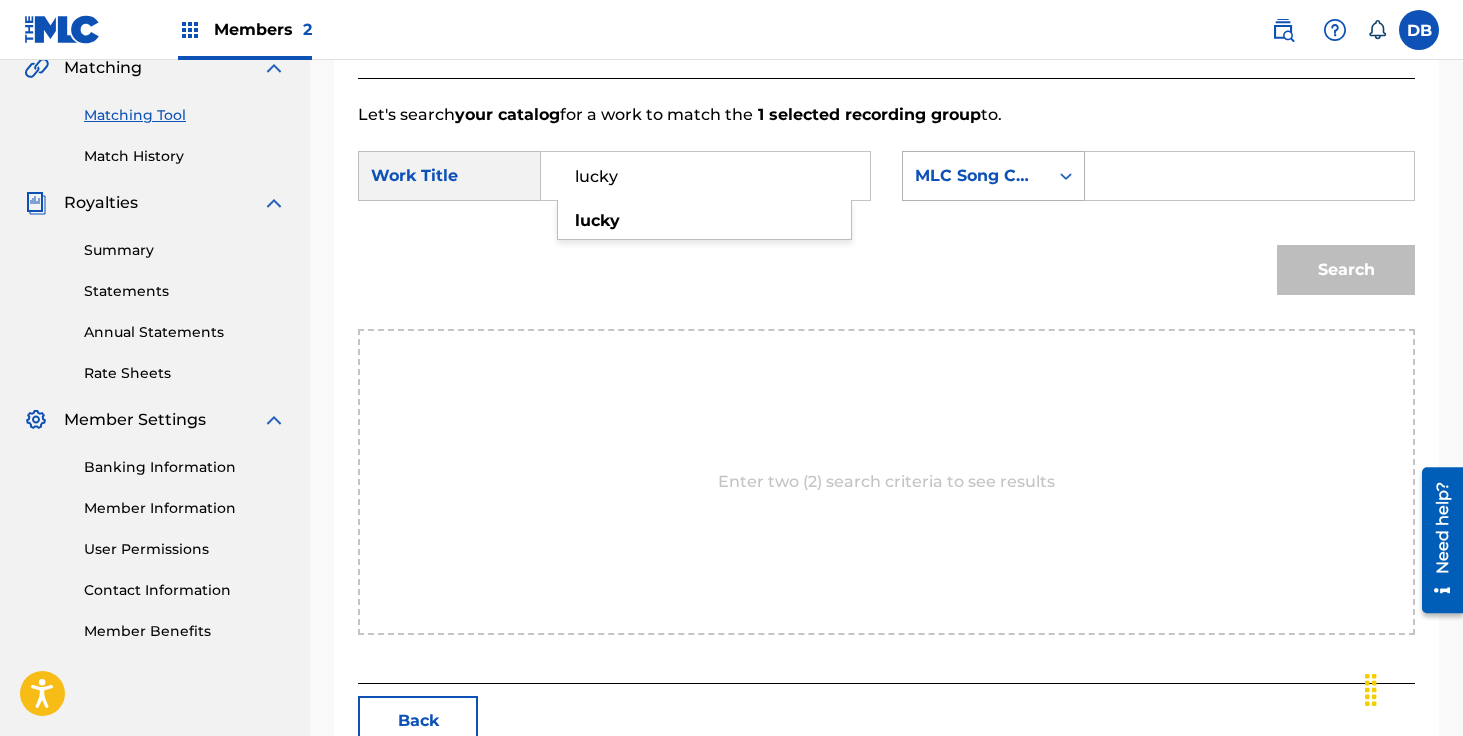 type on "lucky" 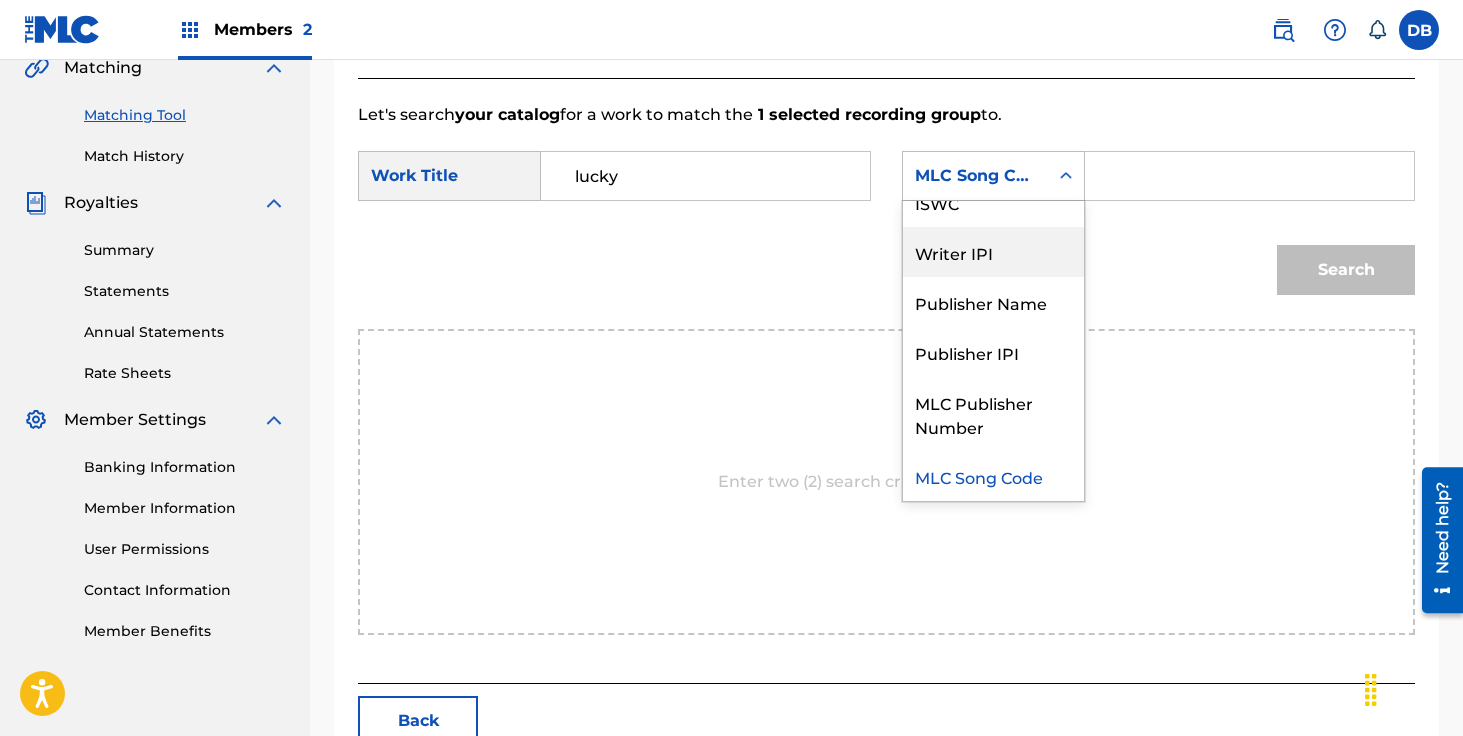 scroll, scrollTop: 0, scrollLeft: 0, axis: both 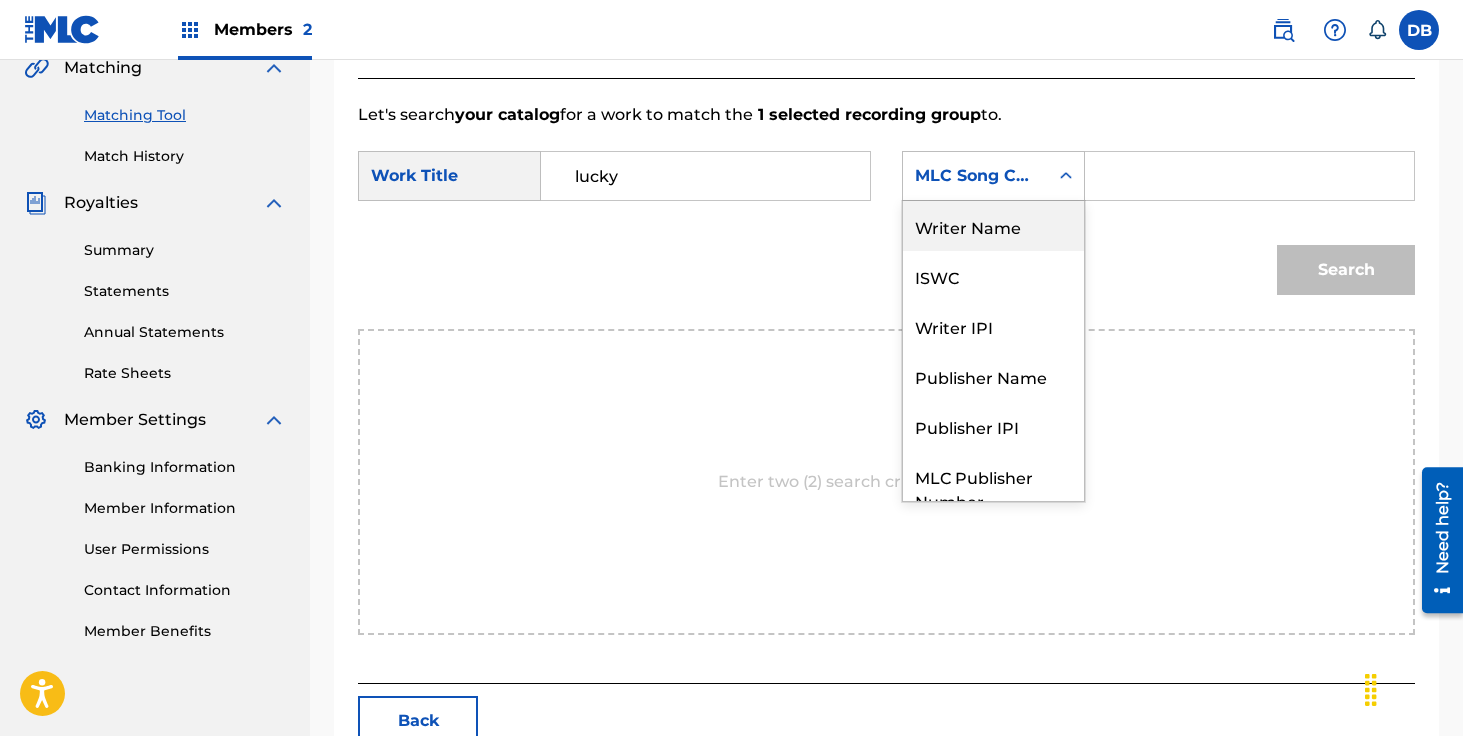 click on "Writer Name" at bounding box center (993, 226) 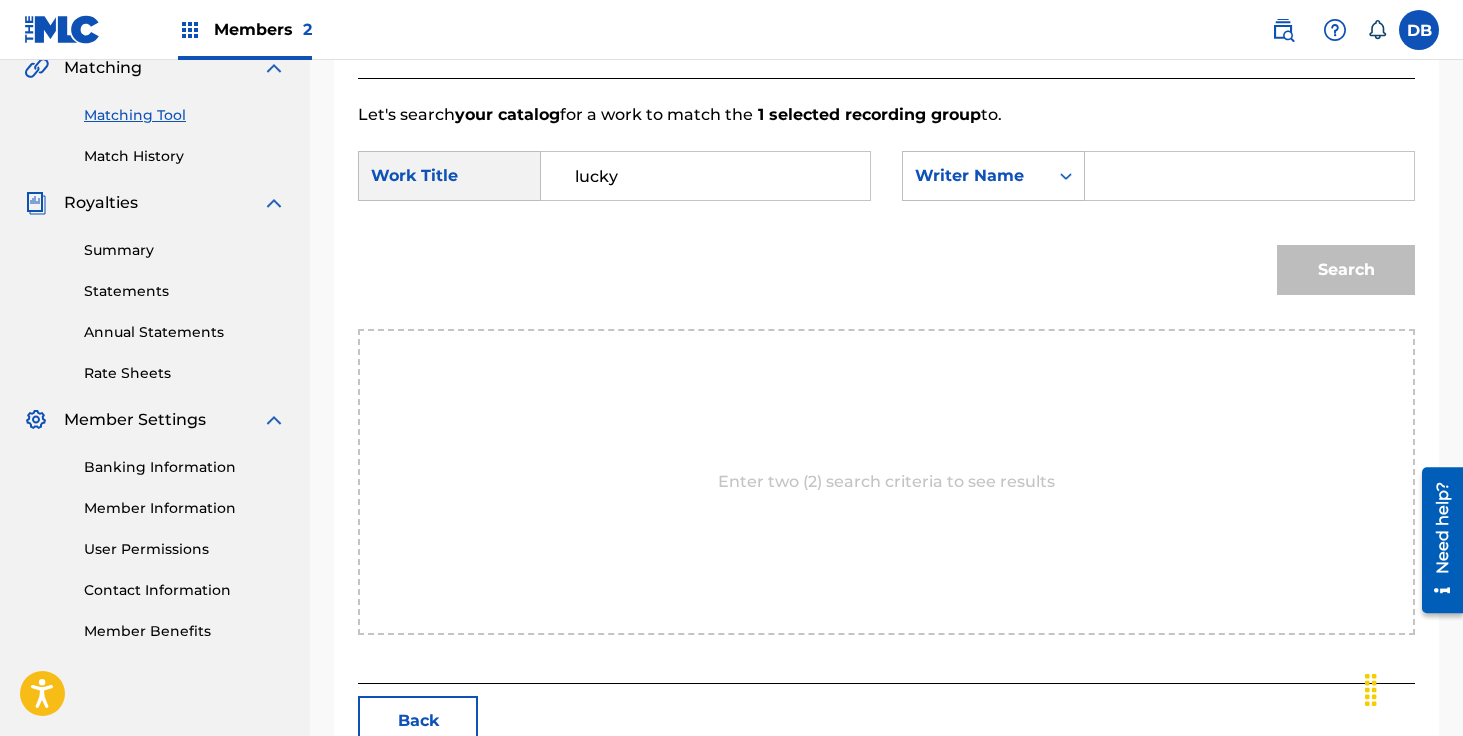 click at bounding box center [1249, 176] 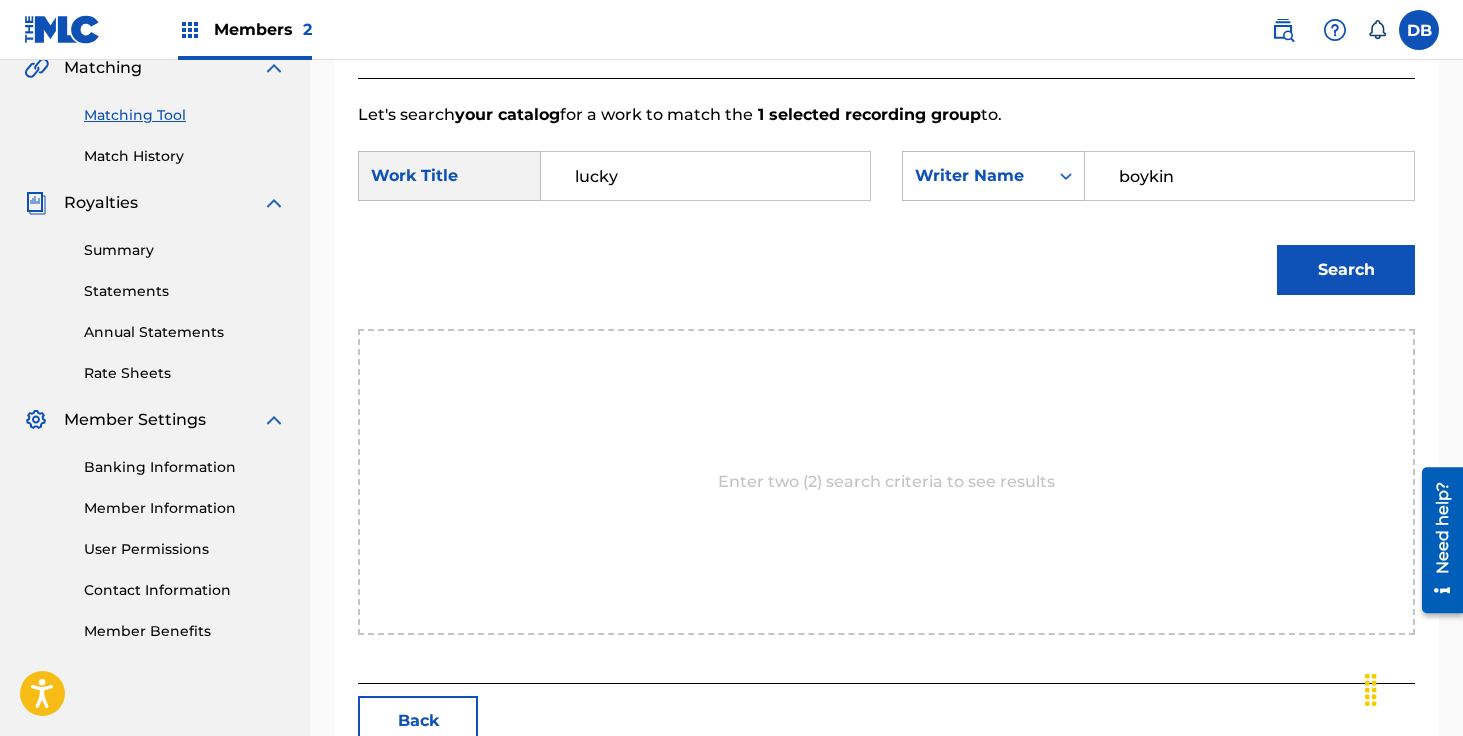 type on "boykin" 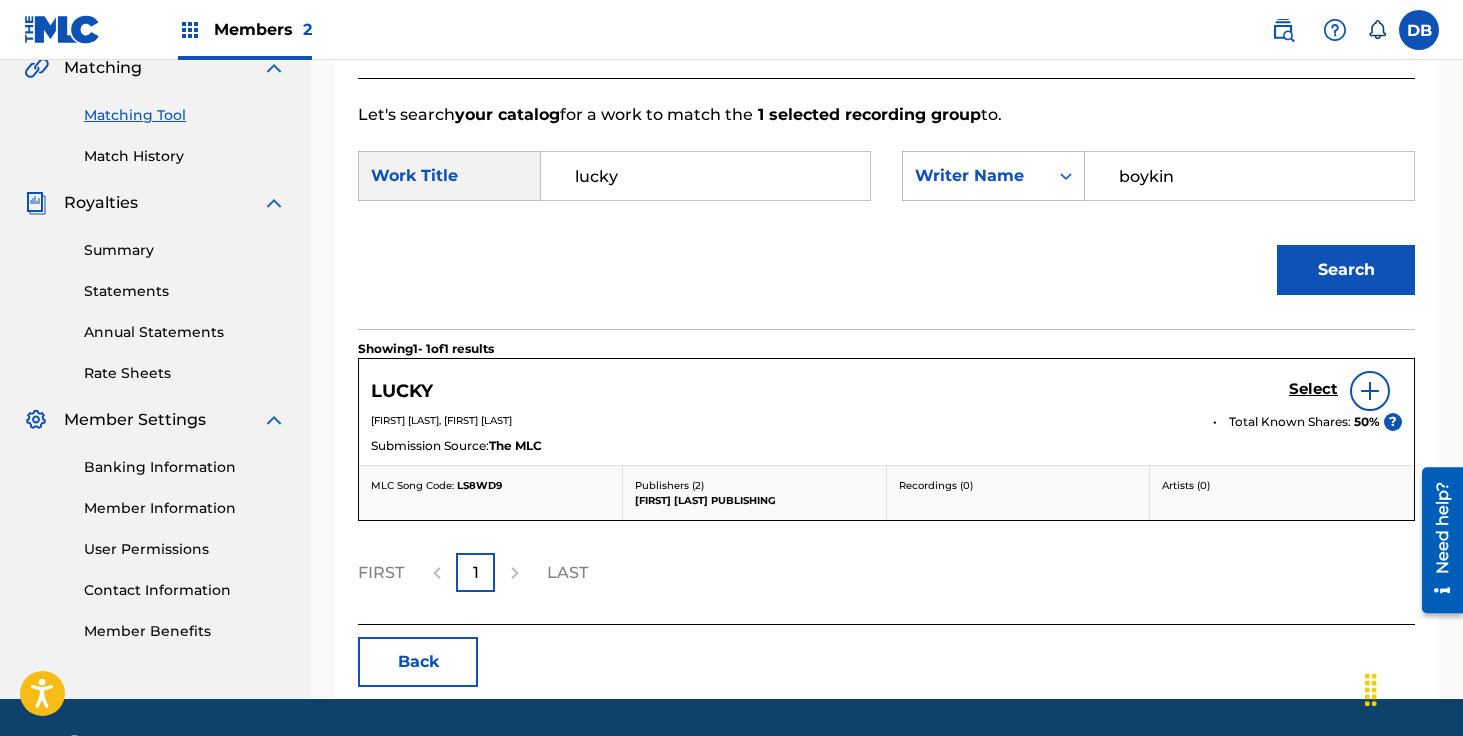 click on "Select" at bounding box center (1313, 389) 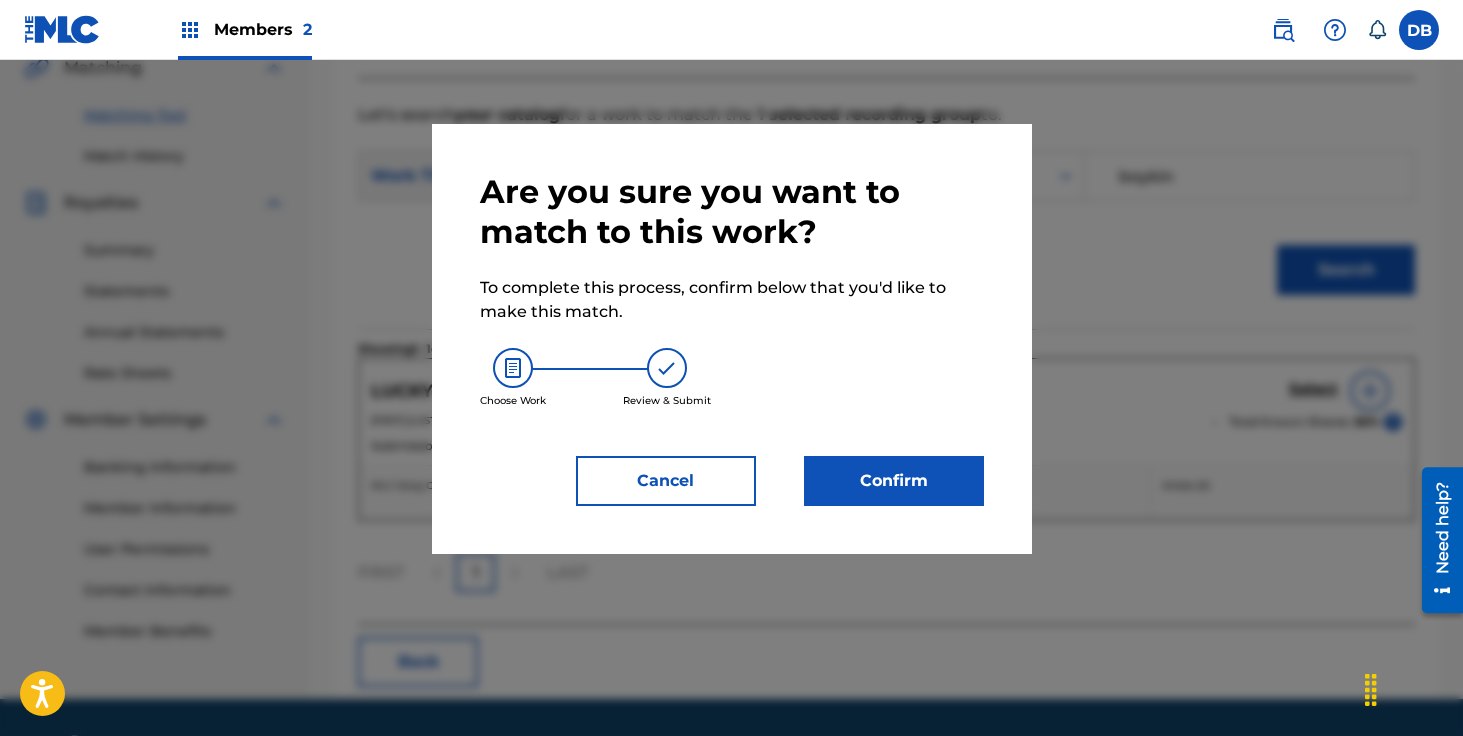 click on "Confirm" at bounding box center [894, 481] 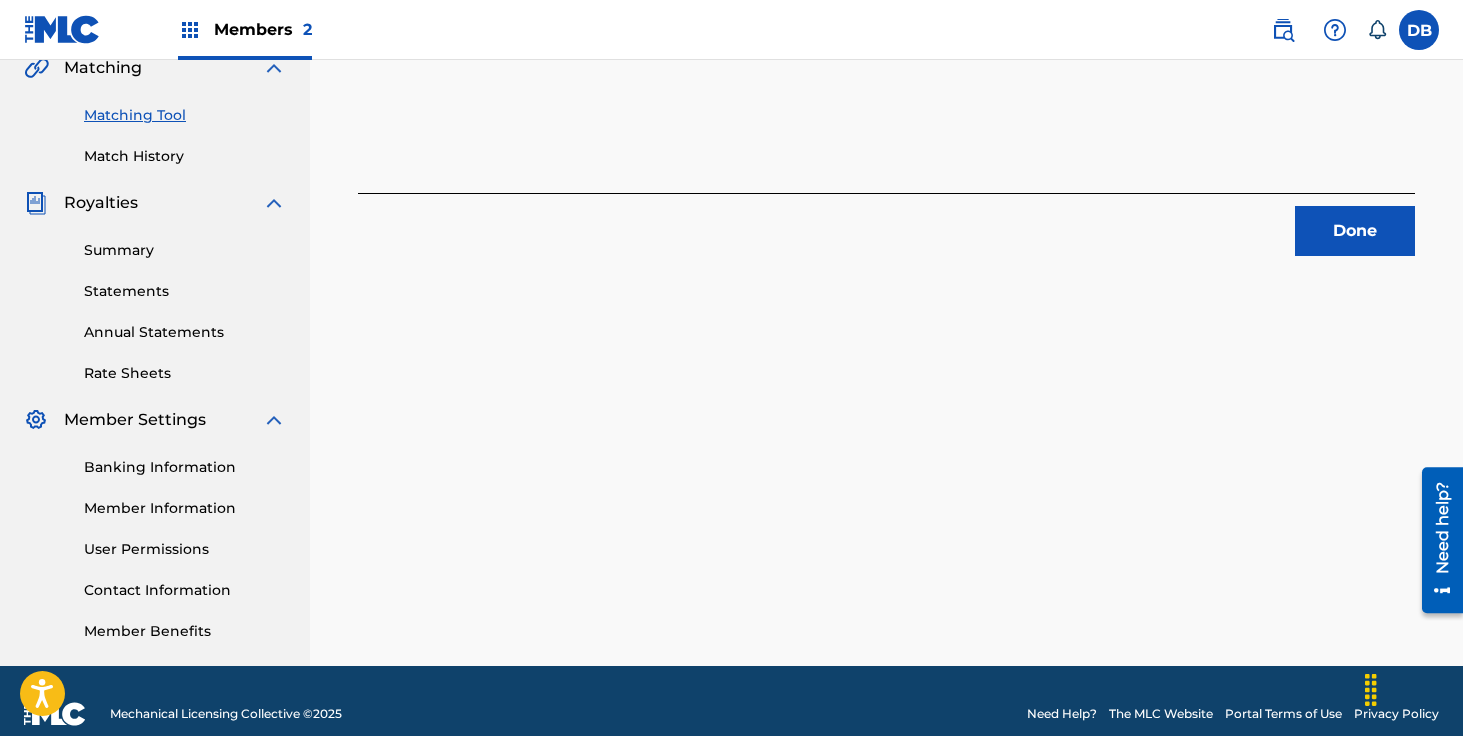 click on "Done" at bounding box center [1355, 231] 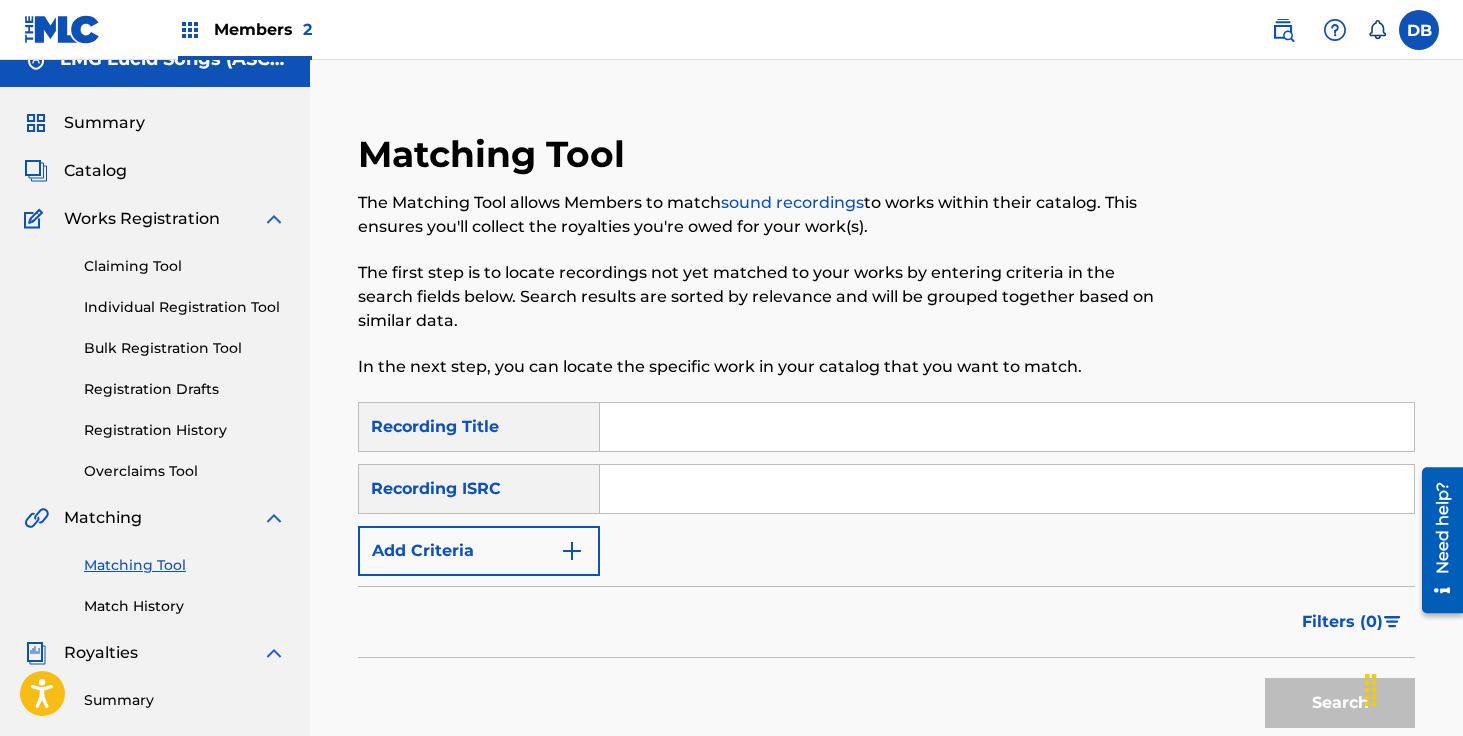 scroll, scrollTop: 0, scrollLeft: 0, axis: both 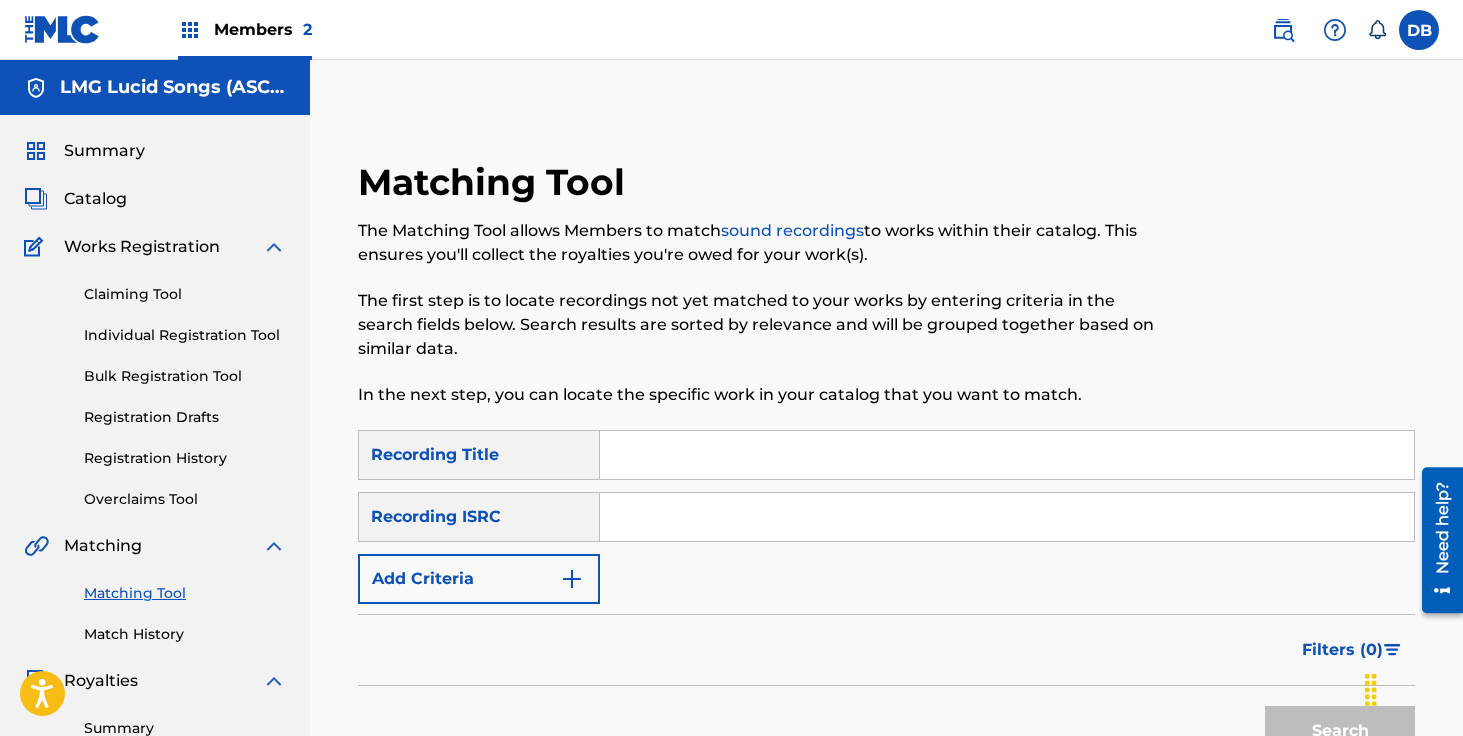 click on "Catalog" at bounding box center (95, 199) 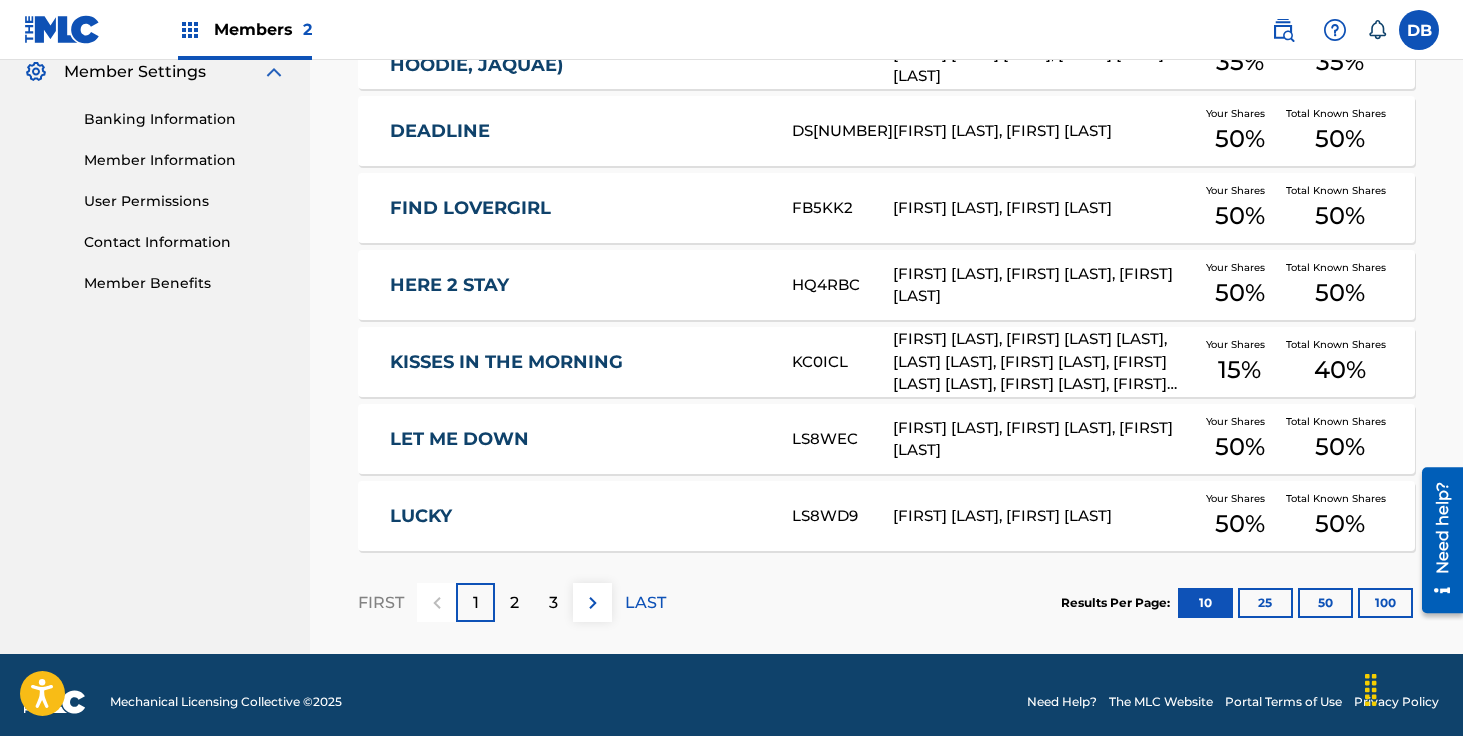 scroll, scrollTop: 840, scrollLeft: 0, axis: vertical 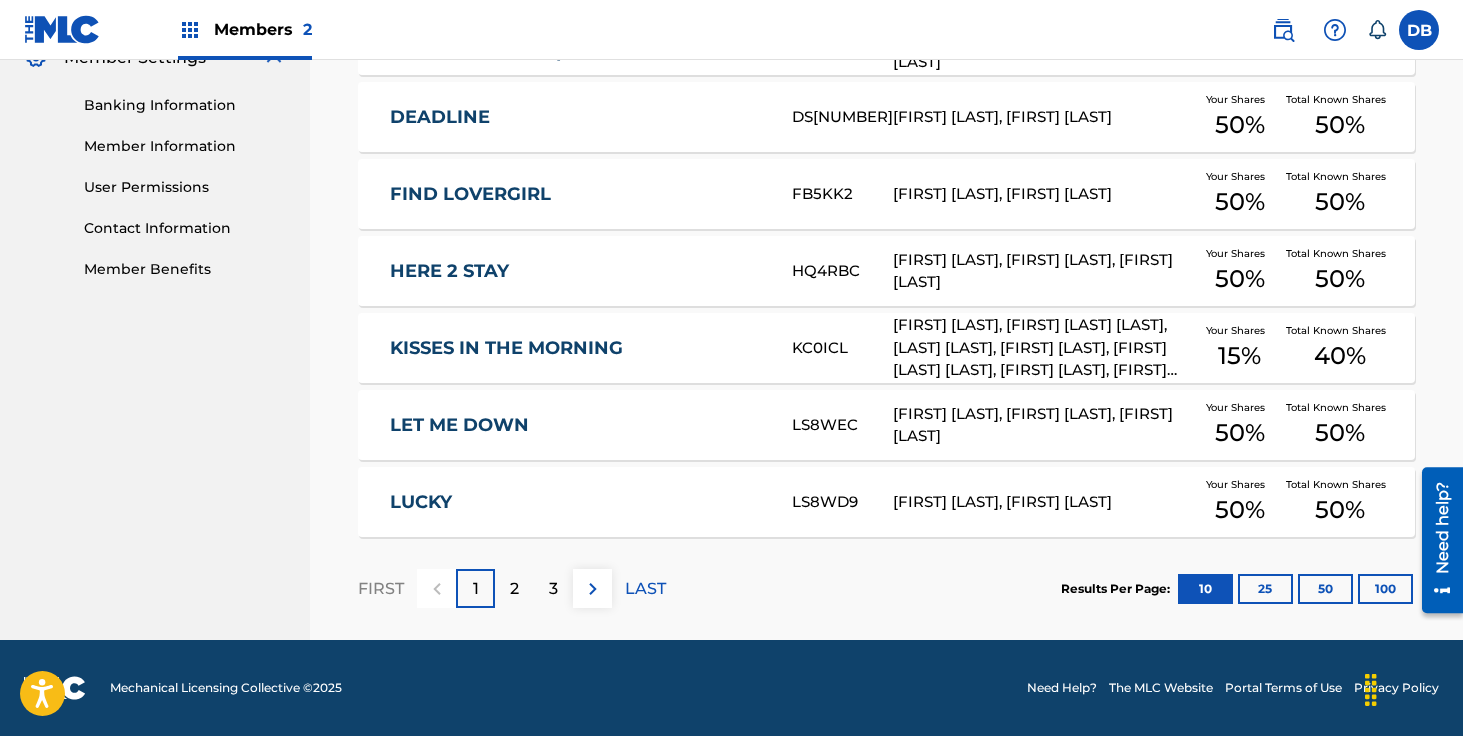 click on "2" at bounding box center [514, 588] 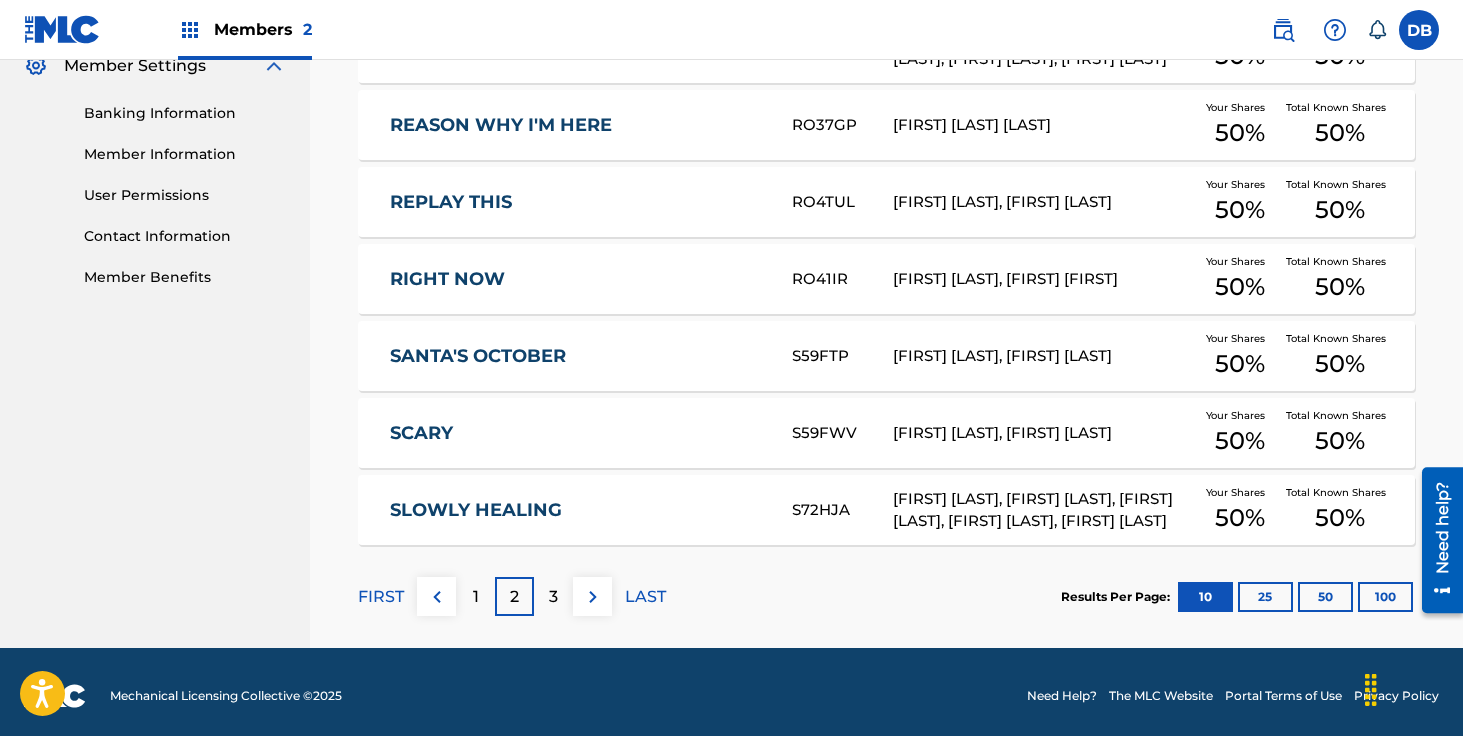 scroll, scrollTop: 840, scrollLeft: 0, axis: vertical 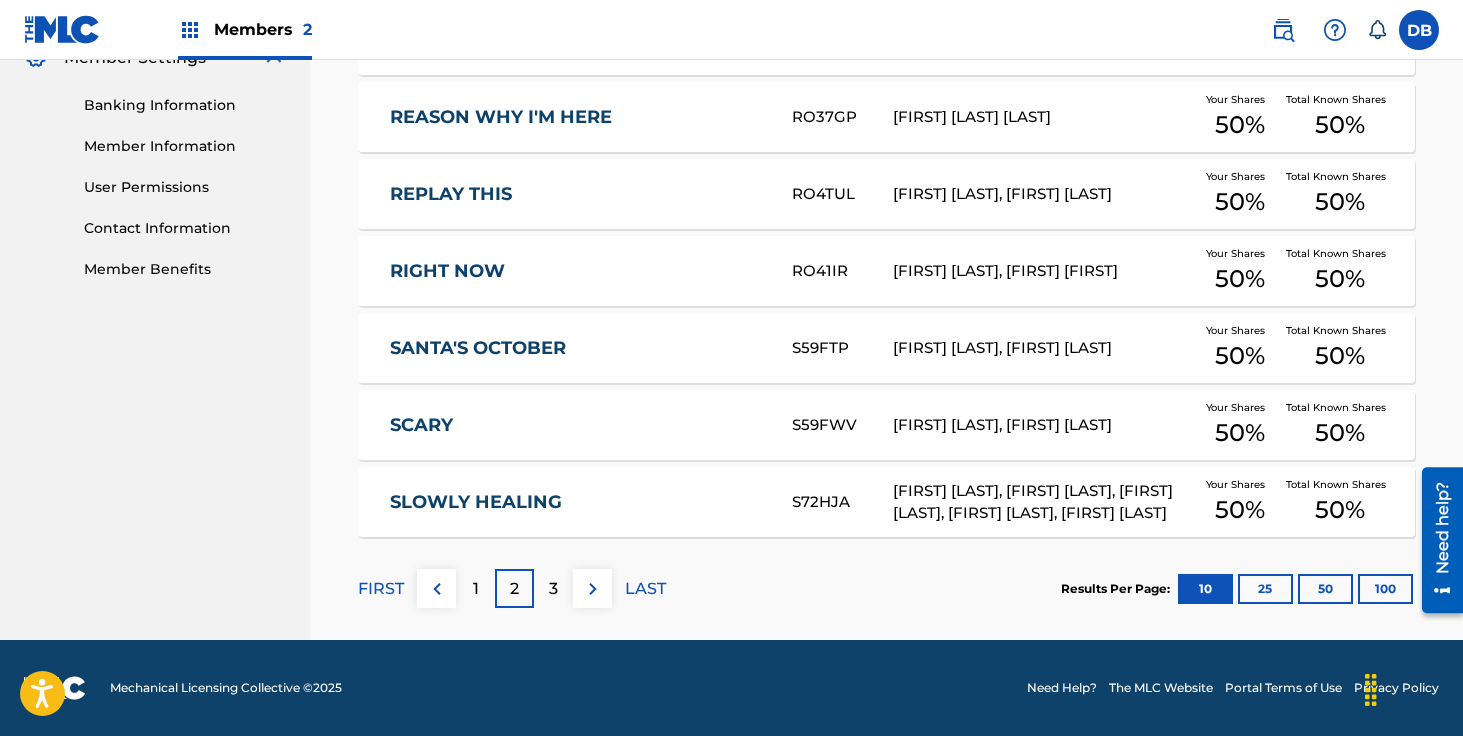 click on "3" at bounding box center (553, 589) 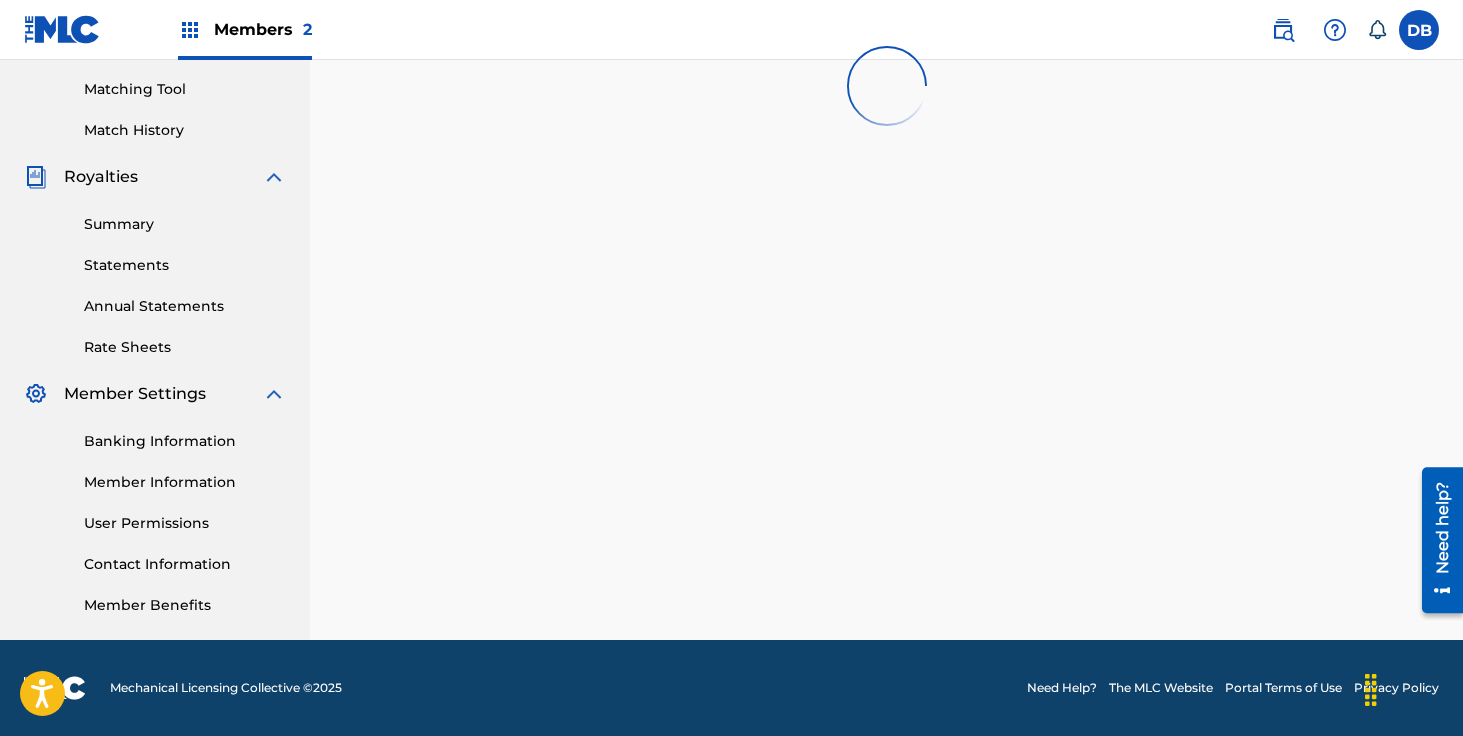 scroll, scrollTop: 504, scrollLeft: 0, axis: vertical 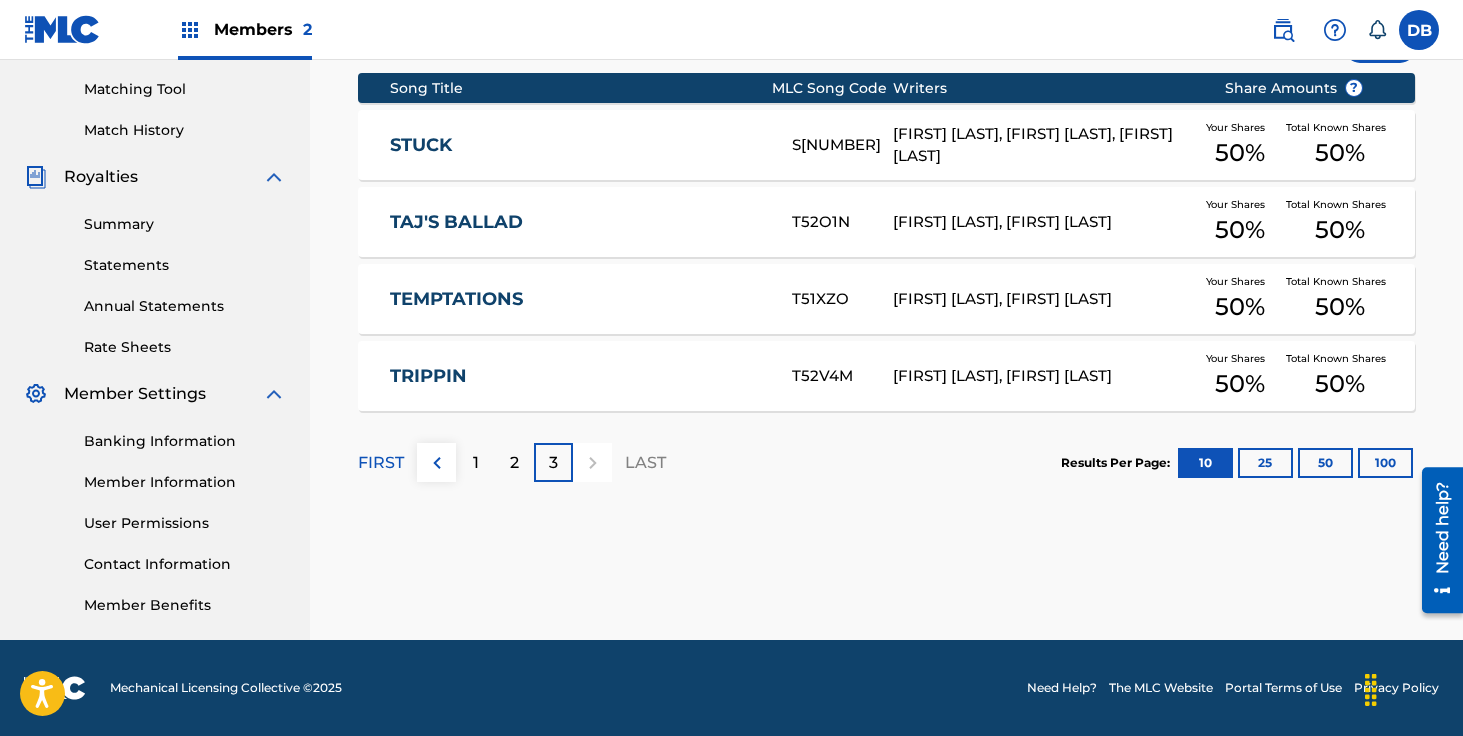 click on "2" at bounding box center (514, 463) 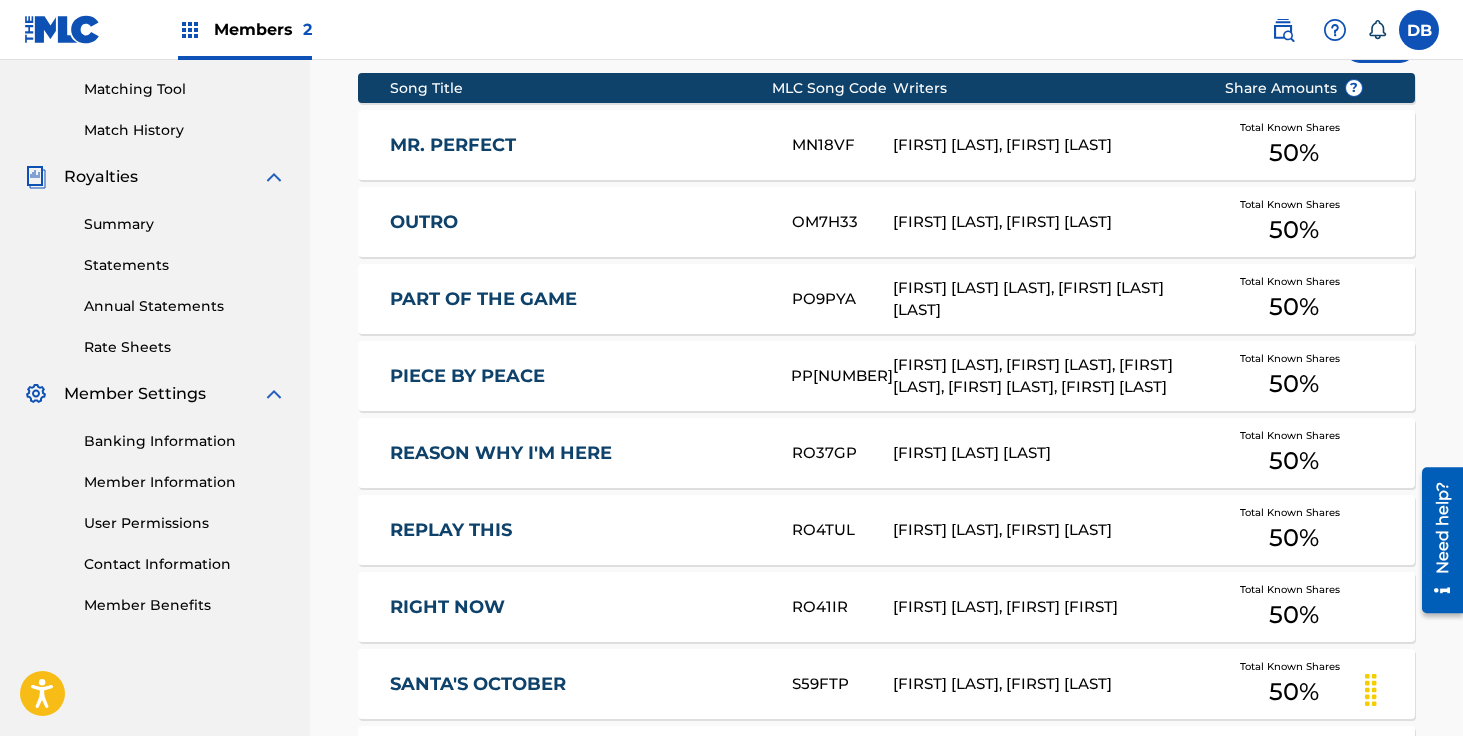 scroll, scrollTop: 840, scrollLeft: 0, axis: vertical 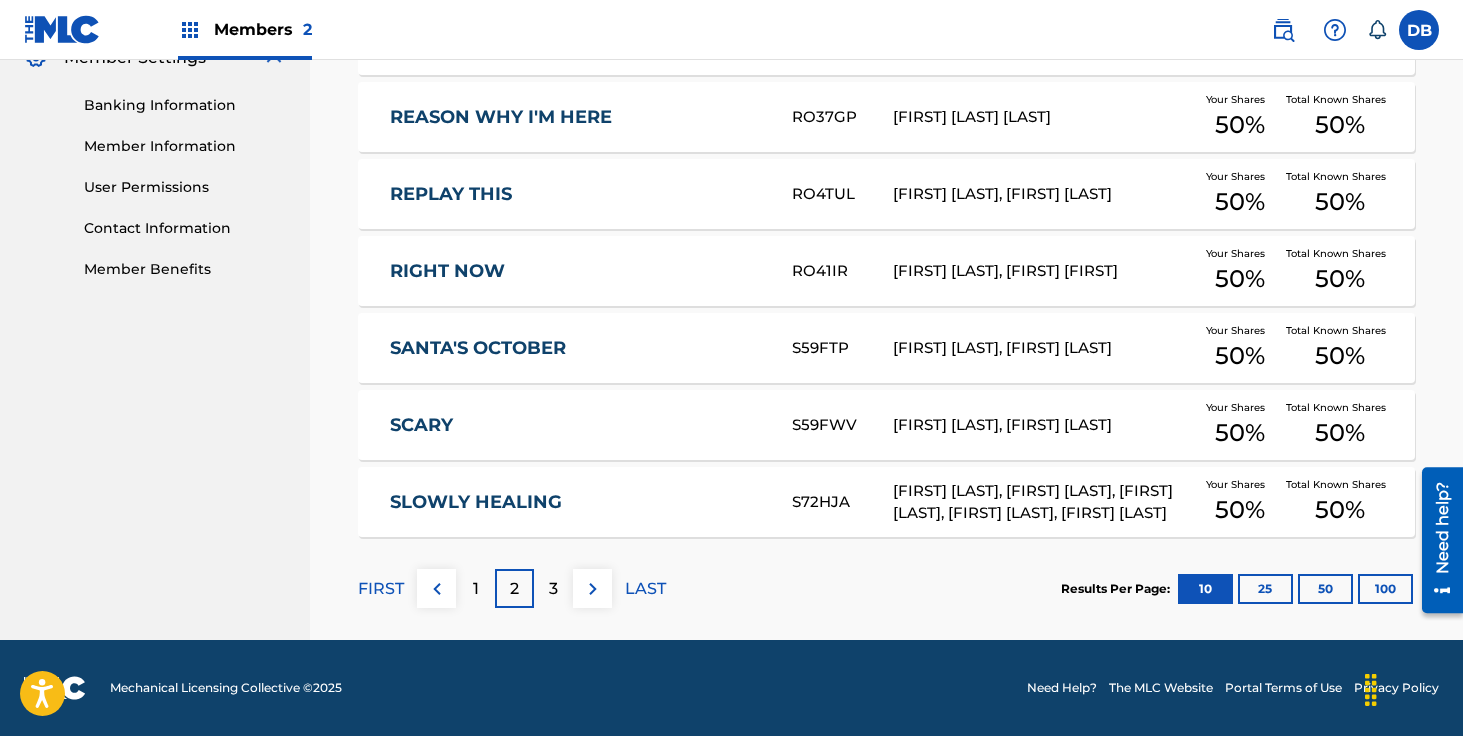 click on "1" at bounding box center (476, 589) 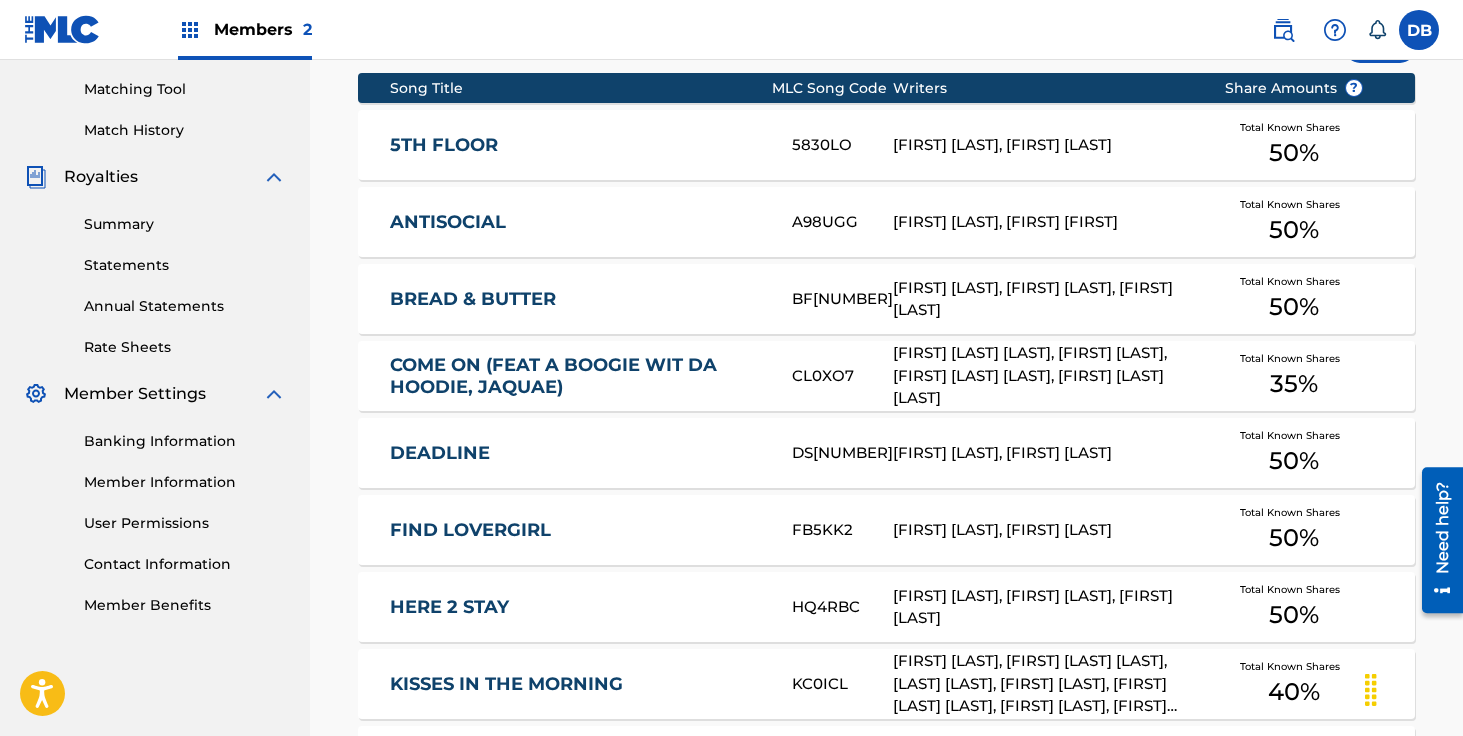 scroll, scrollTop: 840, scrollLeft: 0, axis: vertical 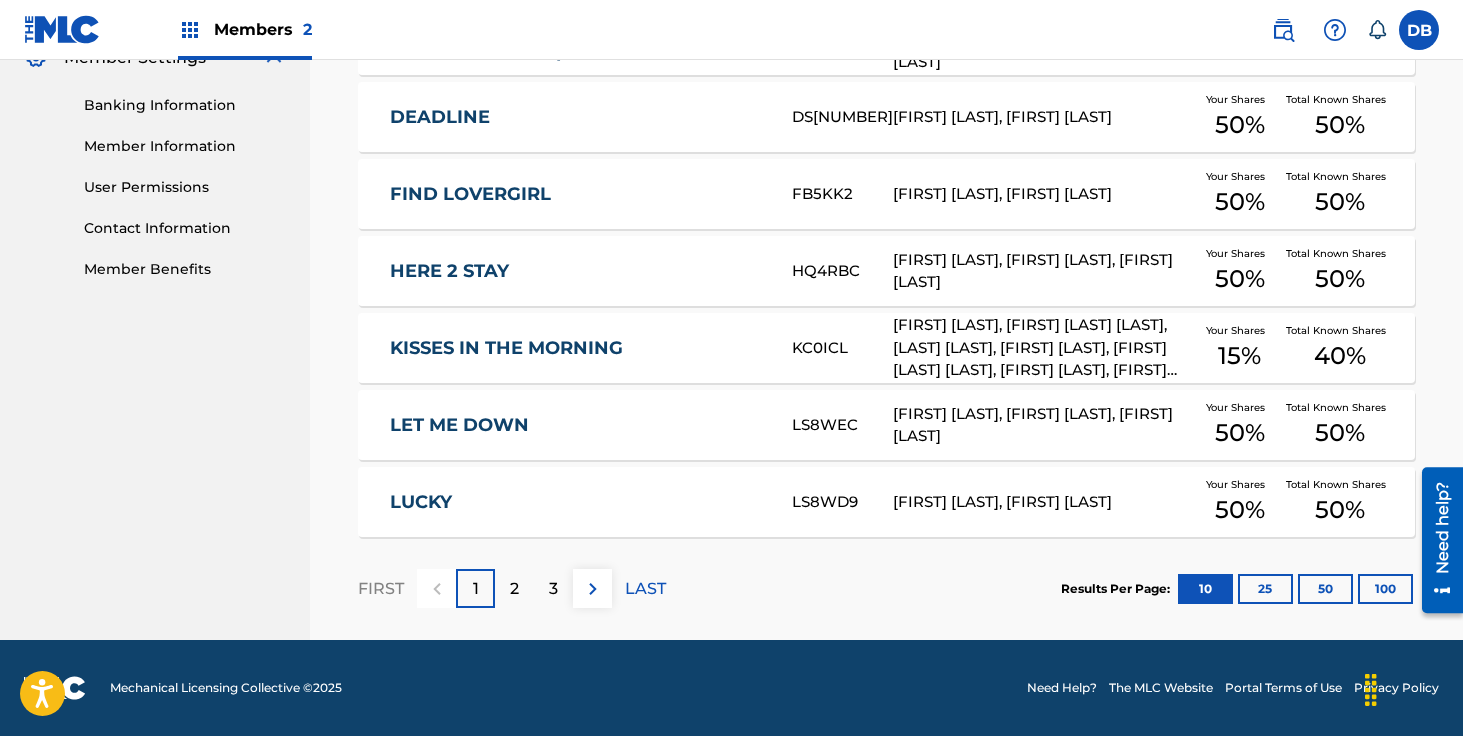 click on "2" at bounding box center [514, 589] 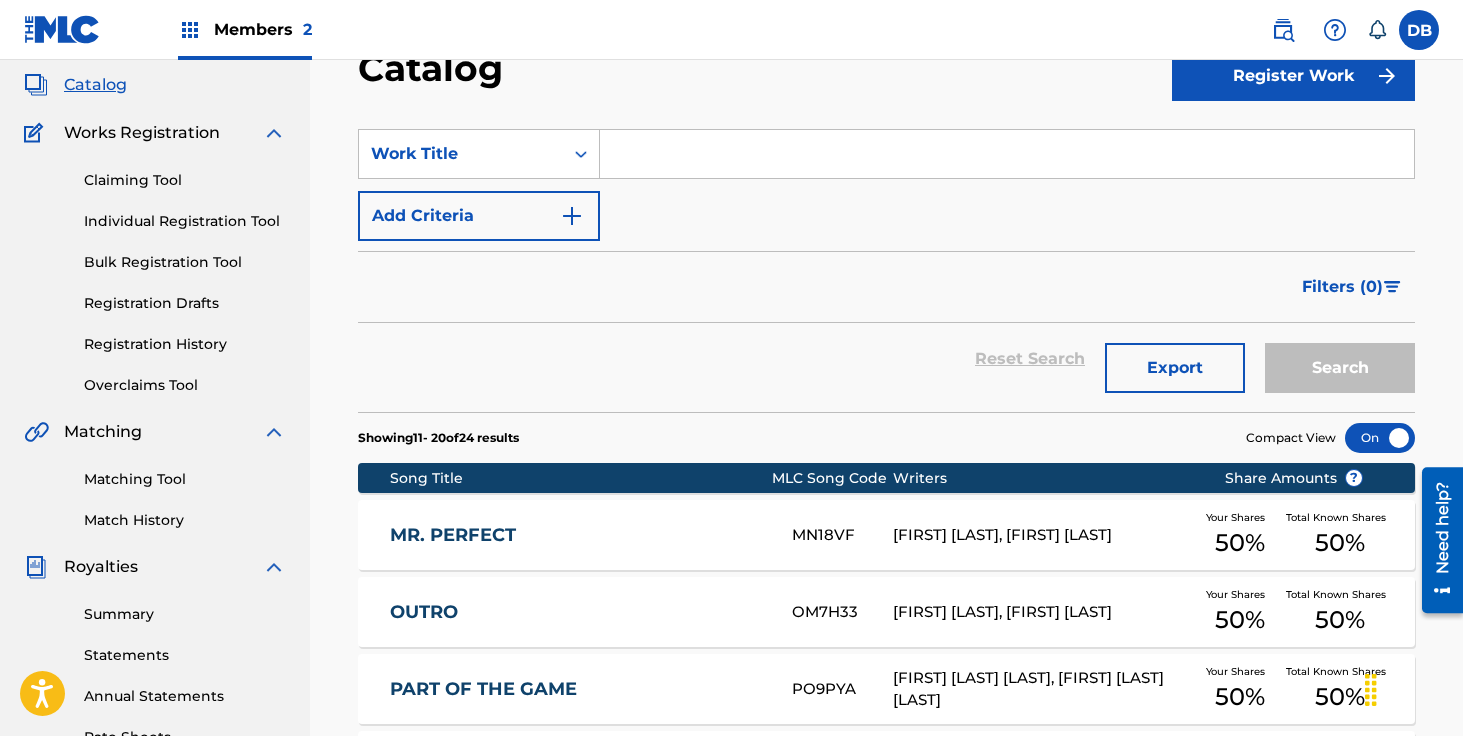 scroll, scrollTop: 0, scrollLeft: 0, axis: both 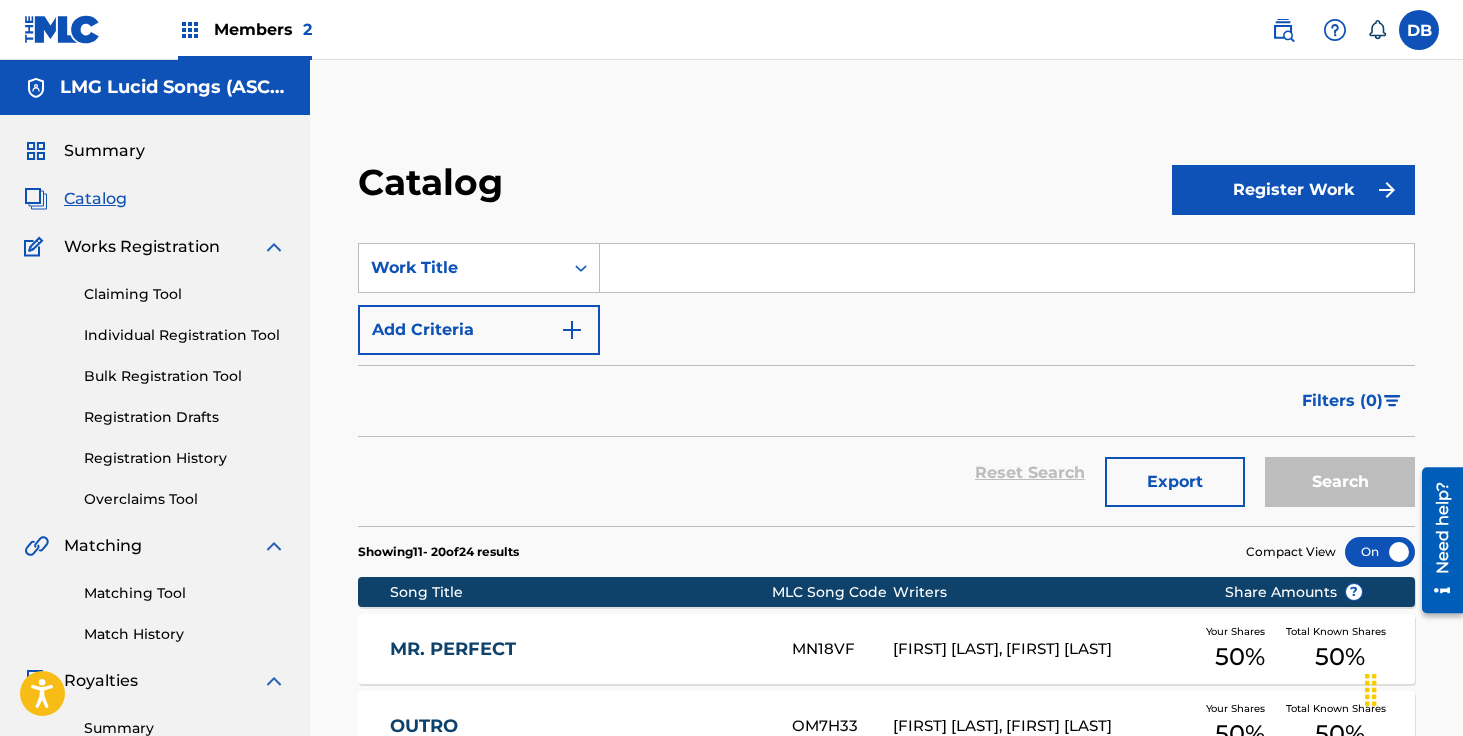 click on "Matching Tool" at bounding box center (185, 593) 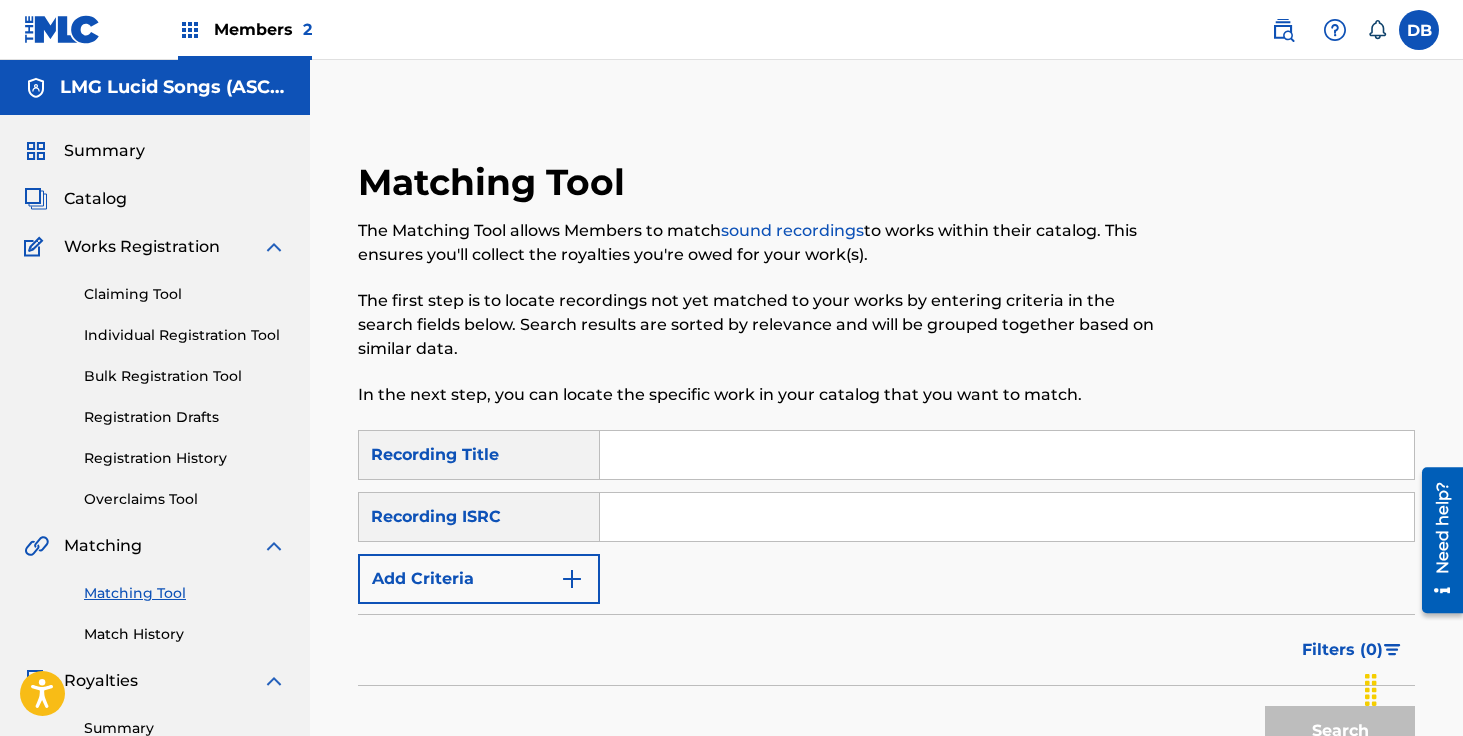 click at bounding box center [1007, 455] 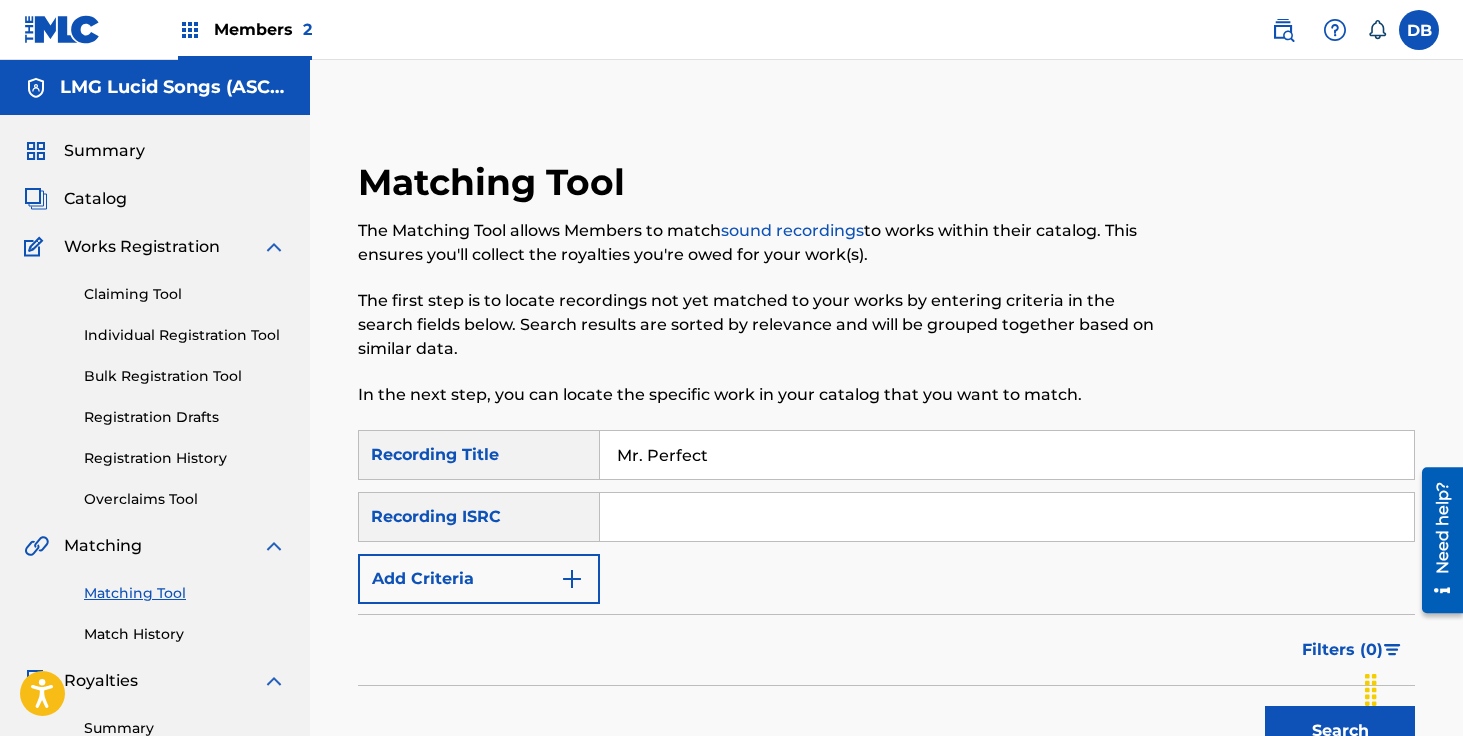type on "Mr. Perfect" 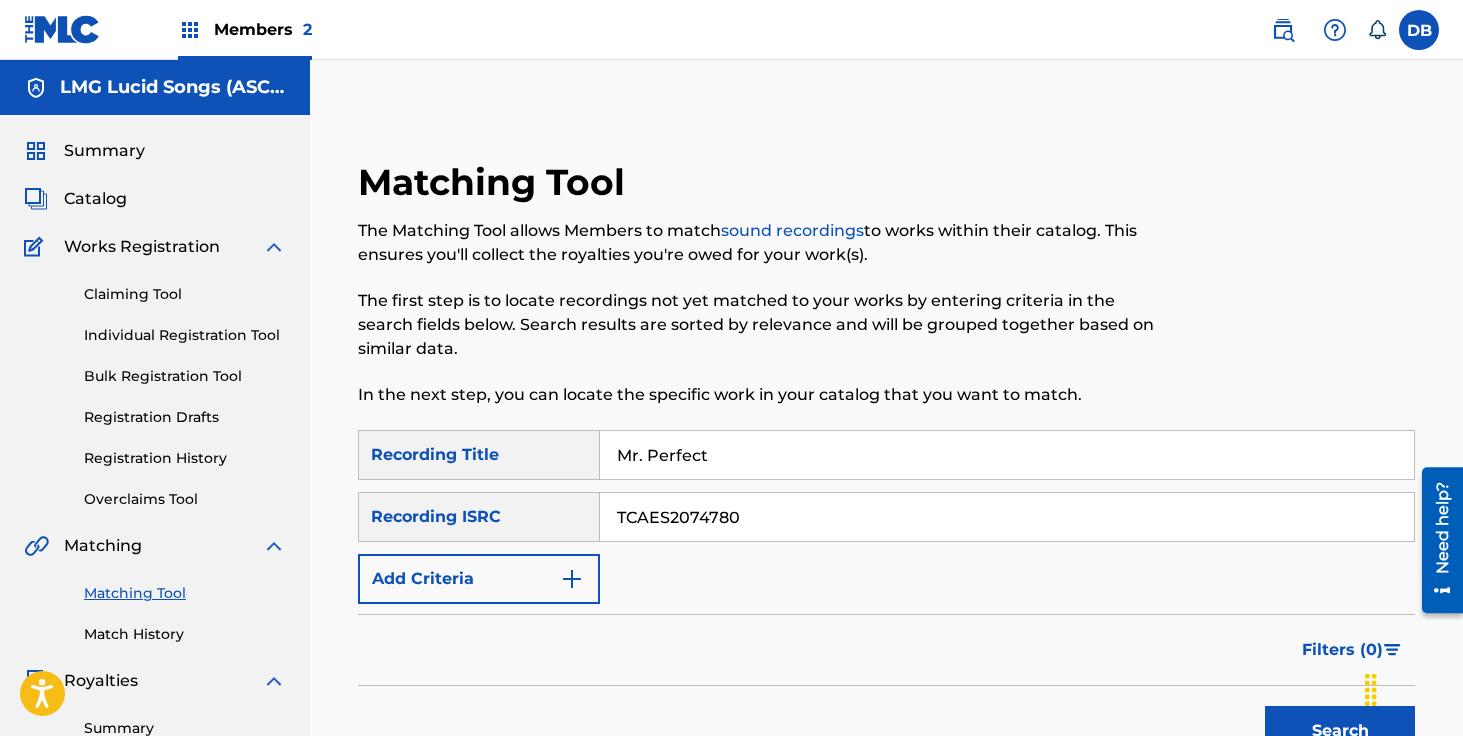 type on "TCAES2074780" 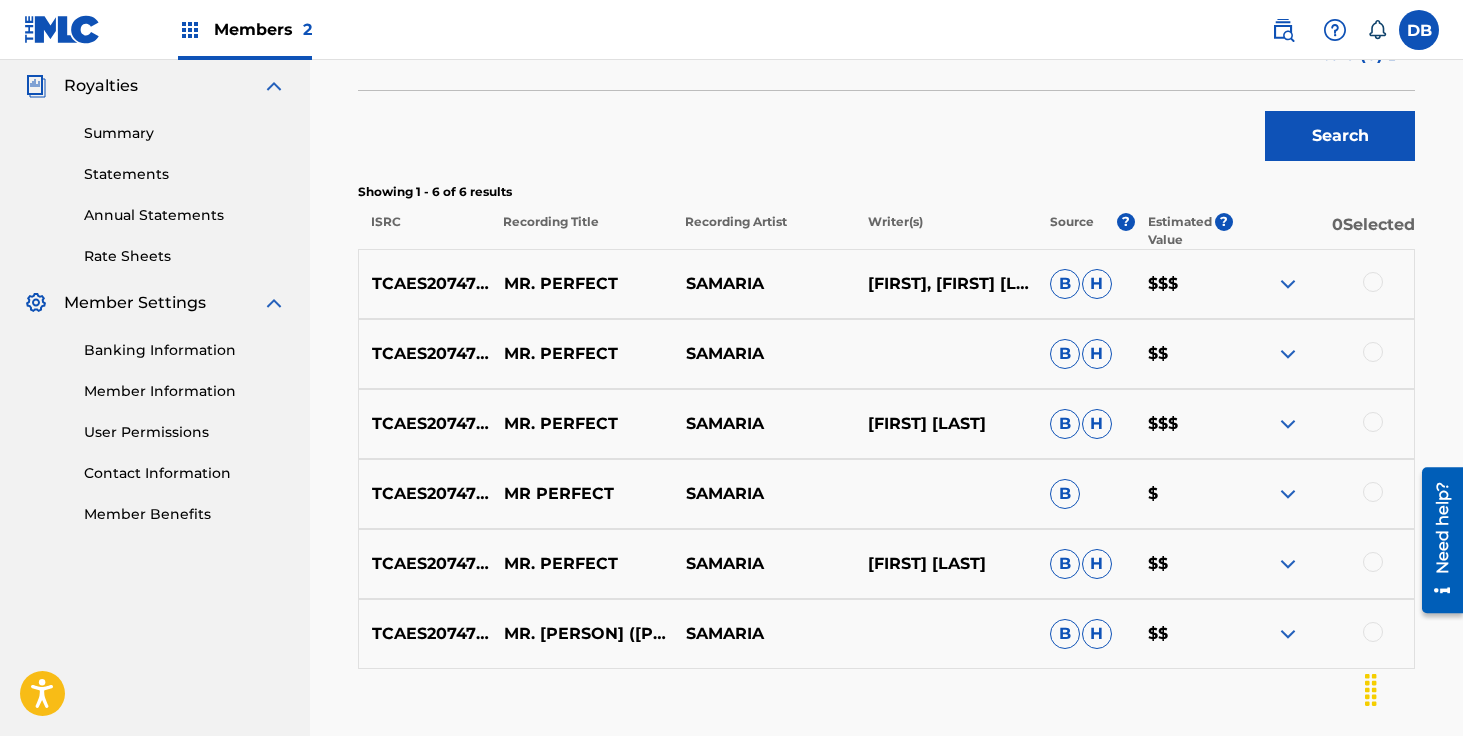 scroll, scrollTop: 609, scrollLeft: 0, axis: vertical 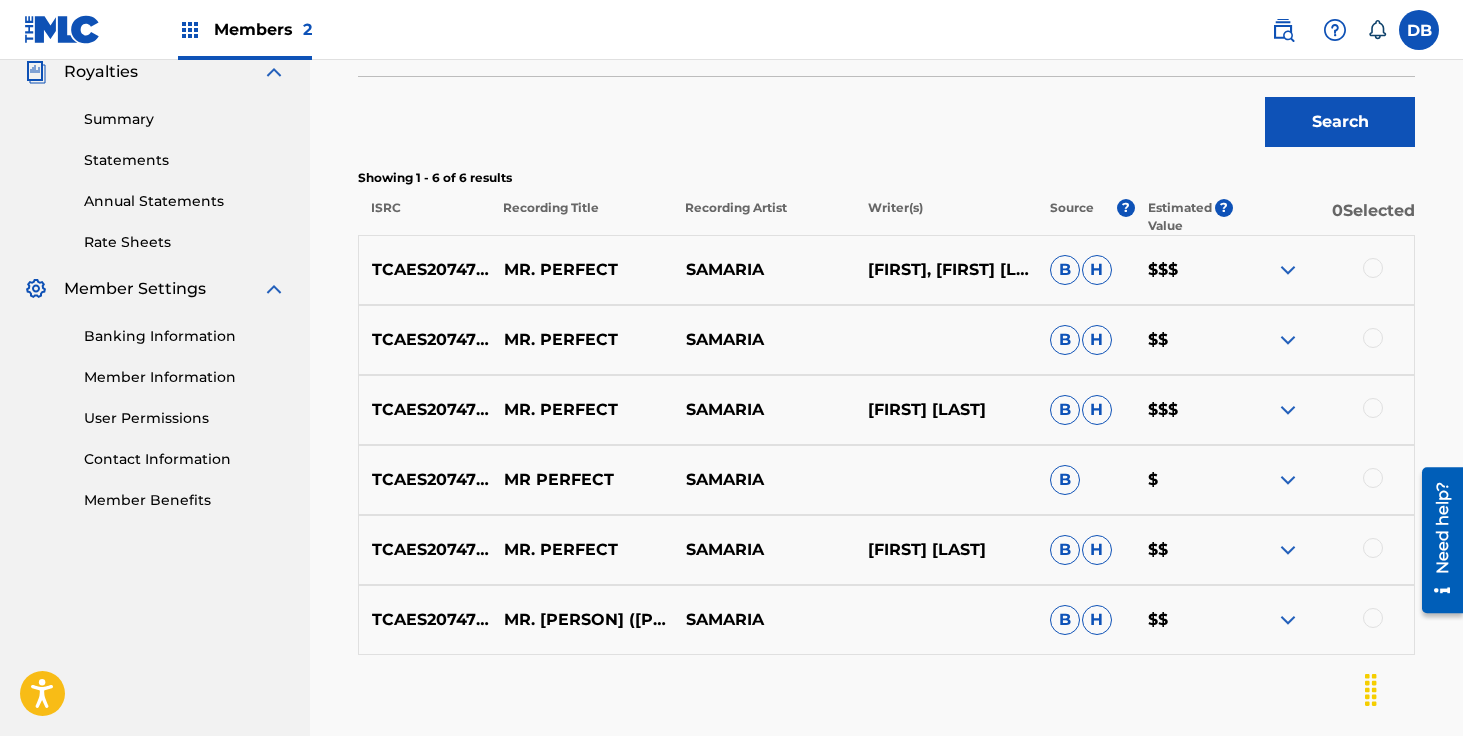 click at bounding box center [1373, 268] 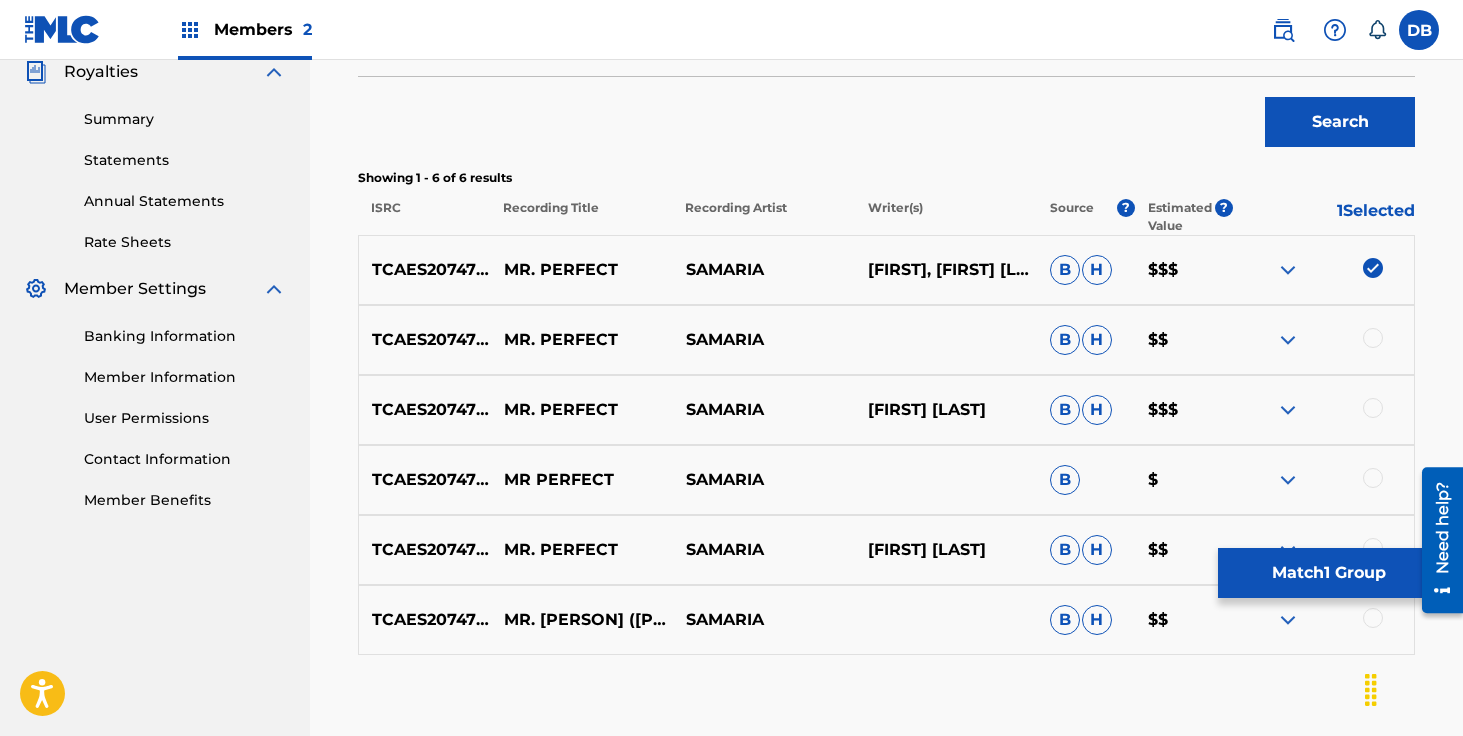 click at bounding box center (1373, 338) 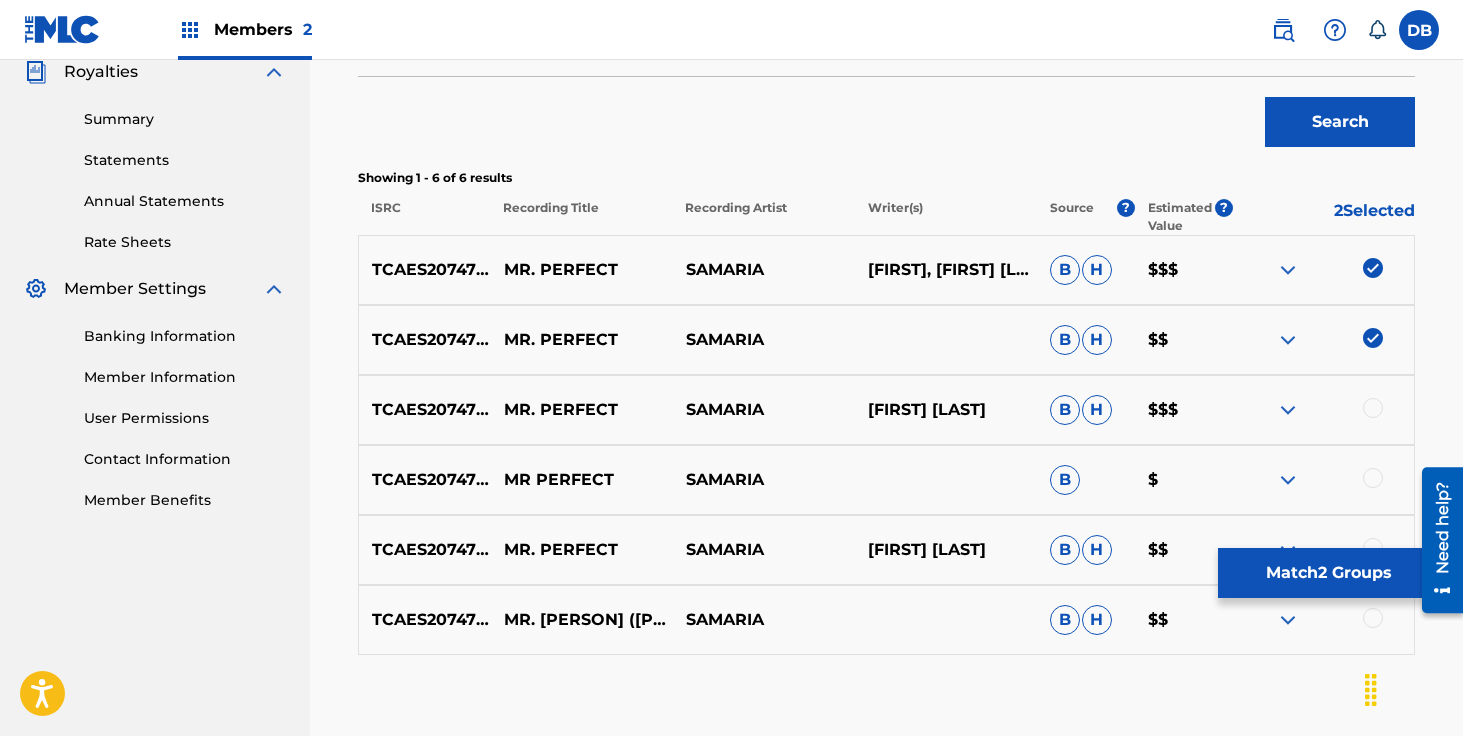 click at bounding box center [1373, 408] 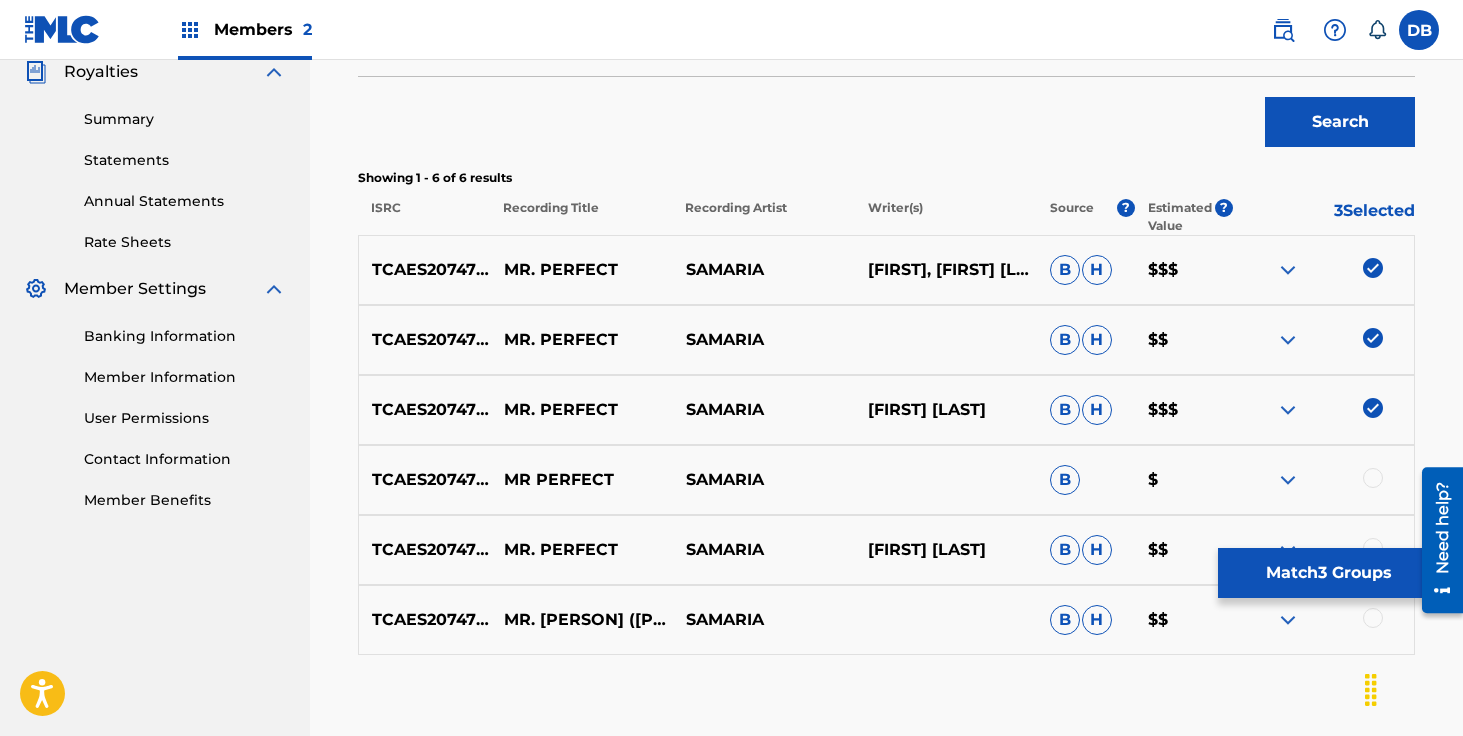 click at bounding box center (1373, 478) 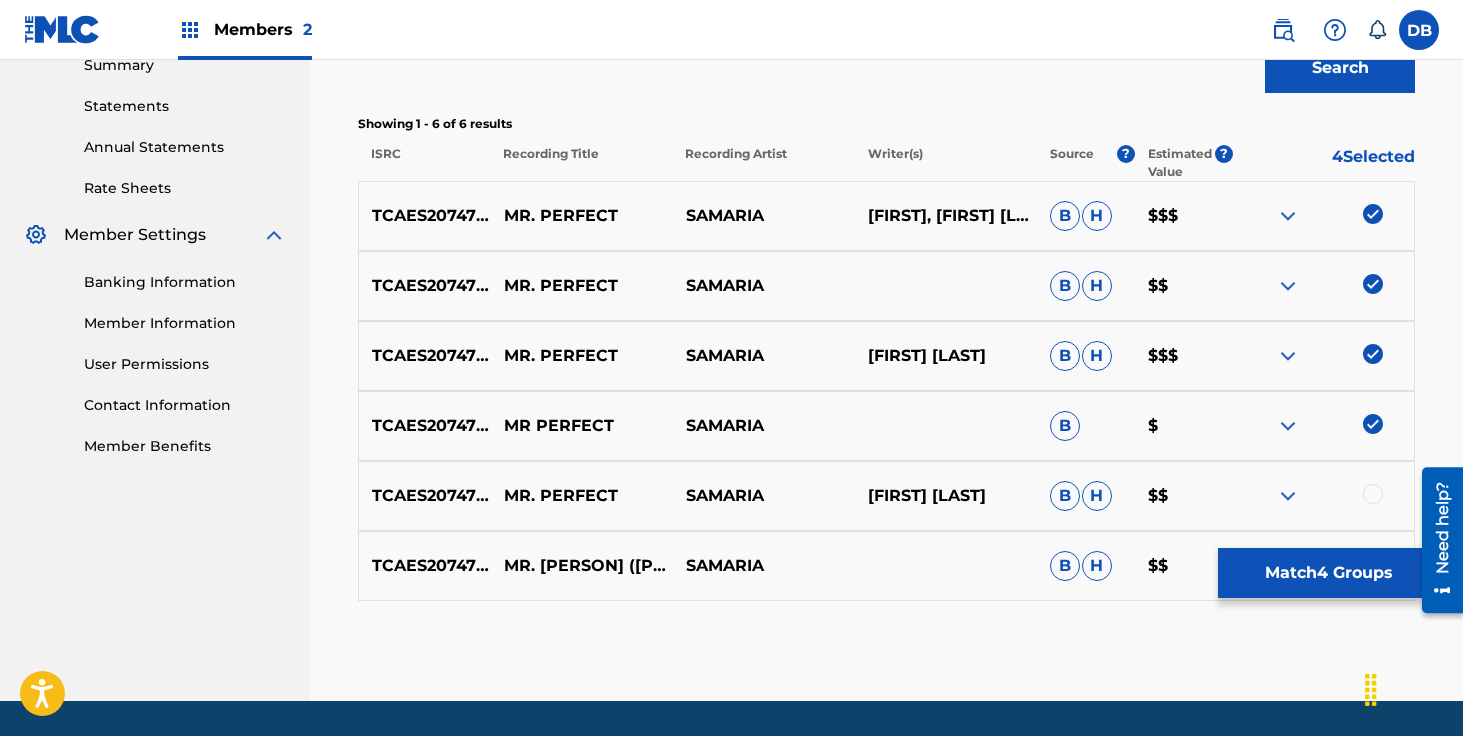 scroll, scrollTop: 724, scrollLeft: 0, axis: vertical 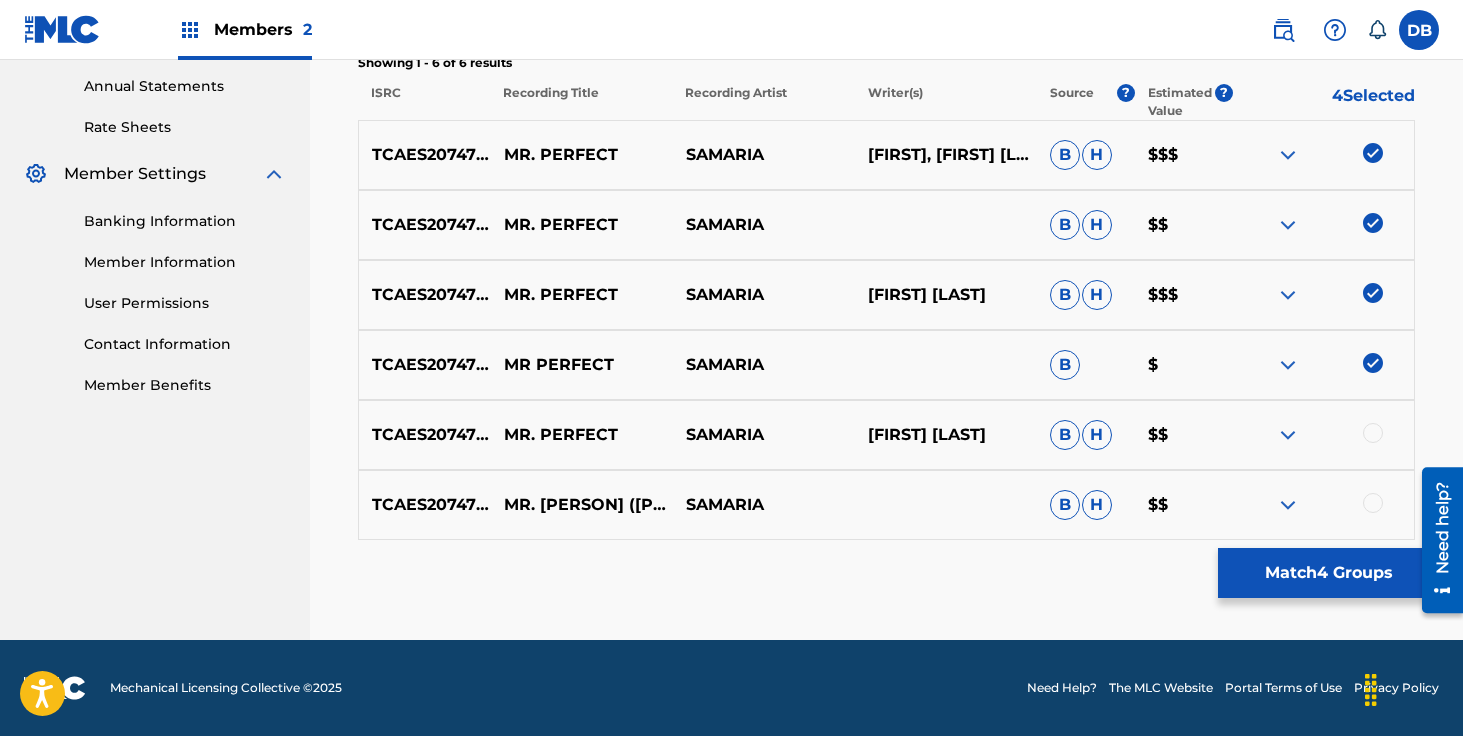click at bounding box center (1373, 433) 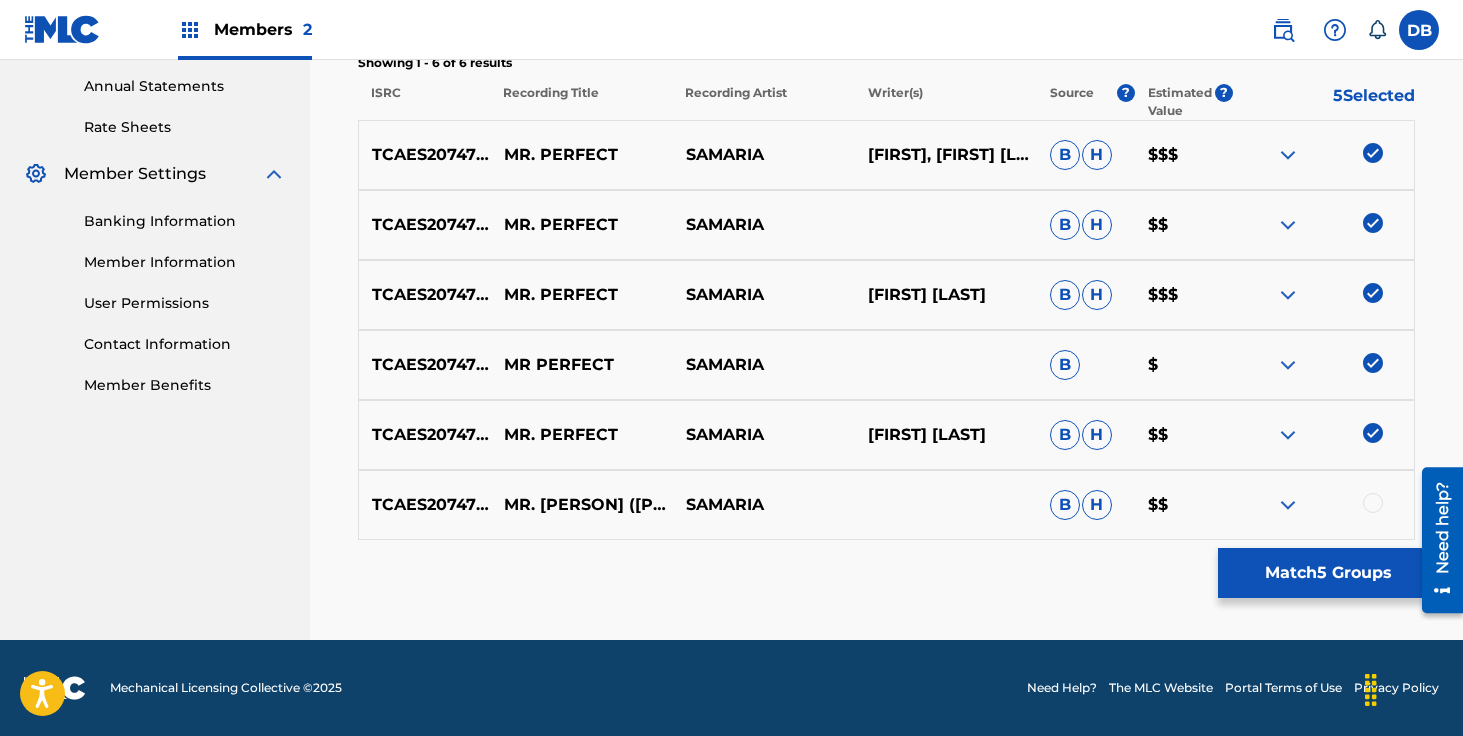 click at bounding box center [1373, 503] 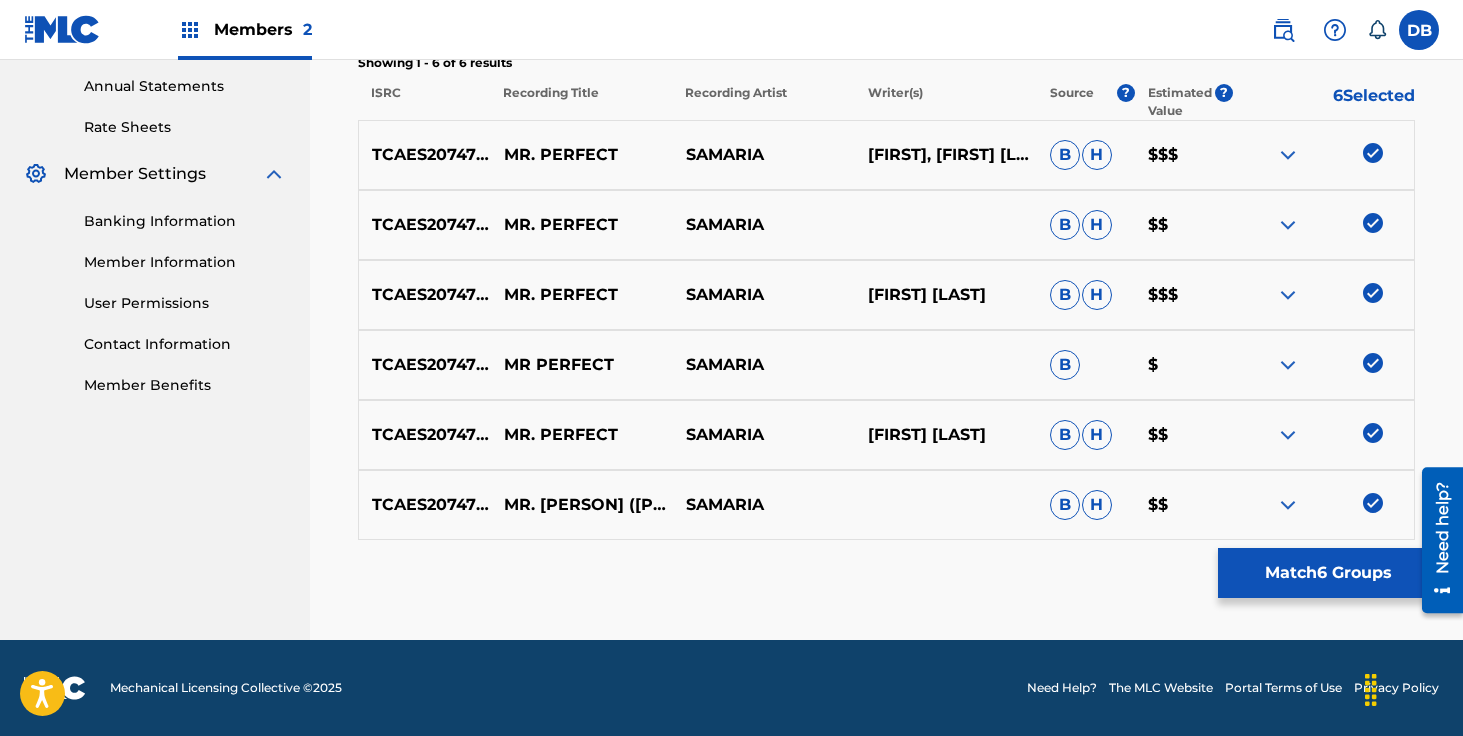 click on "Match  6 Groups" at bounding box center [1328, 573] 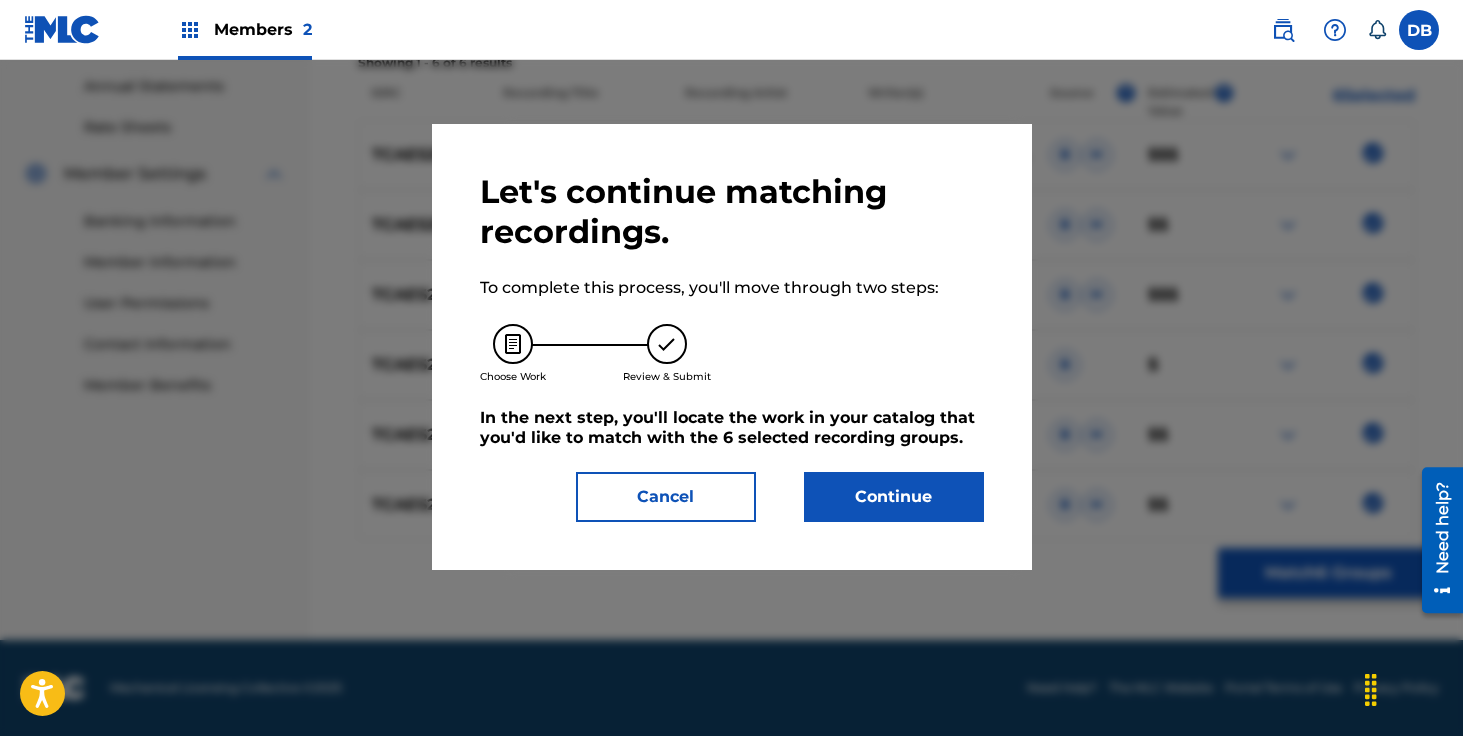 click on "Continue" at bounding box center (894, 497) 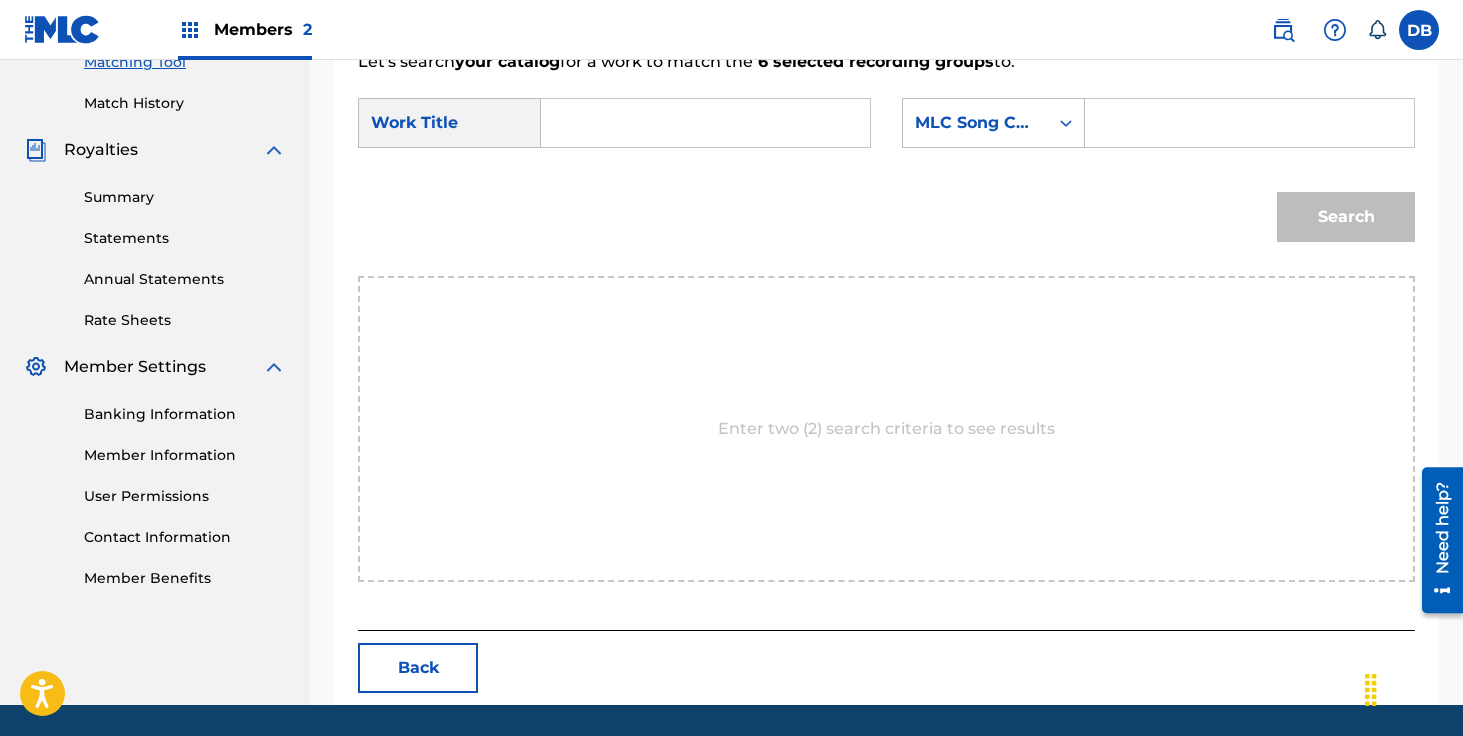scroll, scrollTop: 453, scrollLeft: 0, axis: vertical 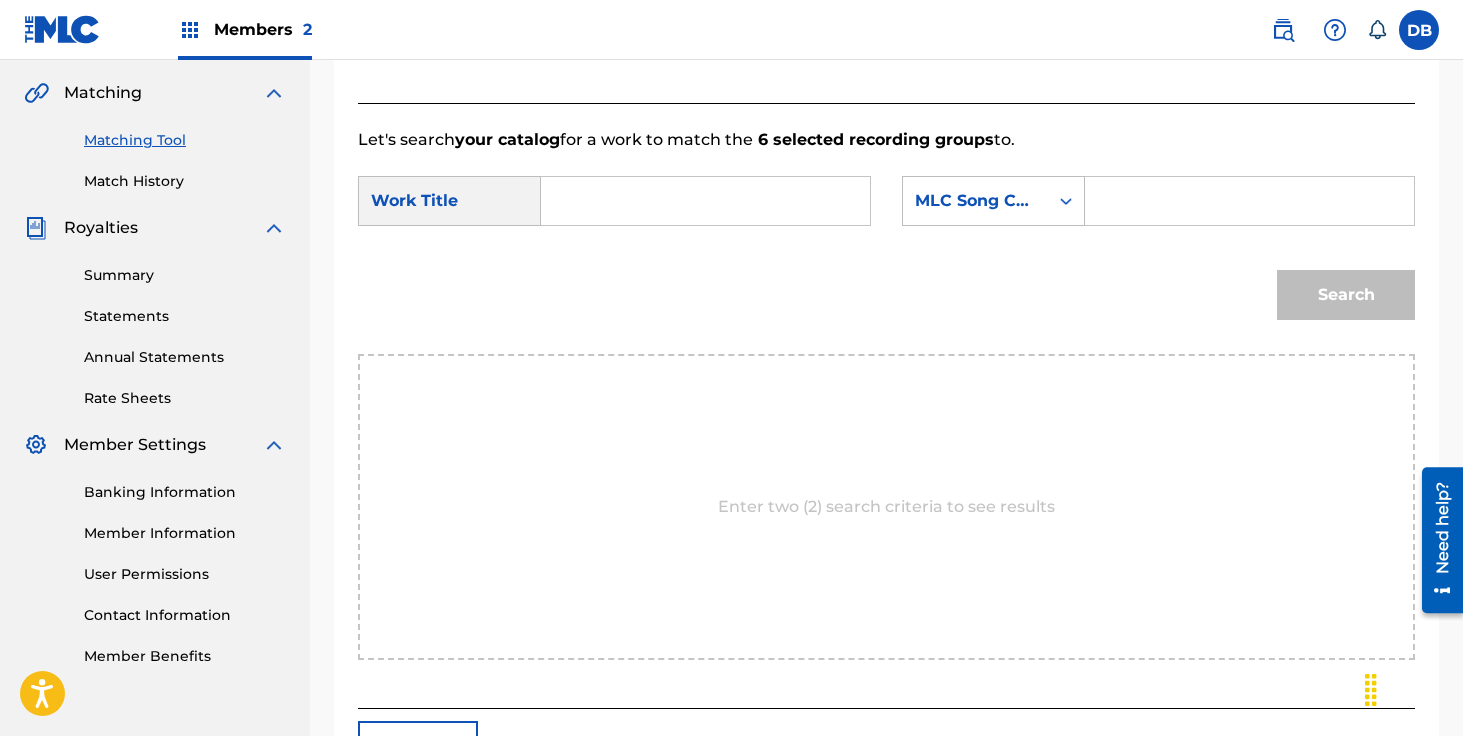 click at bounding box center [705, 201] 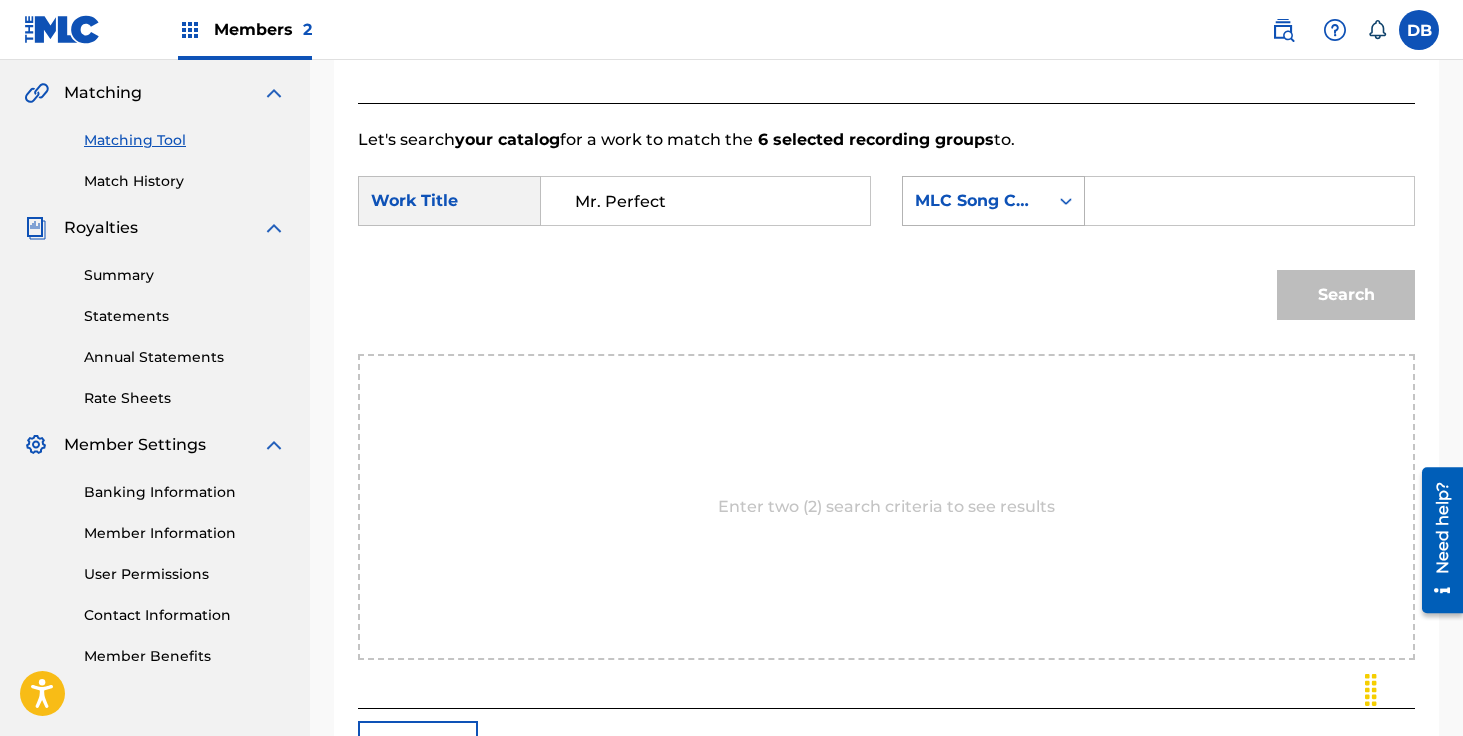 type on "Mr. Perfect" 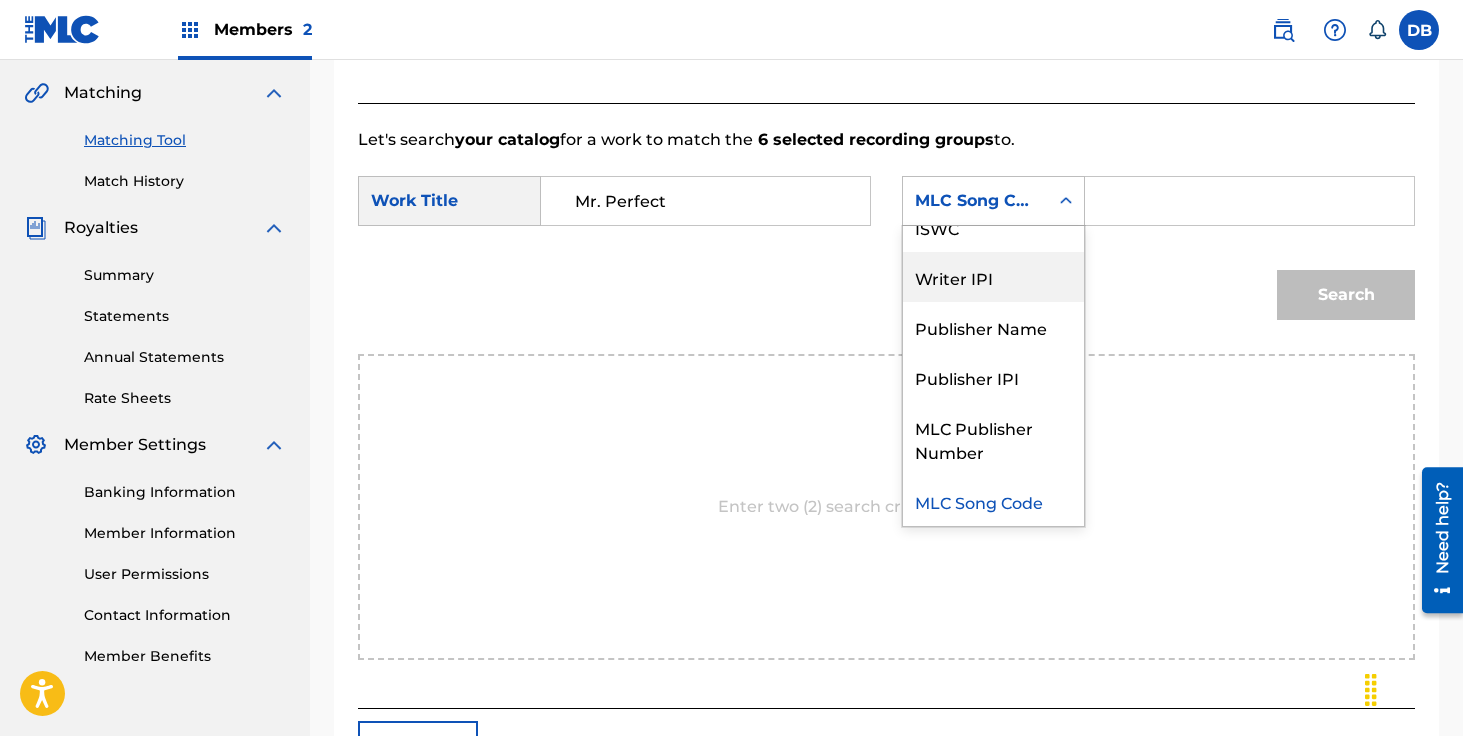scroll, scrollTop: 0, scrollLeft: 0, axis: both 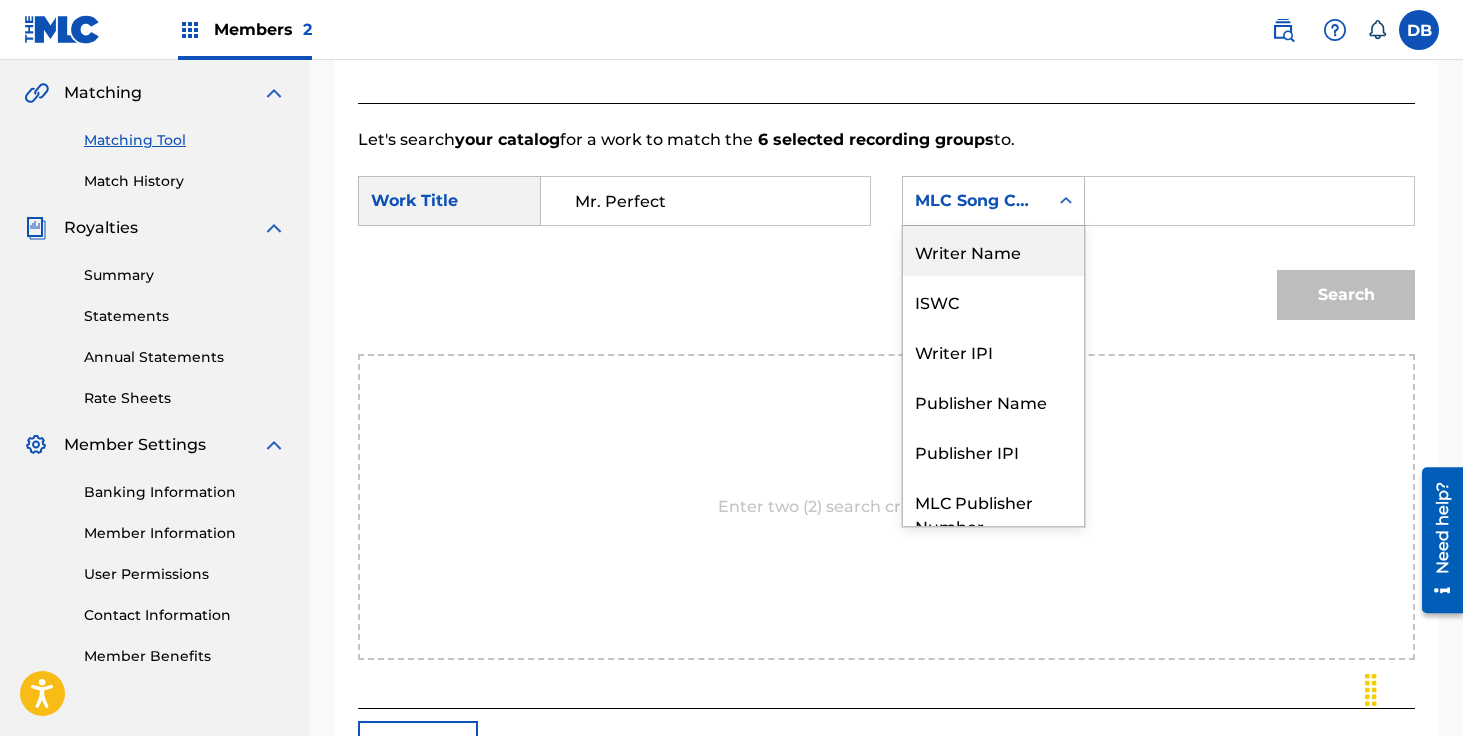 click on "Writer Name" at bounding box center (993, 251) 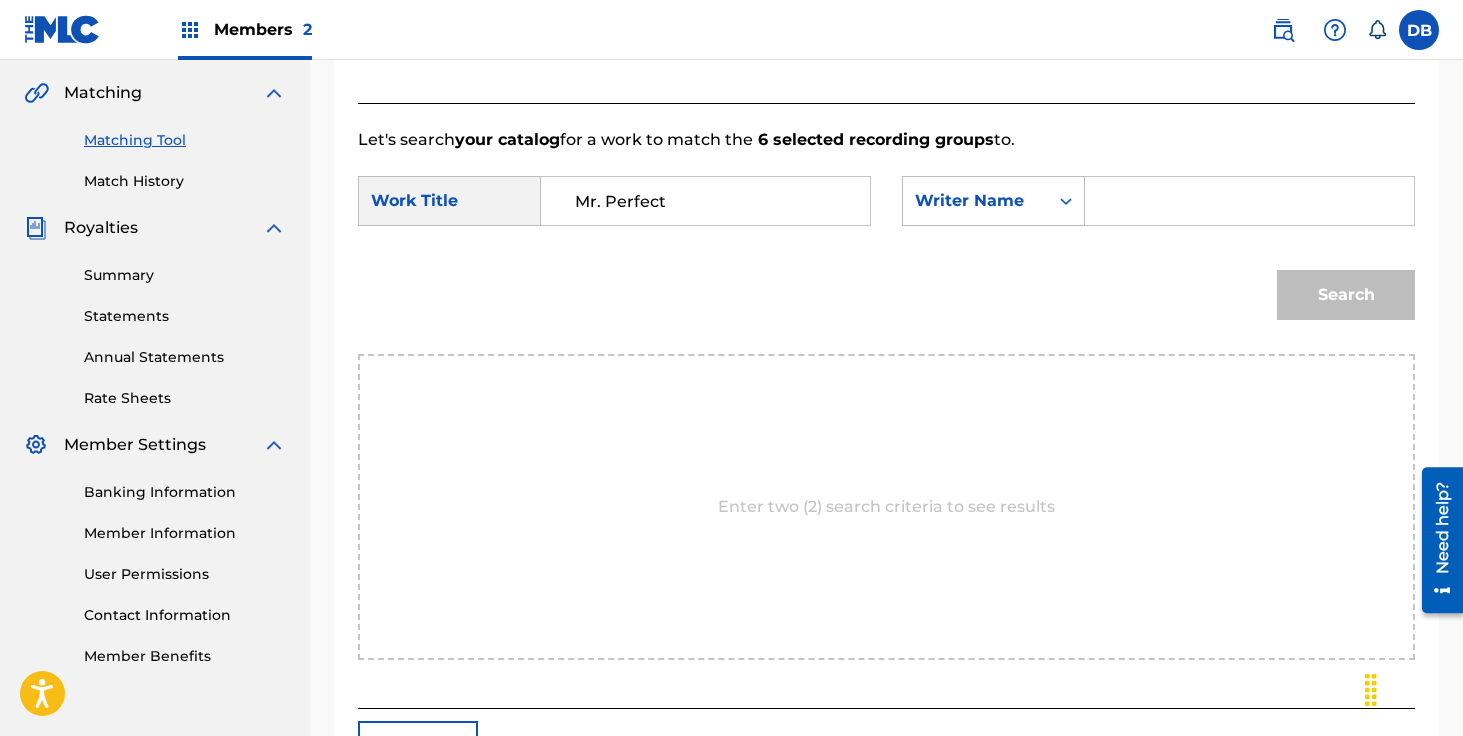 click at bounding box center (1249, 201) 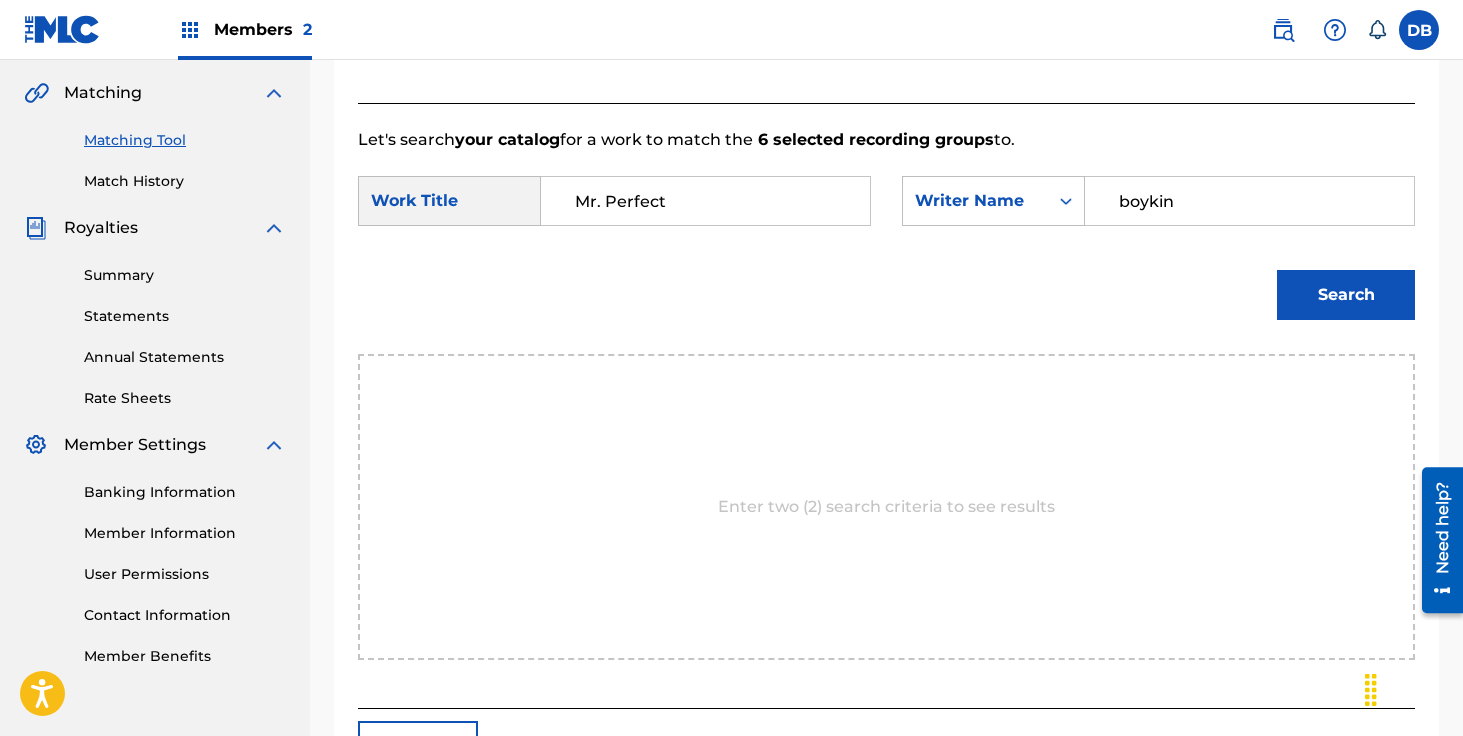type on "boykin" 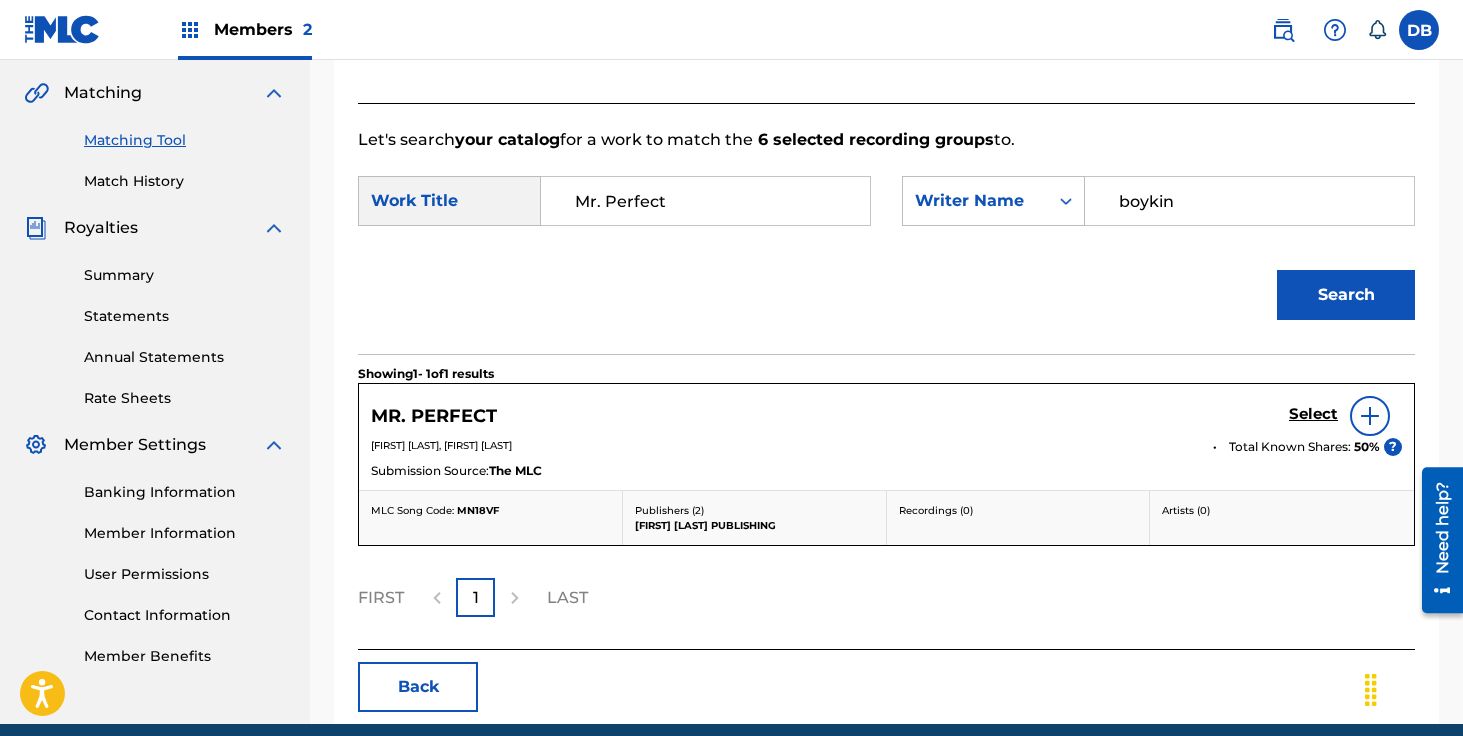 click on "Select" at bounding box center (1313, 414) 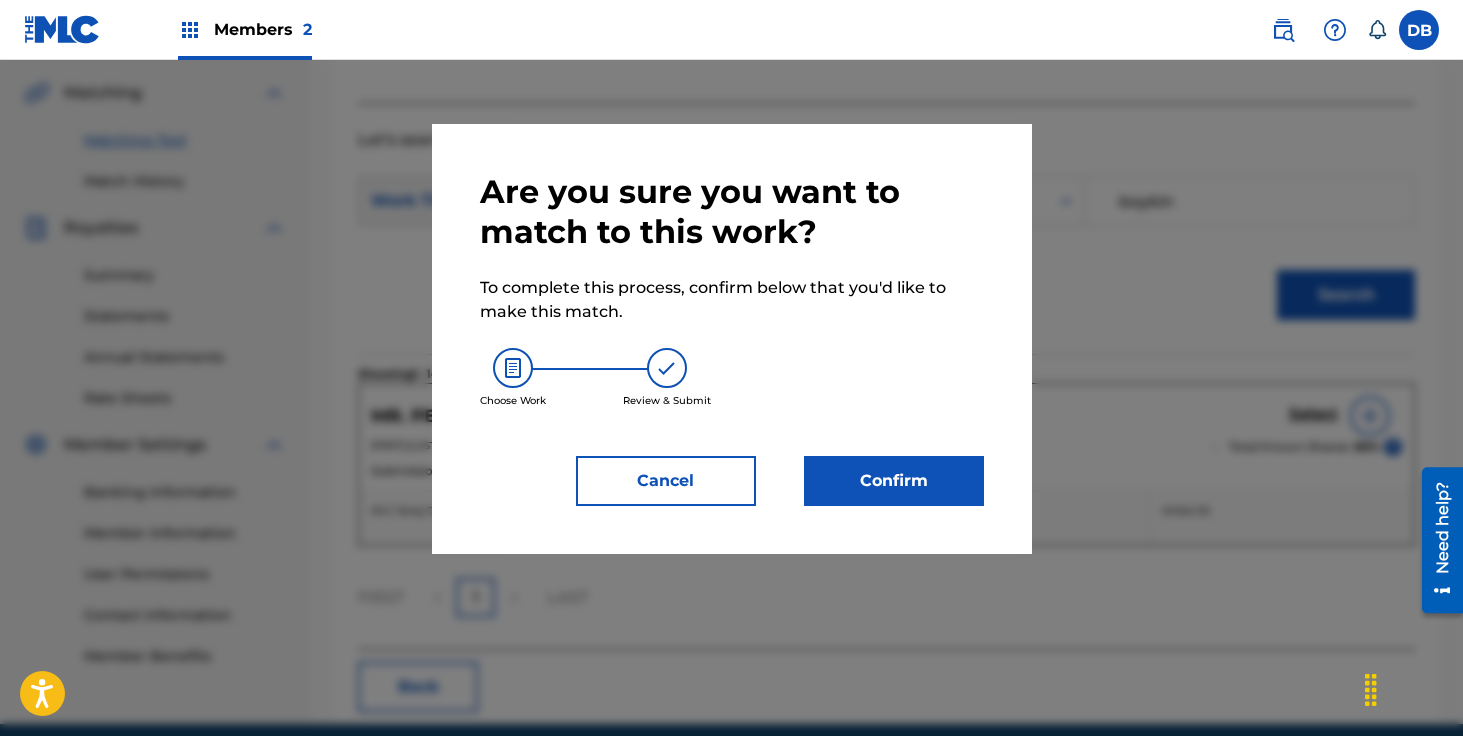 click on "Confirm" at bounding box center [894, 481] 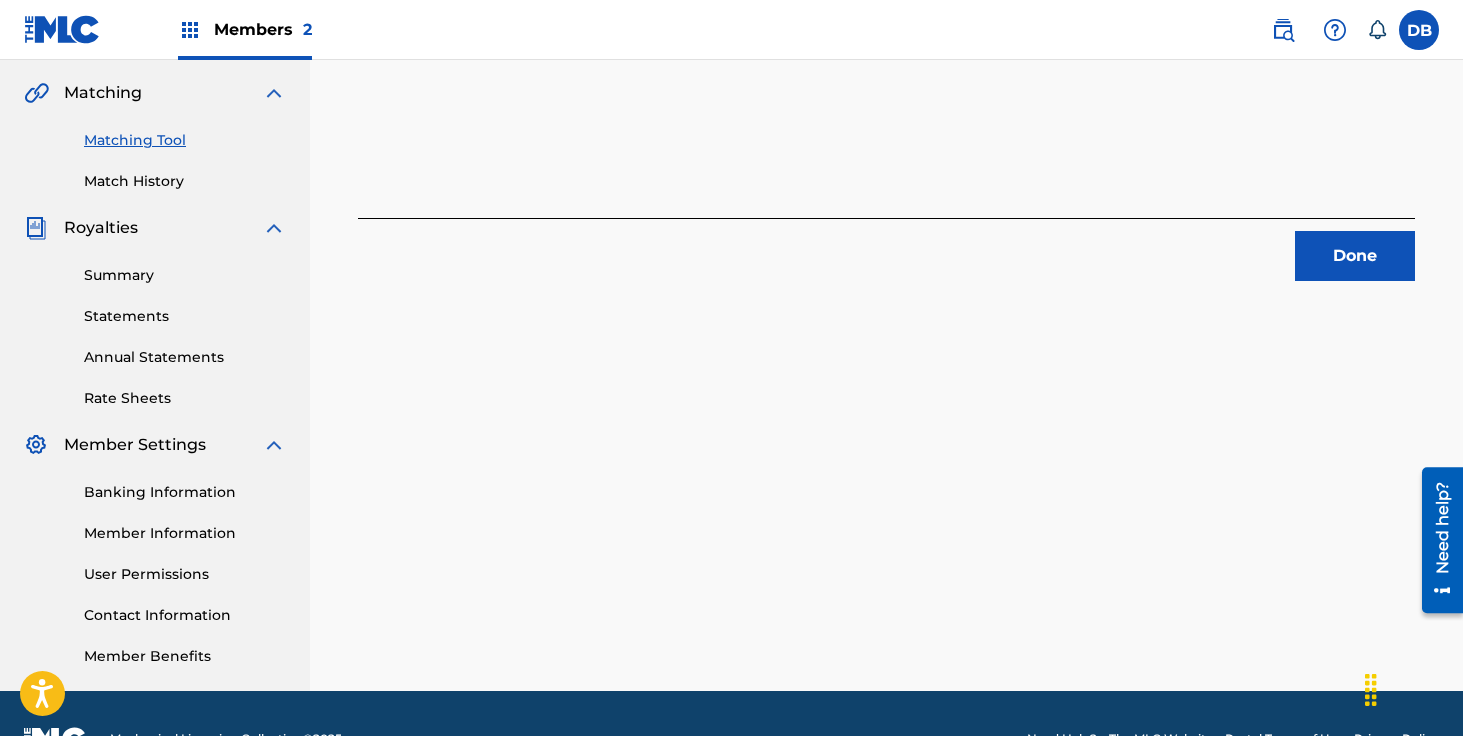 click on "MR. PERFECT . Congratulations! You've matched recordings to your work. This match is now under review by our team. You can check its status by visiting the Match History tab in your Portal account navigation bar. Done" at bounding box center [886, 174] 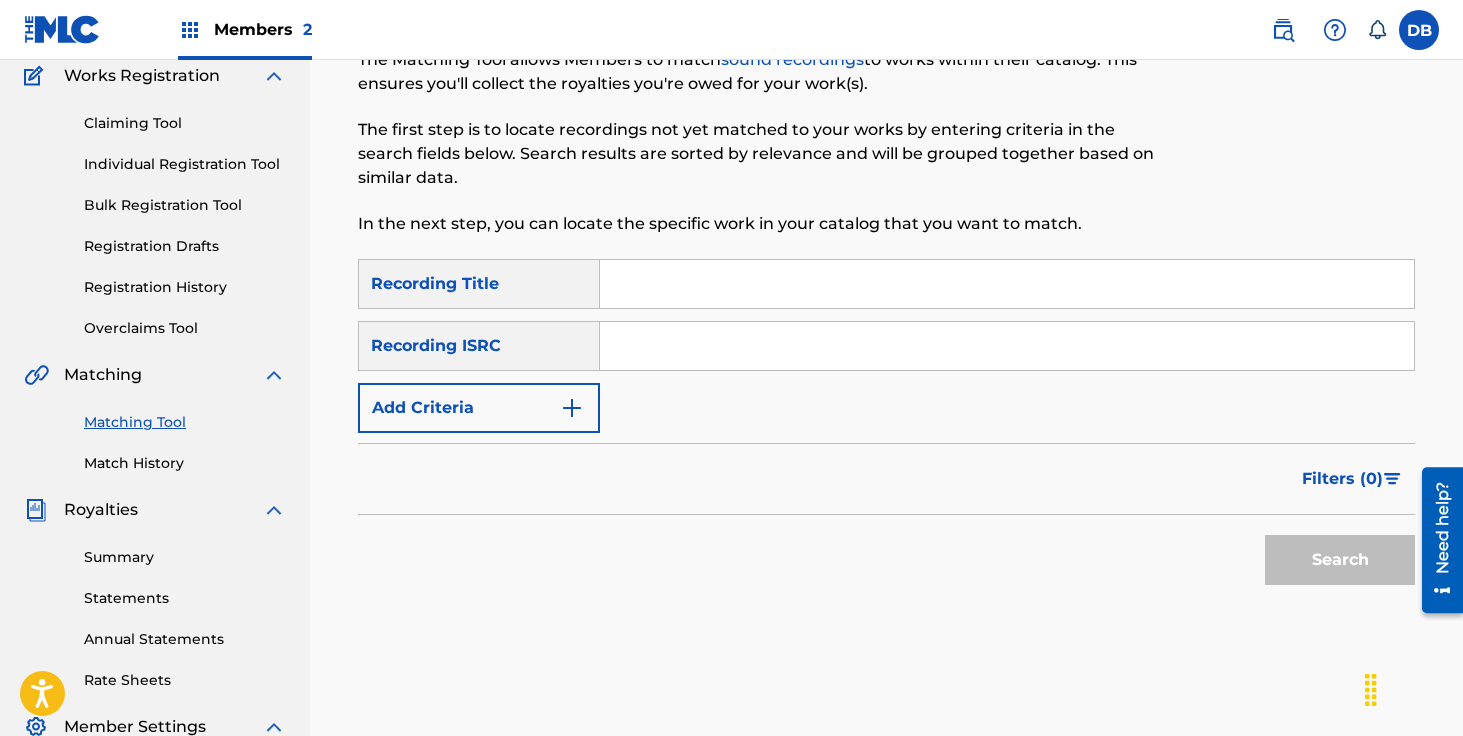 scroll, scrollTop: 59, scrollLeft: 0, axis: vertical 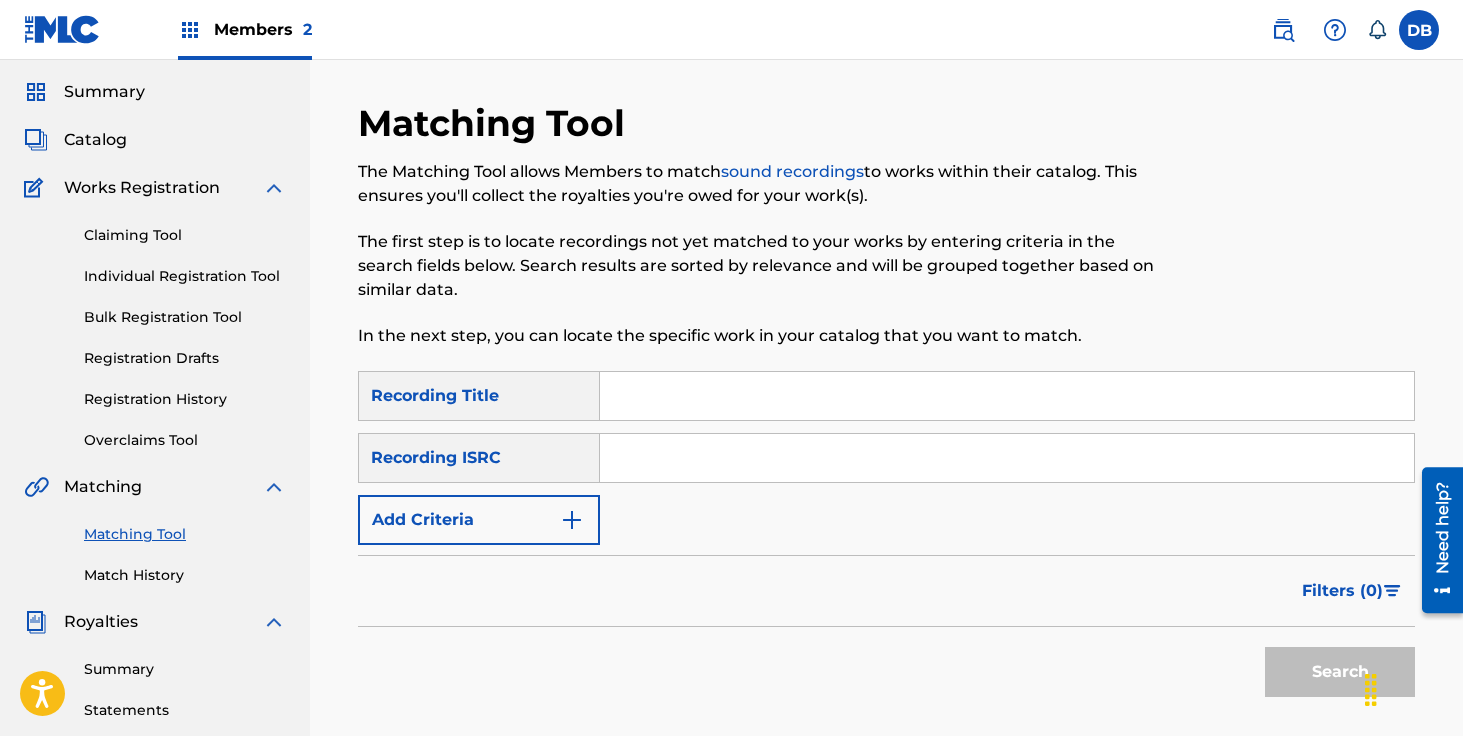 click on "Catalog" at bounding box center [95, 140] 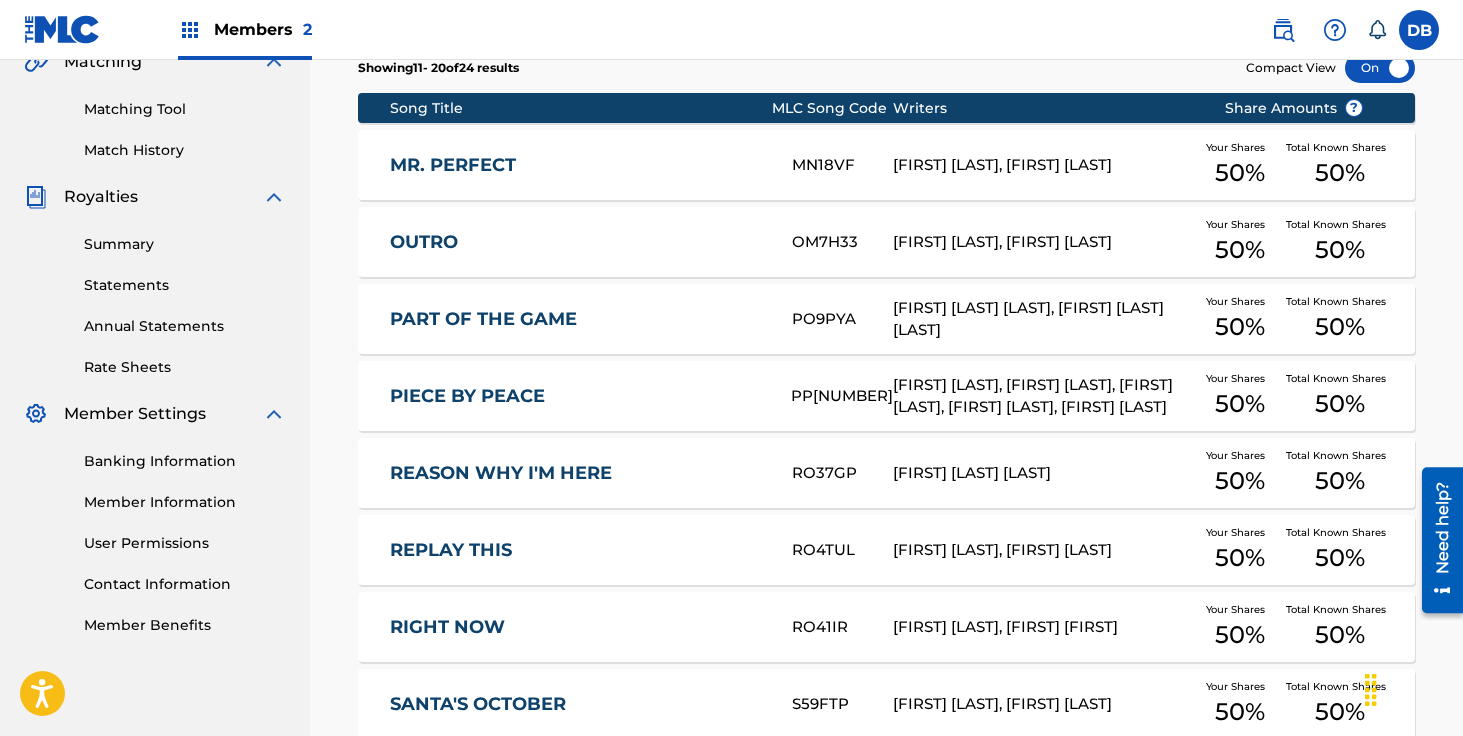 scroll, scrollTop: 449, scrollLeft: 0, axis: vertical 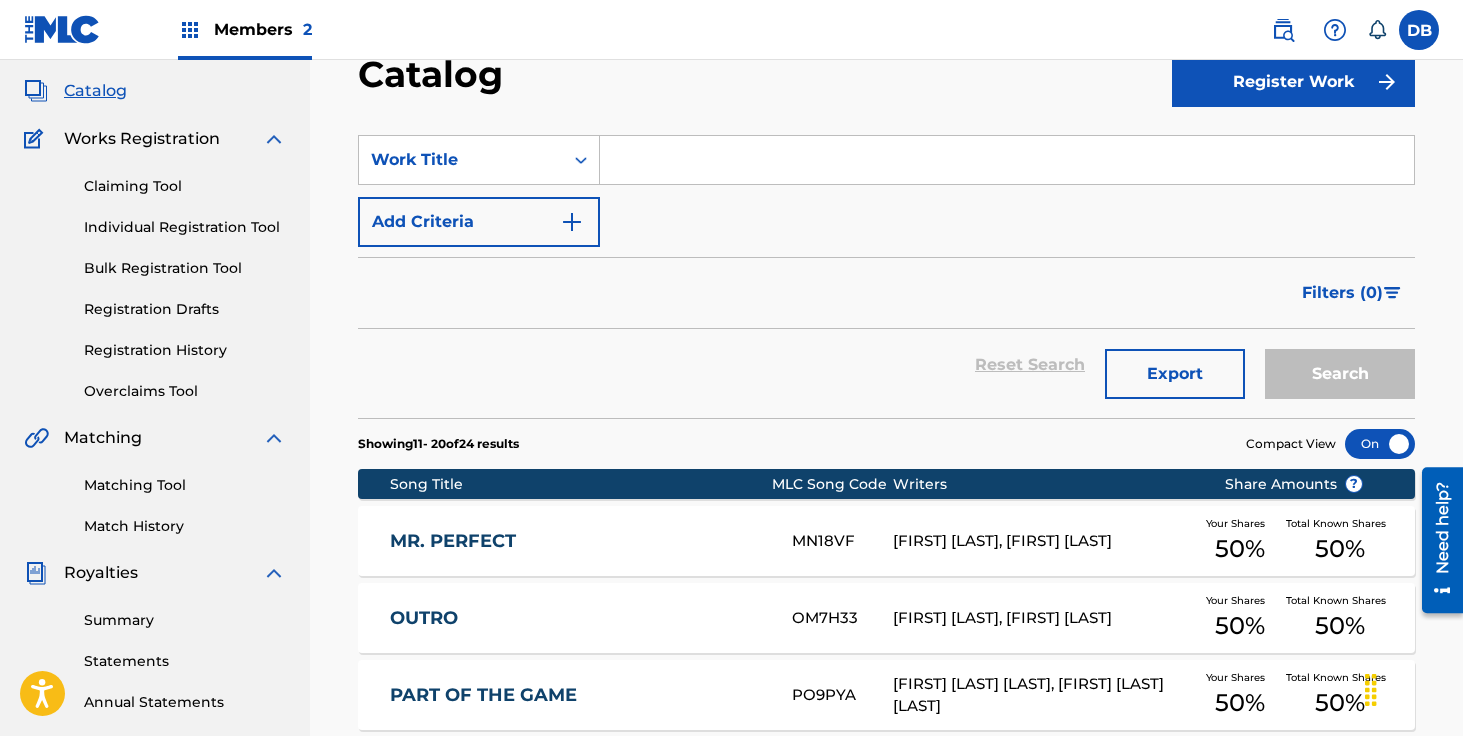 click on "Matching Tool" at bounding box center [185, 485] 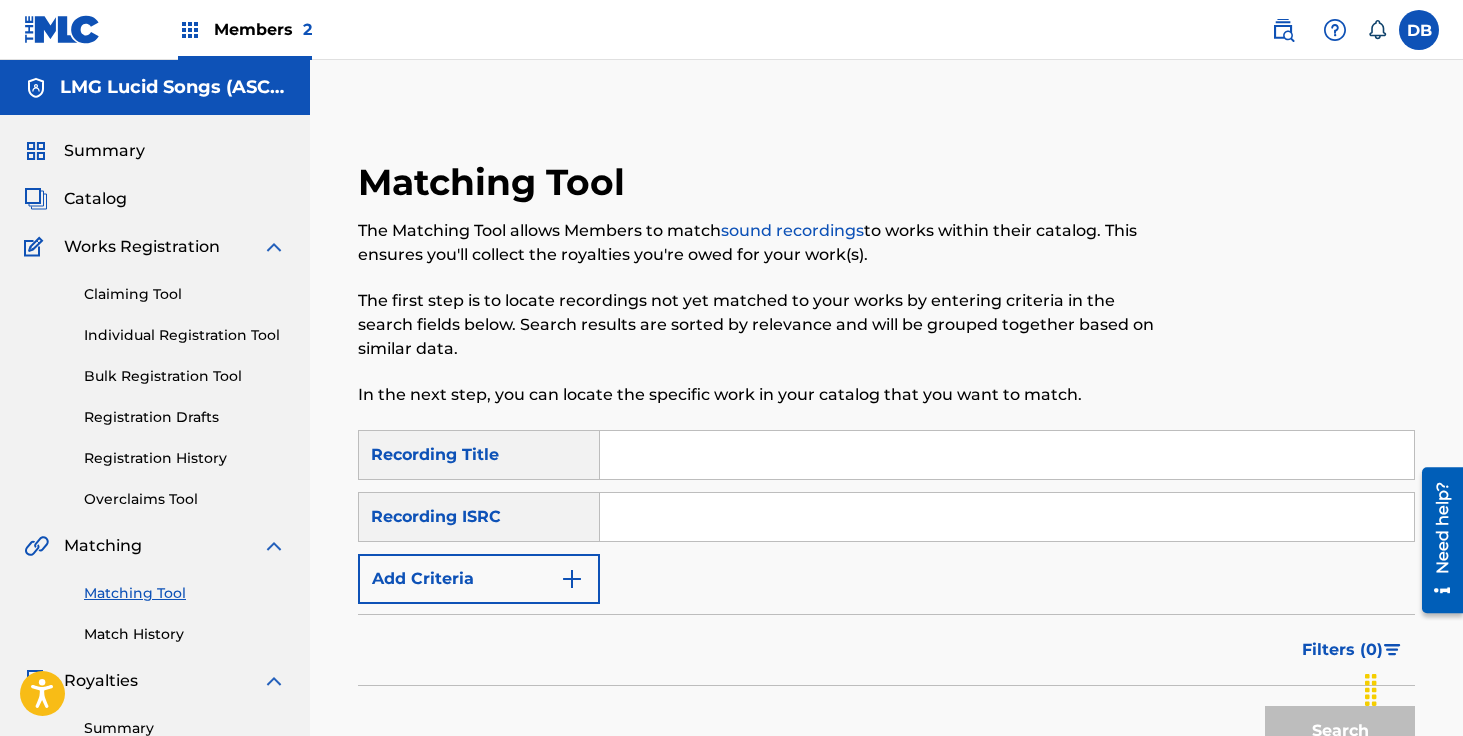 click at bounding box center [1007, 455] 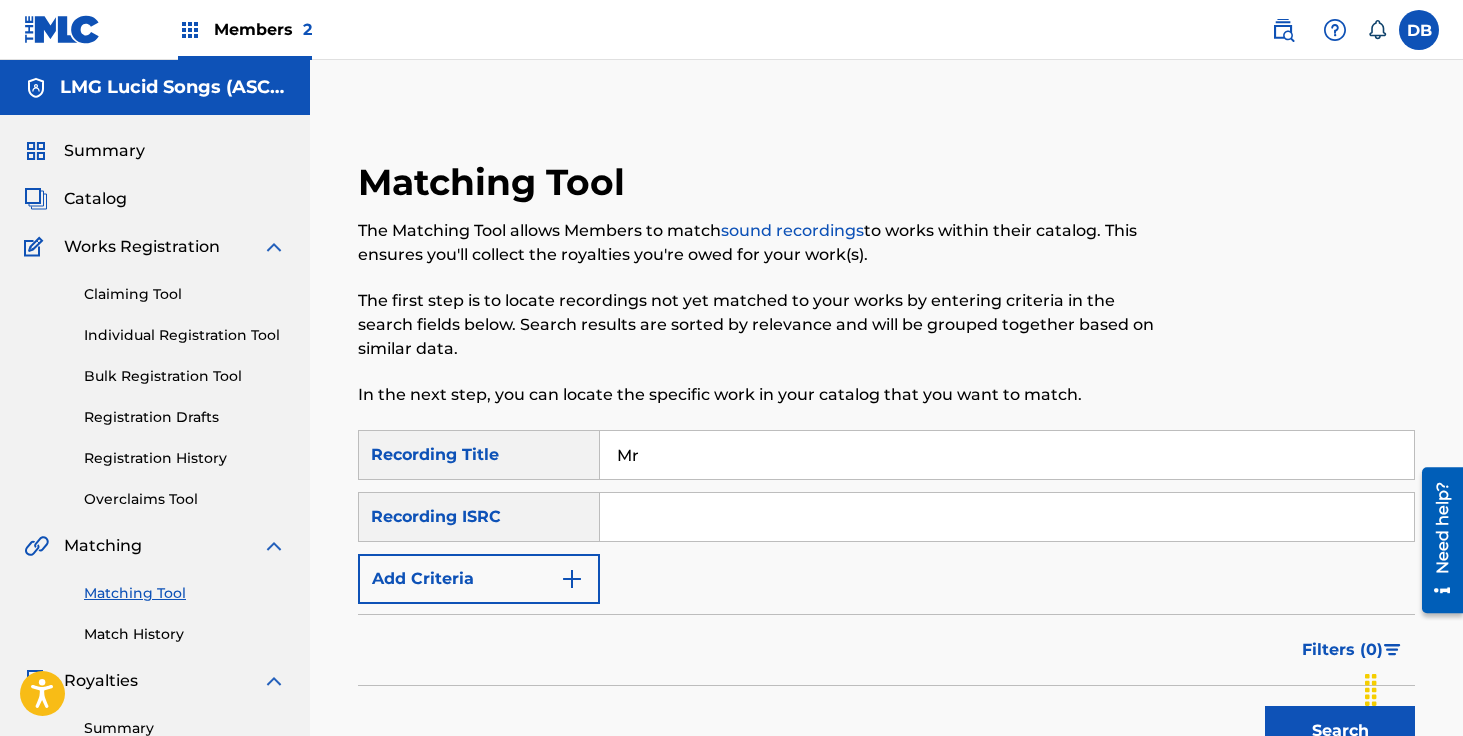 type on "Mr. Perfect" 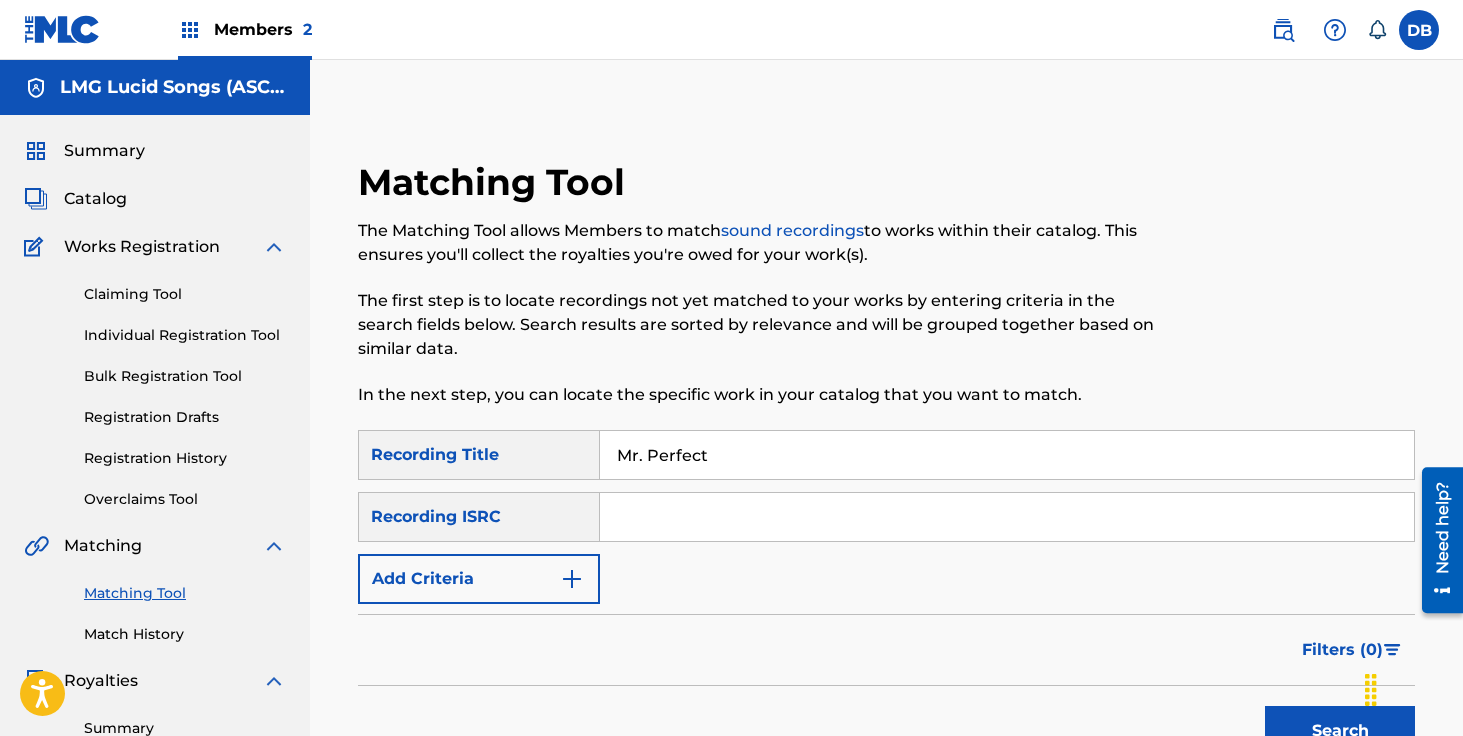 click at bounding box center (1007, 517) 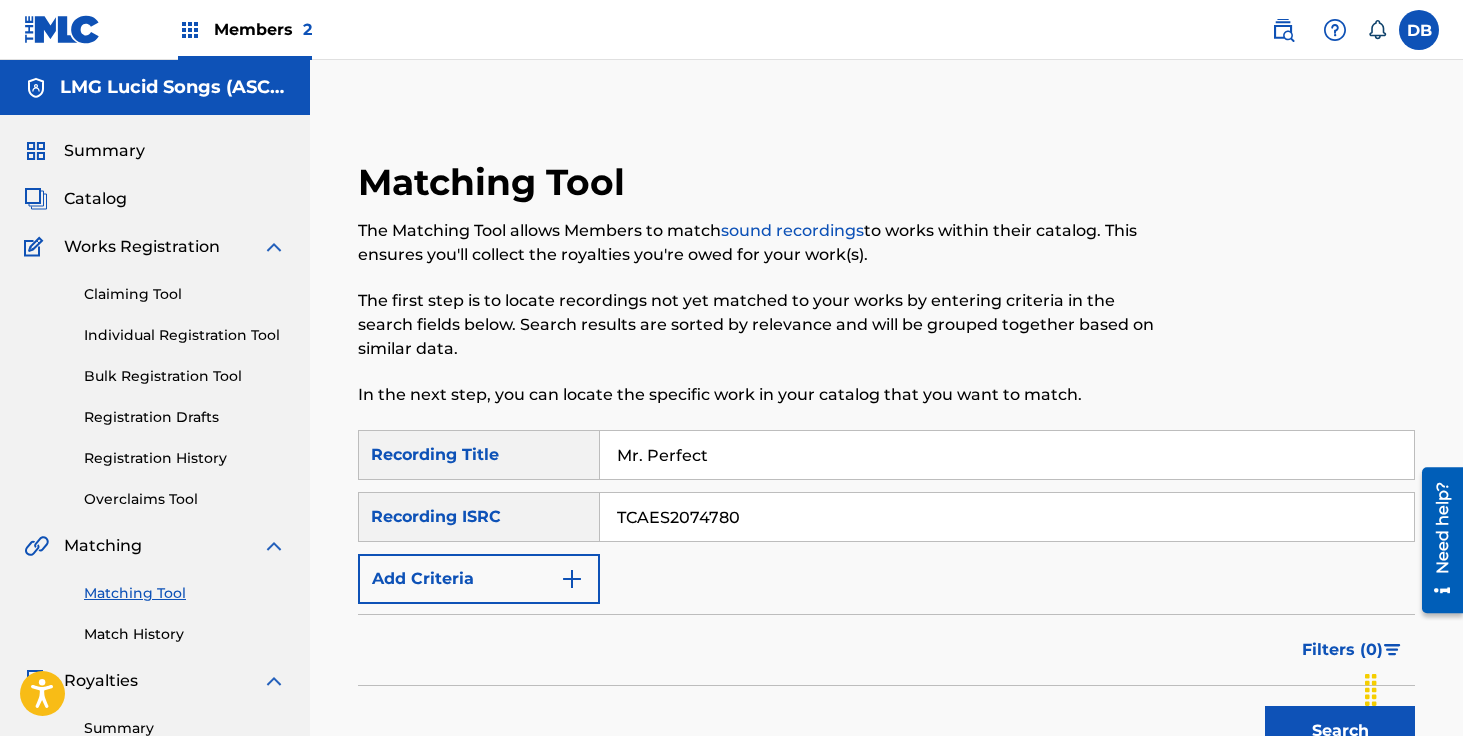 type on "TCAES2074780" 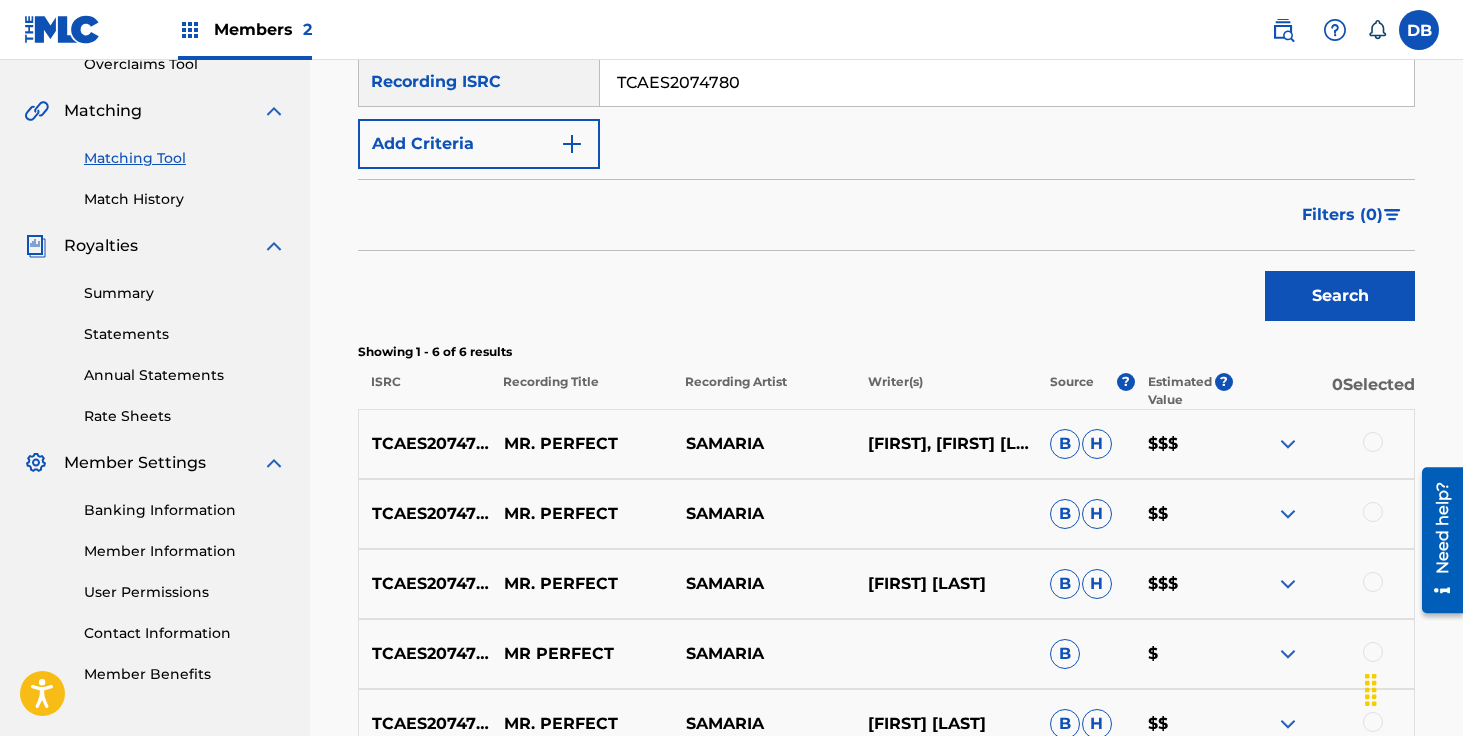 scroll, scrollTop: 359, scrollLeft: 0, axis: vertical 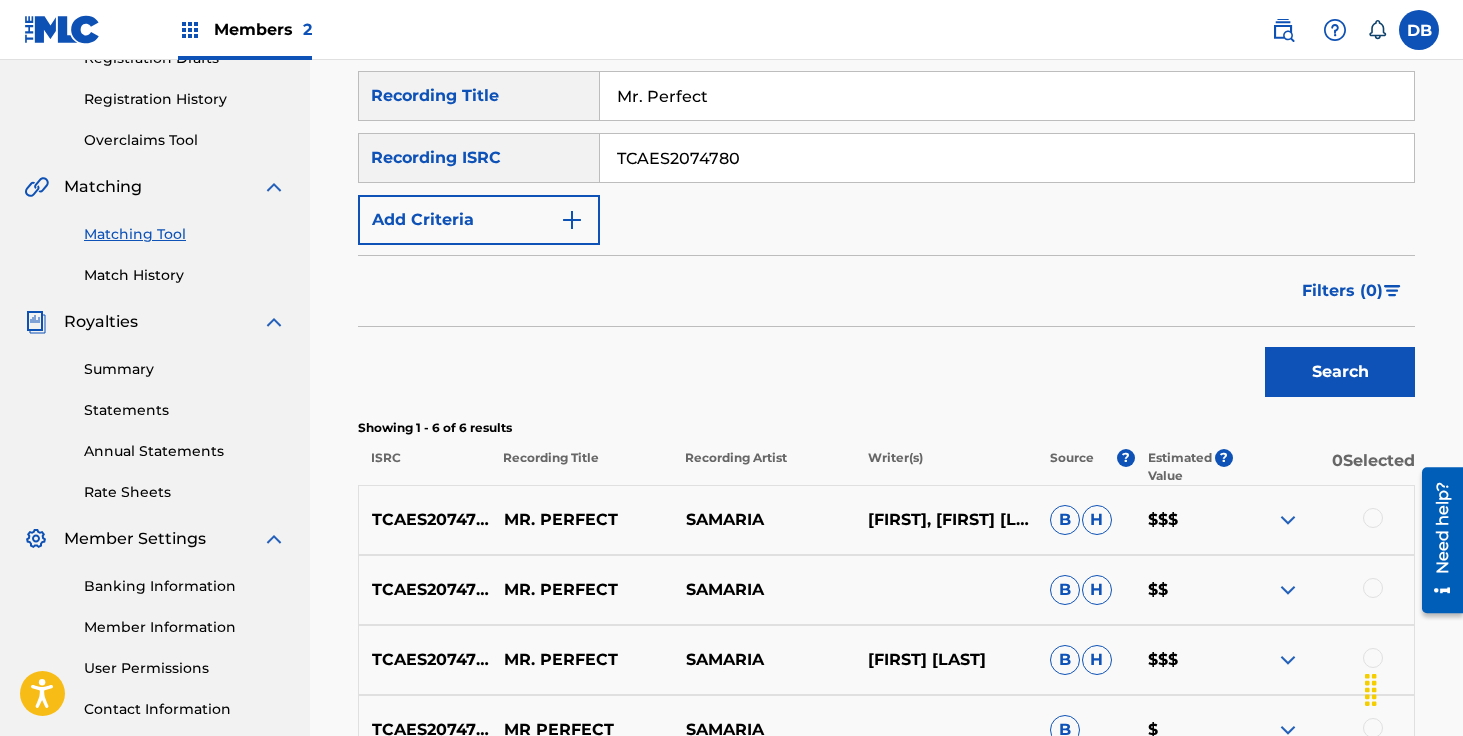 click on "Match History" at bounding box center (185, 275) 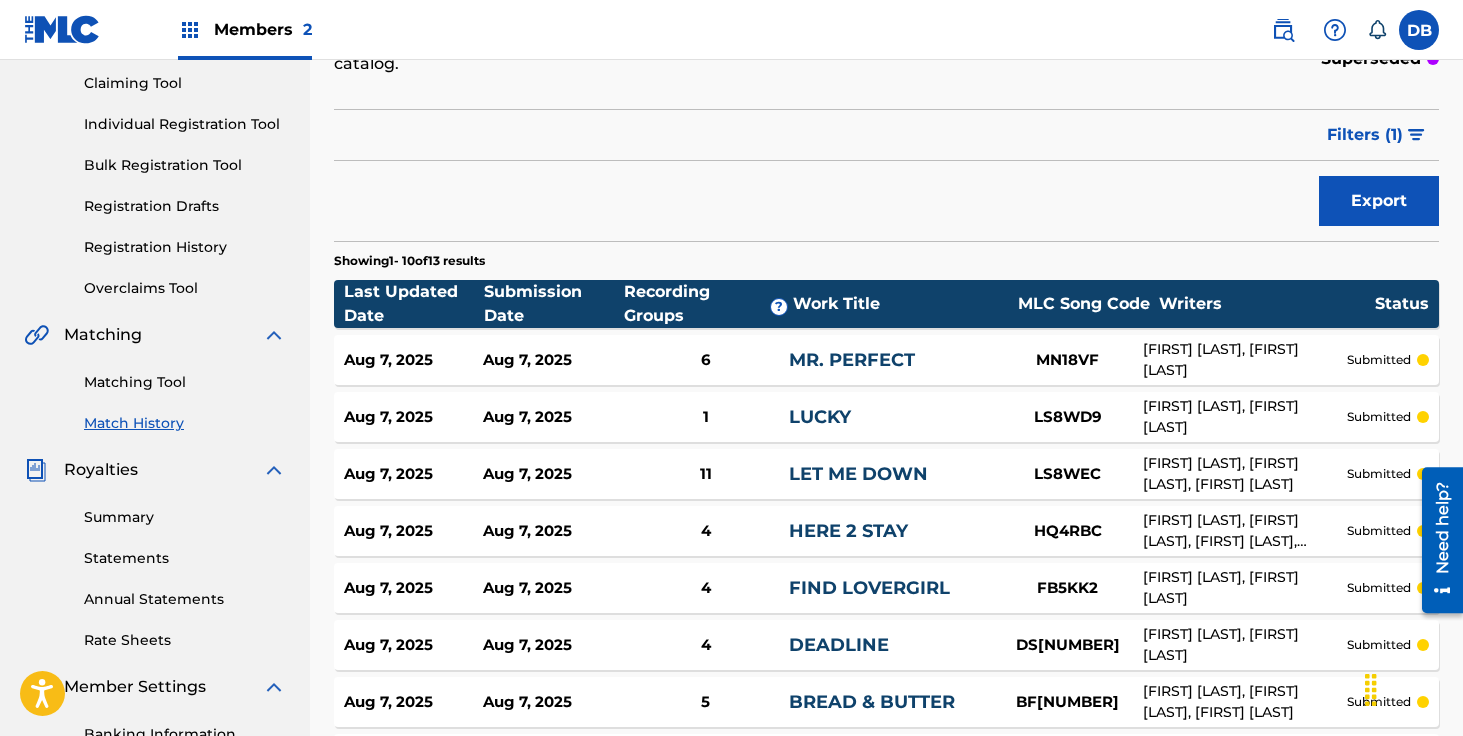 scroll, scrollTop: 0, scrollLeft: 0, axis: both 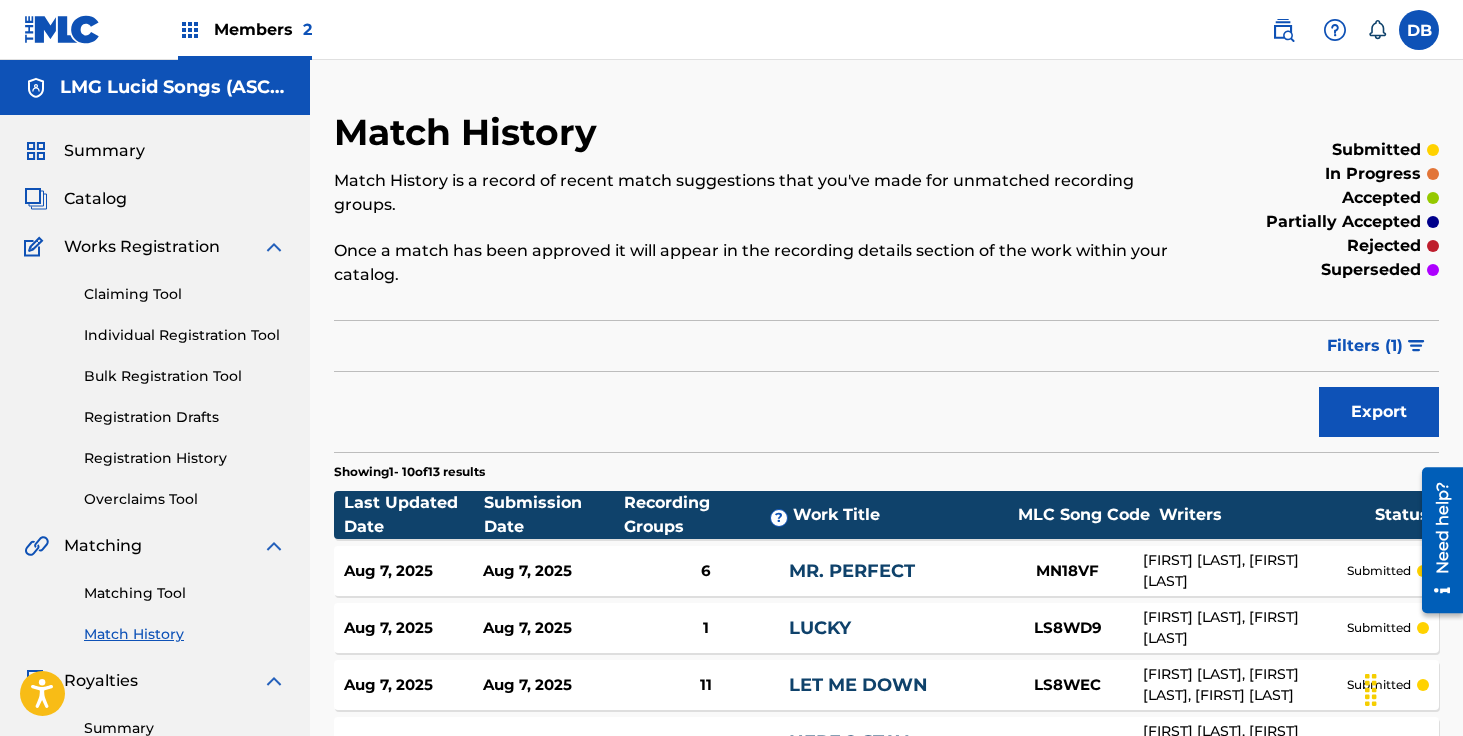 click on "Catalog" at bounding box center [95, 199] 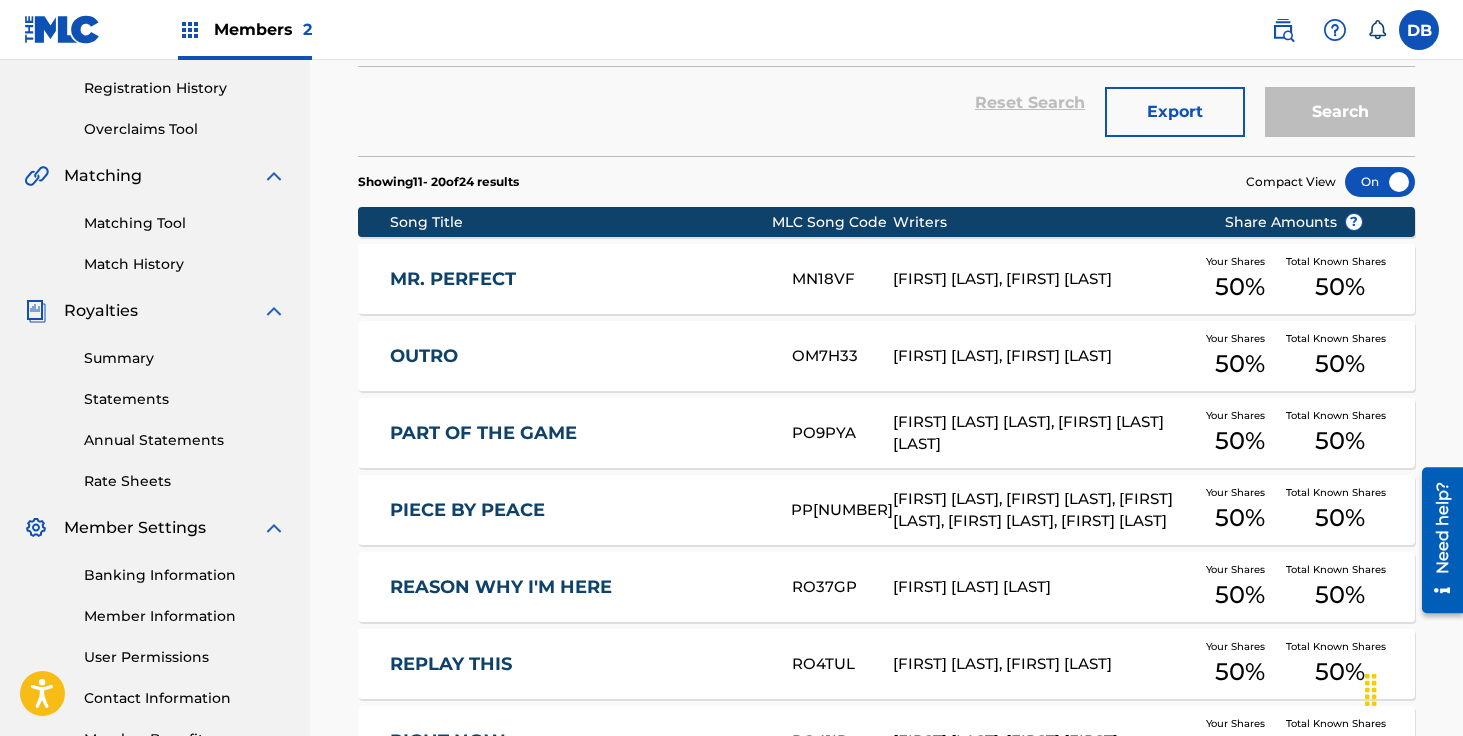 scroll, scrollTop: 0, scrollLeft: 0, axis: both 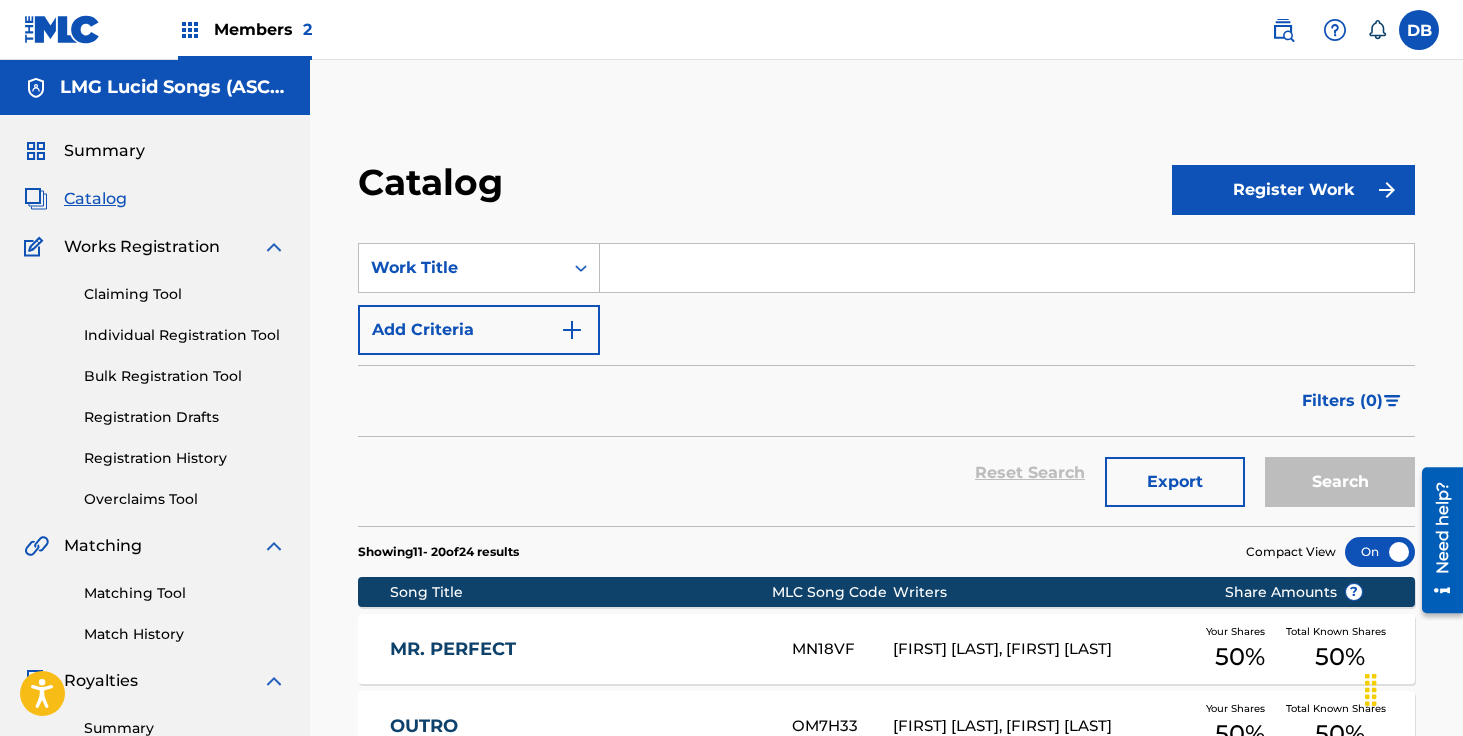 click on "Catalog" at bounding box center [95, 199] 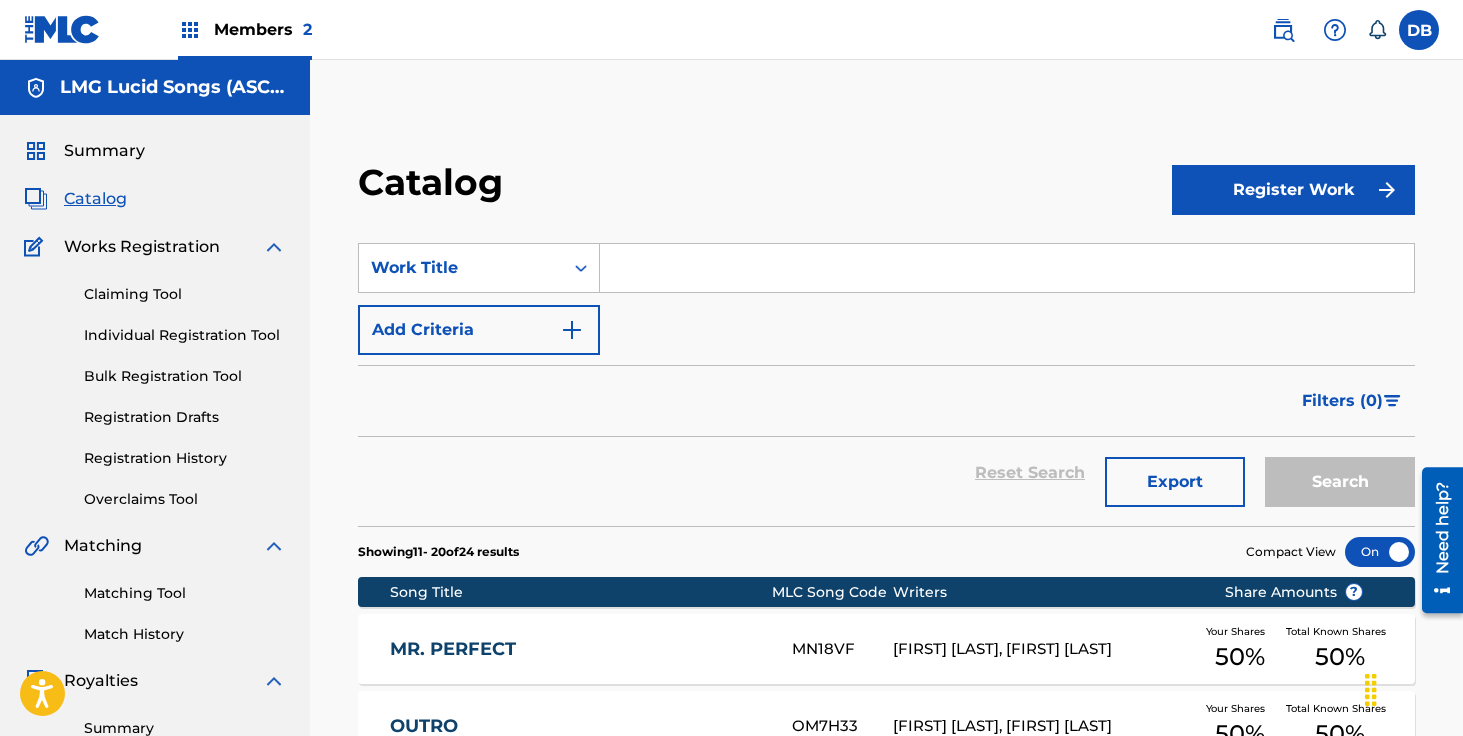 click on "Catalog" at bounding box center [95, 199] 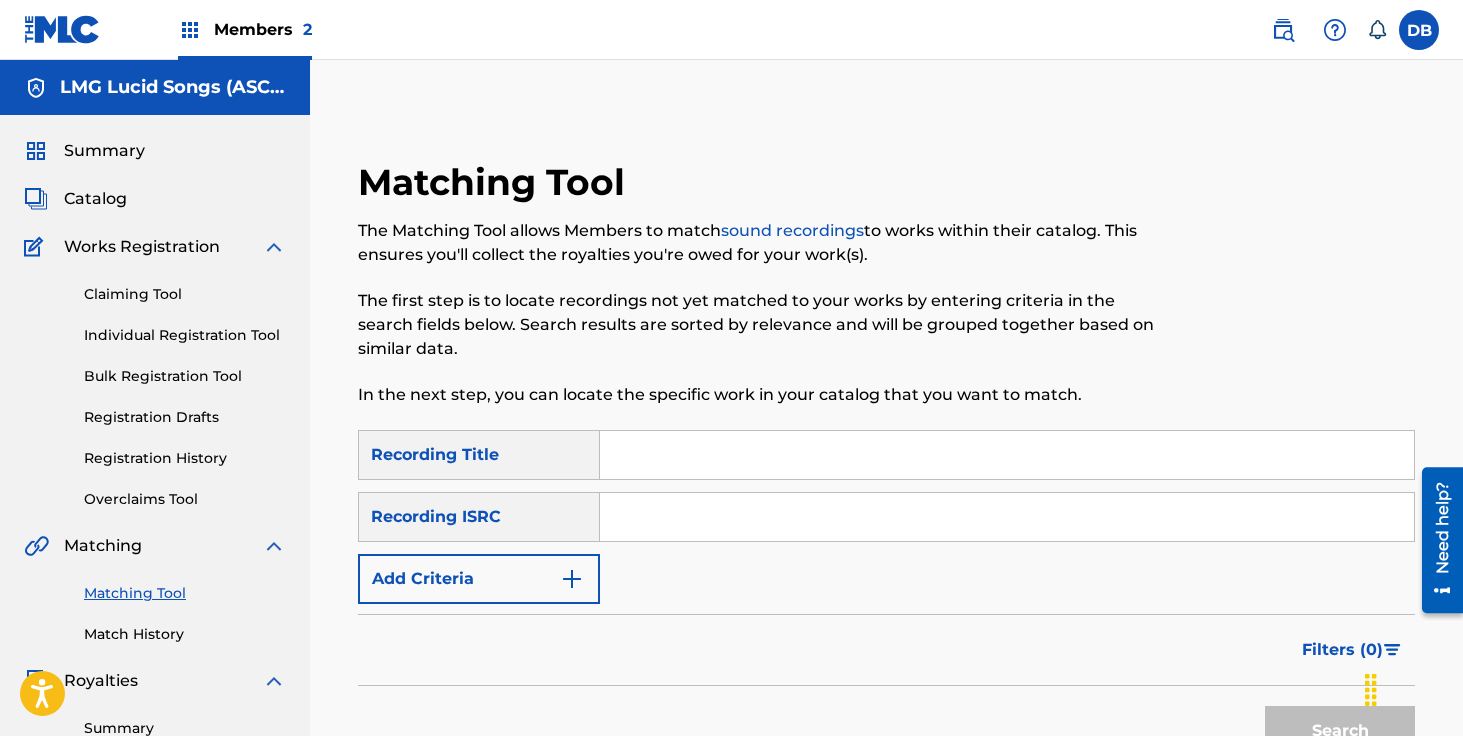 click at bounding box center (1007, 455) 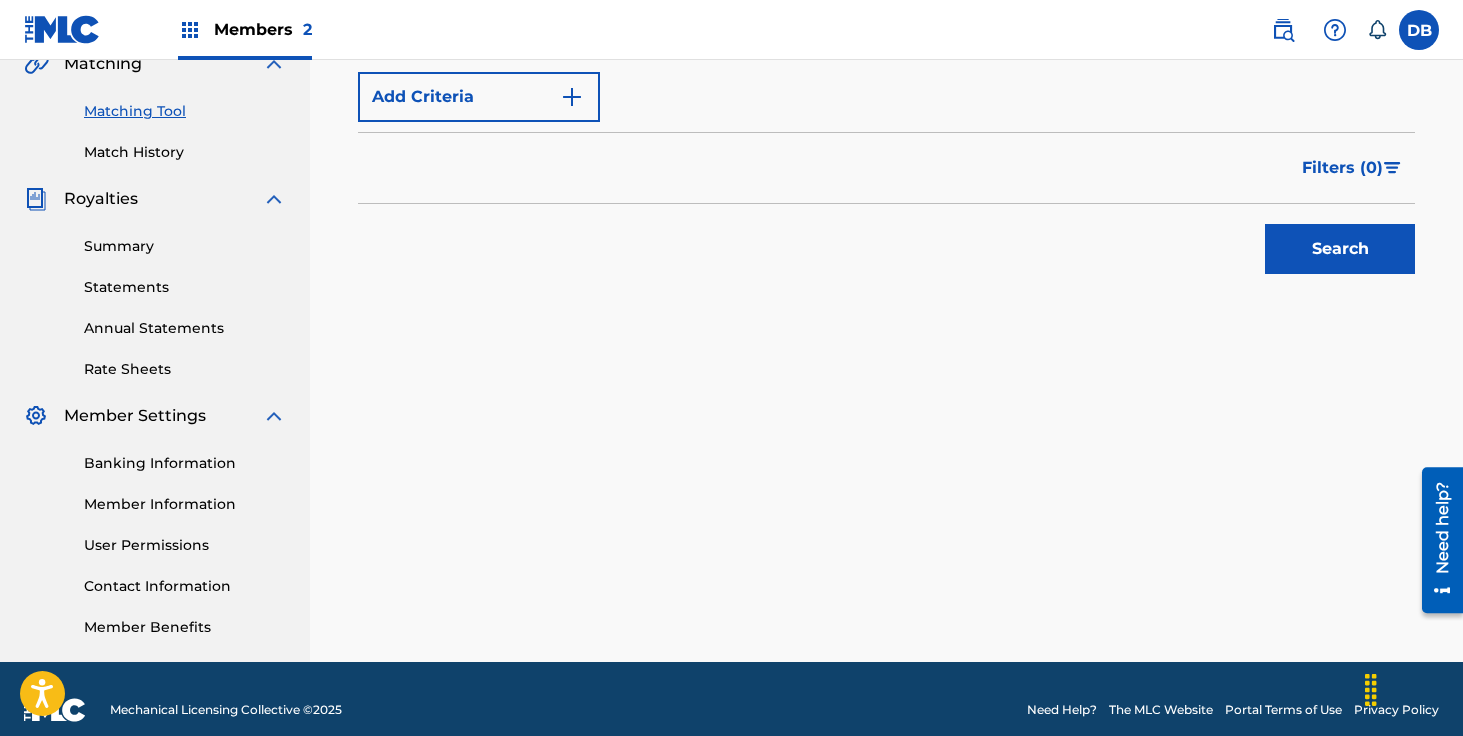 scroll, scrollTop: 504, scrollLeft: 0, axis: vertical 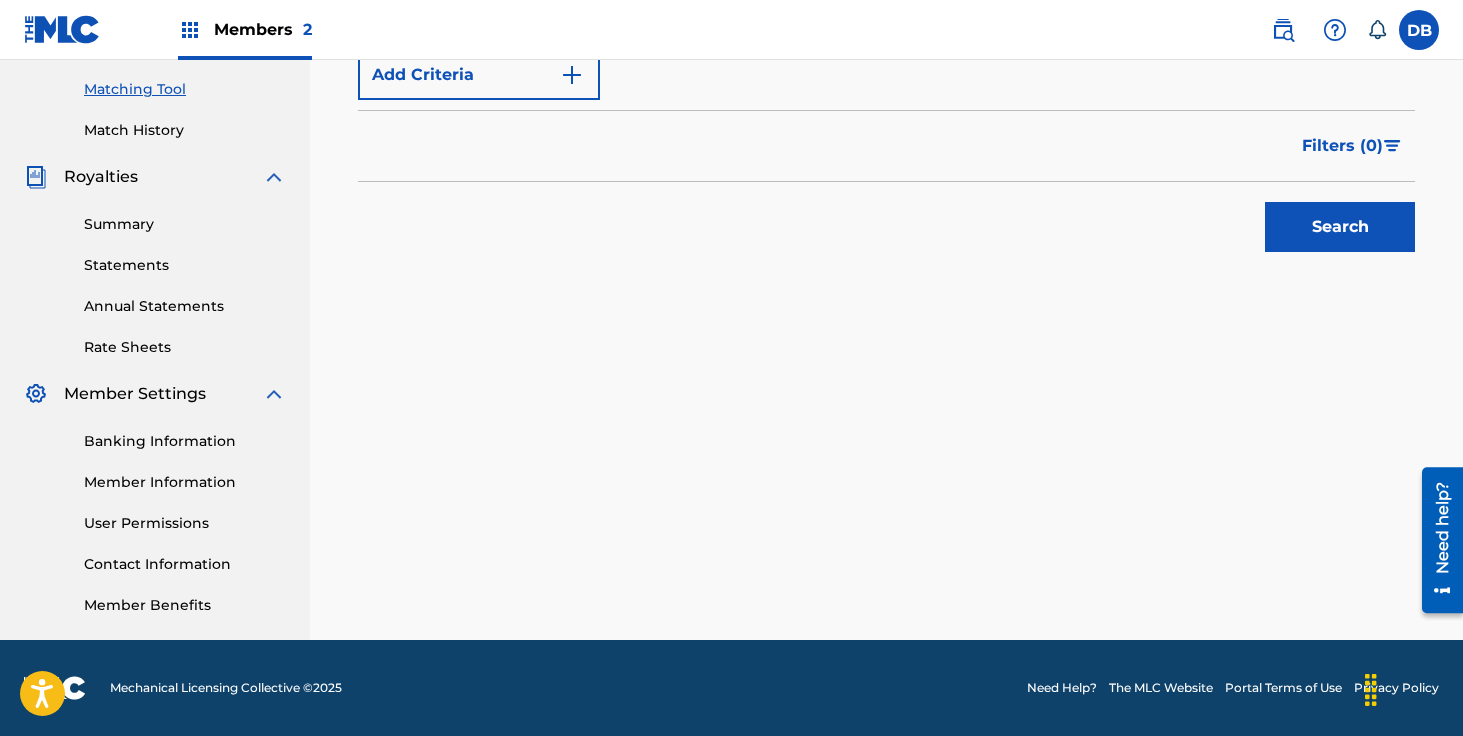 type on "Outro" 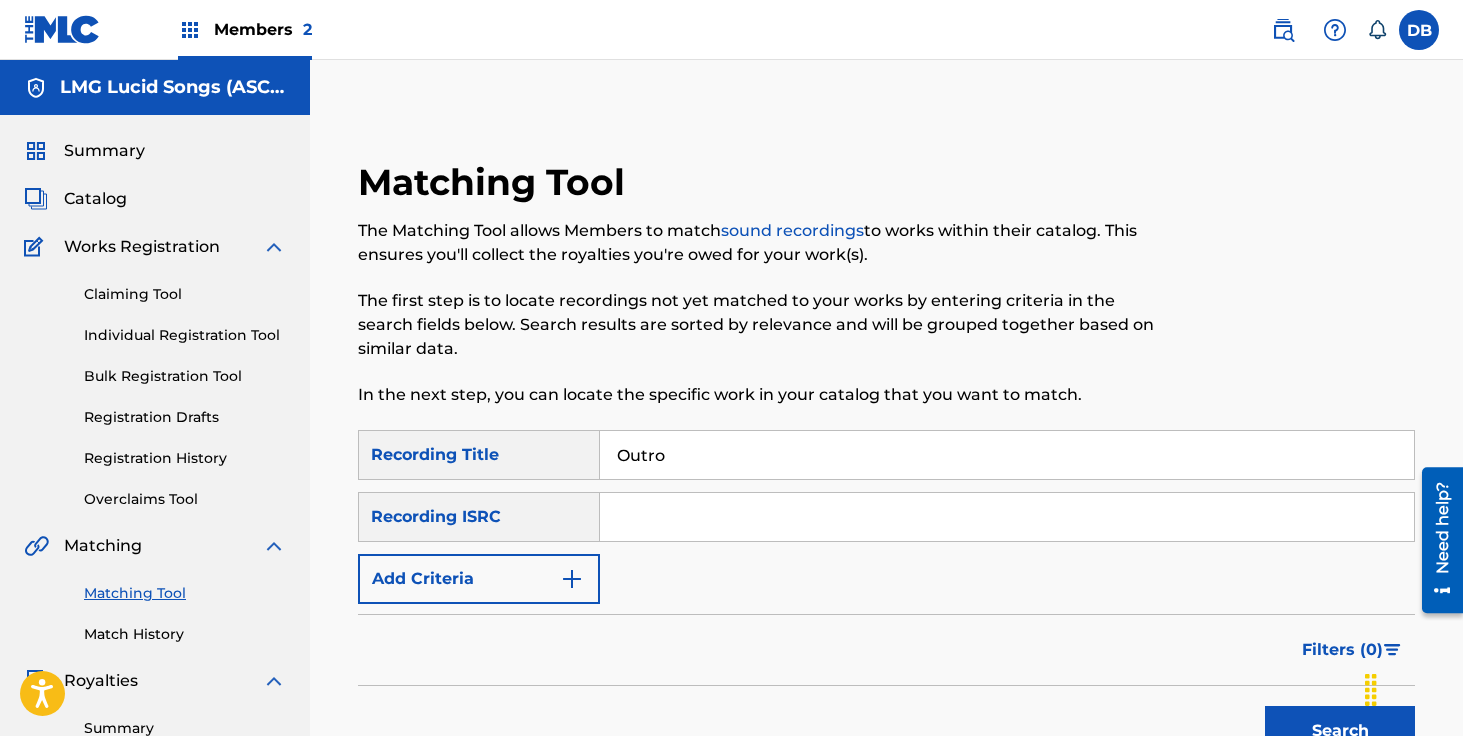 click at bounding box center [1007, 517] 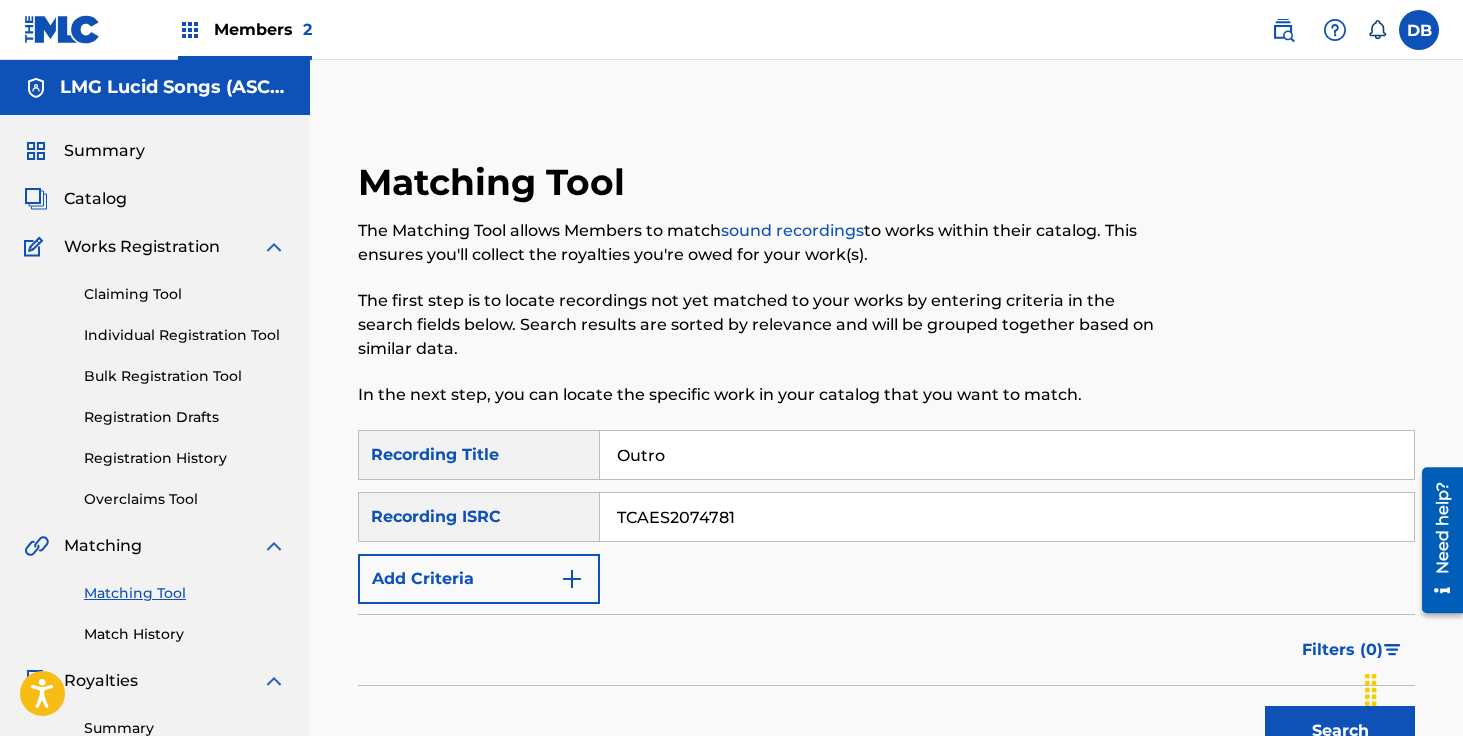 type on "TCAES2074781" 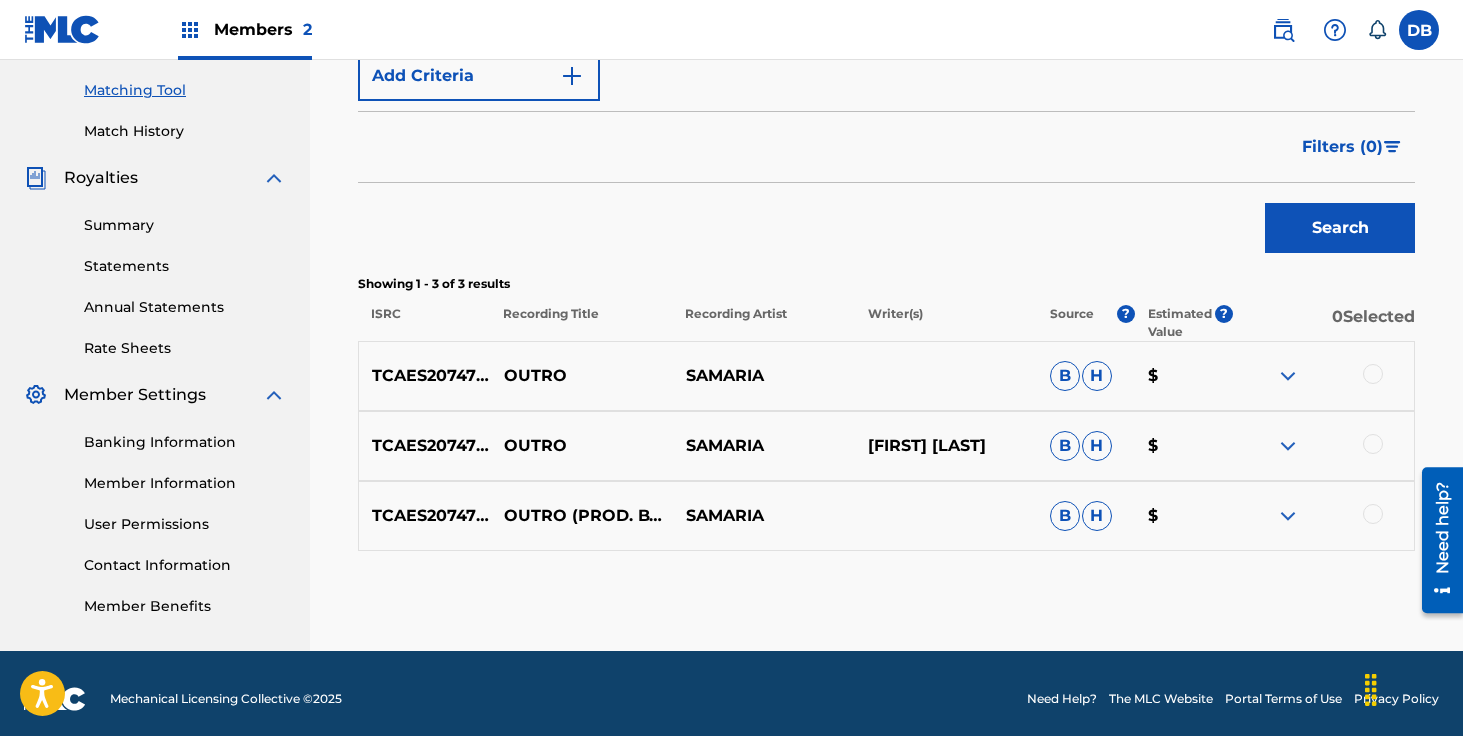 scroll, scrollTop: 514, scrollLeft: 0, axis: vertical 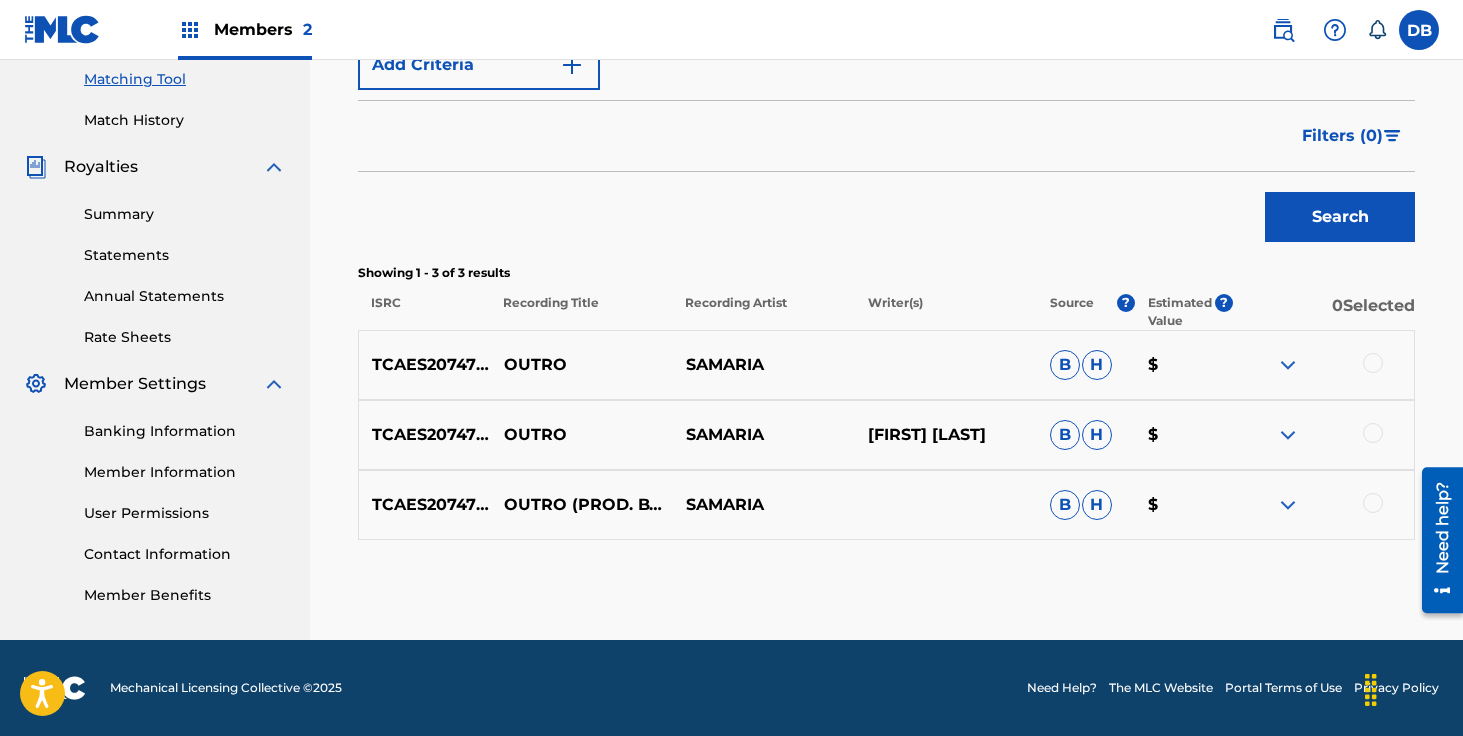 click at bounding box center [1323, 365] 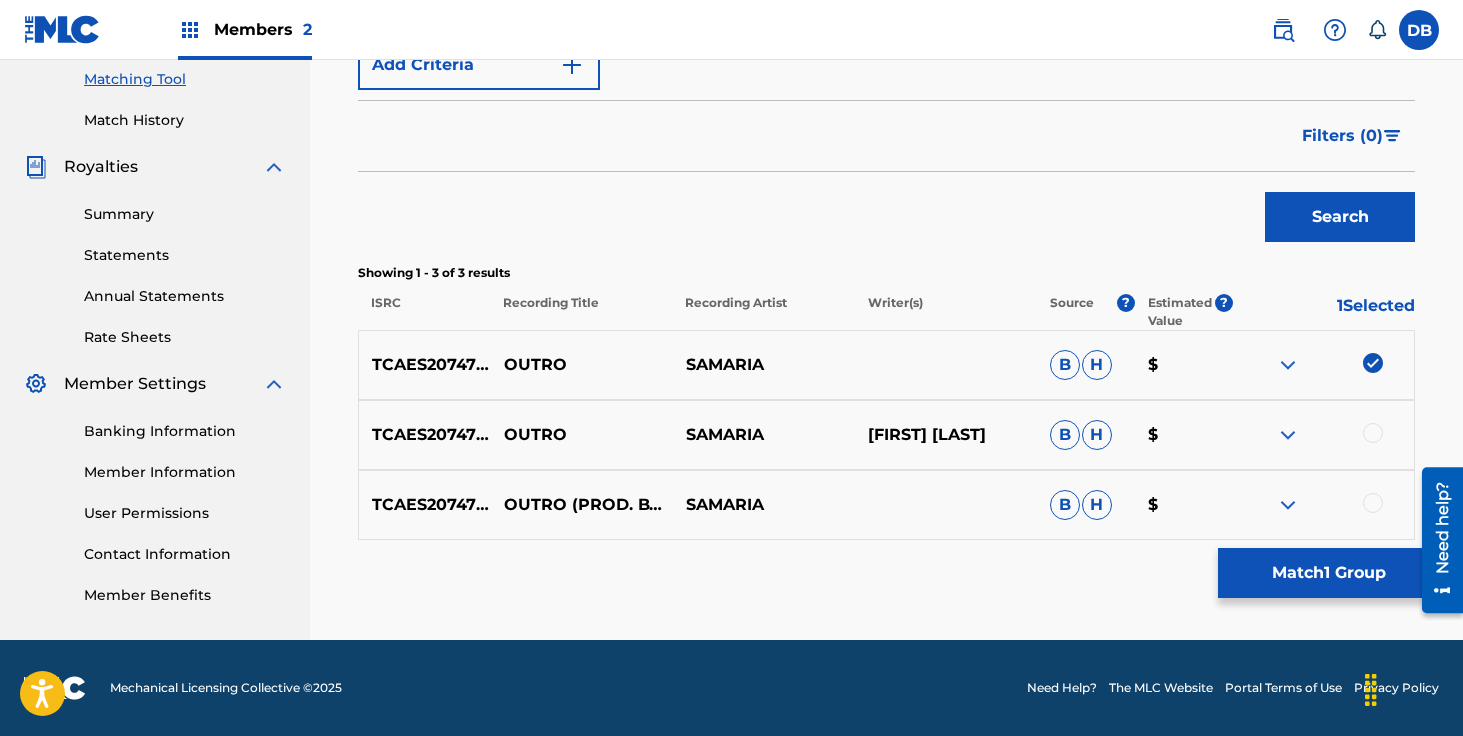 click at bounding box center [1373, 433] 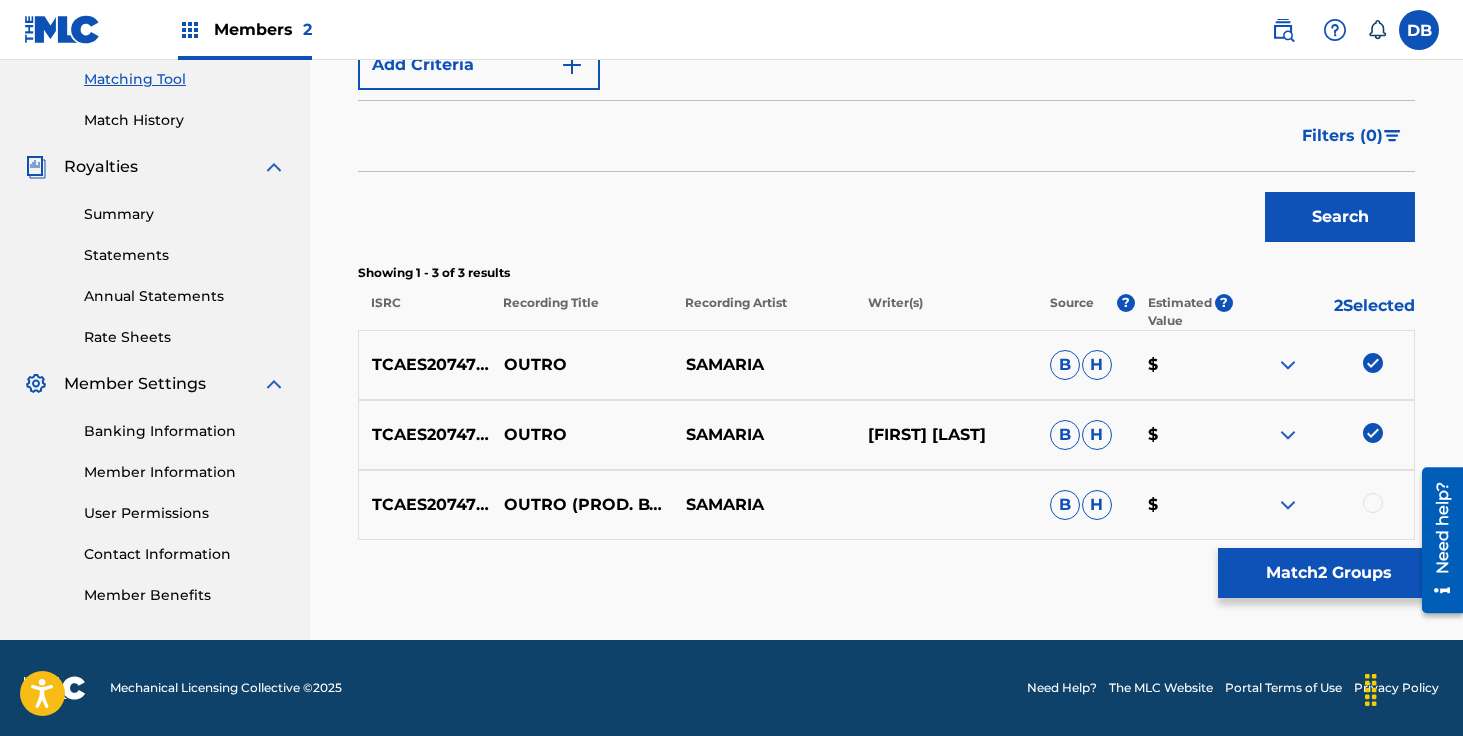 click on "OUTRO (PROD. BY DTB) [FIRST] B H $" at bounding box center (886, 505) 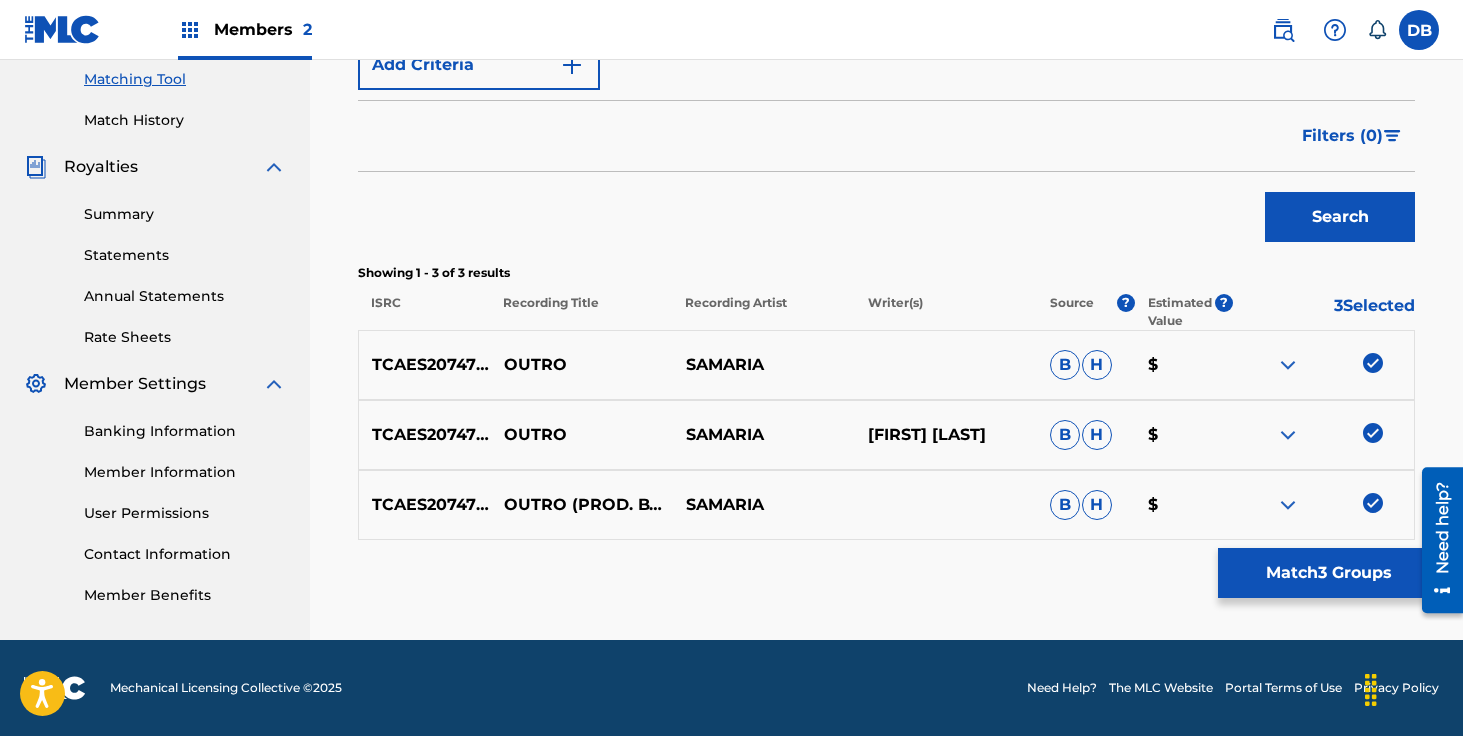 click on "Match  3 Groups" at bounding box center [1328, 573] 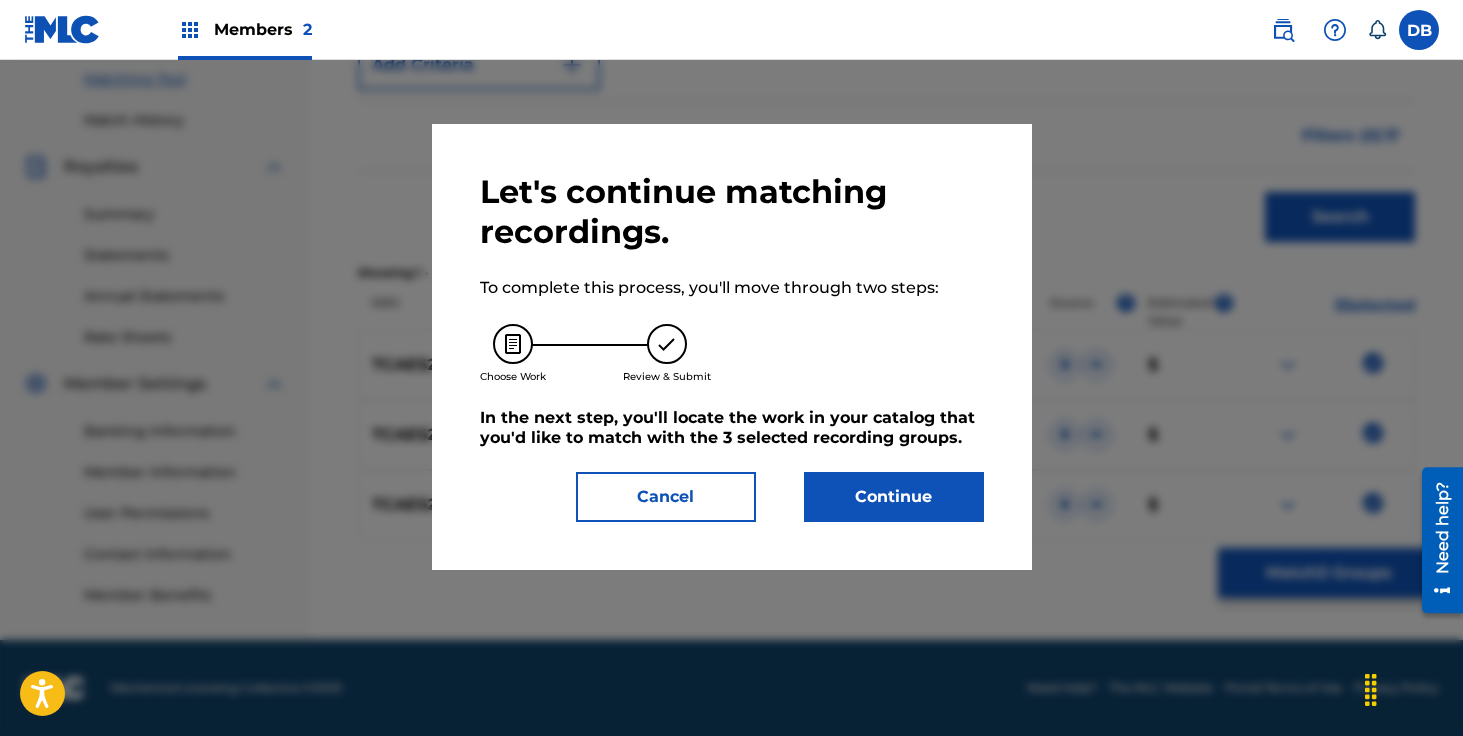 click on "Continue" at bounding box center (894, 497) 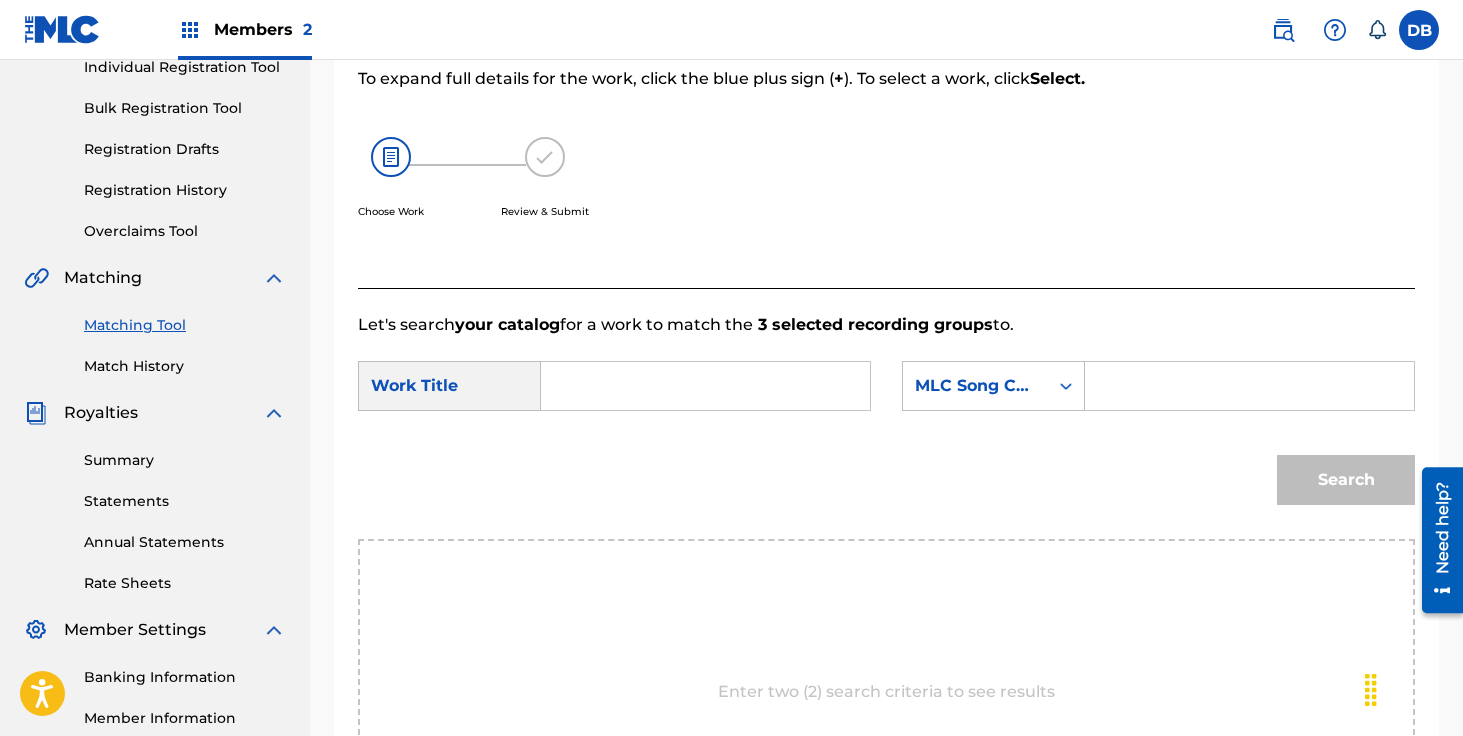 scroll, scrollTop: 292, scrollLeft: 0, axis: vertical 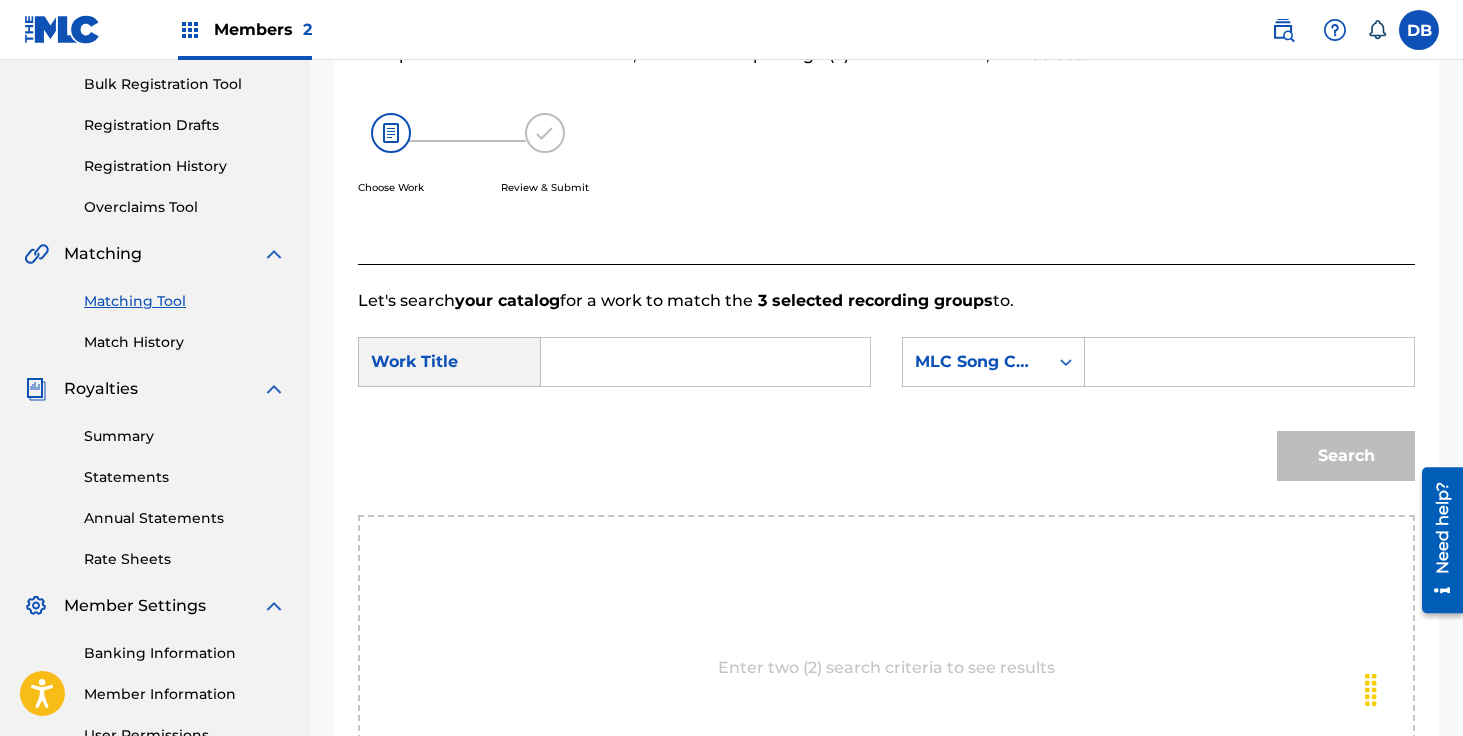 click at bounding box center [705, 362] 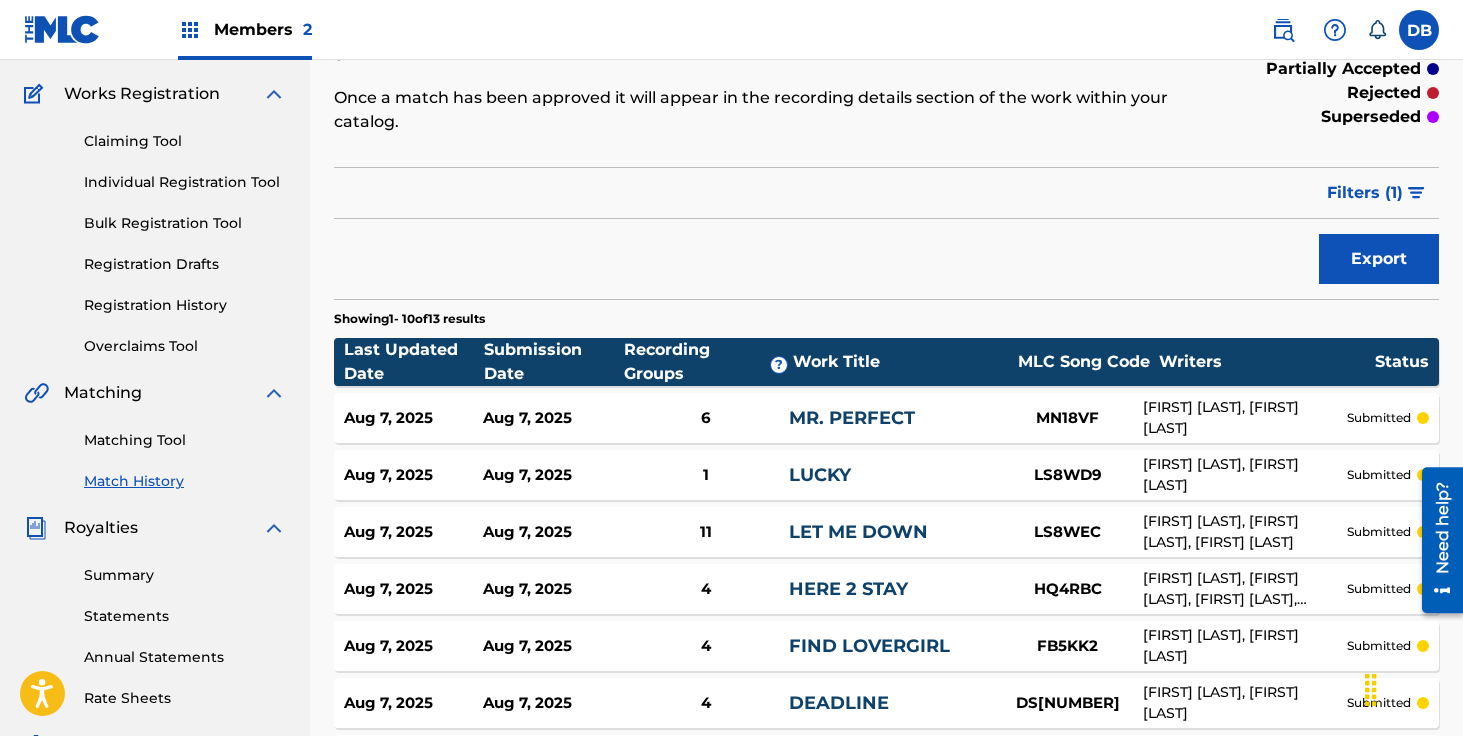 scroll, scrollTop: 268, scrollLeft: 0, axis: vertical 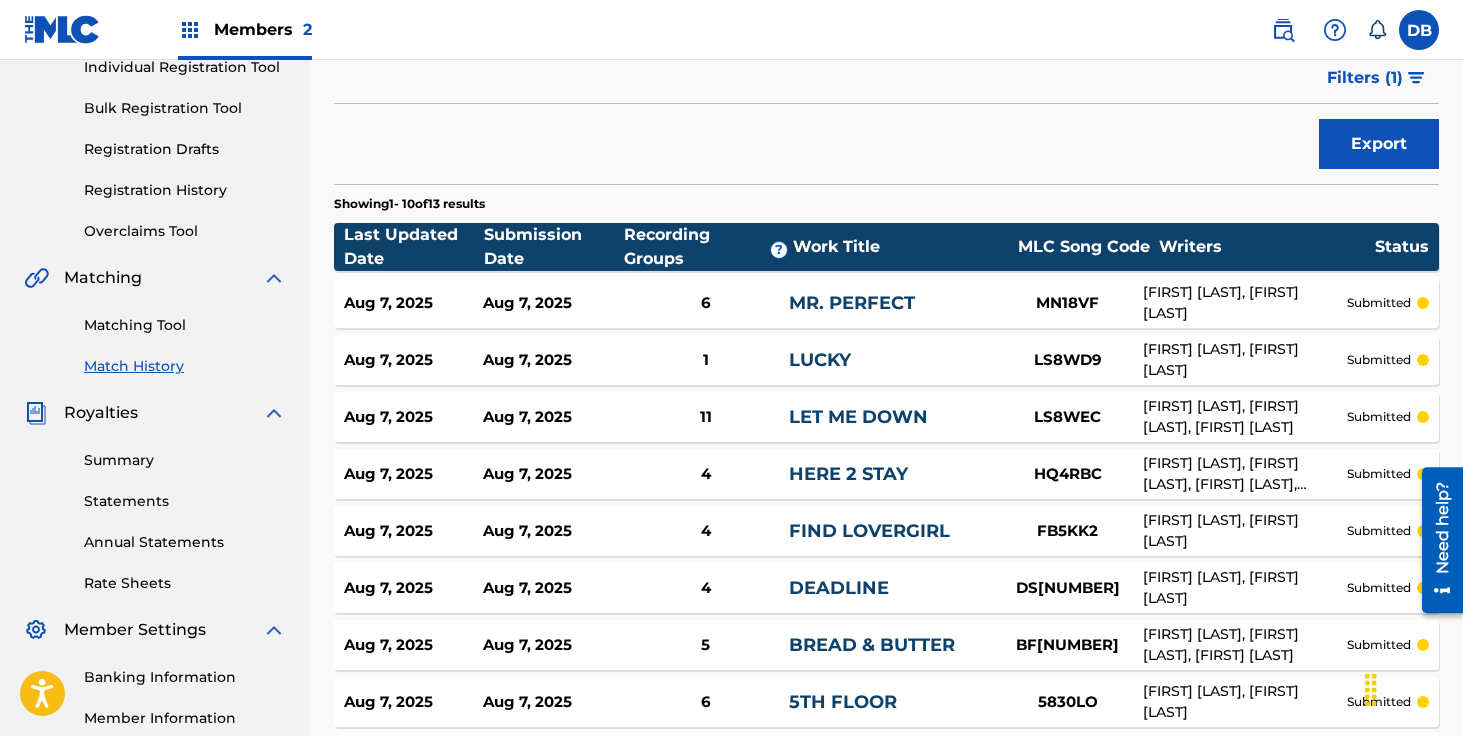 click on "Matching Tool" at bounding box center [185, 325] 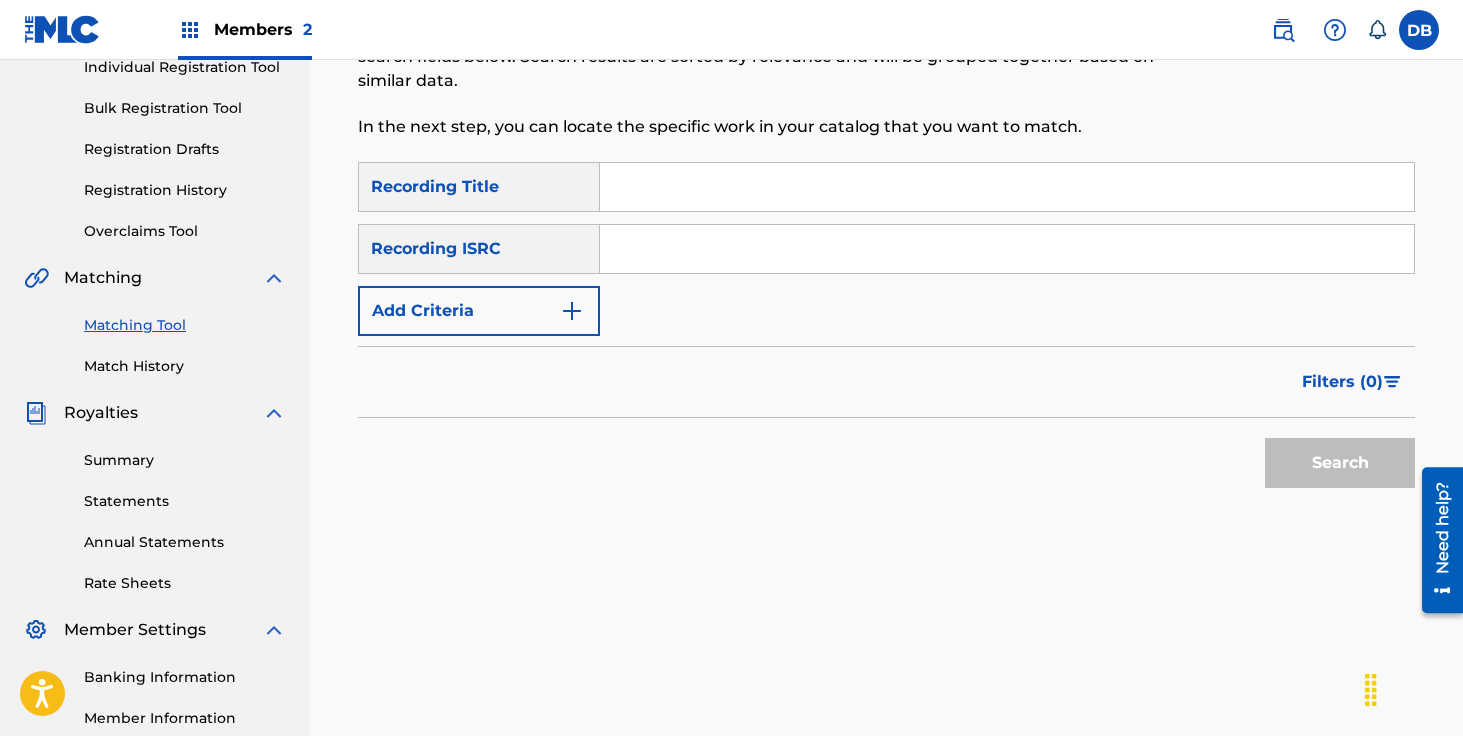 scroll, scrollTop: 0, scrollLeft: 0, axis: both 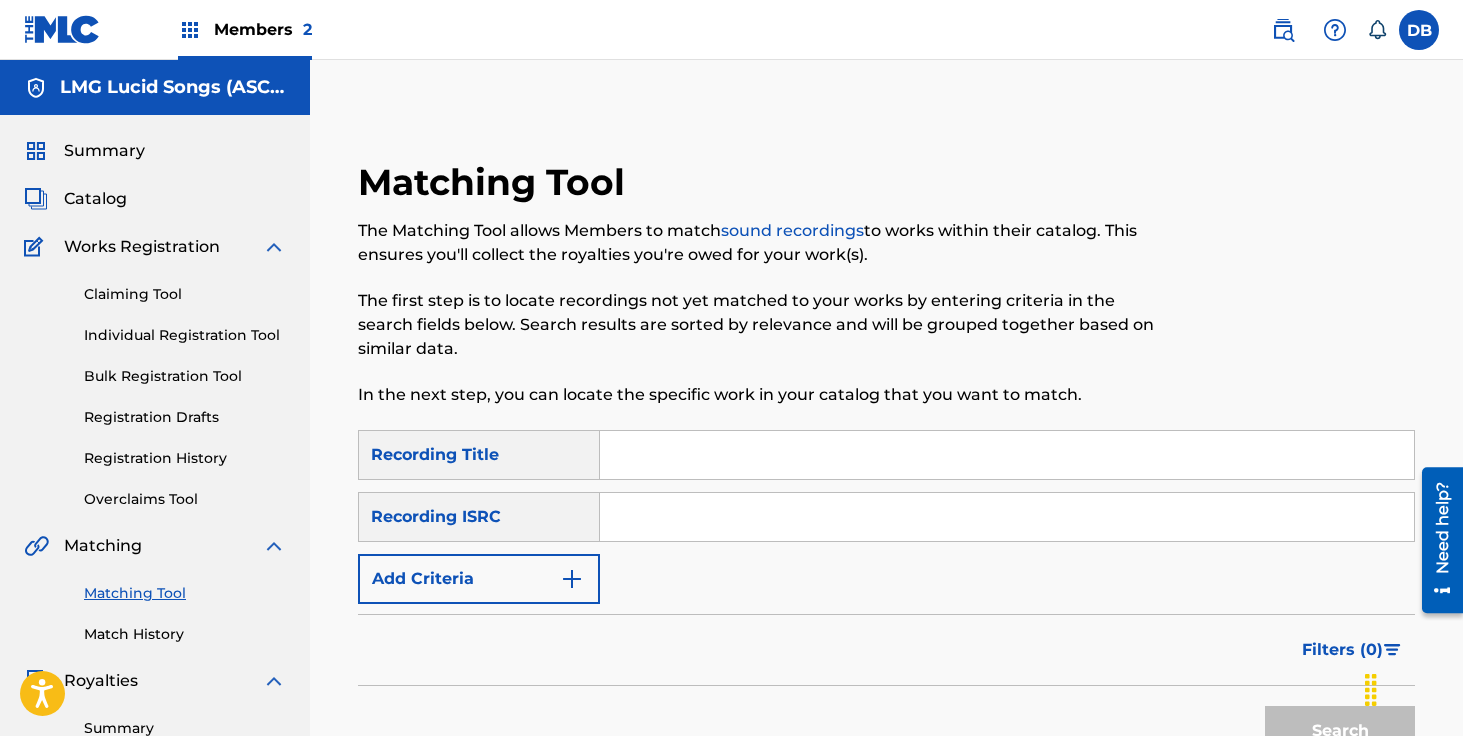 click at bounding box center [1007, 455] 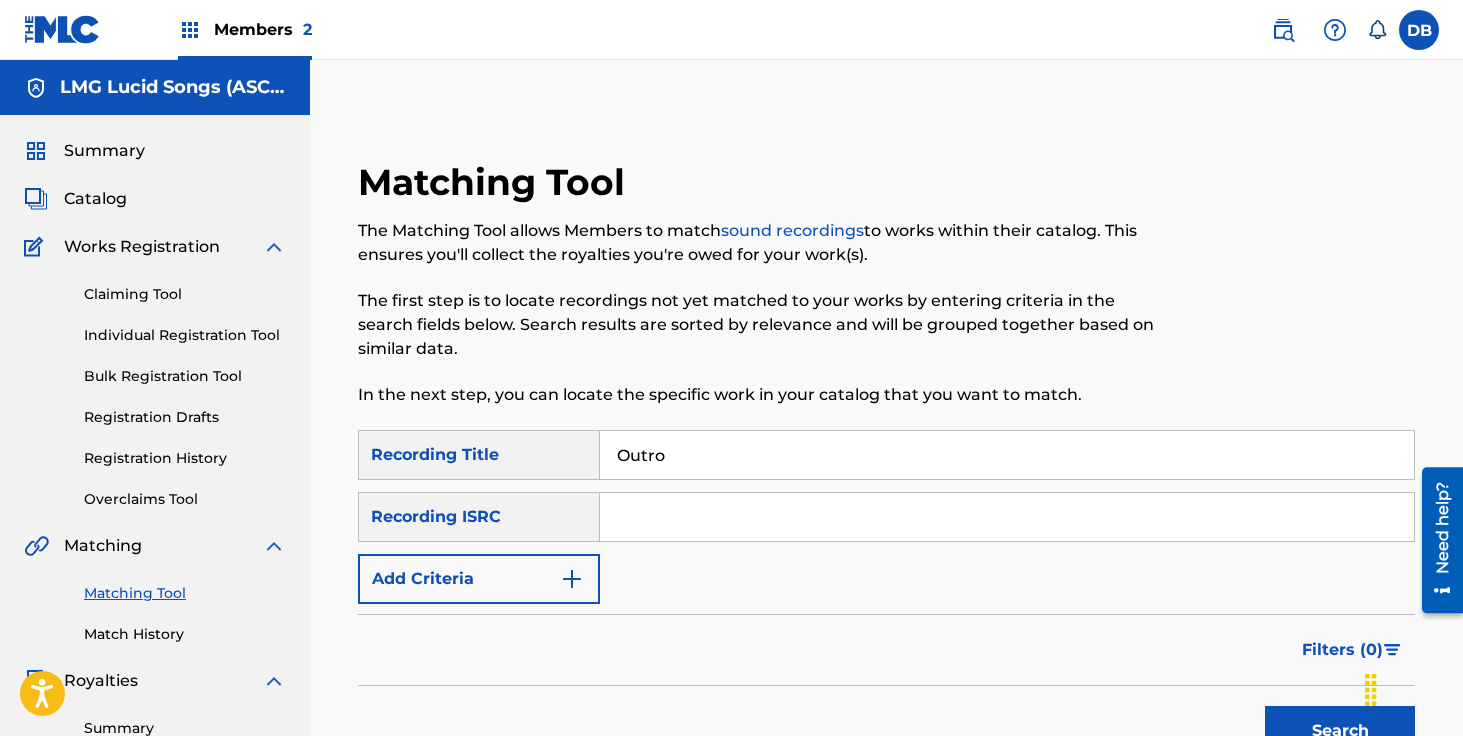 type on "Outro" 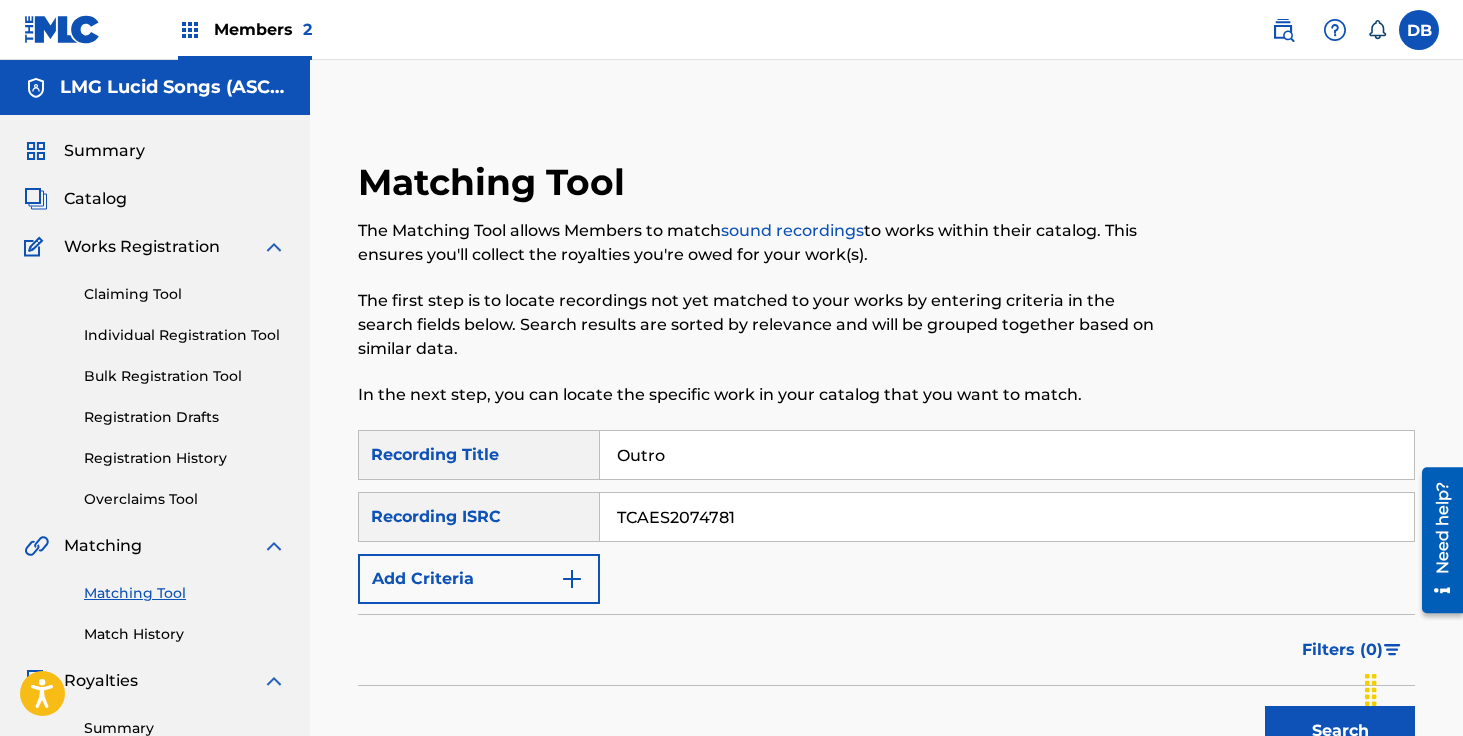type on "TCAES2074781" 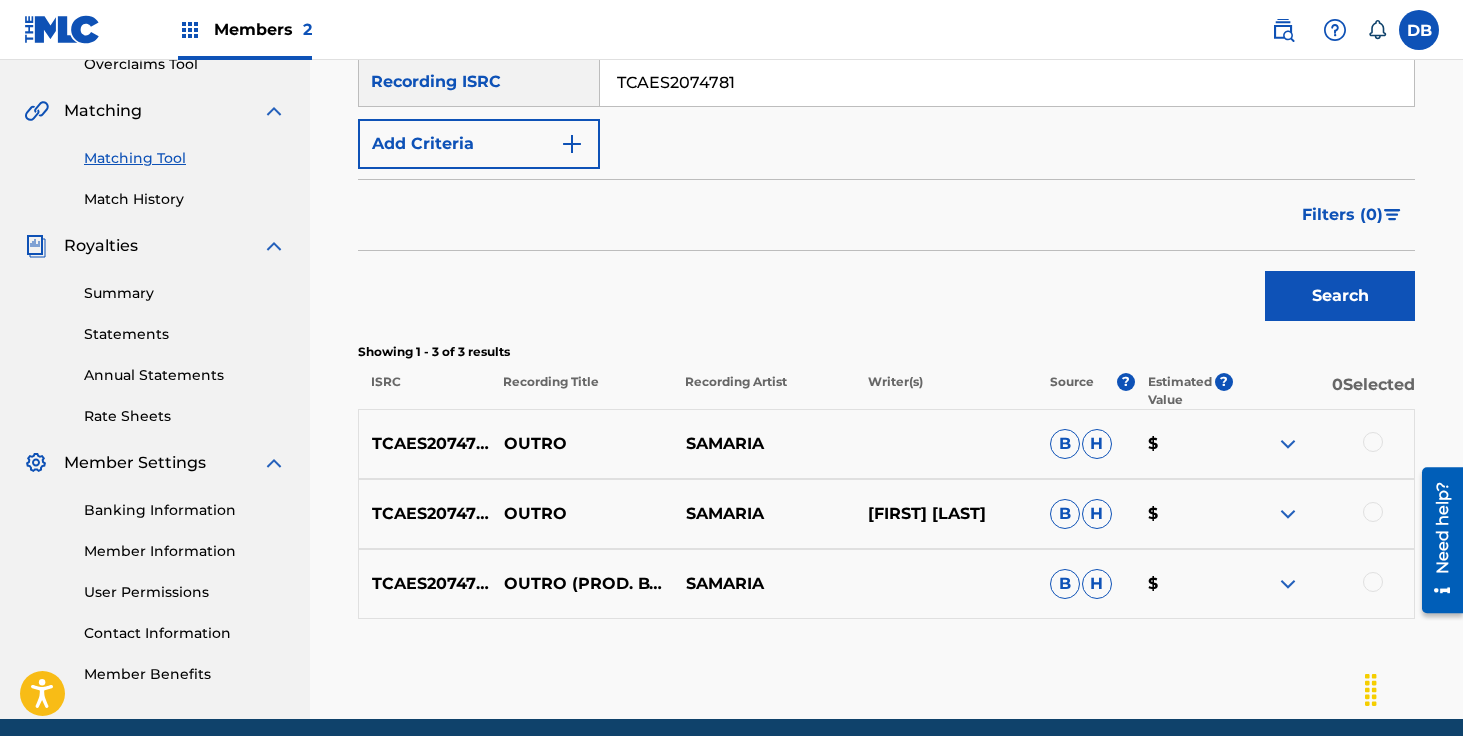 scroll, scrollTop: 514, scrollLeft: 0, axis: vertical 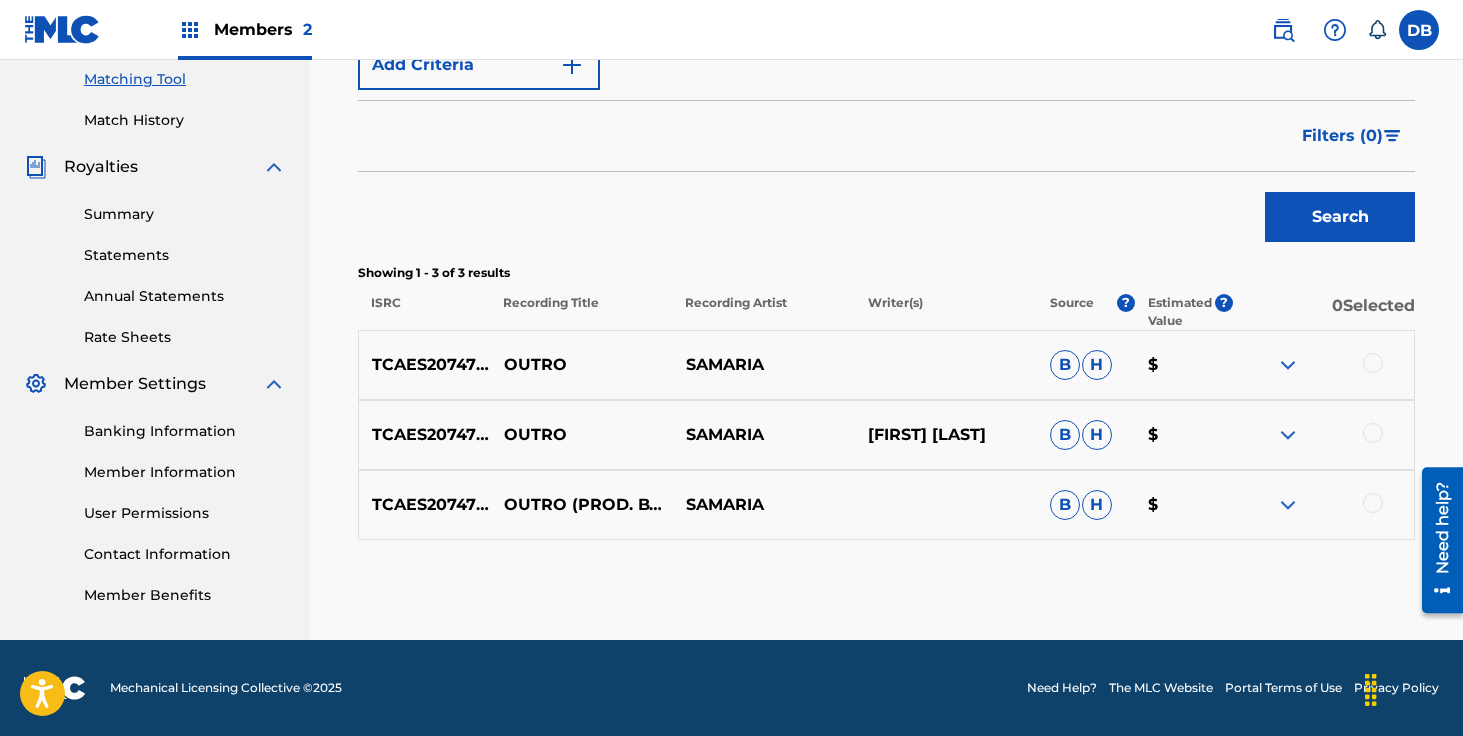 click at bounding box center (1373, 363) 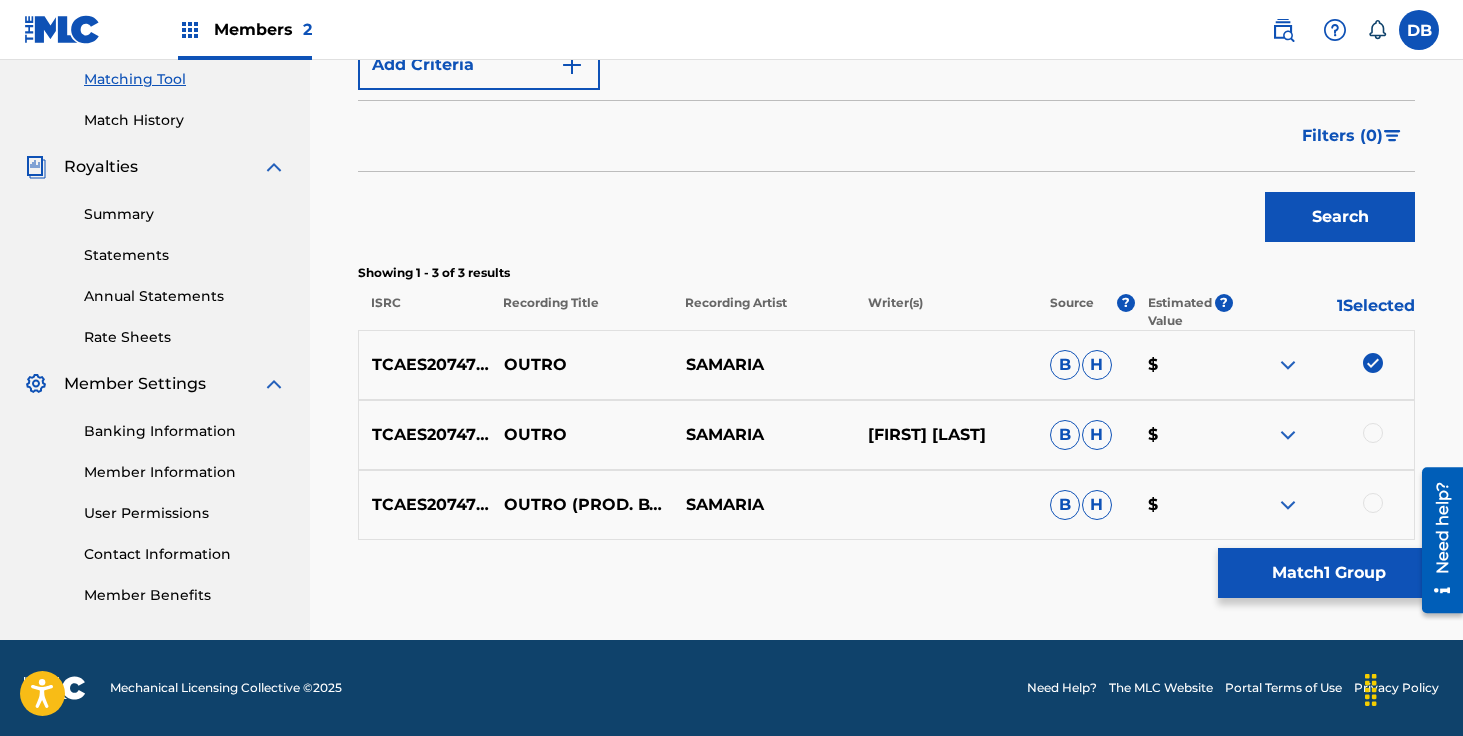 click at bounding box center (1373, 433) 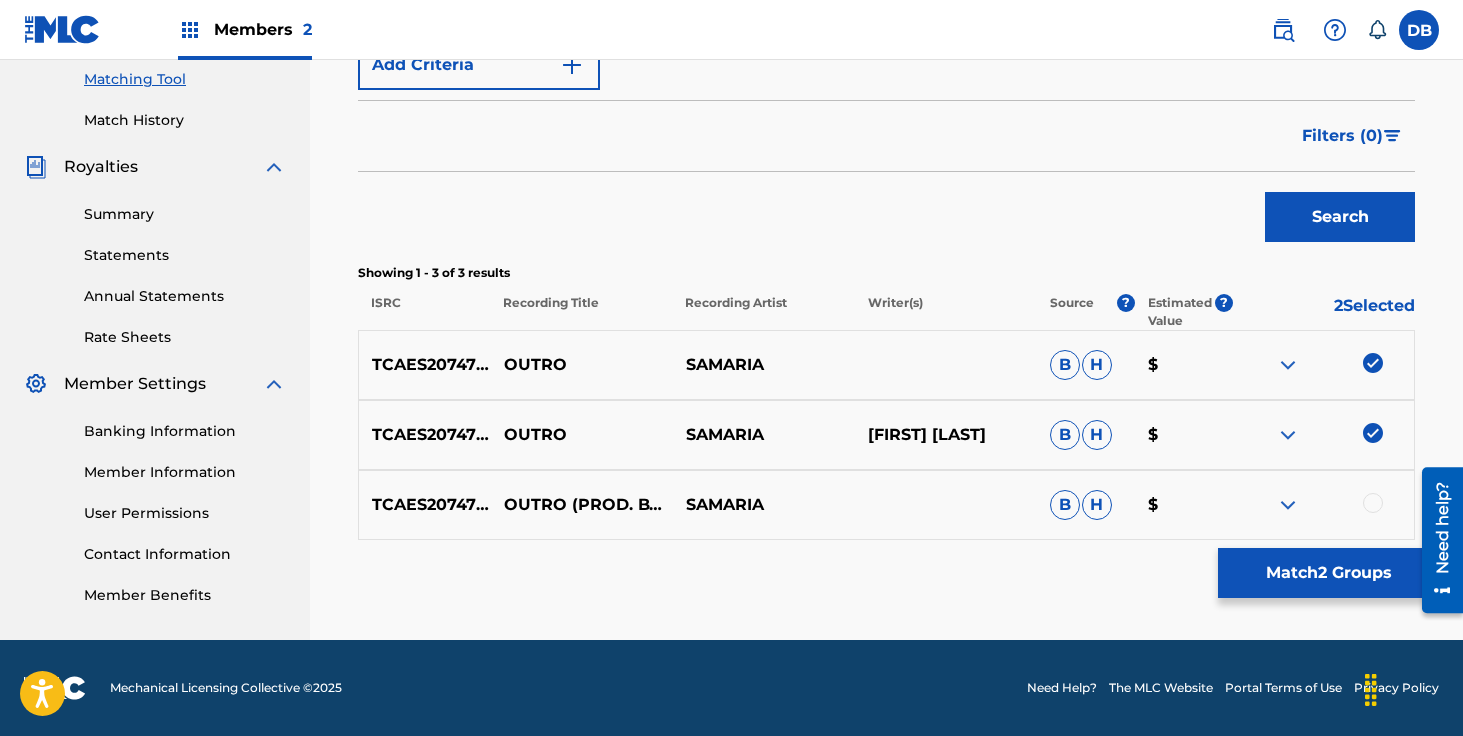 click at bounding box center (1373, 503) 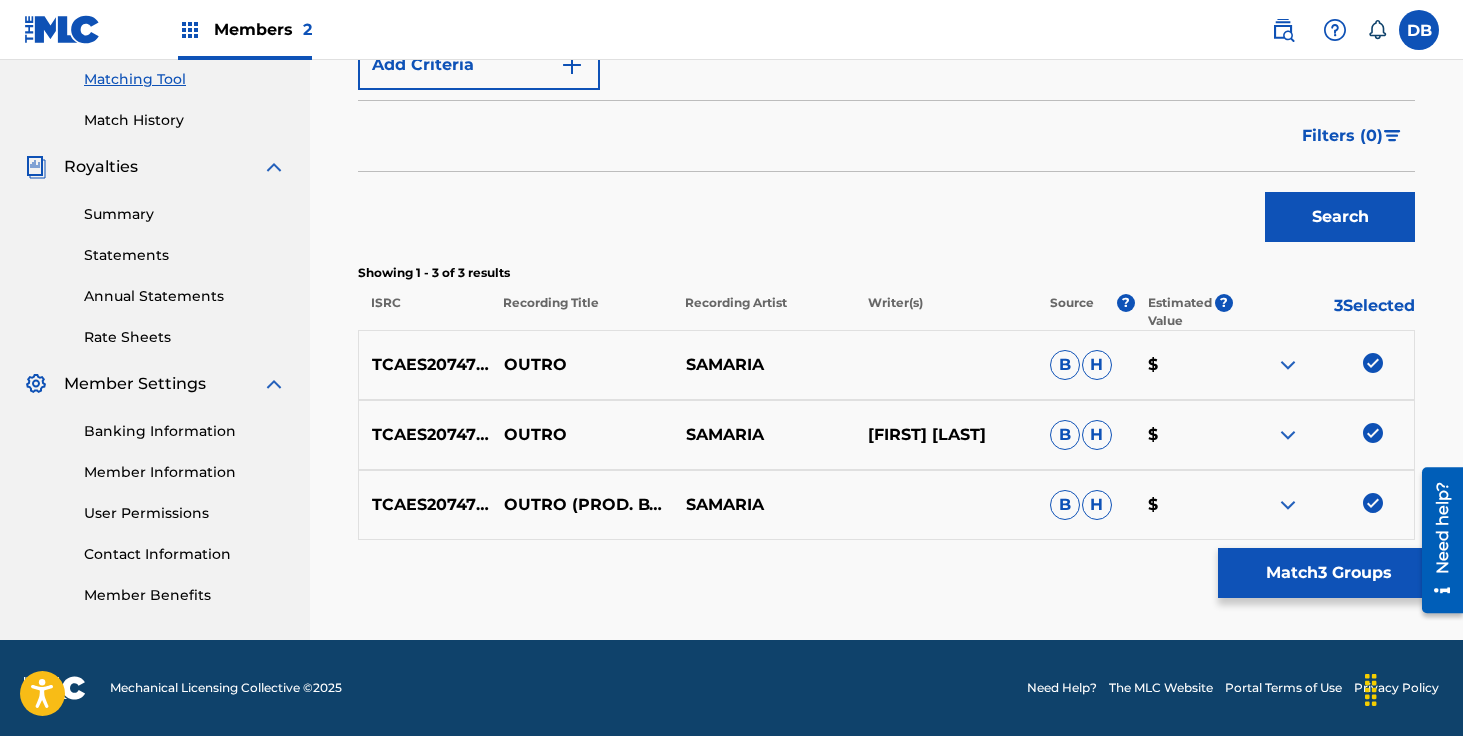 click on "Match  3 Groups" at bounding box center (1328, 573) 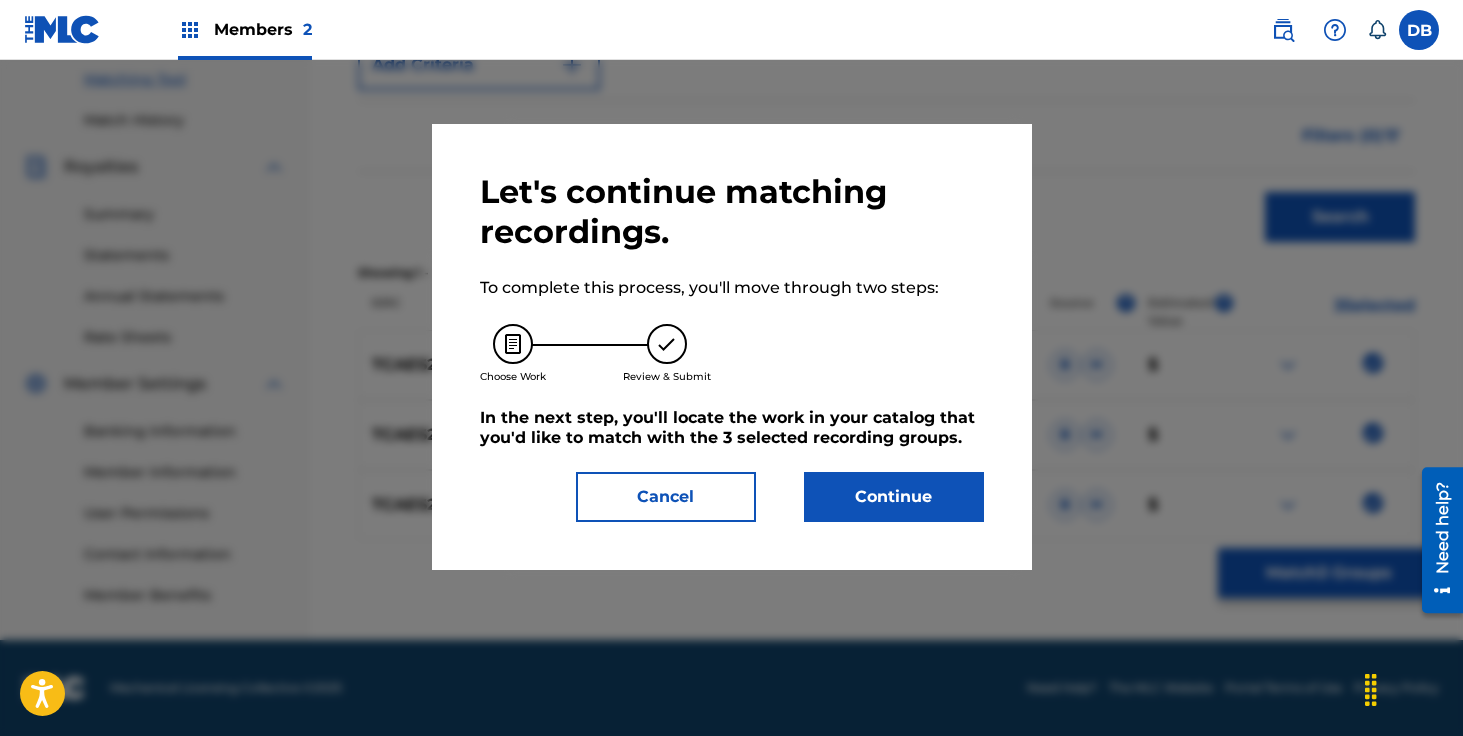 click on "Continue" at bounding box center (894, 497) 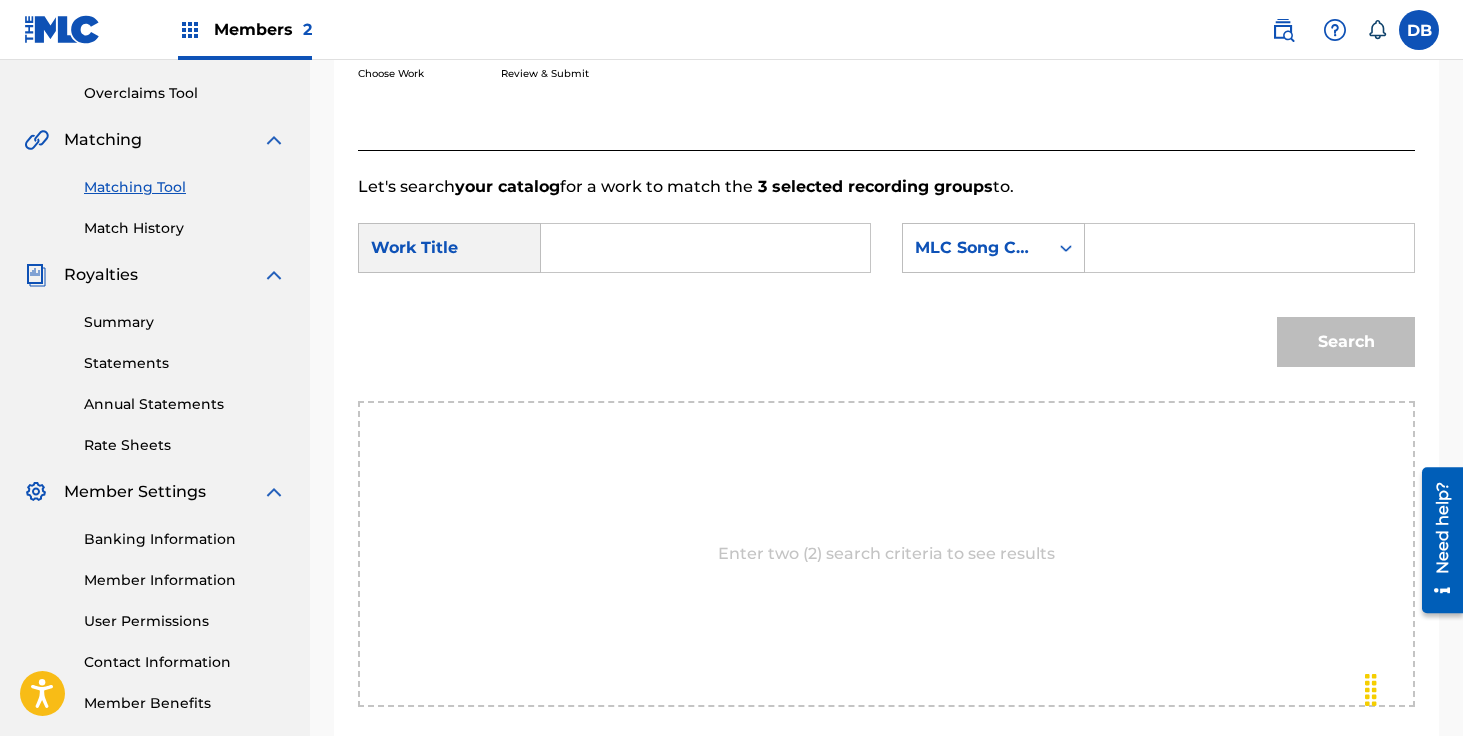 scroll, scrollTop: 336, scrollLeft: 0, axis: vertical 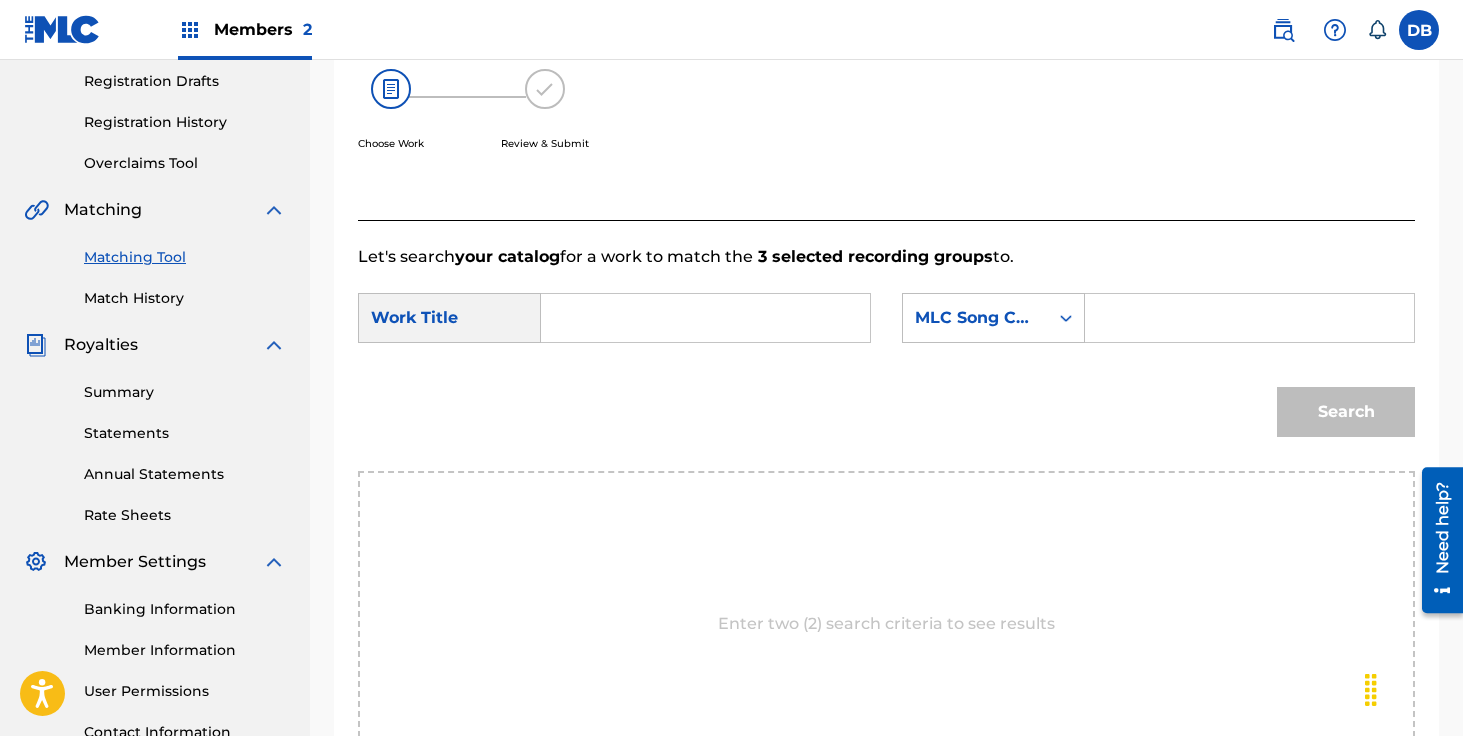 click at bounding box center [705, 318] 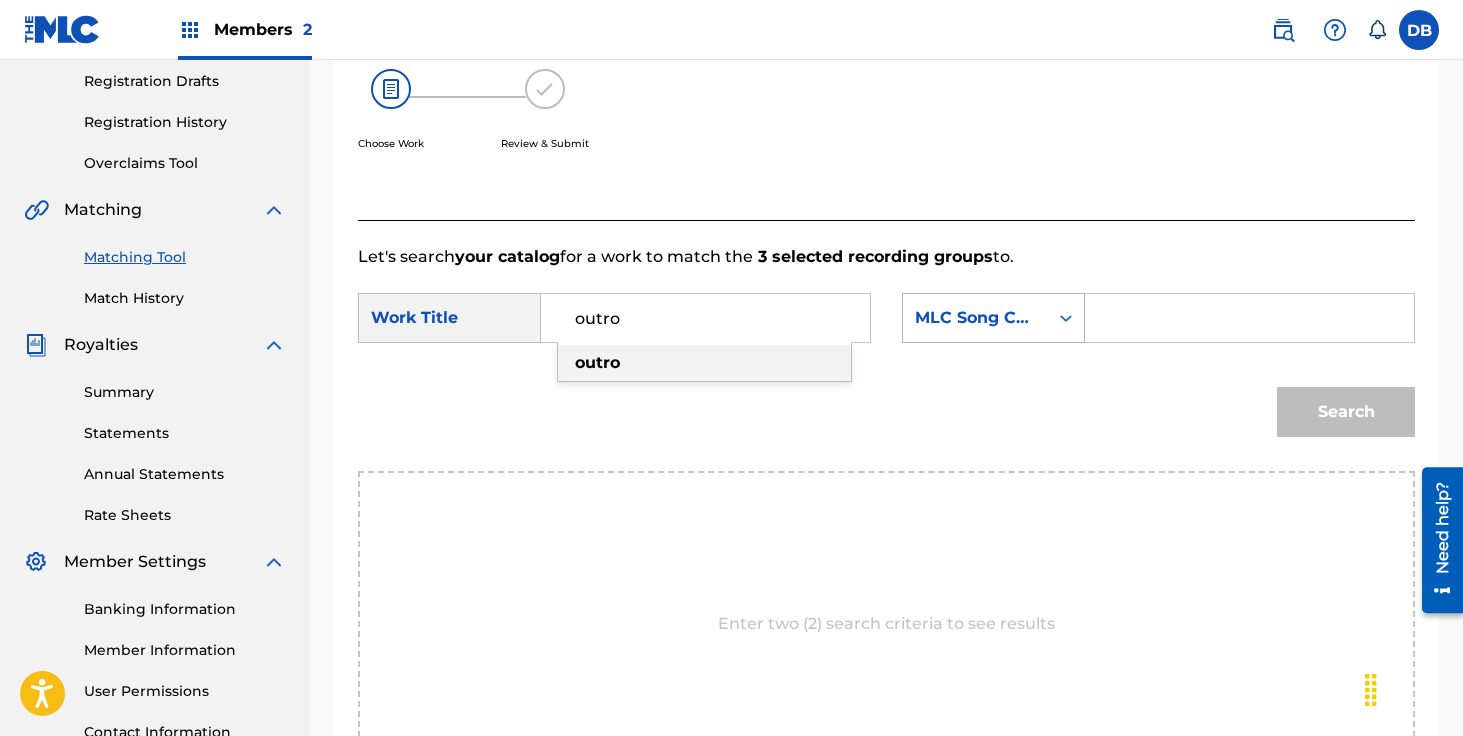 type on "outro" 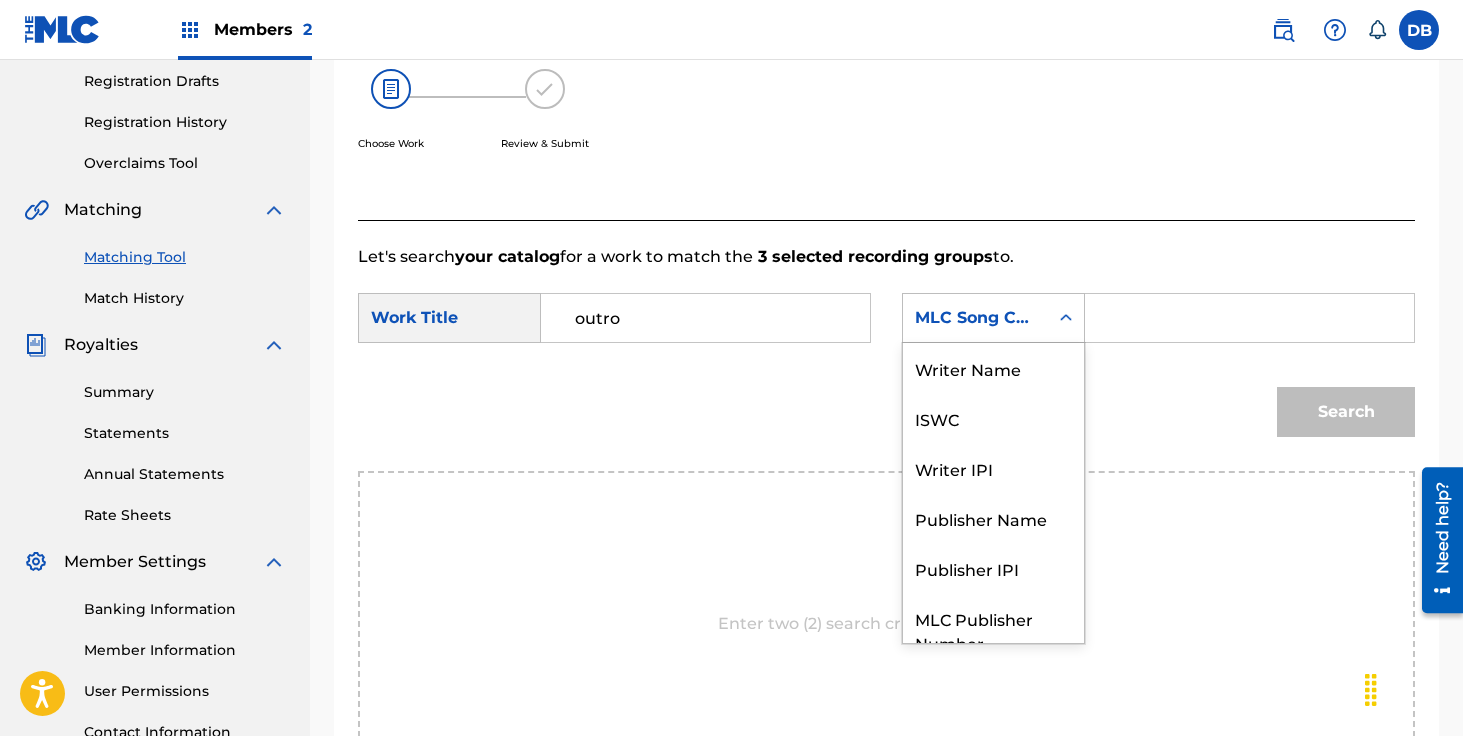 click on "MLC Song Code" at bounding box center (975, 318) 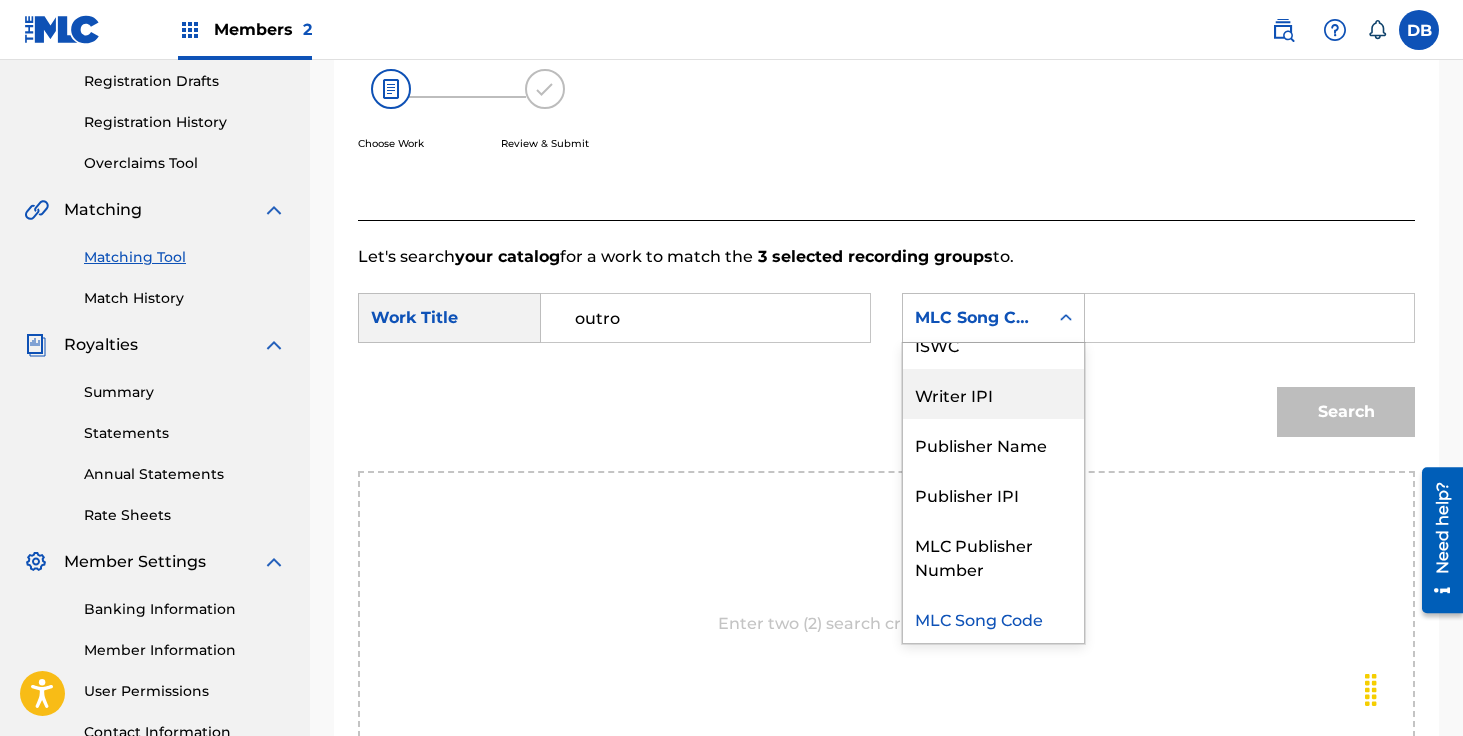 scroll, scrollTop: 0, scrollLeft: 0, axis: both 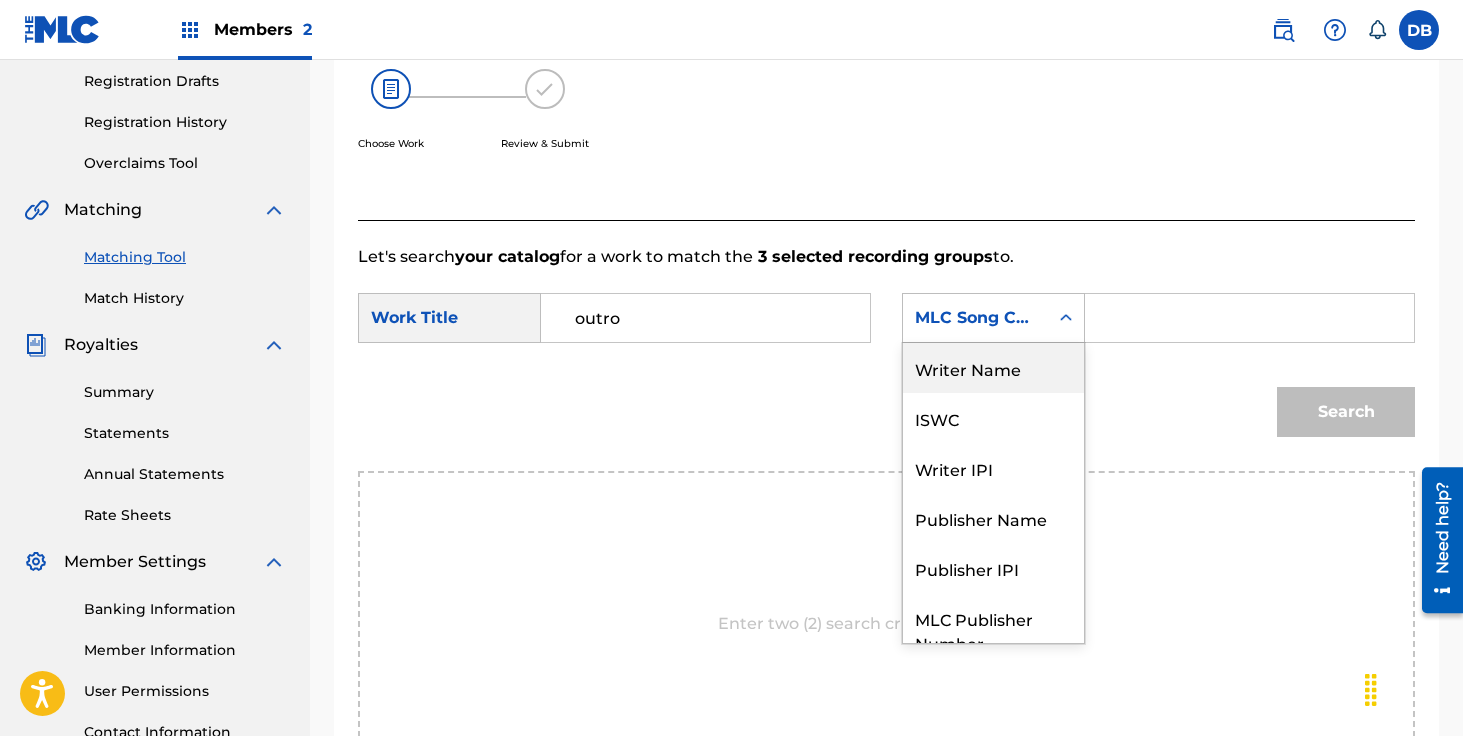 click on "Writer Name" at bounding box center (993, 368) 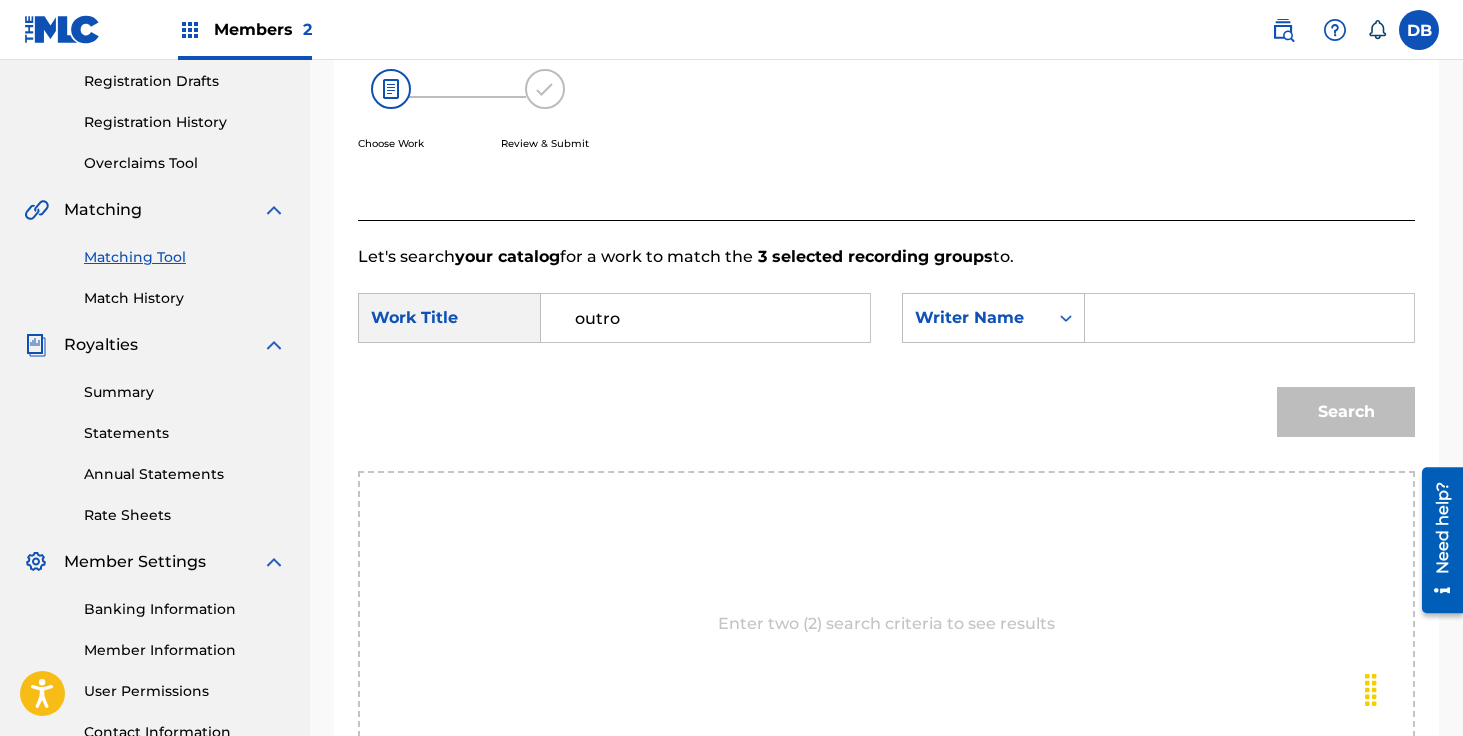 click on "SearchWithCriteria[UUID] [PRODUCT] [PERSON]" at bounding box center [886, 324] 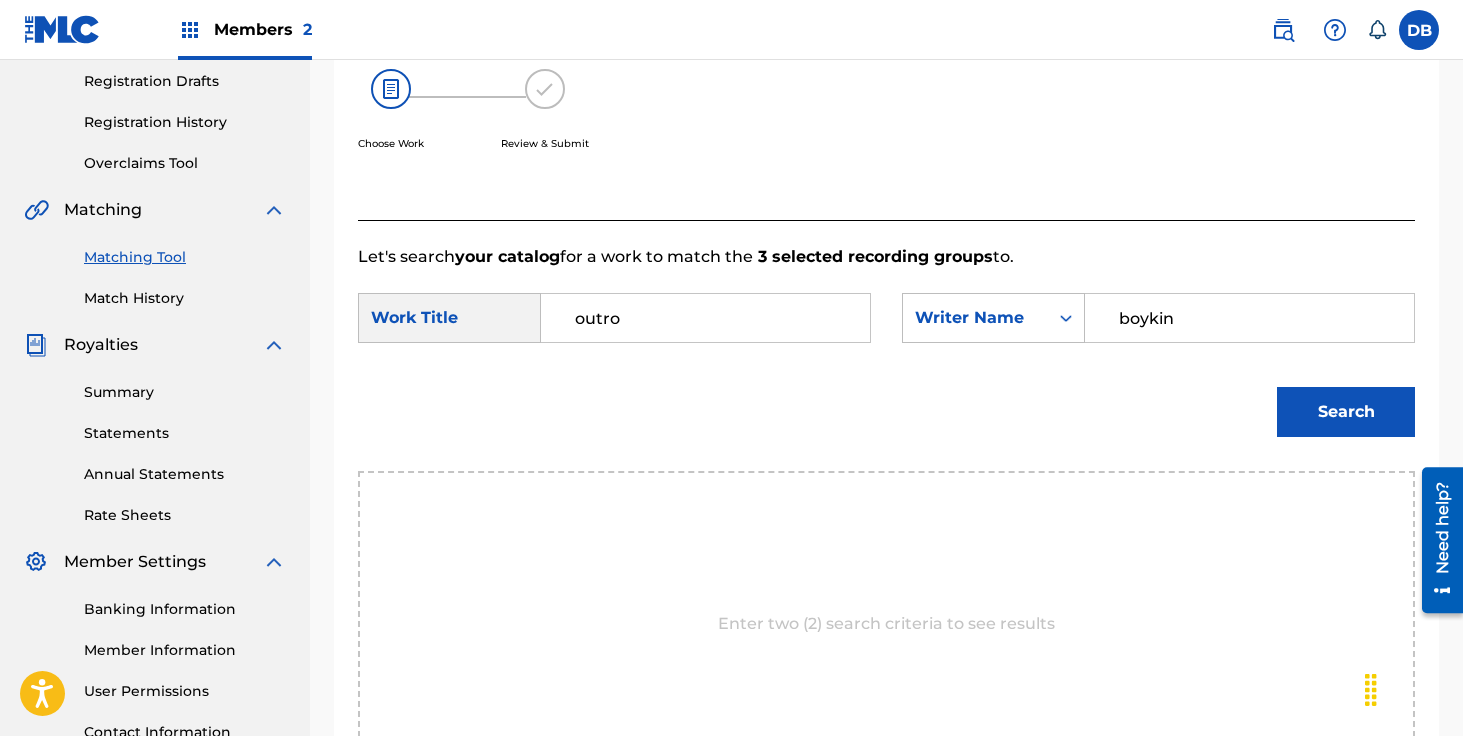 type on "boykin" 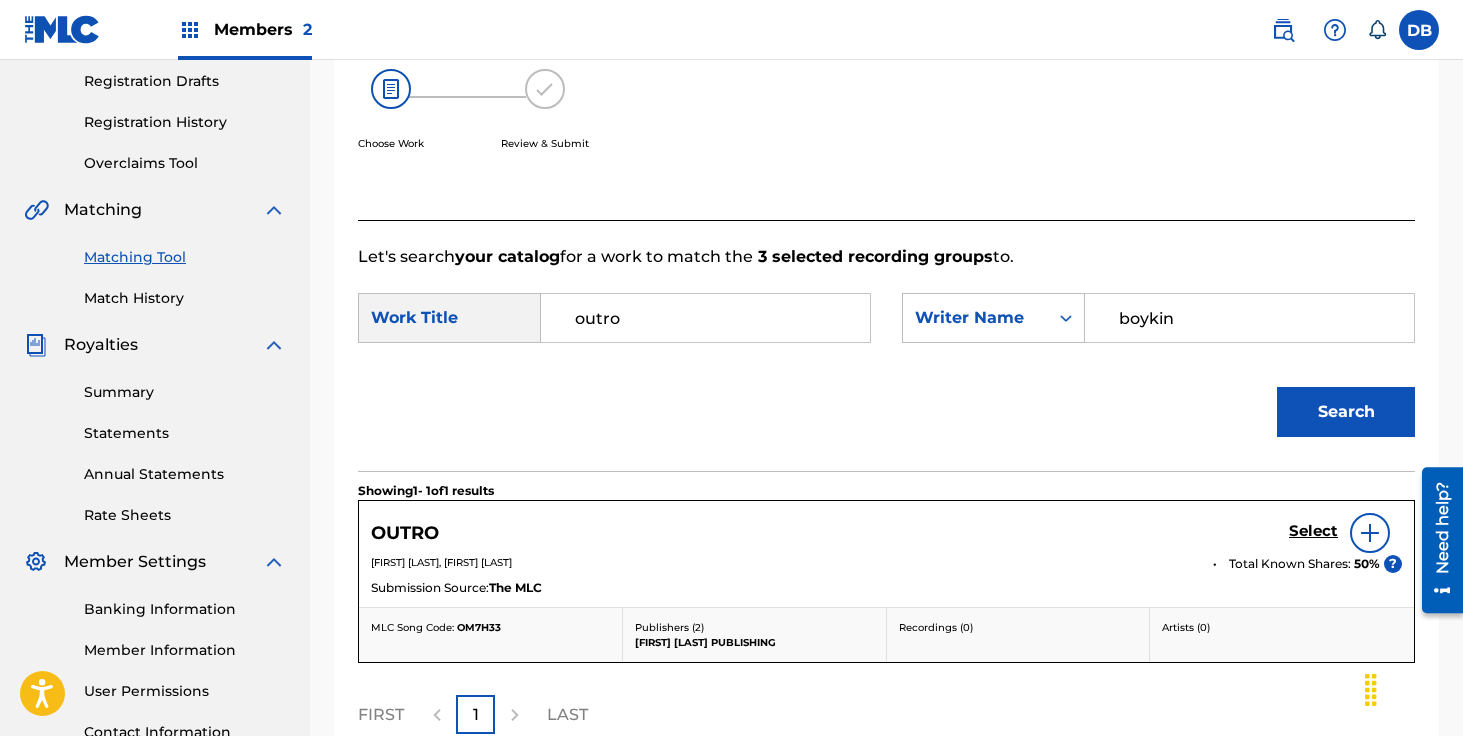 click on "Select" at bounding box center [1313, 531] 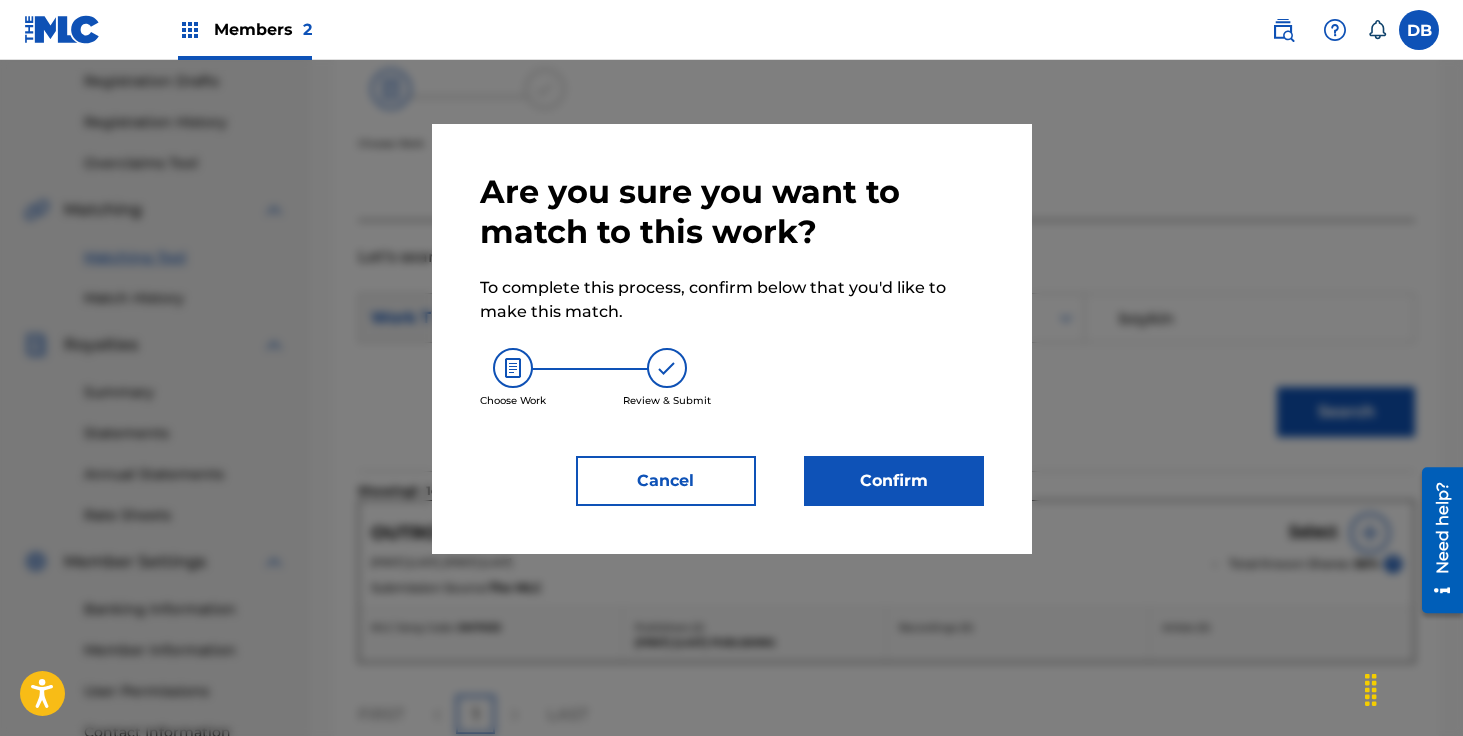 click on "Confirm" at bounding box center (894, 481) 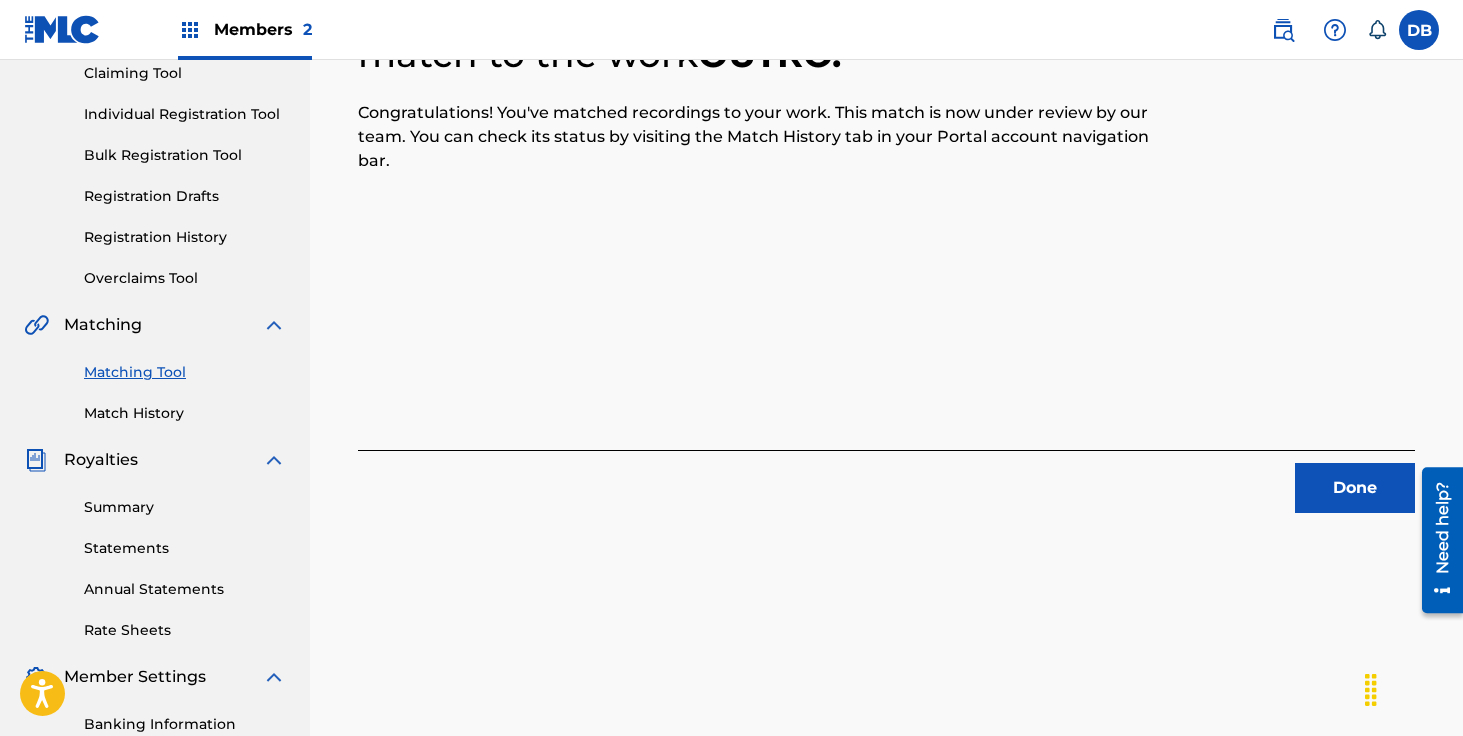scroll, scrollTop: 276, scrollLeft: 0, axis: vertical 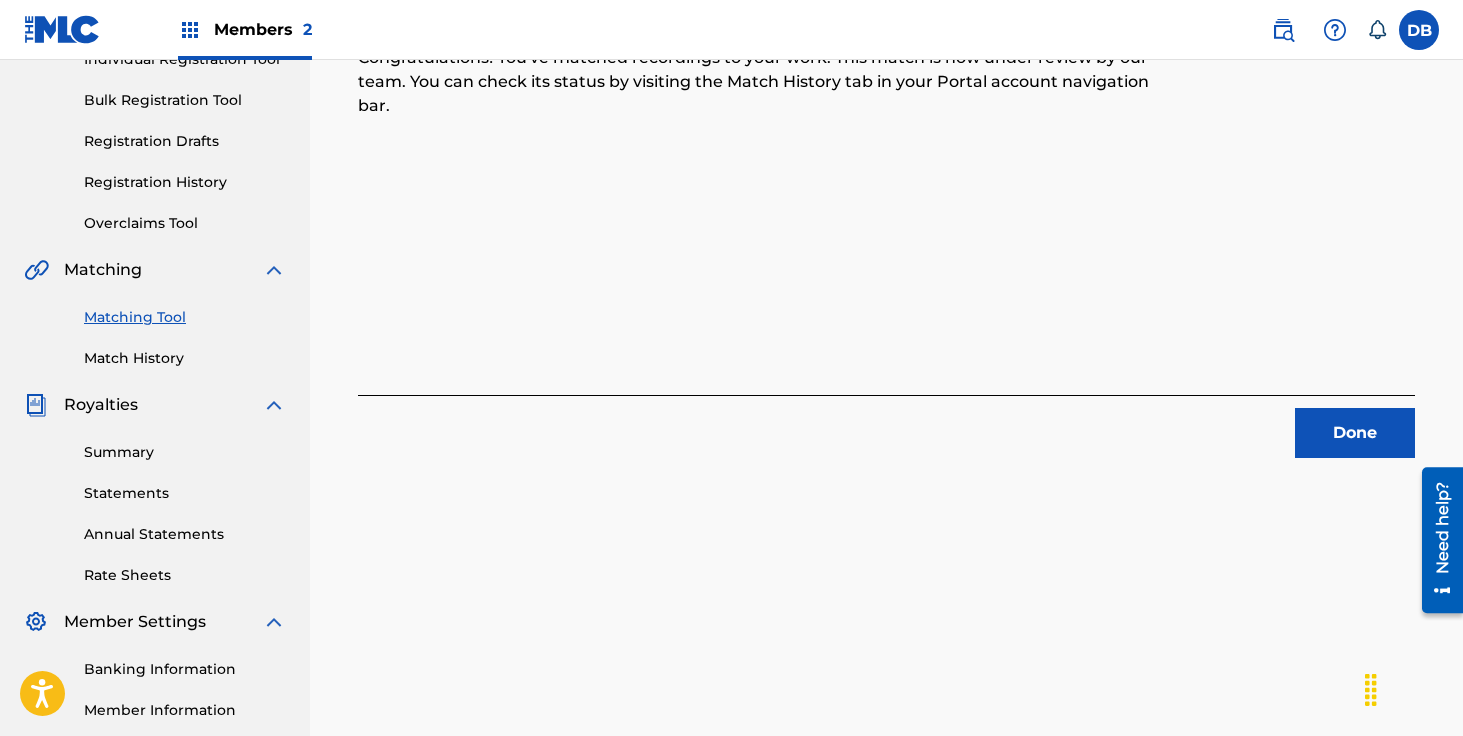 click on "Done" at bounding box center [1355, 433] 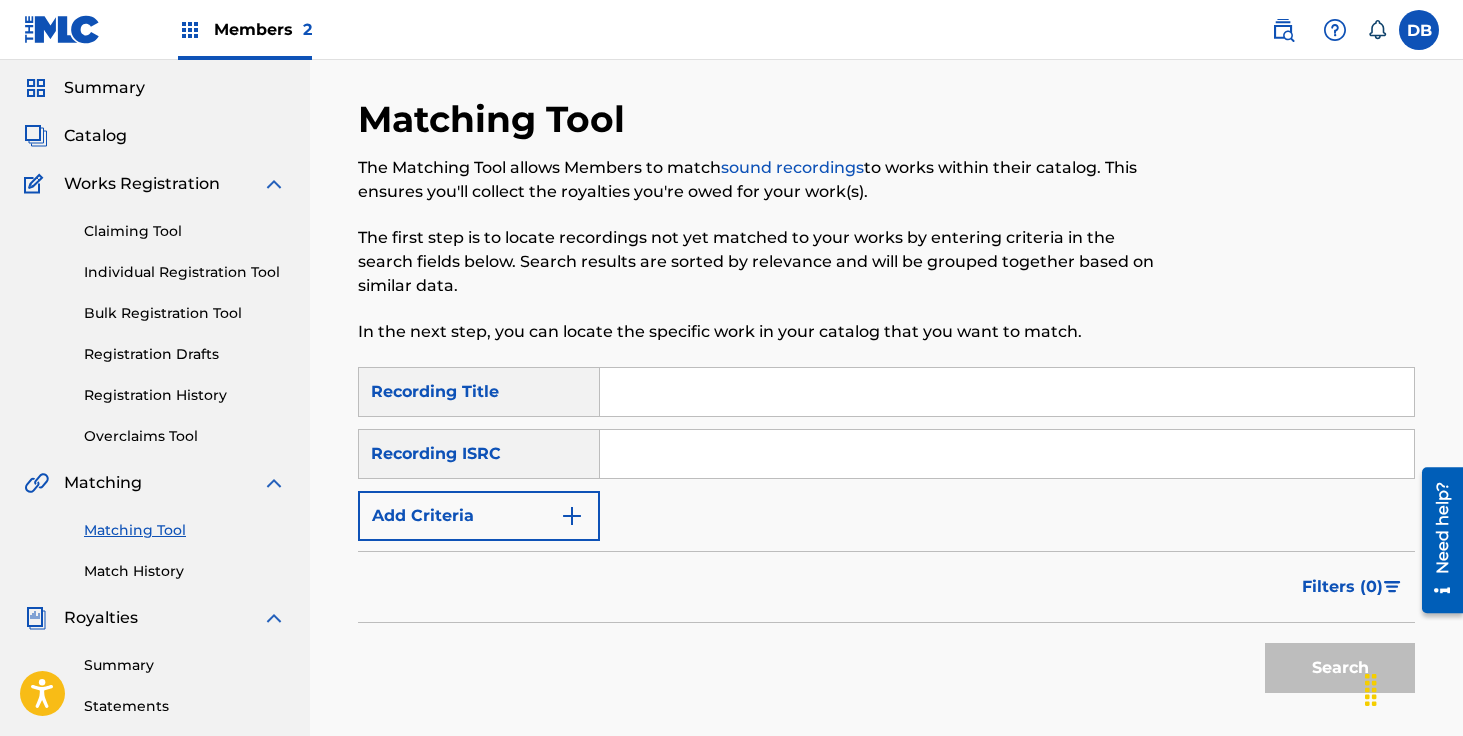 scroll, scrollTop: 0, scrollLeft: 0, axis: both 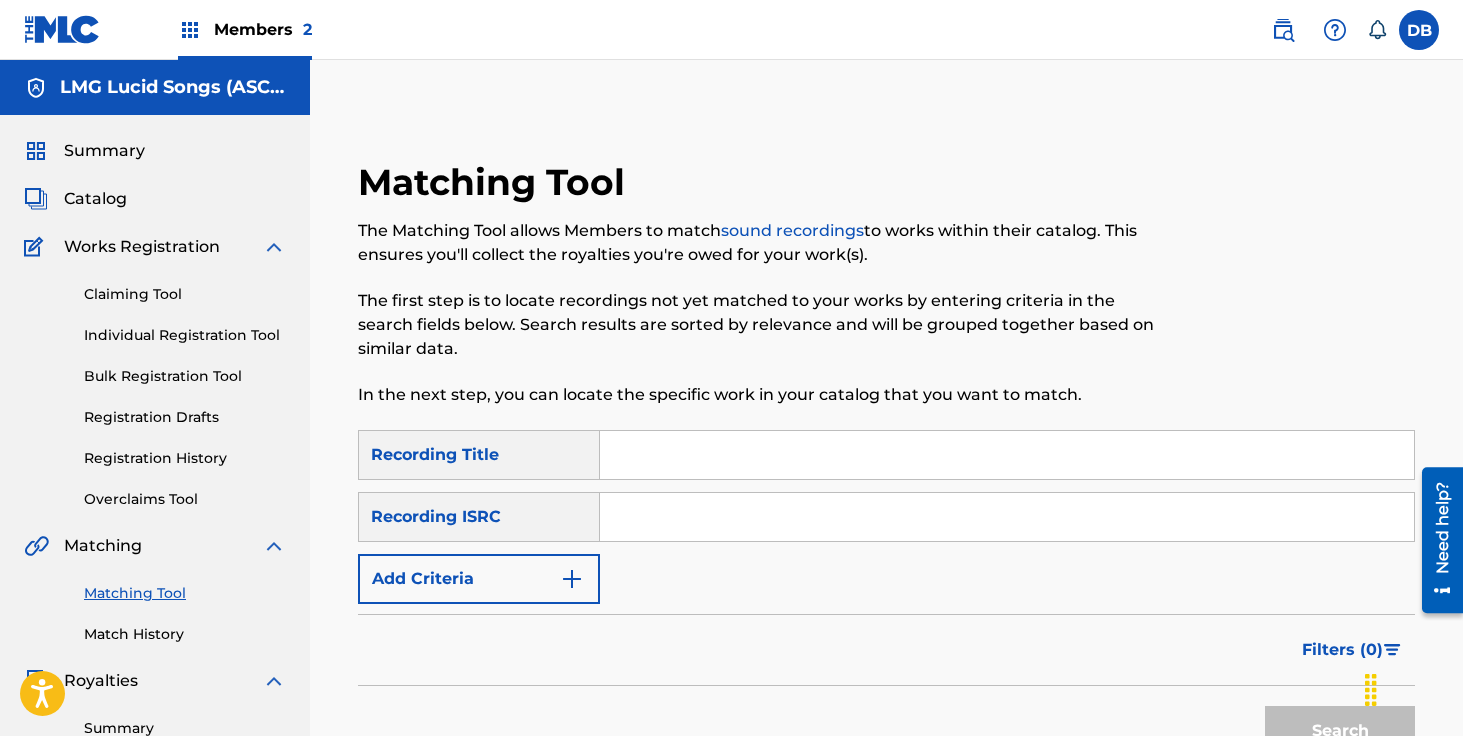 click on "Catalog" at bounding box center [95, 199] 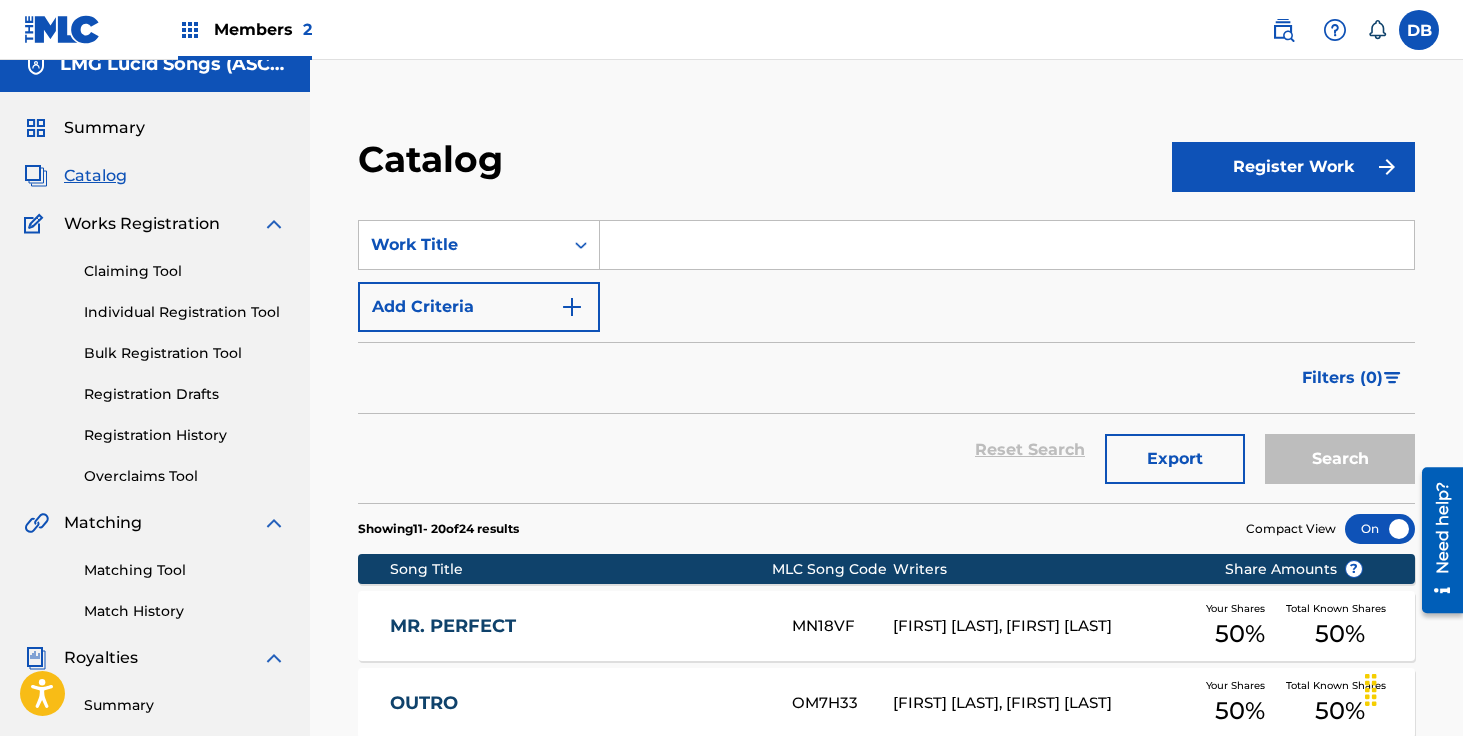 scroll, scrollTop: 0, scrollLeft: 0, axis: both 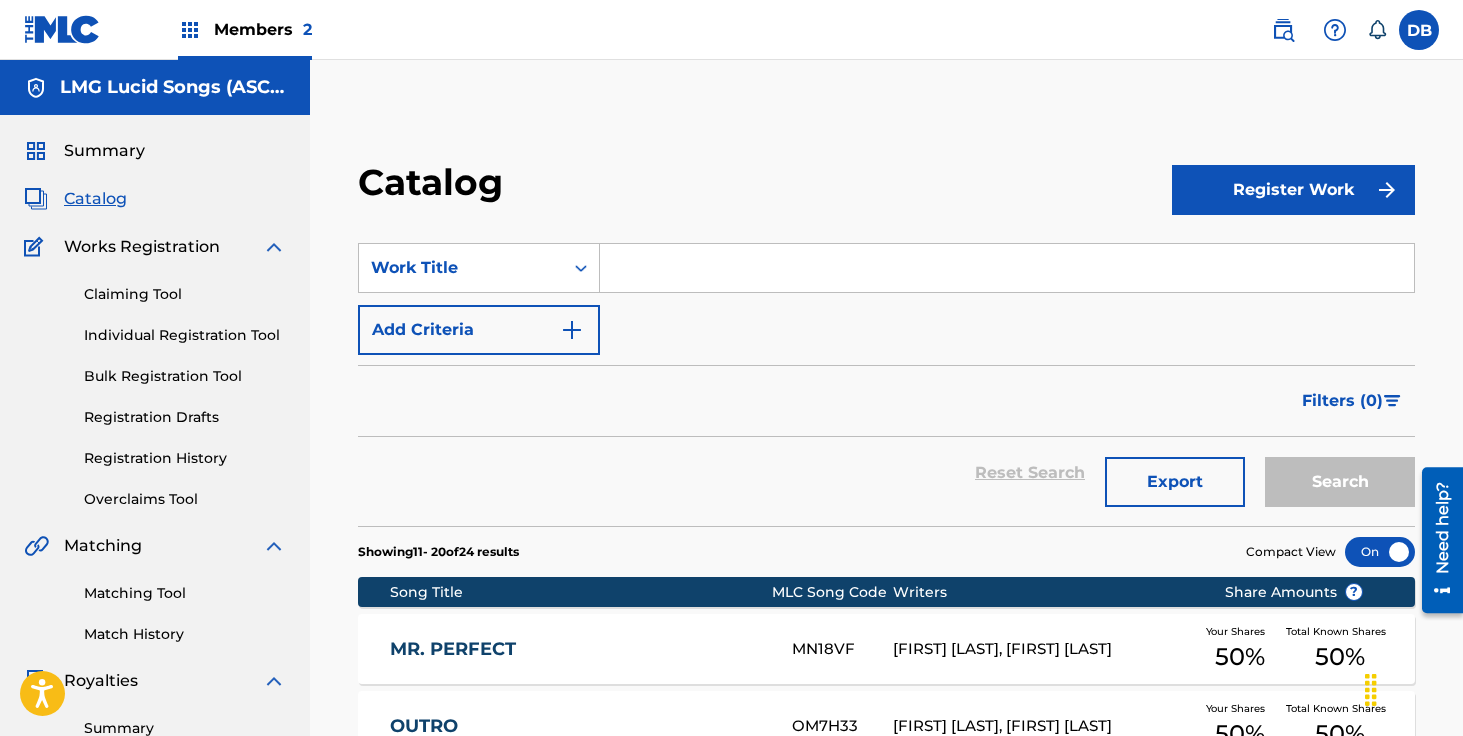 click on "Matching Tool" at bounding box center [185, 593] 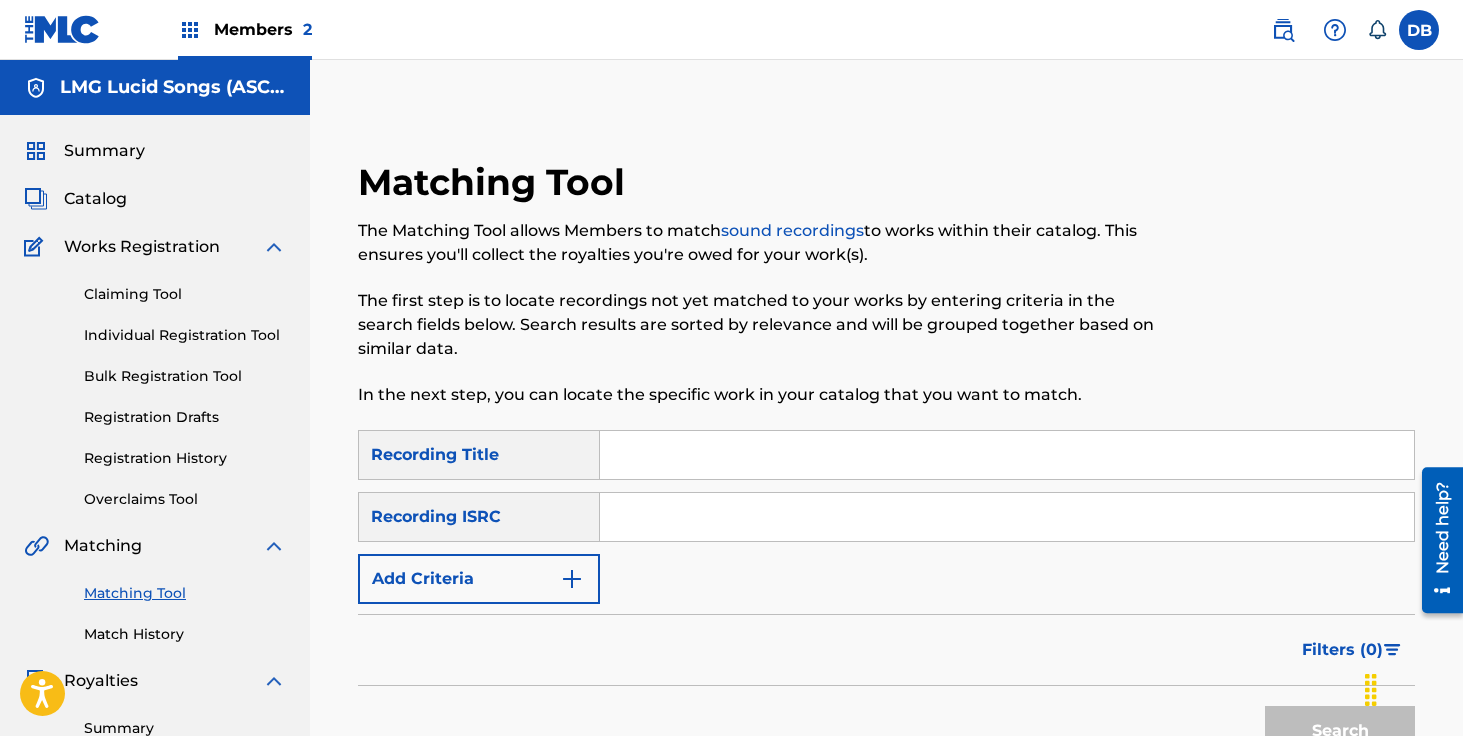 click at bounding box center [1007, 455] 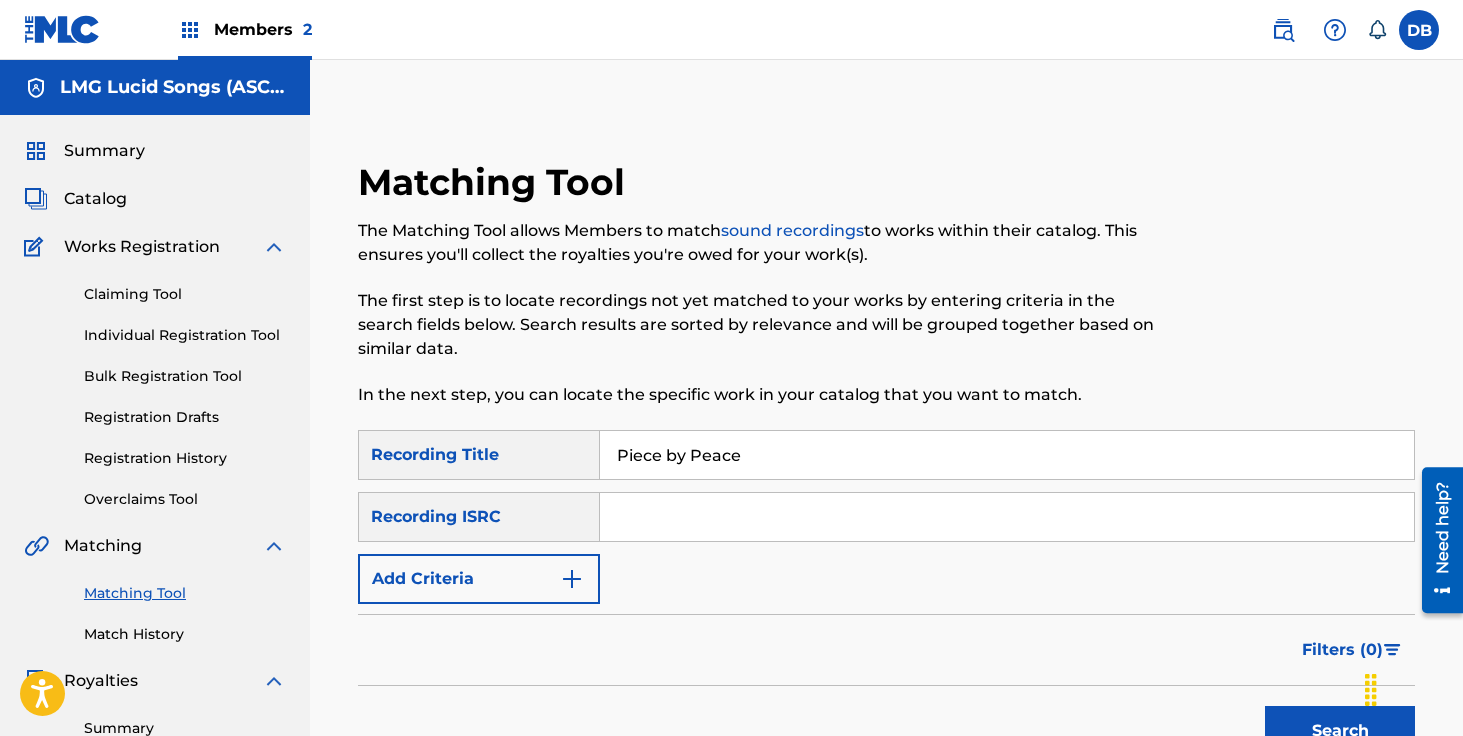 type on "Piece by Peace" 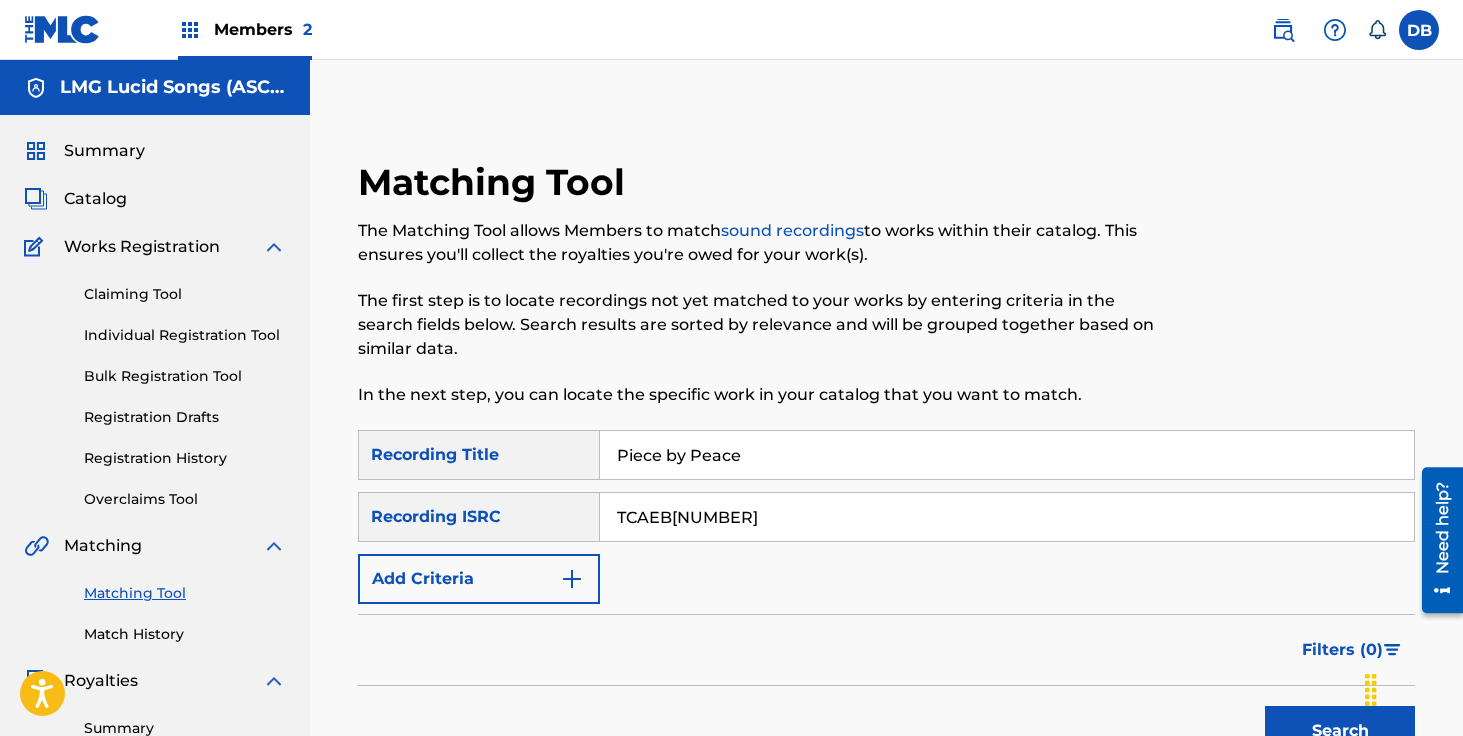 type on "TCAEB[NUMBER]" 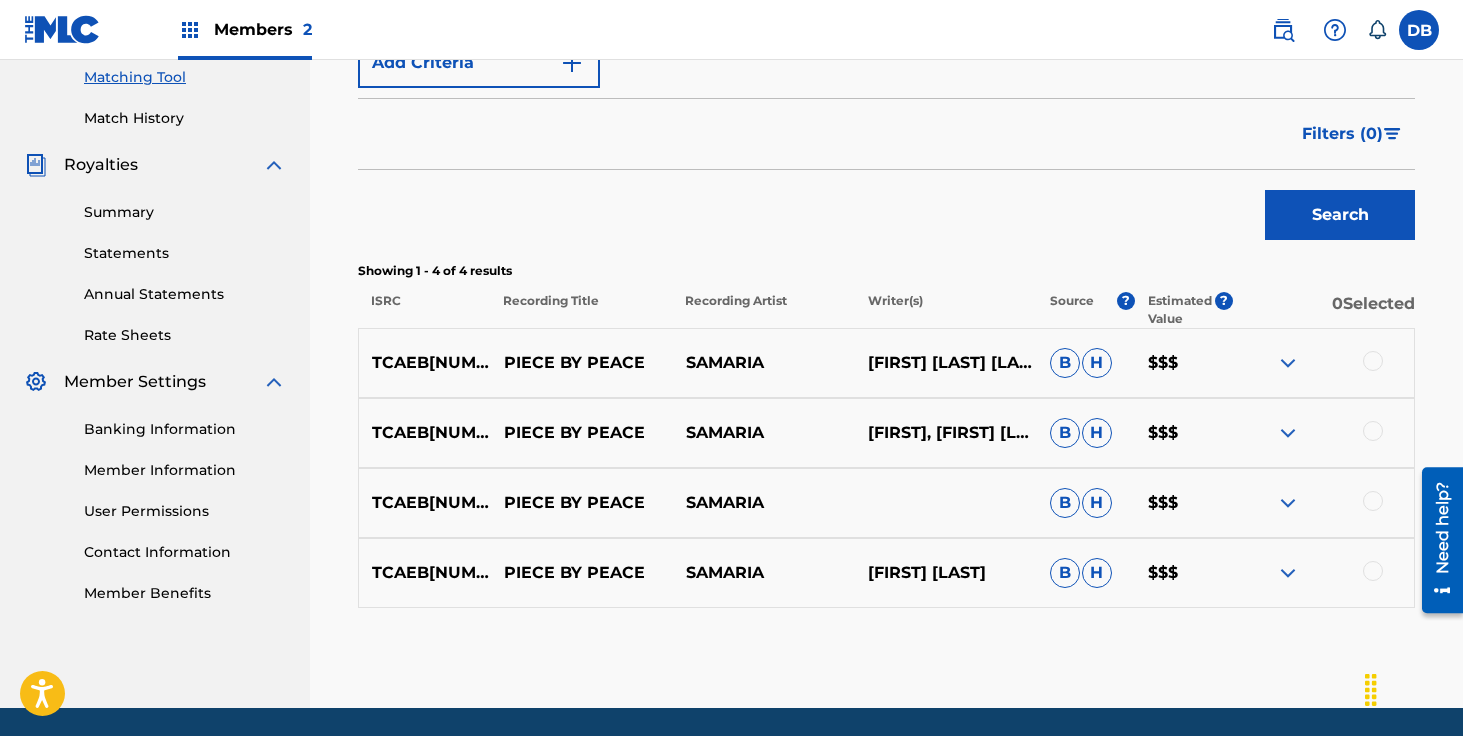 scroll, scrollTop: 584, scrollLeft: 0, axis: vertical 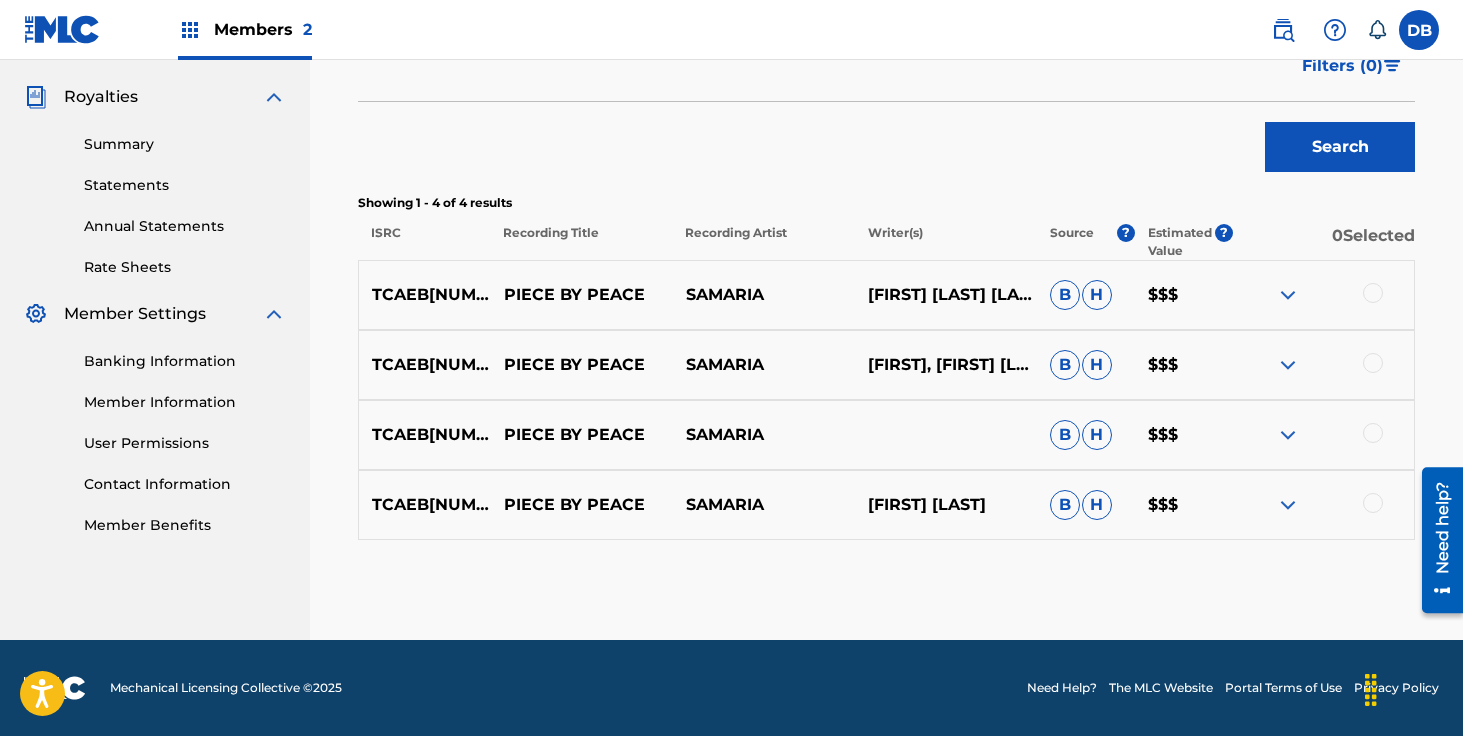 click at bounding box center (1373, 293) 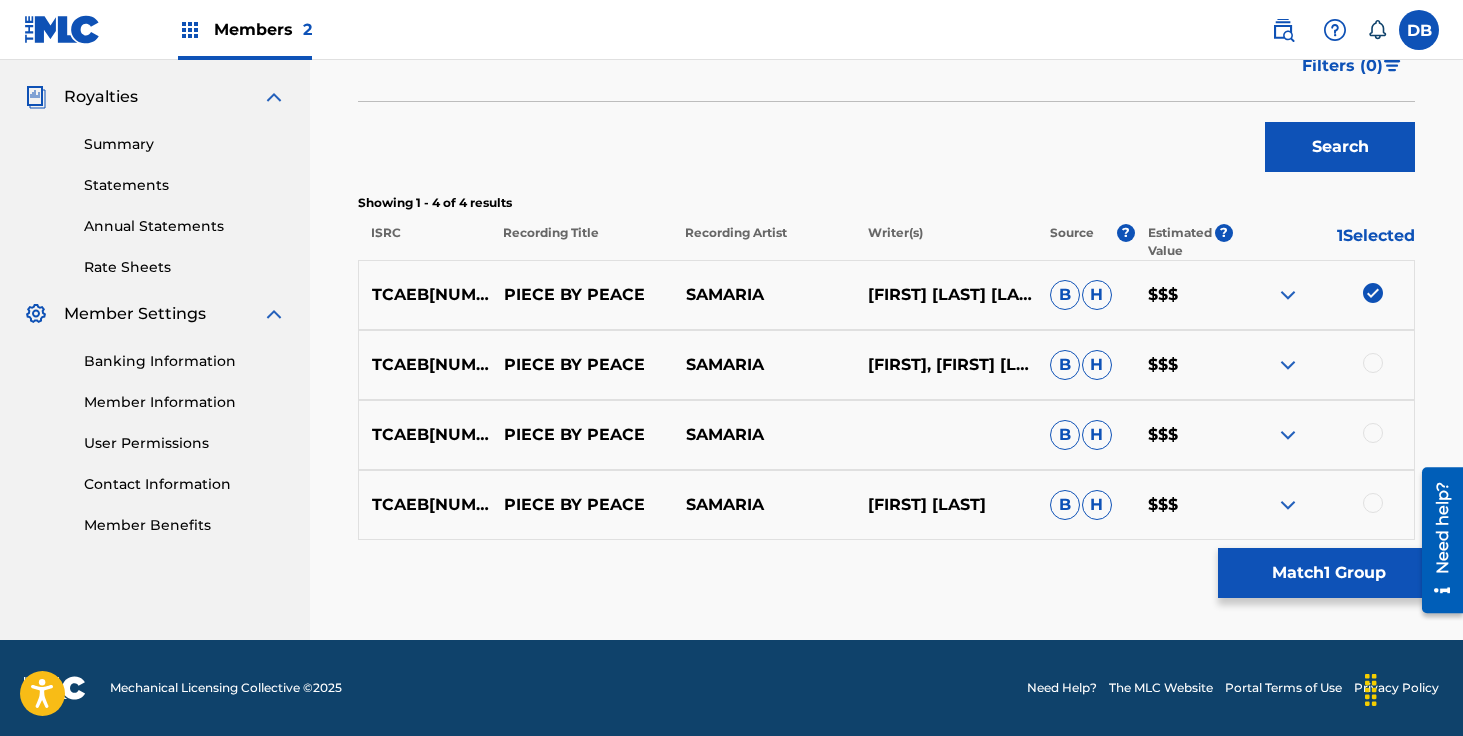 click at bounding box center [1373, 363] 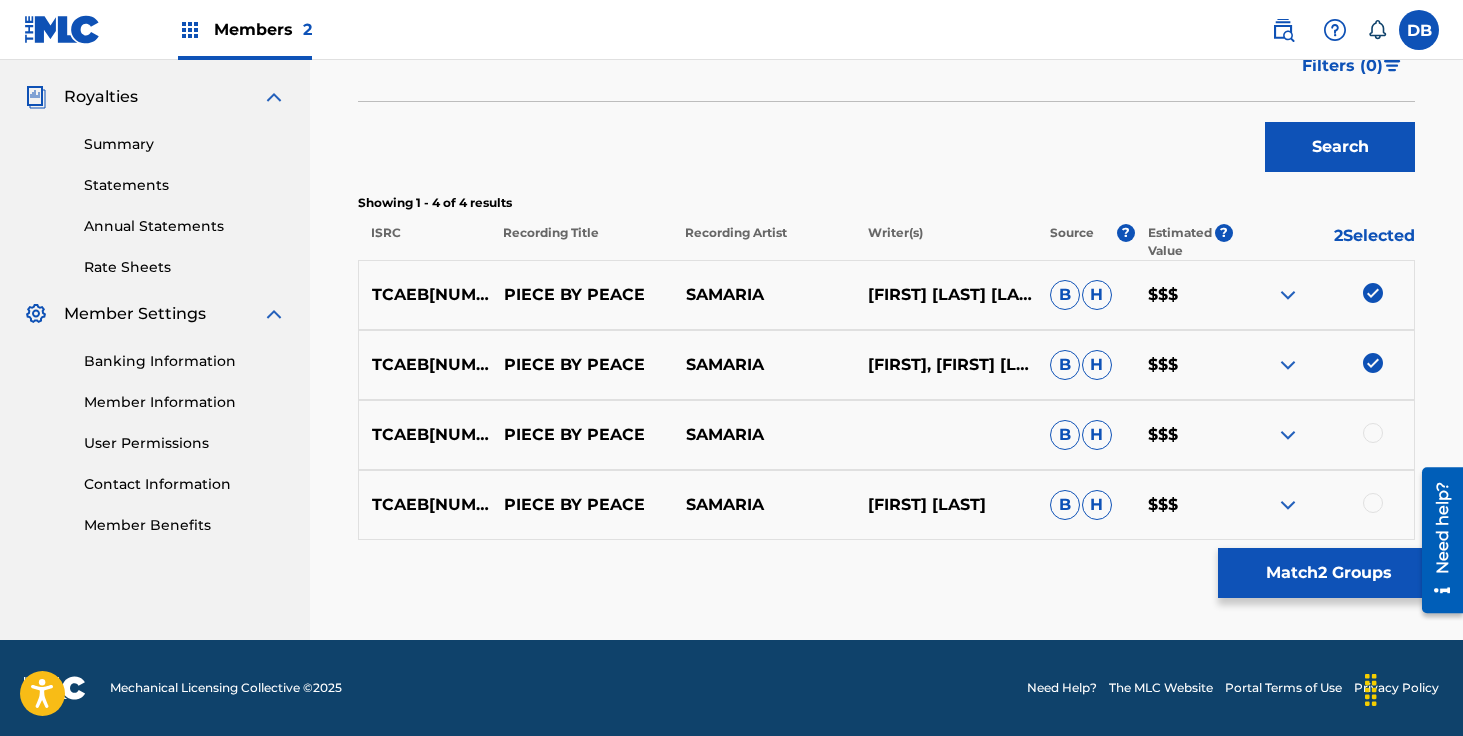 click at bounding box center (1373, 433) 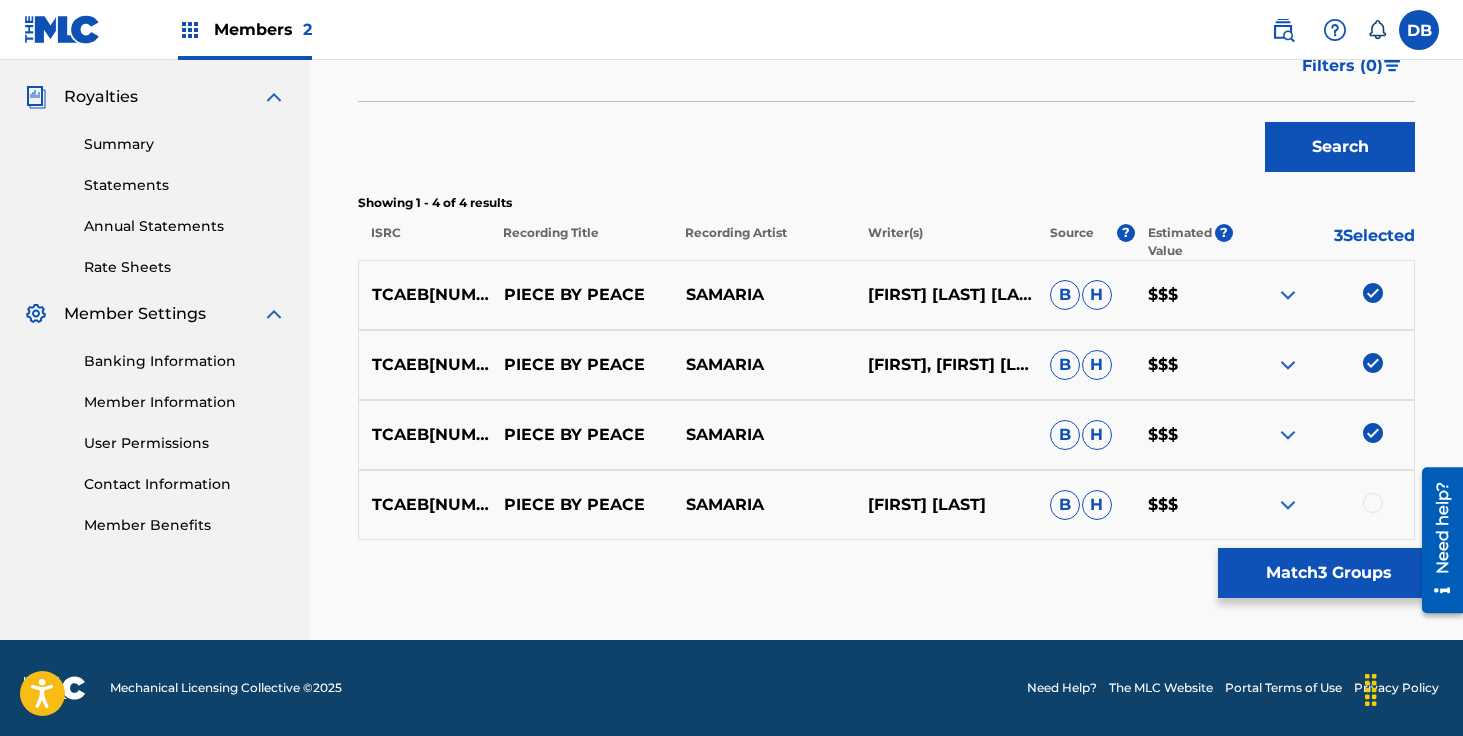click at bounding box center (1373, 503) 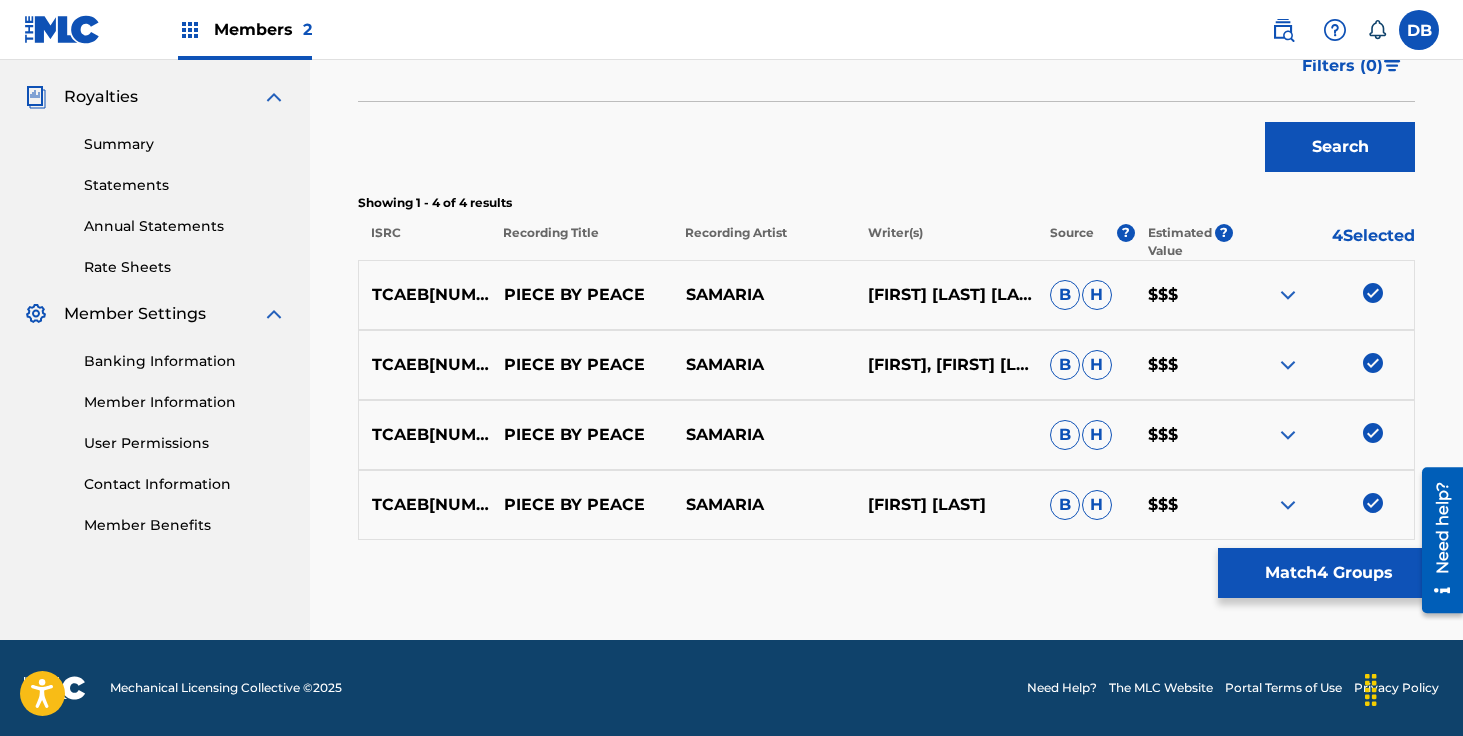 click on "Match  4 Groups" at bounding box center (1328, 573) 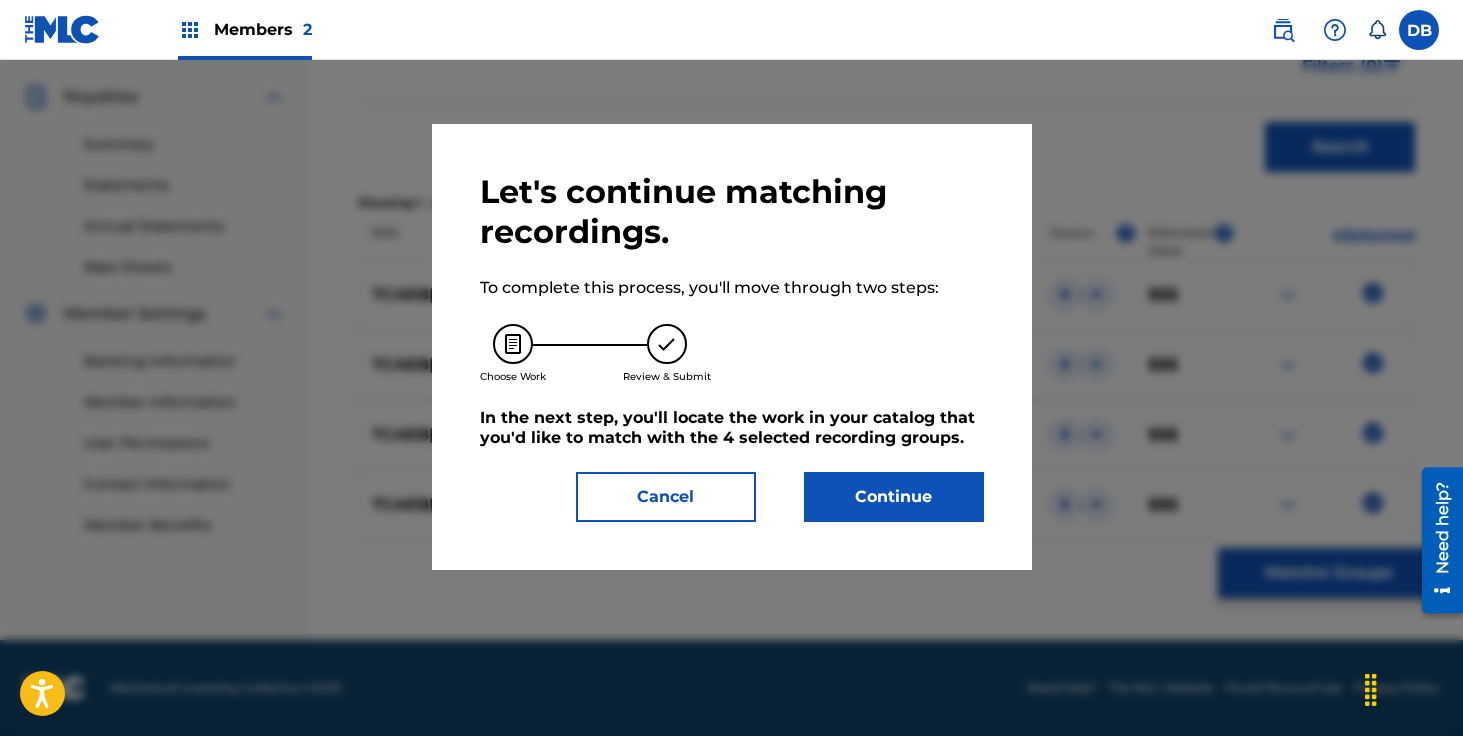 click on "Continue" at bounding box center (894, 497) 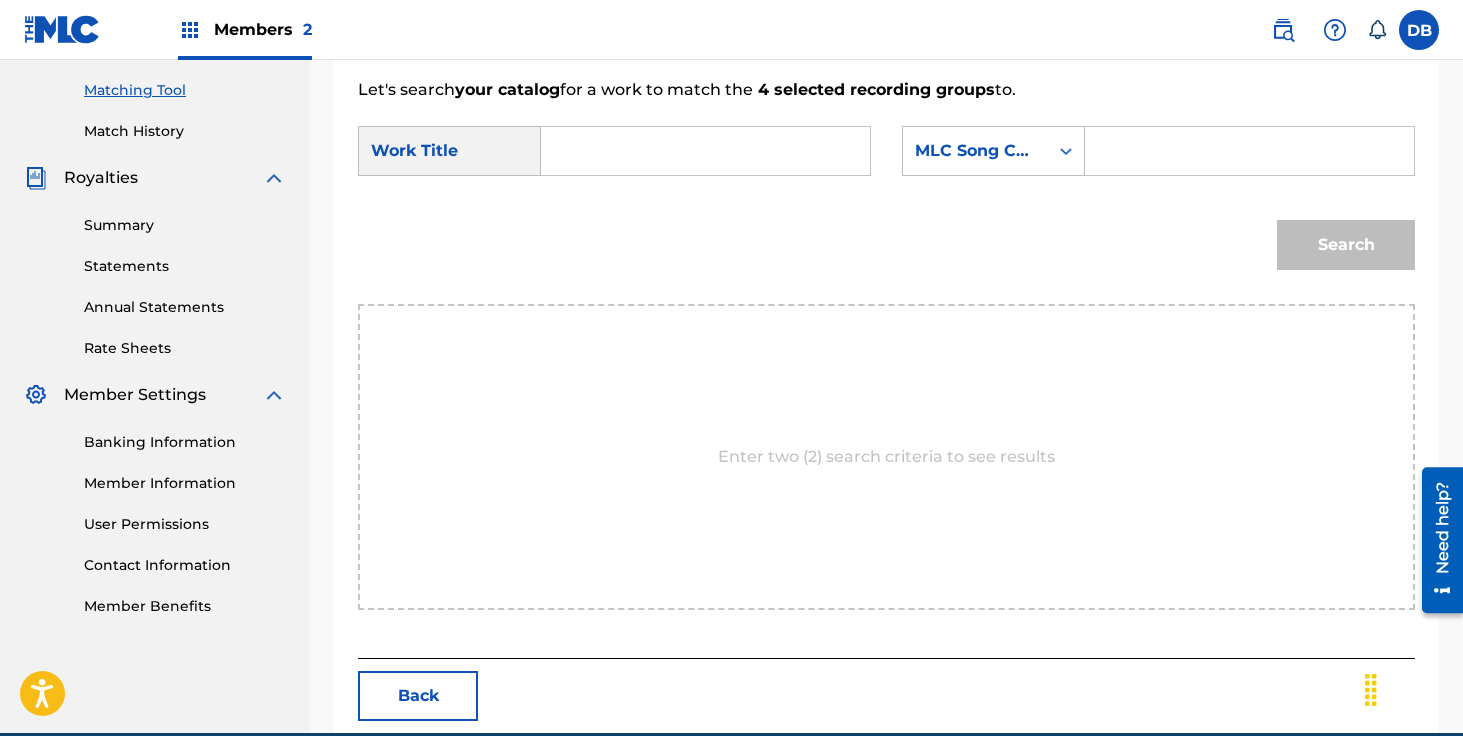 scroll, scrollTop: 452, scrollLeft: 0, axis: vertical 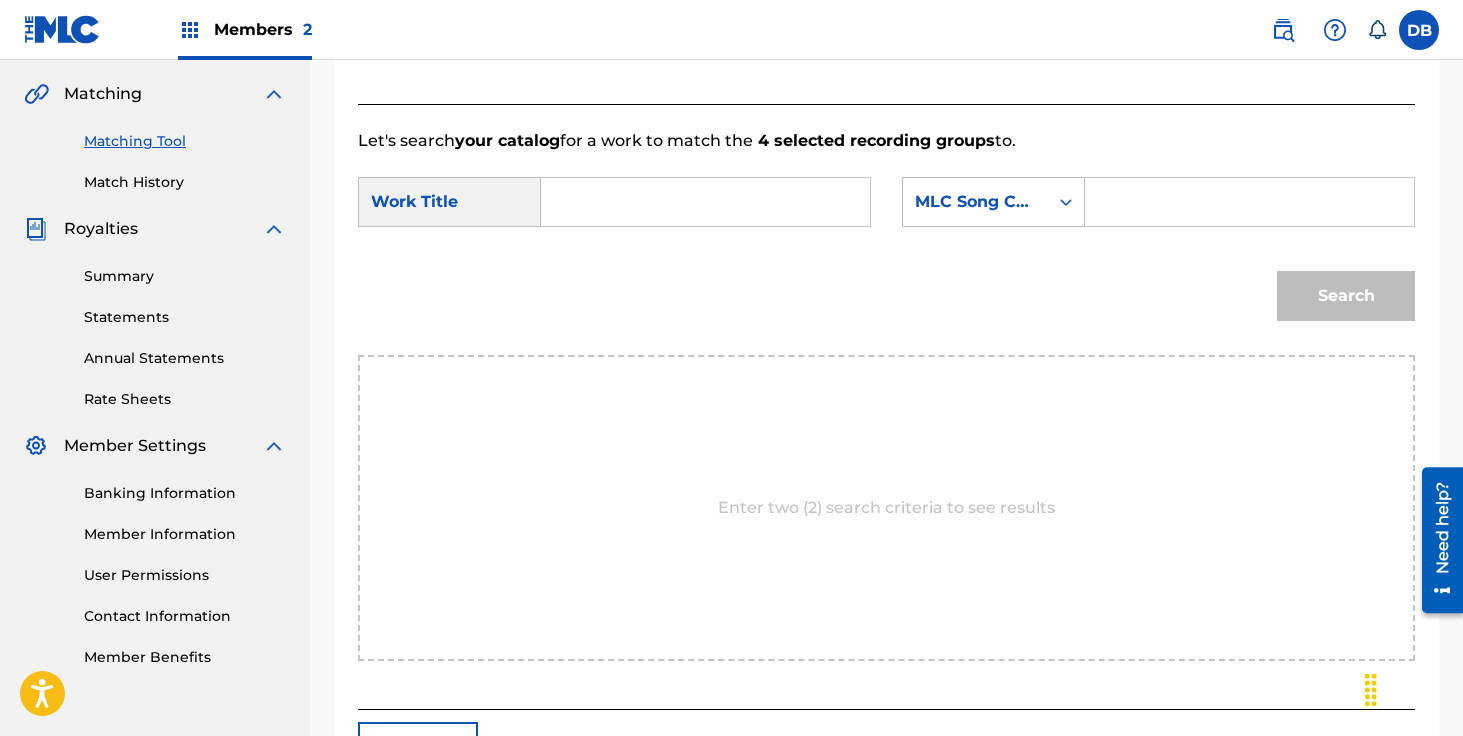 click at bounding box center [705, 202] 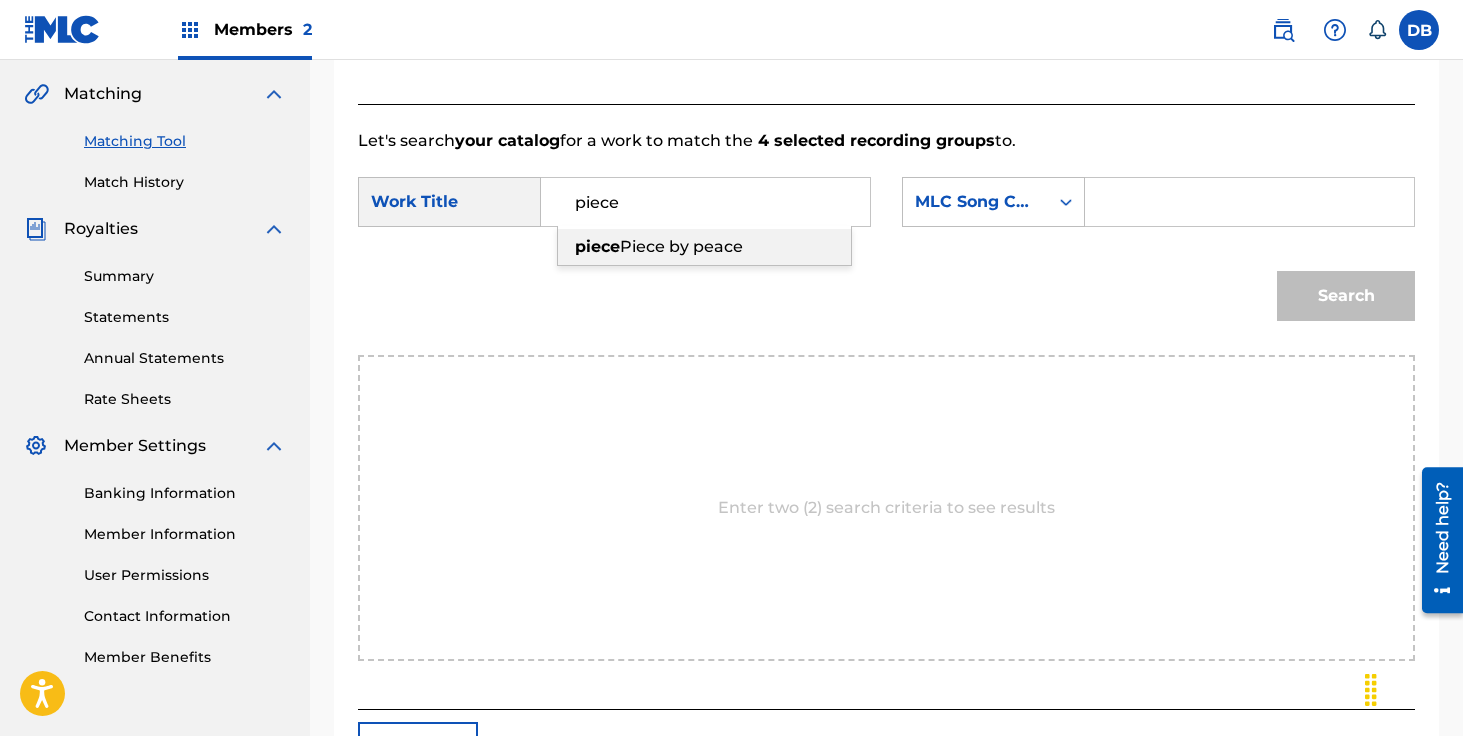 click on "piece" at bounding box center (597, 246) 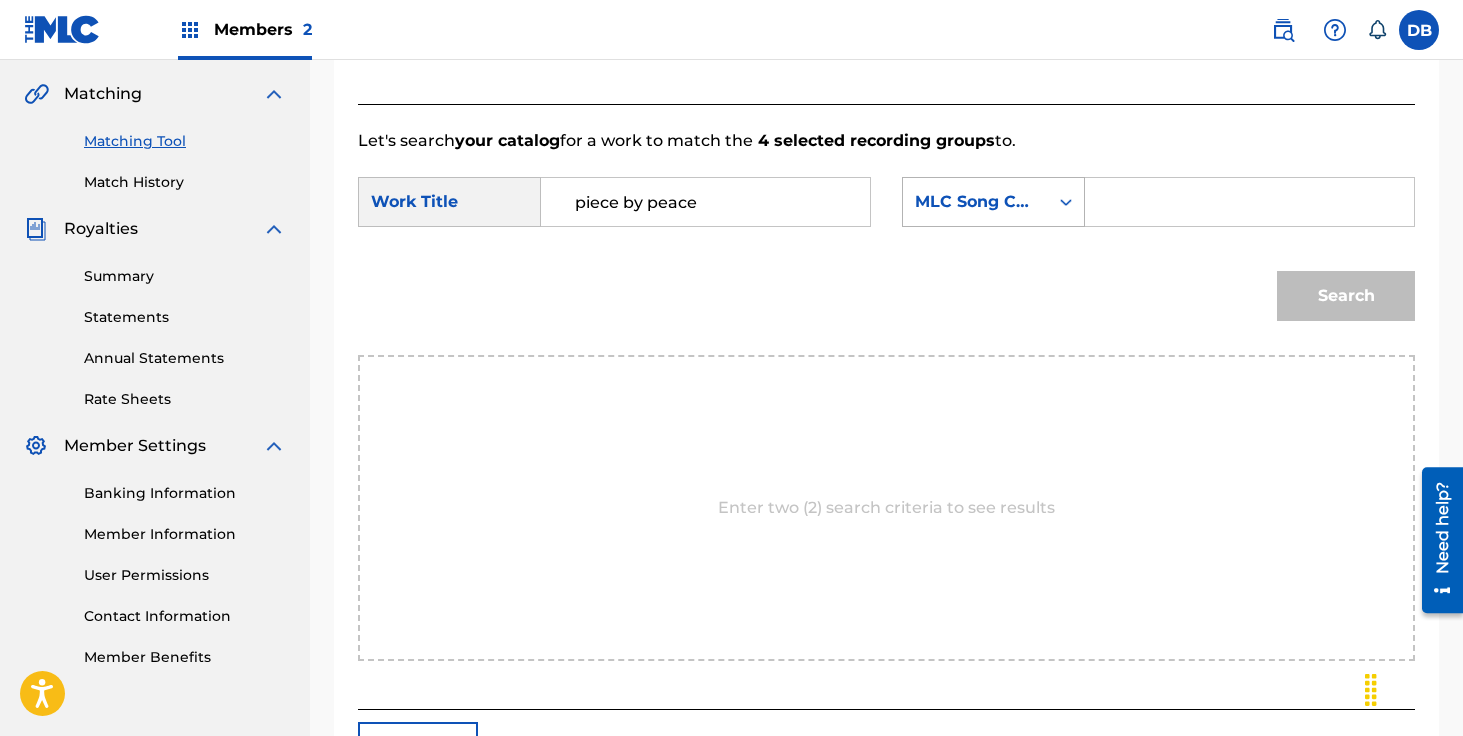 click on "MLC Song Code" at bounding box center [975, 202] 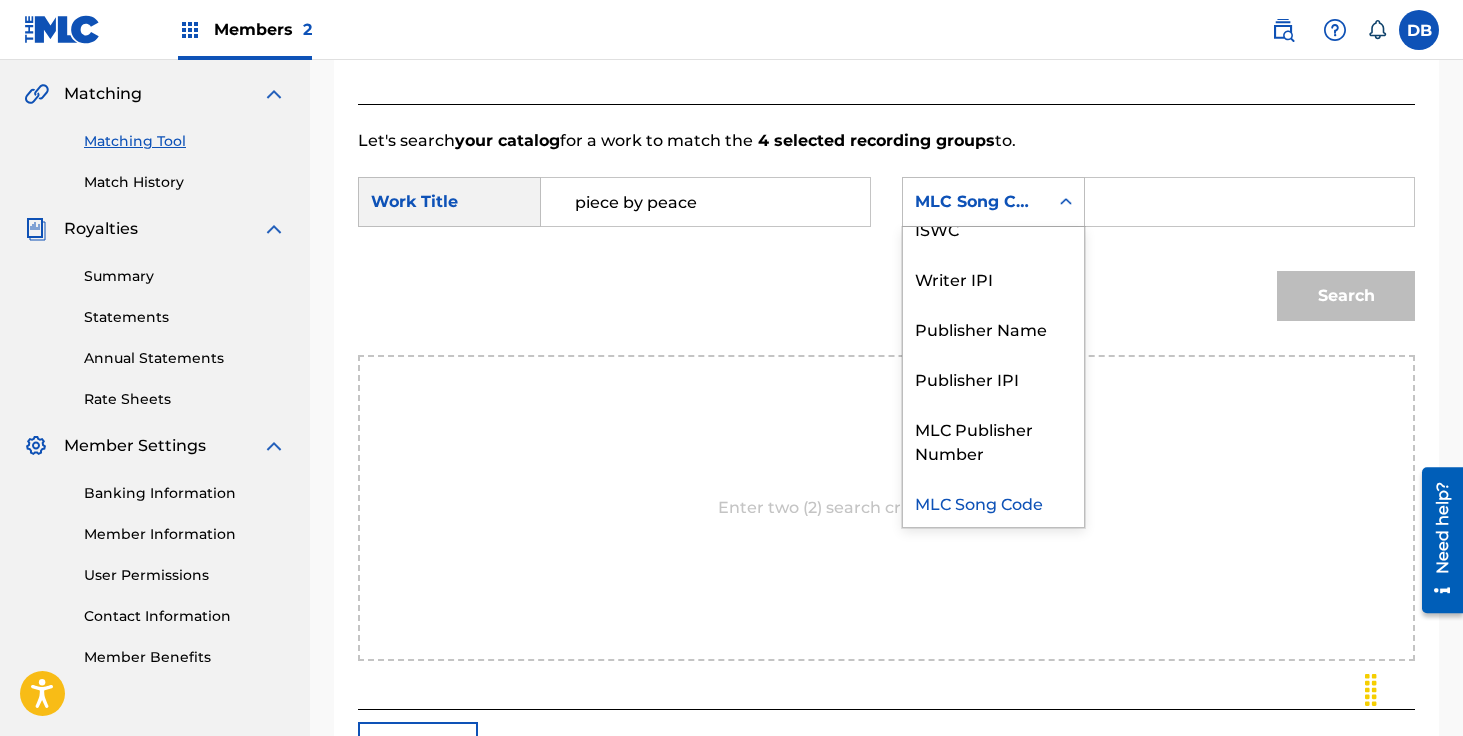 scroll, scrollTop: 0, scrollLeft: 0, axis: both 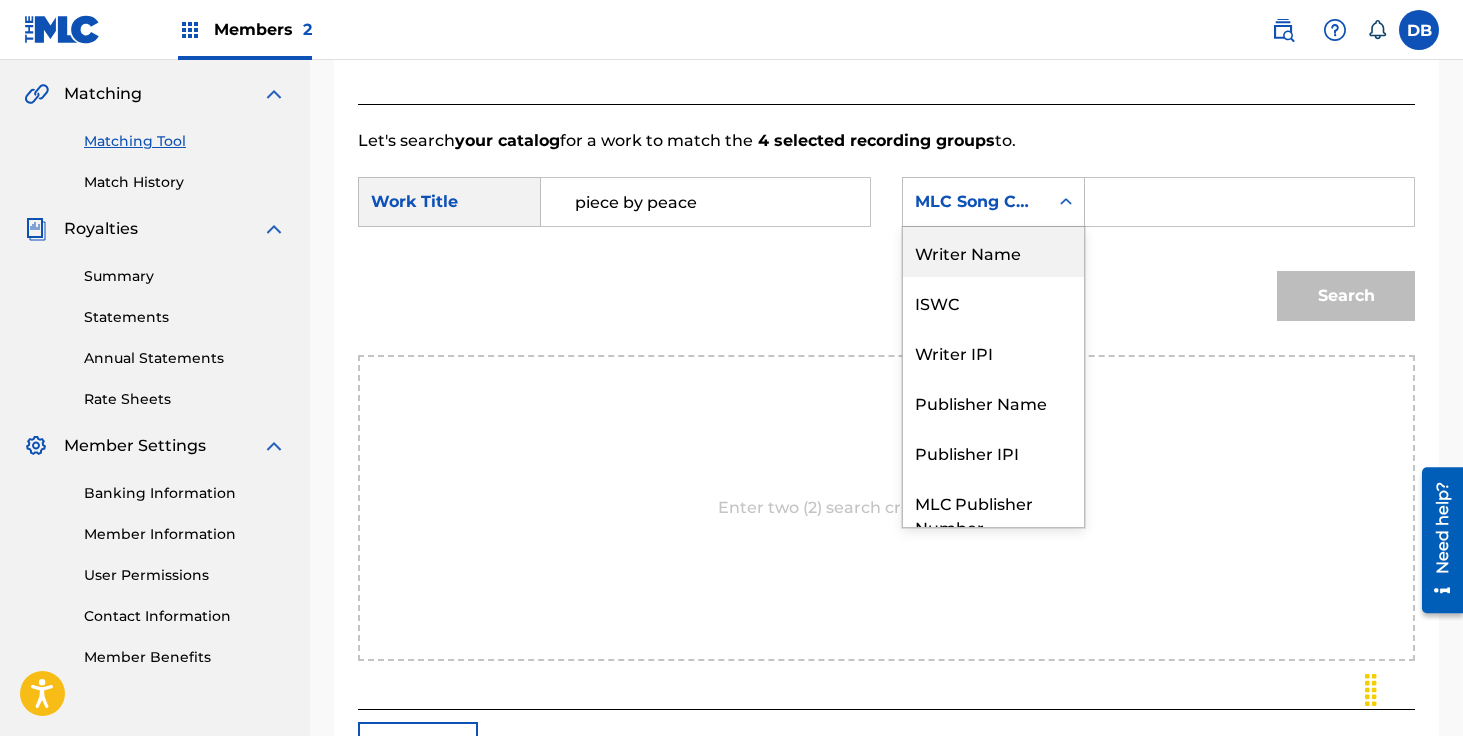 click on "Writer Name" at bounding box center (993, 252) 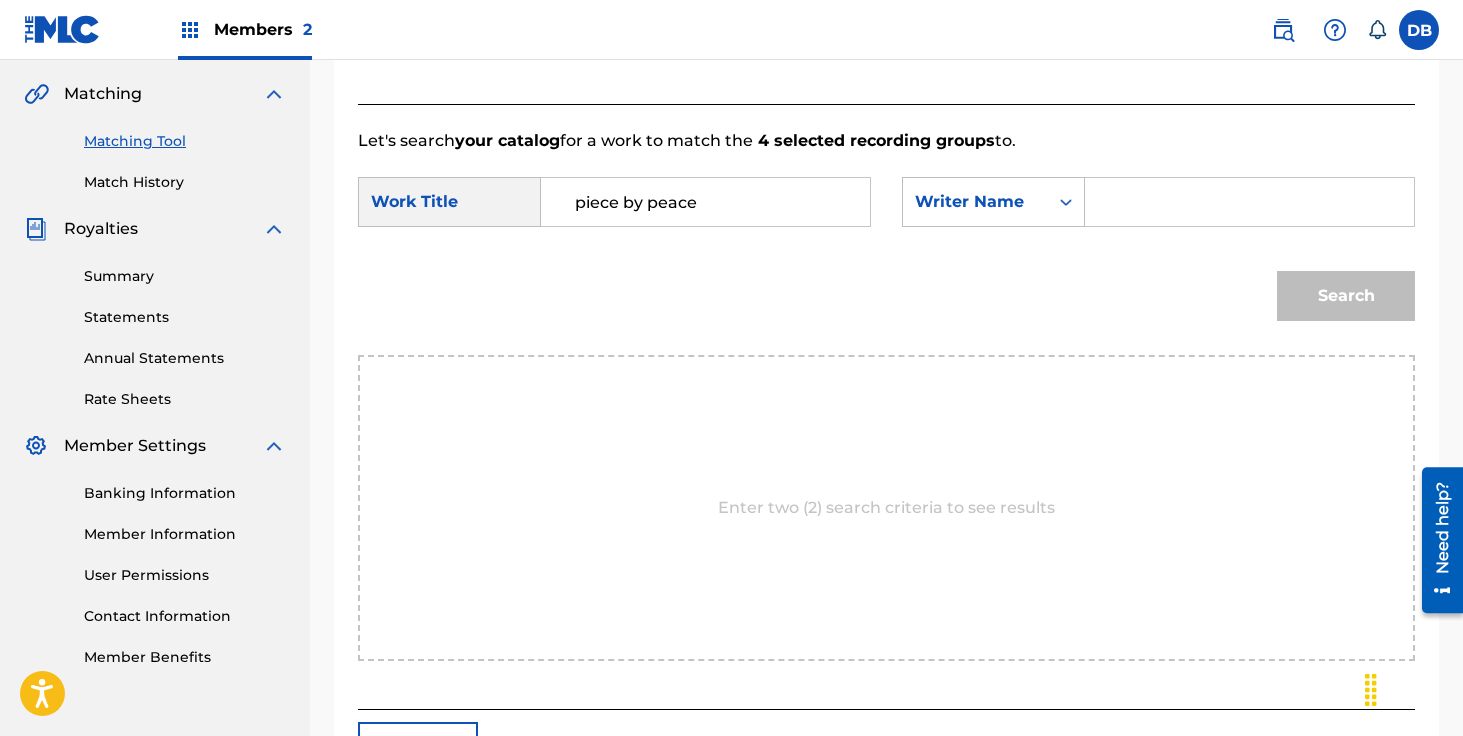 click at bounding box center (1249, 202) 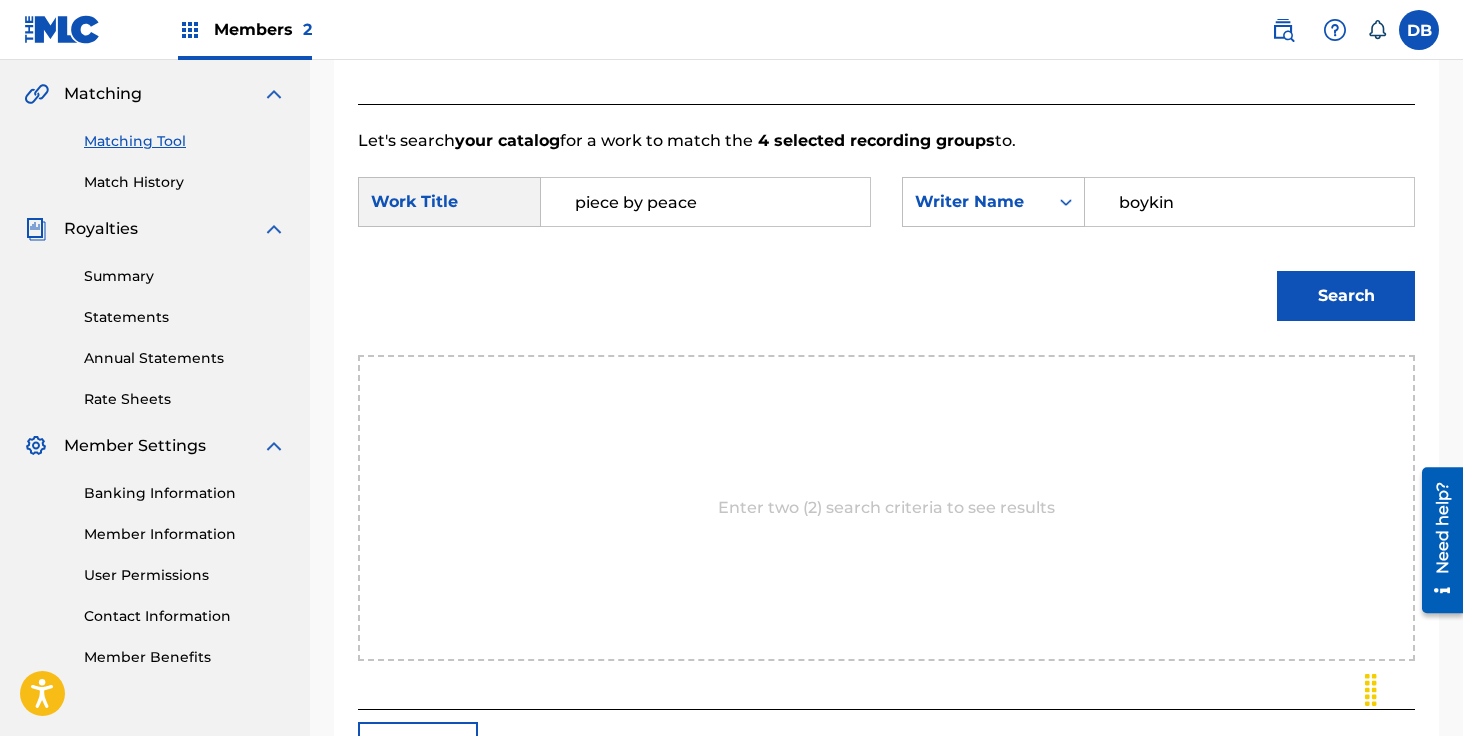 type on "boykin" 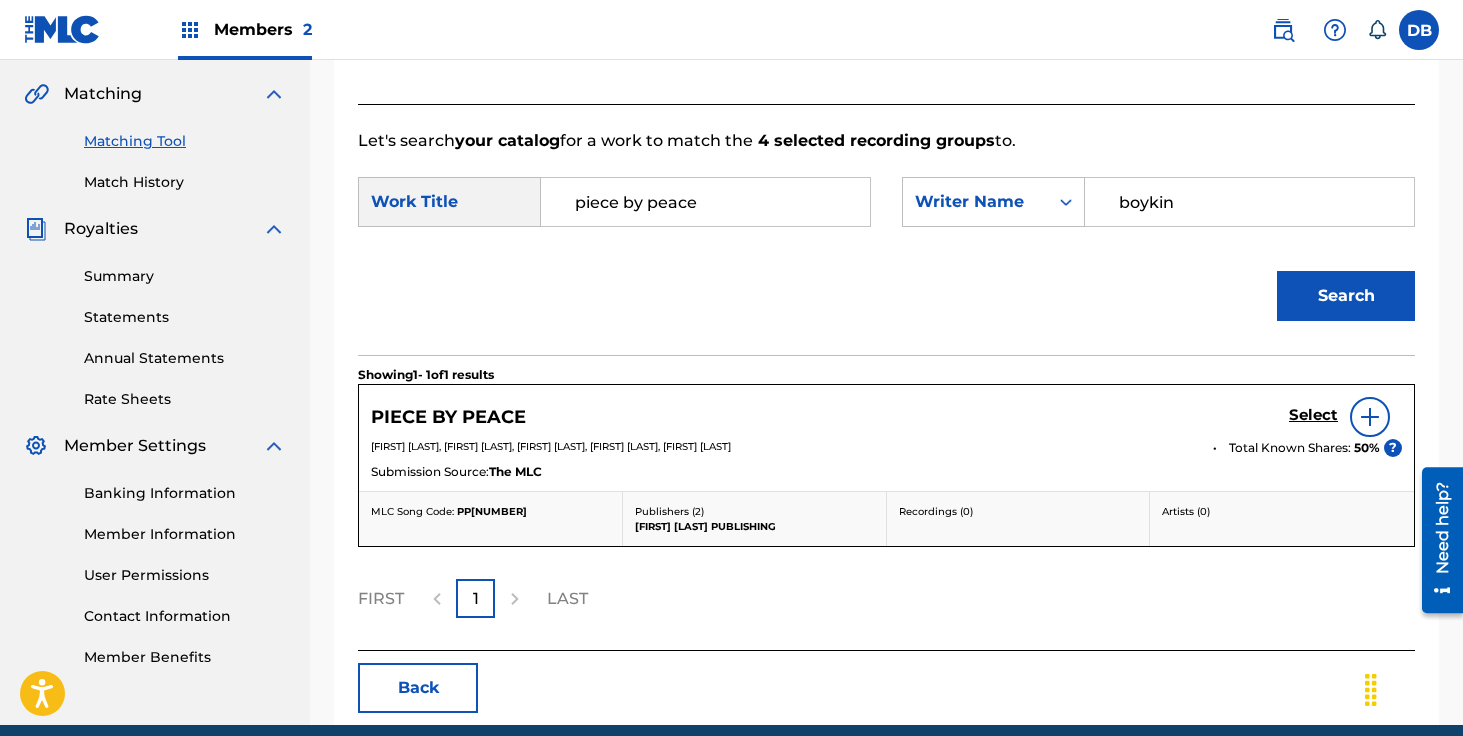 click on "Select" at bounding box center [1313, 415] 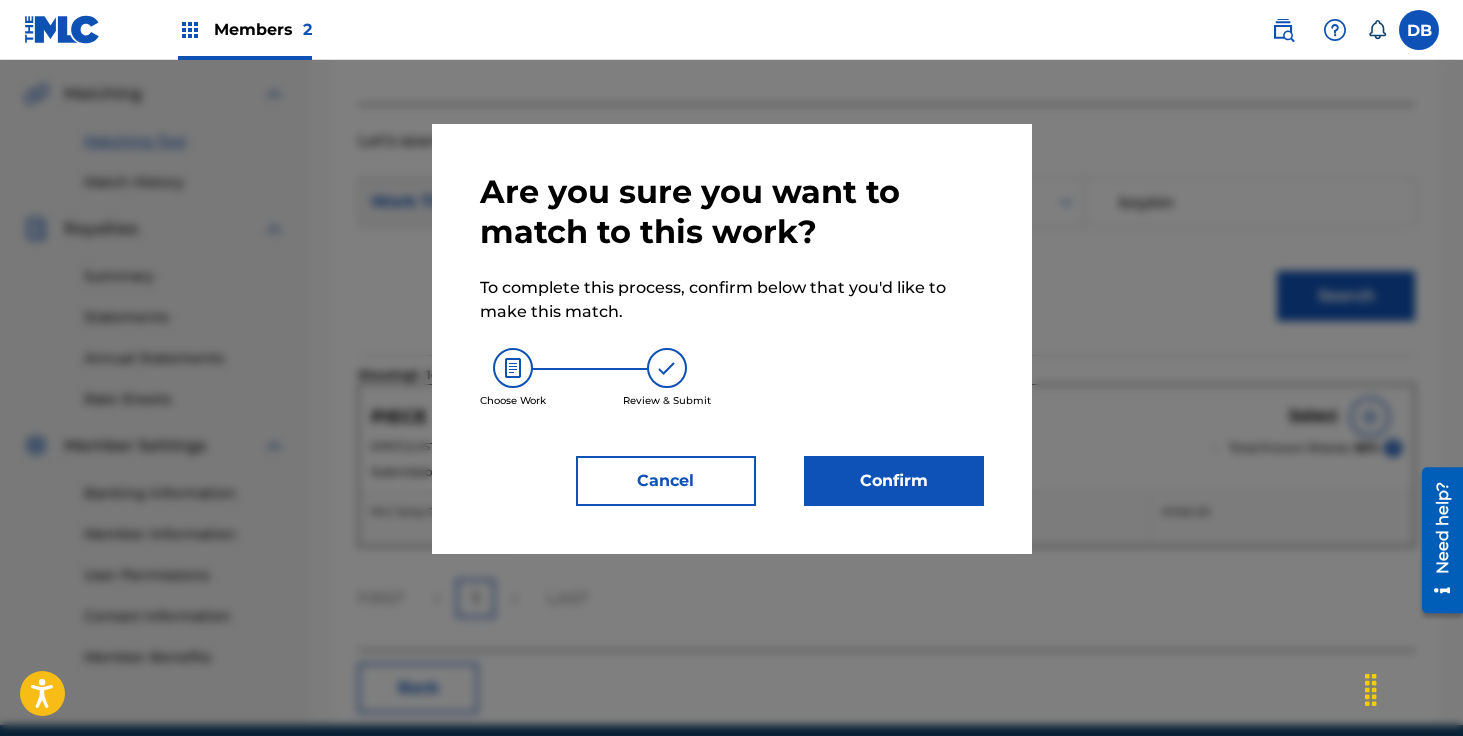 click on "Confirm" at bounding box center (894, 481) 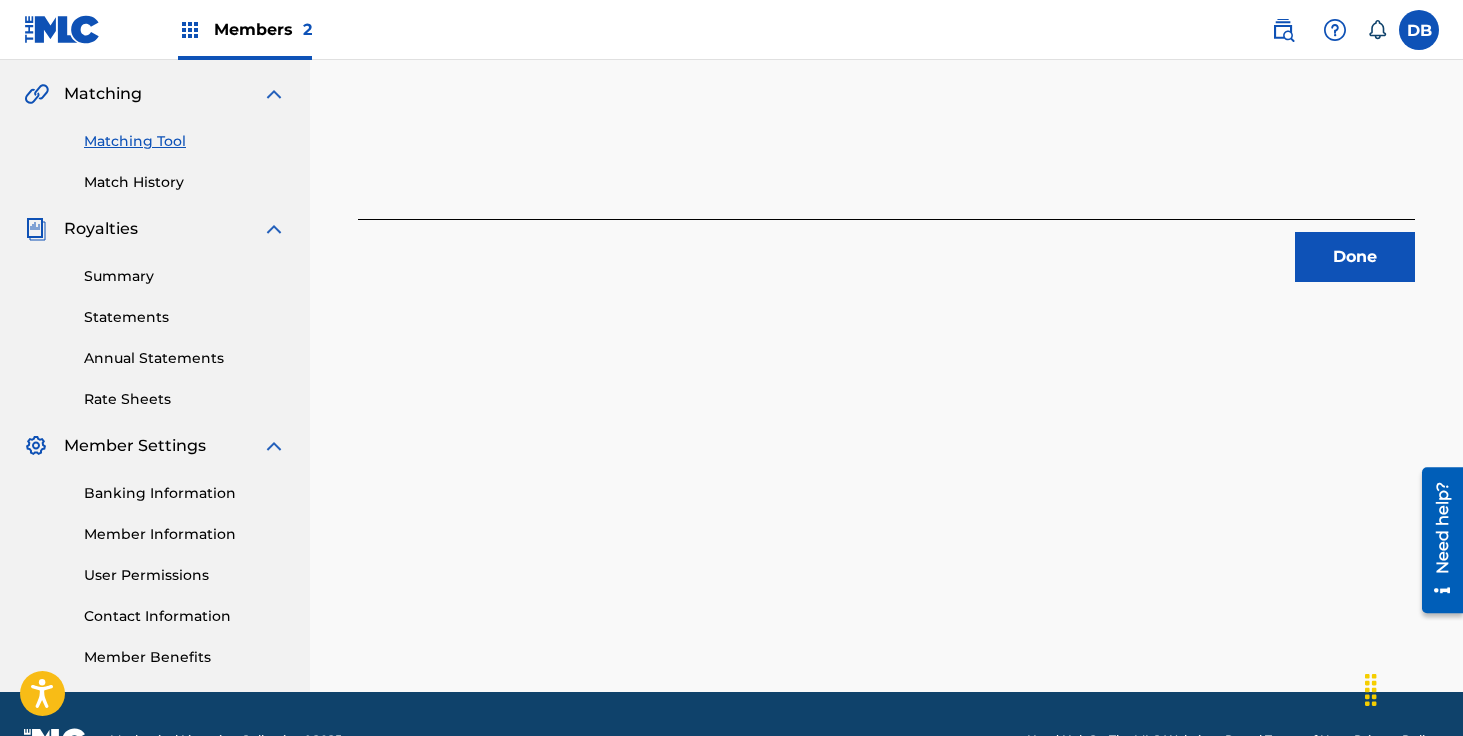 click on "Done" at bounding box center [1355, 257] 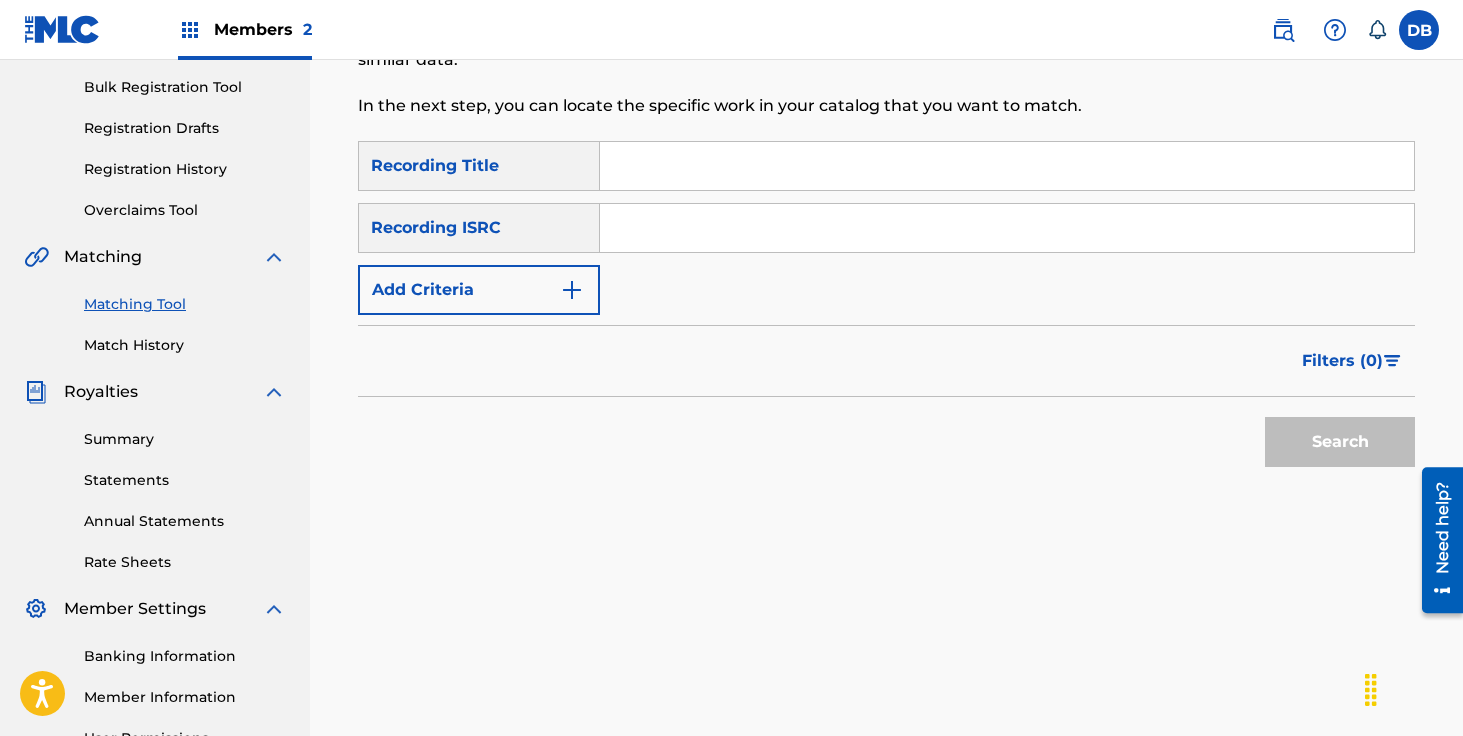 scroll, scrollTop: 91, scrollLeft: 0, axis: vertical 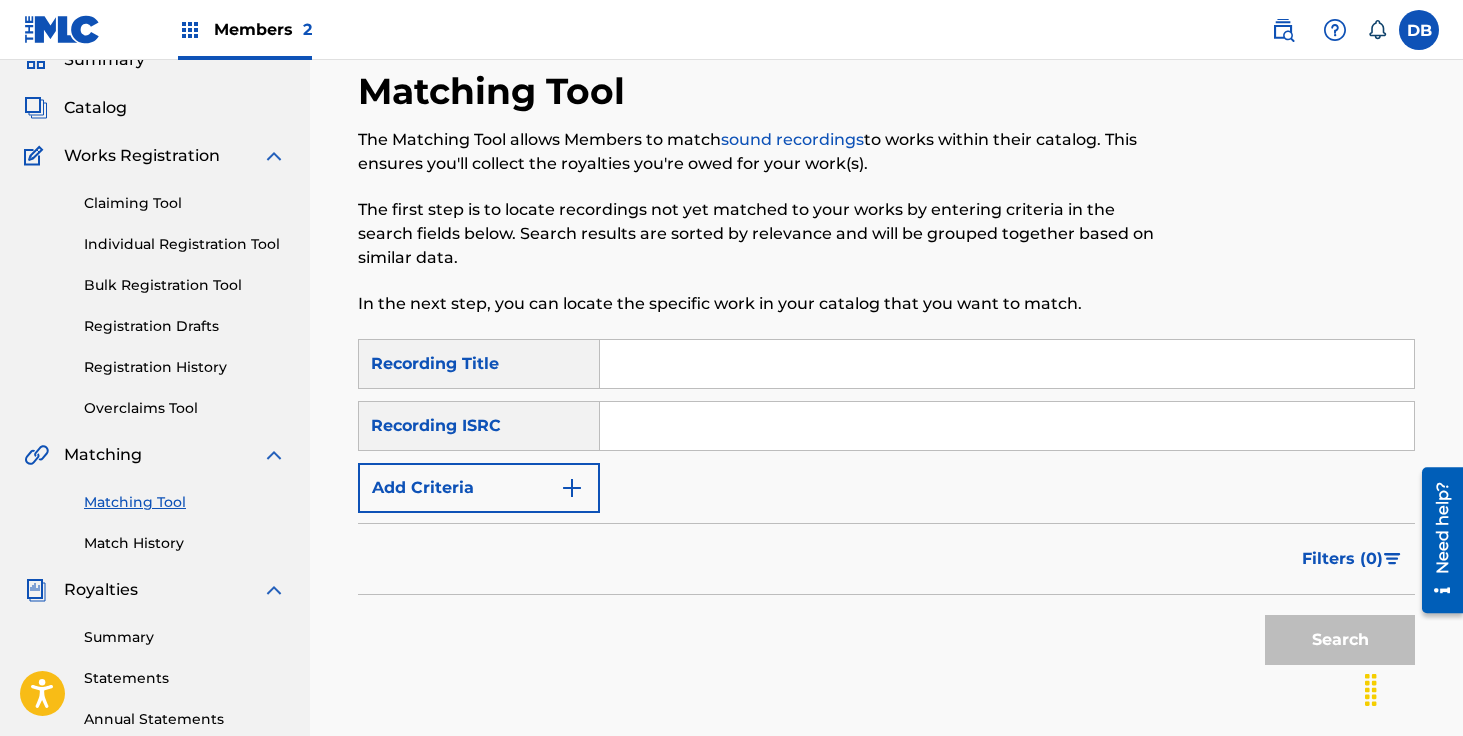 click on "Matching Tool" at bounding box center (185, 502) 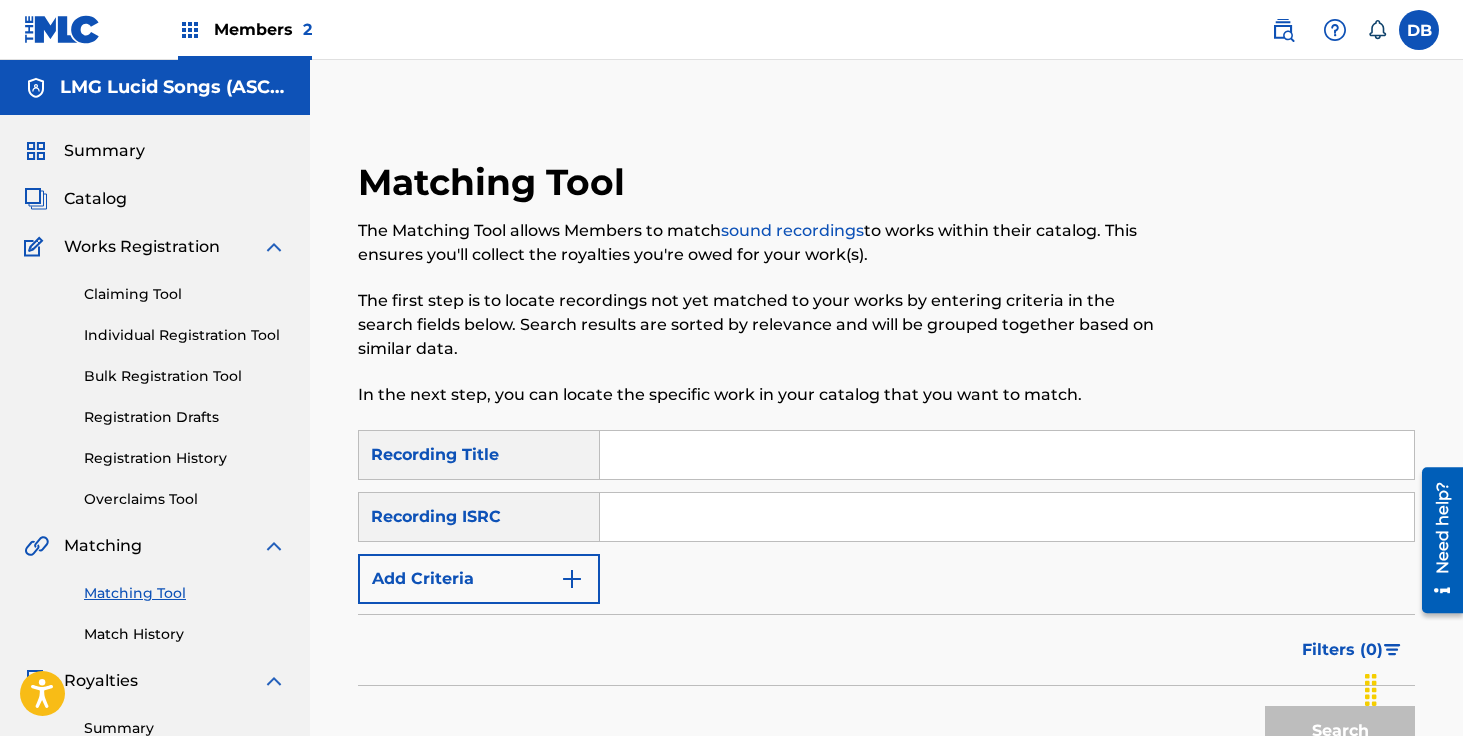 click on "Match History" at bounding box center (185, 634) 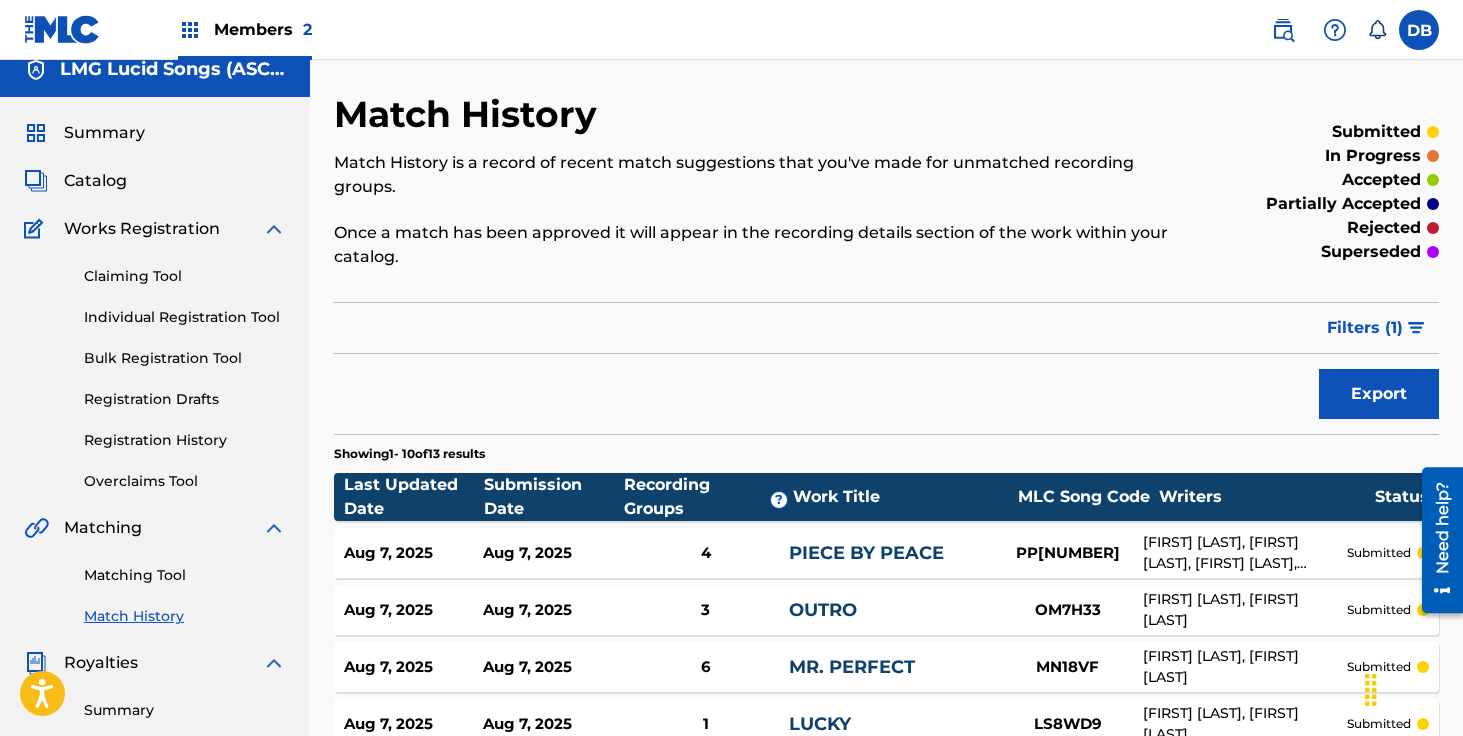 scroll, scrollTop: 0, scrollLeft: 0, axis: both 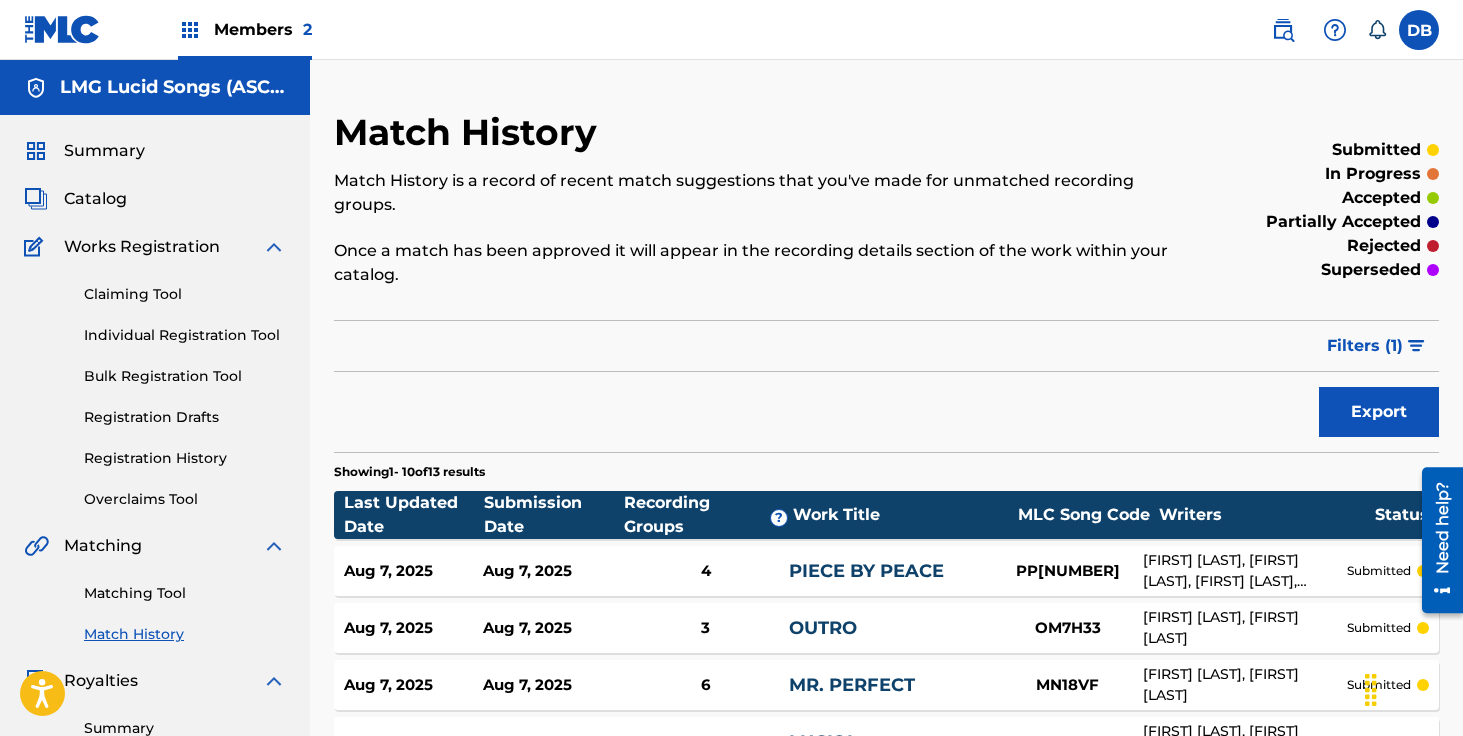 click on "Catalog" at bounding box center [95, 199] 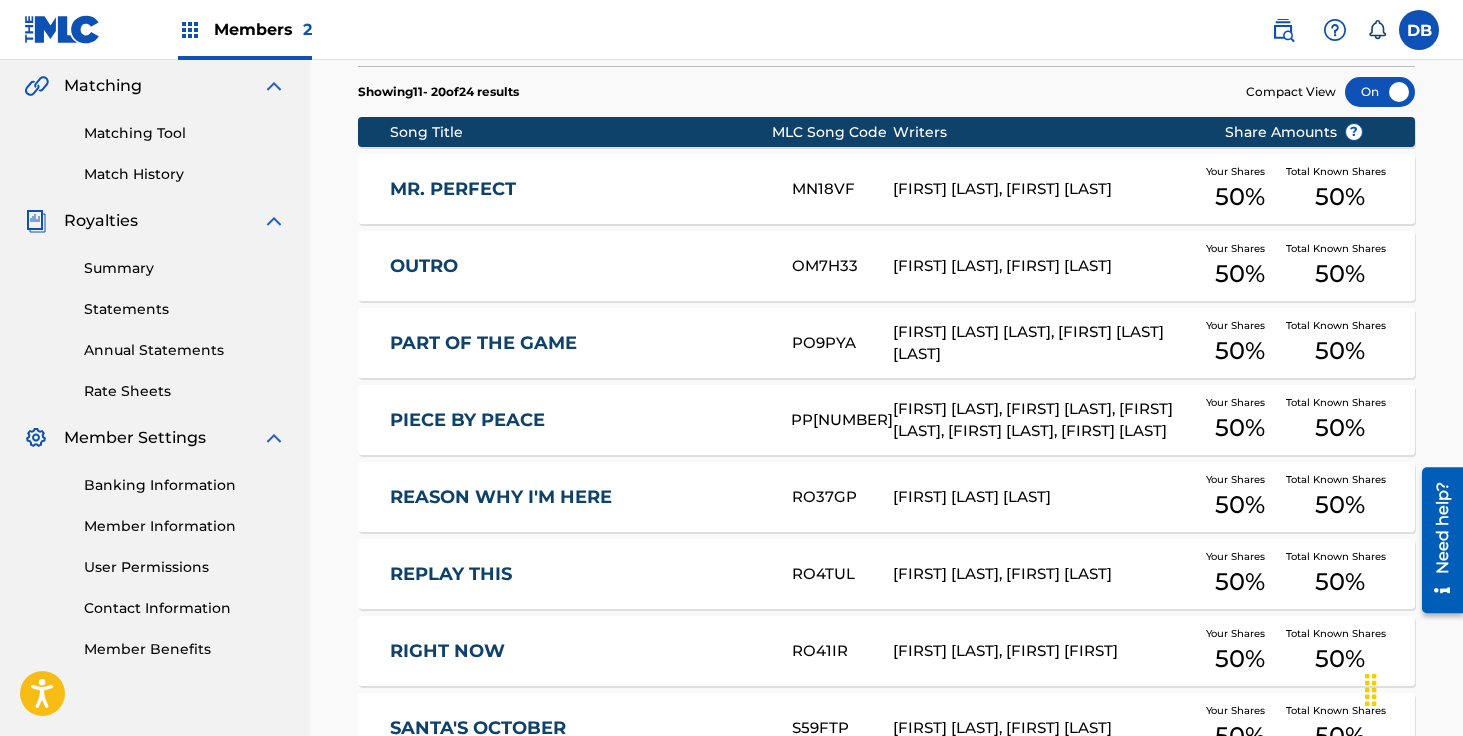 scroll, scrollTop: 331, scrollLeft: 0, axis: vertical 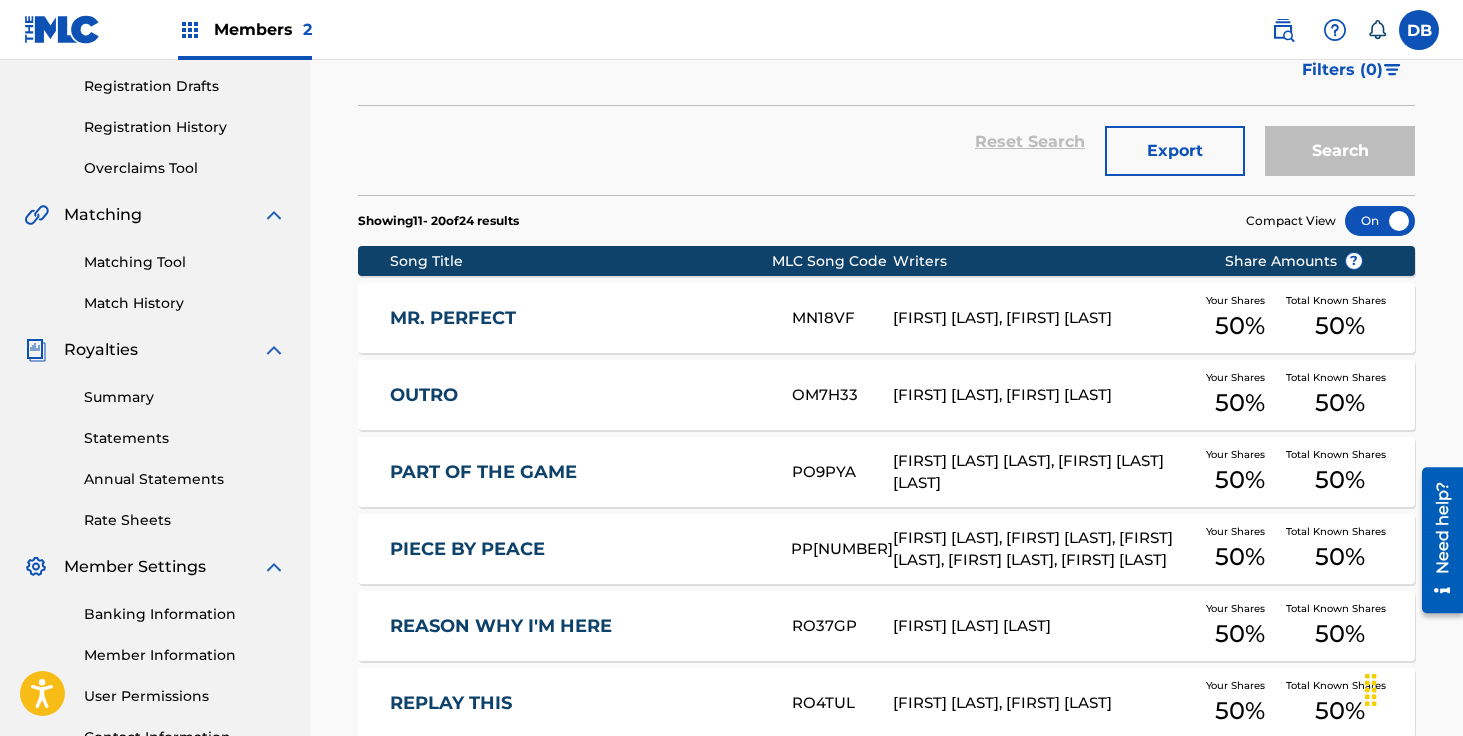 click on "Match History" at bounding box center [185, 303] 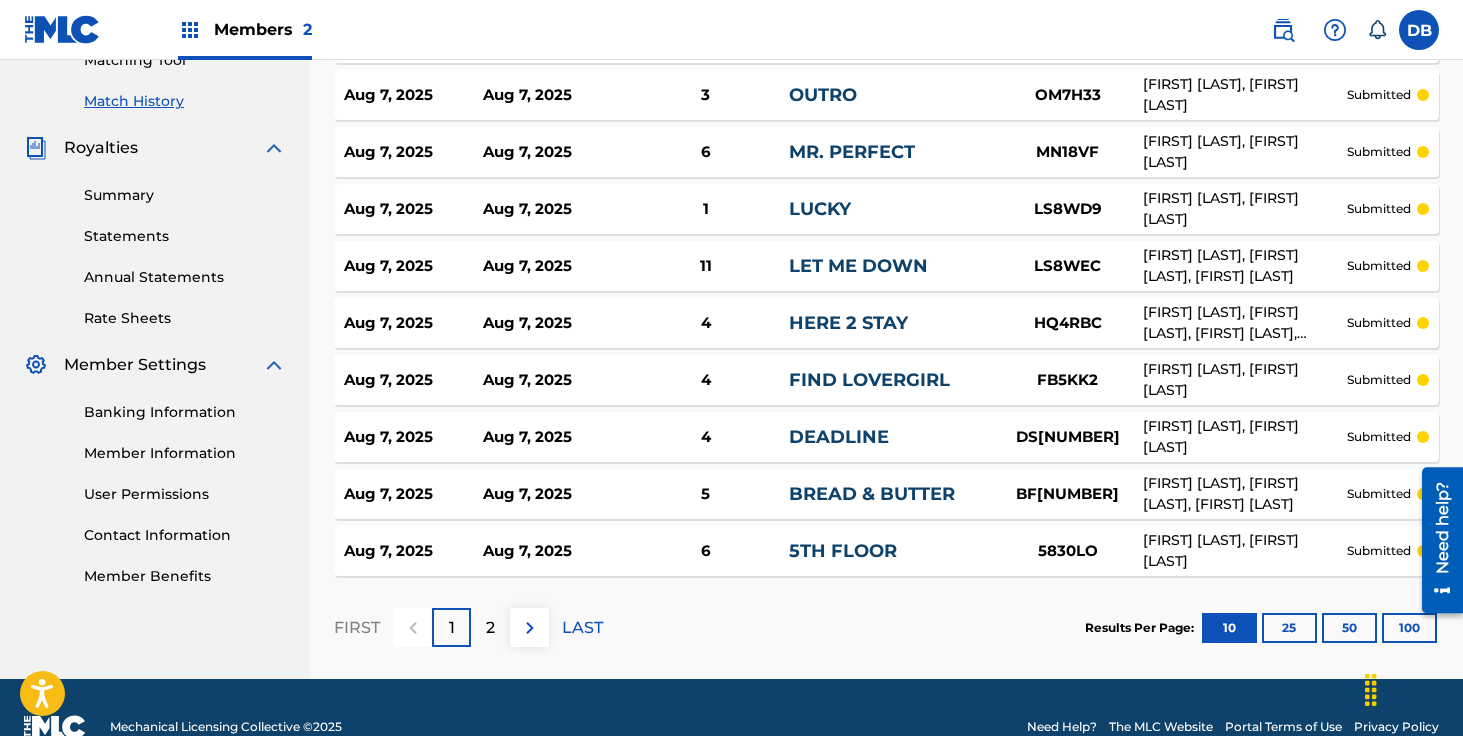 scroll, scrollTop: 534, scrollLeft: 0, axis: vertical 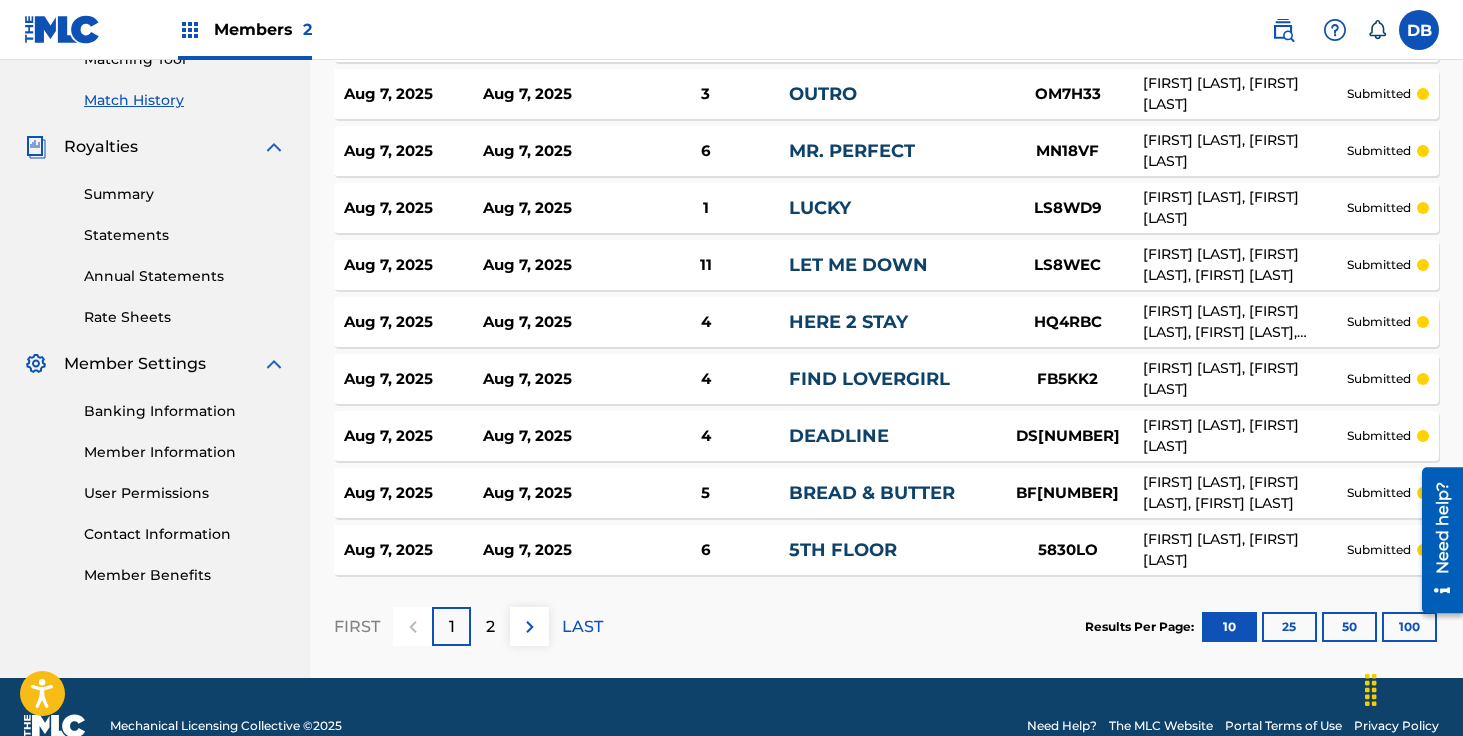 click on "25" at bounding box center (1289, 627) 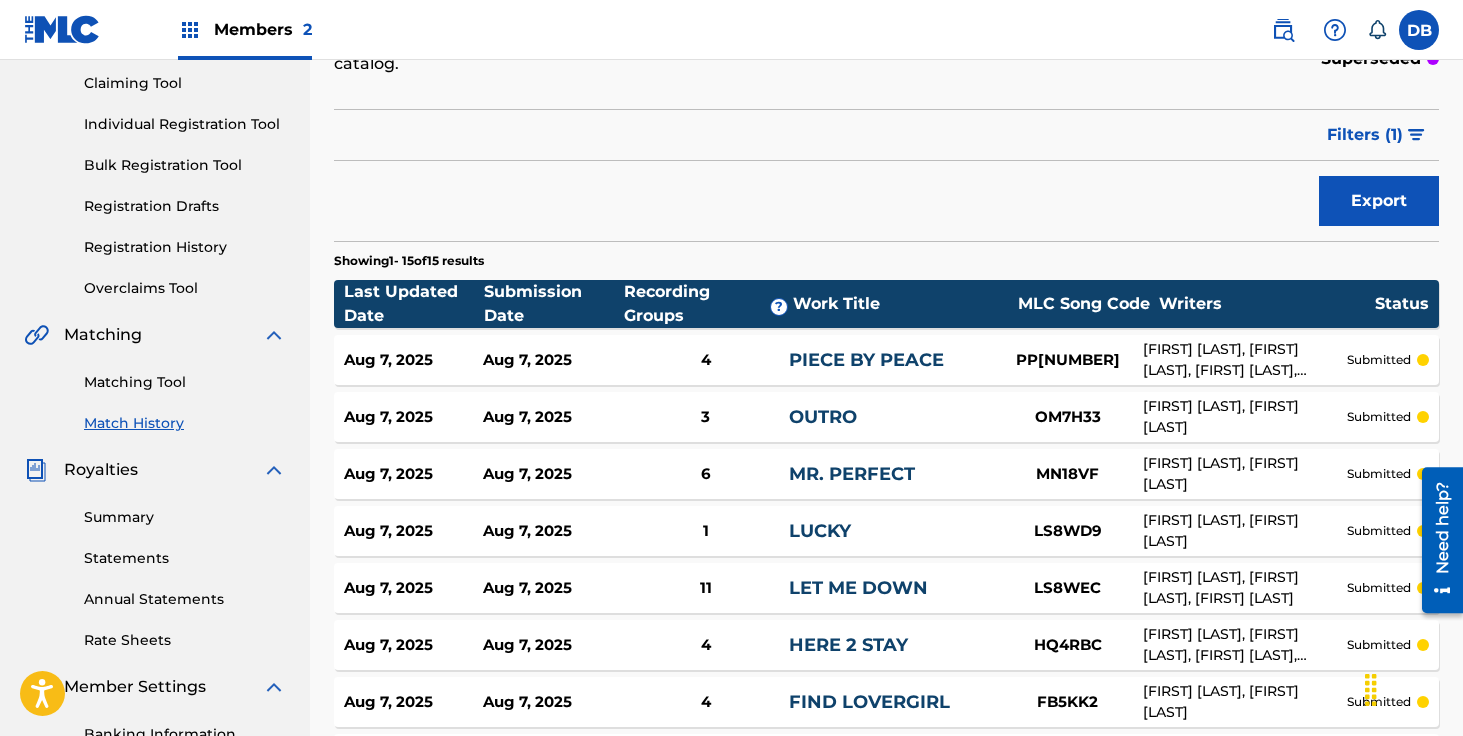 scroll, scrollTop: 207, scrollLeft: 0, axis: vertical 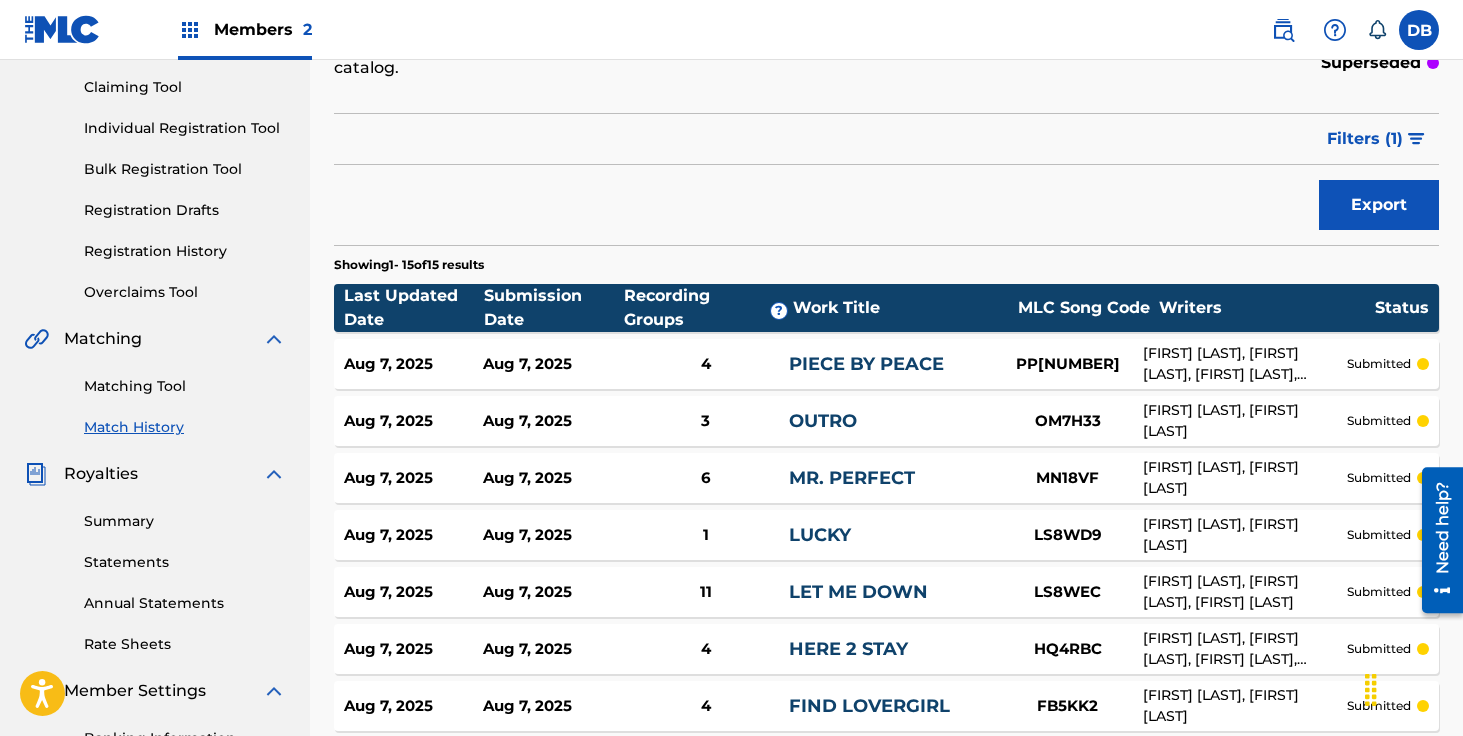 click on "Matching Tool" at bounding box center (185, 386) 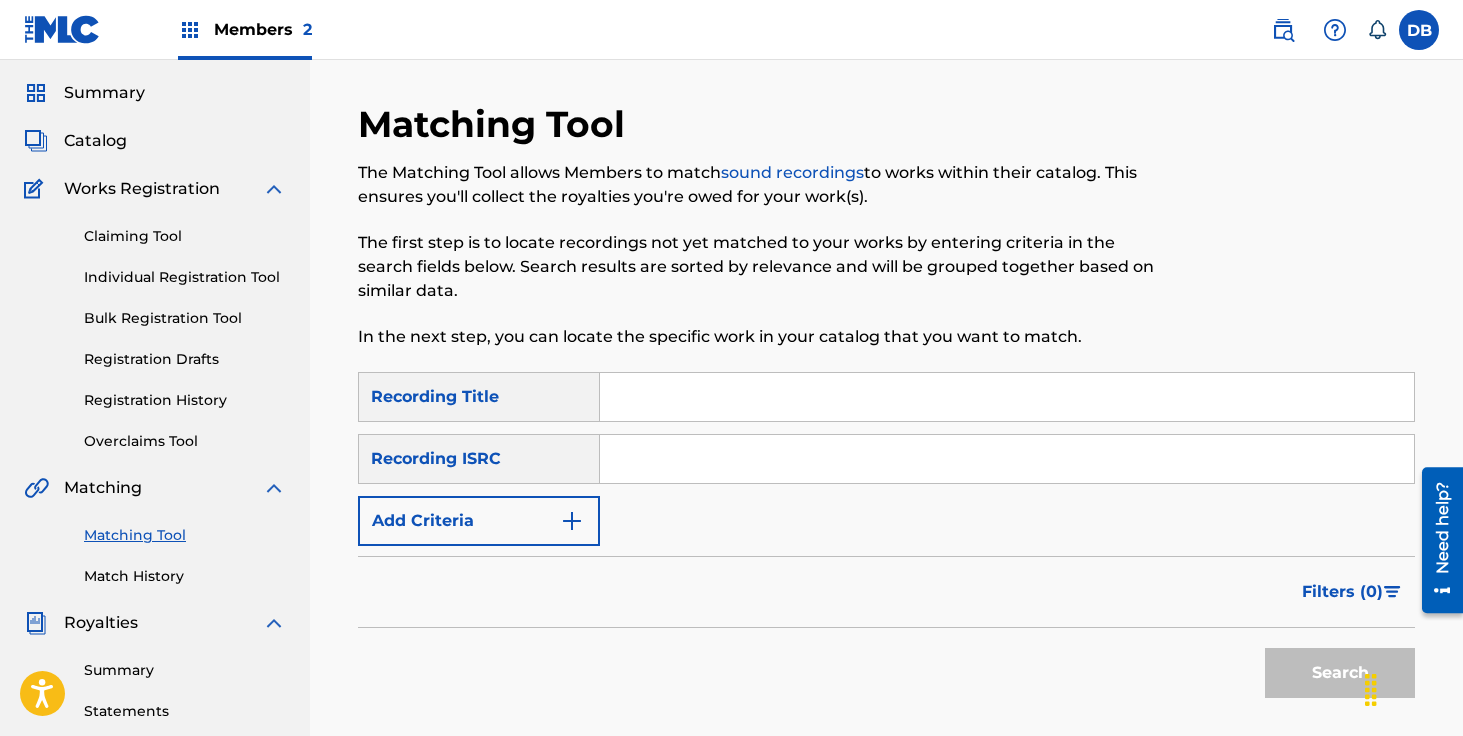 scroll, scrollTop: 97, scrollLeft: 0, axis: vertical 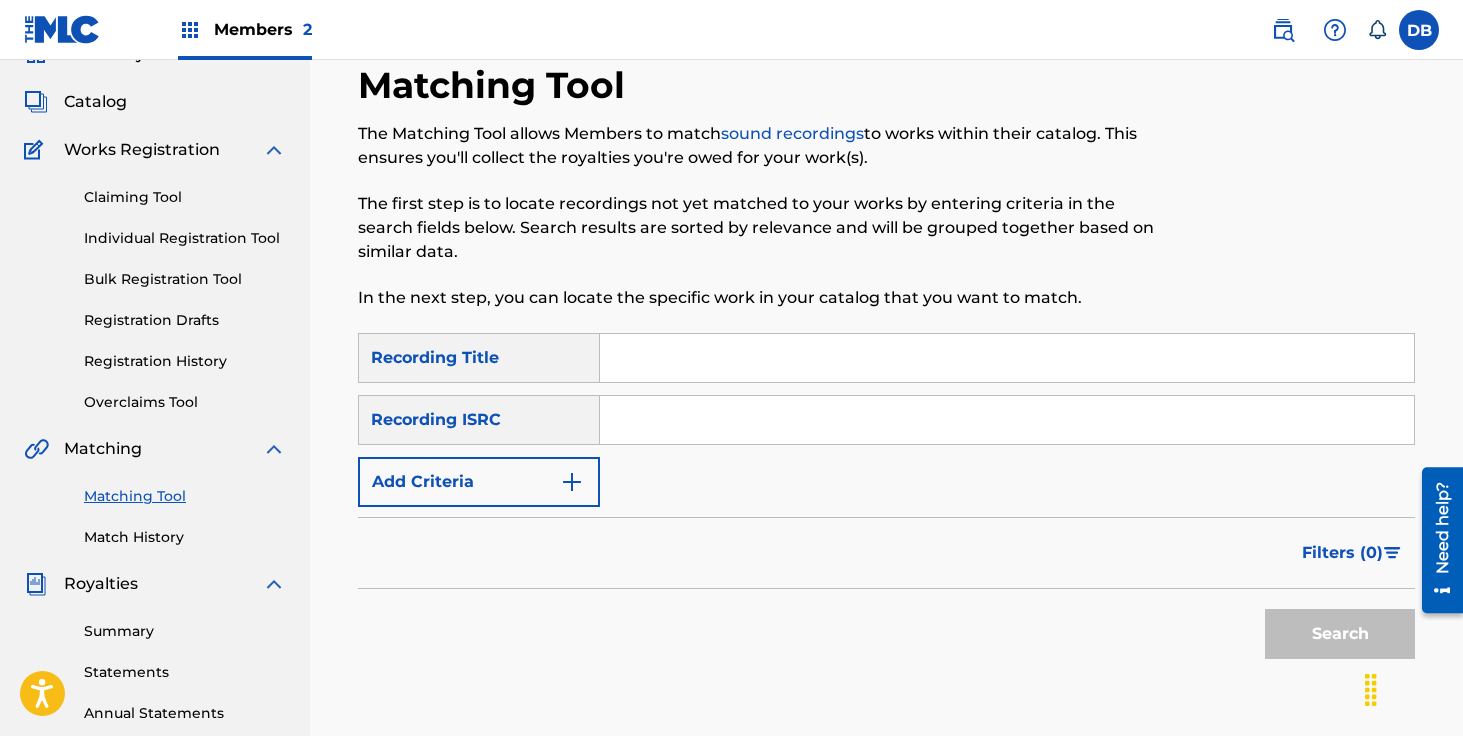 click at bounding box center [1007, 358] 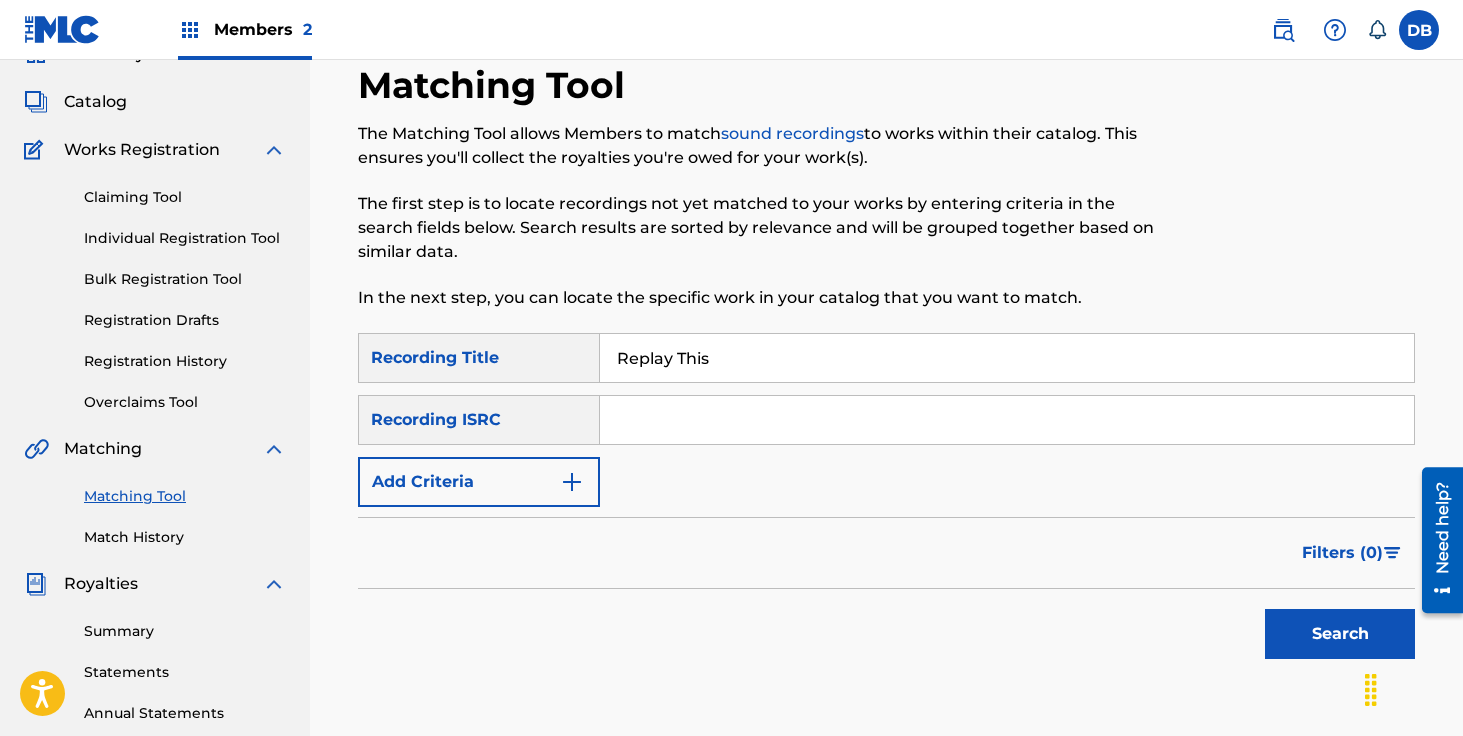 type on "Replay This" 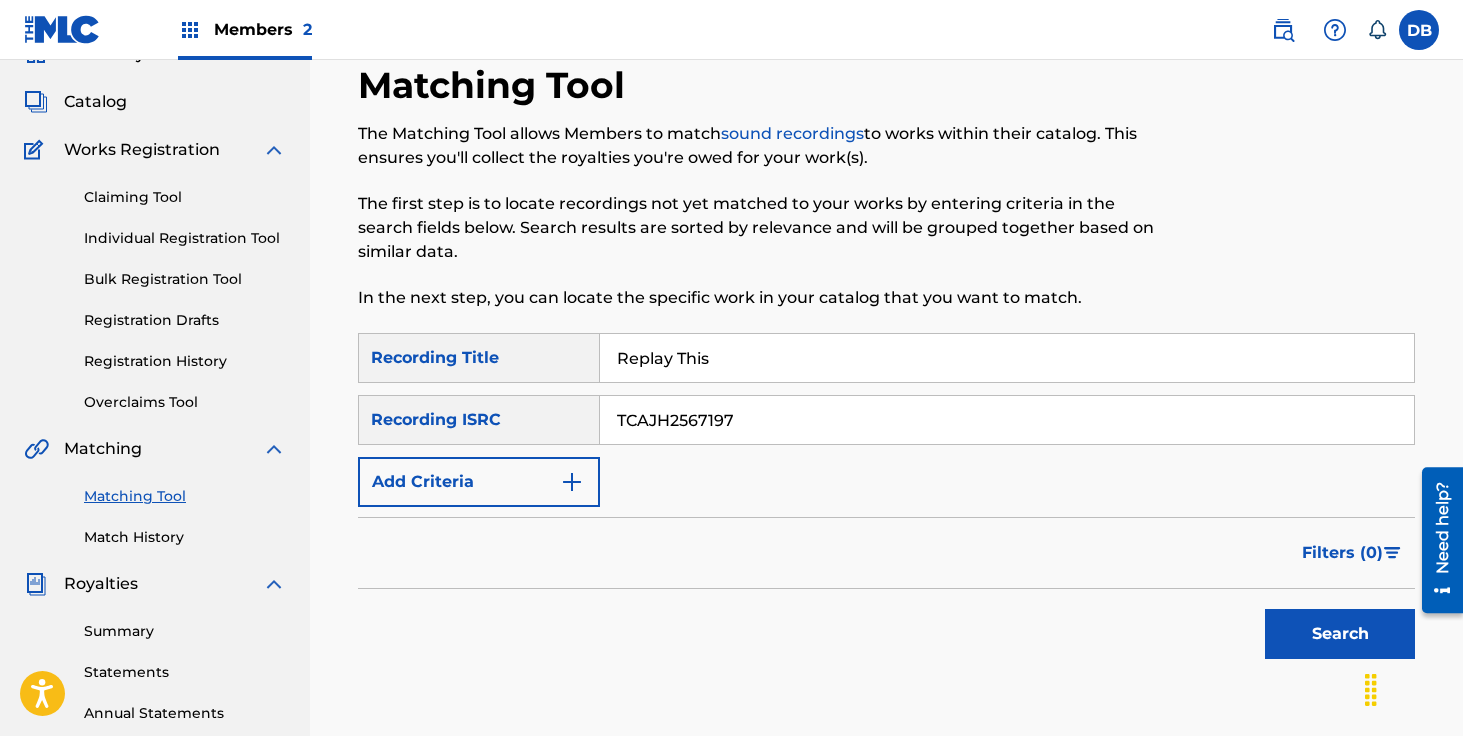type on "TCAJH2567197" 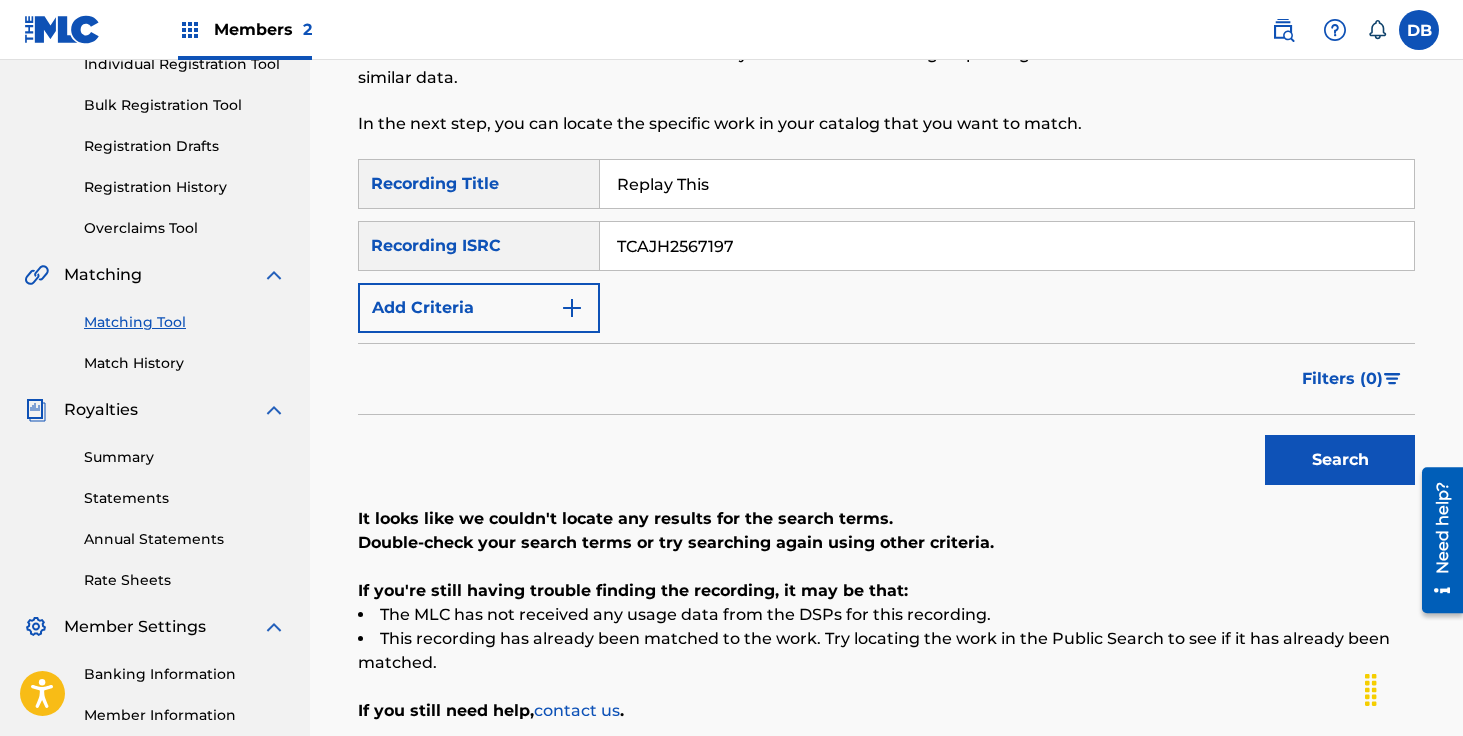 scroll, scrollTop: 176, scrollLeft: 0, axis: vertical 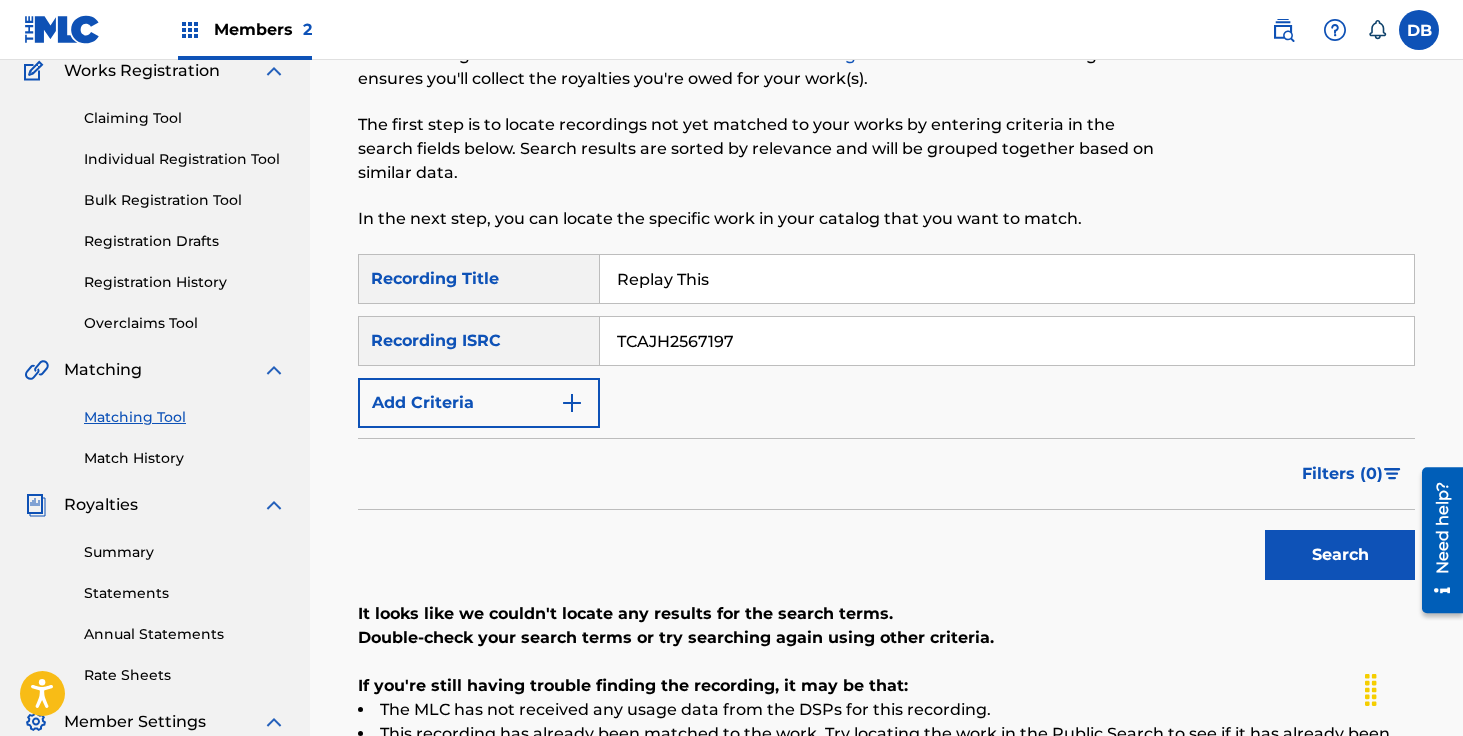 click on "Replay This" at bounding box center [1007, 279] 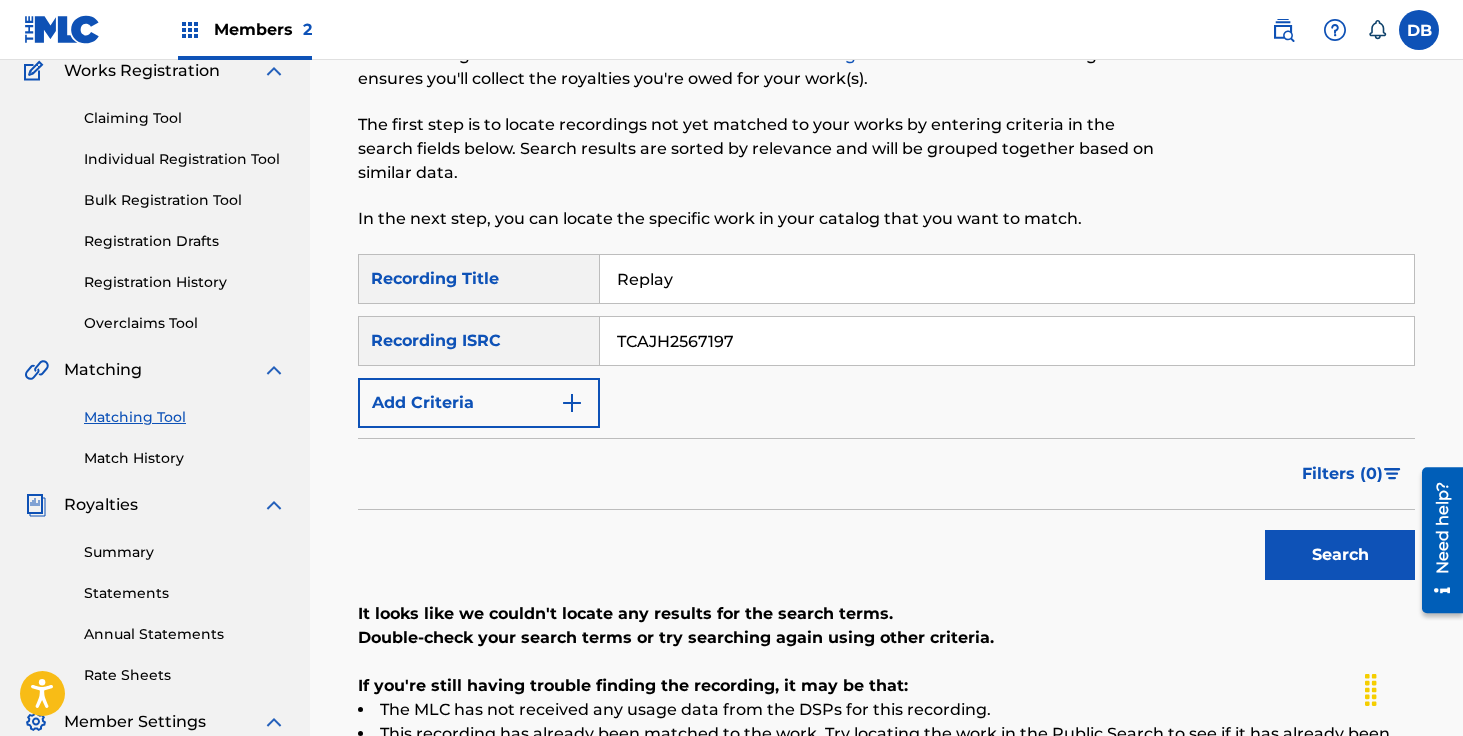 type on "Replay" 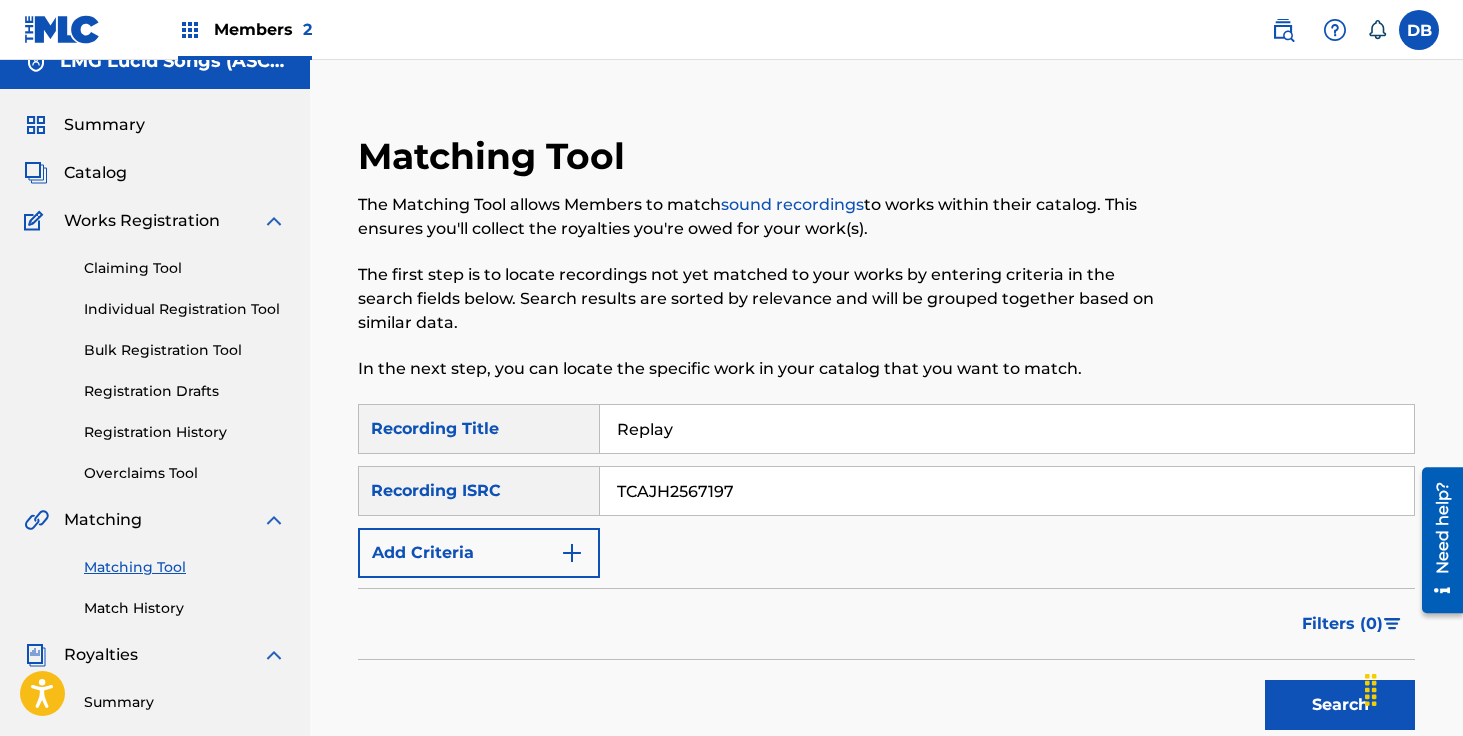 scroll, scrollTop: 33, scrollLeft: 0, axis: vertical 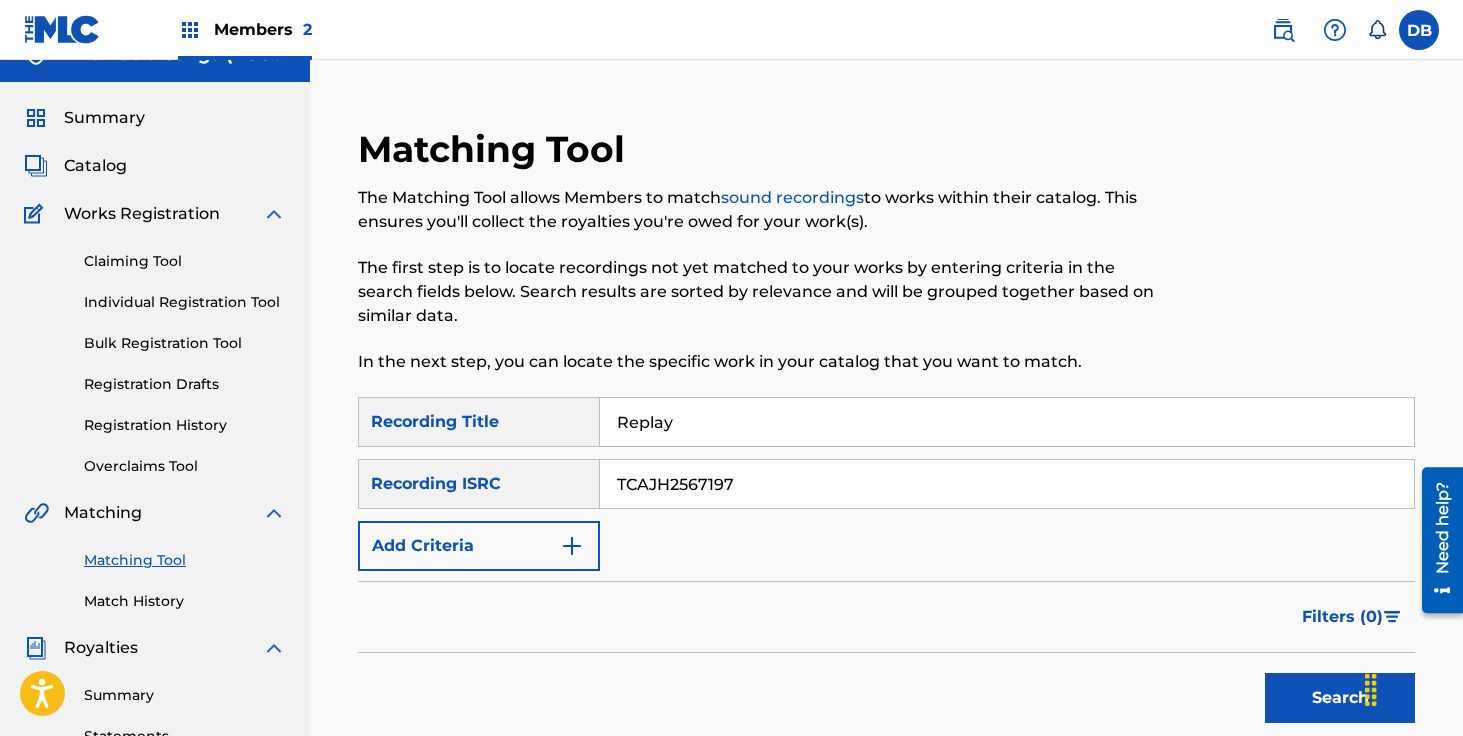 click on "Catalog" at bounding box center (95, 166) 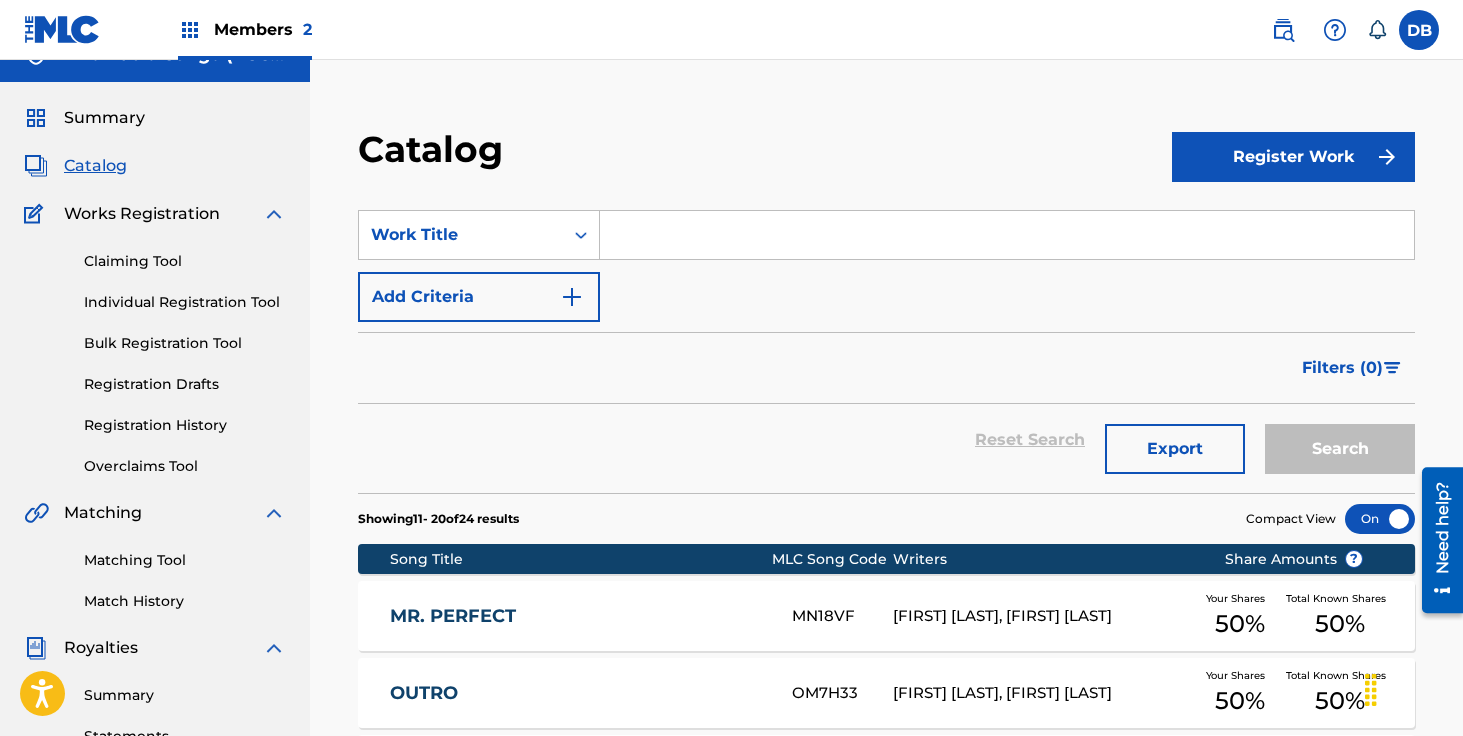 scroll, scrollTop: 0, scrollLeft: 0, axis: both 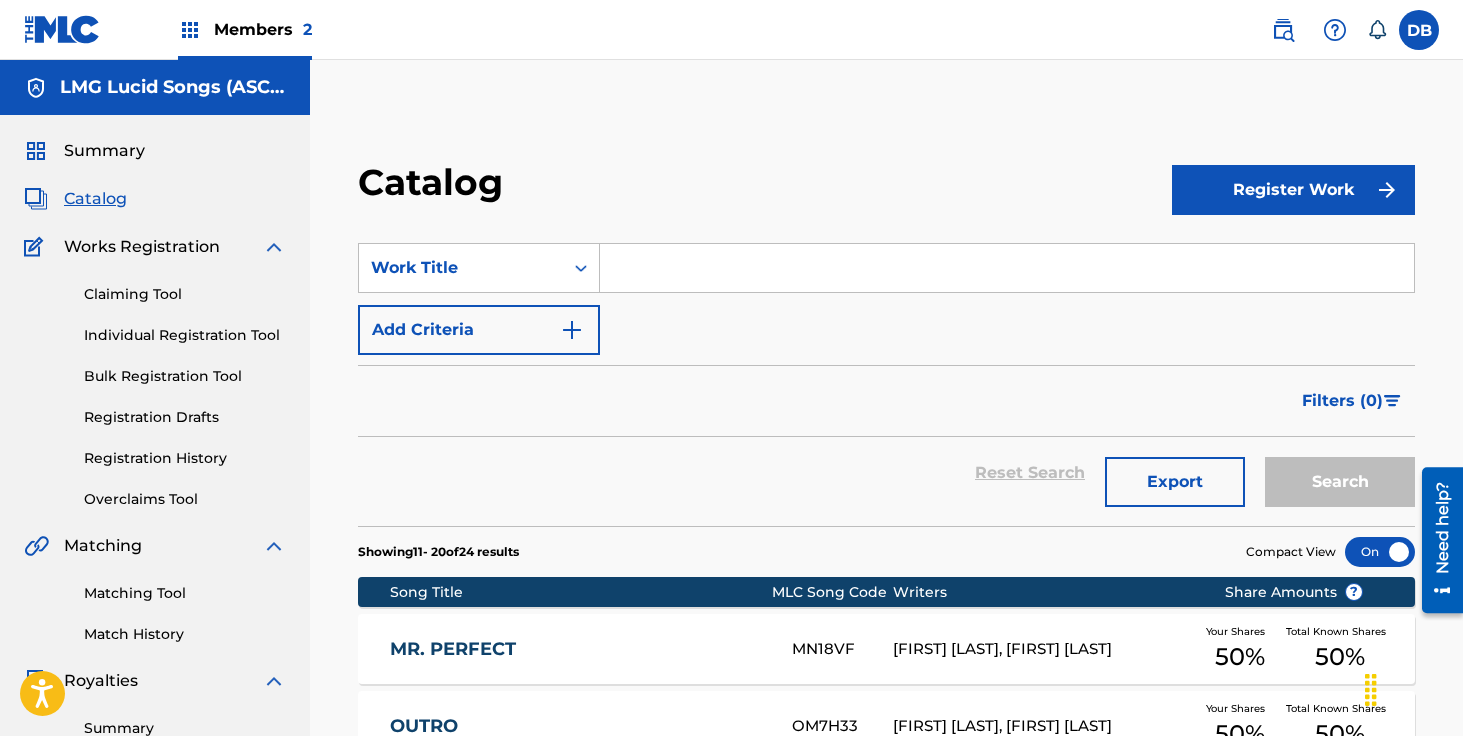 click on "Matching Tool" at bounding box center [185, 593] 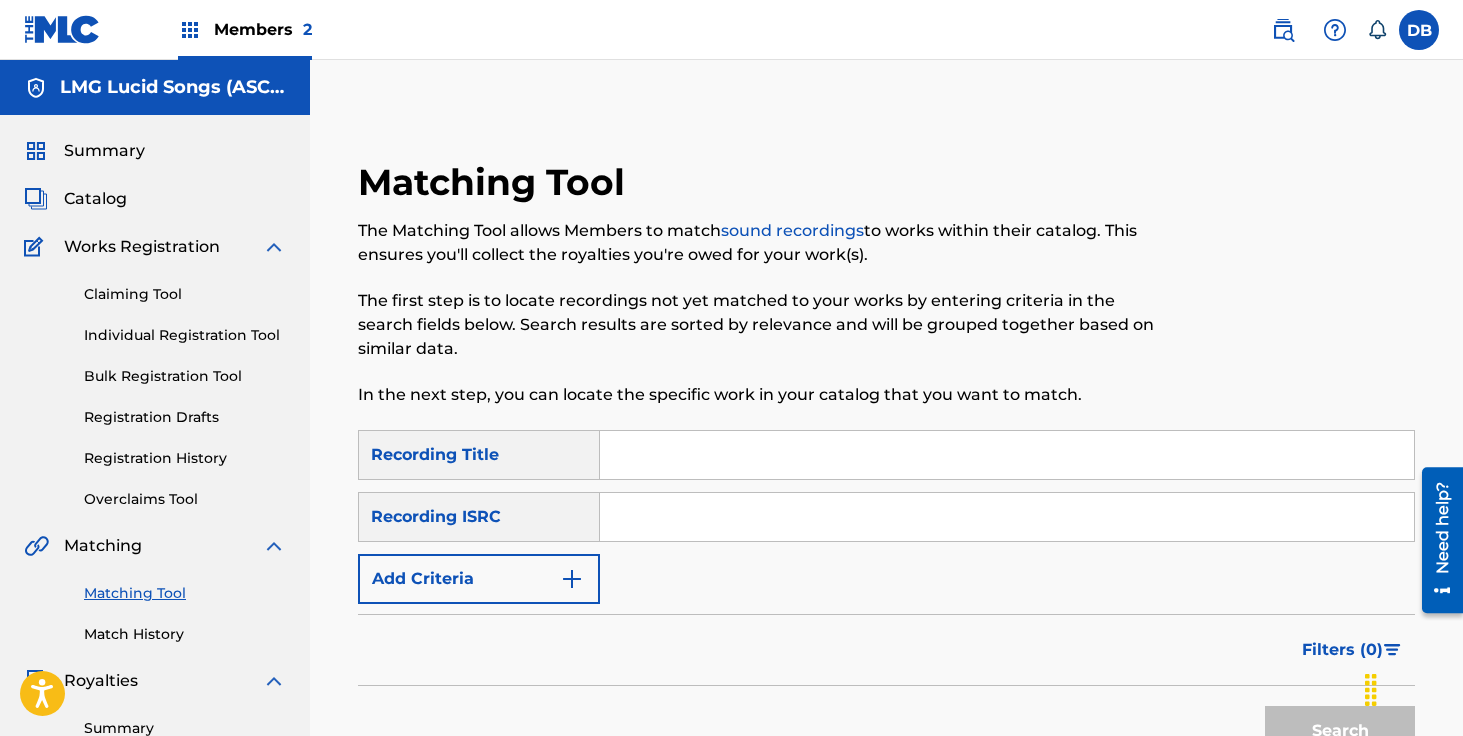 click at bounding box center (1007, 455) 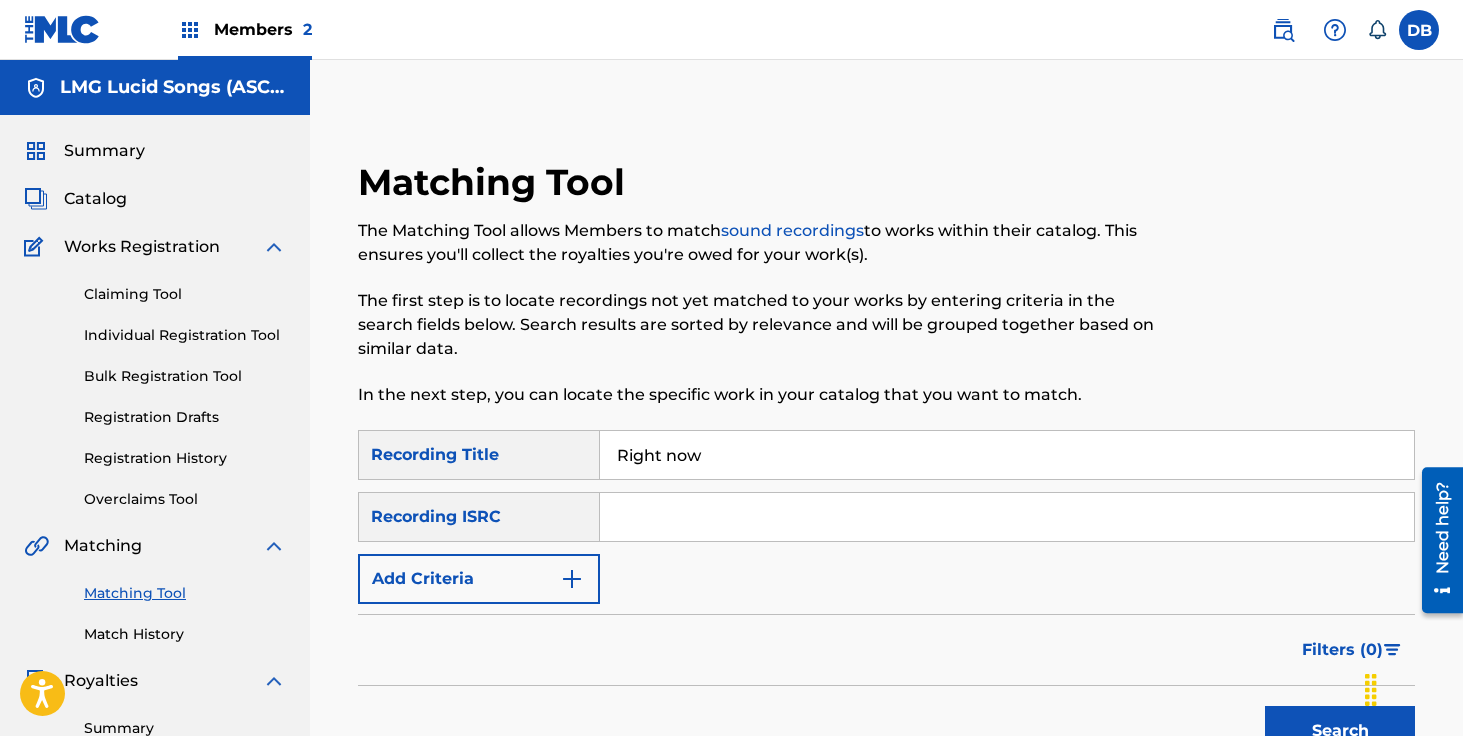 type on "Right now" 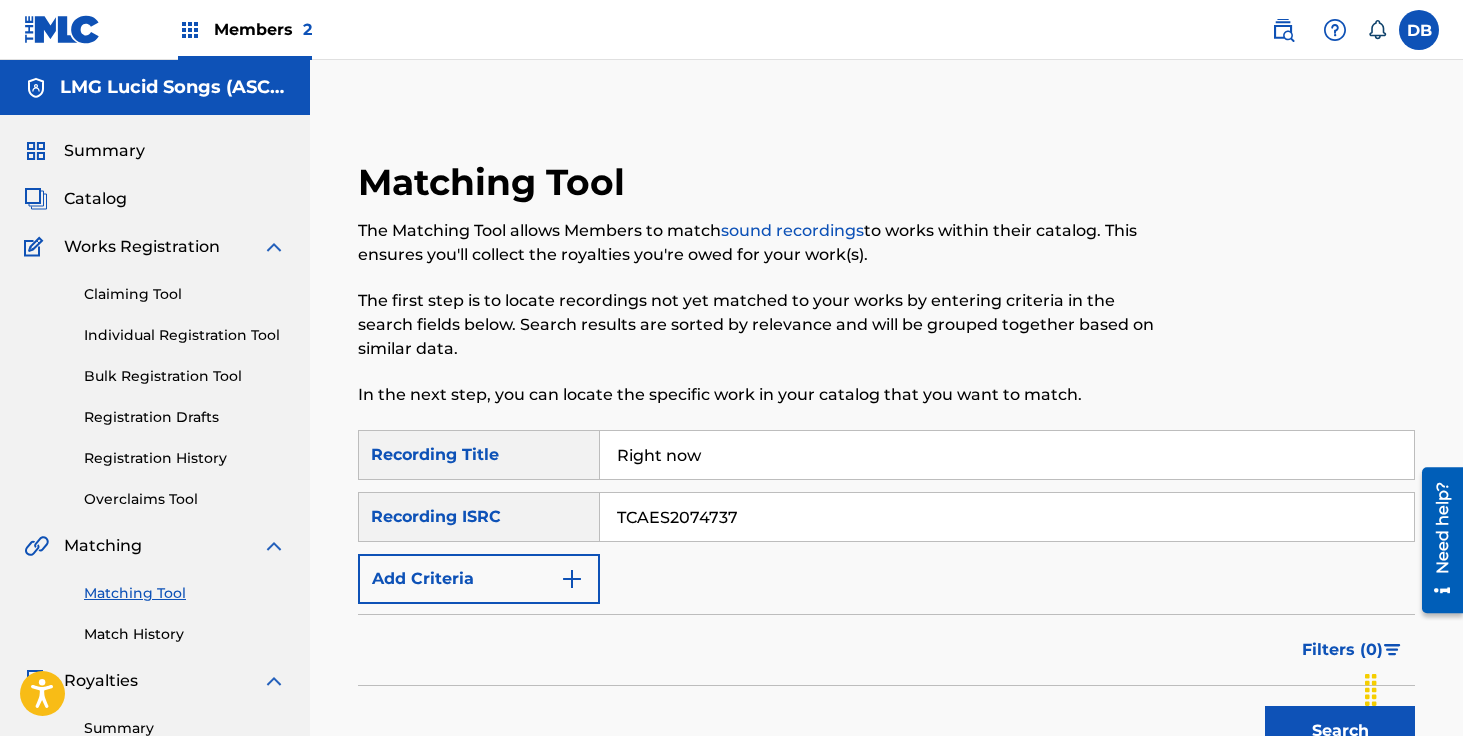 type on "TCAES2074737" 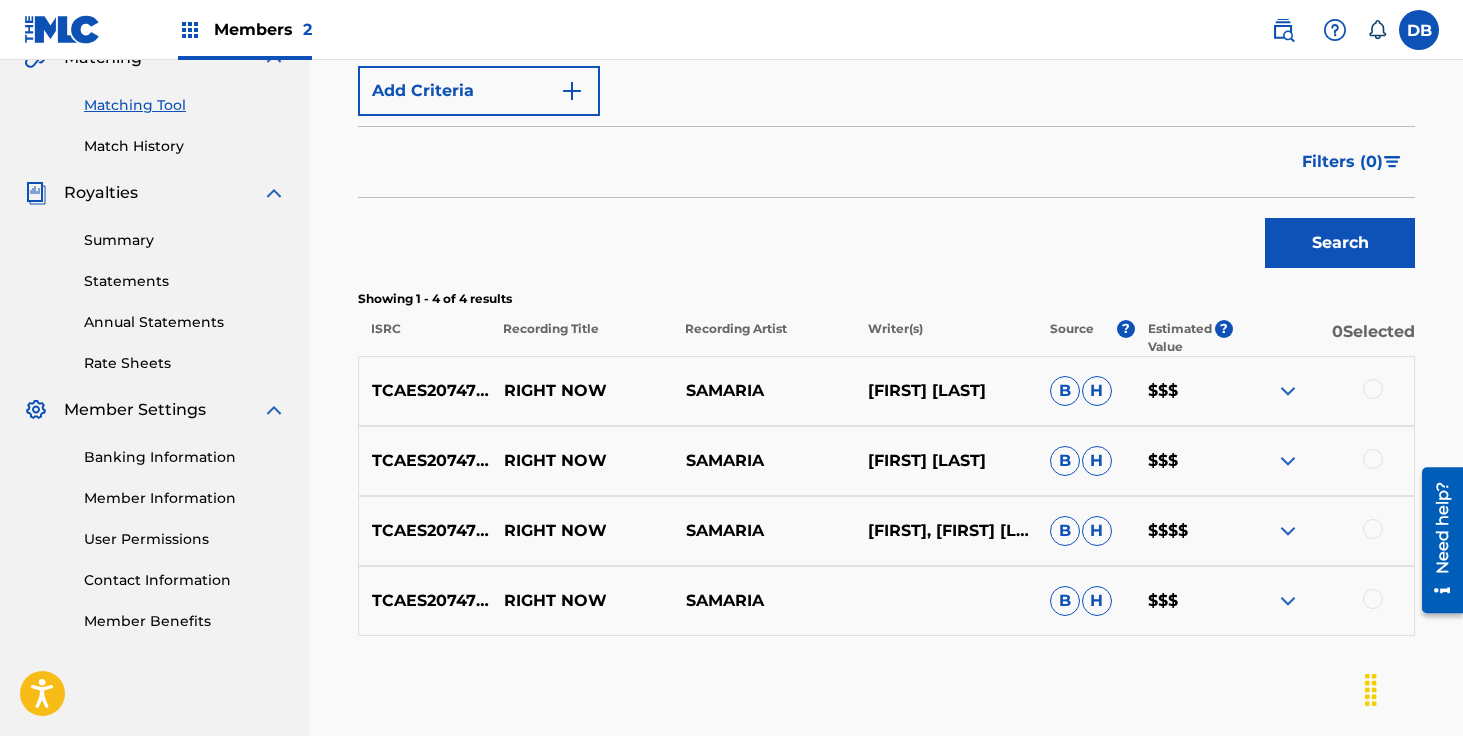 scroll, scrollTop: 489, scrollLeft: 0, axis: vertical 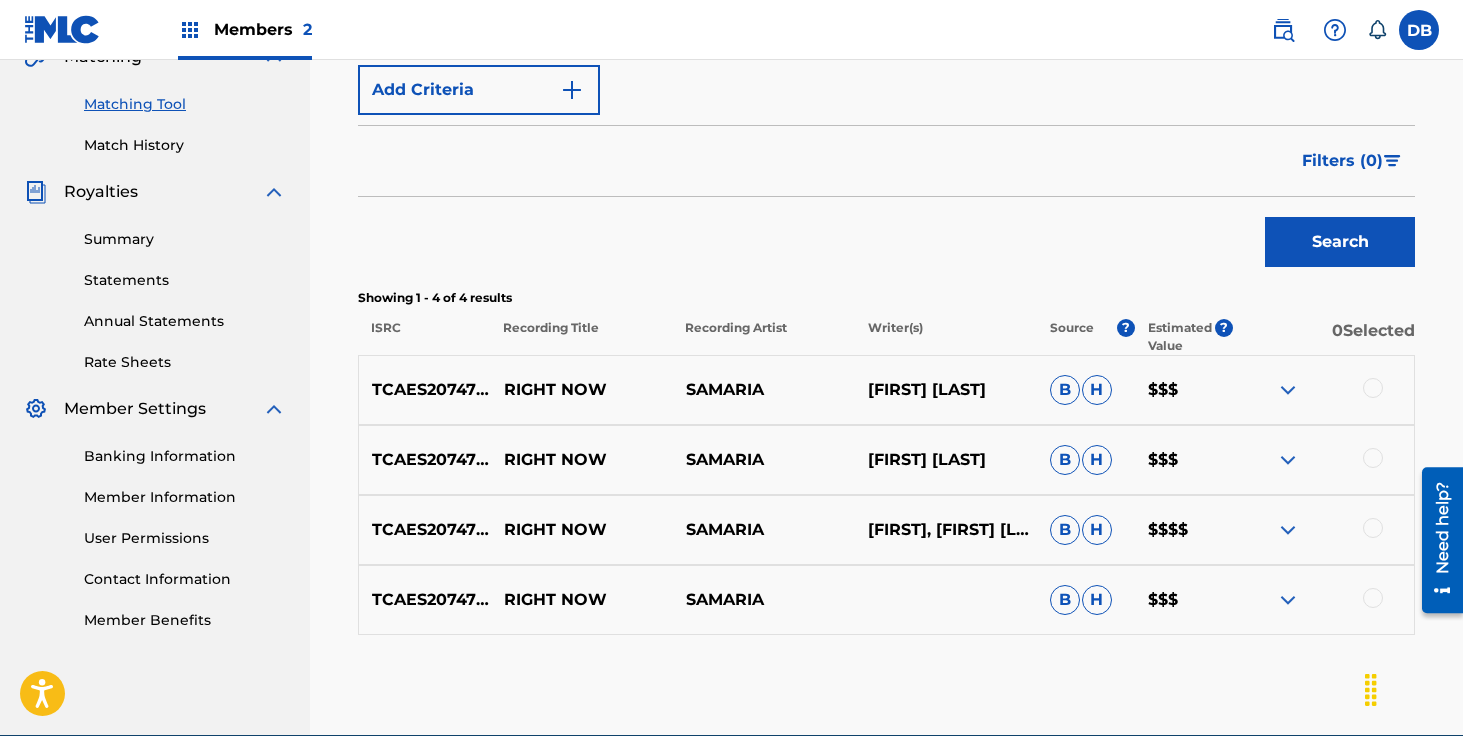 click at bounding box center (1373, 388) 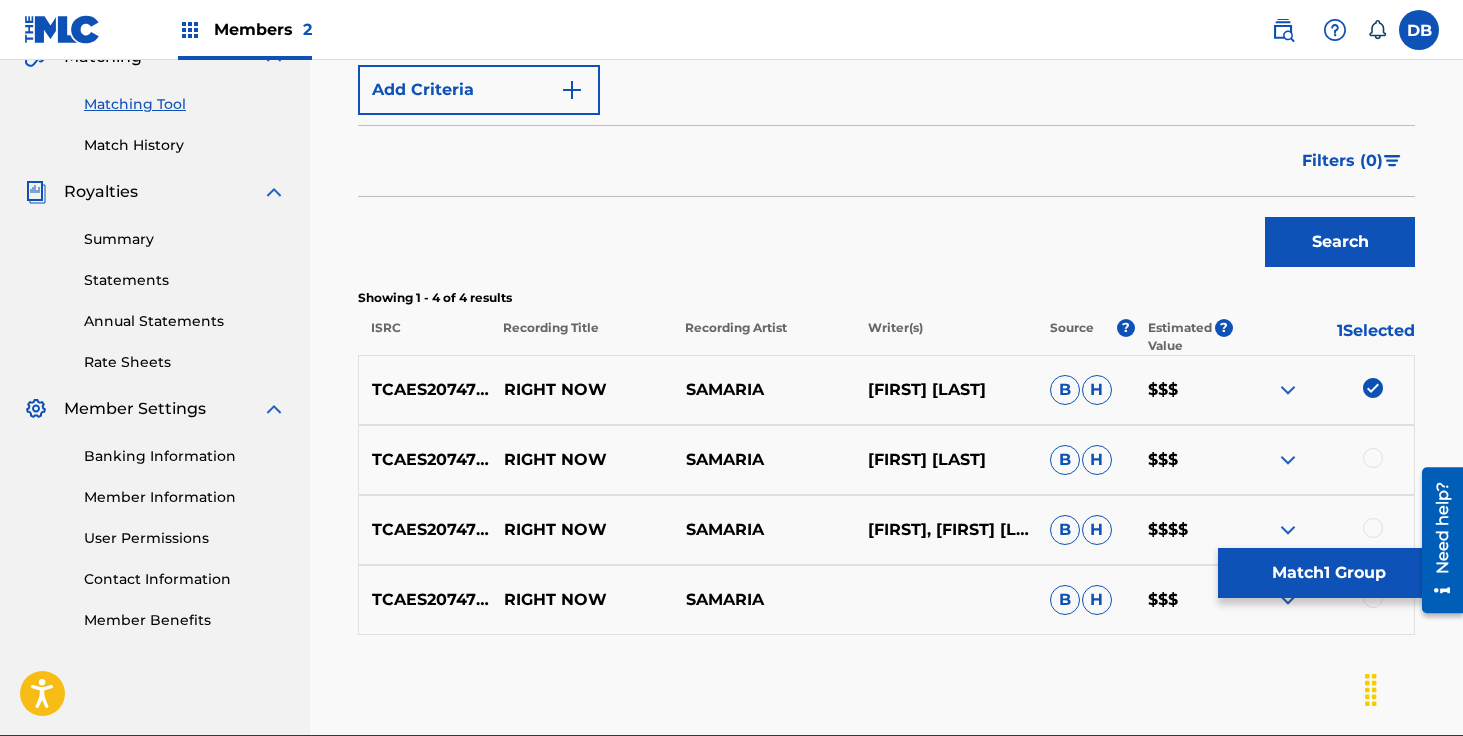 click at bounding box center [1373, 458] 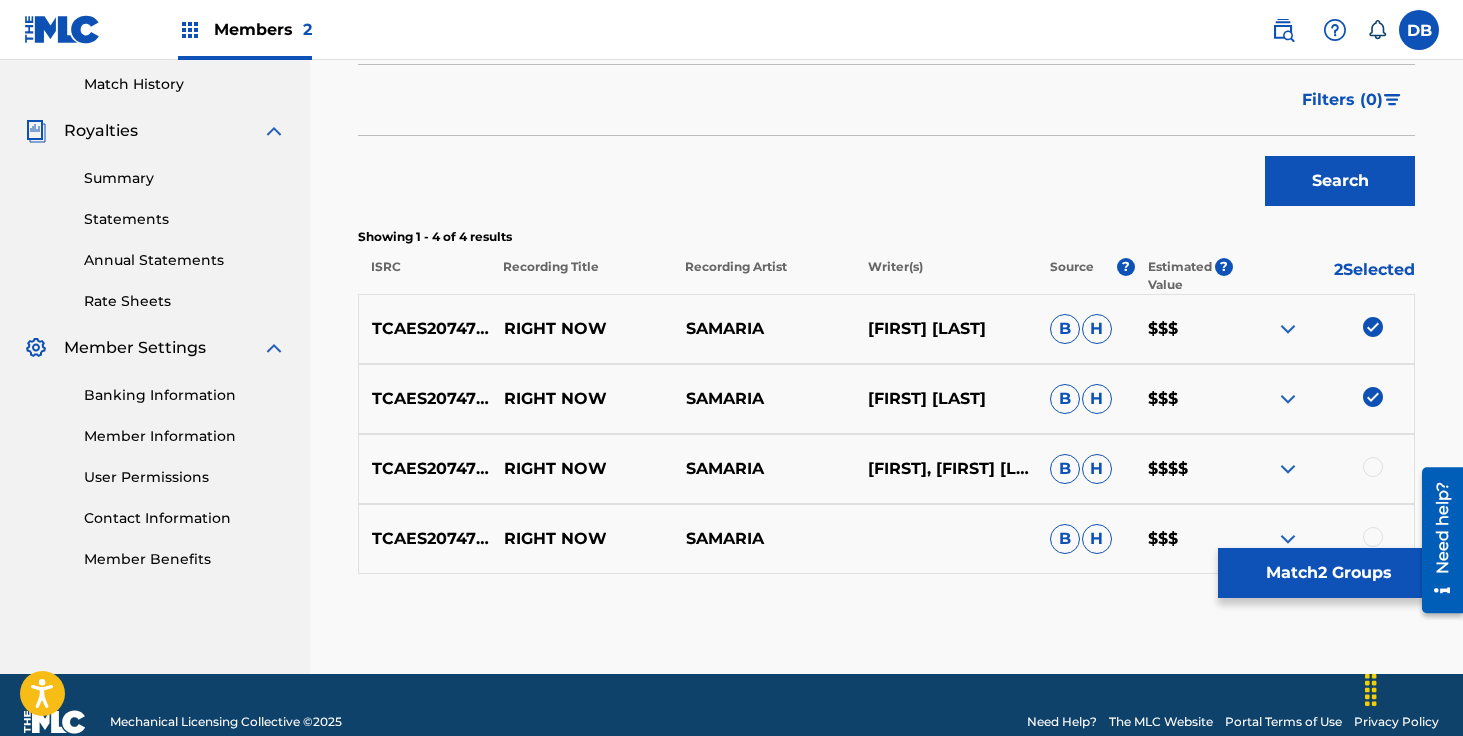 scroll, scrollTop: 584, scrollLeft: 0, axis: vertical 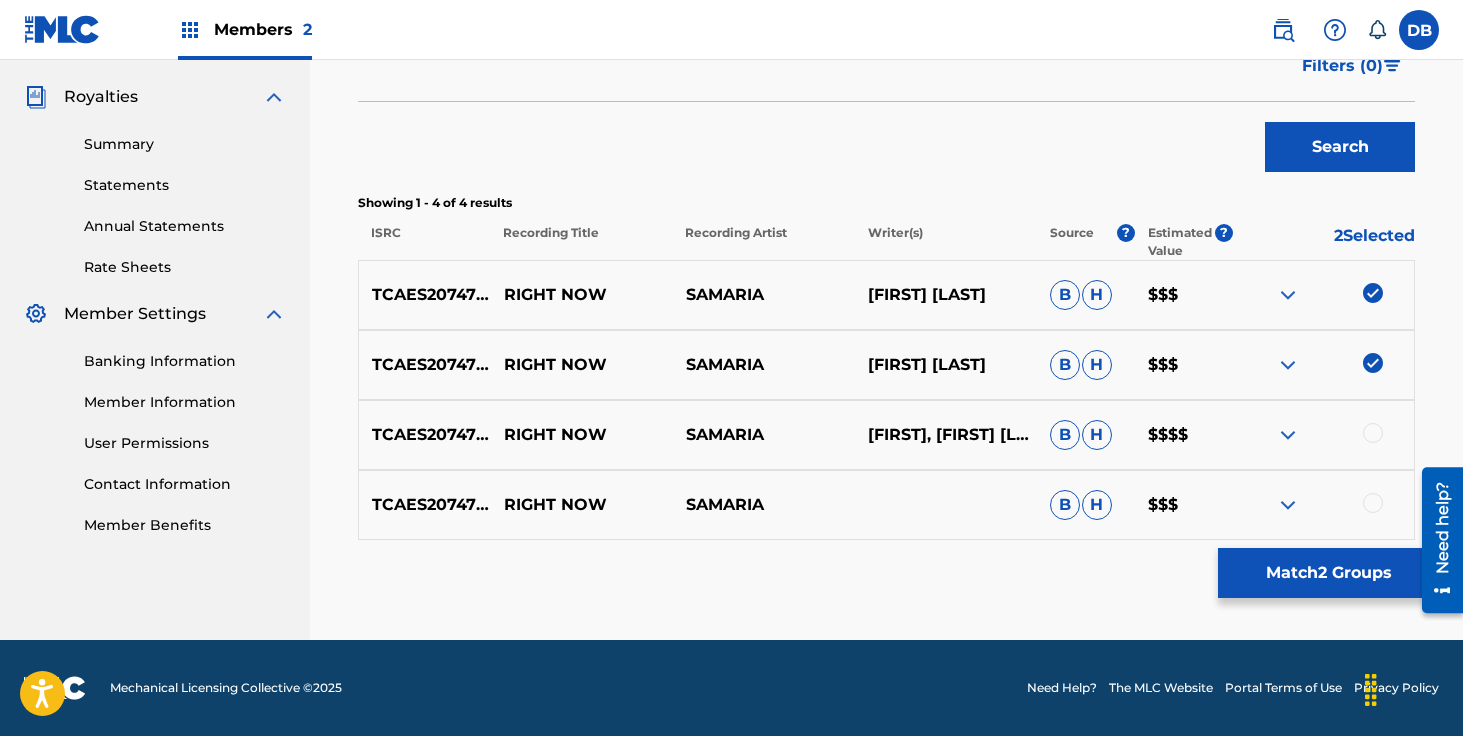 click at bounding box center (1373, 433) 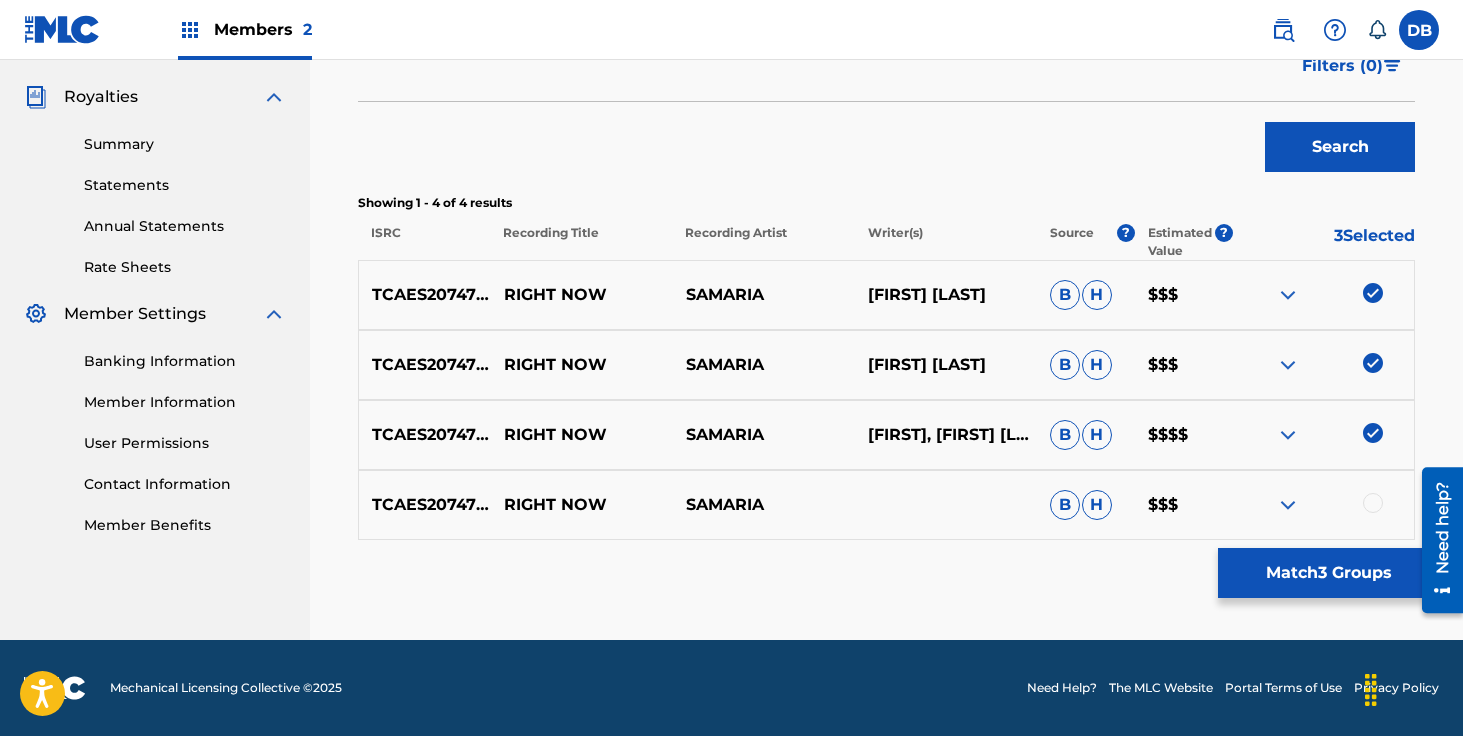 click at bounding box center (1373, 503) 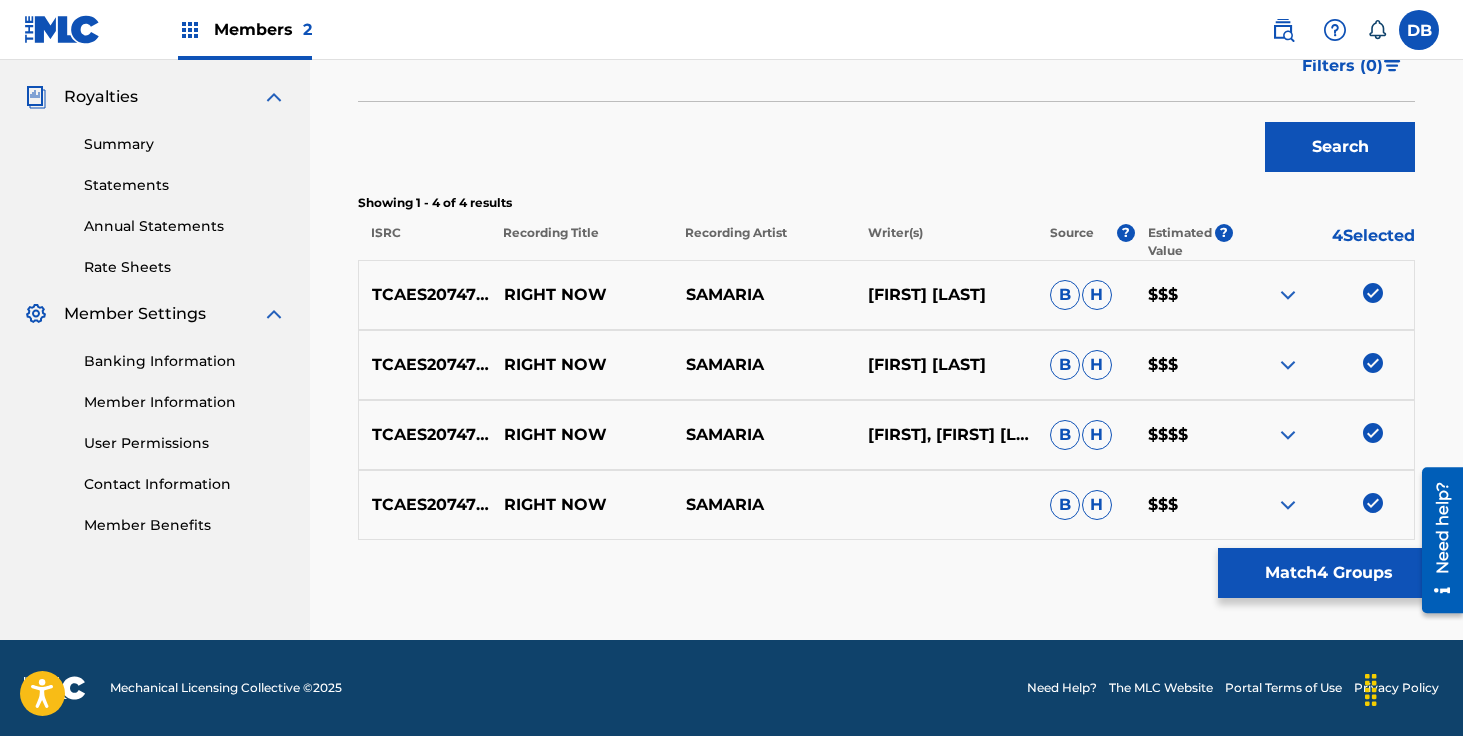 click on "Match  4 Groups" at bounding box center [1328, 573] 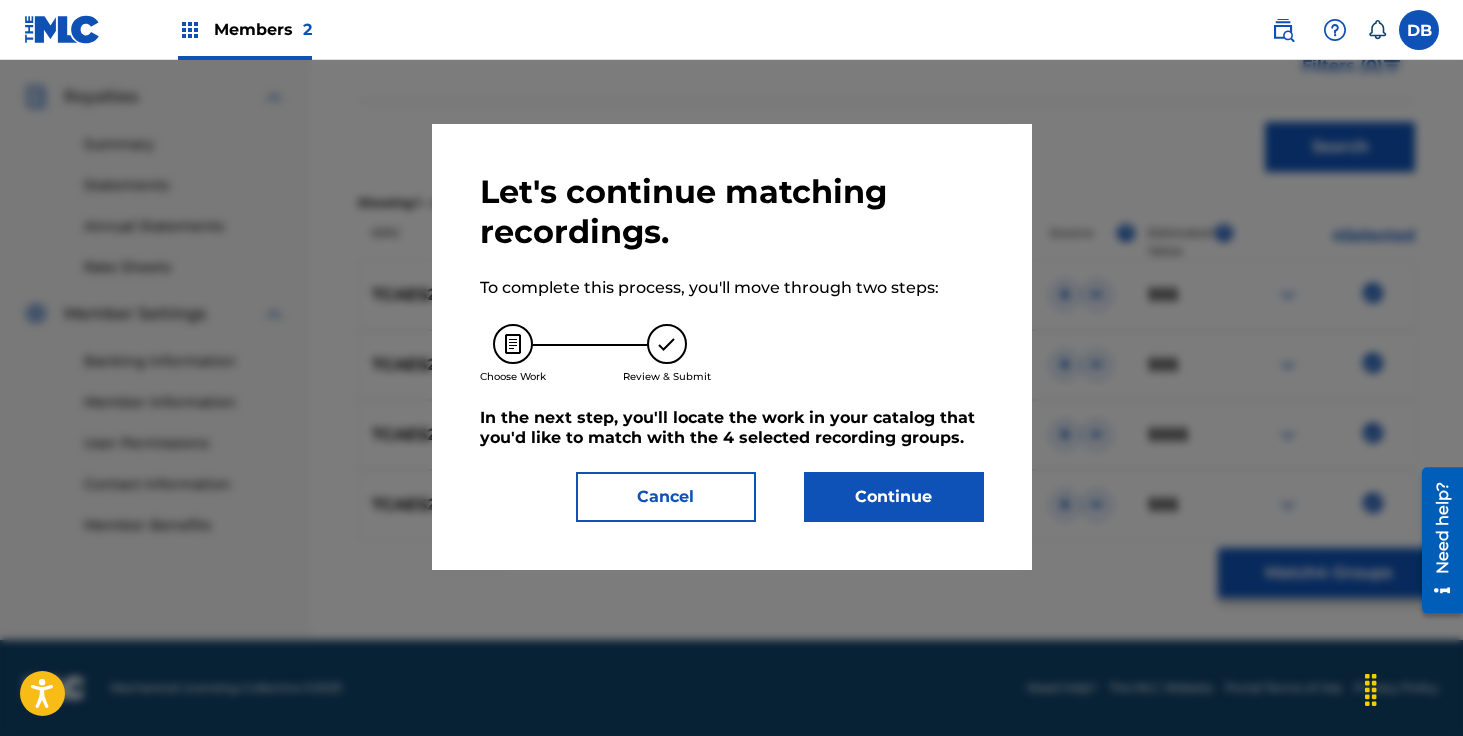 click on "Continue" at bounding box center (894, 497) 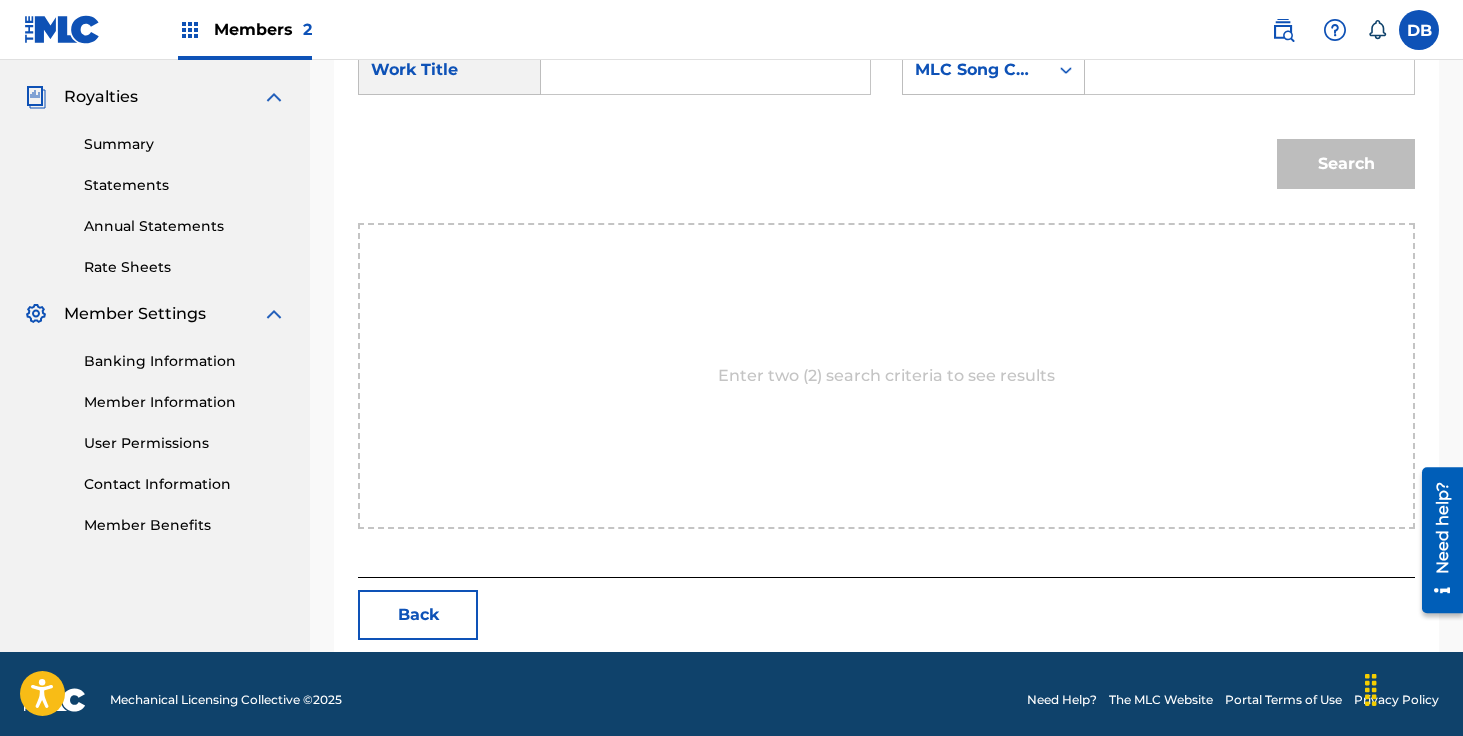 scroll, scrollTop: 489, scrollLeft: 0, axis: vertical 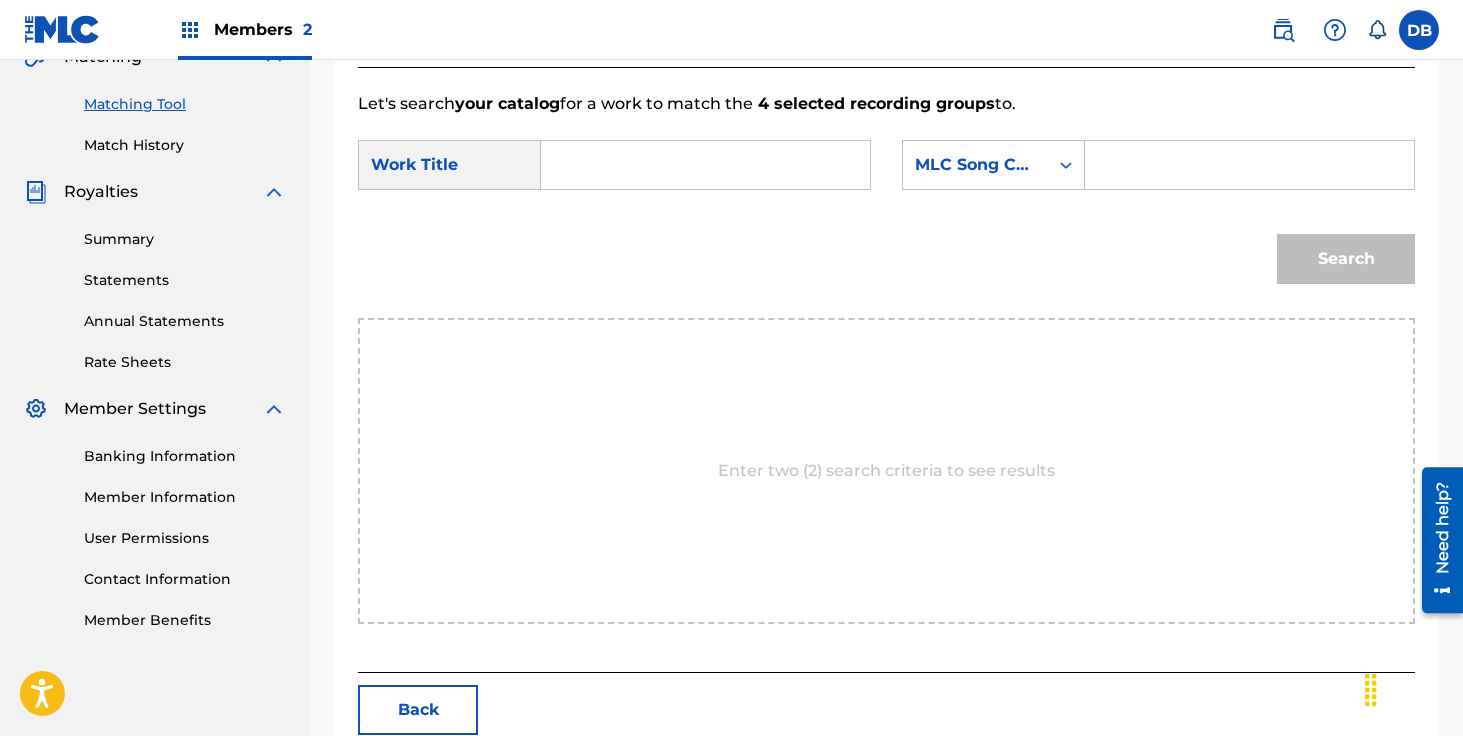 click at bounding box center [705, 165] 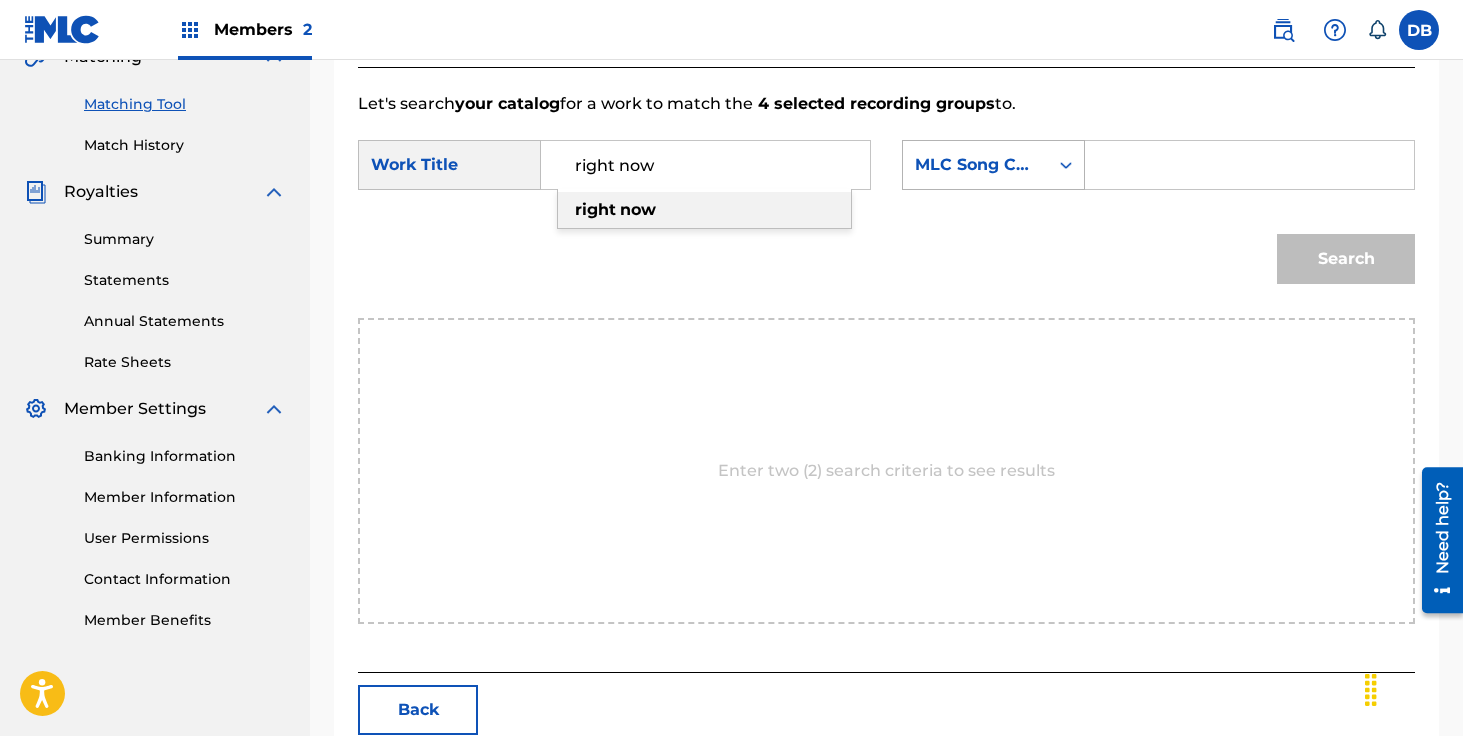 type on "right now" 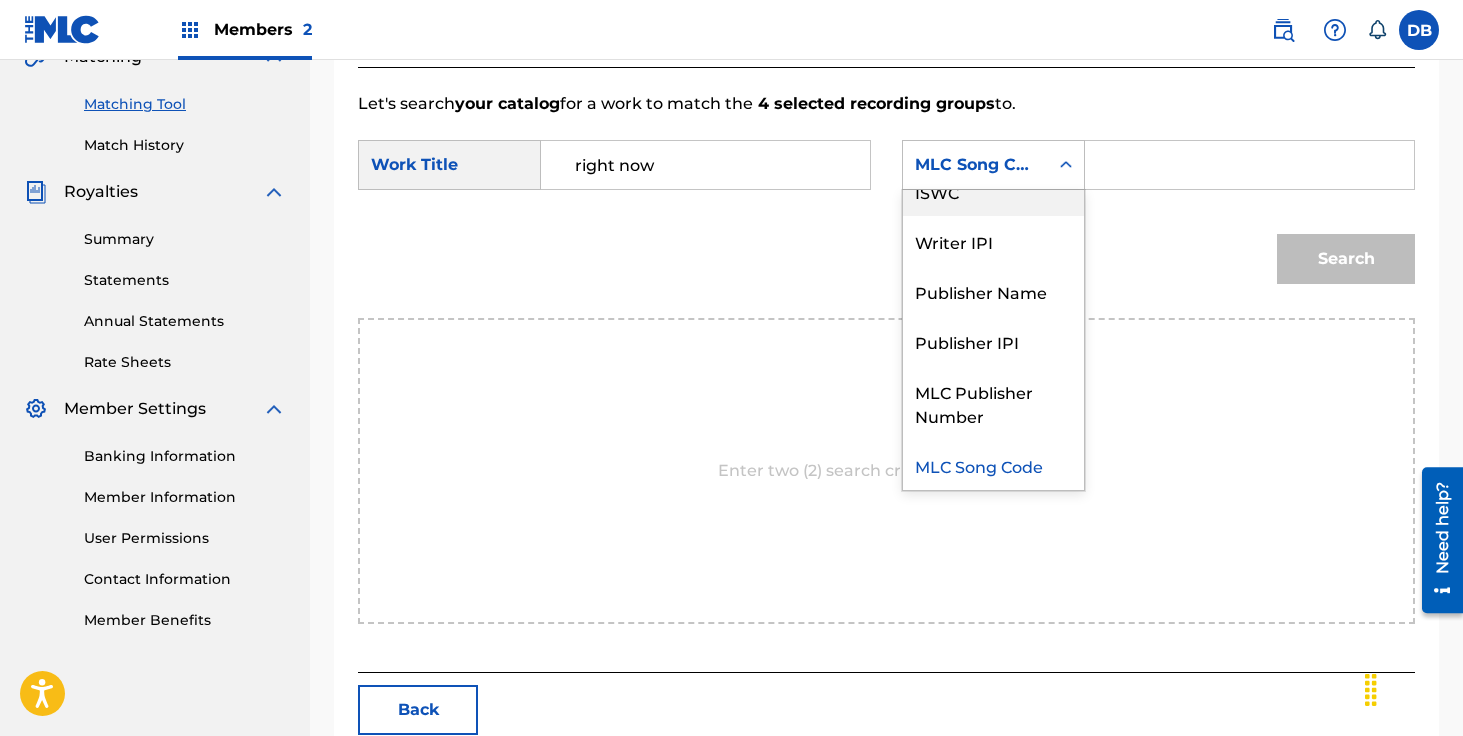 scroll, scrollTop: 0, scrollLeft: 0, axis: both 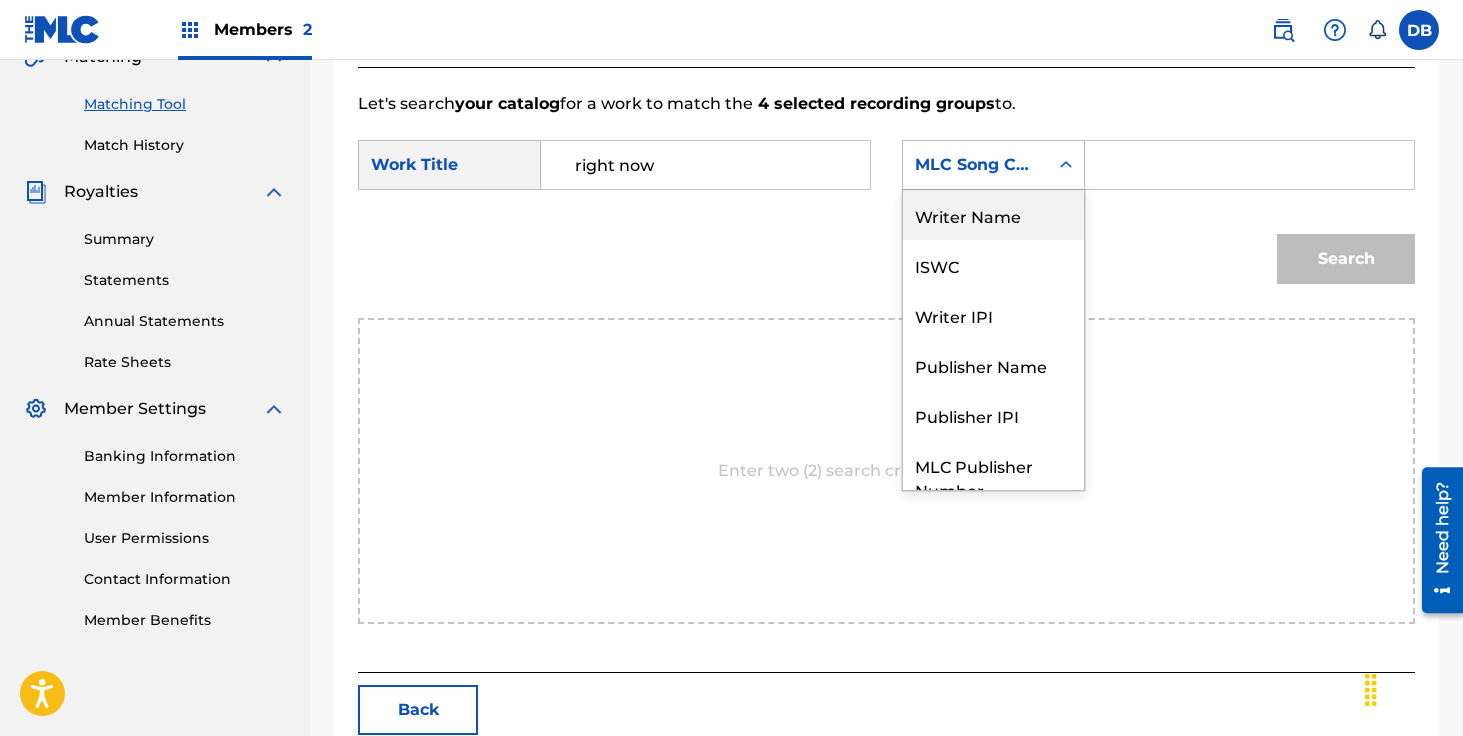 click on "Writer Name" at bounding box center (993, 215) 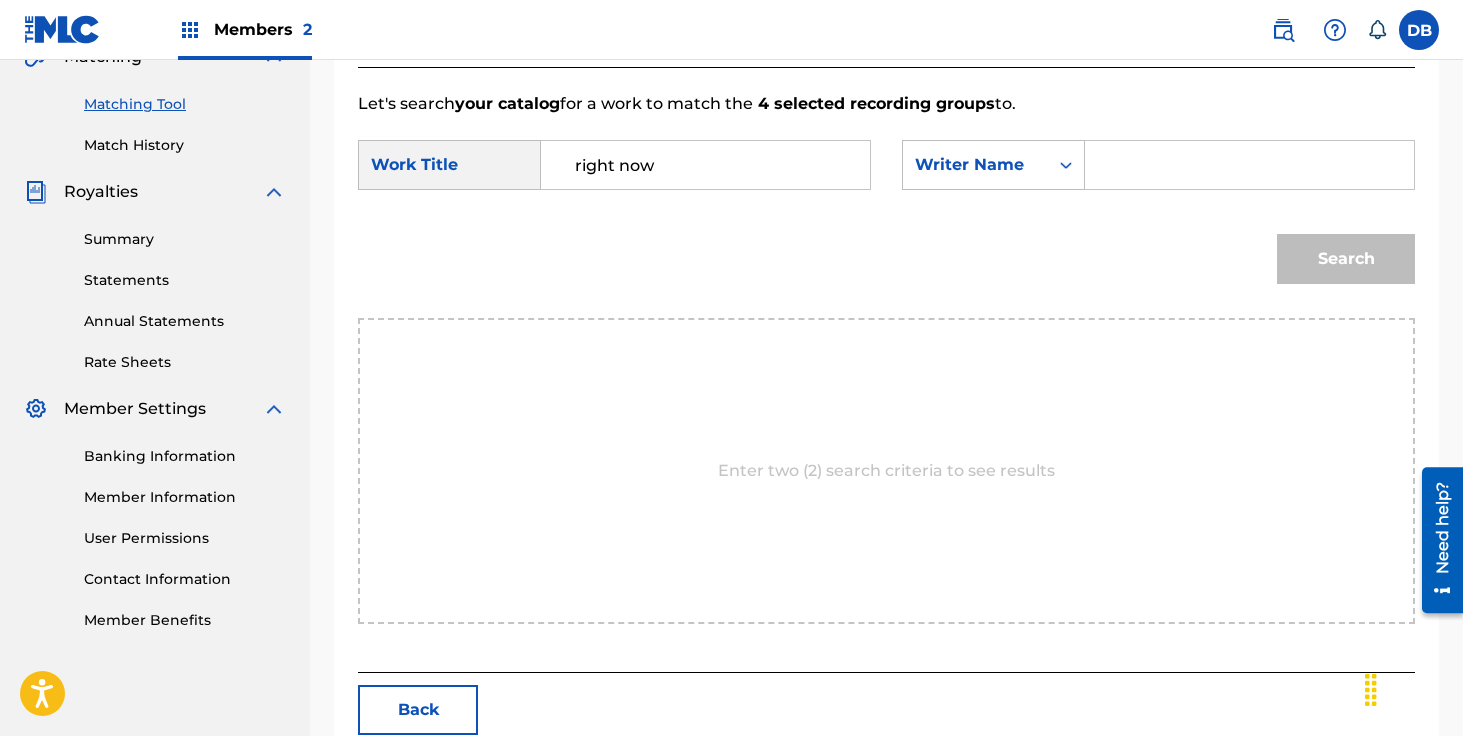 click at bounding box center (1249, 165) 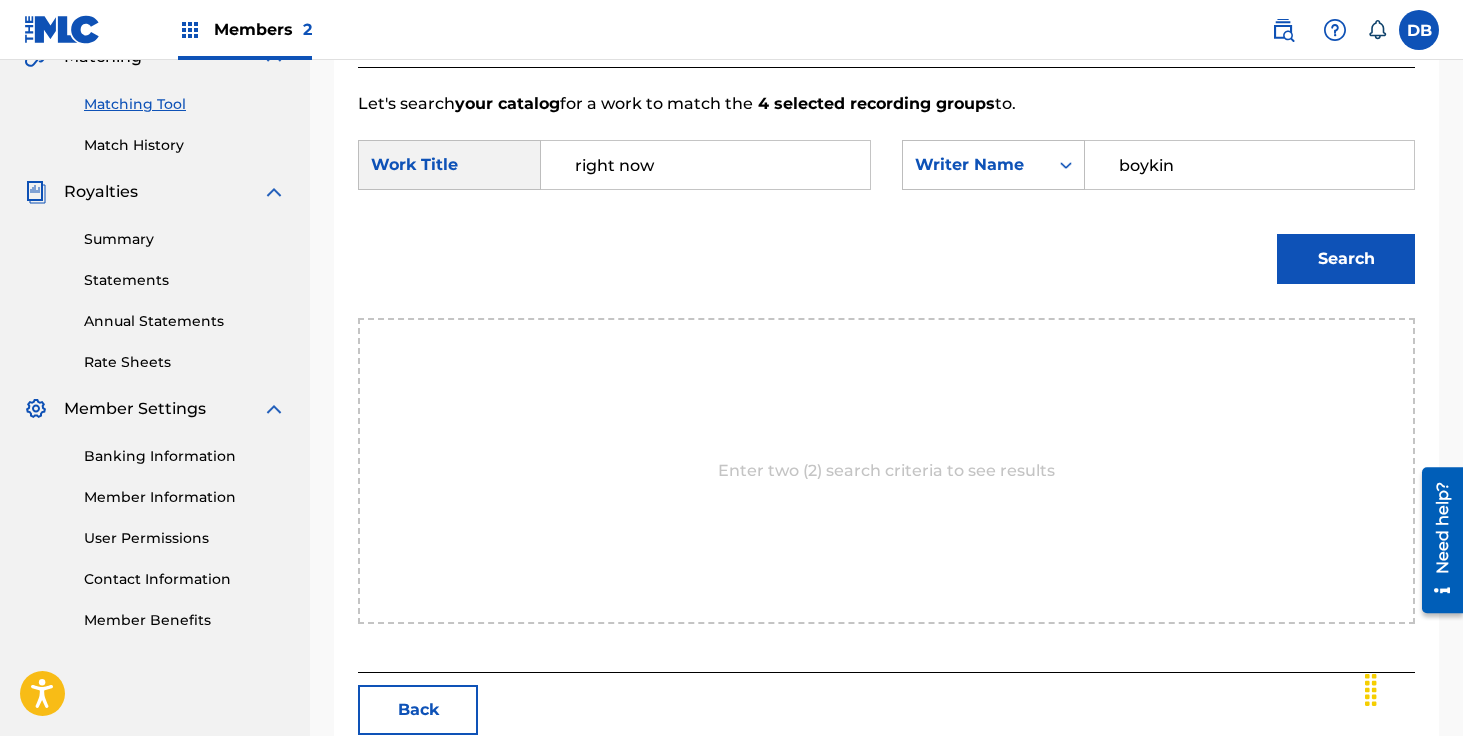 type on "boykin" 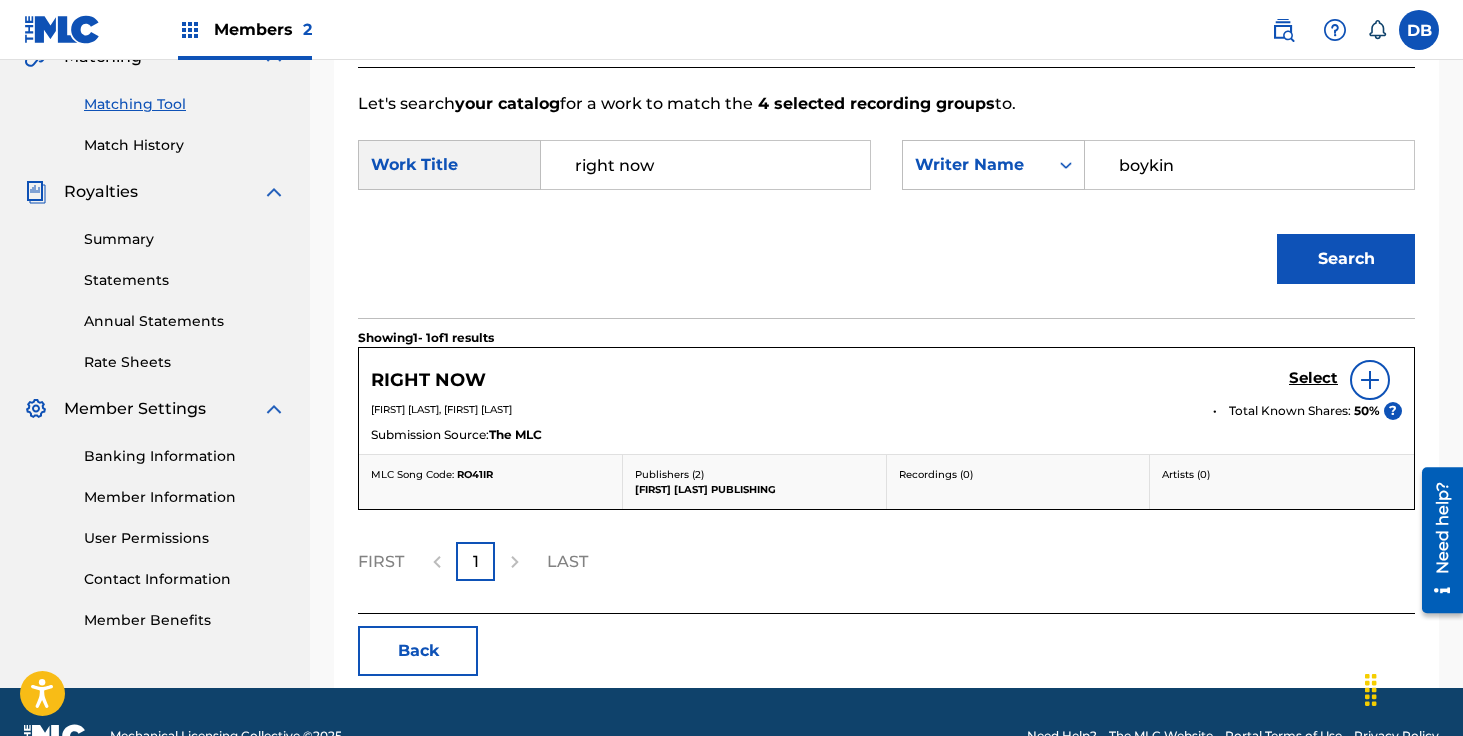 click on "Select" at bounding box center [1313, 378] 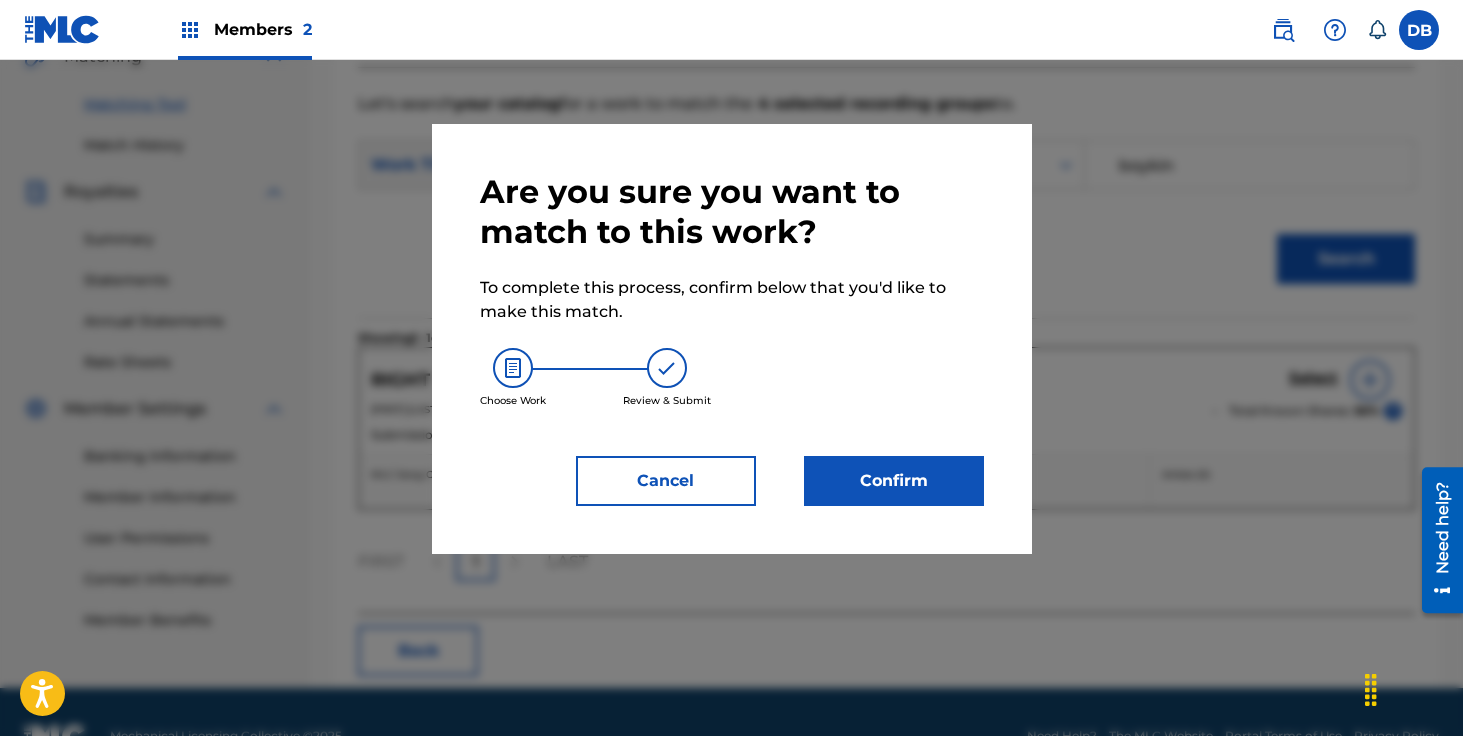 click on "Confirm" at bounding box center [894, 481] 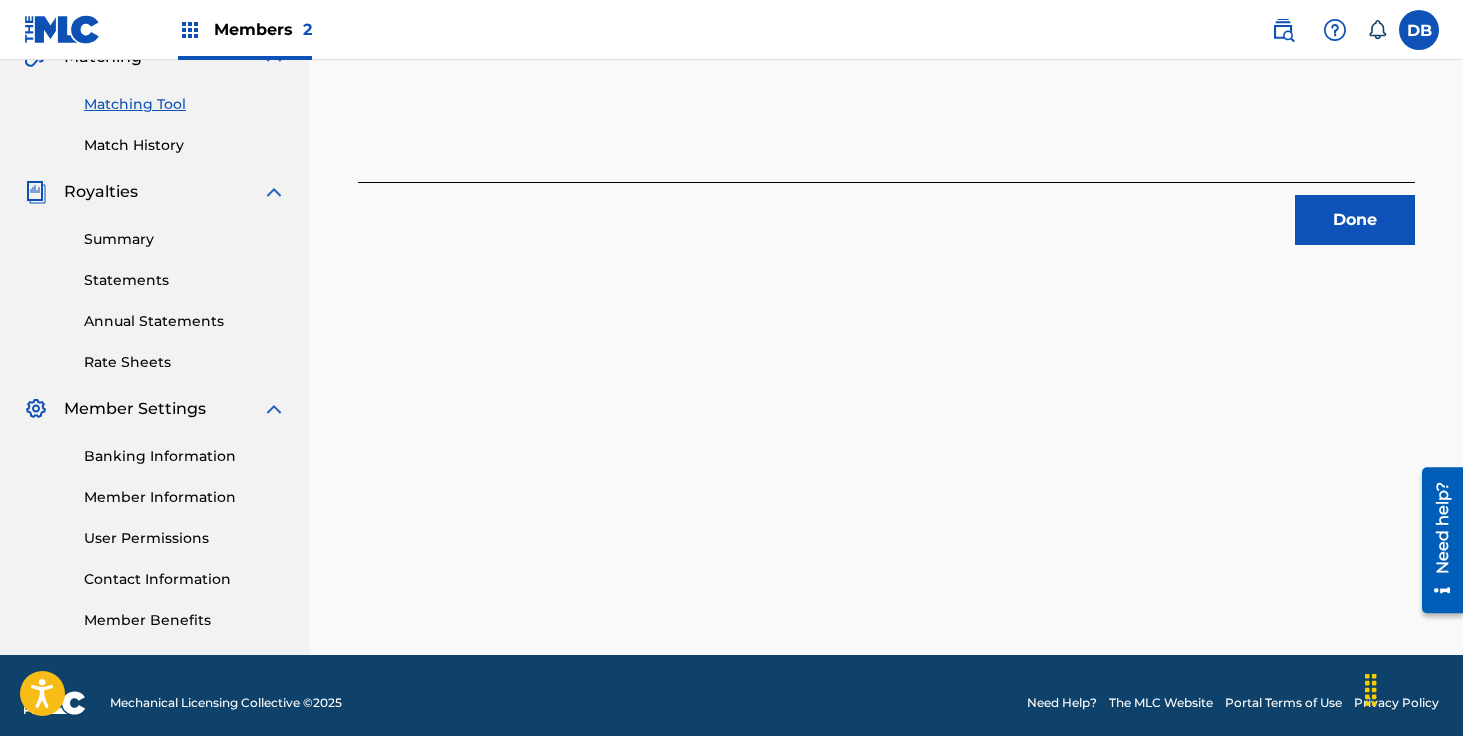 click on "Done" at bounding box center (1355, 220) 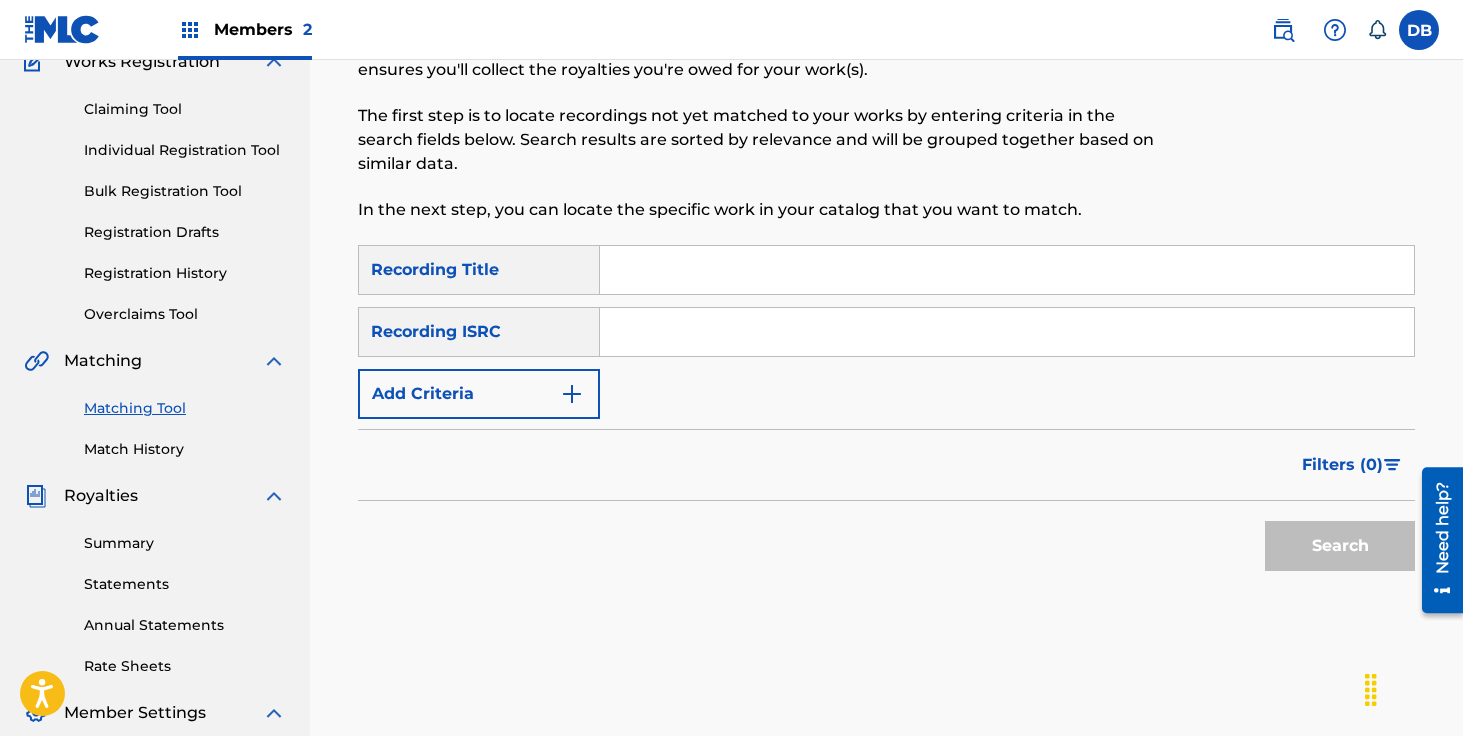 scroll, scrollTop: 0, scrollLeft: 0, axis: both 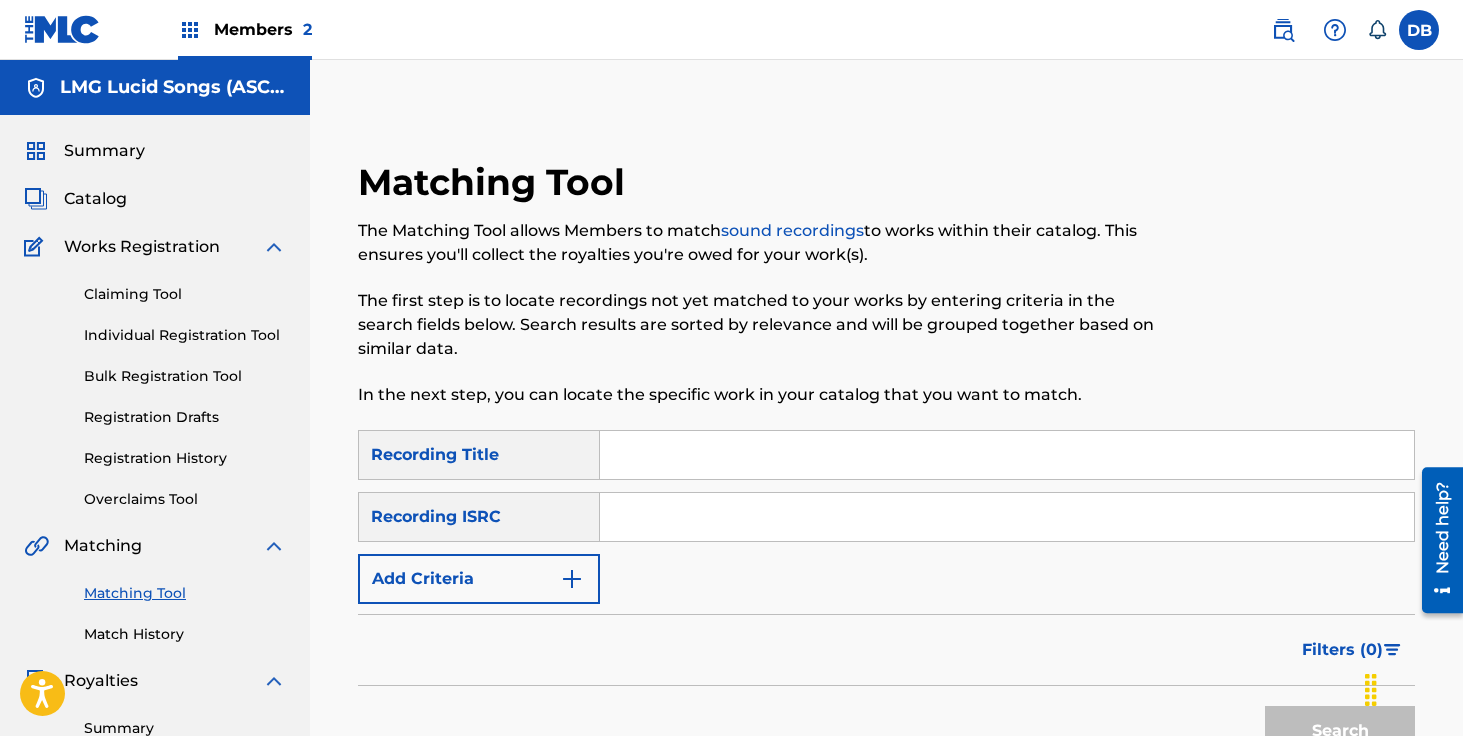 click on "Matching Tool" at bounding box center [185, 593] 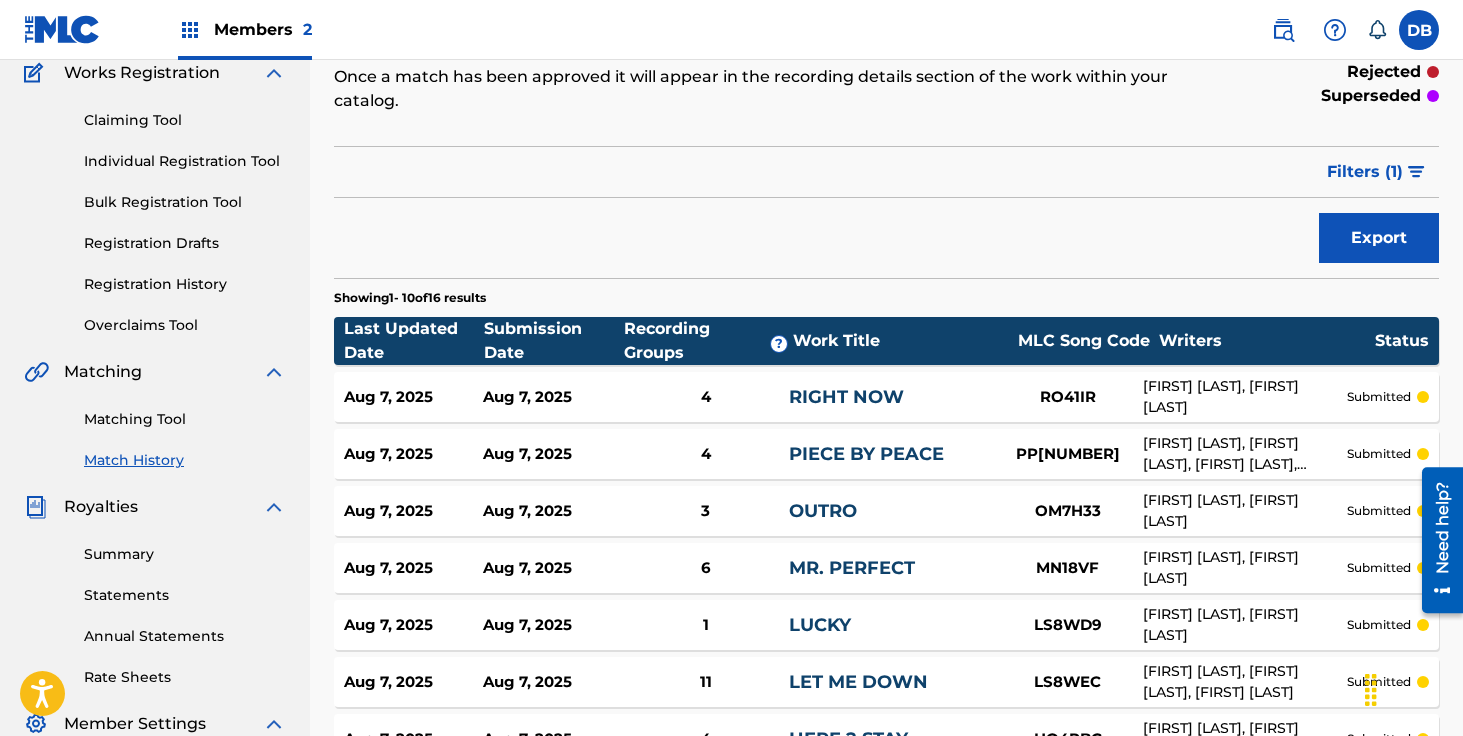 scroll, scrollTop: 0, scrollLeft: 0, axis: both 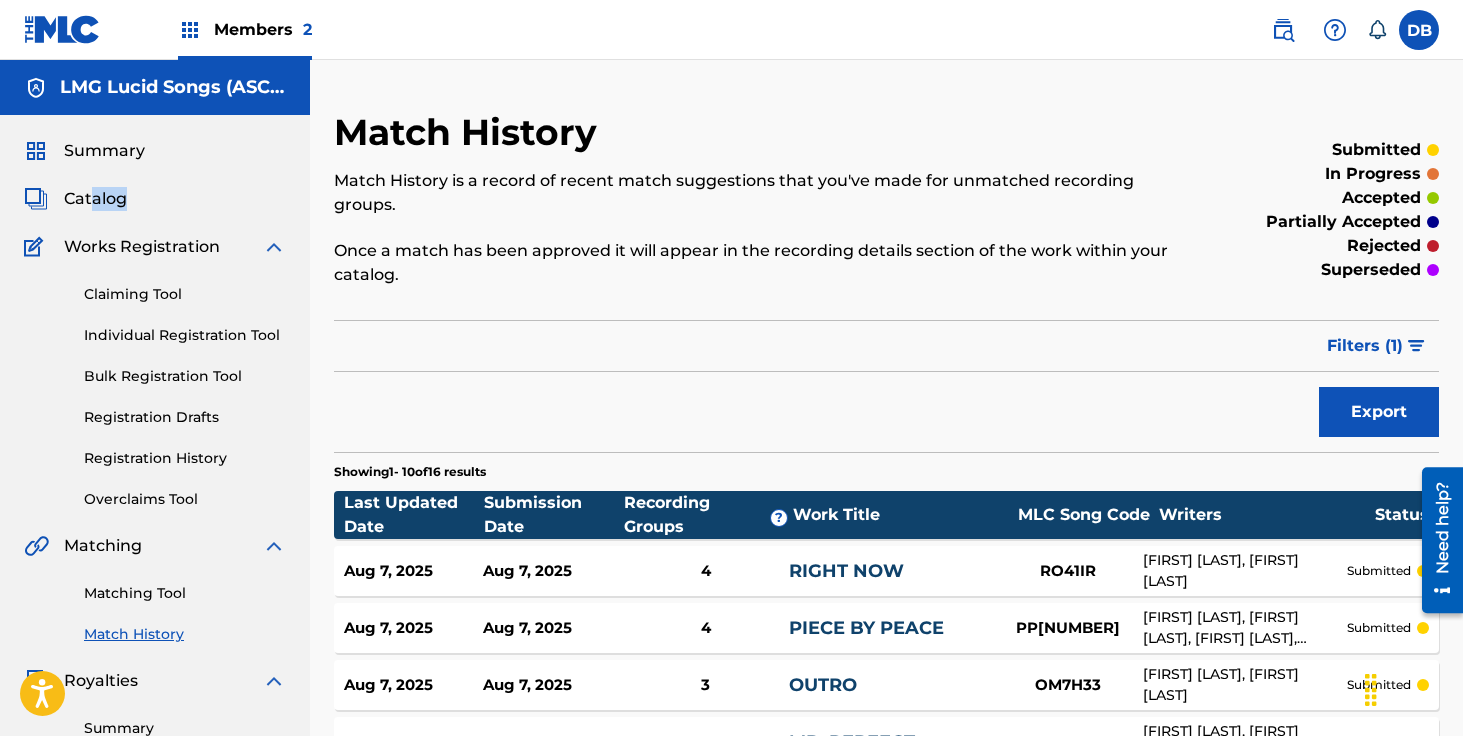 click on "Summary Catalog Works Registration Claiming Tool Individual Registration Tool Bulk Registration Tool Registration Drafts Registration History Overclaims Tool Matching Matching Tool Match History Royalties Summary Statements Annual Statements Rate Sheets Member Settings Banking Information Member Information User Permissions Contact Information Member Benefits" at bounding box center (155, 629) 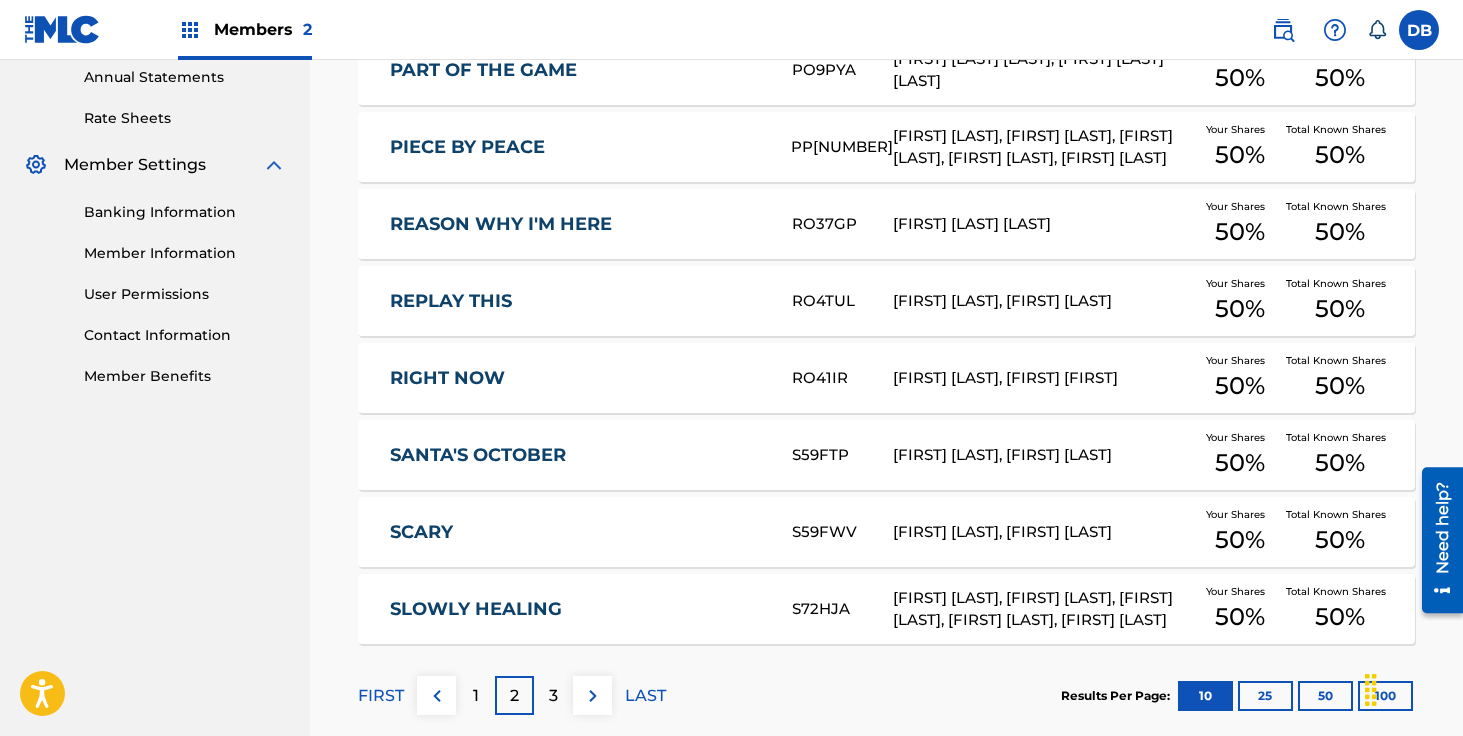scroll, scrollTop: 756, scrollLeft: 0, axis: vertical 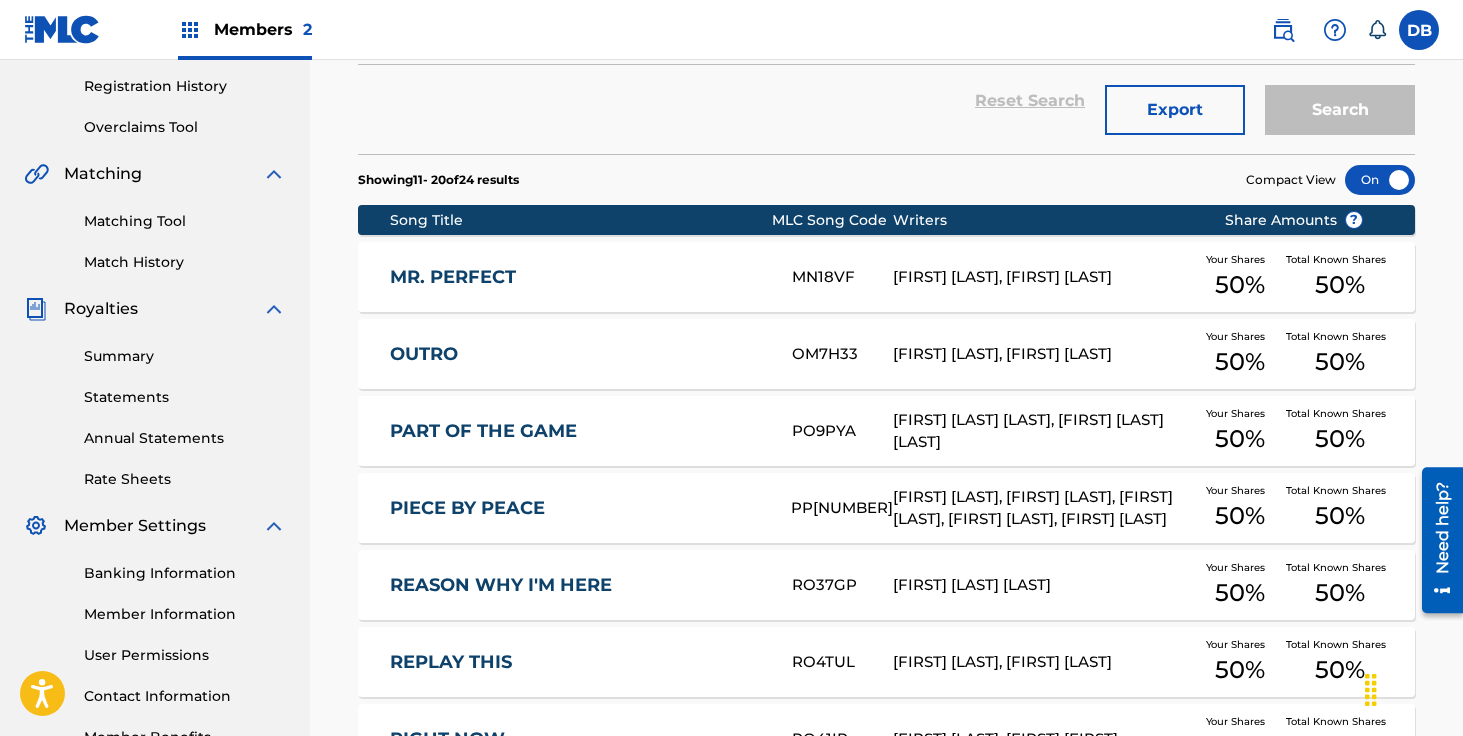 click on "Matching Tool" at bounding box center [185, 221] 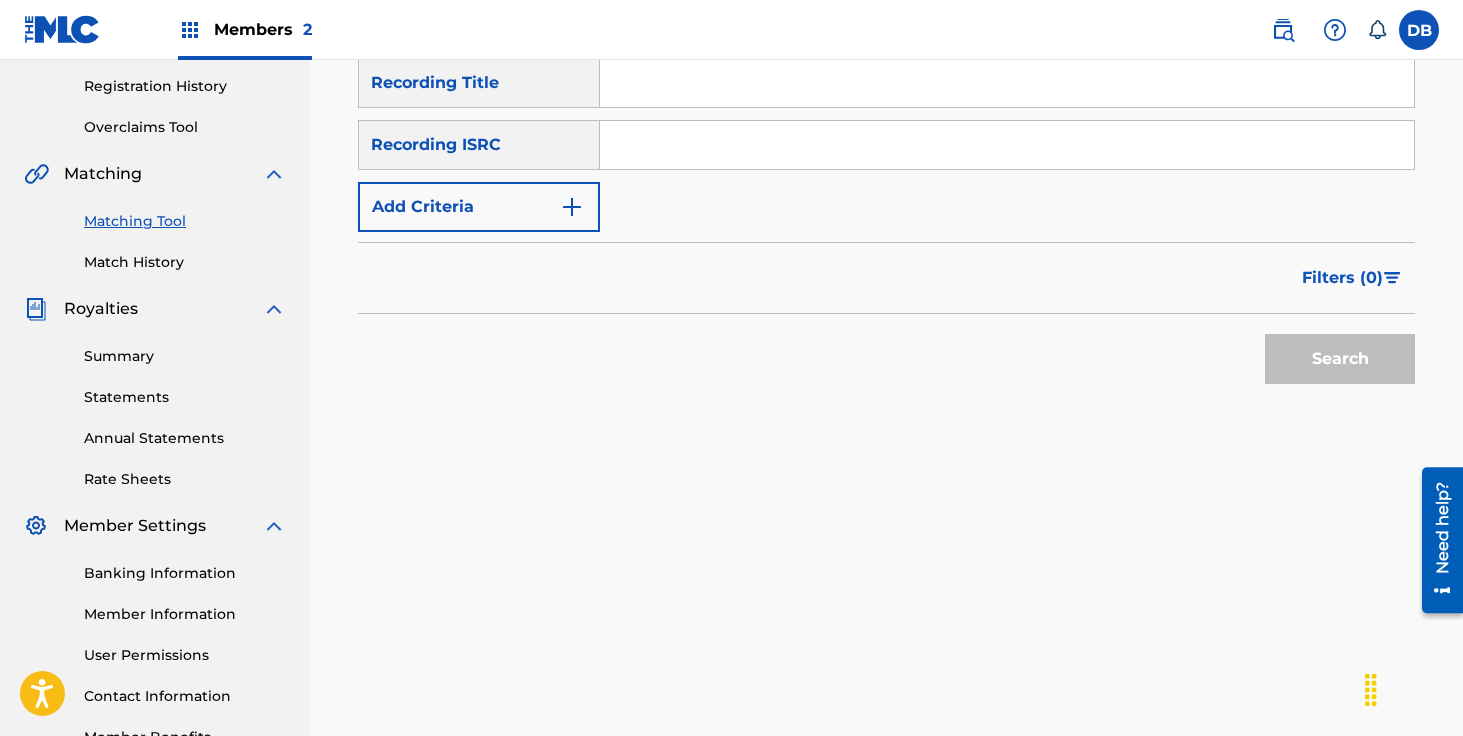 scroll, scrollTop: 0, scrollLeft: 0, axis: both 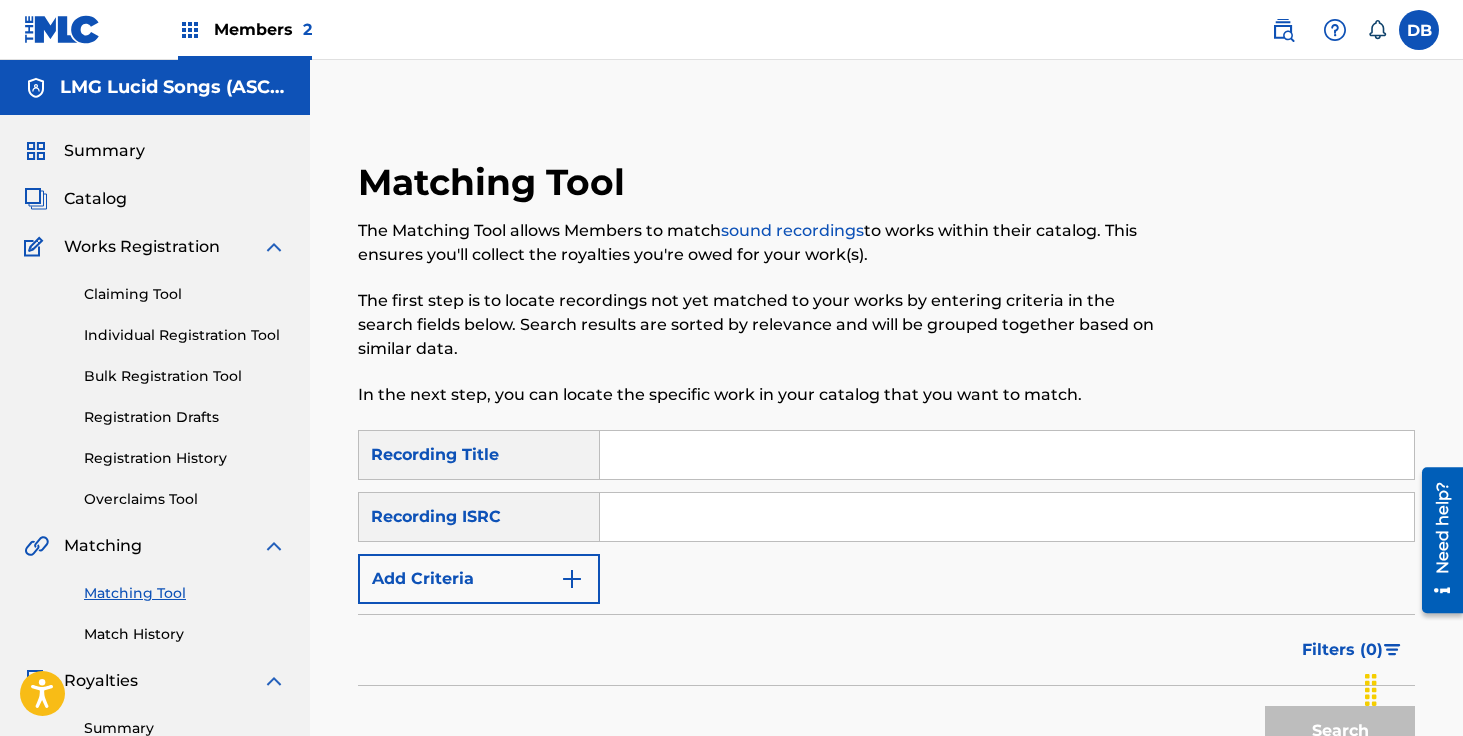 click at bounding box center (1007, 455) 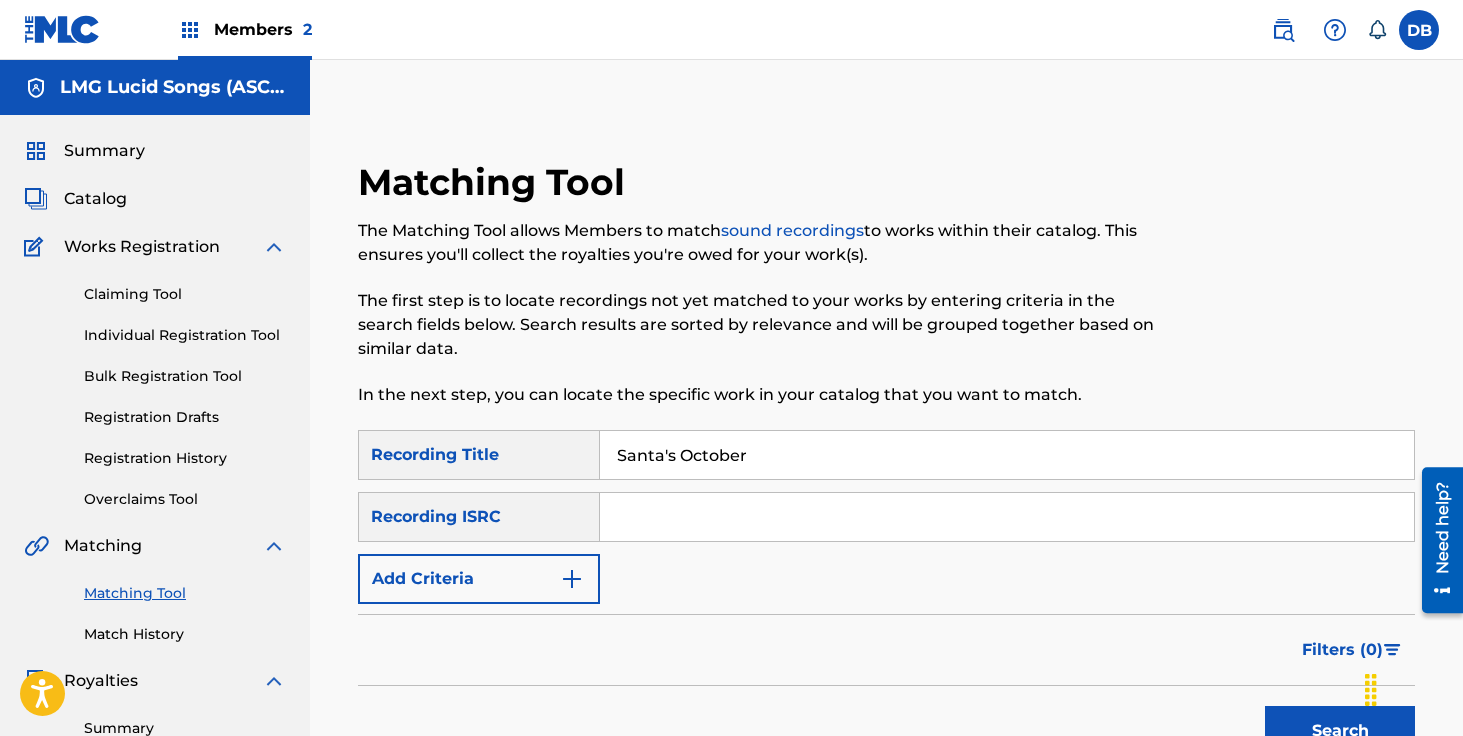 type on "Santa's October" 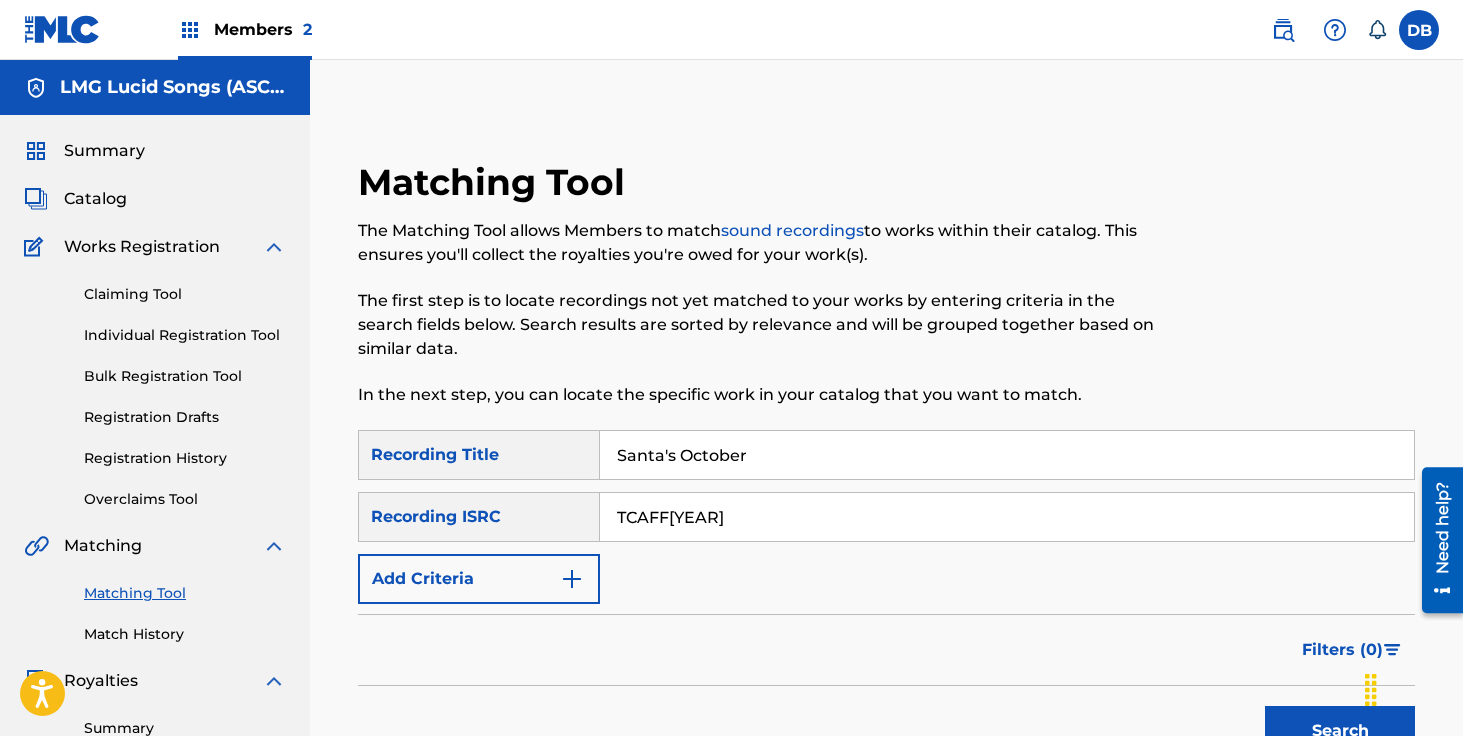 type on "TCAFF[YEAR]" 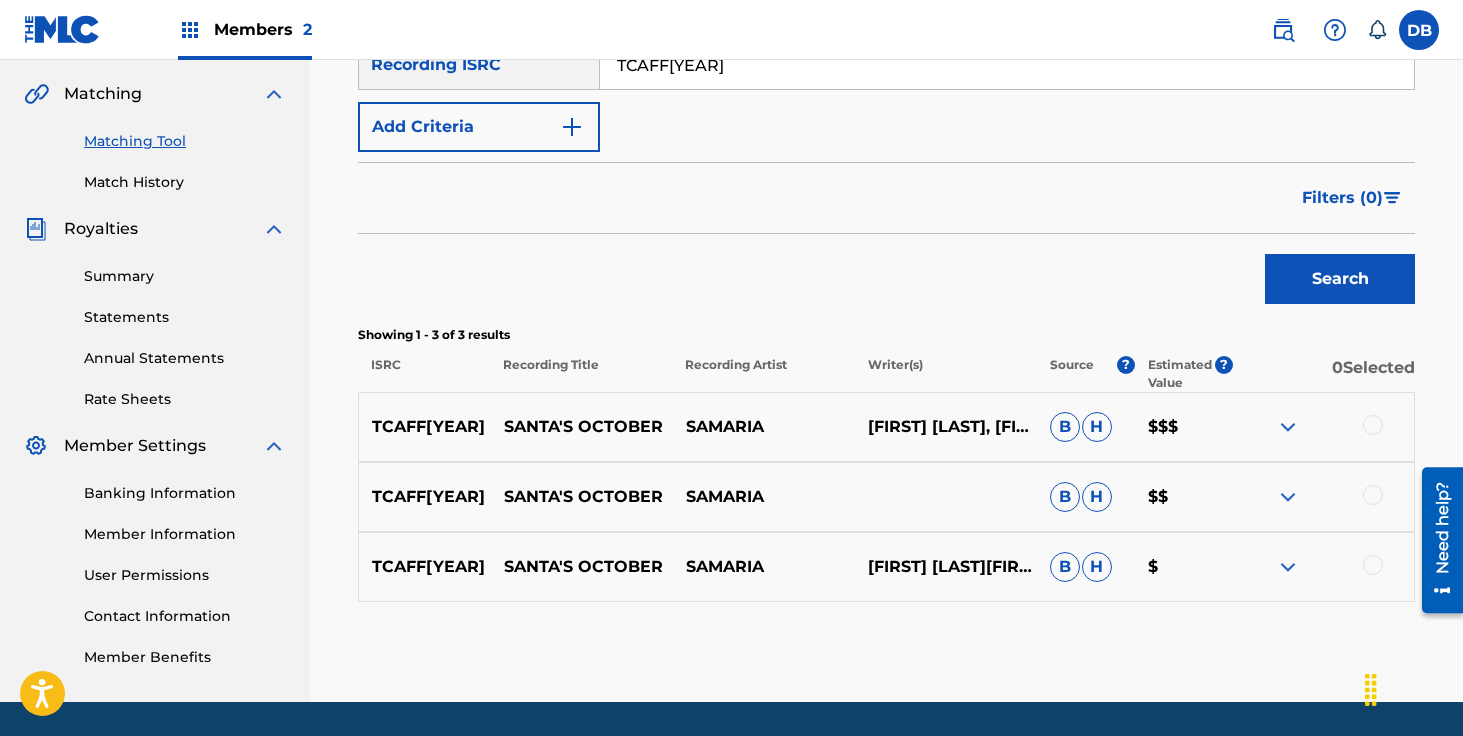 scroll, scrollTop: 454, scrollLeft: 0, axis: vertical 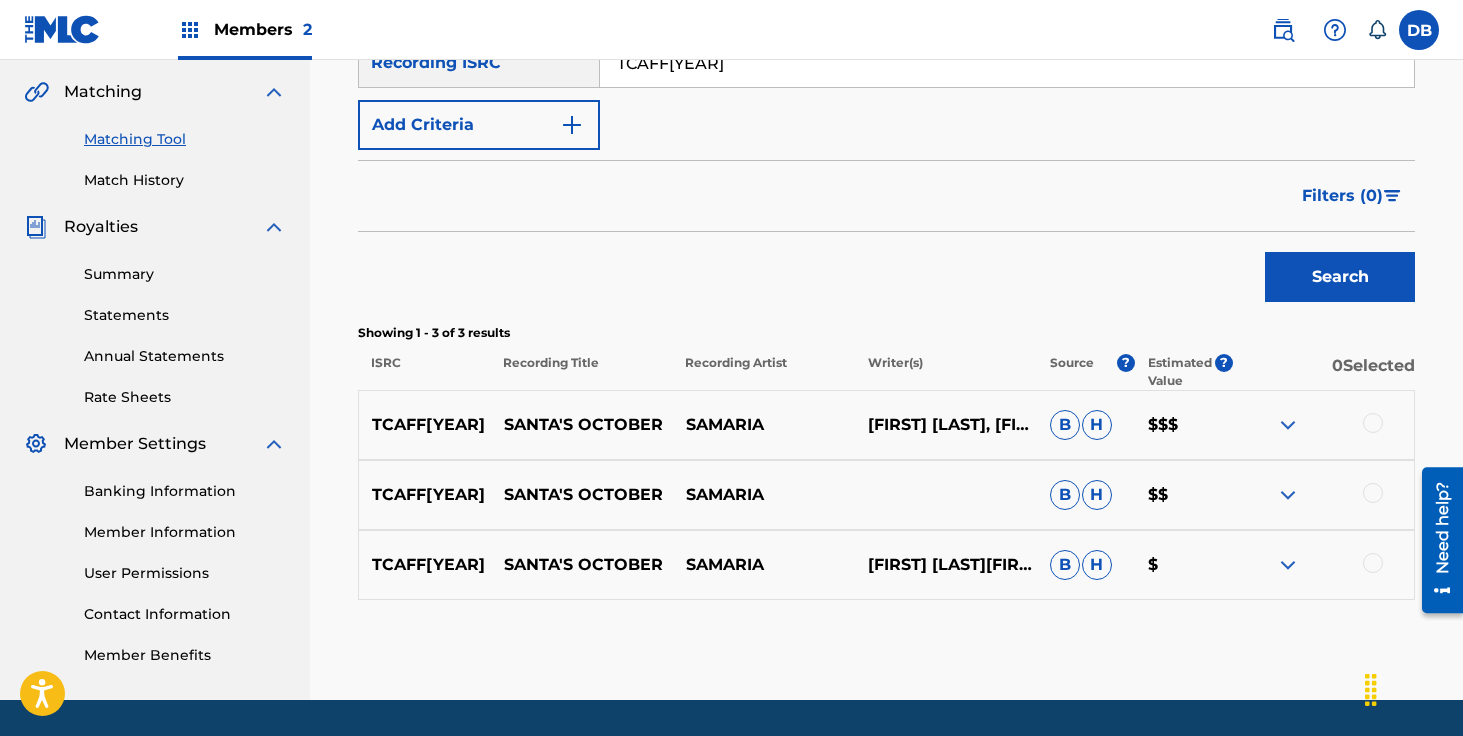 click at bounding box center [1373, 423] 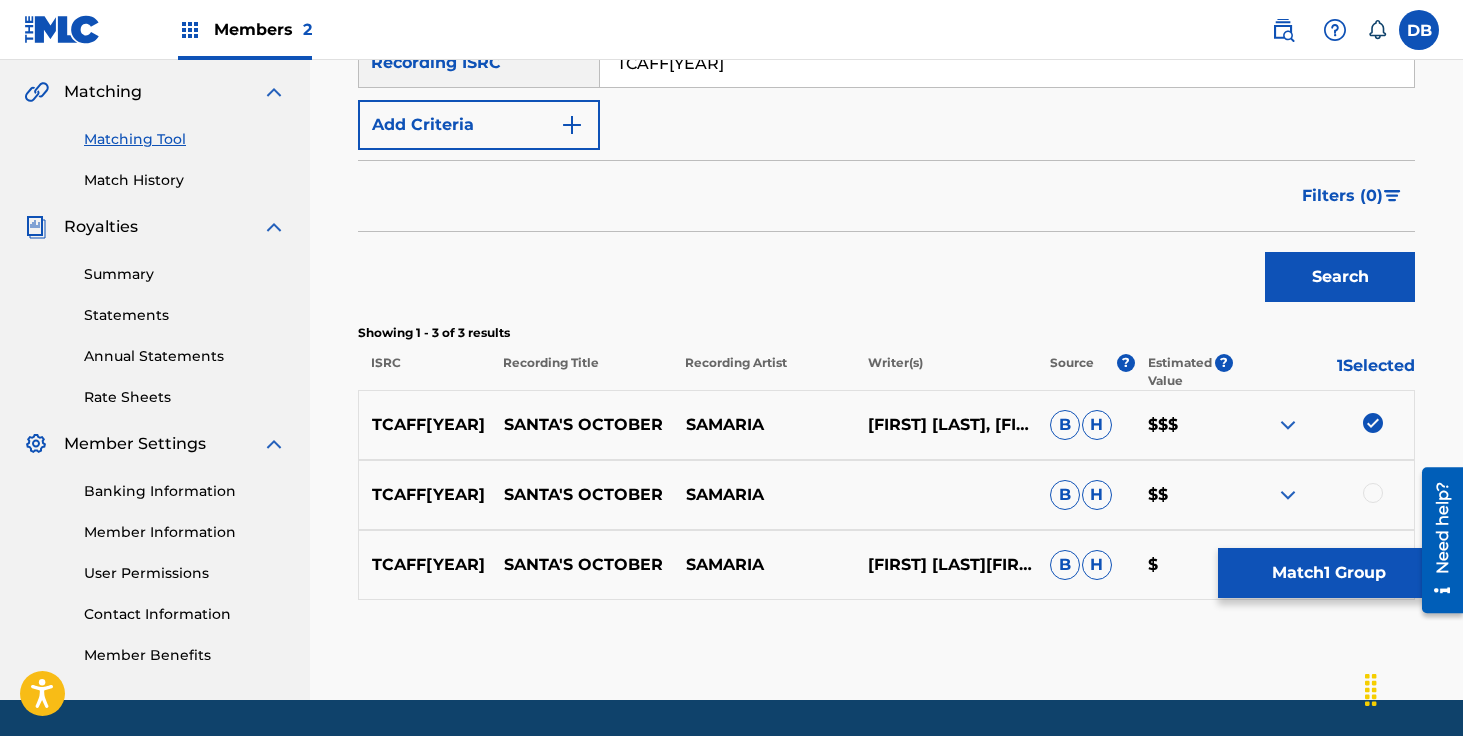 click on "TCAFF2024500 SANTA'S OCTOBER [FIRST] B H $$" at bounding box center (886, 495) 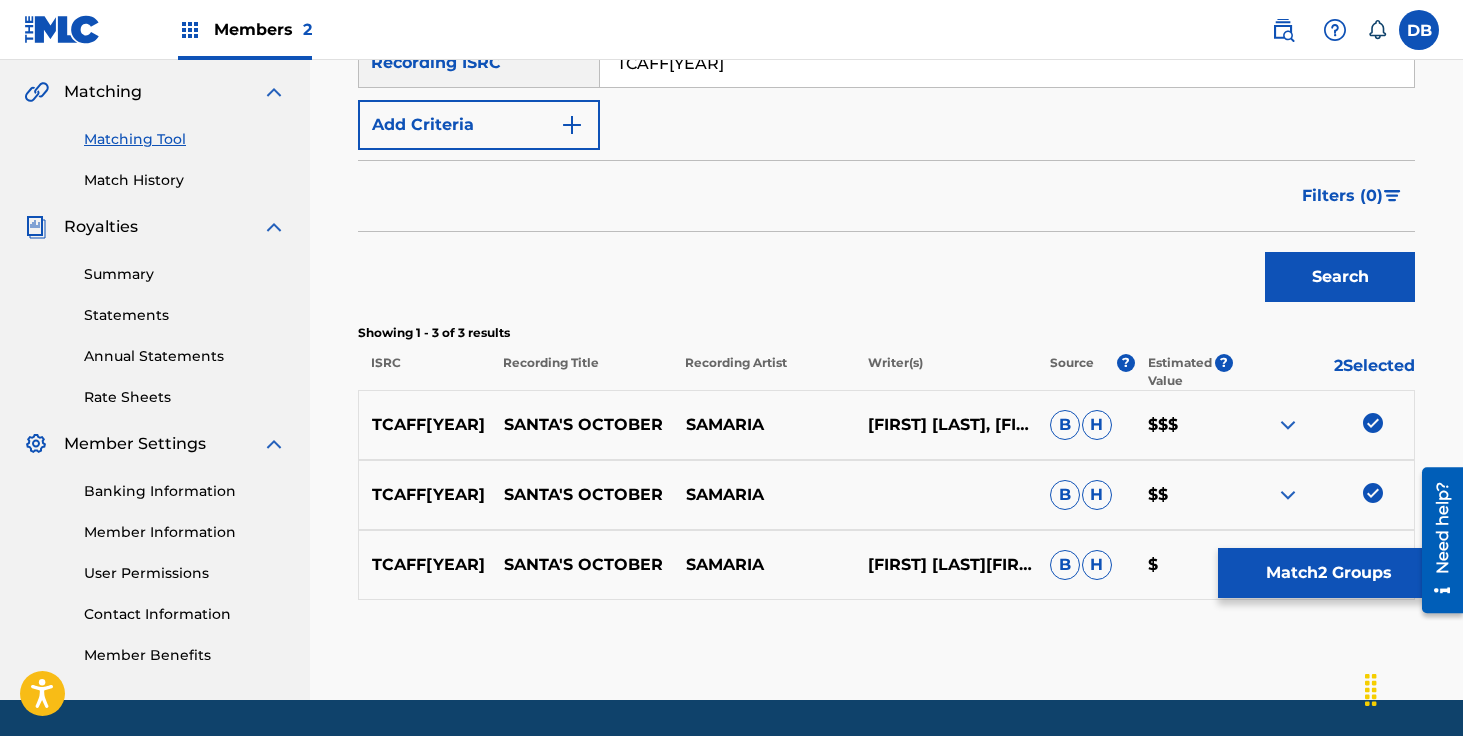 scroll, scrollTop: 514, scrollLeft: 0, axis: vertical 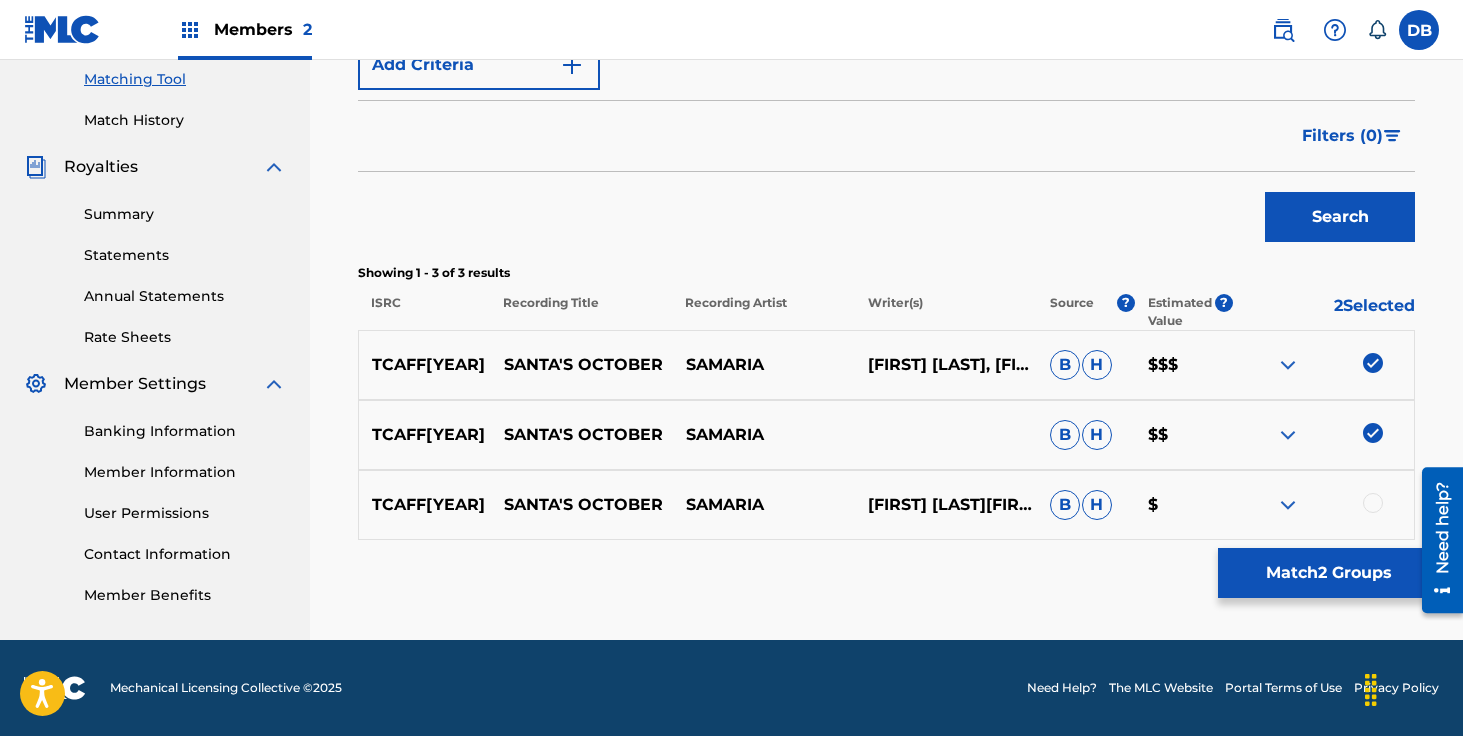 click at bounding box center (1373, 503) 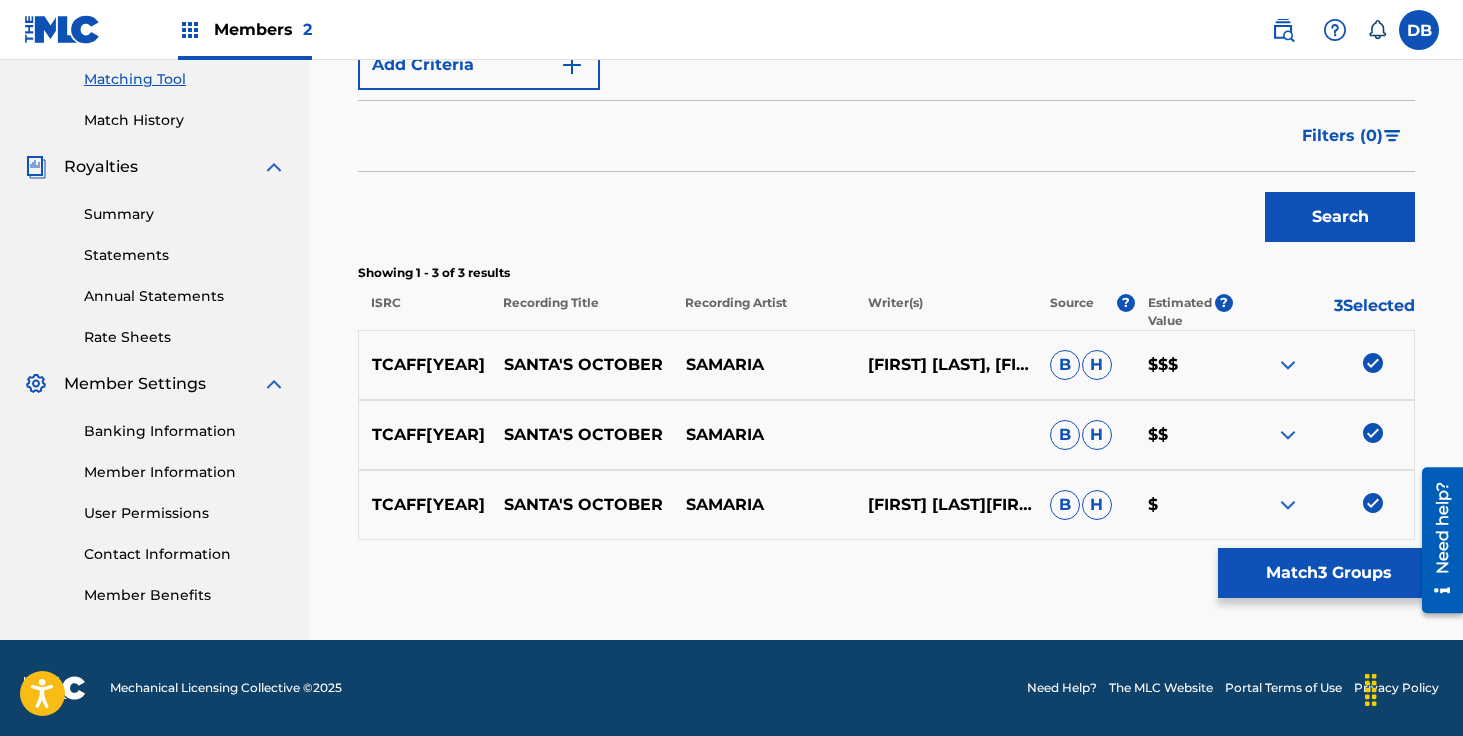 click on "Match  3 Groups" at bounding box center (1328, 573) 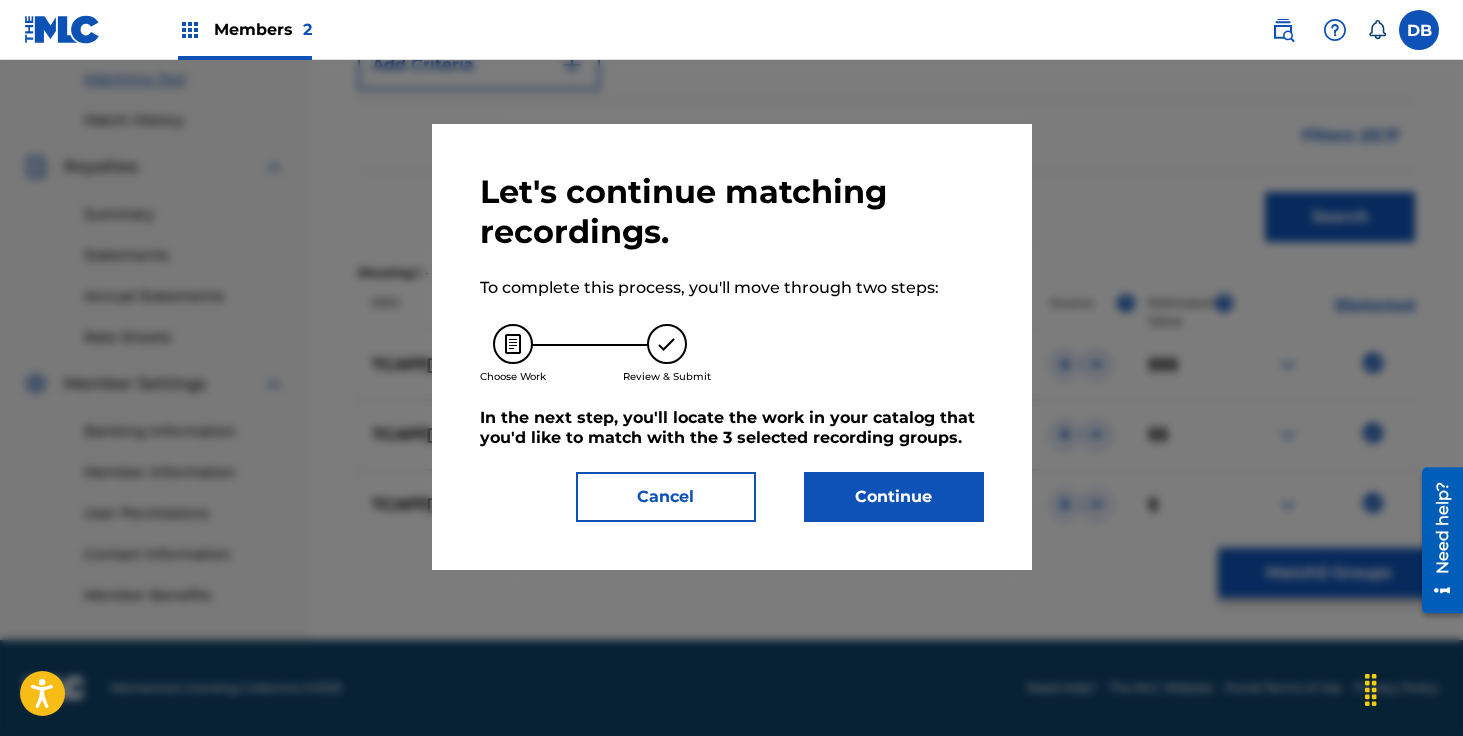 click on "Continue" at bounding box center (894, 497) 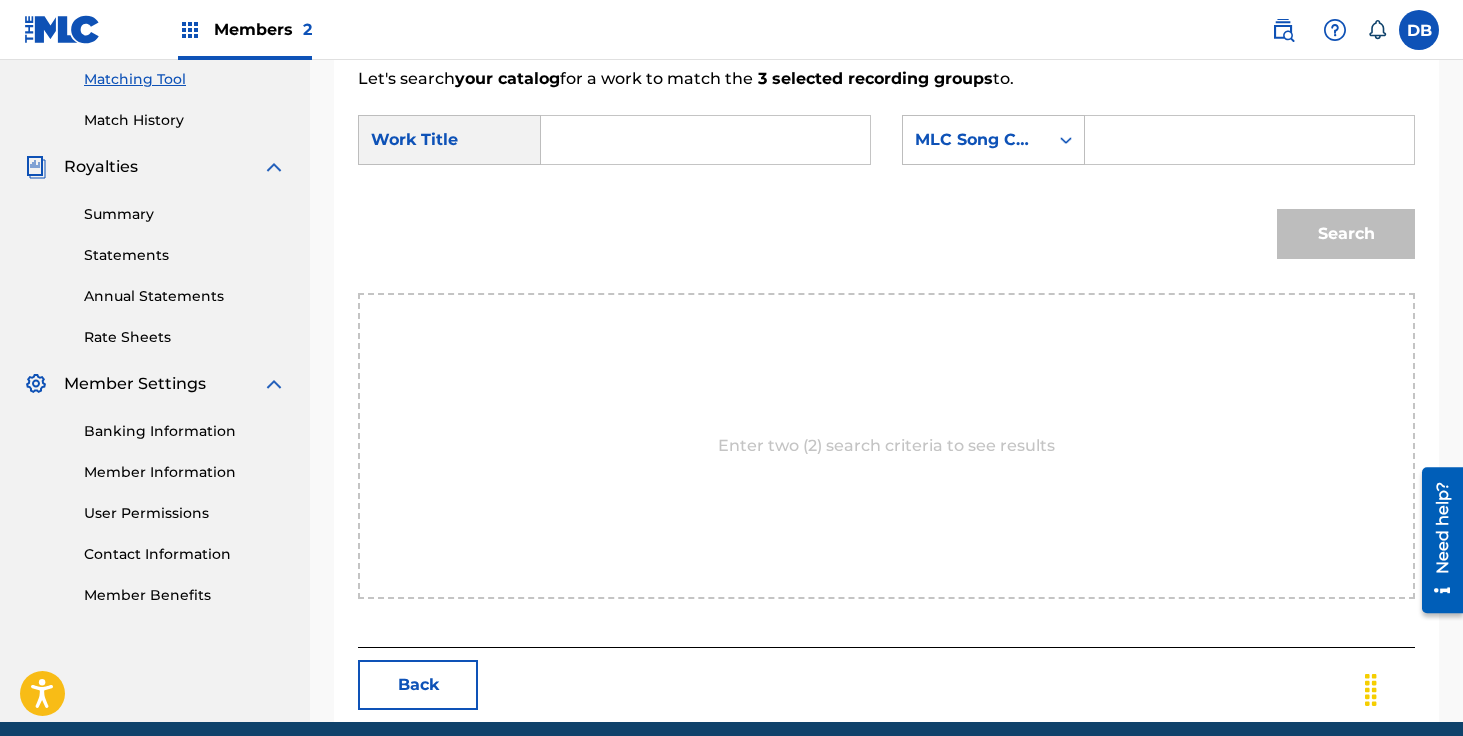 click at bounding box center [705, 140] 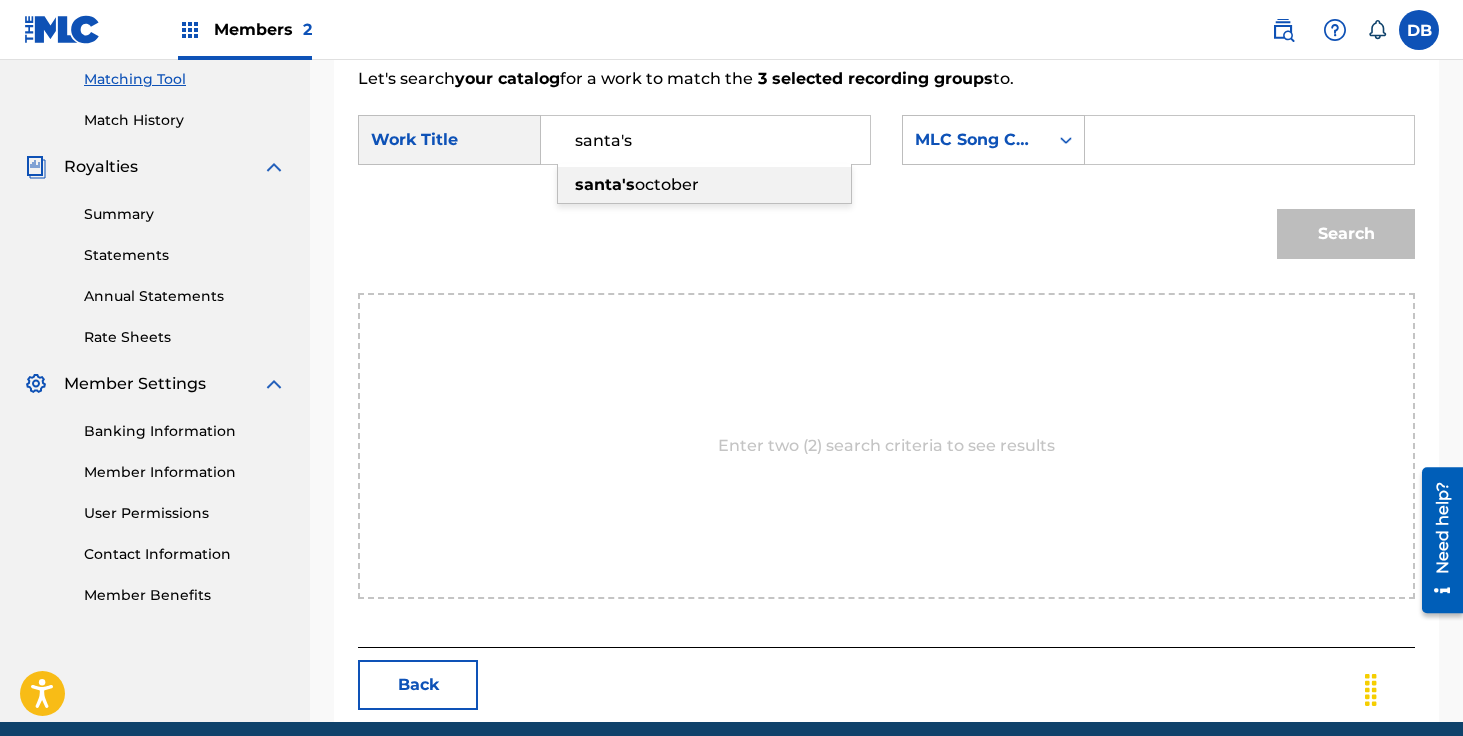 click on "santa's  october" at bounding box center (704, 185) 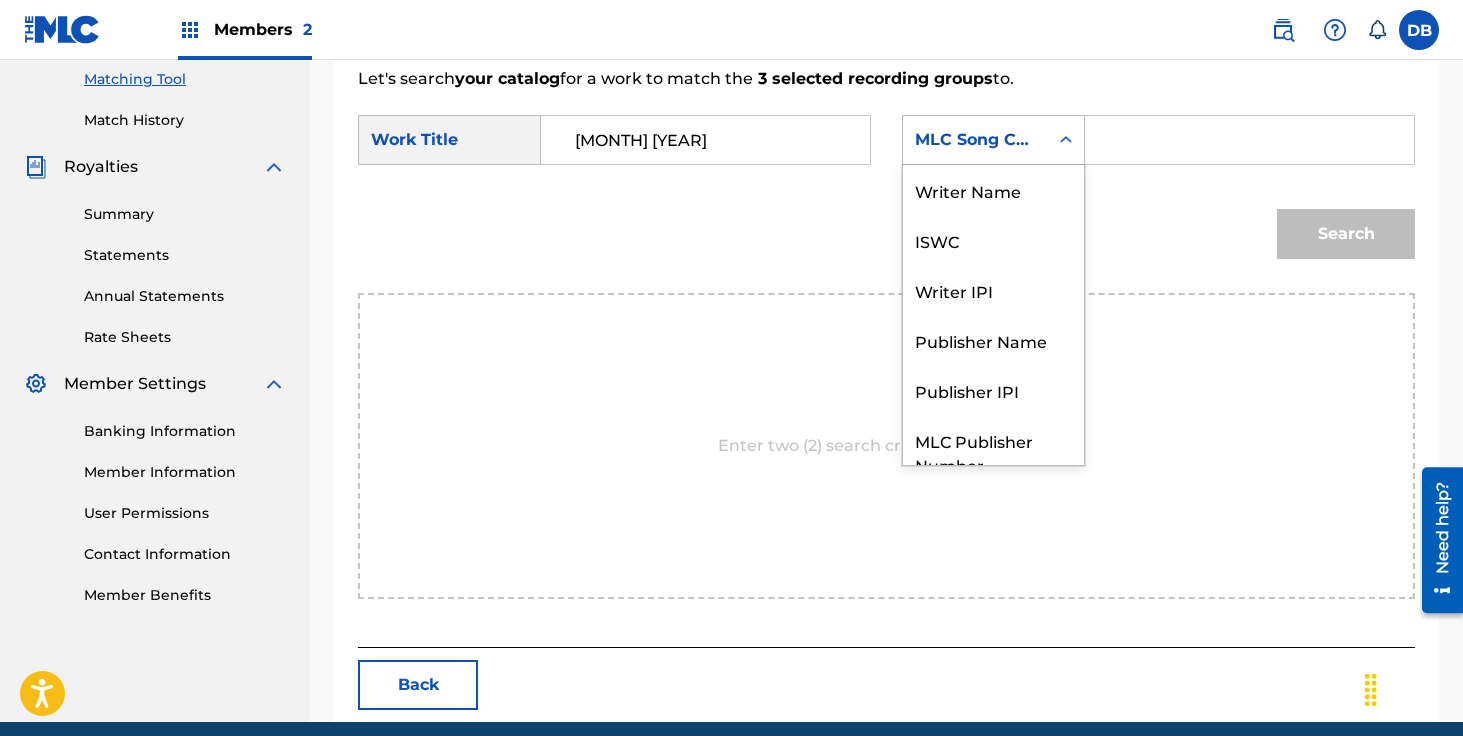 click on "MLC Song Code" at bounding box center [975, 140] 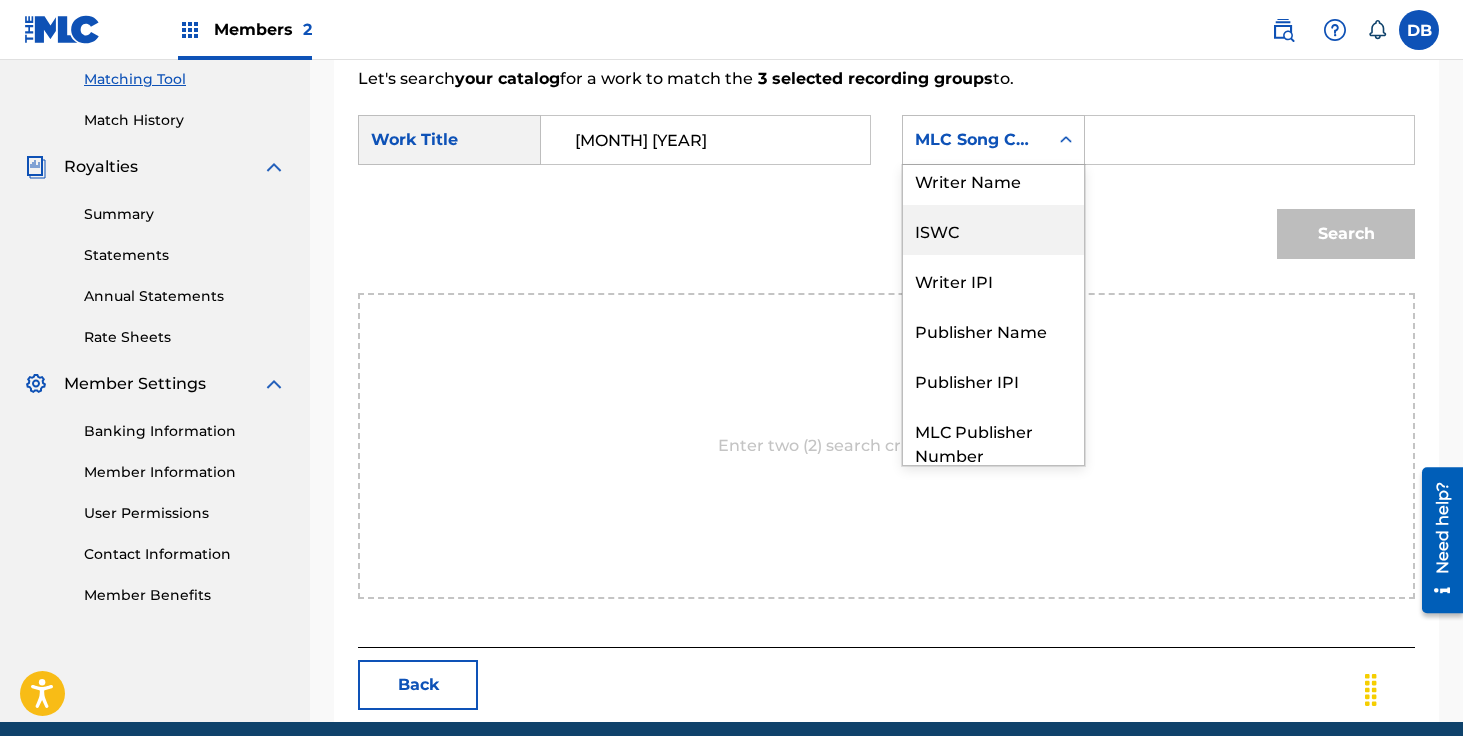 scroll, scrollTop: 0, scrollLeft: 0, axis: both 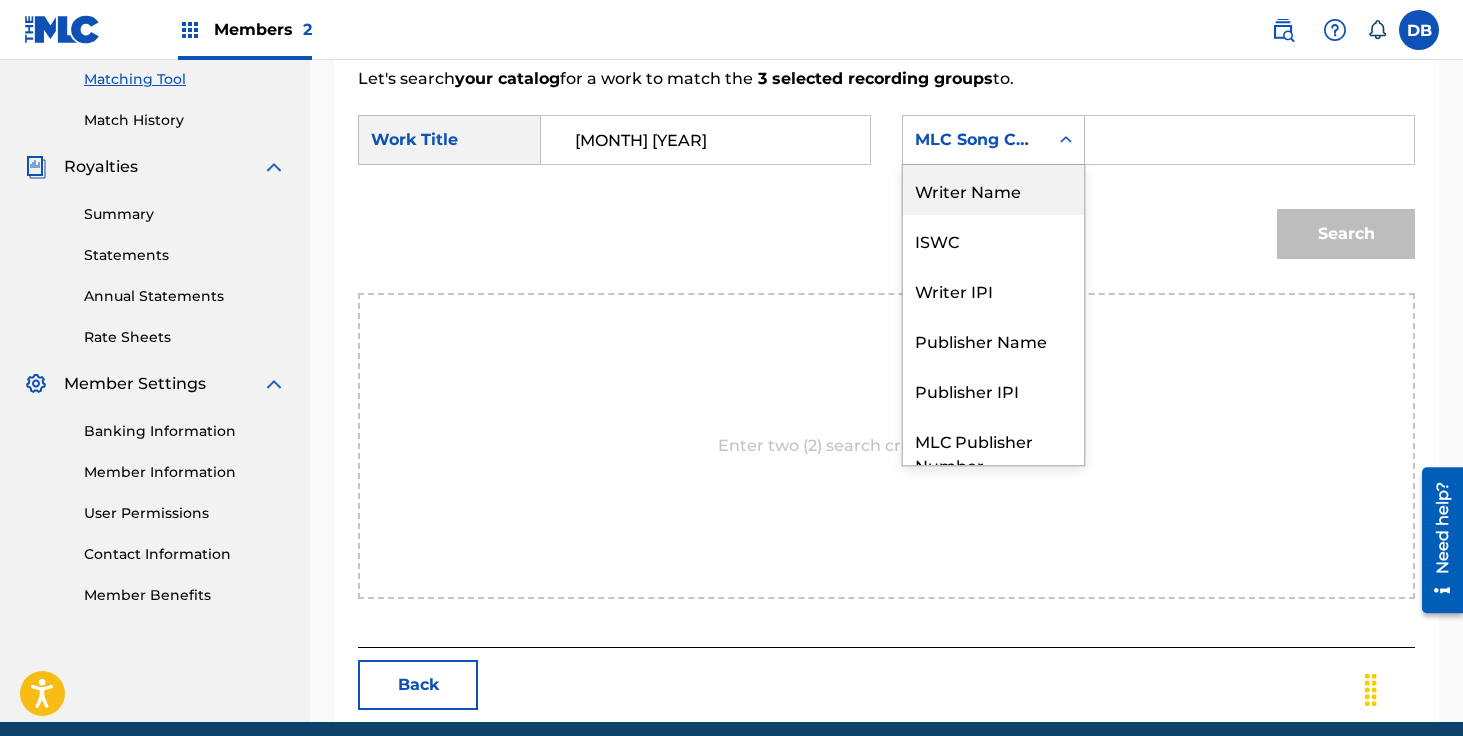 click on "Writer Name" at bounding box center (993, 190) 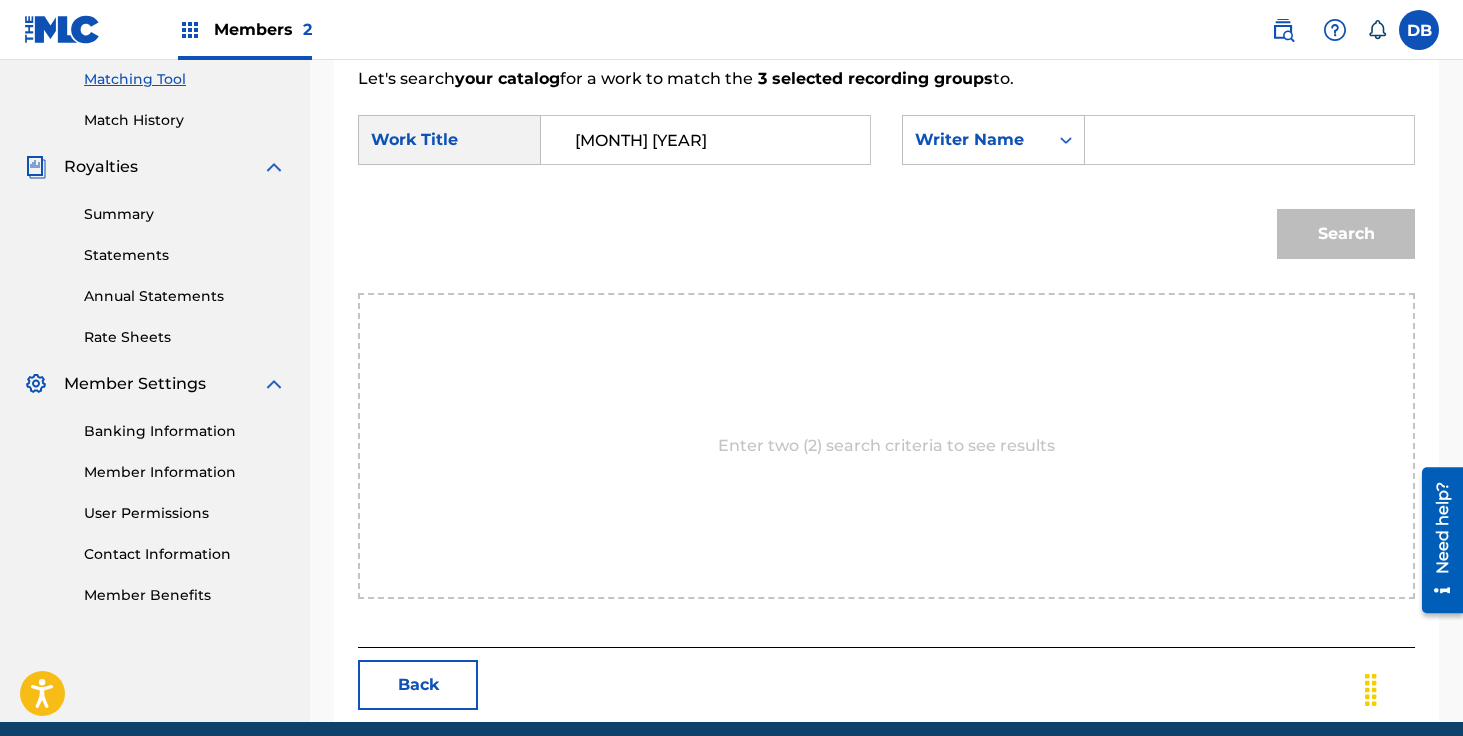 click at bounding box center (1249, 140) 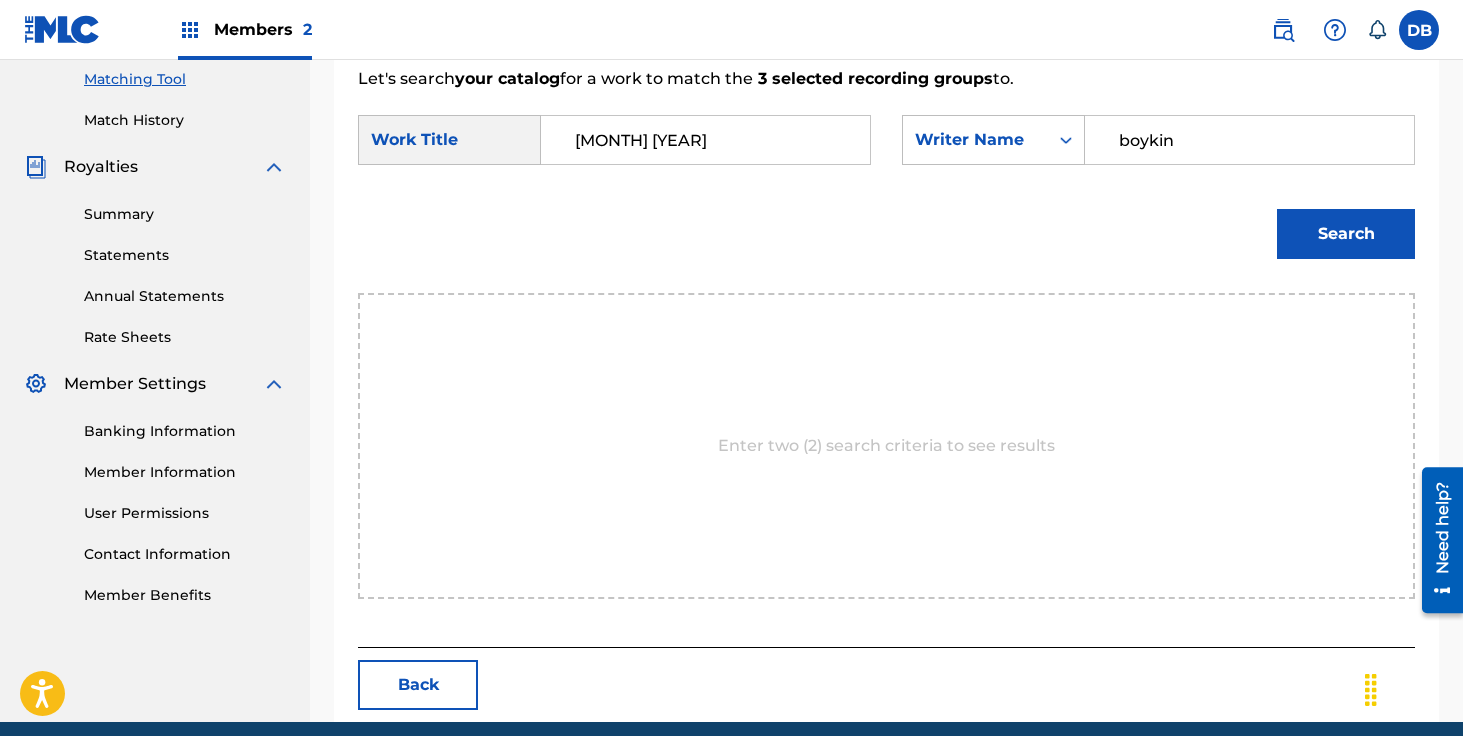 type on "boykin" 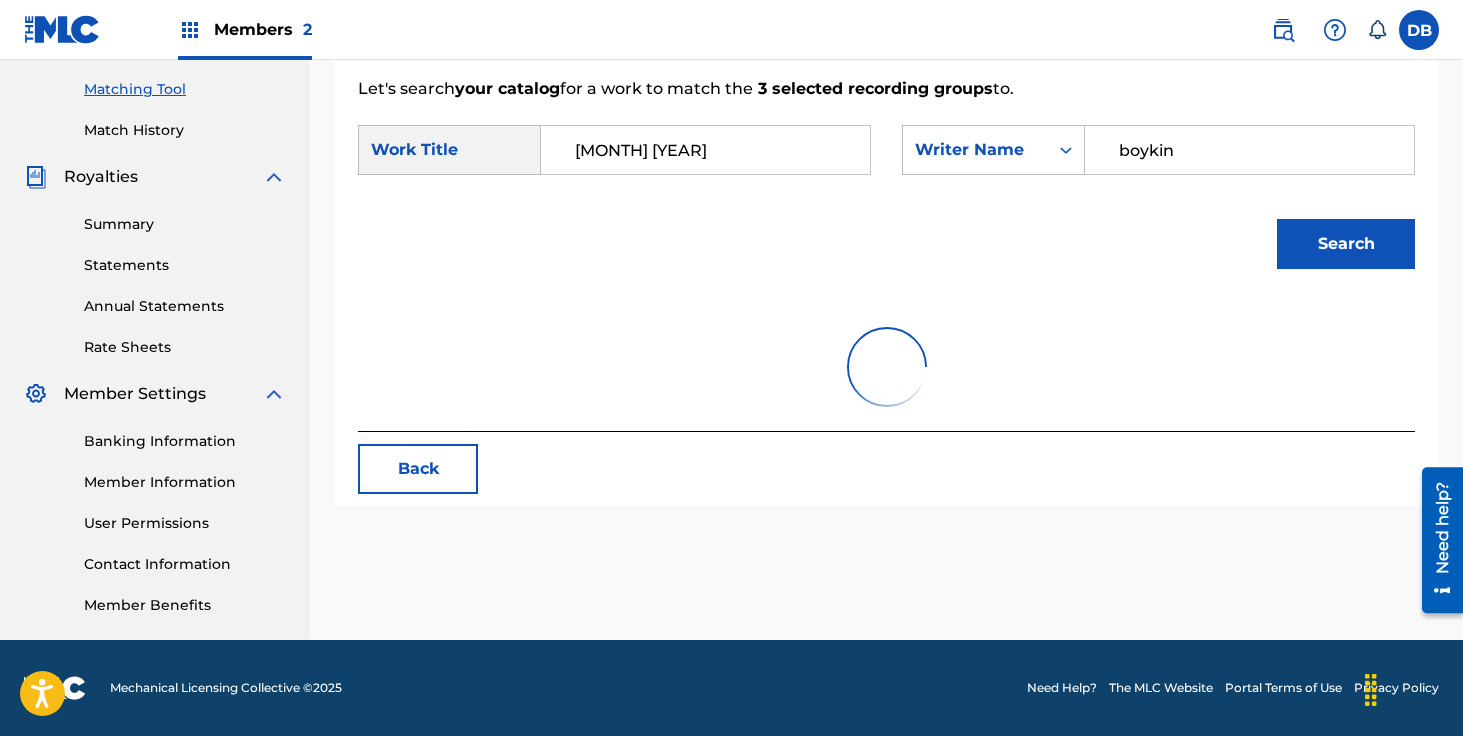 scroll, scrollTop: 514, scrollLeft: 0, axis: vertical 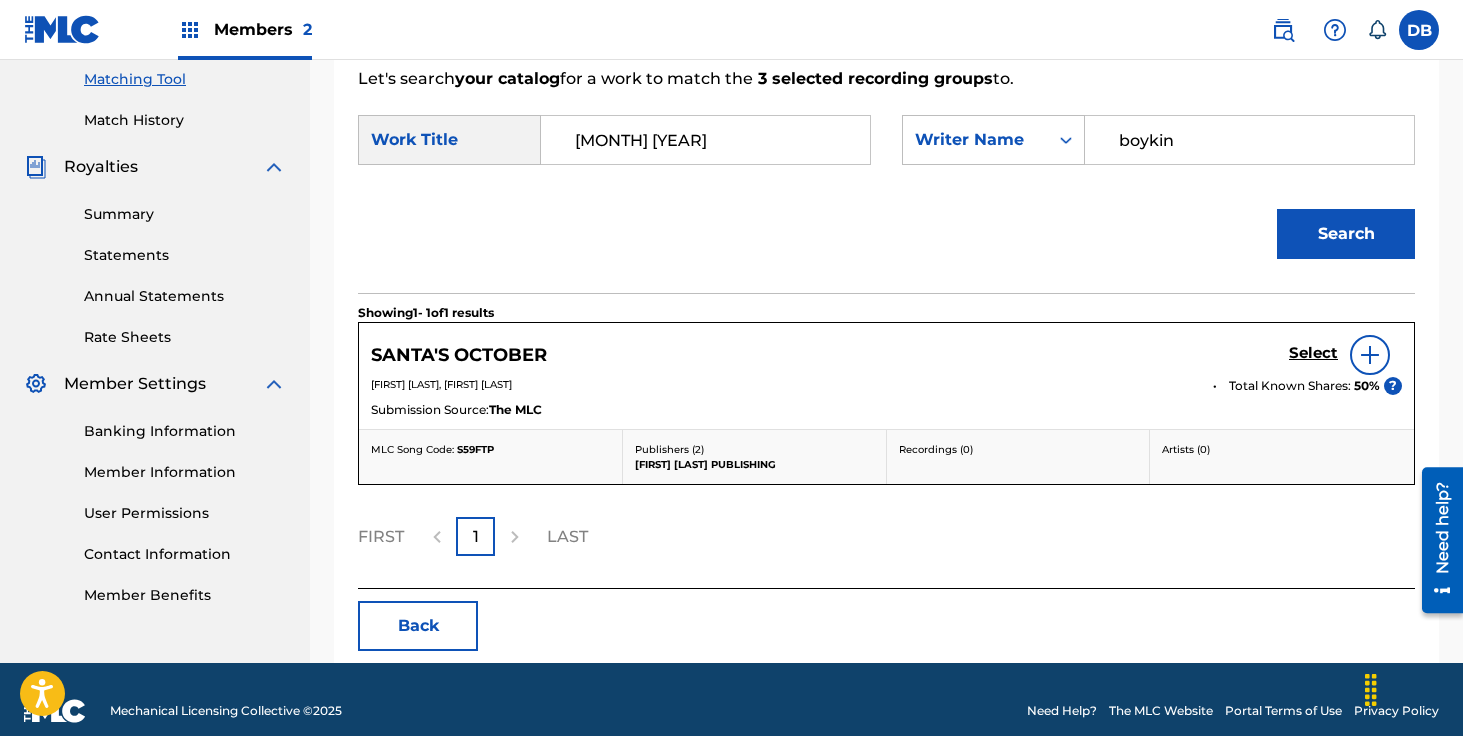 click on "Select" at bounding box center (1313, 353) 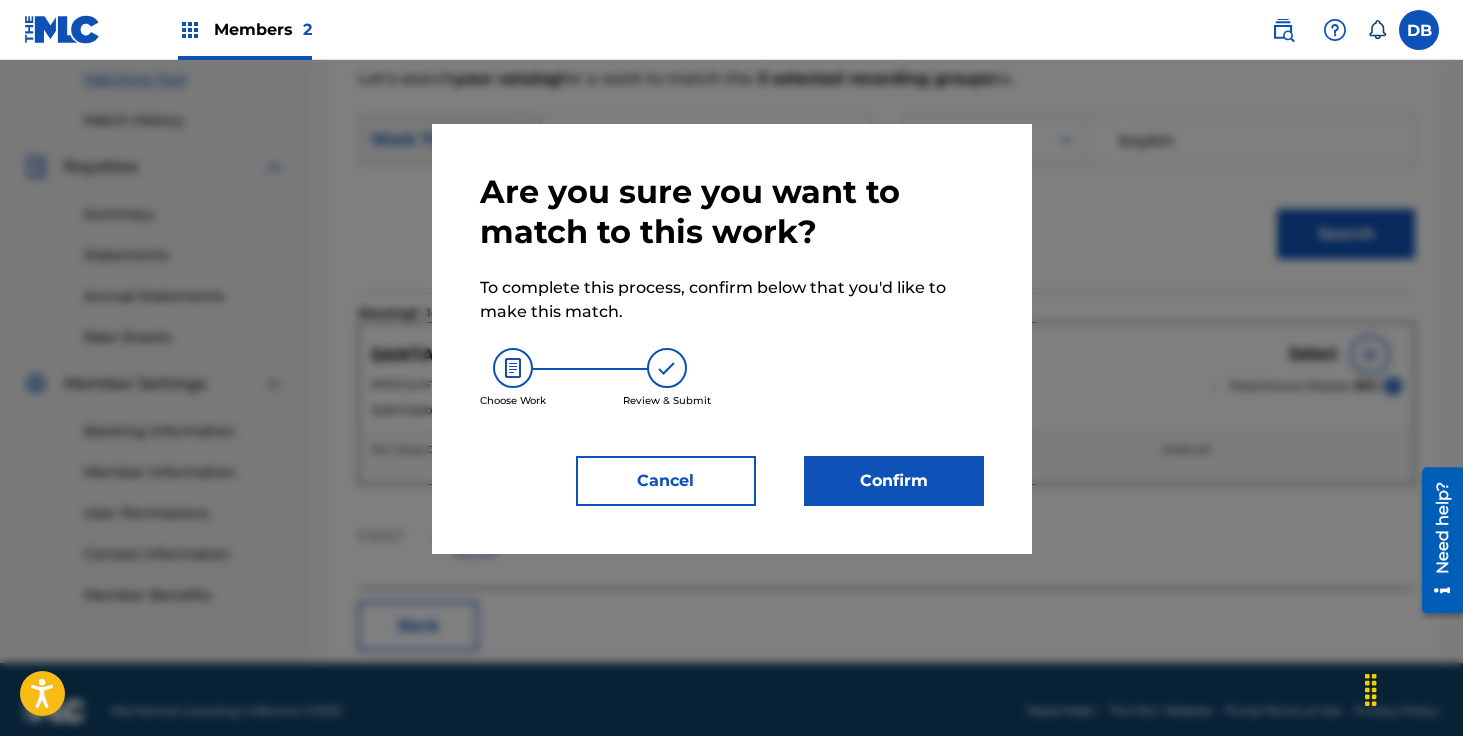 click on "Confirm" at bounding box center (894, 481) 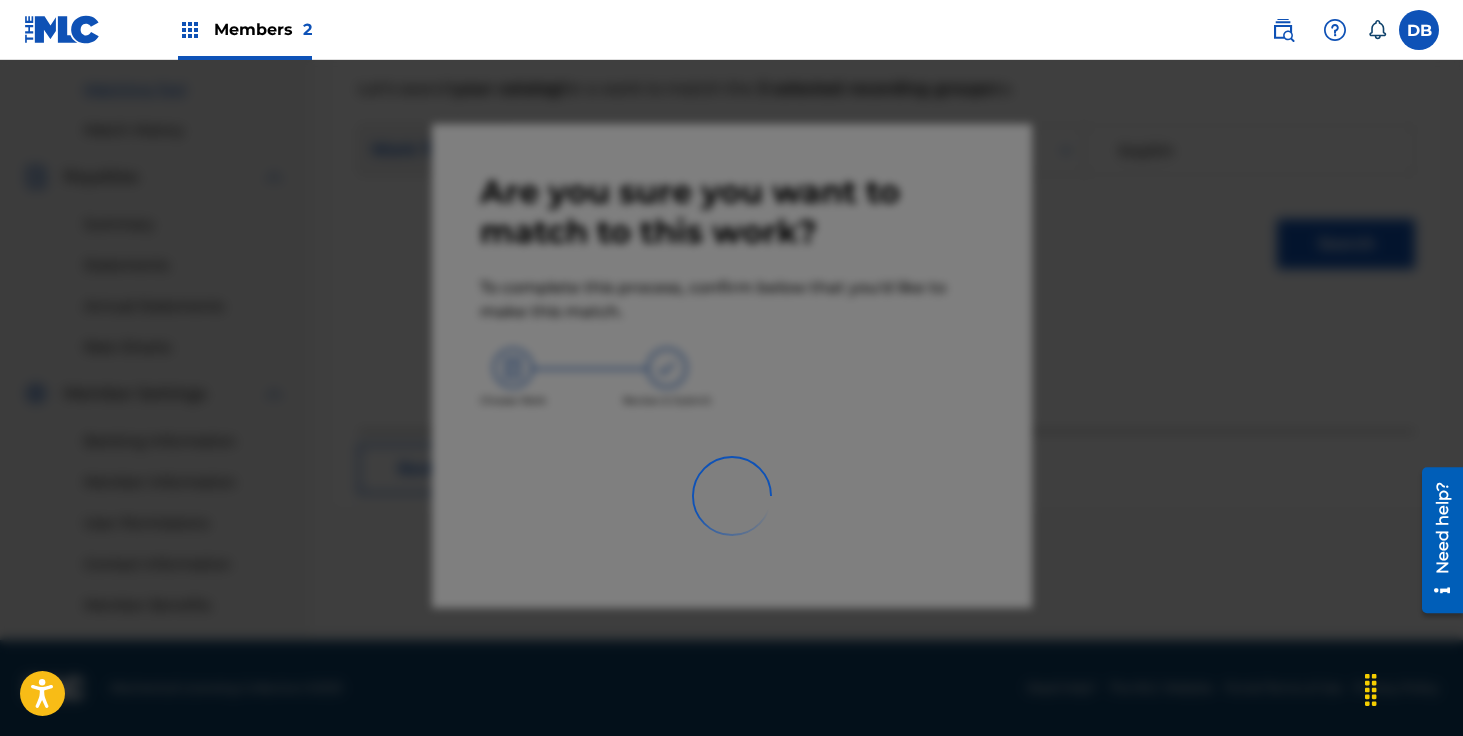 scroll, scrollTop: 504, scrollLeft: 0, axis: vertical 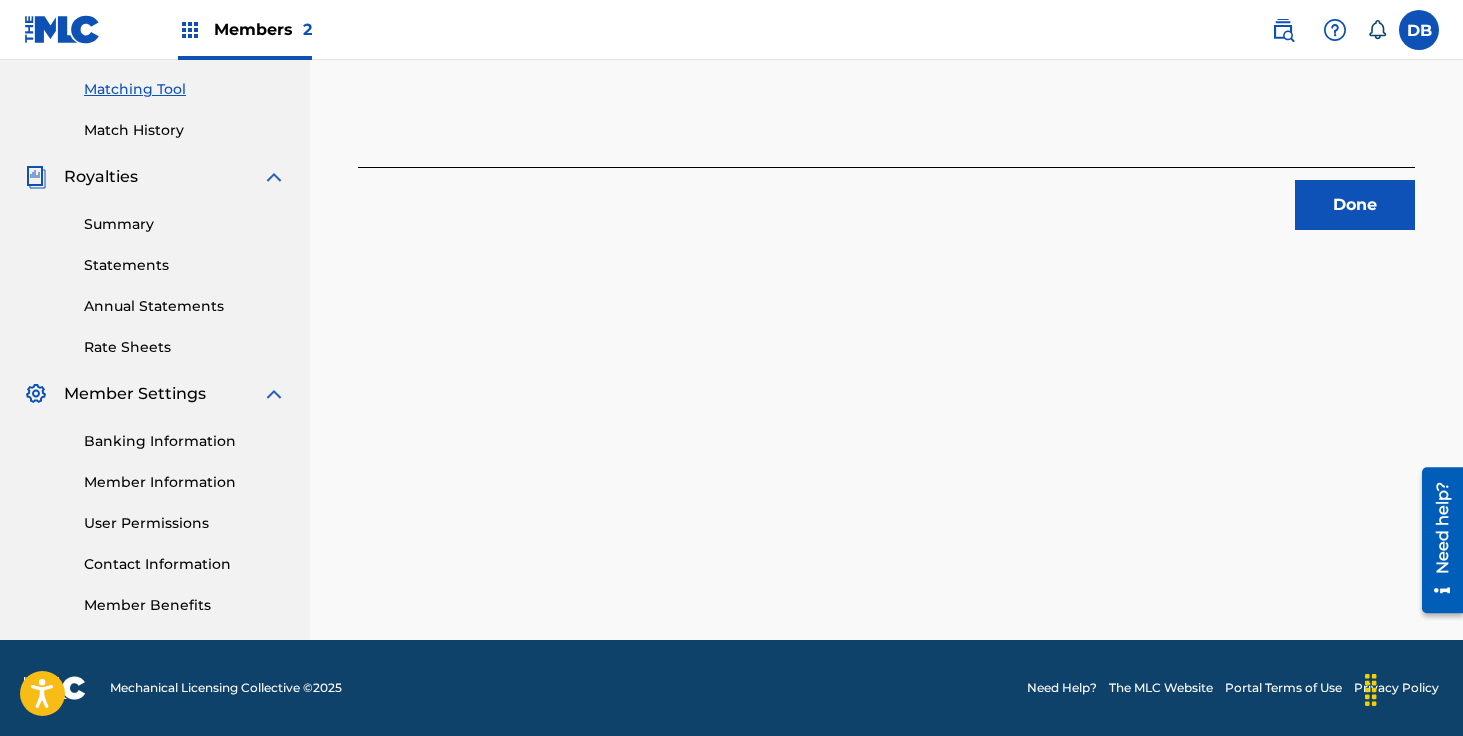 click on "SANTA'S OCTOBER . Congratulations! You've matched recordings to your work. This match is now under review by our team. You can check its status by visiting the Match History tab in your Portal account navigation bar. Done" at bounding box center [886, 123] 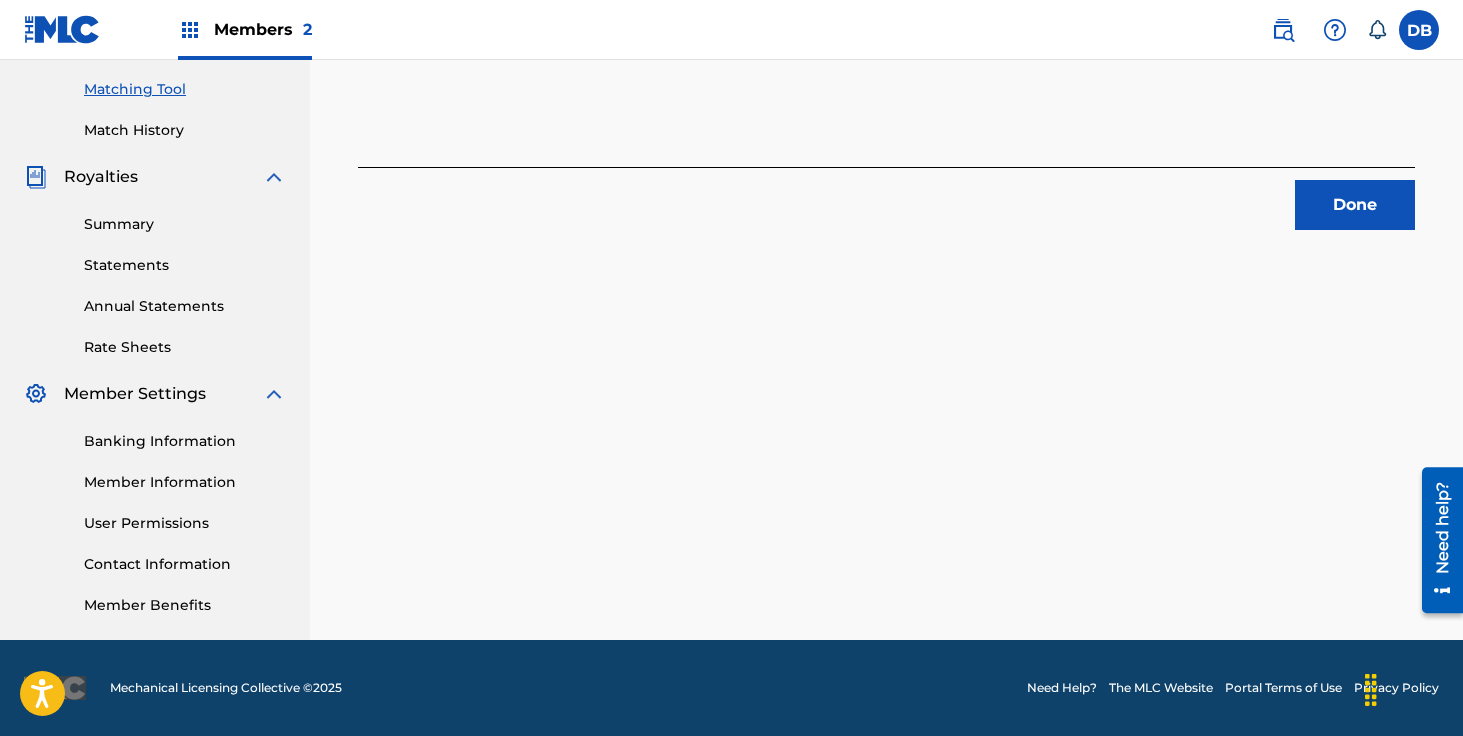 click on "SANTA'S OCTOBER . Congratulations! You've matched recordings to your work. This match is now under review by our team. You can check its status by visiting the Match History tab in your Portal account navigation bar. Done" at bounding box center [886, 123] 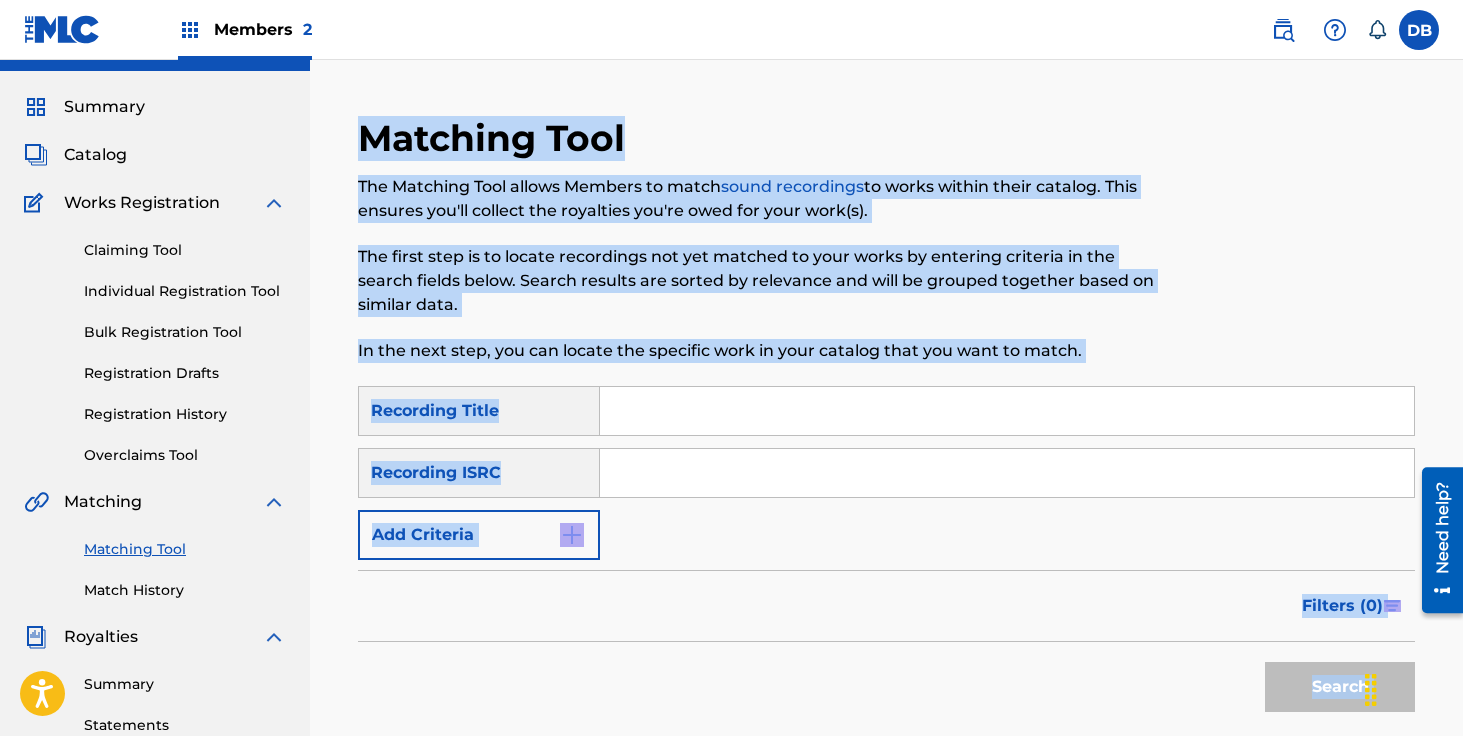 scroll, scrollTop: 0, scrollLeft: 0, axis: both 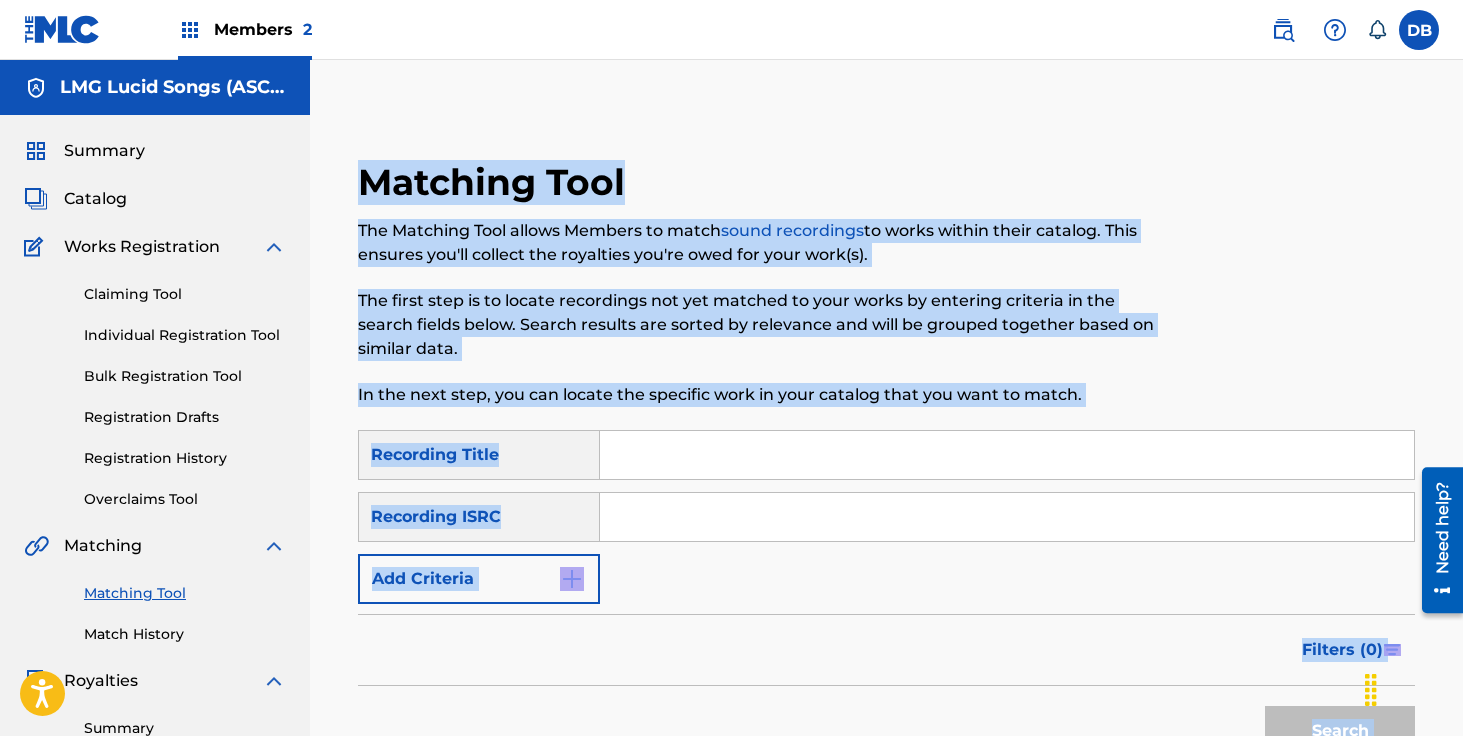 drag, startPoint x: 965, startPoint y: 272, endPoint x: 966, endPoint y: 228, distance: 44.011364 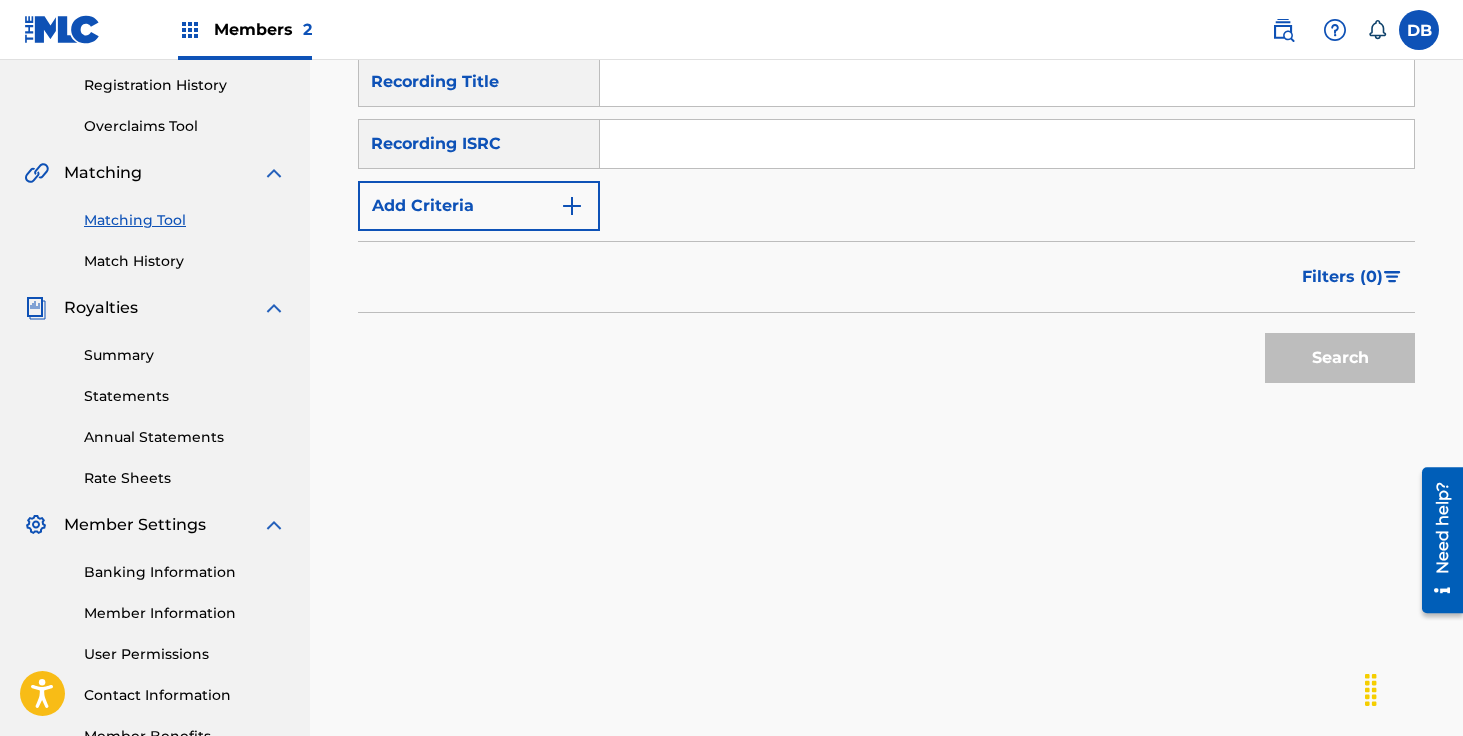 scroll, scrollTop: 381, scrollLeft: 0, axis: vertical 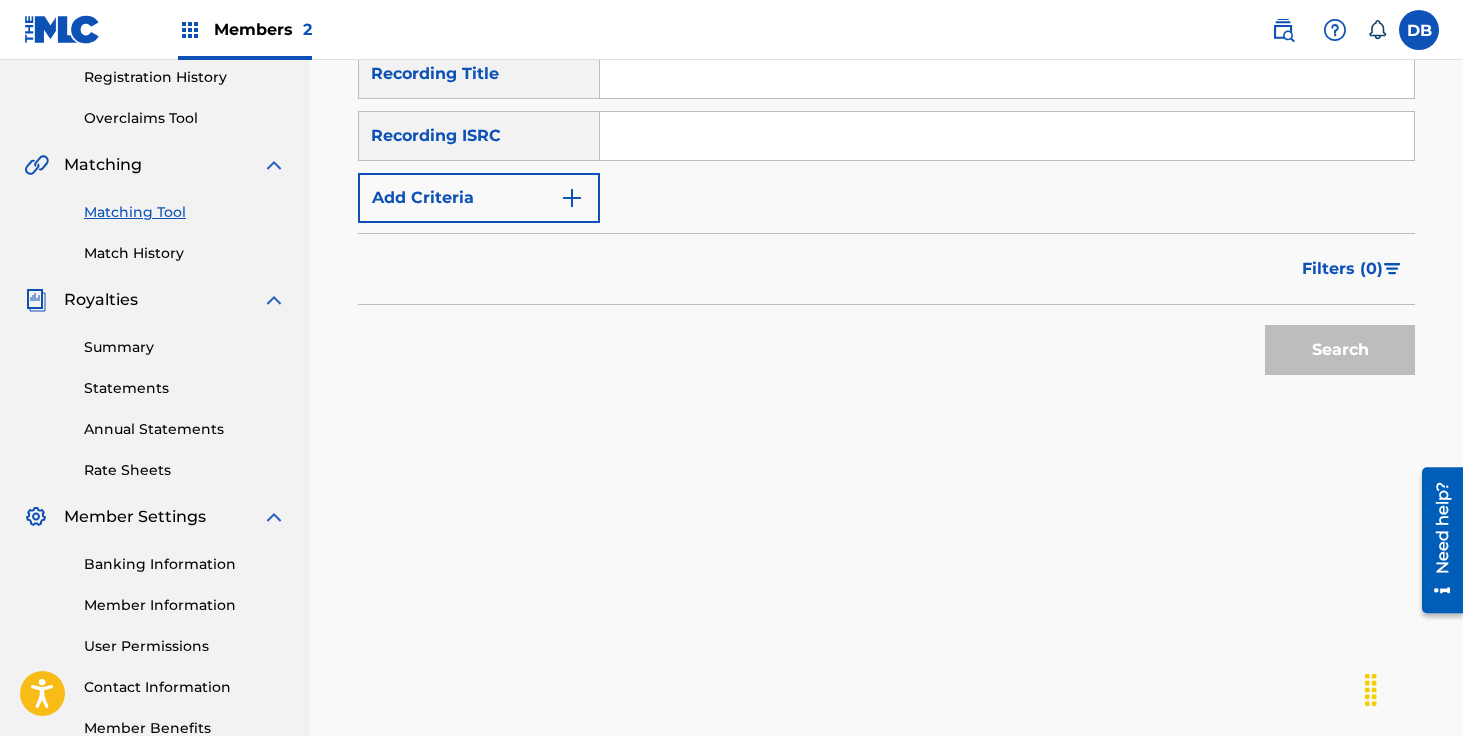 click on "Matching Tool The Matching Tool allows Members to match  sound recordings  to works within their catalog. This ensures you'll collect the royalties you're owed for your work(s). The first step is to locate recordings not yet matched to your works by entering criteria in the search fields below. Search results are sorted by relevance and will be grouped together based on similar data. In the next step, you can locate the specific work in your catalog that you want to match. SearchWithCriteria[UUID] Recording Title SearchWithCriteria[UUID] Recording ISRC Add Criteria Filter Estimated Value All $$$$$ $$$$ $$$ $$ $ Source All Blanket License Historical Unmatched Remove Filters Apply Filters Filters ( 0 ) Search" at bounding box center (886, 138) 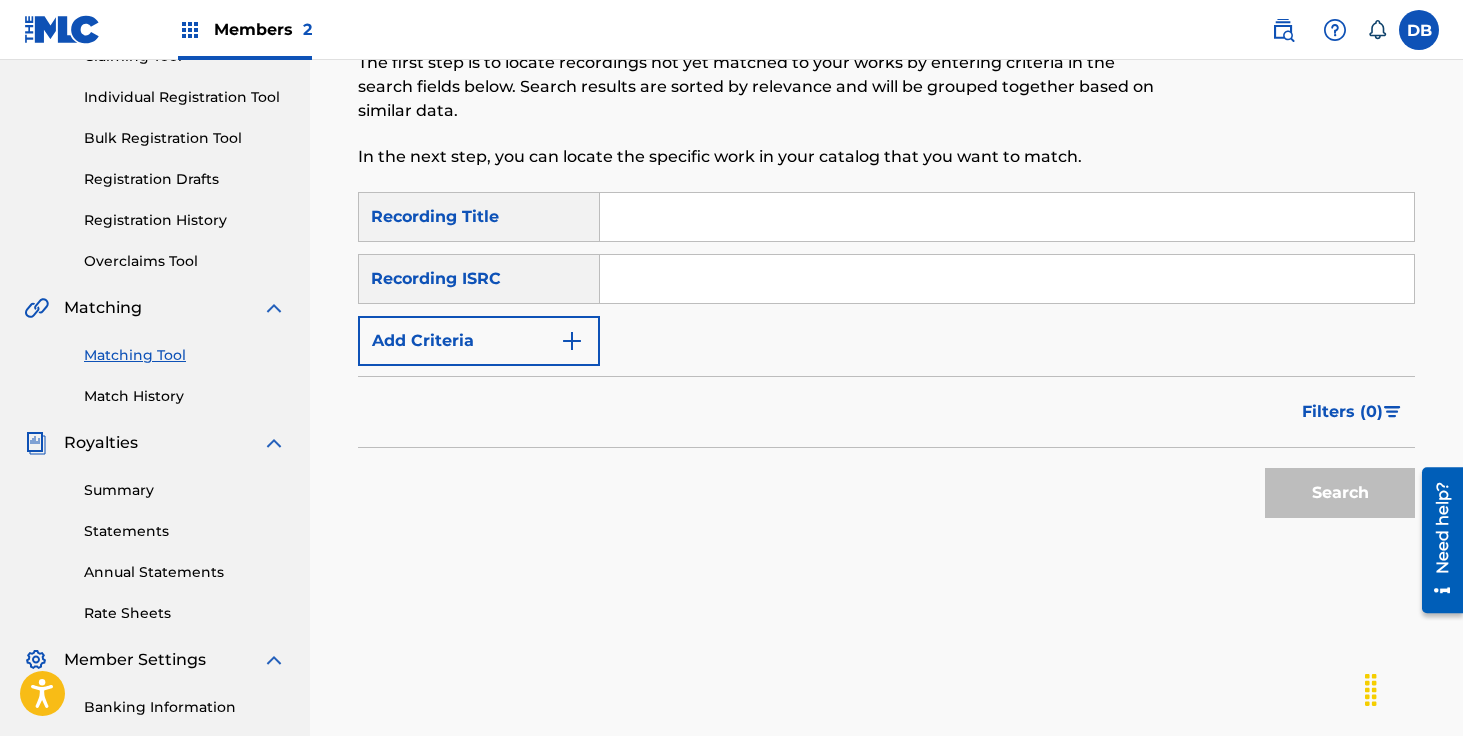 scroll, scrollTop: 0, scrollLeft: 0, axis: both 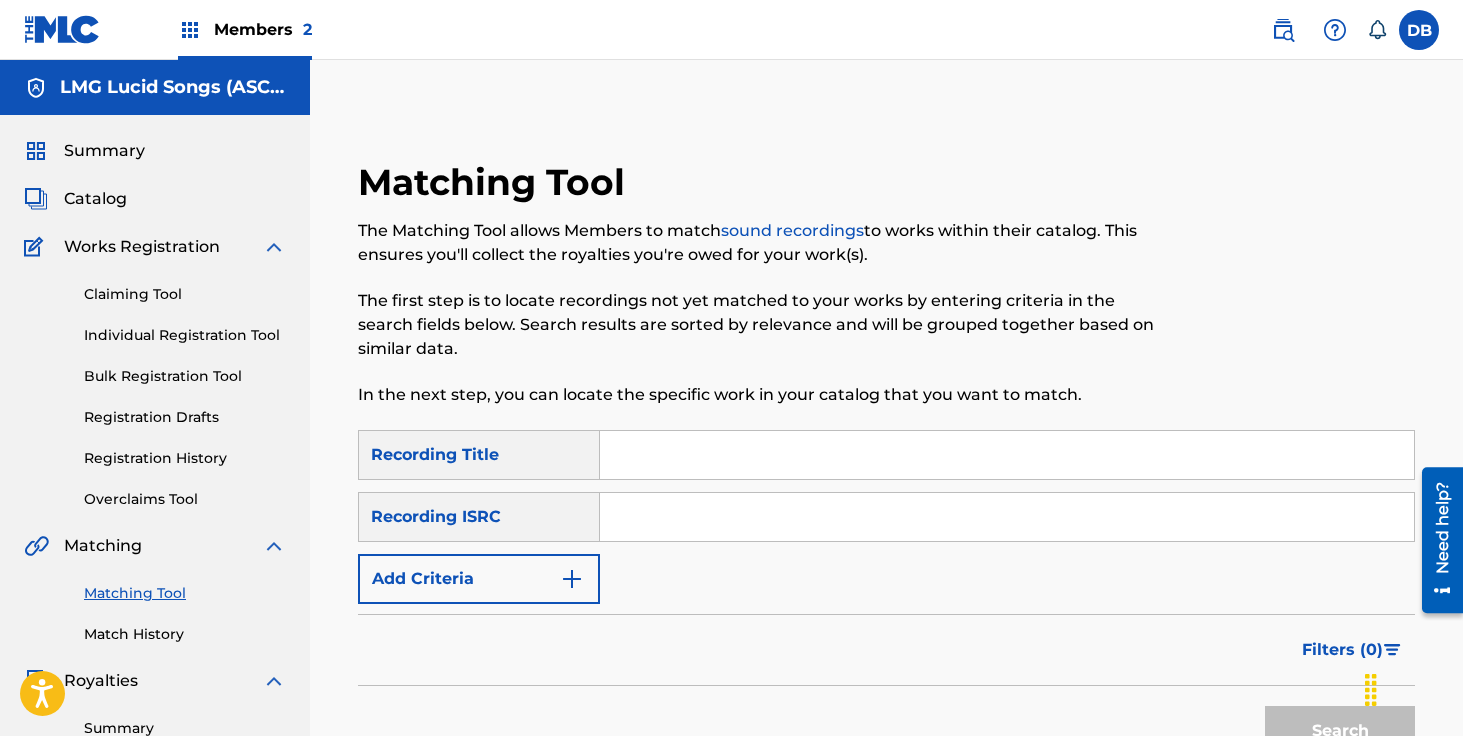 click on "Catalog" at bounding box center (95, 199) 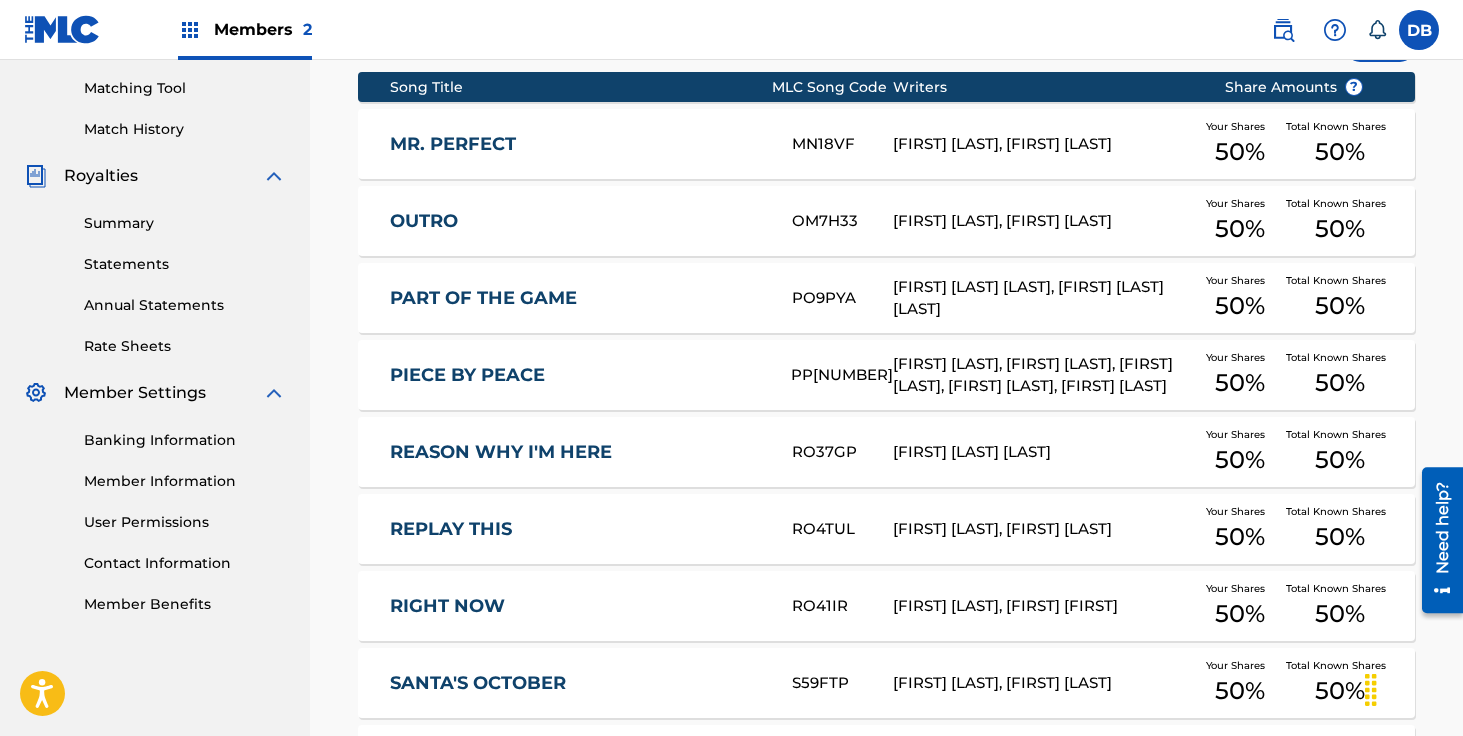 scroll, scrollTop: 289, scrollLeft: 0, axis: vertical 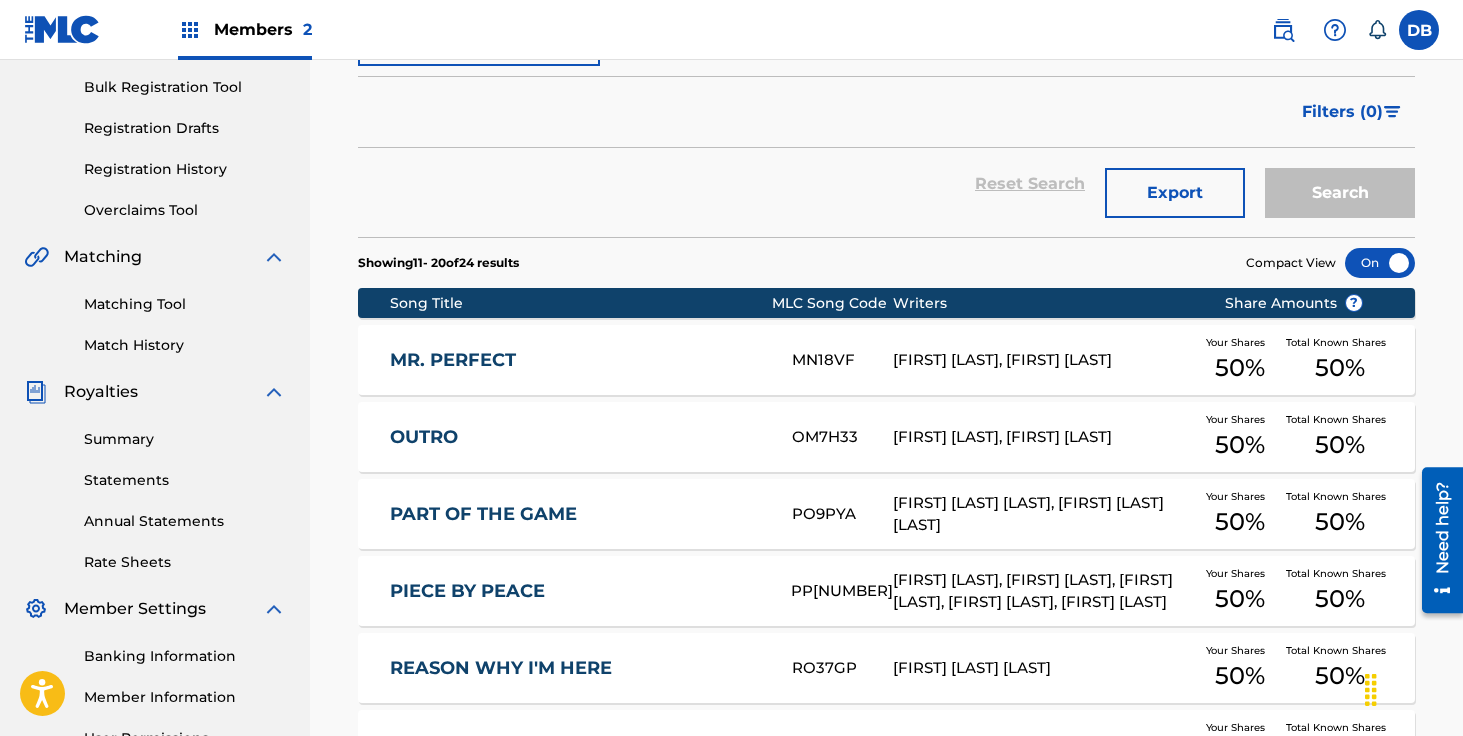 click on "Summary Catalog Works Registration Claiming Tool Individual Registration Tool Bulk Registration Tool Registration Drafts Registration History Overclaims Tool Matching Matching Tool Match History Royalties Summary Statements Annual Statements Rate Sheets Member Settings Banking Information Member Information User Permissions Contact Information Member Benefits" at bounding box center (155, 340) 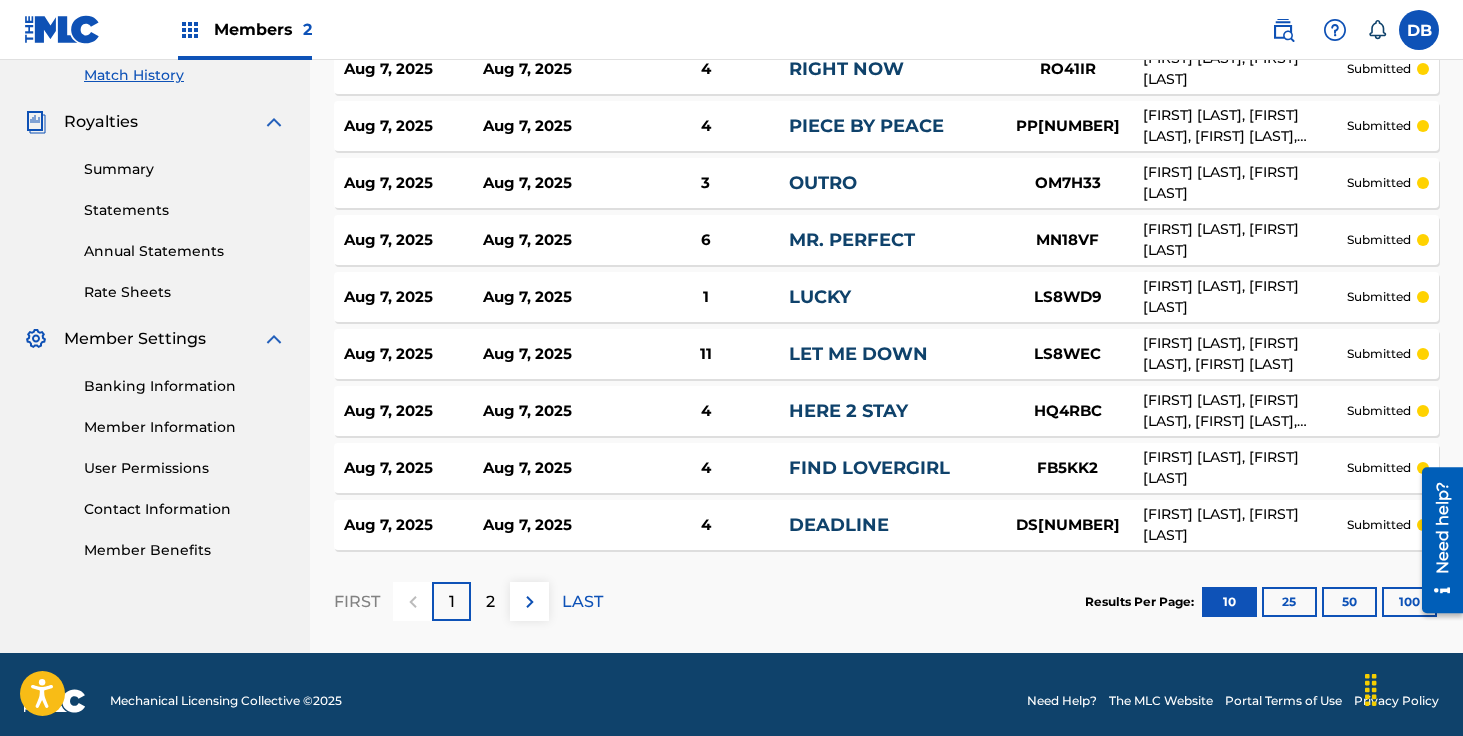 scroll, scrollTop: 572, scrollLeft: 0, axis: vertical 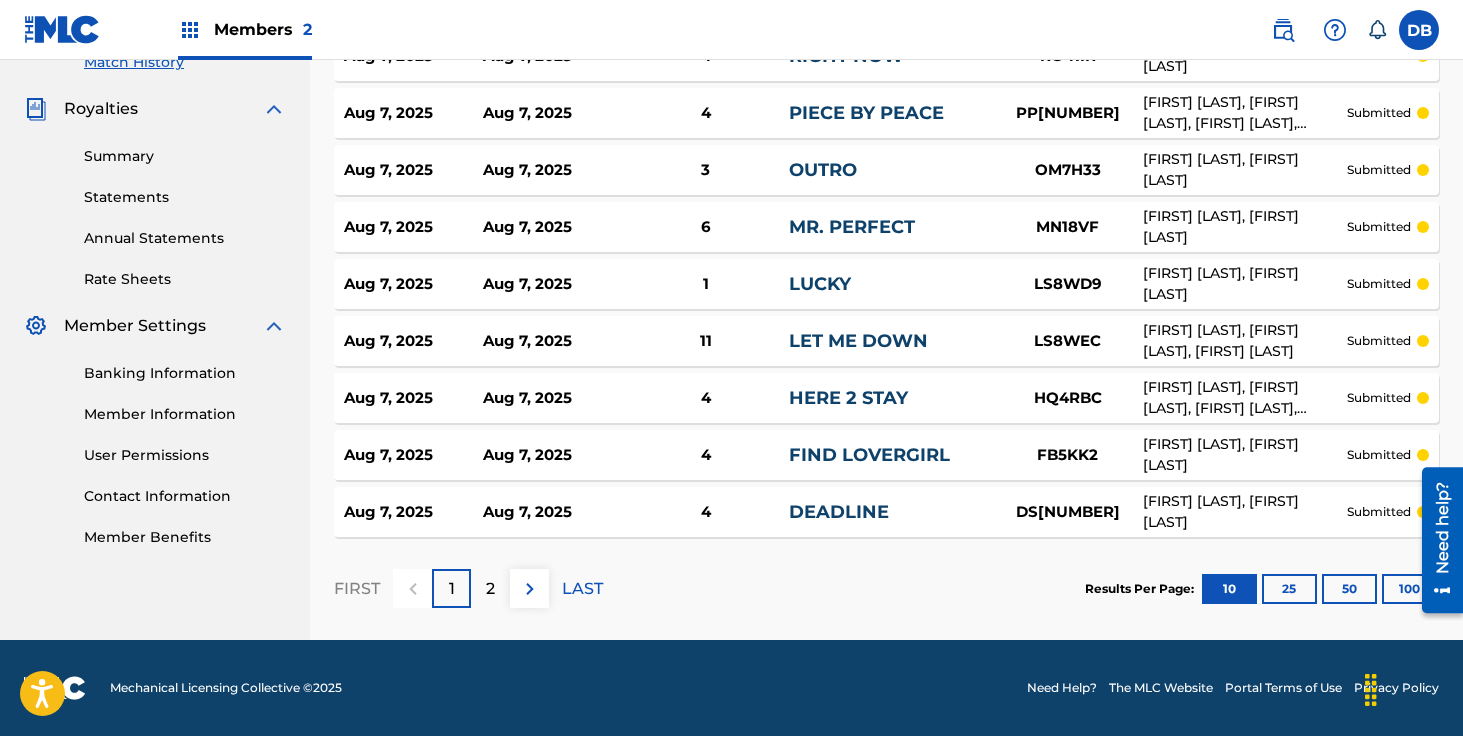 click on "2" at bounding box center (490, 589) 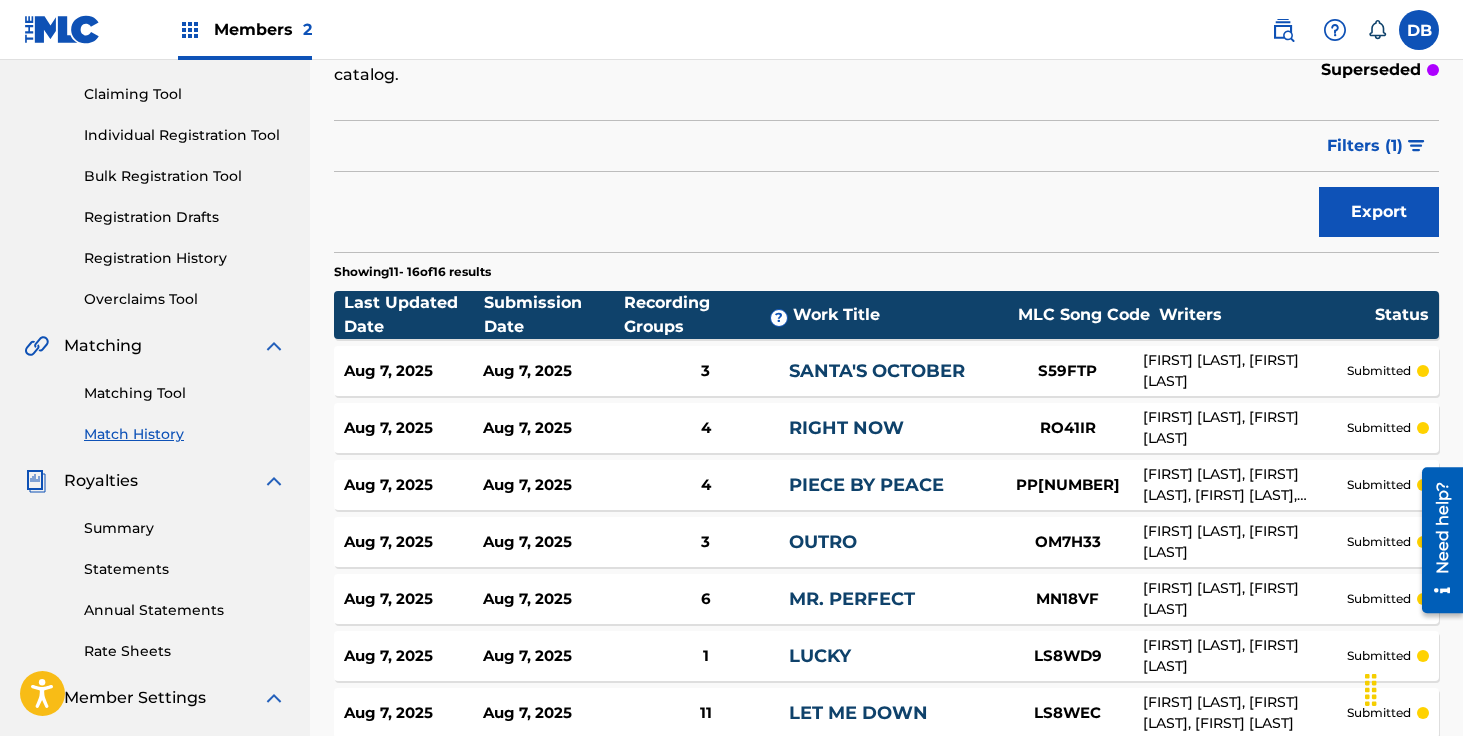 scroll, scrollTop: 118, scrollLeft: 0, axis: vertical 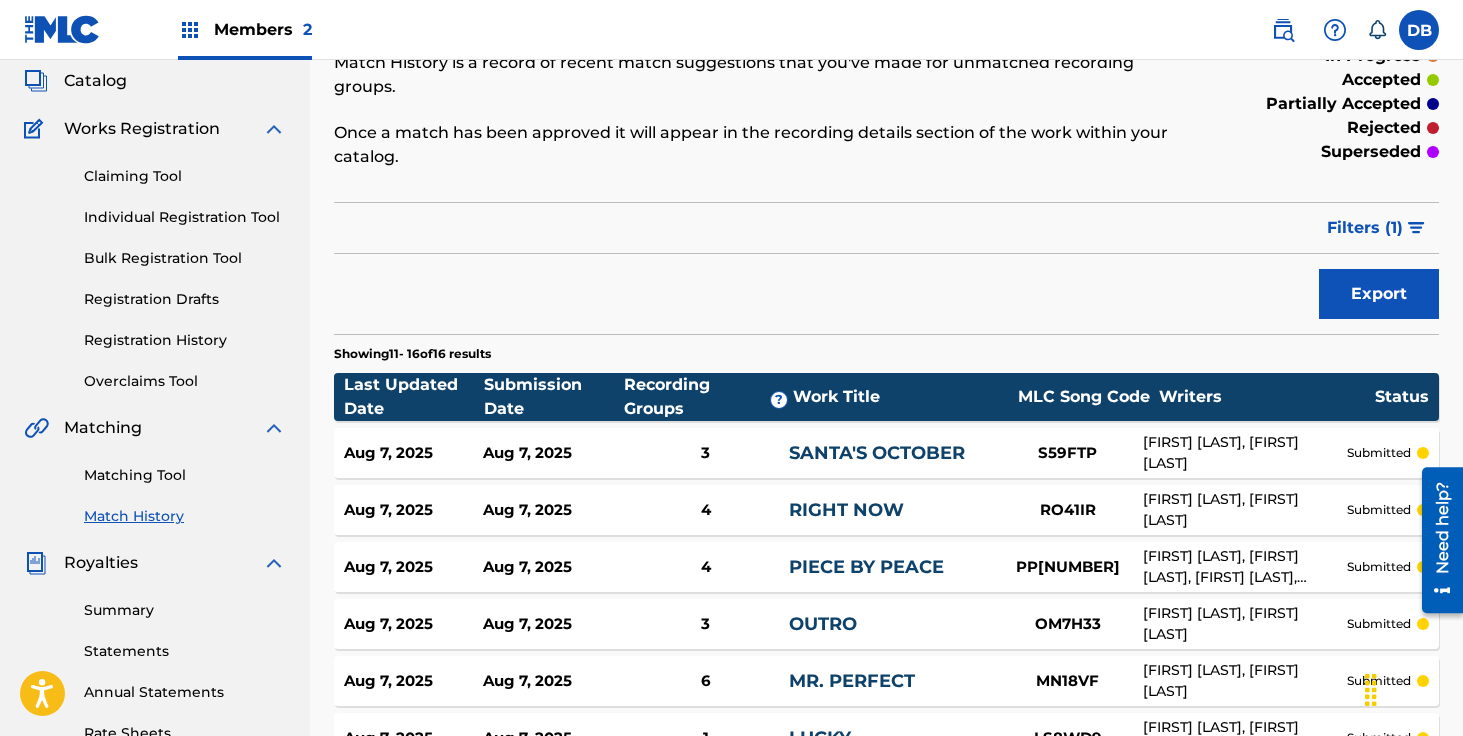 click on "Matching Tool" at bounding box center [185, 475] 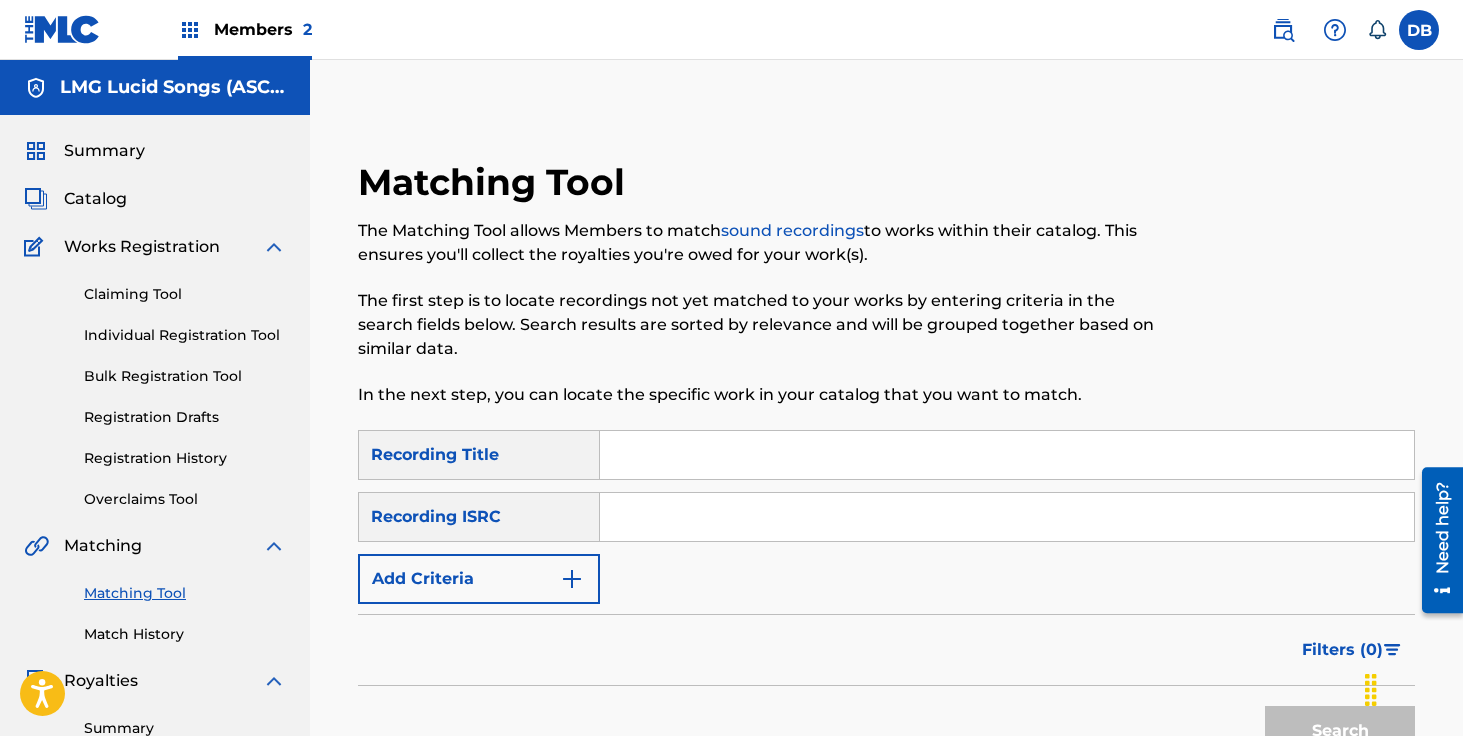 click at bounding box center [1007, 455] 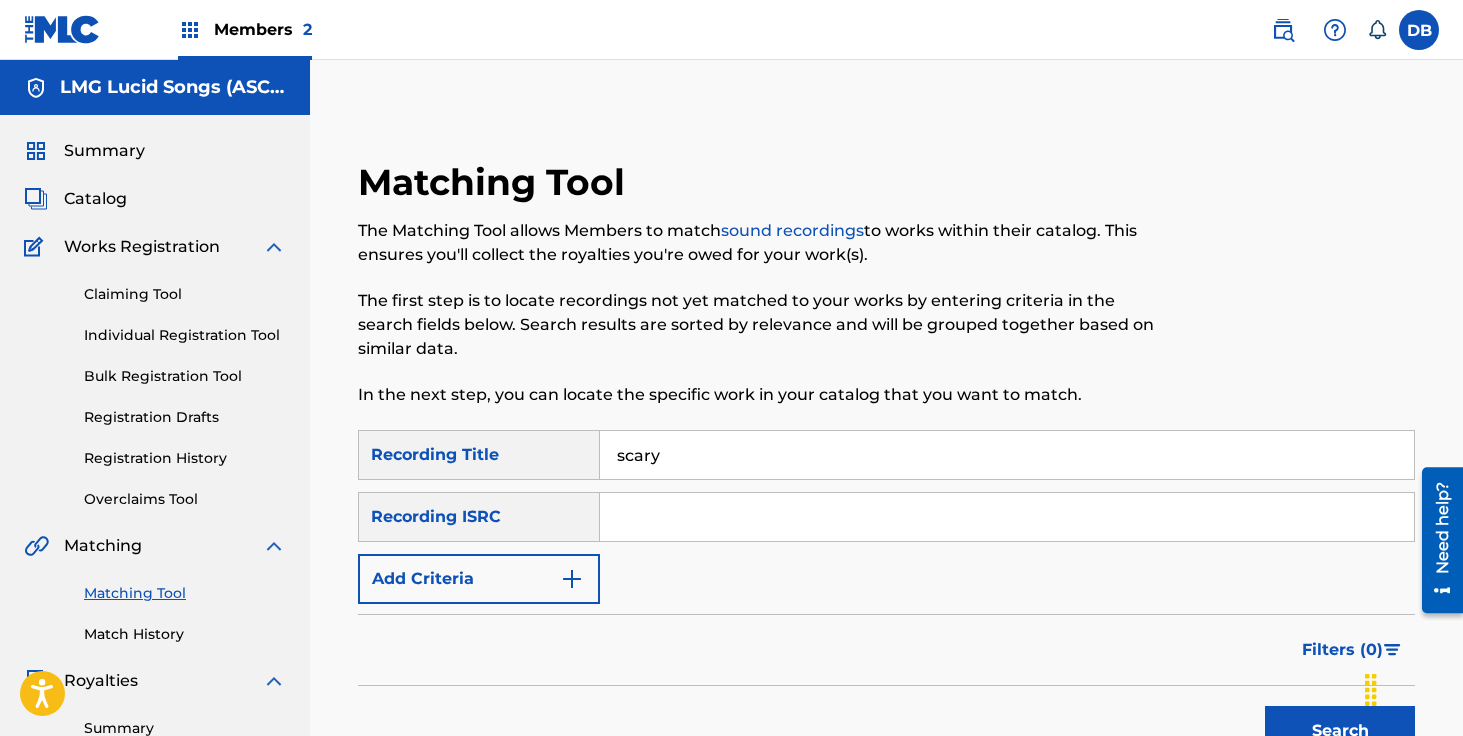type on "scary" 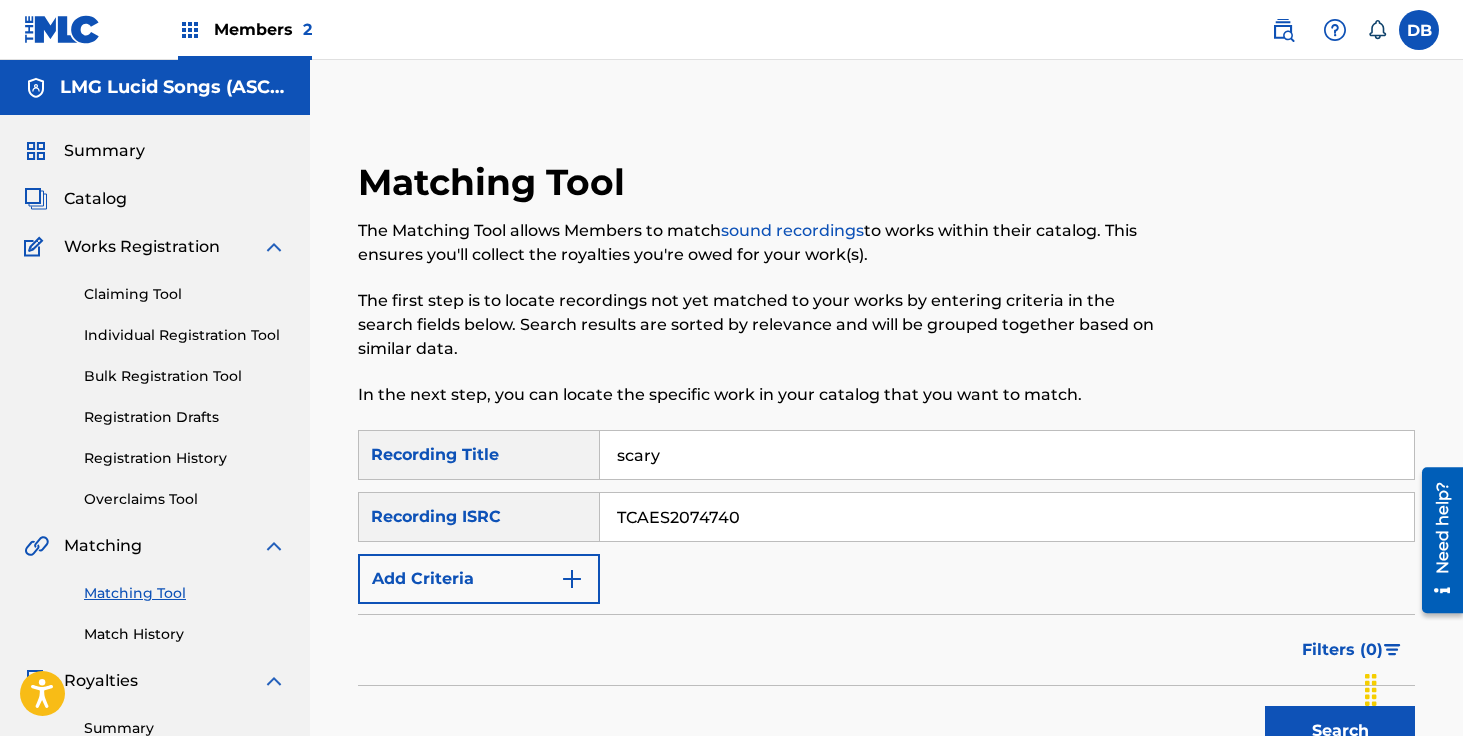 type on "TCAES2074740" 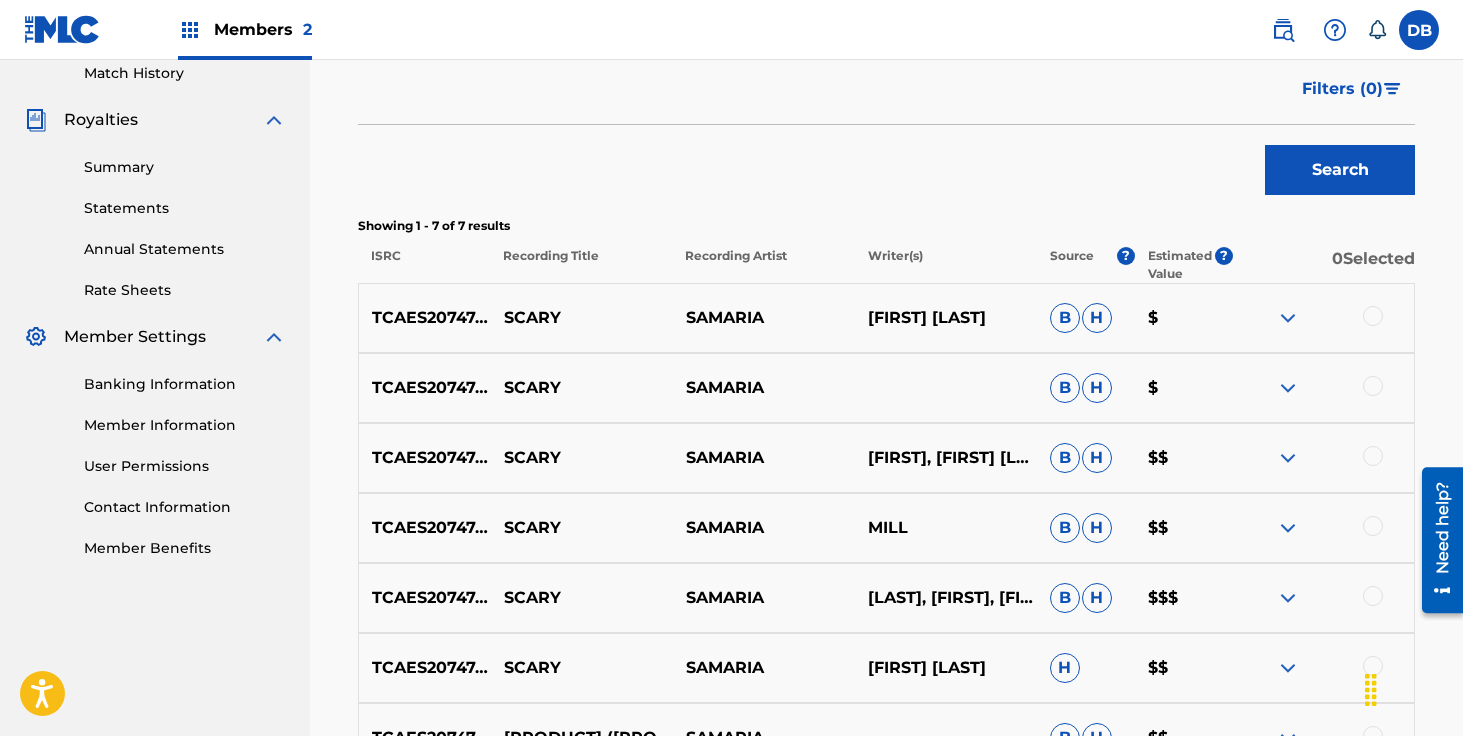 scroll, scrollTop: 567, scrollLeft: 0, axis: vertical 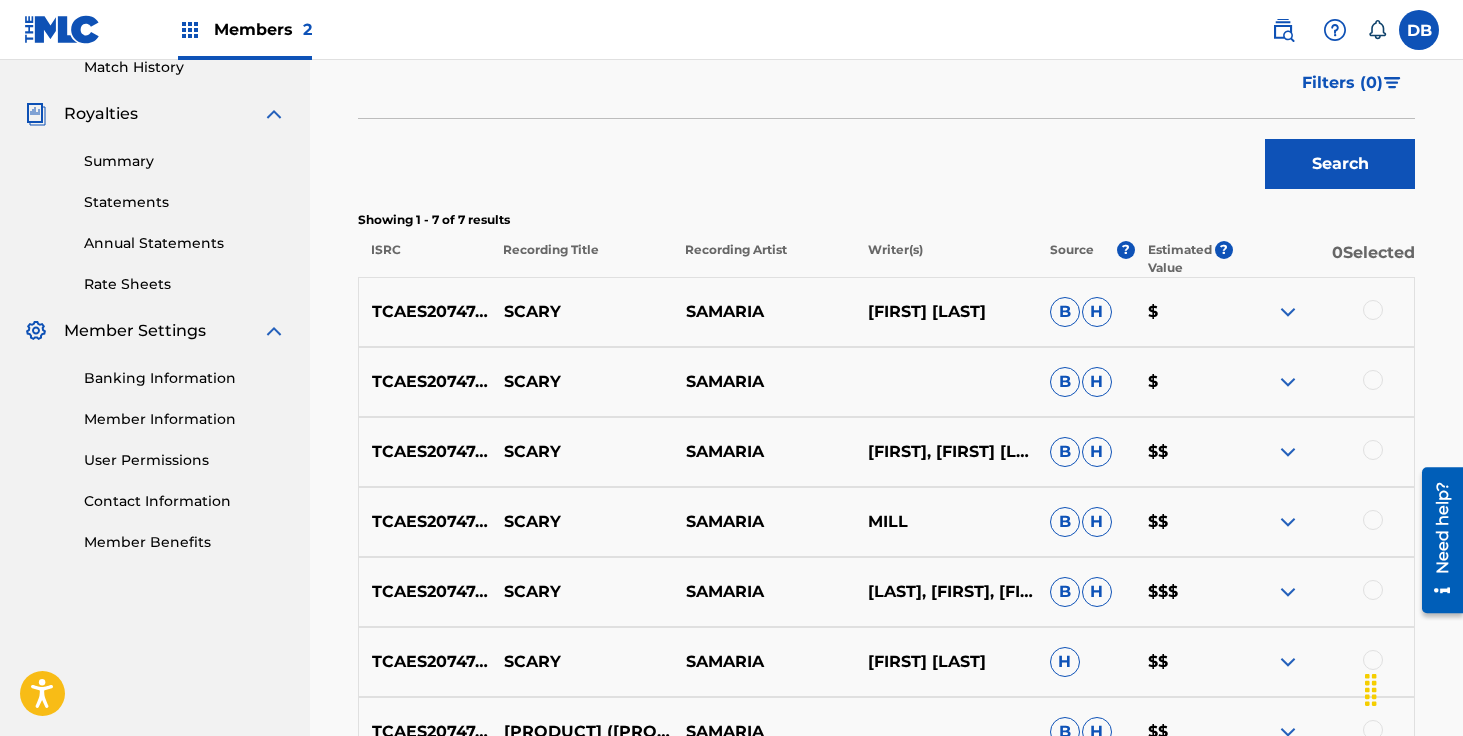 click at bounding box center [1373, 310] 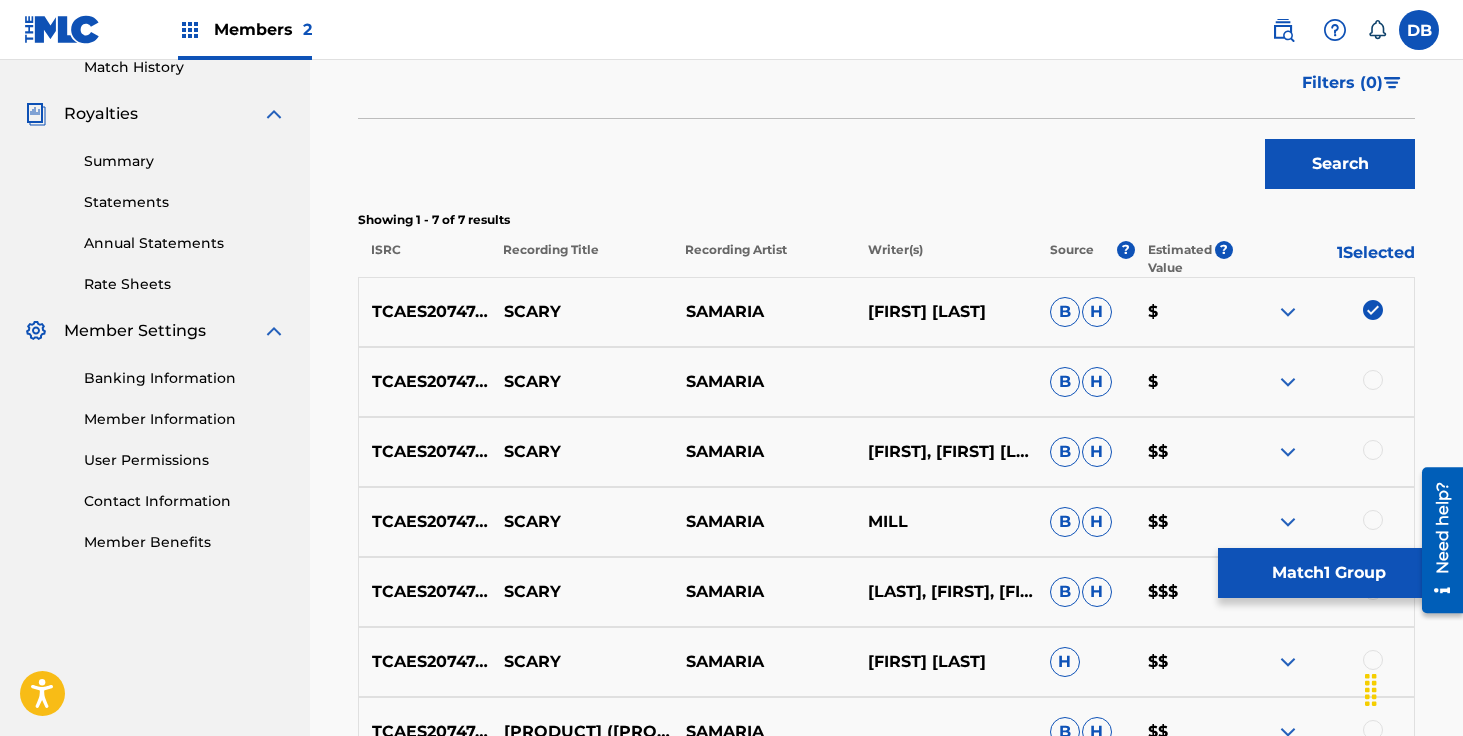 click at bounding box center (1373, 380) 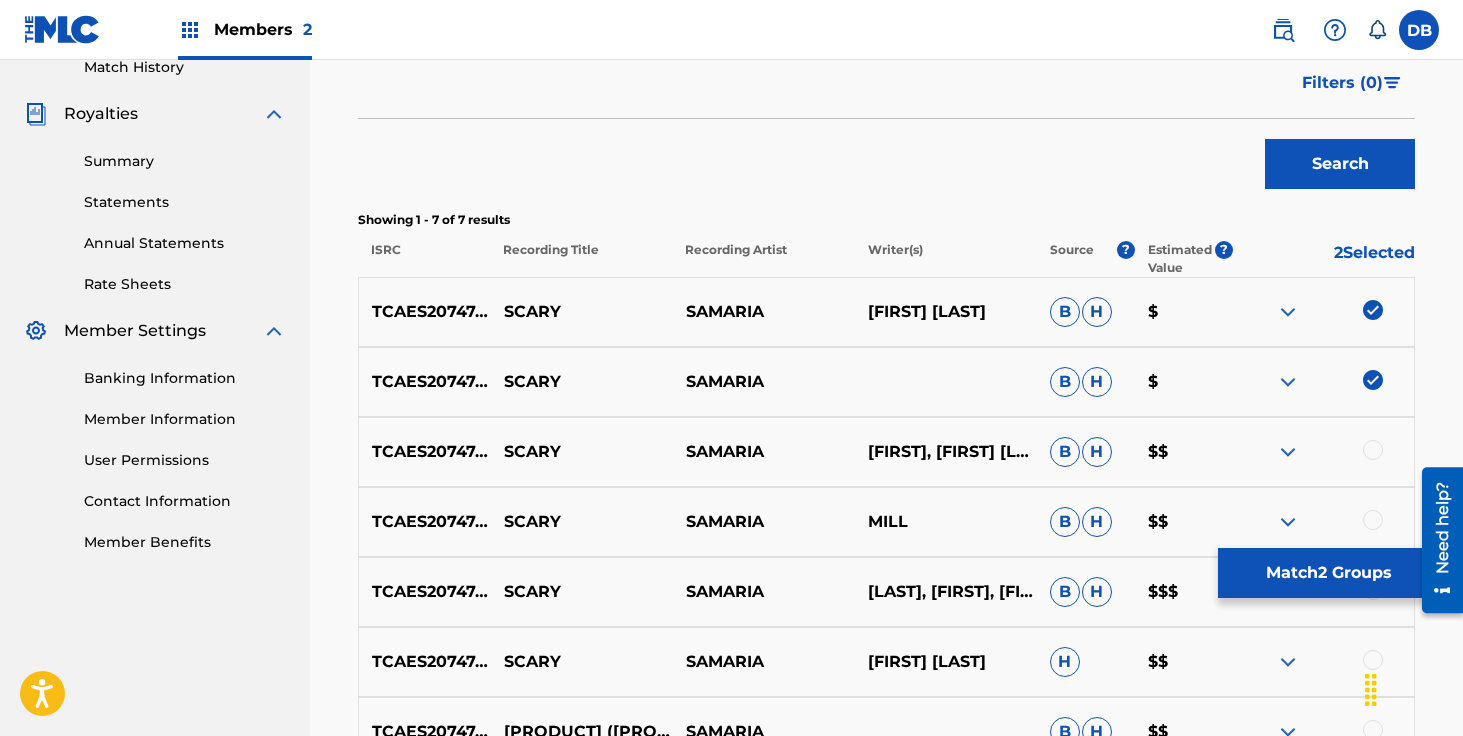 click at bounding box center (1373, 450) 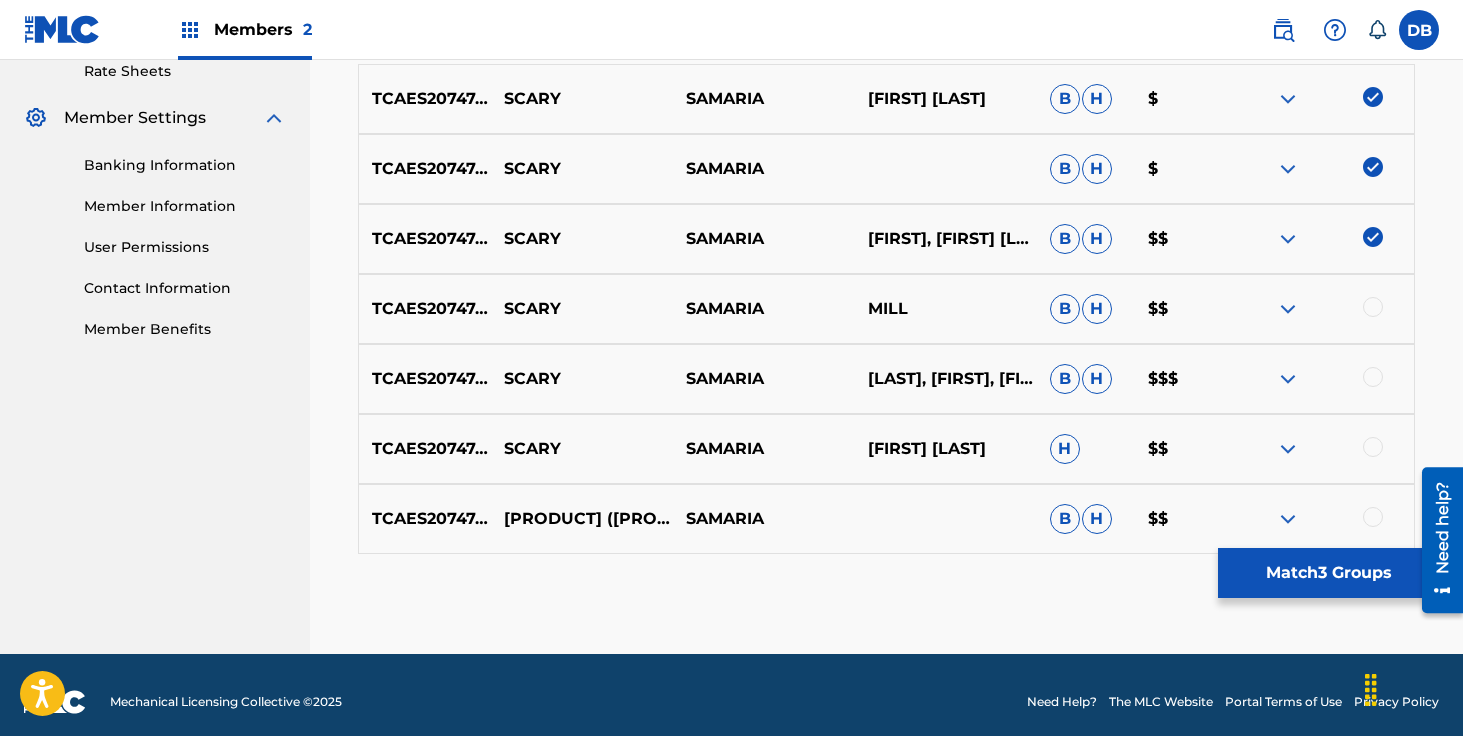scroll, scrollTop: 794, scrollLeft: 0, axis: vertical 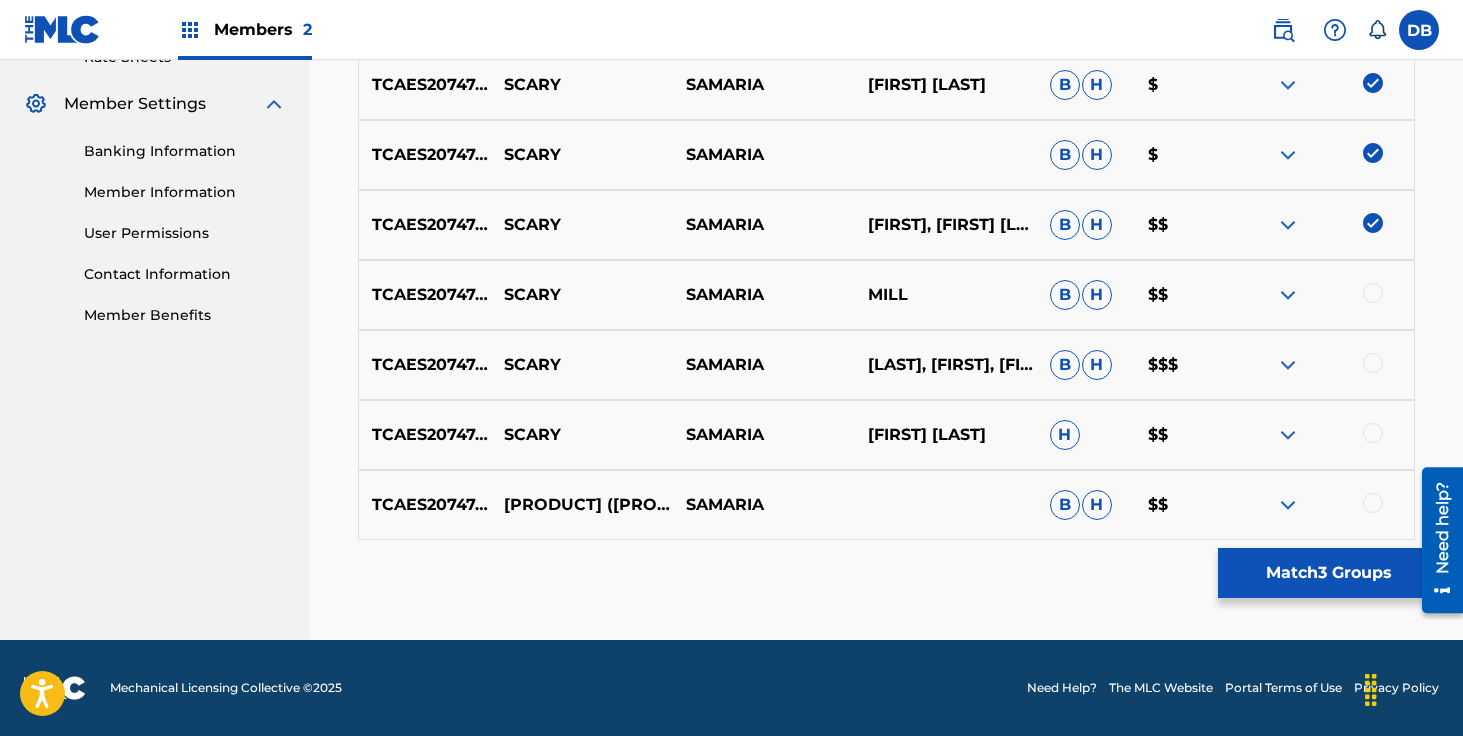 click at bounding box center (1373, 293) 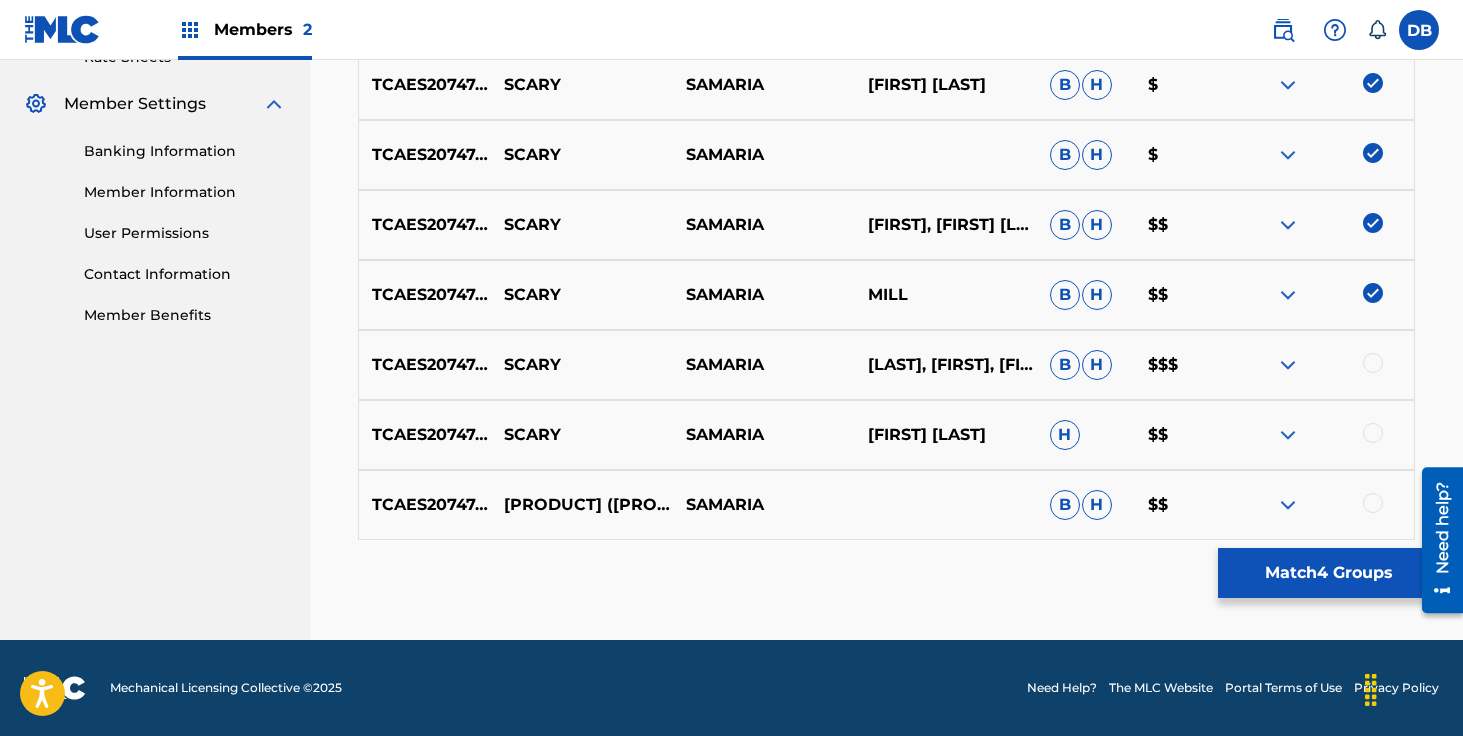 click at bounding box center [1373, 363] 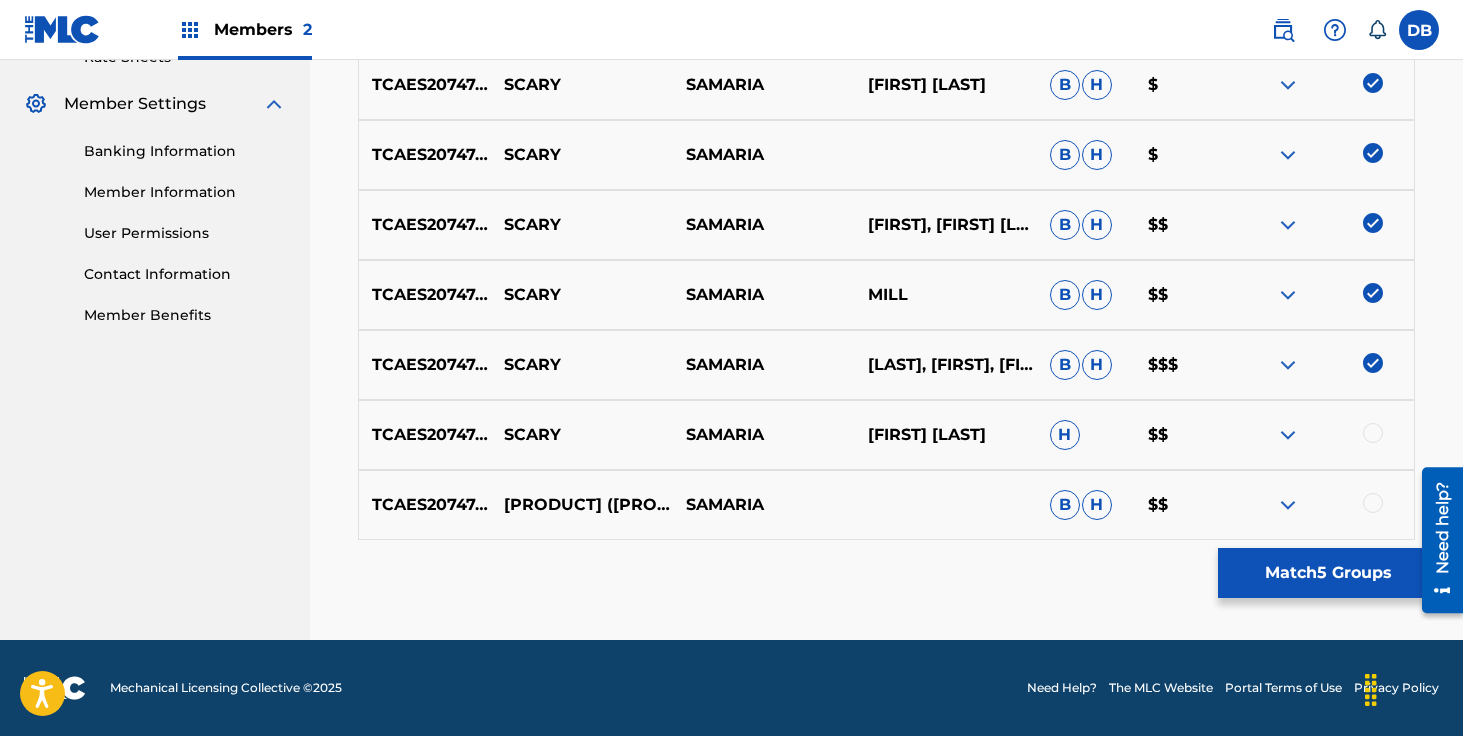 click at bounding box center (1373, 433) 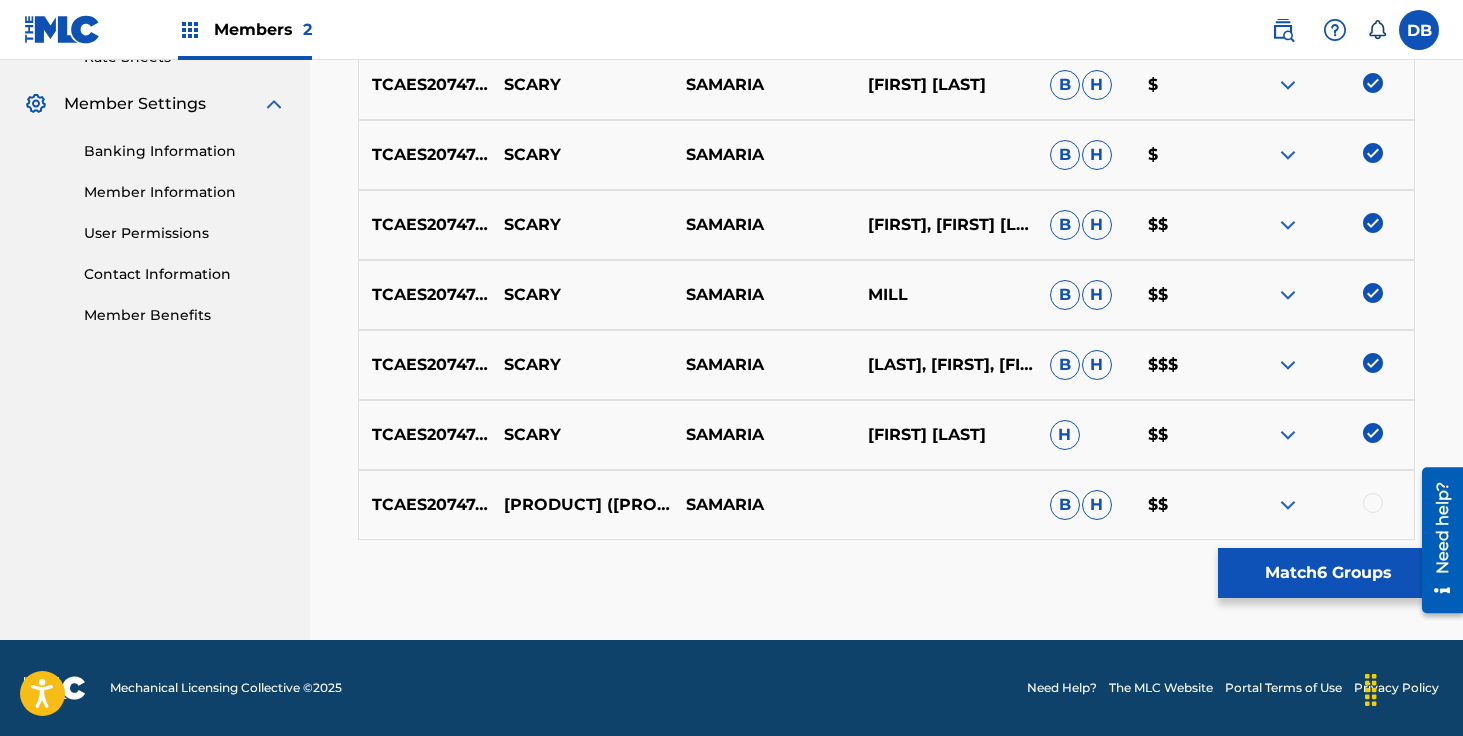 click at bounding box center (1373, 503) 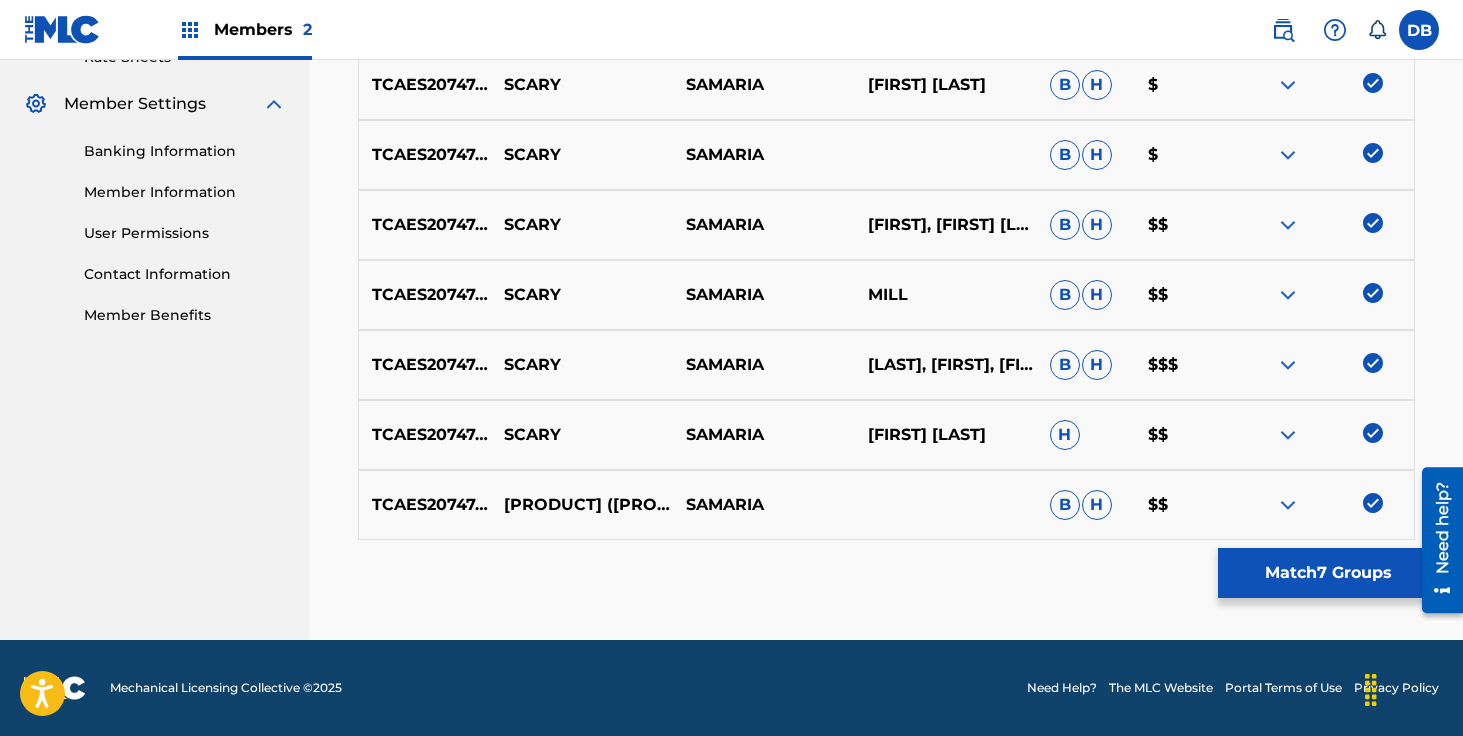 click on "Match  7 Groups" at bounding box center (1328, 573) 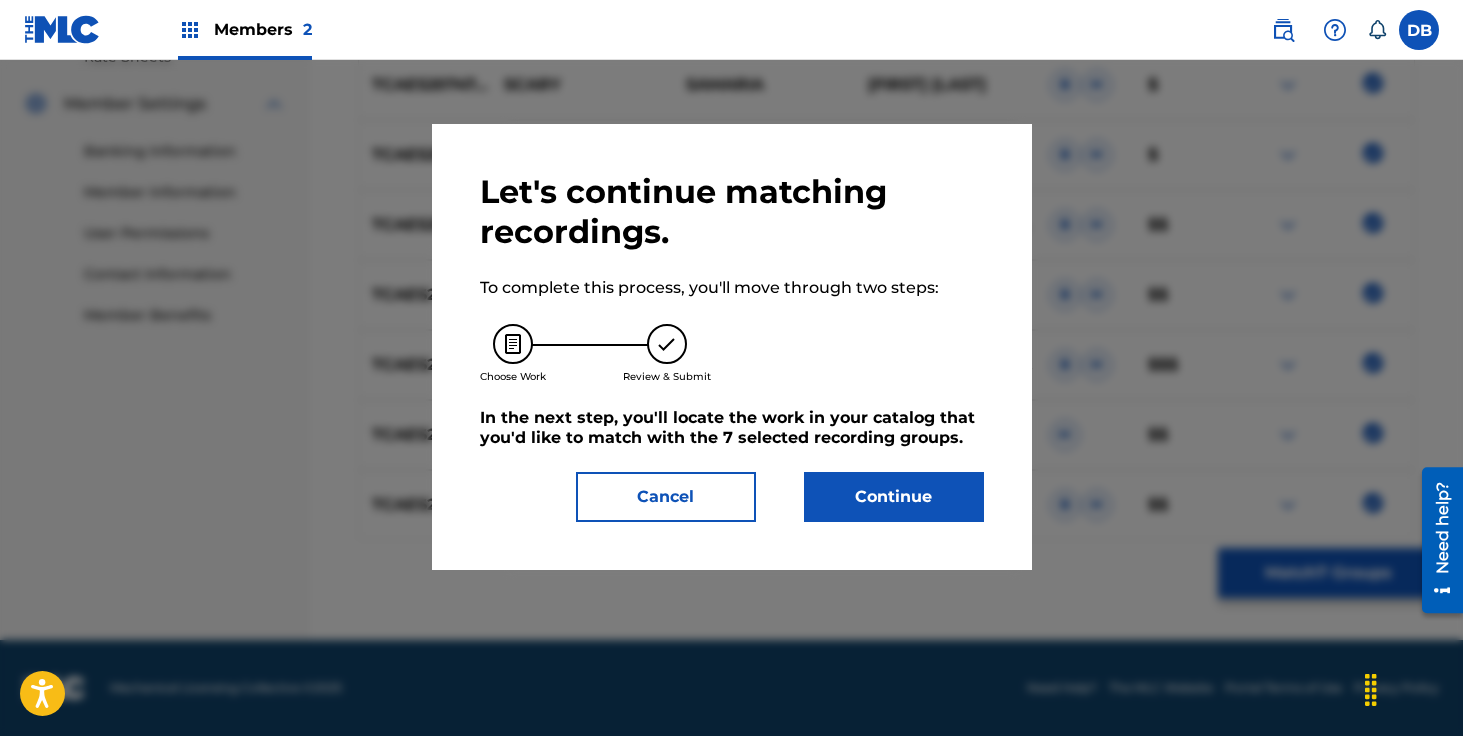click on "Continue" at bounding box center [894, 497] 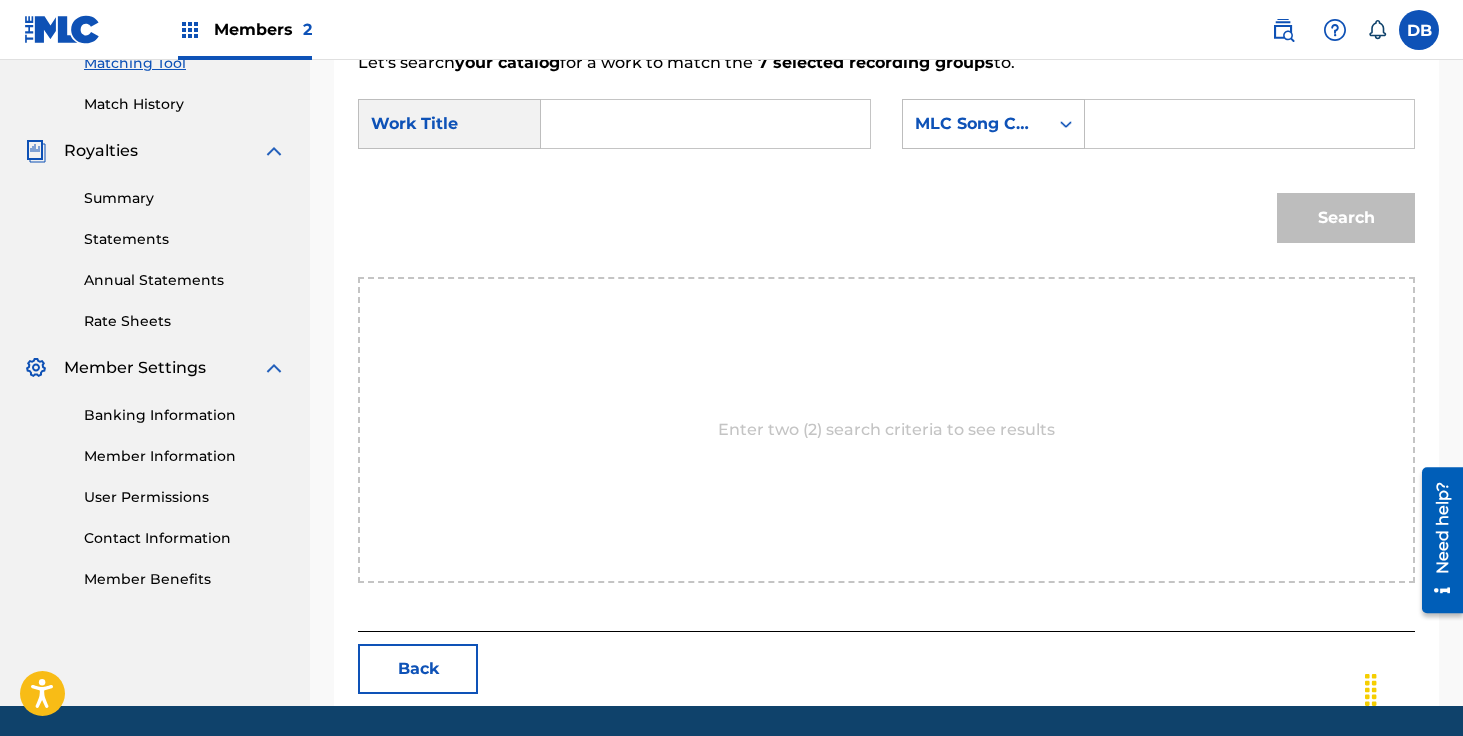 scroll, scrollTop: 478, scrollLeft: 0, axis: vertical 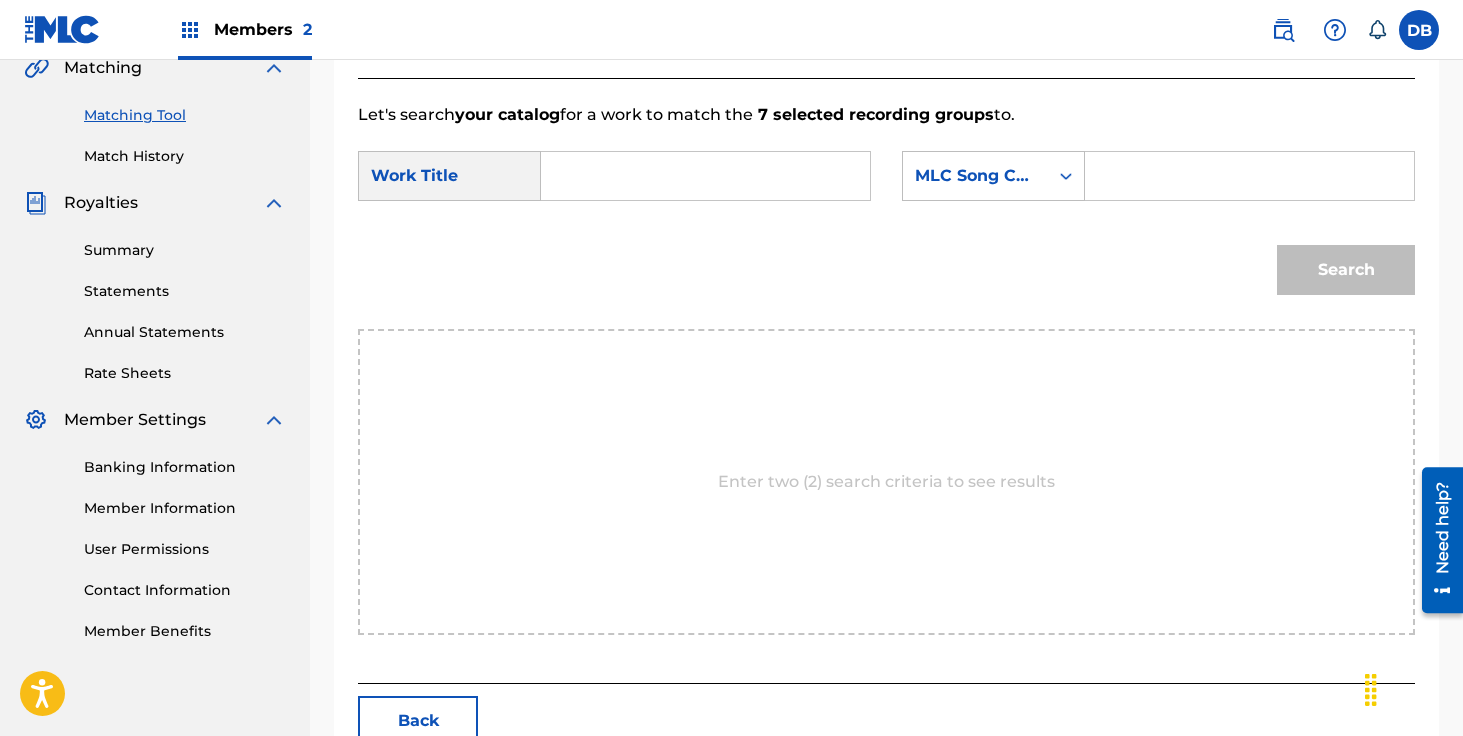 click at bounding box center [705, 176] 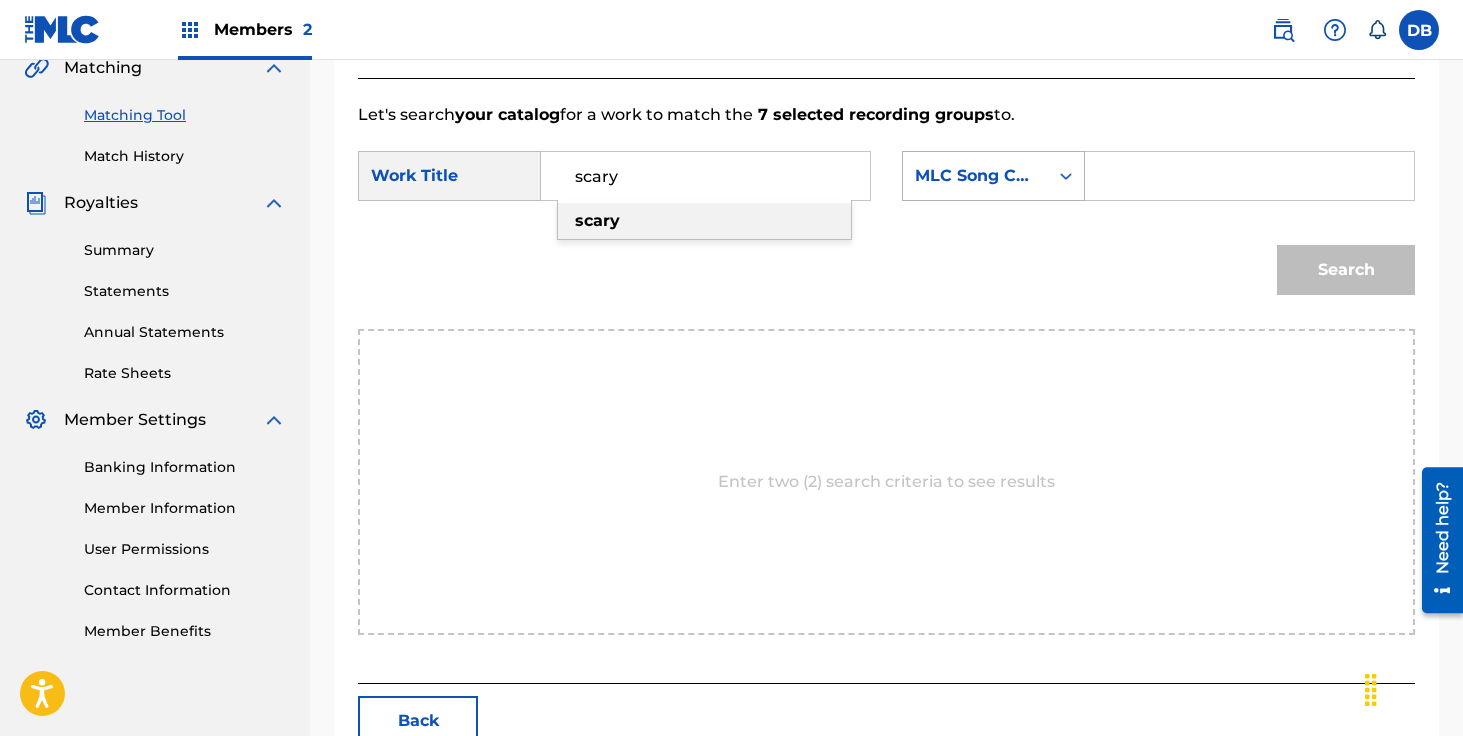 type on "scary" 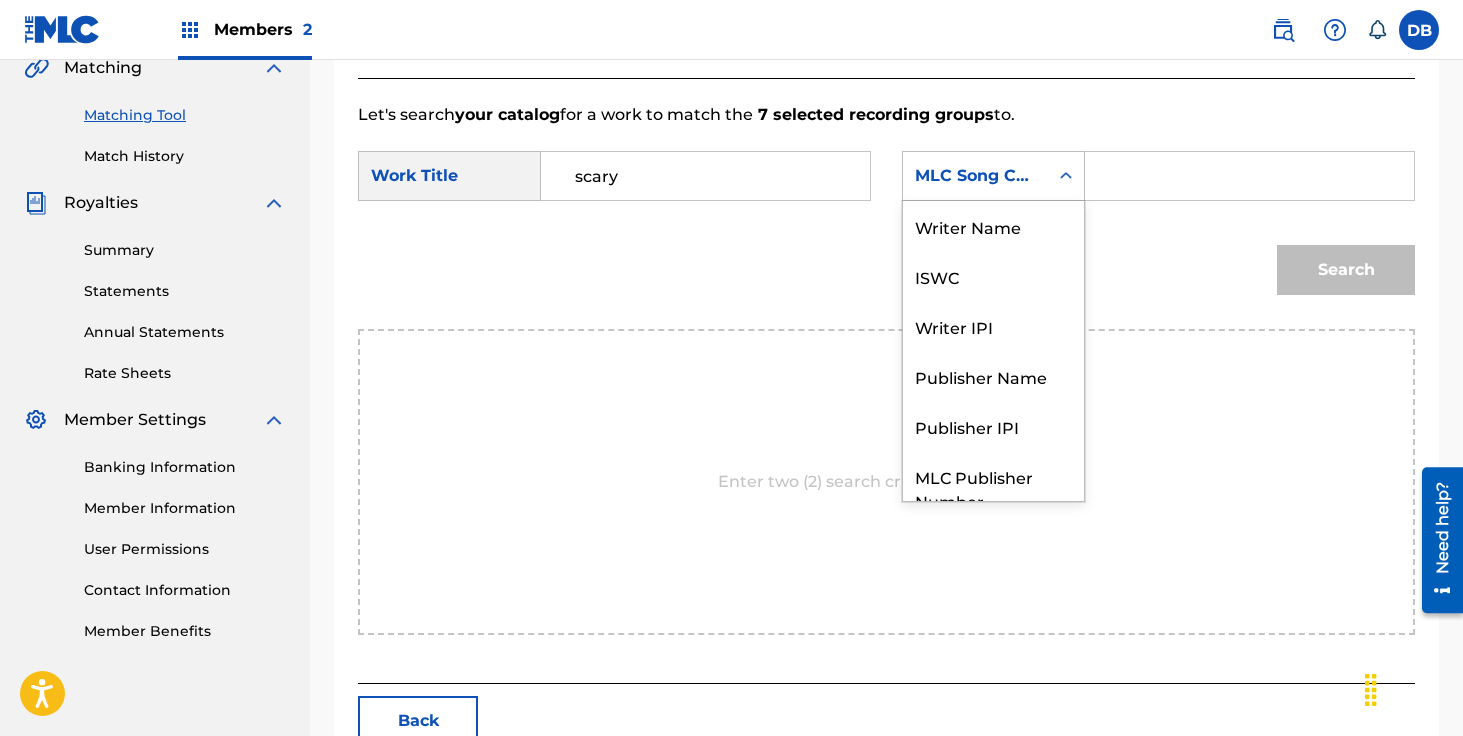 click on "MLC Song Code" at bounding box center (975, 176) 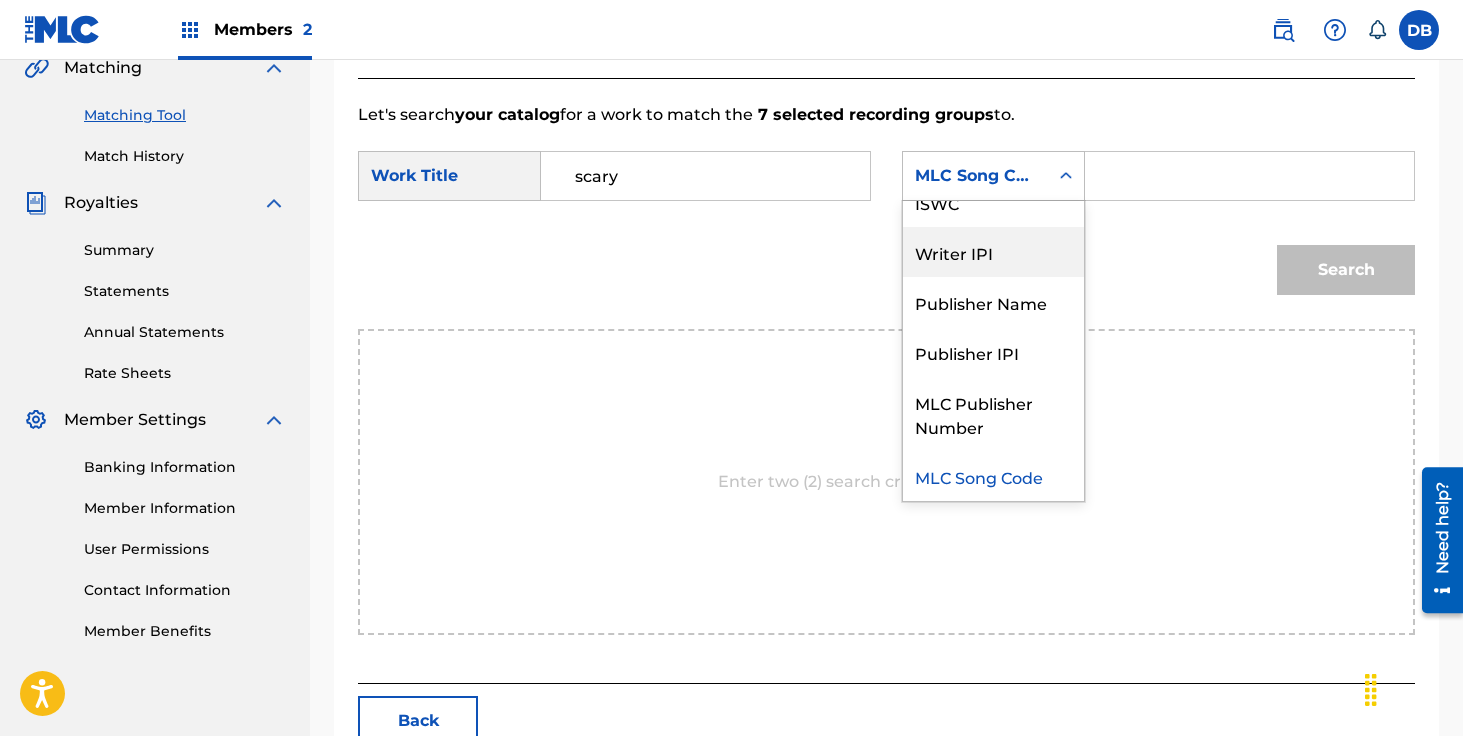 scroll, scrollTop: 0, scrollLeft: 0, axis: both 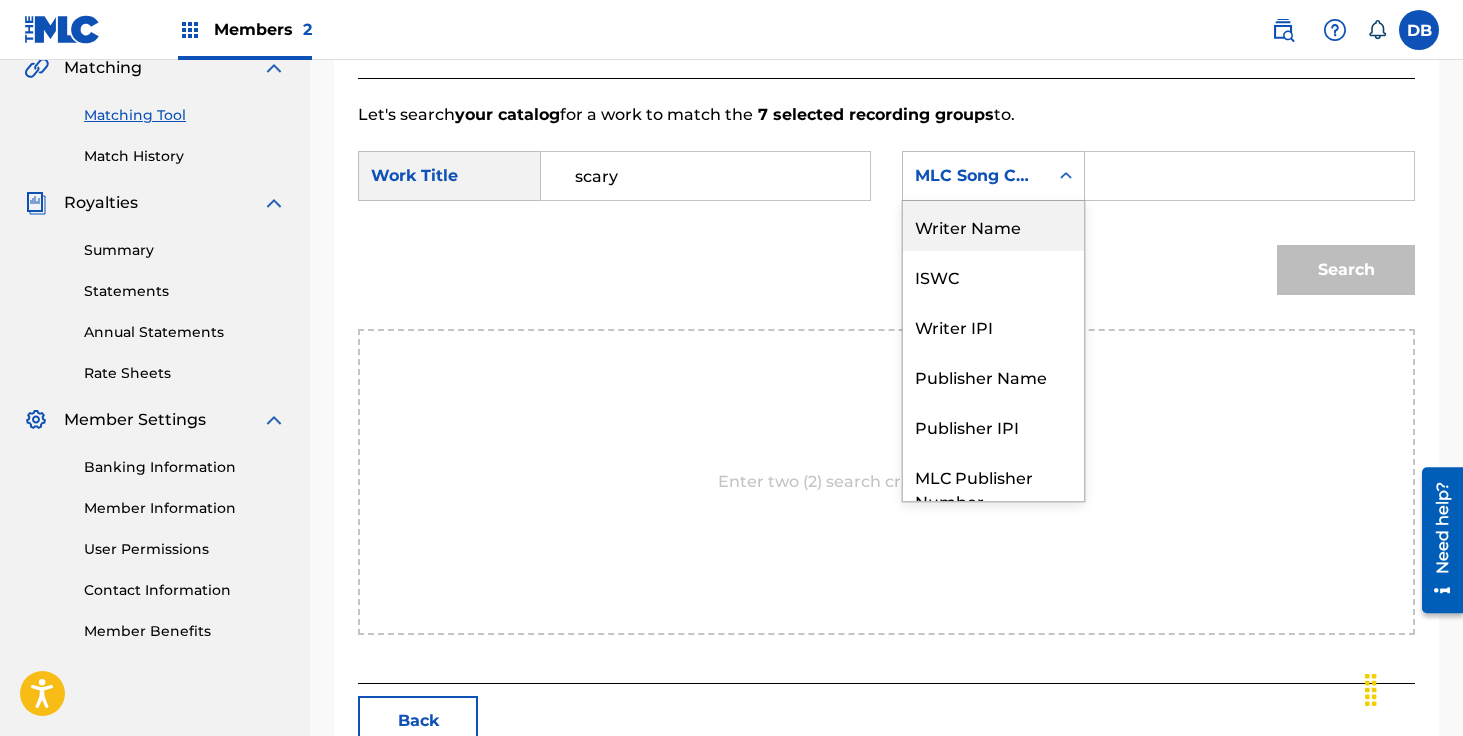 click on "Writer Name" at bounding box center [993, 226] 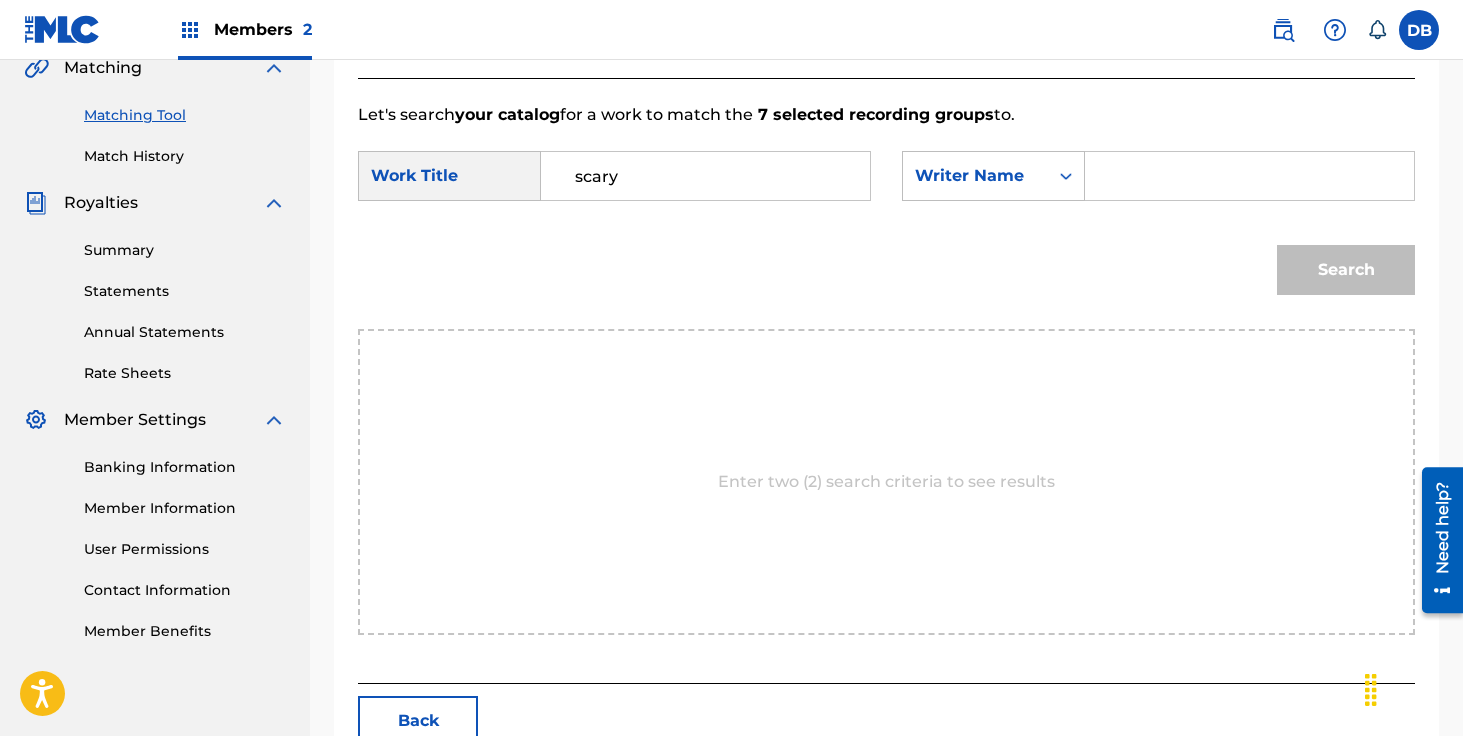 click at bounding box center [1249, 176] 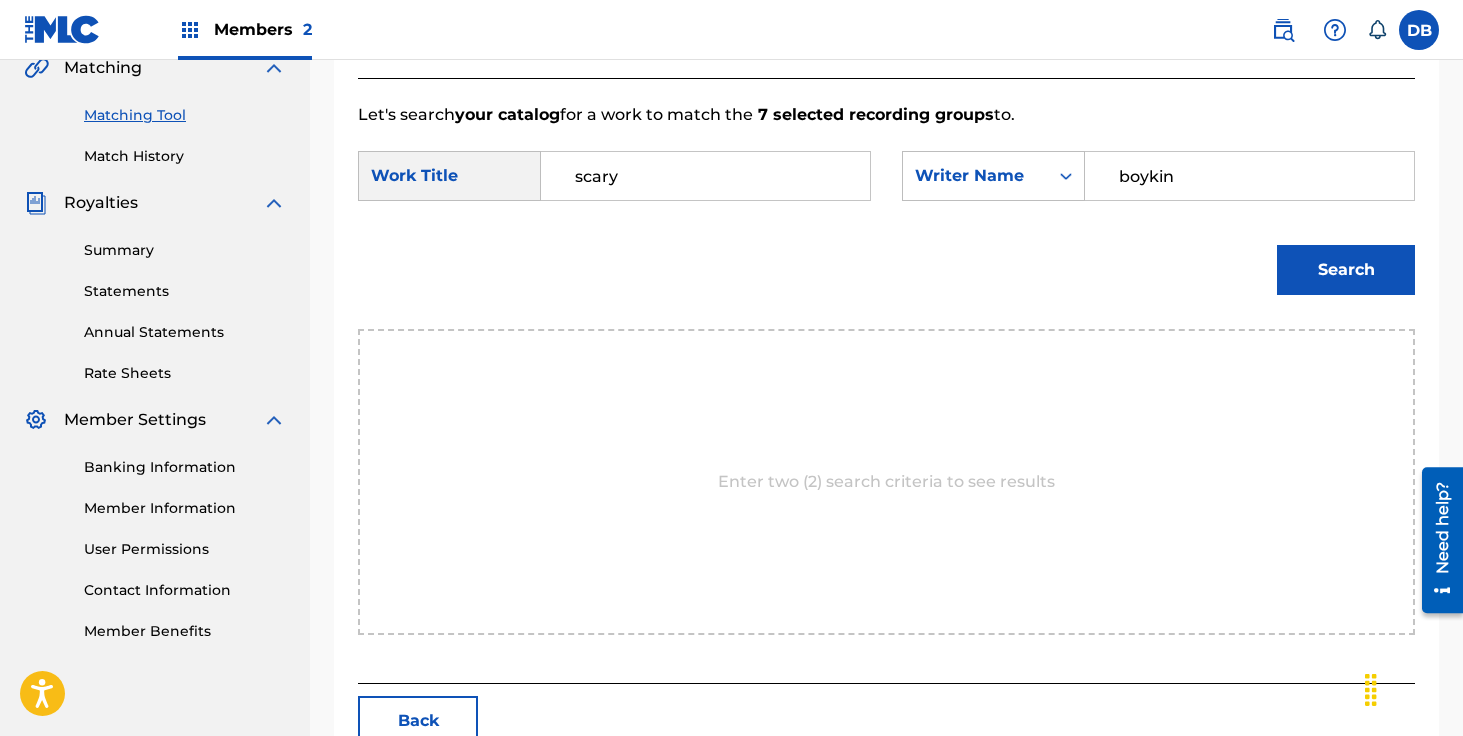 type on "boykin" 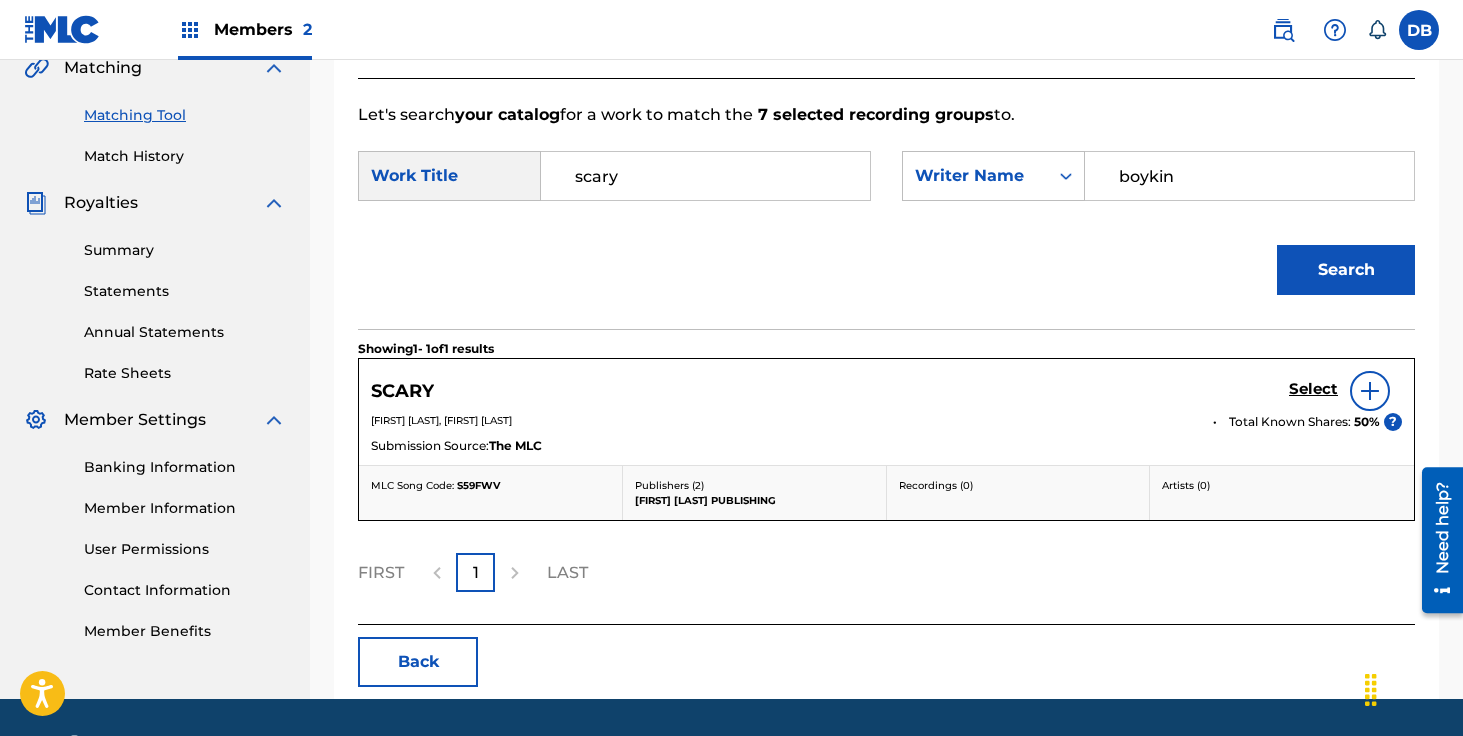 click on "Select" at bounding box center (1313, 389) 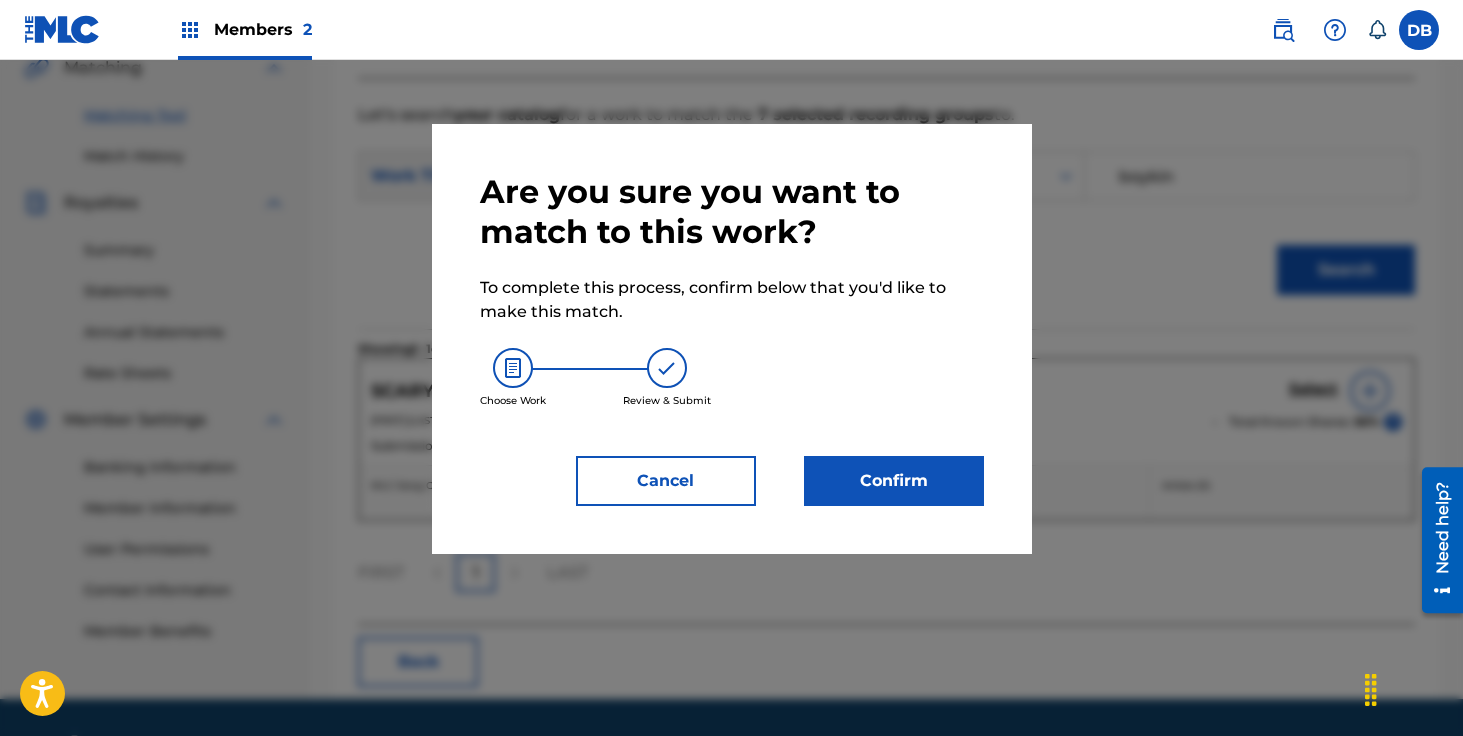 click on "Confirm" at bounding box center (894, 481) 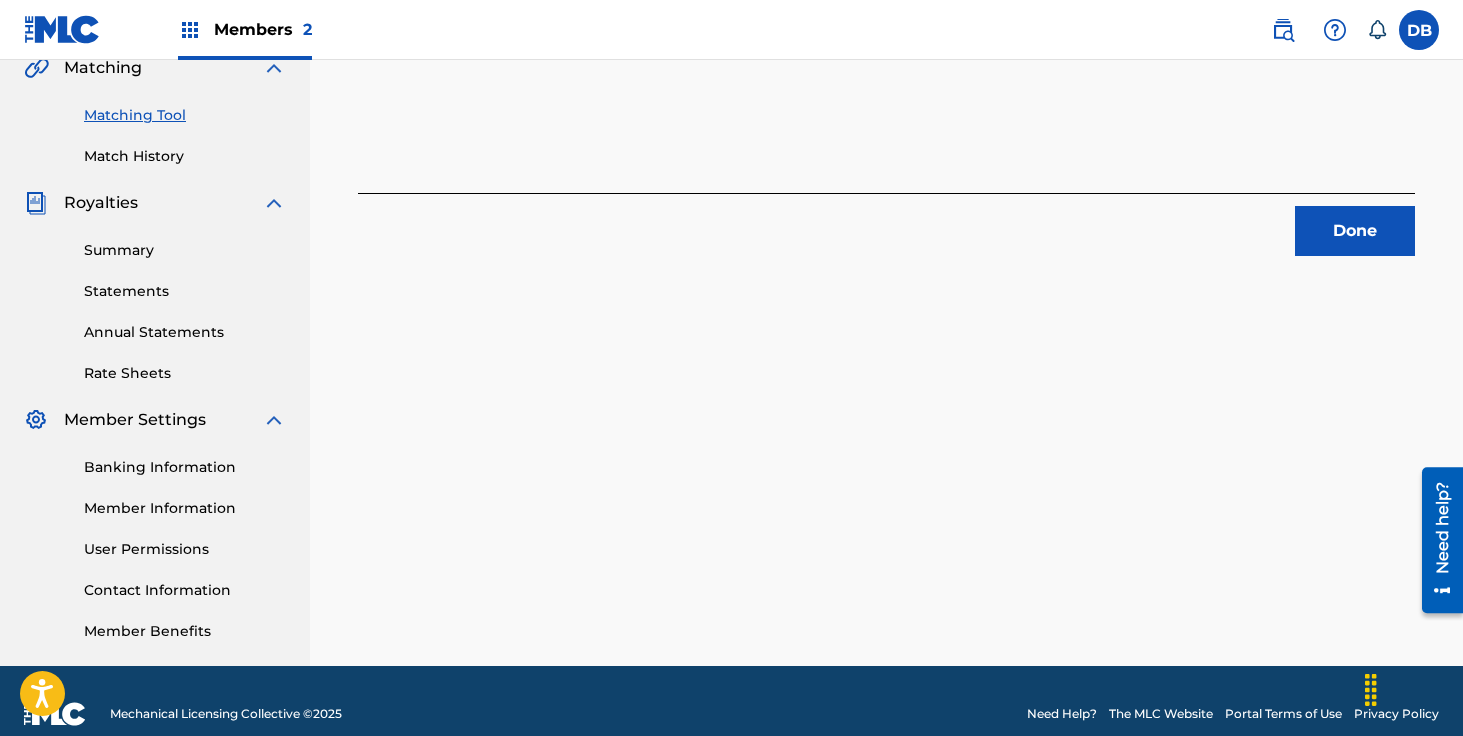 click on "Done" at bounding box center [1355, 231] 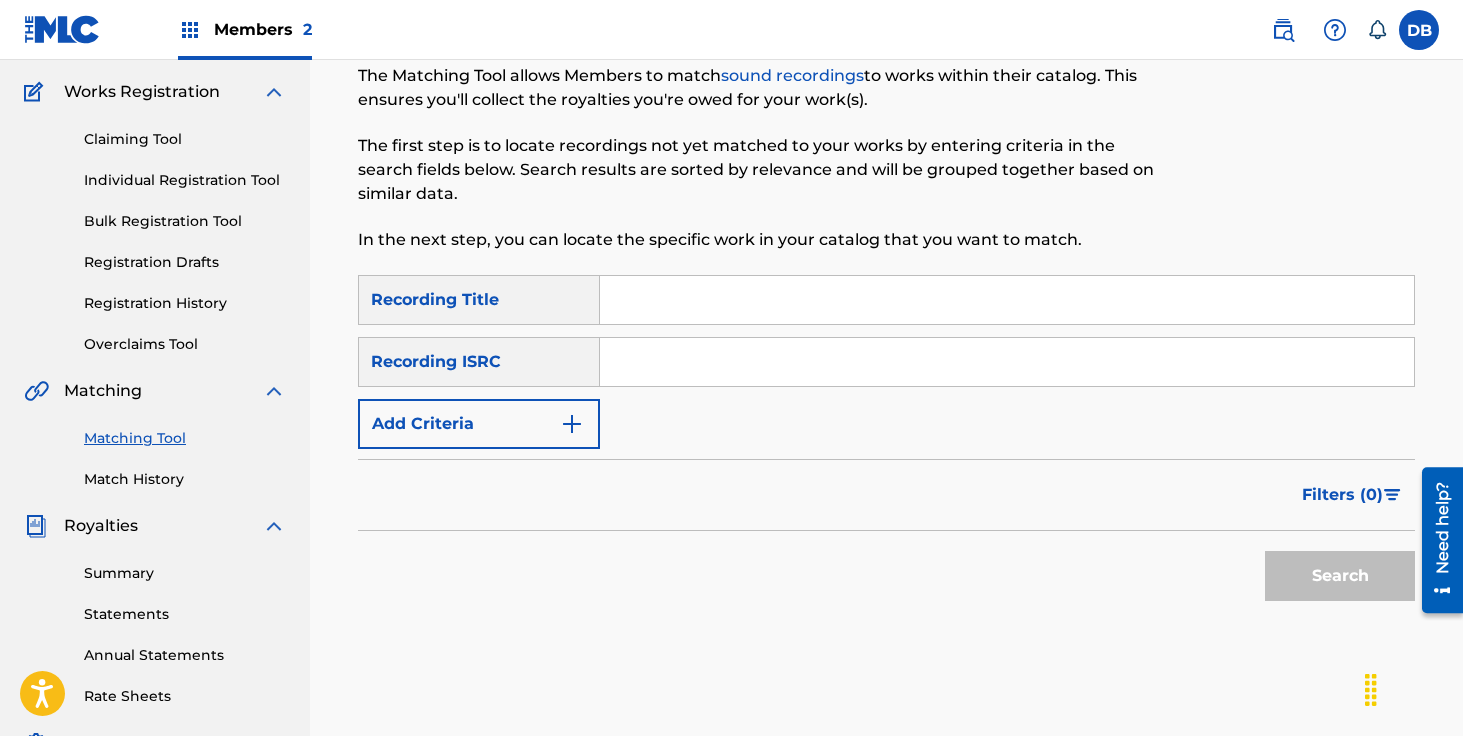 scroll, scrollTop: 0, scrollLeft: 0, axis: both 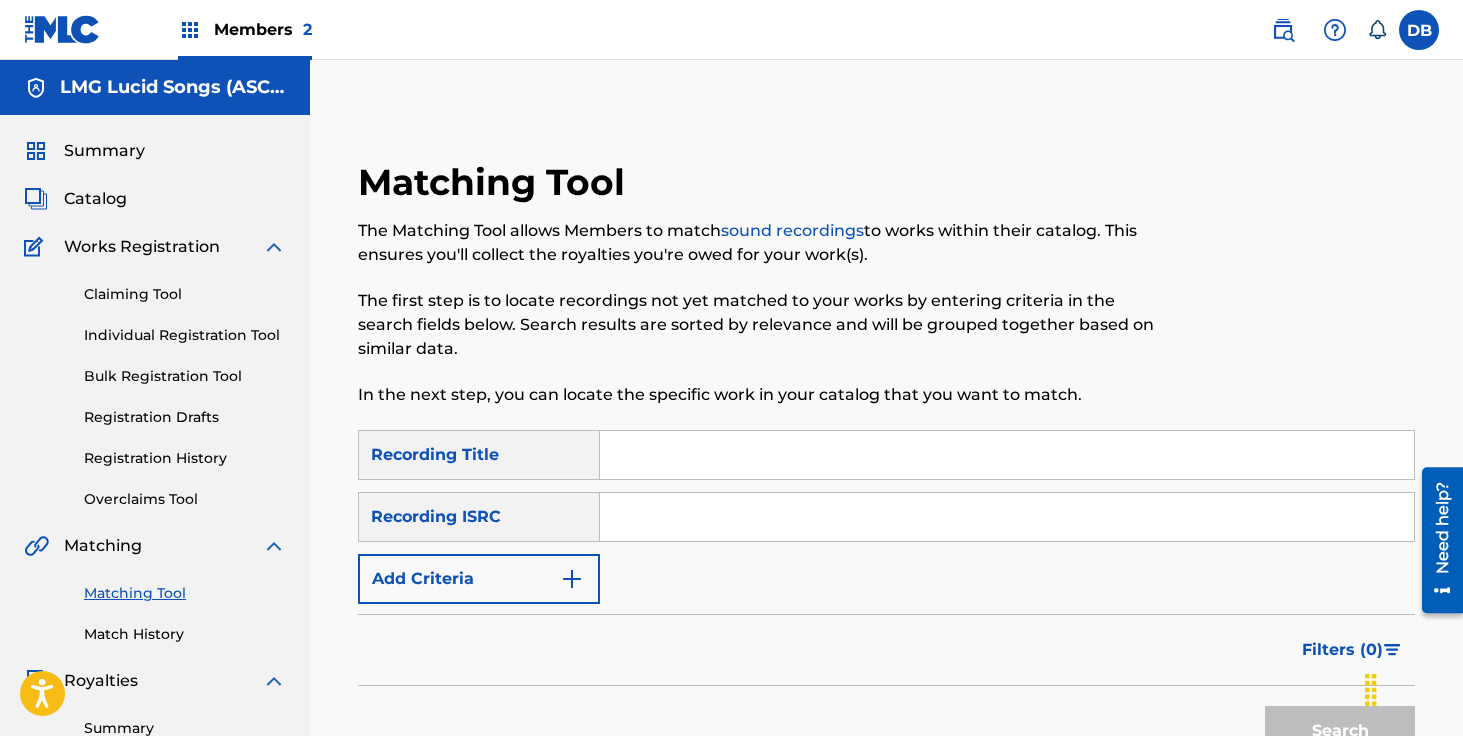 click on "Catalog" at bounding box center [95, 199] 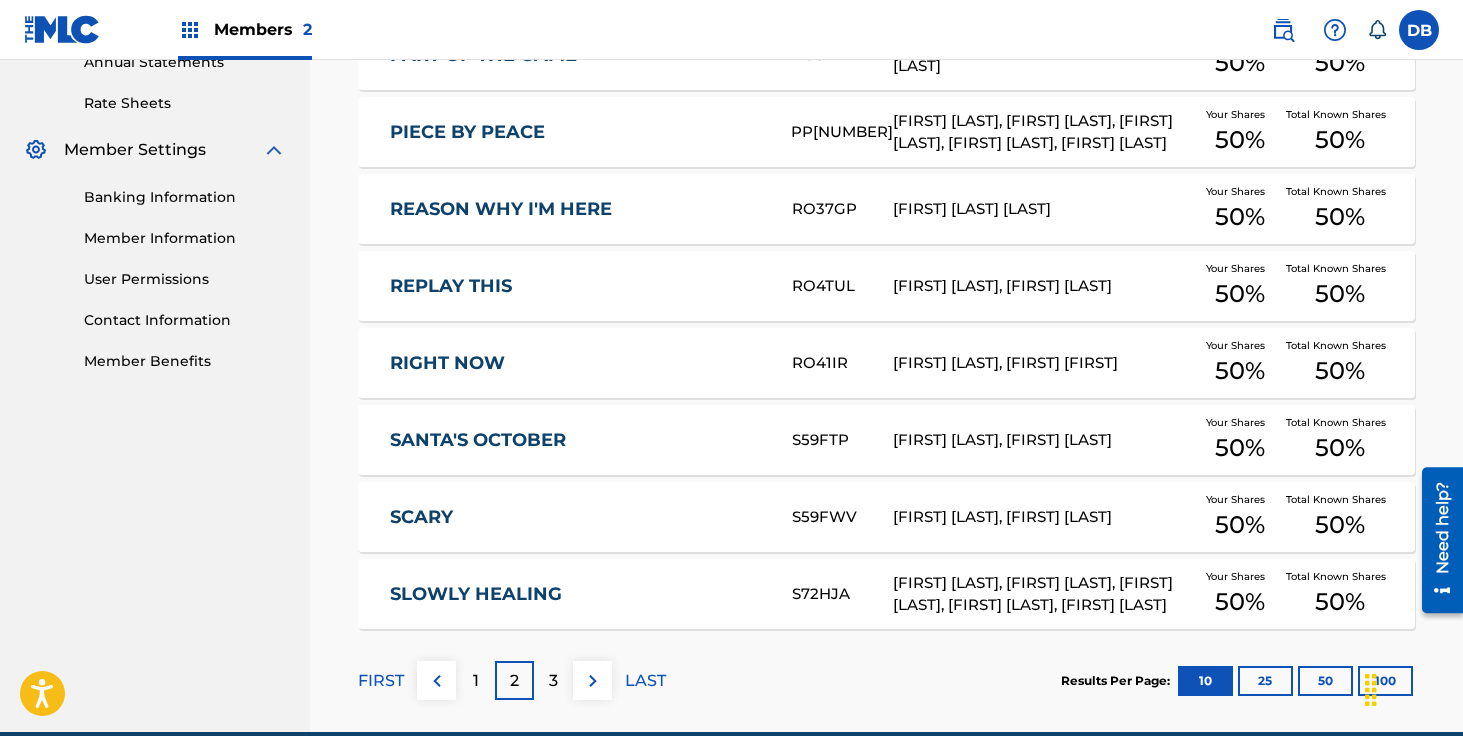 scroll, scrollTop: 840, scrollLeft: 0, axis: vertical 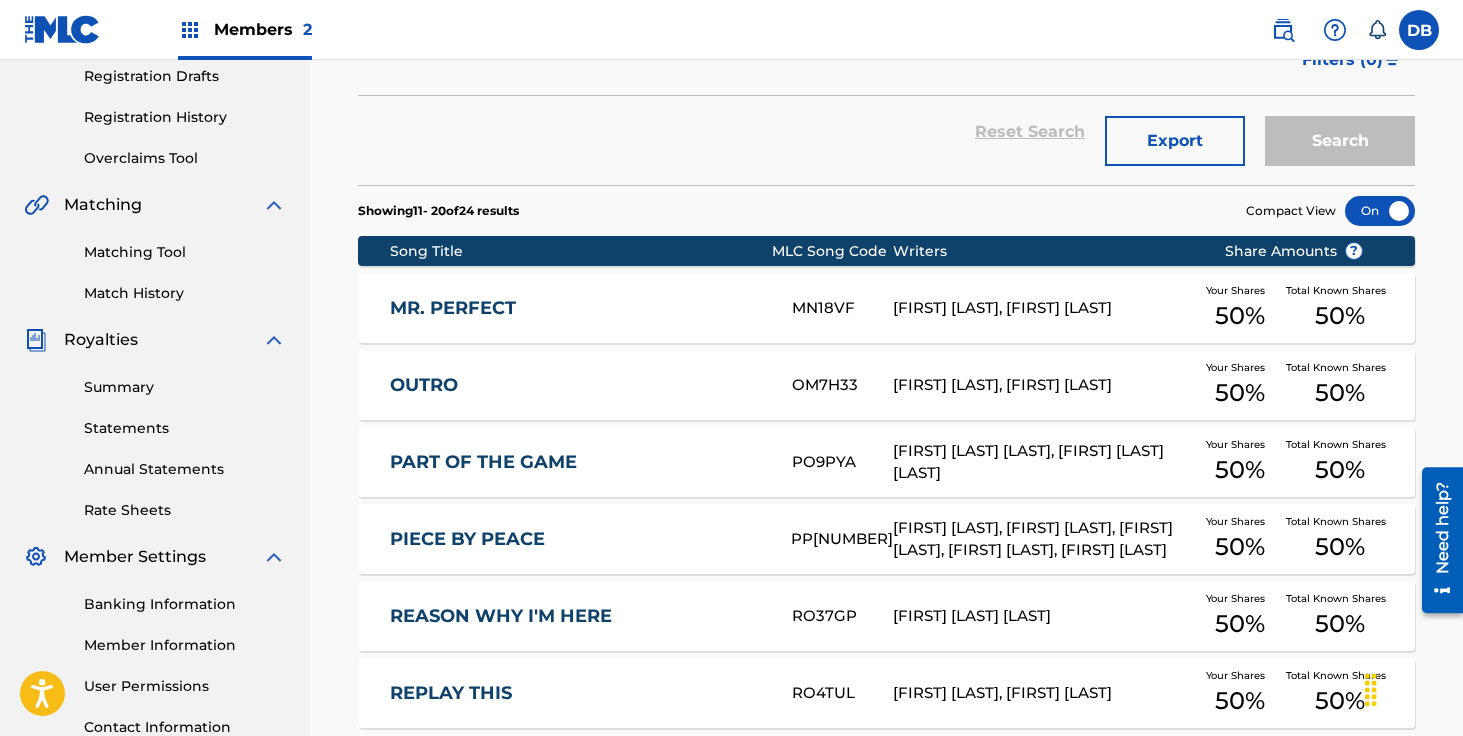 click on "Matching Tool" at bounding box center (185, 252) 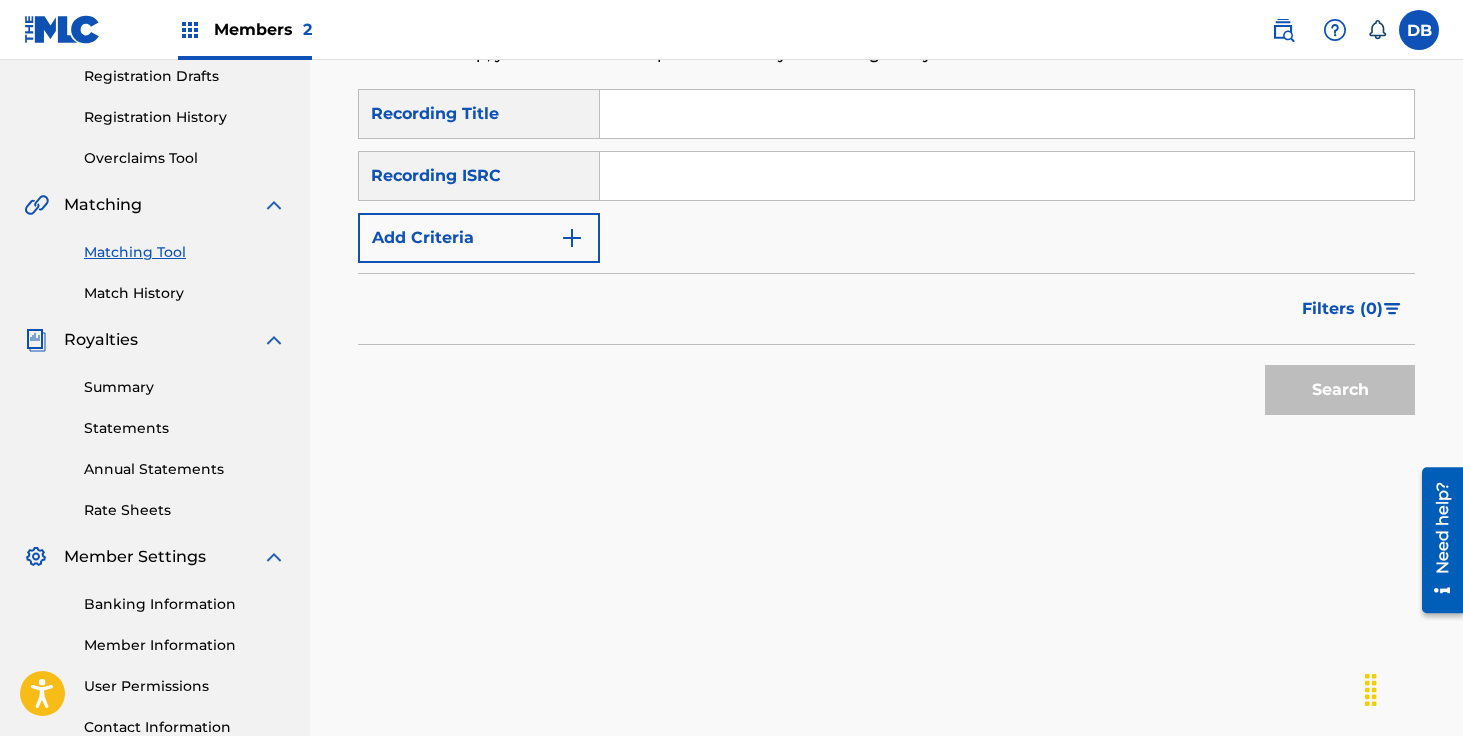 scroll, scrollTop: 0, scrollLeft: 0, axis: both 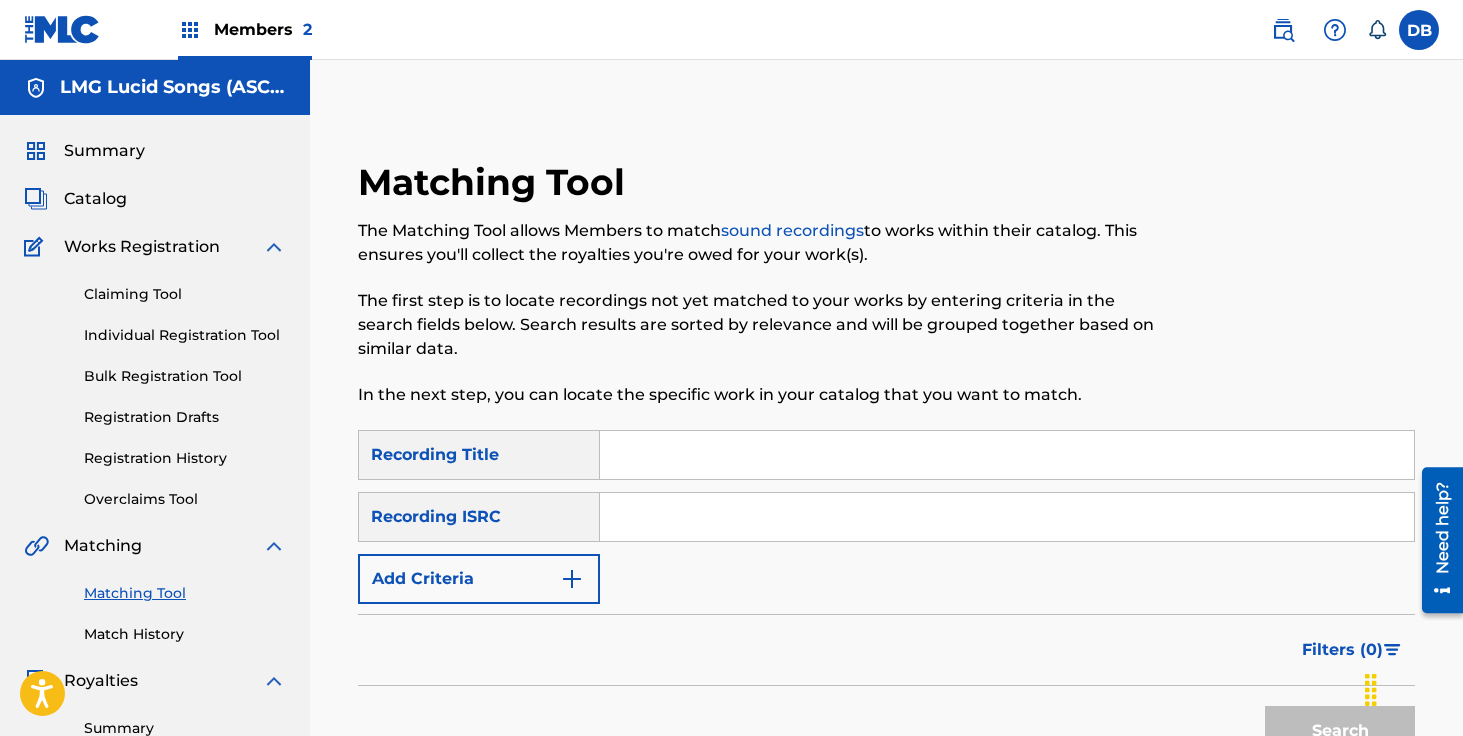 click at bounding box center (1007, 455) 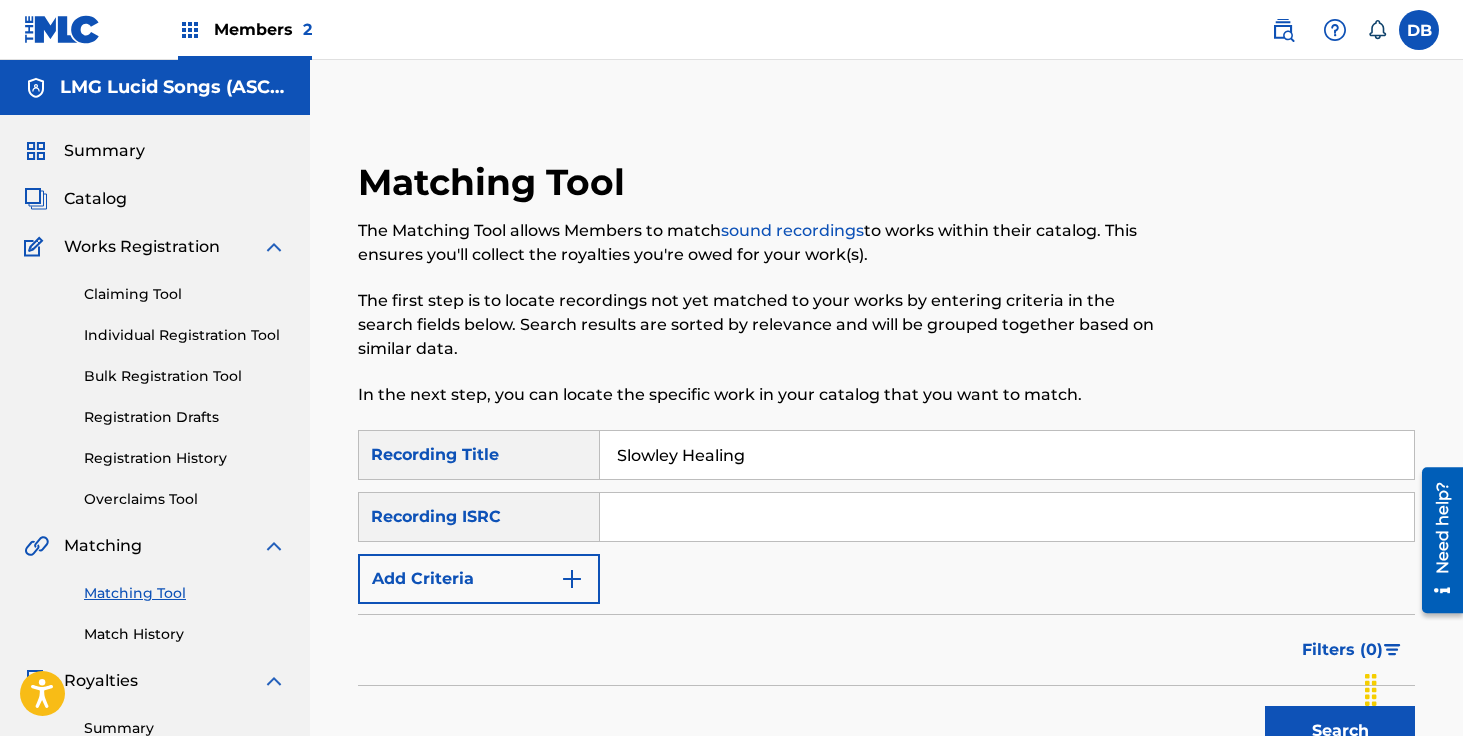 type on "Slowley Healing" 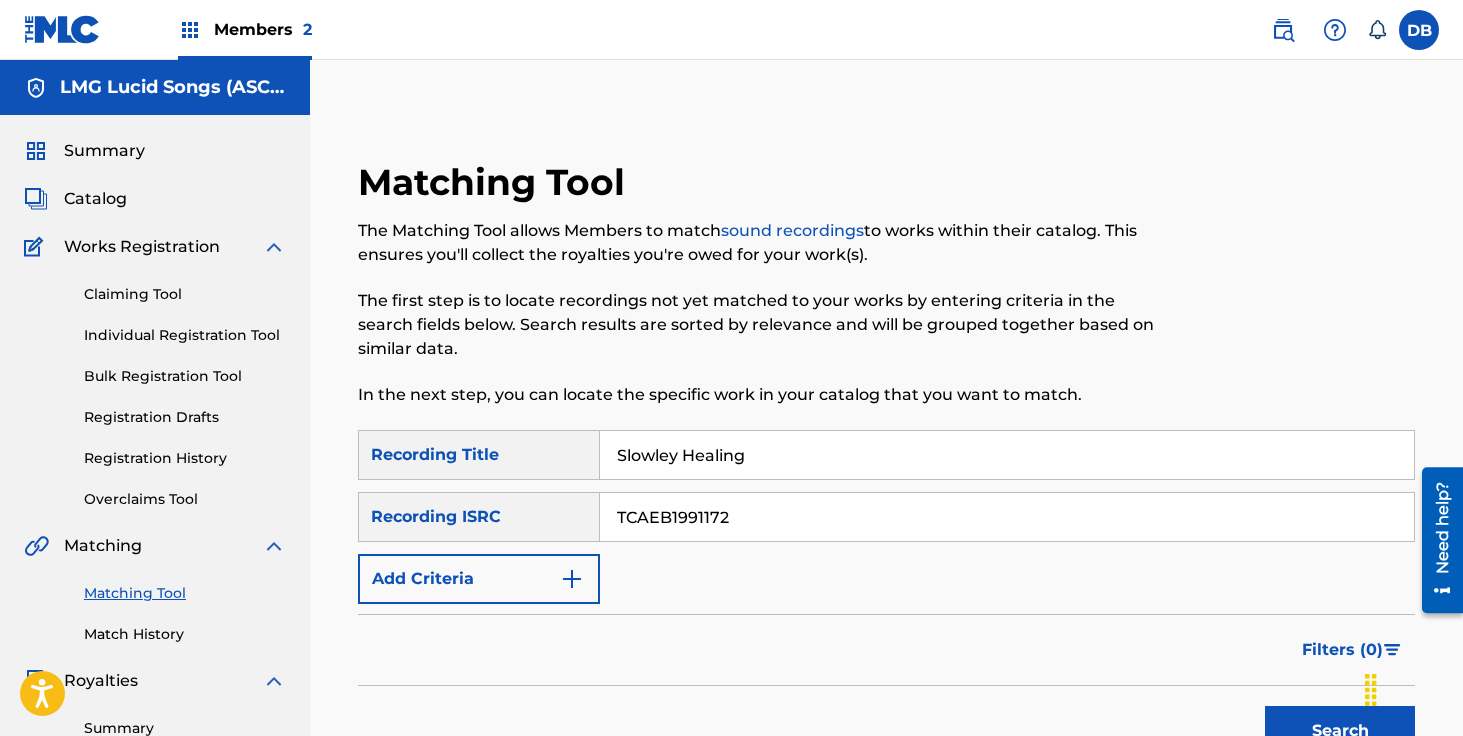 type on "TCAEB1991172" 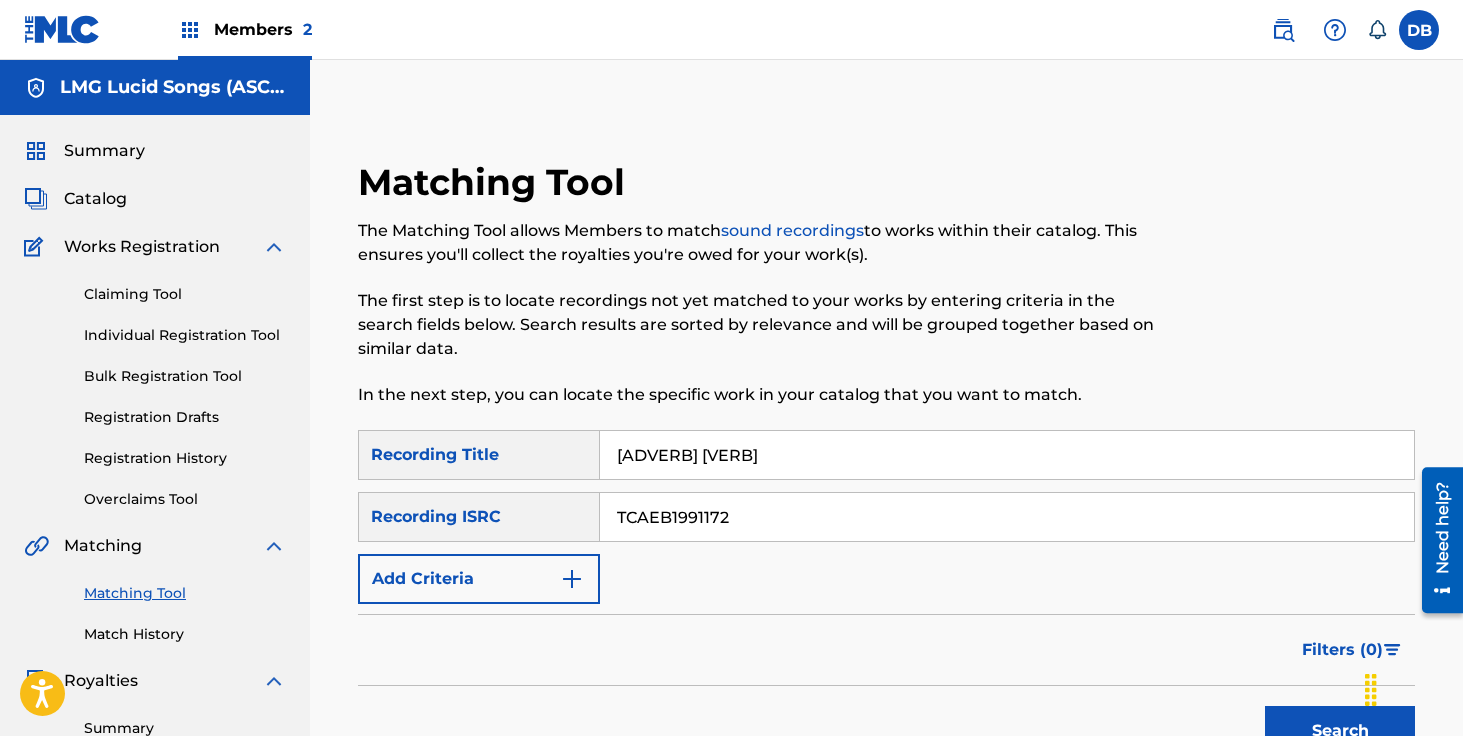 type on "[ADVERB] [VERB]" 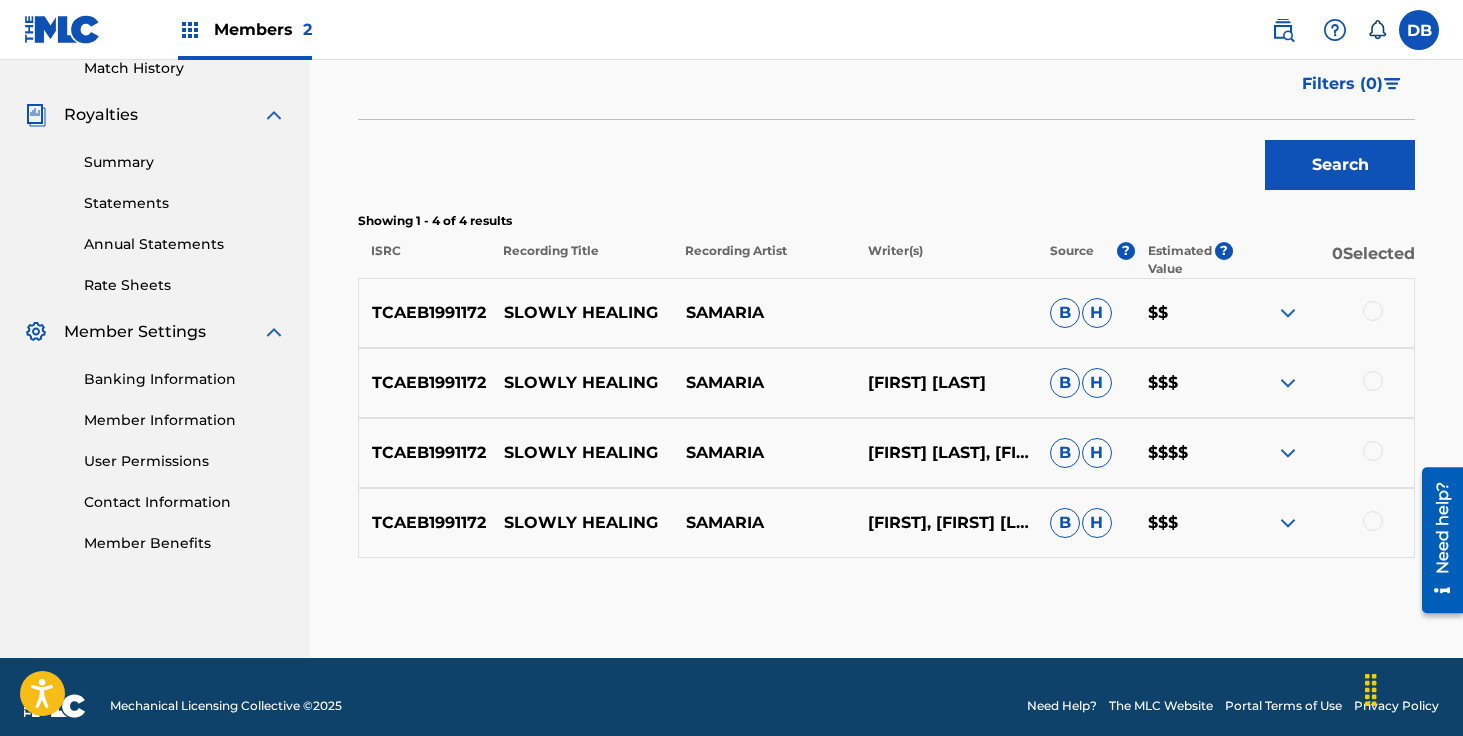 scroll, scrollTop: 584, scrollLeft: 0, axis: vertical 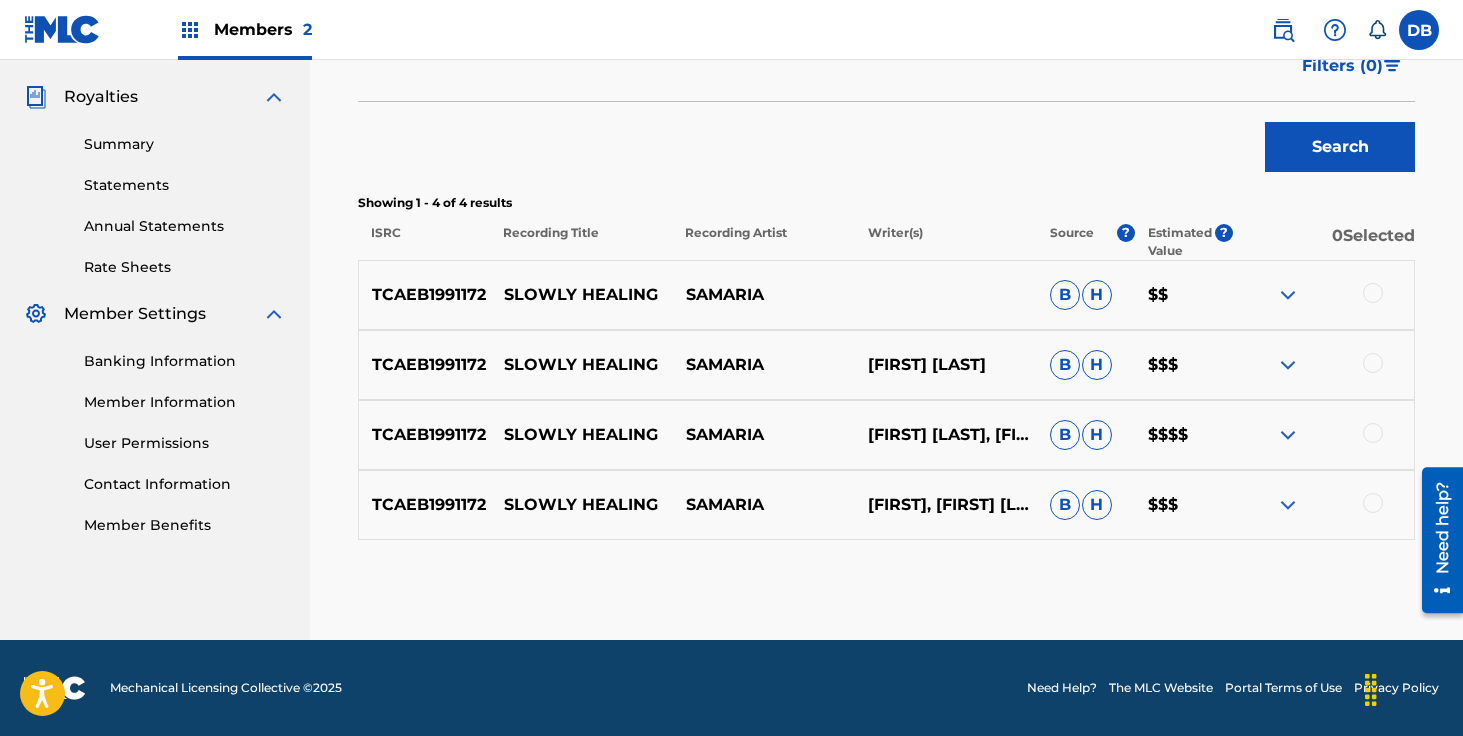 click at bounding box center (1373, 293) 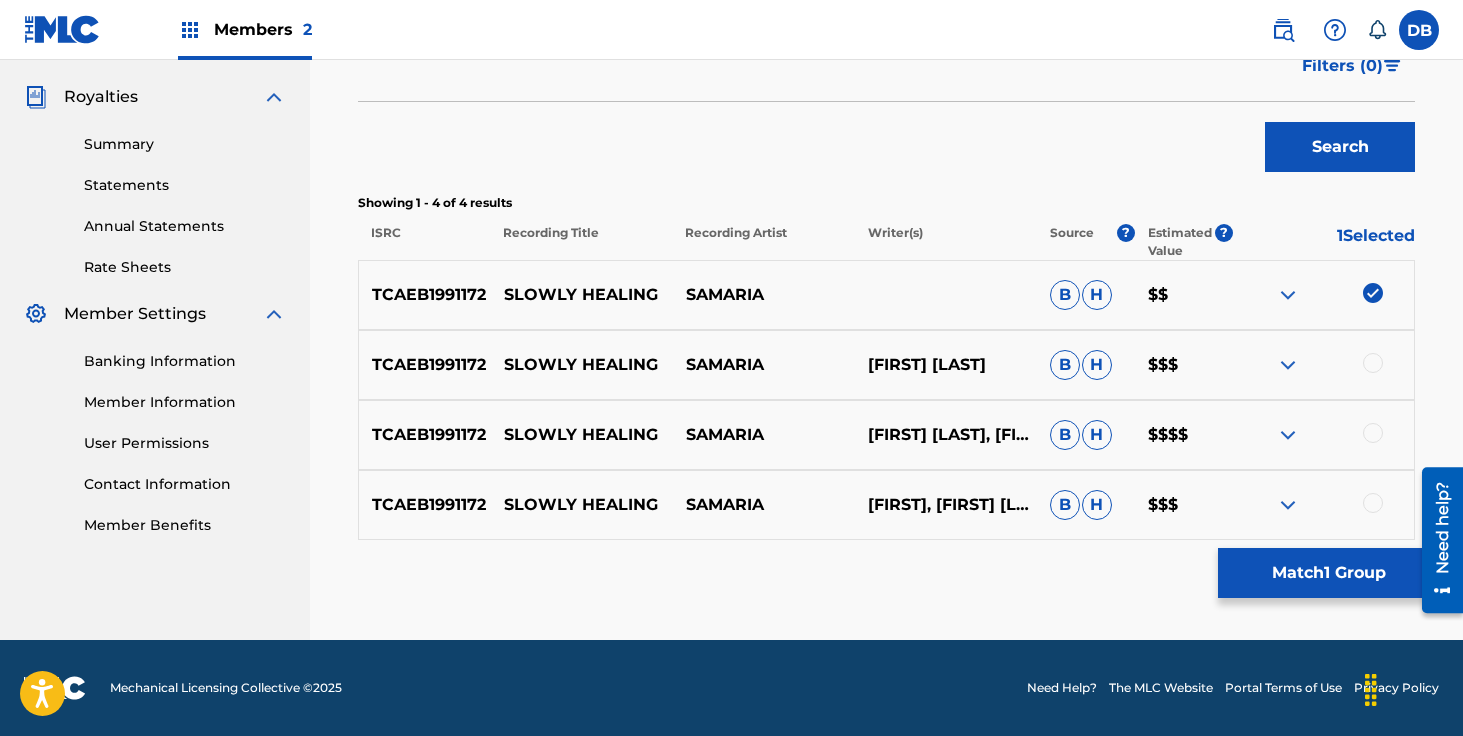 click at bounding box center (1373, 363) 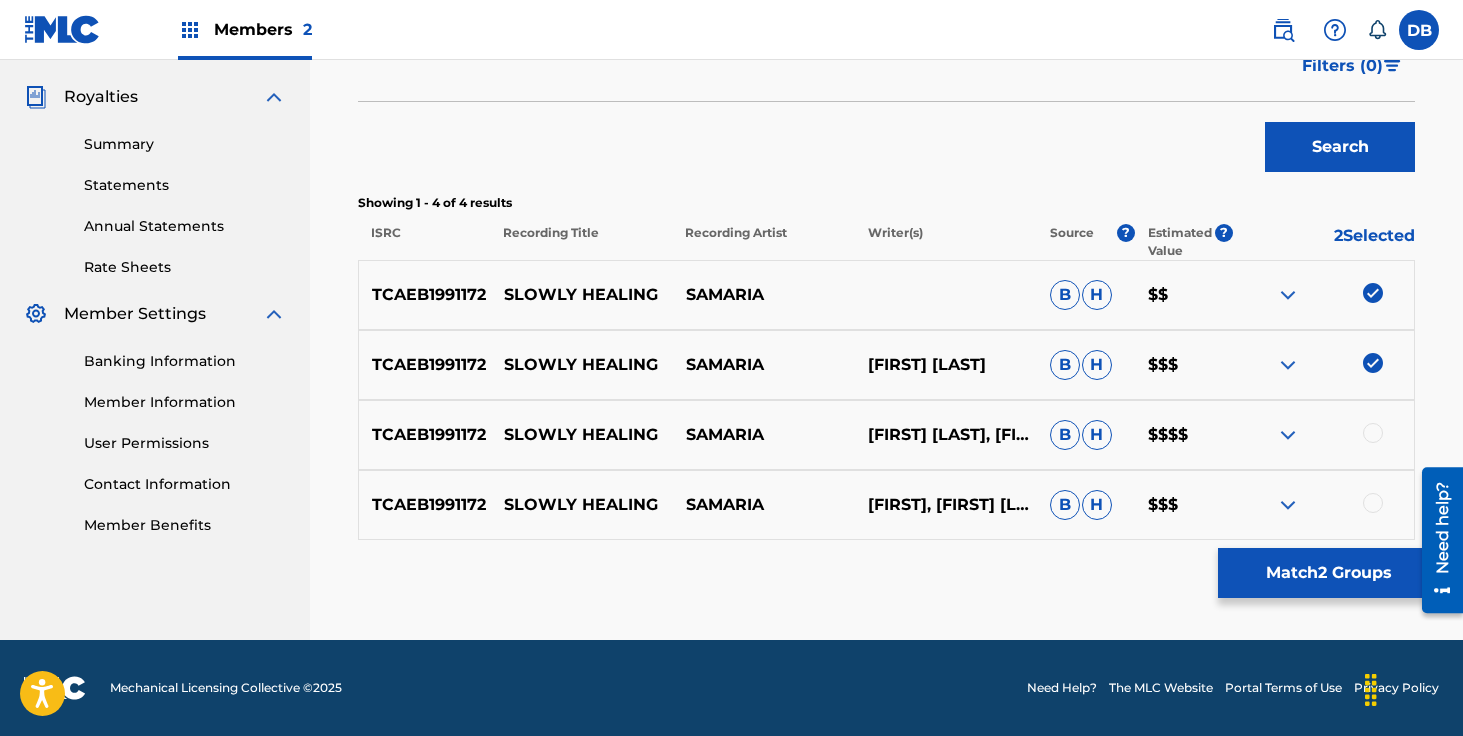 click at bounding box center (1373, 433) 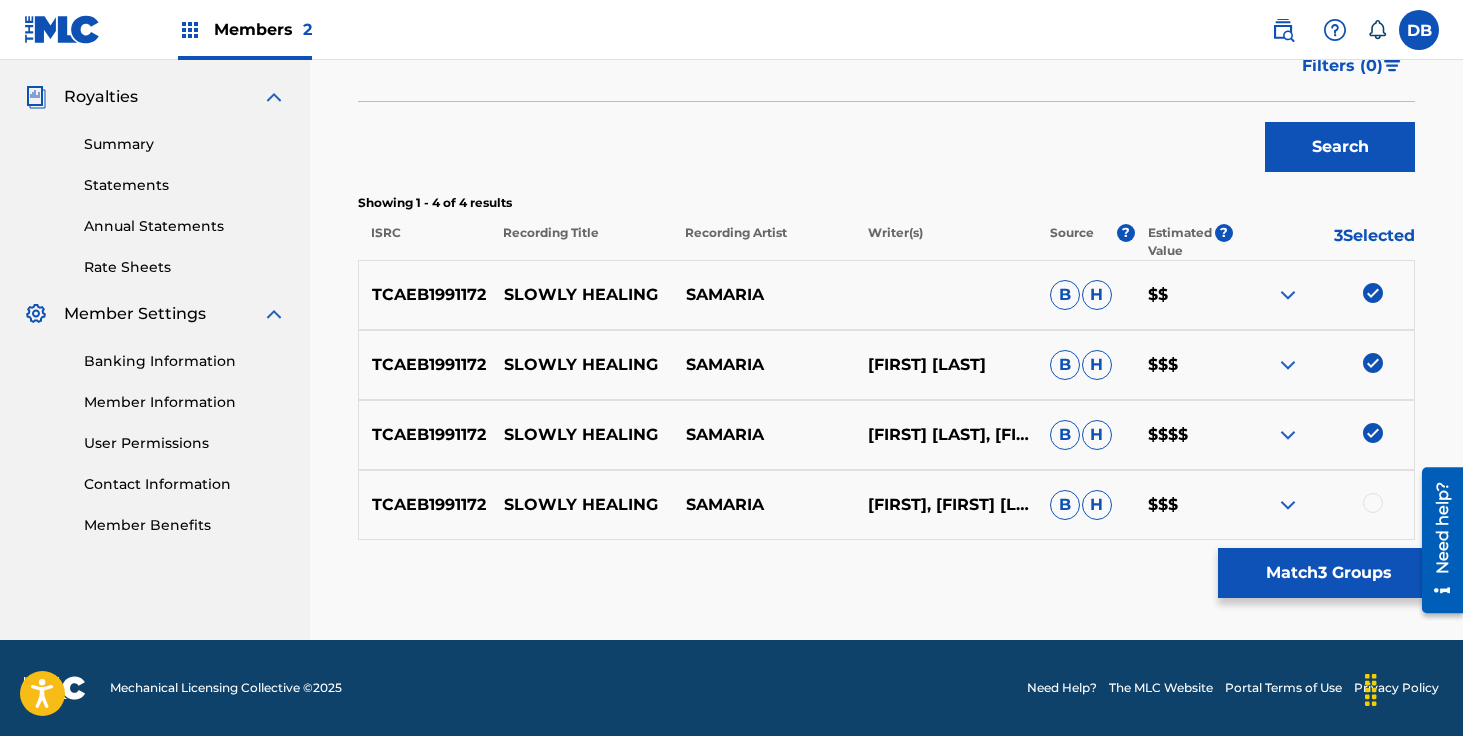click at bounding box center (1373, 503) 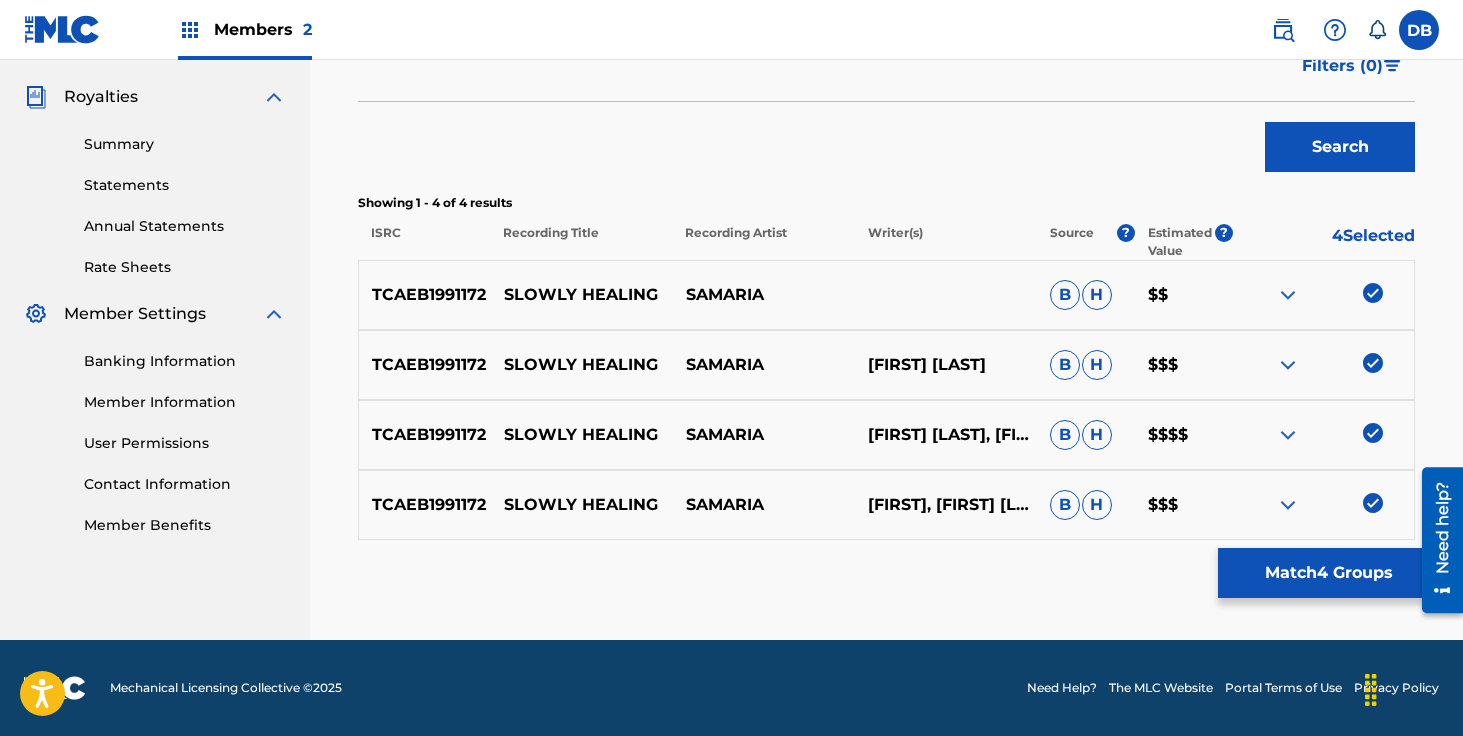 click on "Match  4 Groups" at bounding box center [1328, 573] 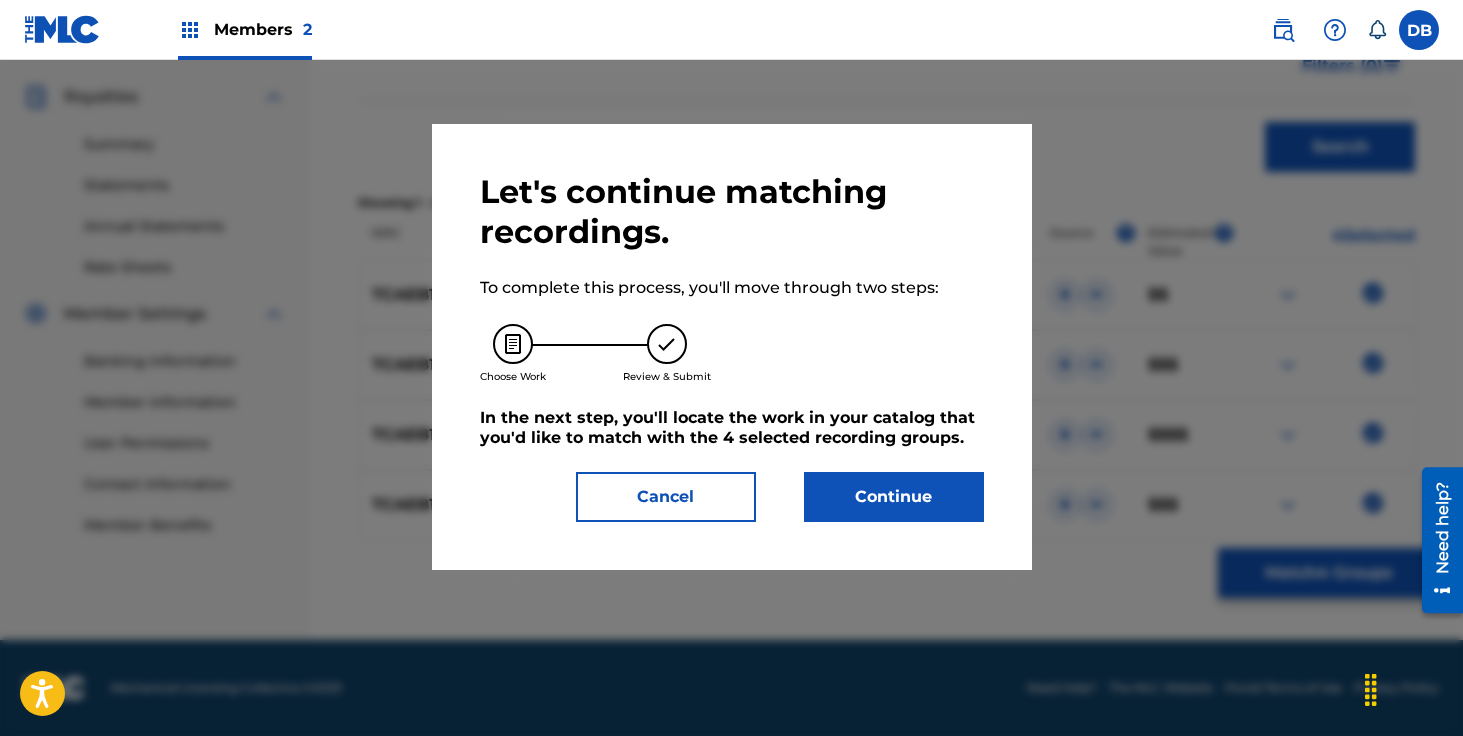 click on "Continue" at bounding box center (894, 497) 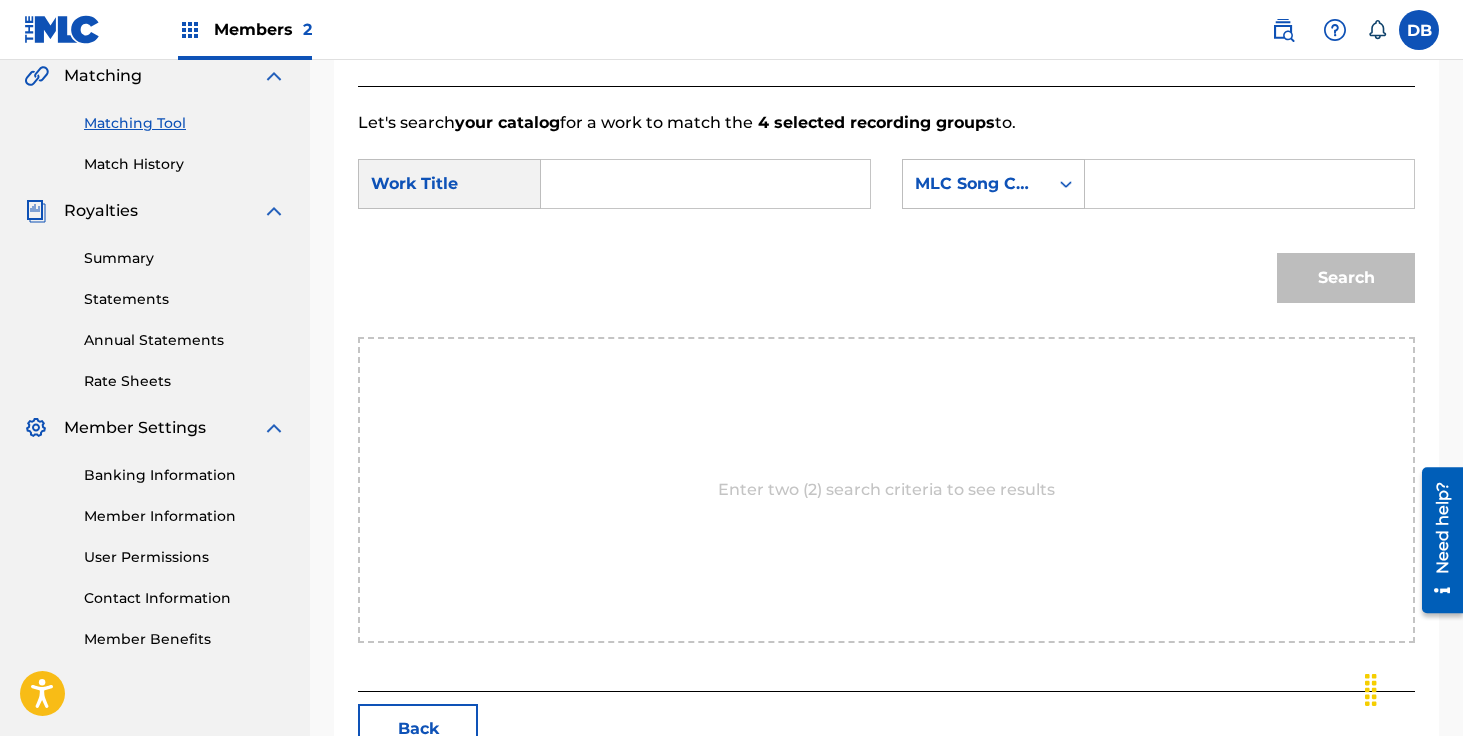 scroll, scrollTop: 368, scrollLeft: 0, axis: vertical 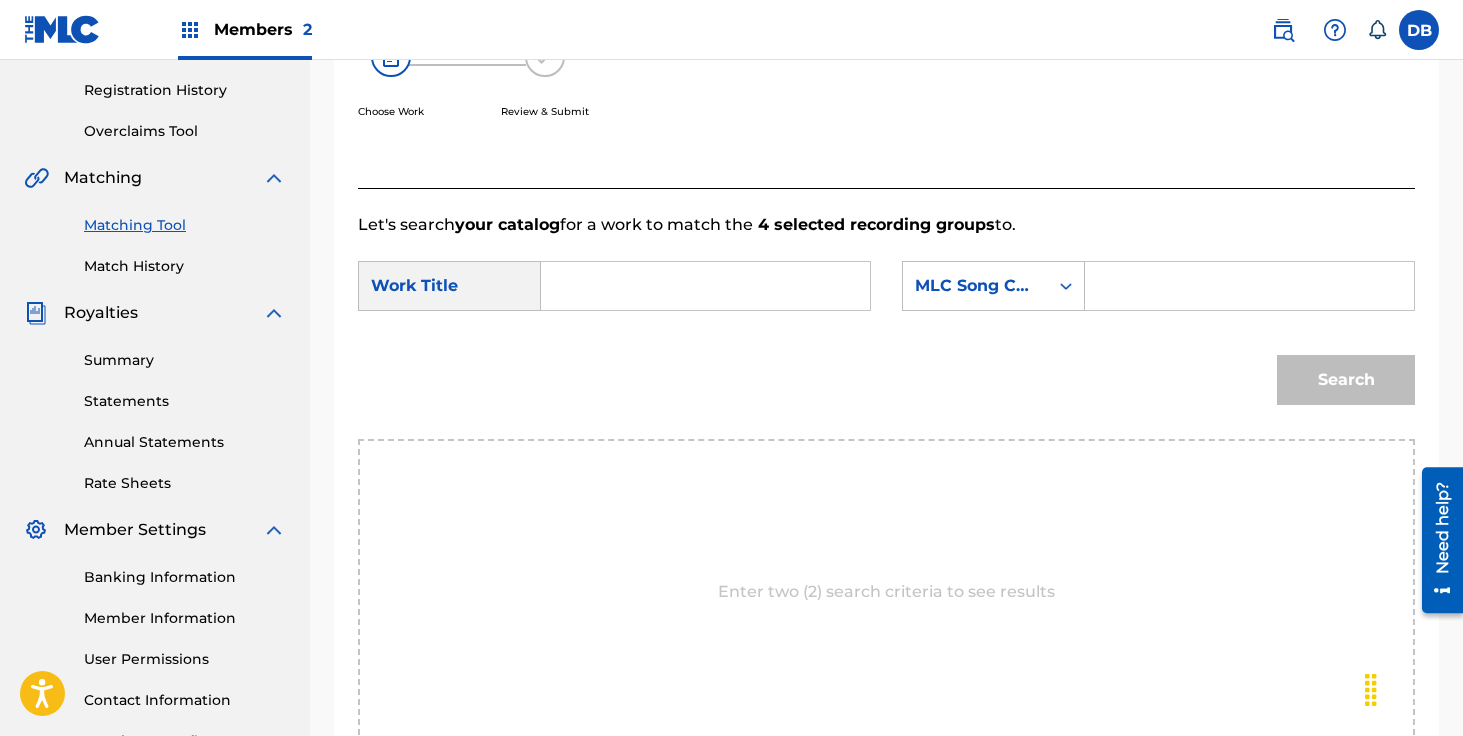 click at bounding box center [705, 286] 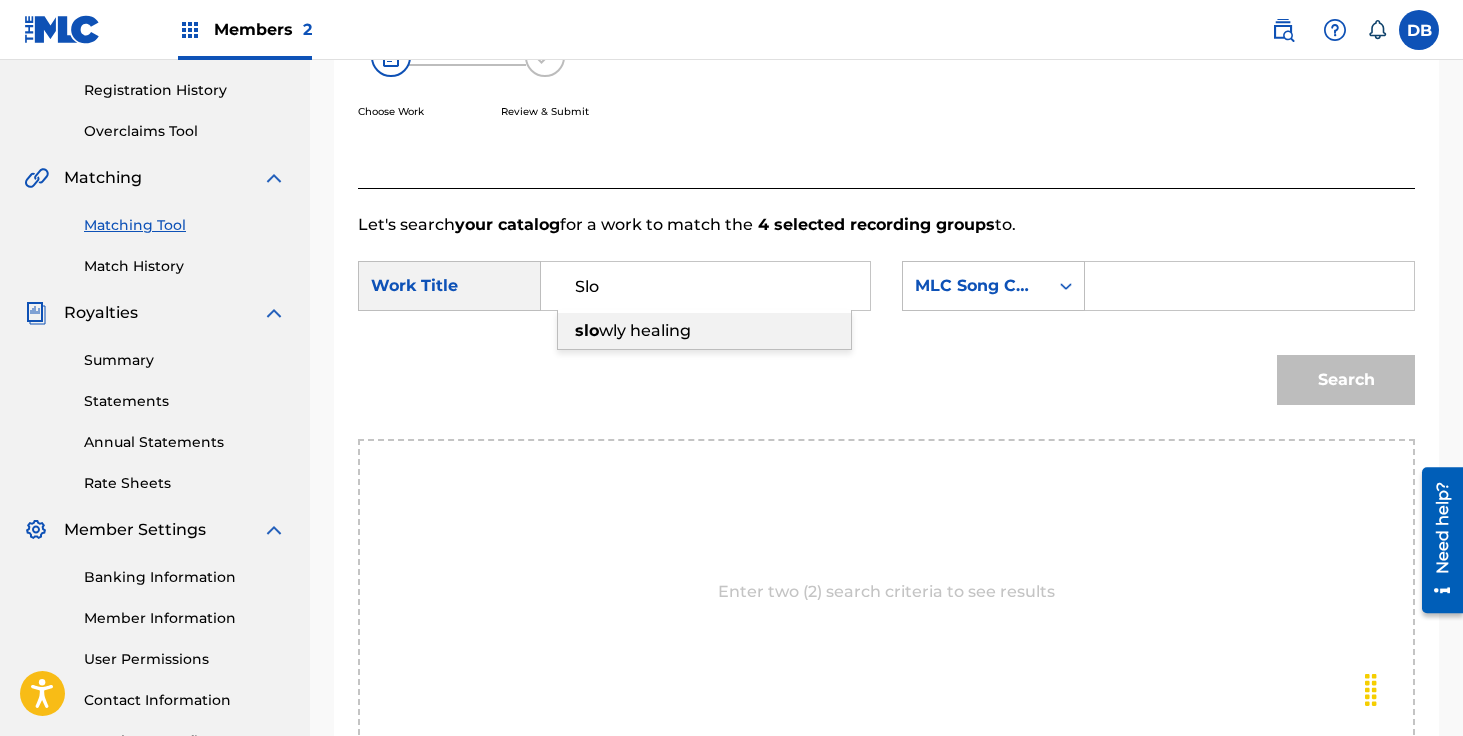 click on "slo wly healing" at bounding box center [704, 330] 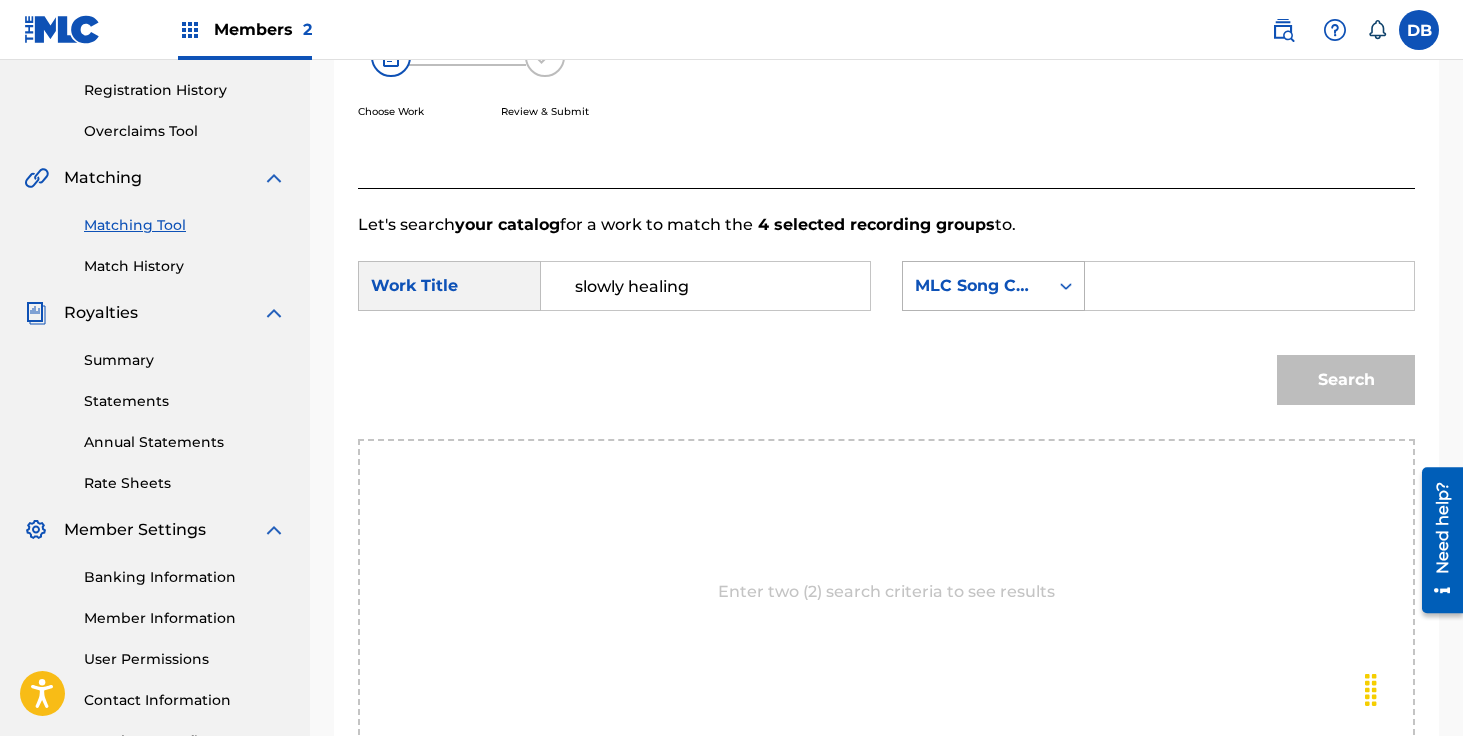 click on "MLC Song Code" at bounding box center (975, 286) 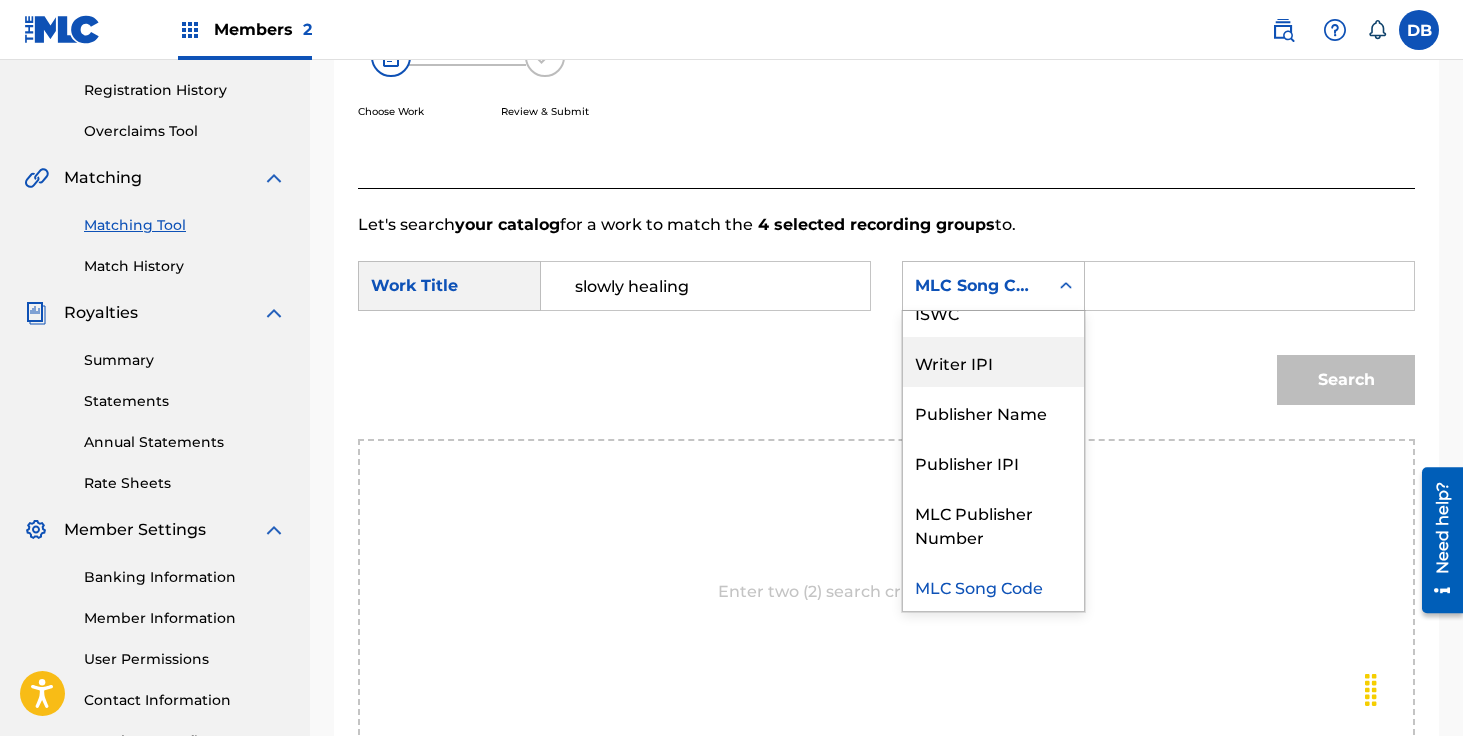 scroll, scrollTop: 0, scrollLeft: 0, axis: both 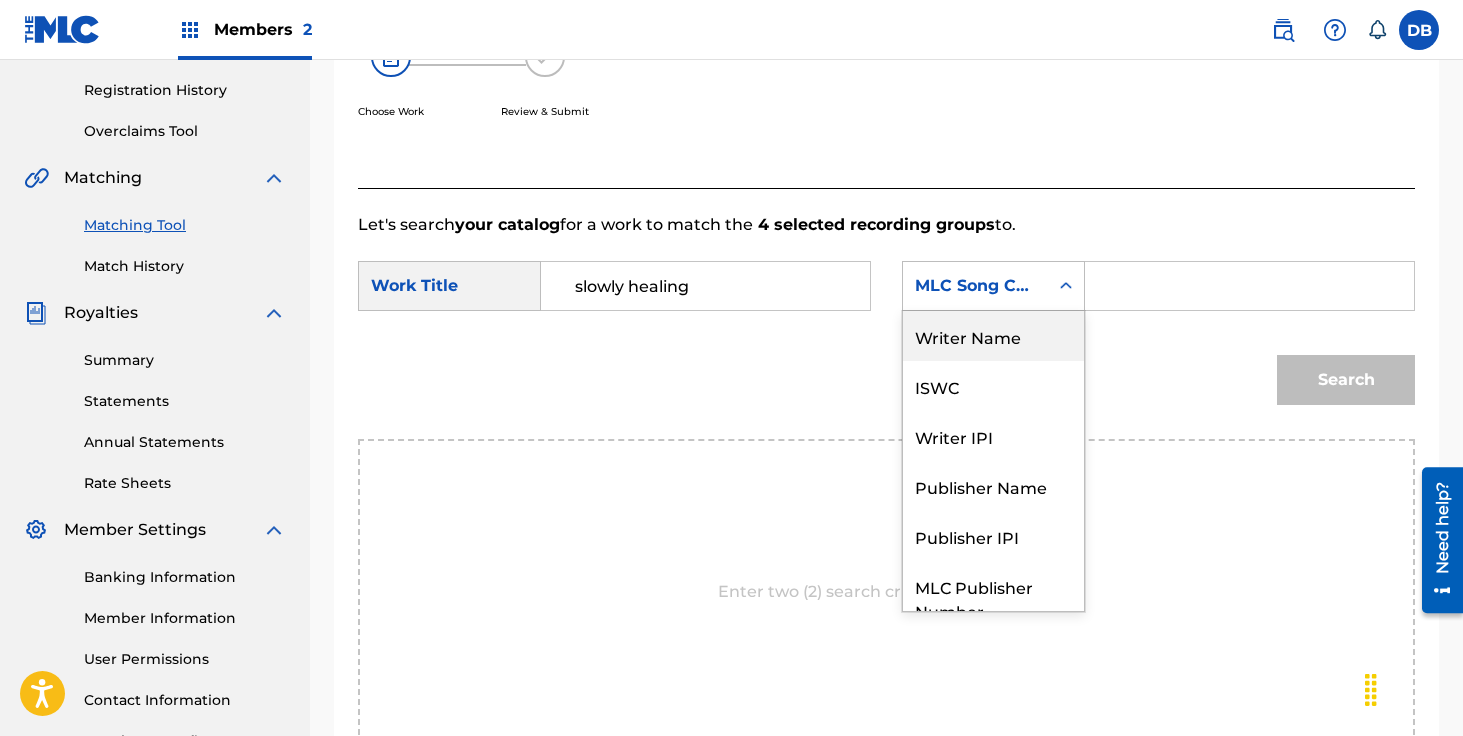 click on "Writer Name" at bounding box center (993, 336) 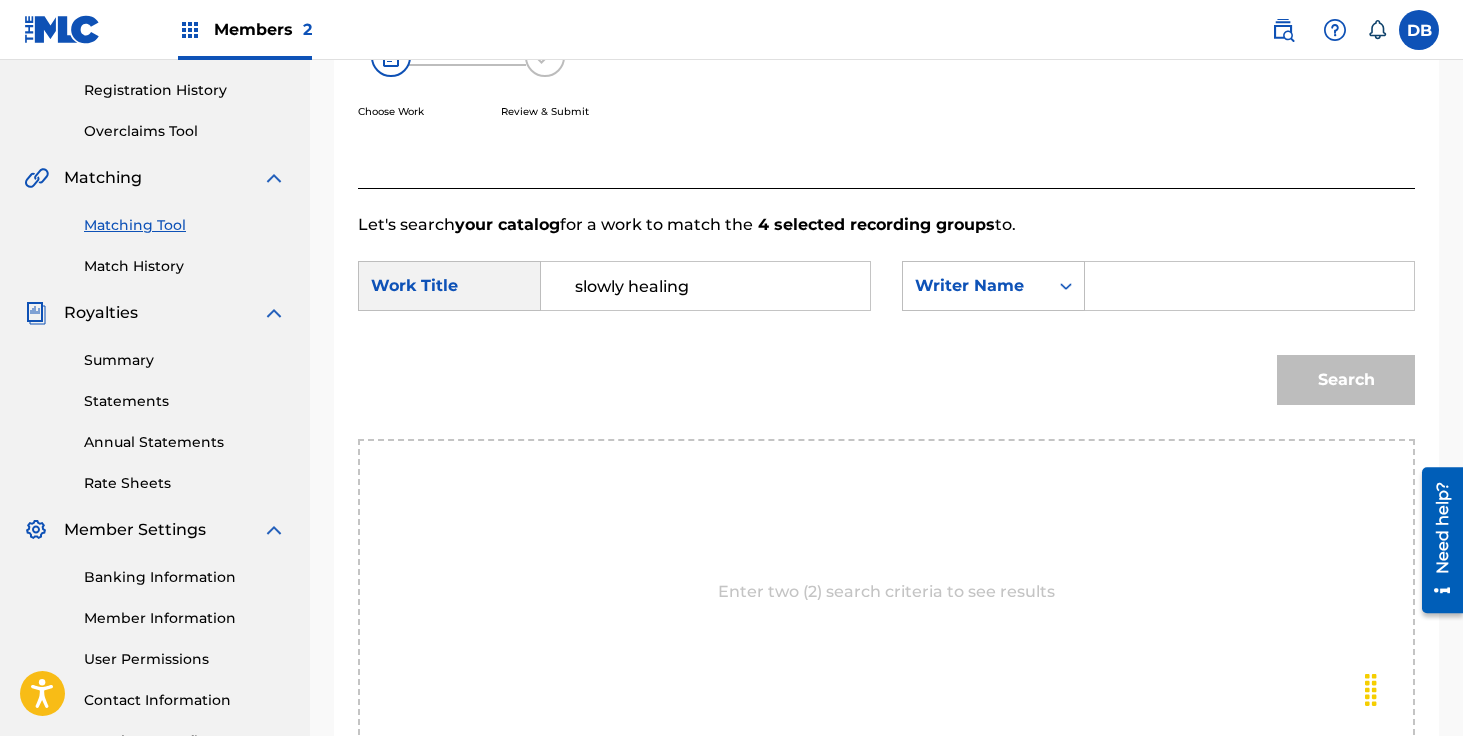 click at bounding box center [1249, 286] 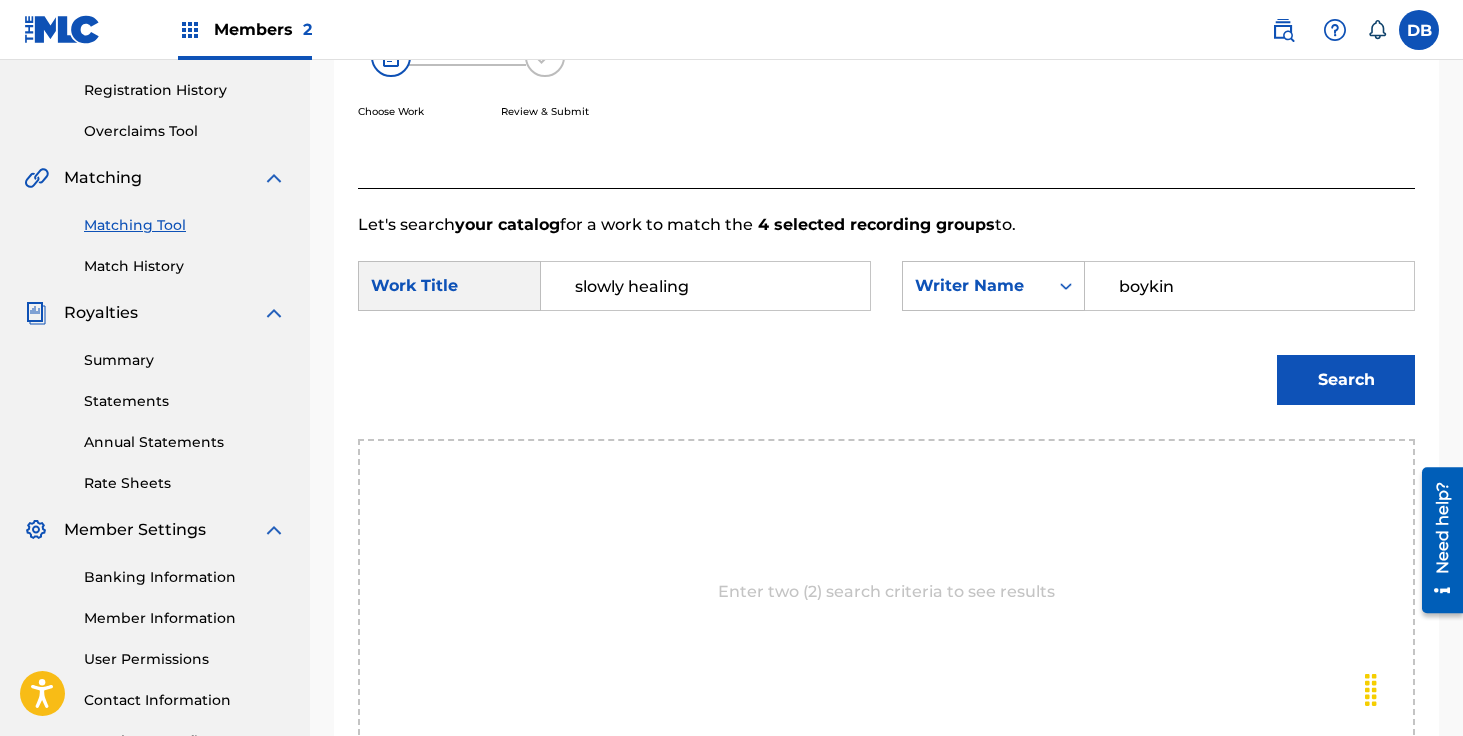type on "Boykin" 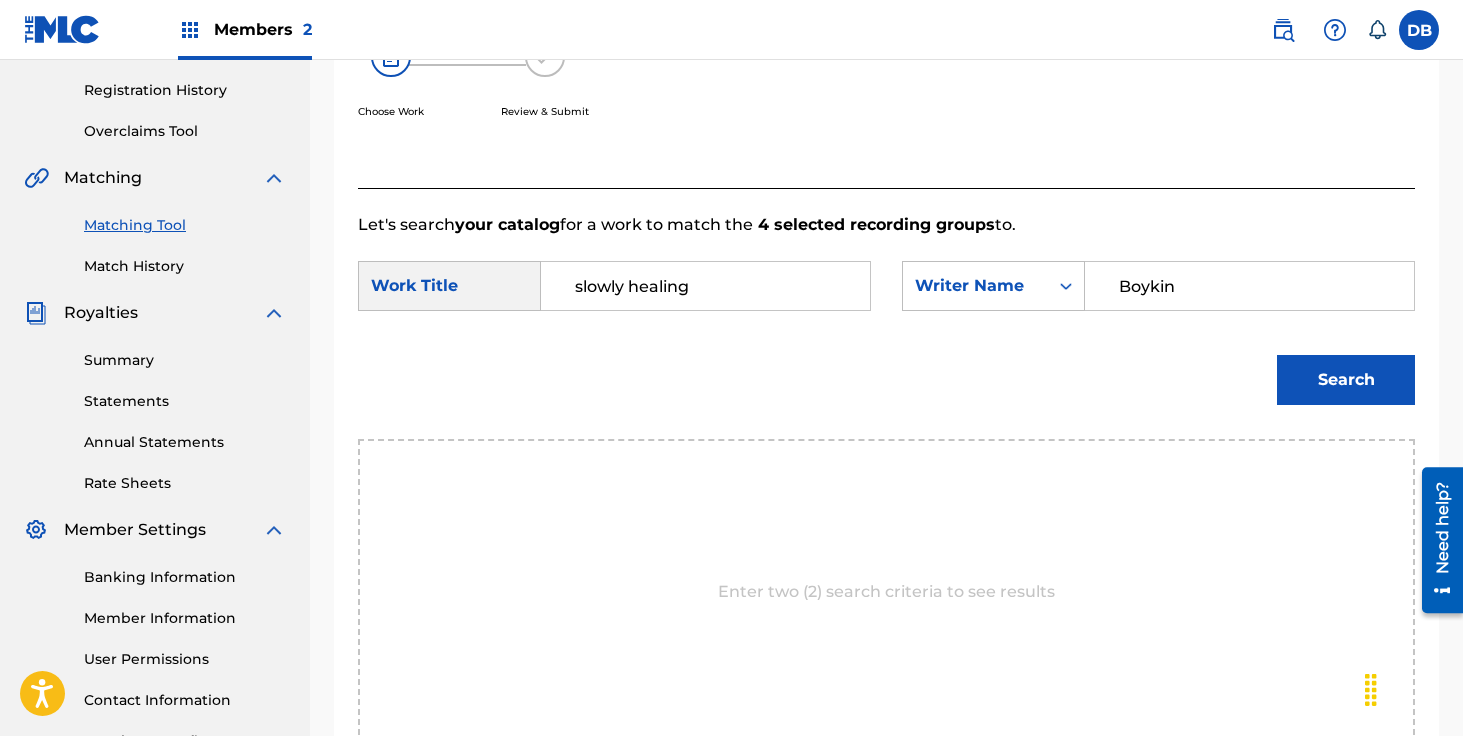 click on "Search" at bounding box center [1346, 380] 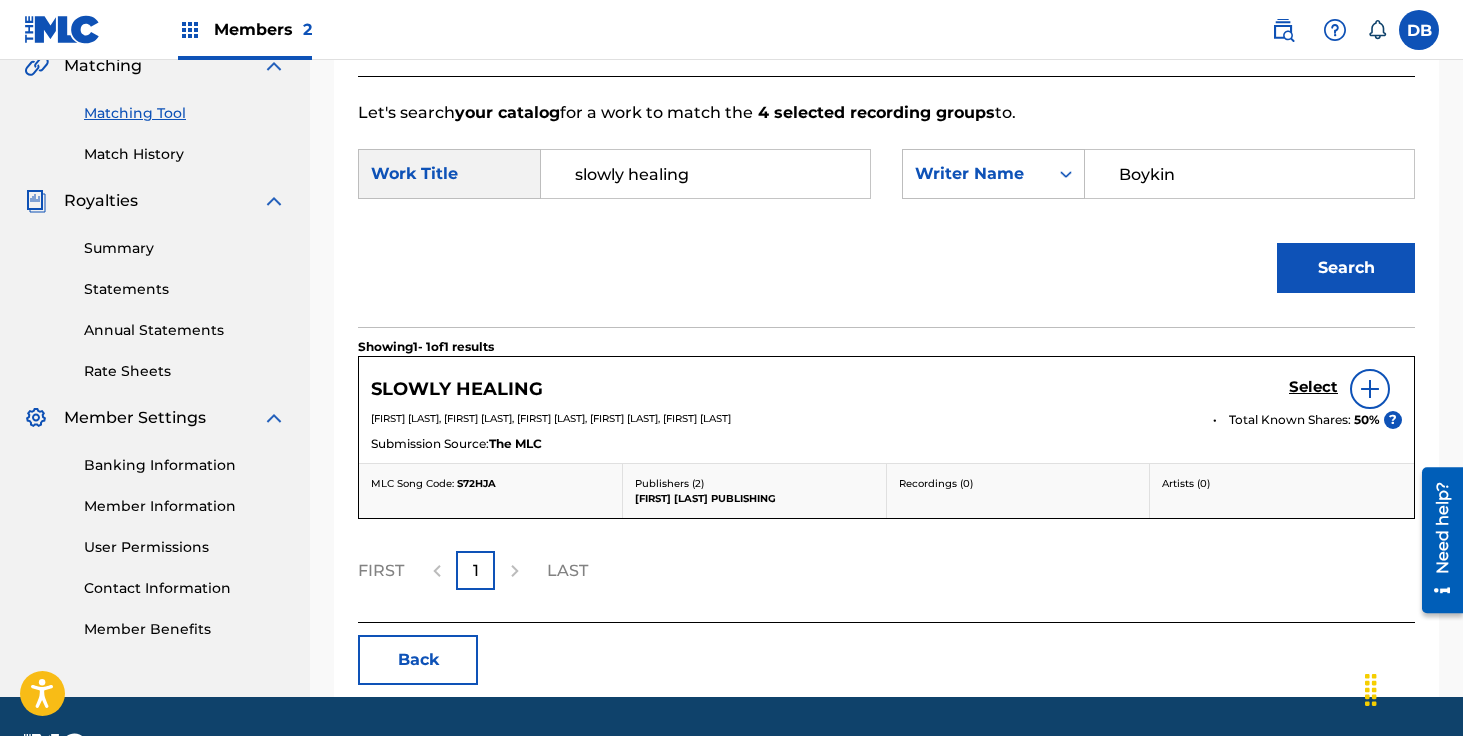 scroll, scrollTop: 518, scrollLeft: 0, axis: vertical 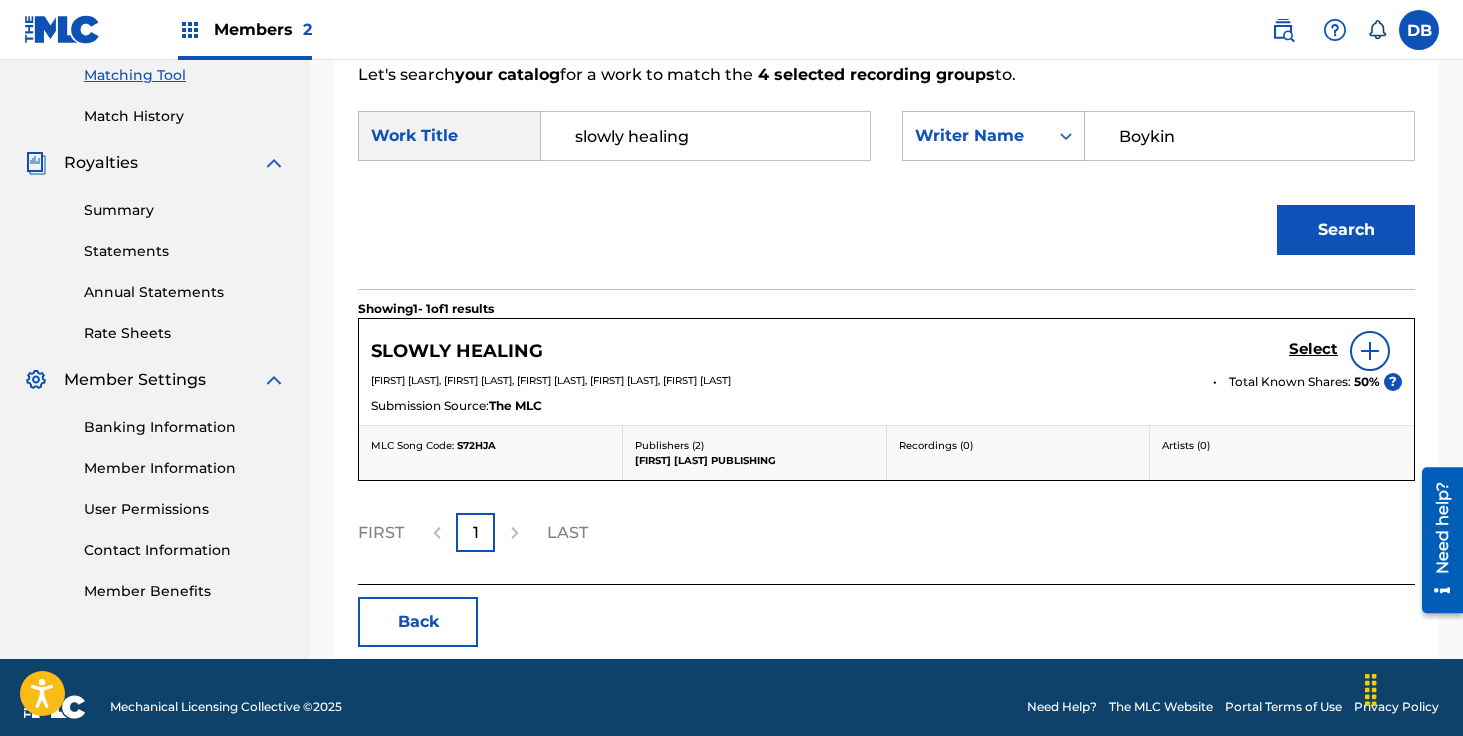 click on "Select" at bounding box center (1313, 349) 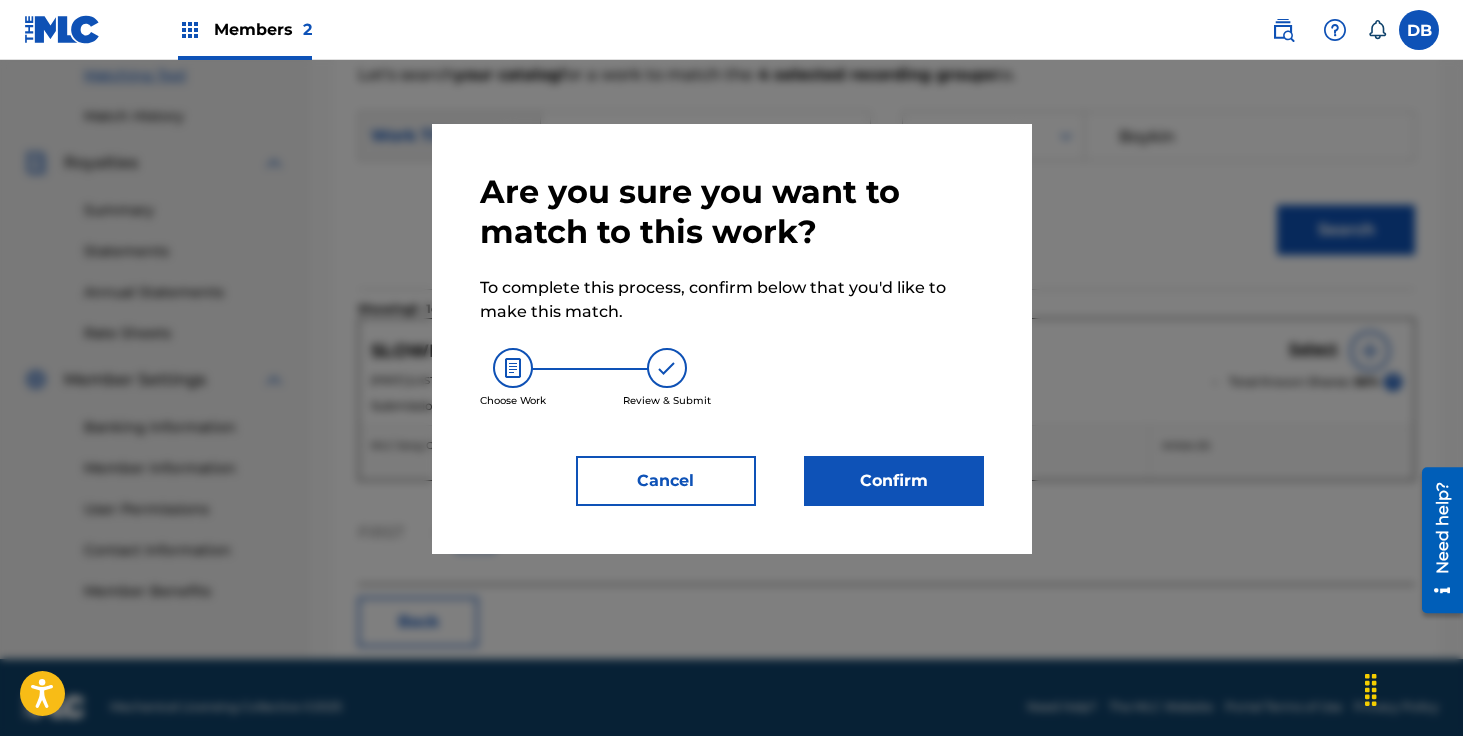 click on "Are you sure you want to match to this work? To complete this process, confirm below that you'd like to make this match. Choose Work Review & Submit Cancel Confirm" at bounding box center [732, 339] 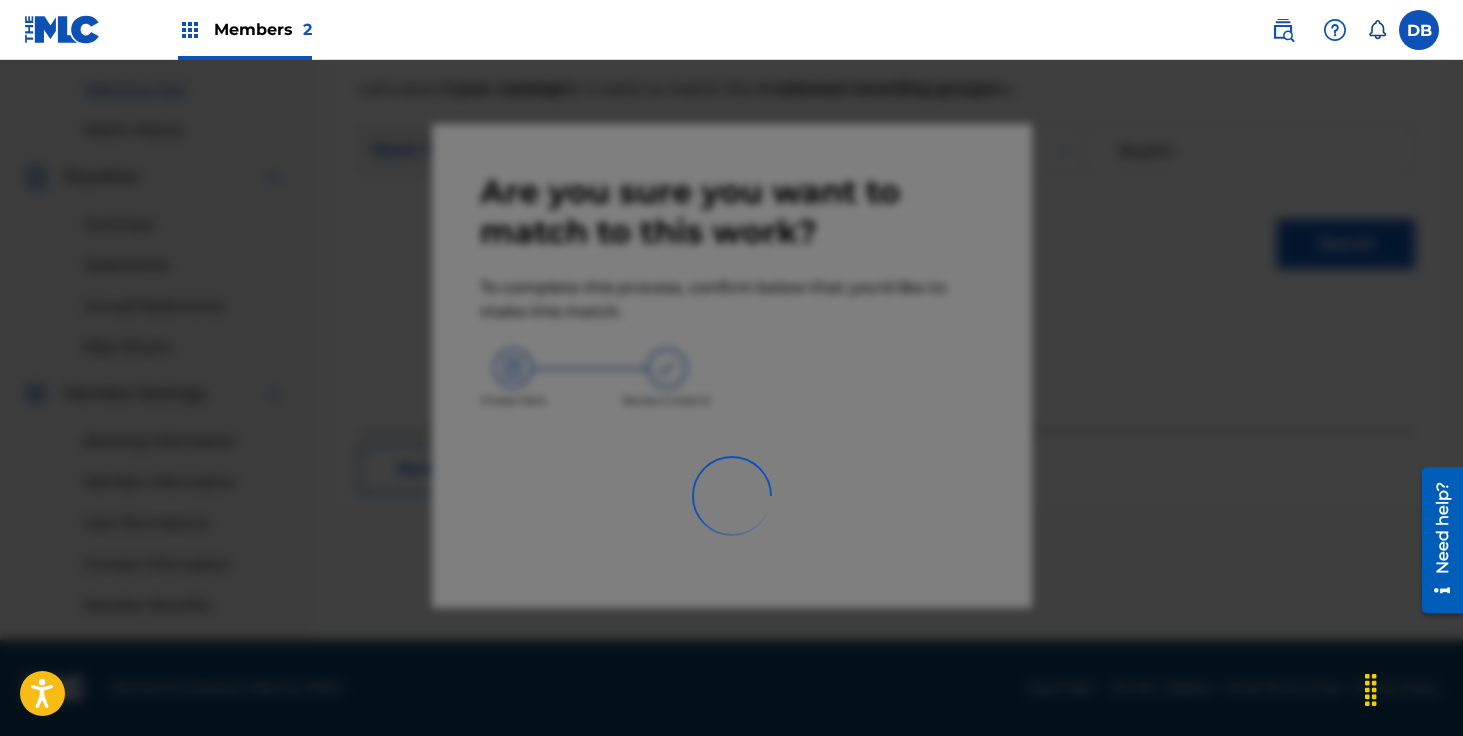 scroll, scrollTop: 504, scrollLeft: 0, axis: vertical 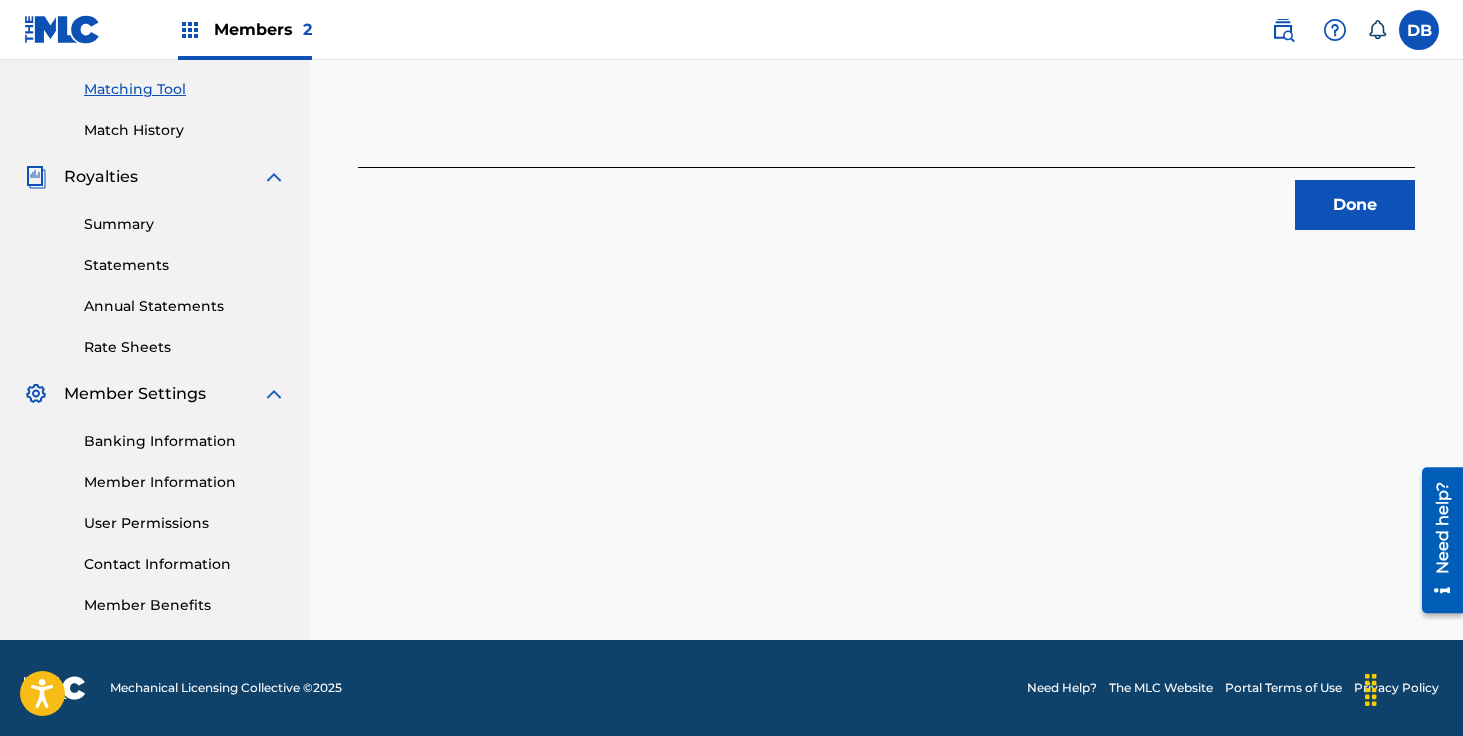 click on "Done" at bounding box center [1355, 205] 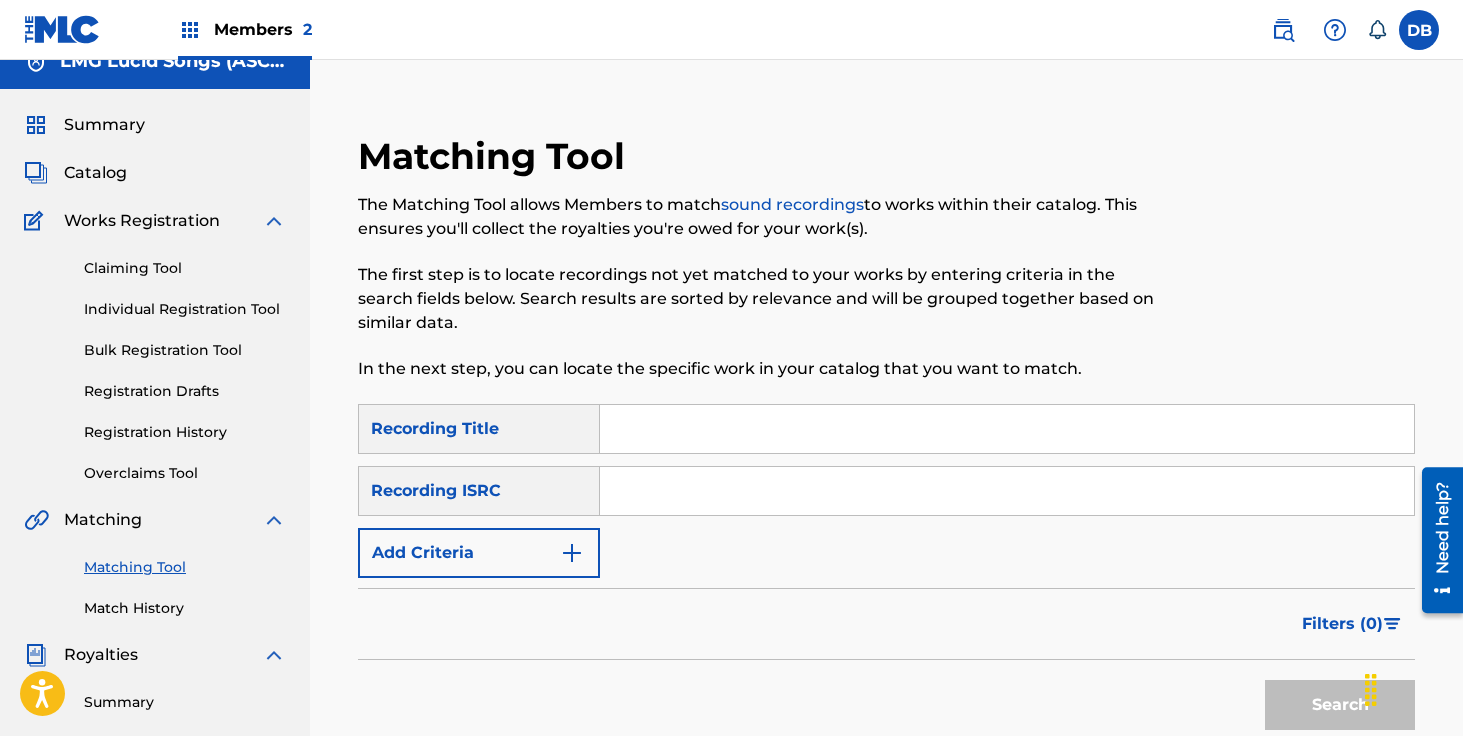 scroll, scrollTop: 0, scrollLeft: 0, axis: both 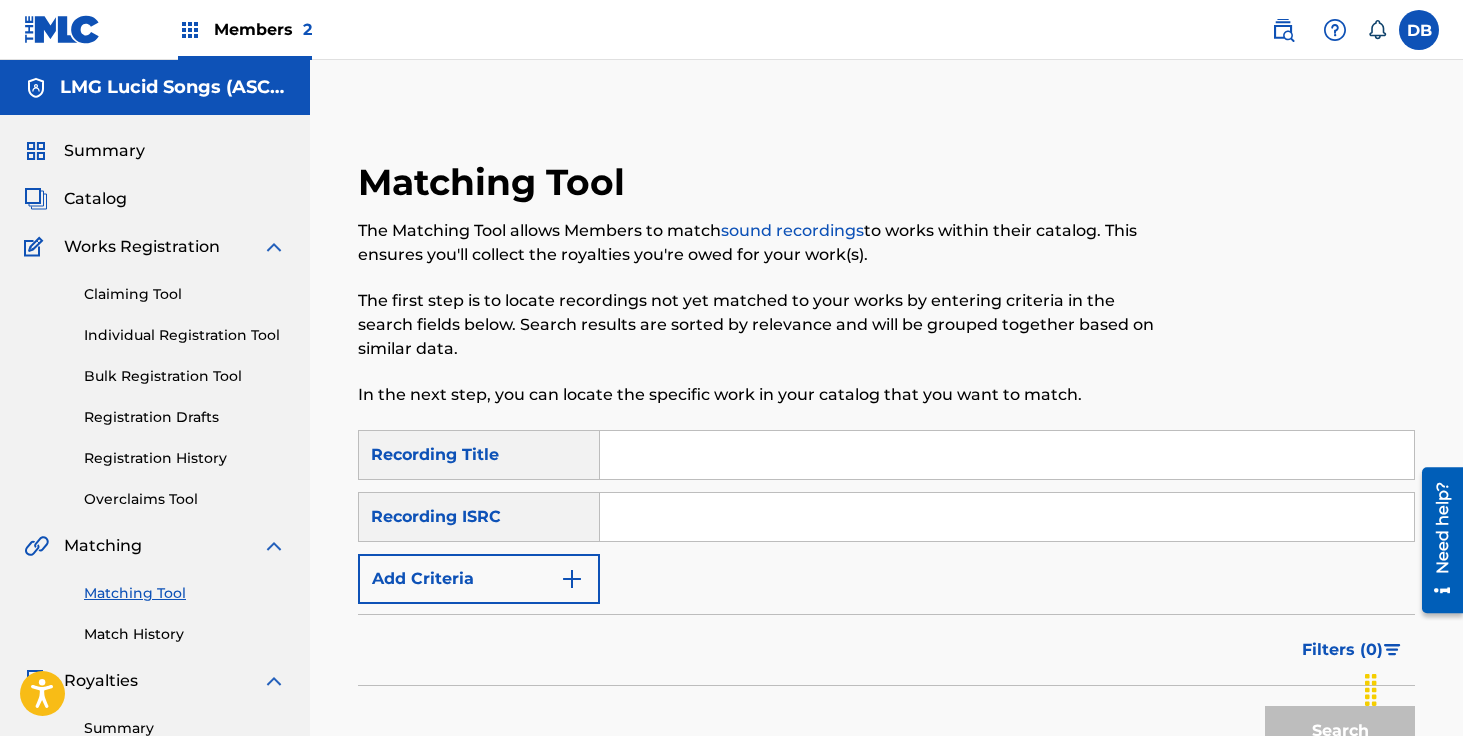 click on "Match History" at bounding box center [185, 634] 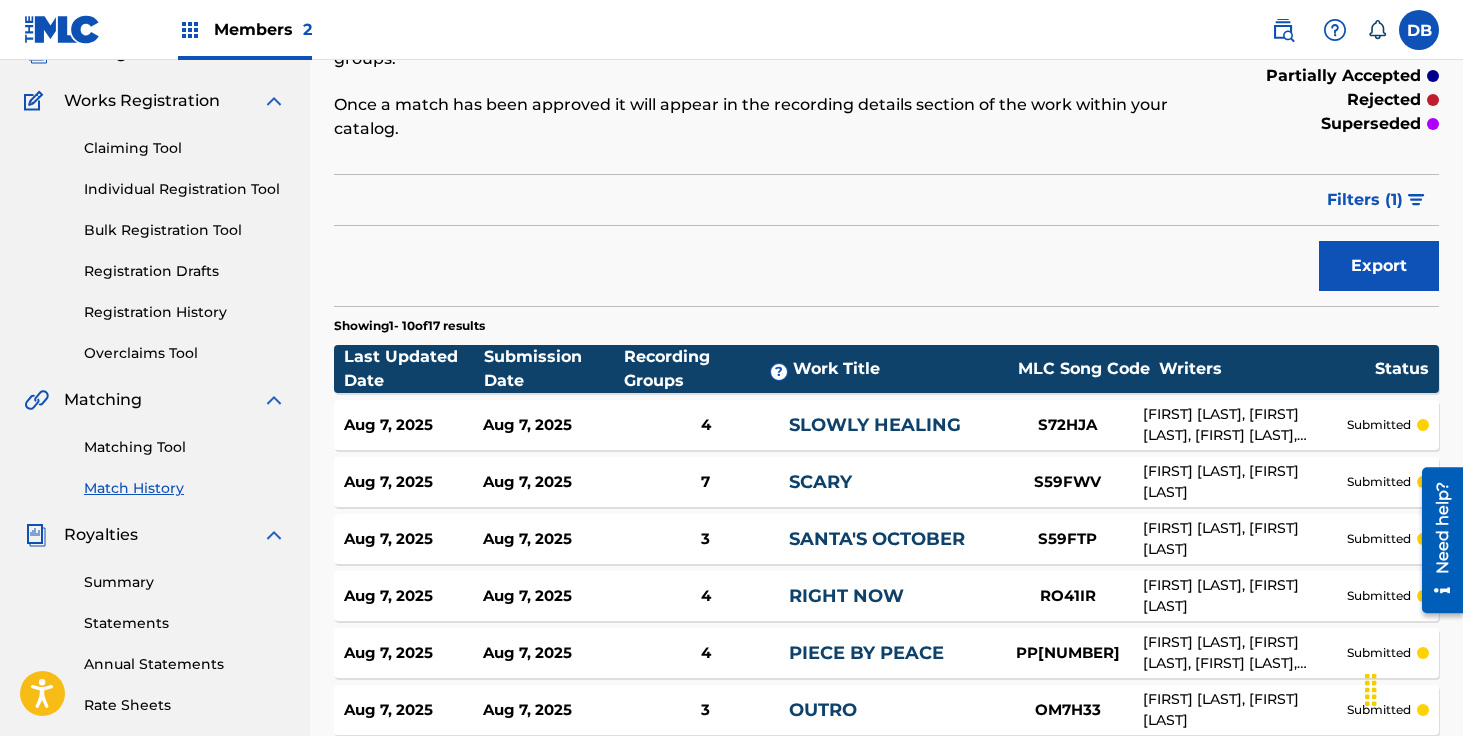 scroll, scrollTop: 11, scrollLeft: 0, axis: vertical 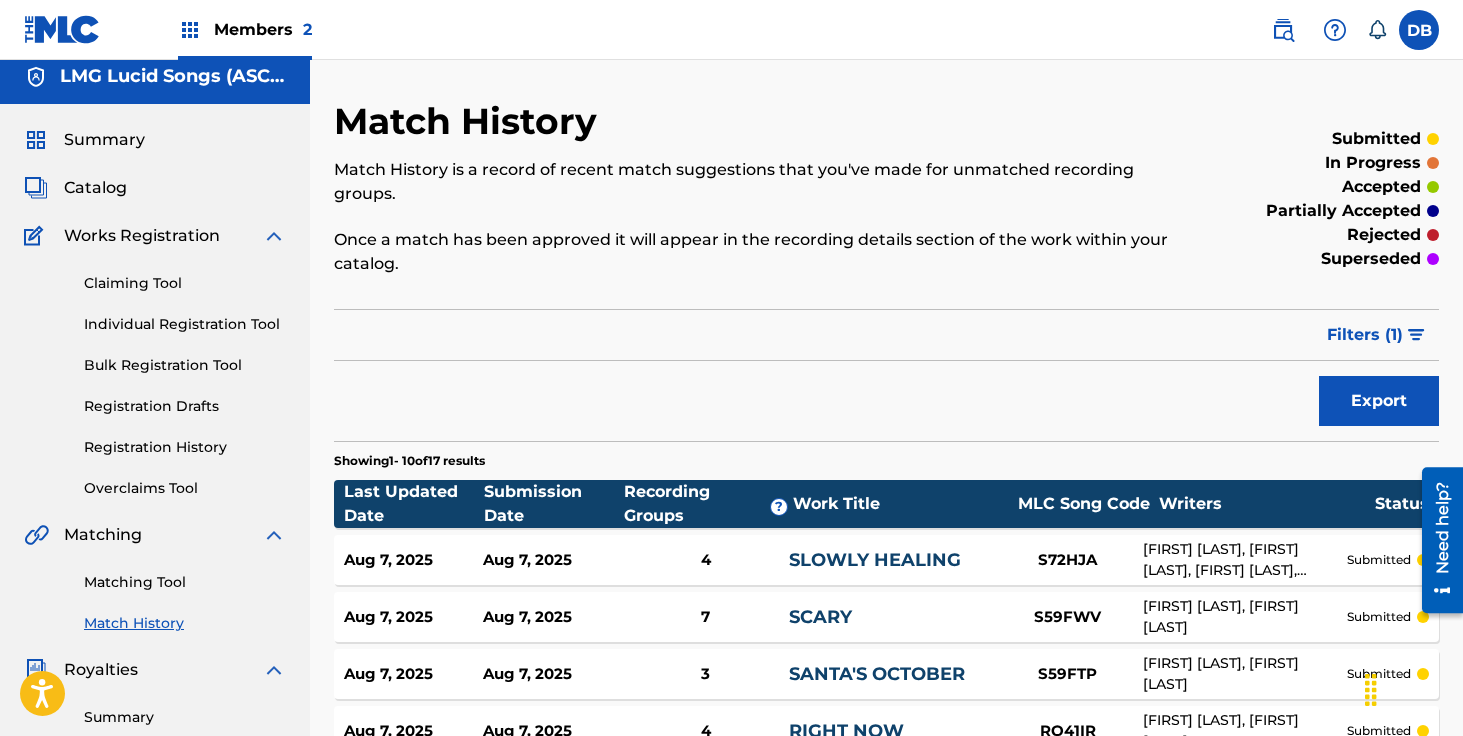 click on "Catalog" at bounding box center (95, 188) 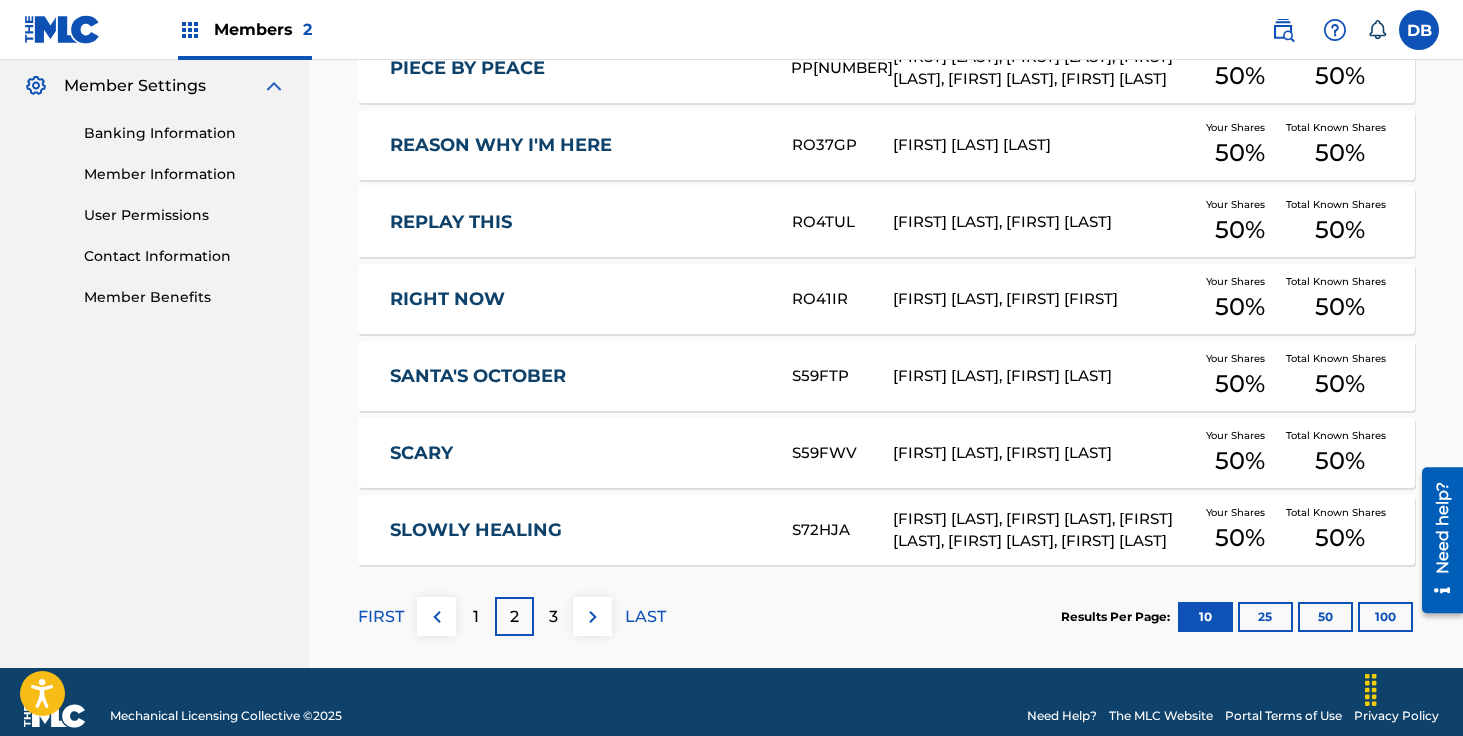 scroll, scrollTop: 840, scrollLeft: 0, axis: vertical 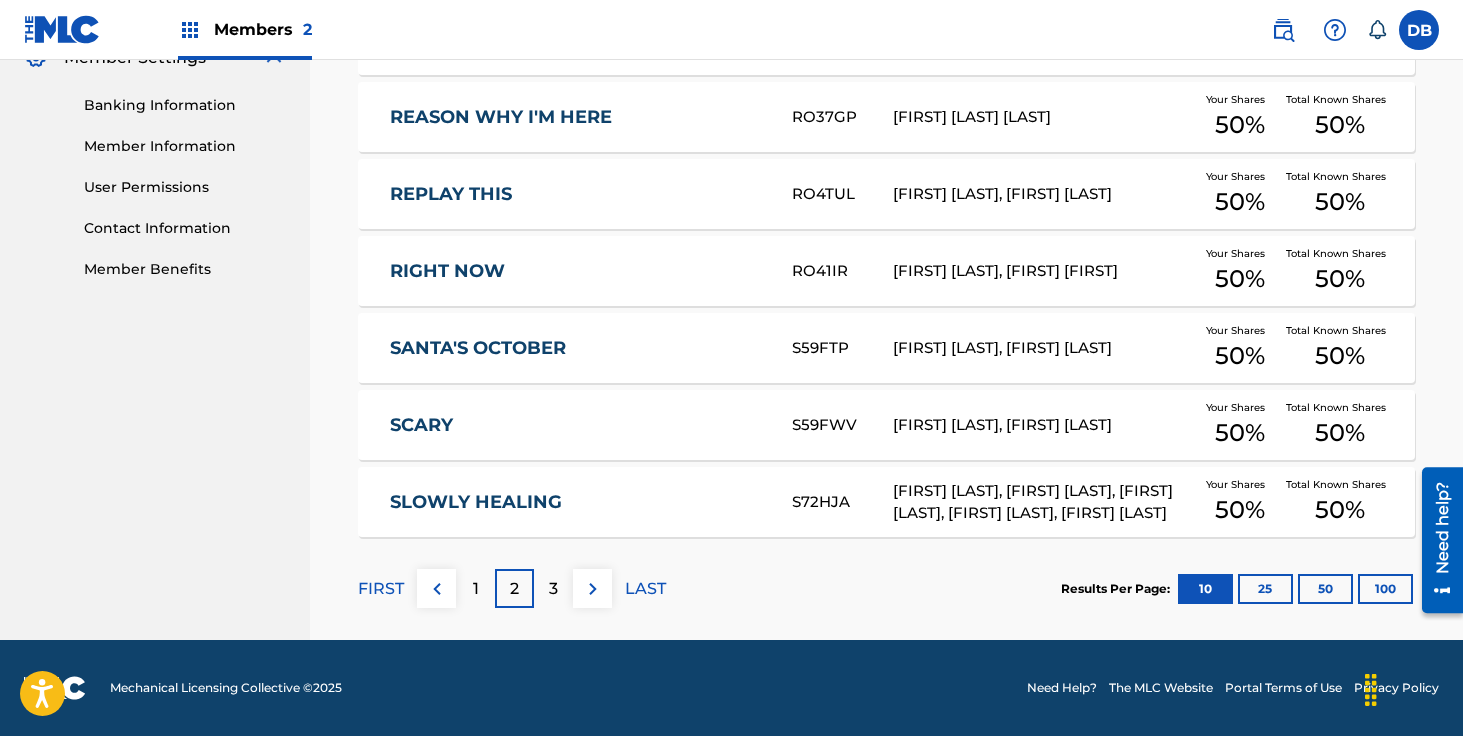 click on "3" at bounding box center (553, 588) 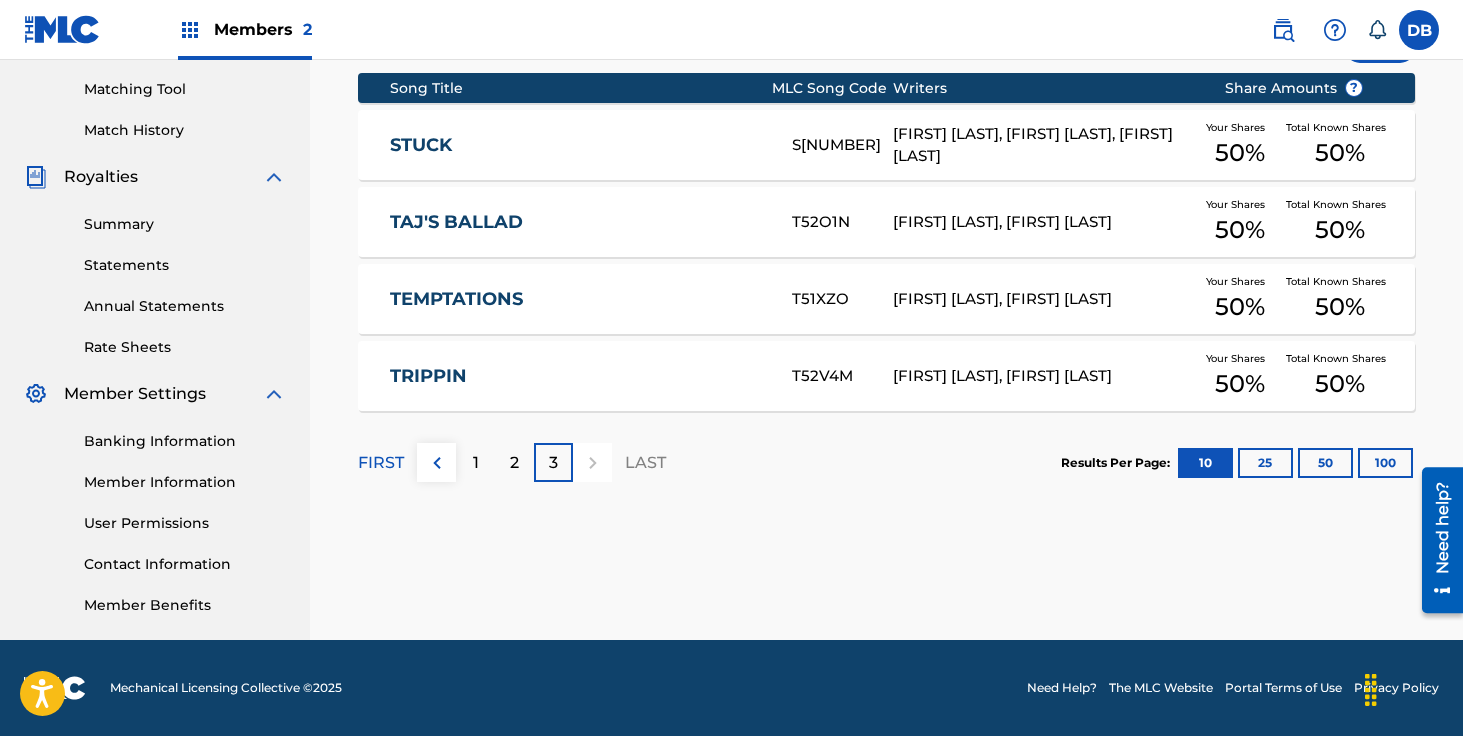 scroll, scrollTop: 283, scrollLeft: 0, axis: vertical 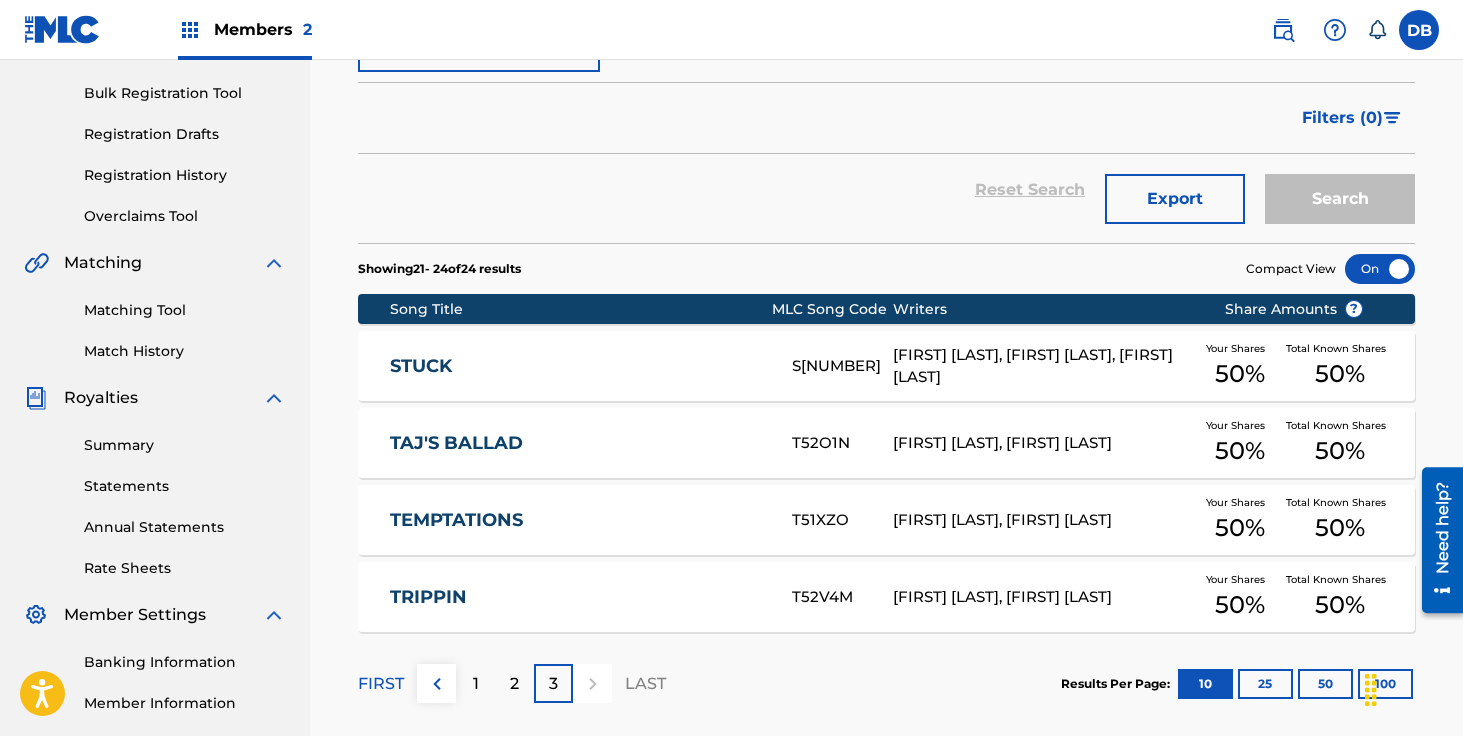 click on "Matching Tool" at bounding box center (185, 310) 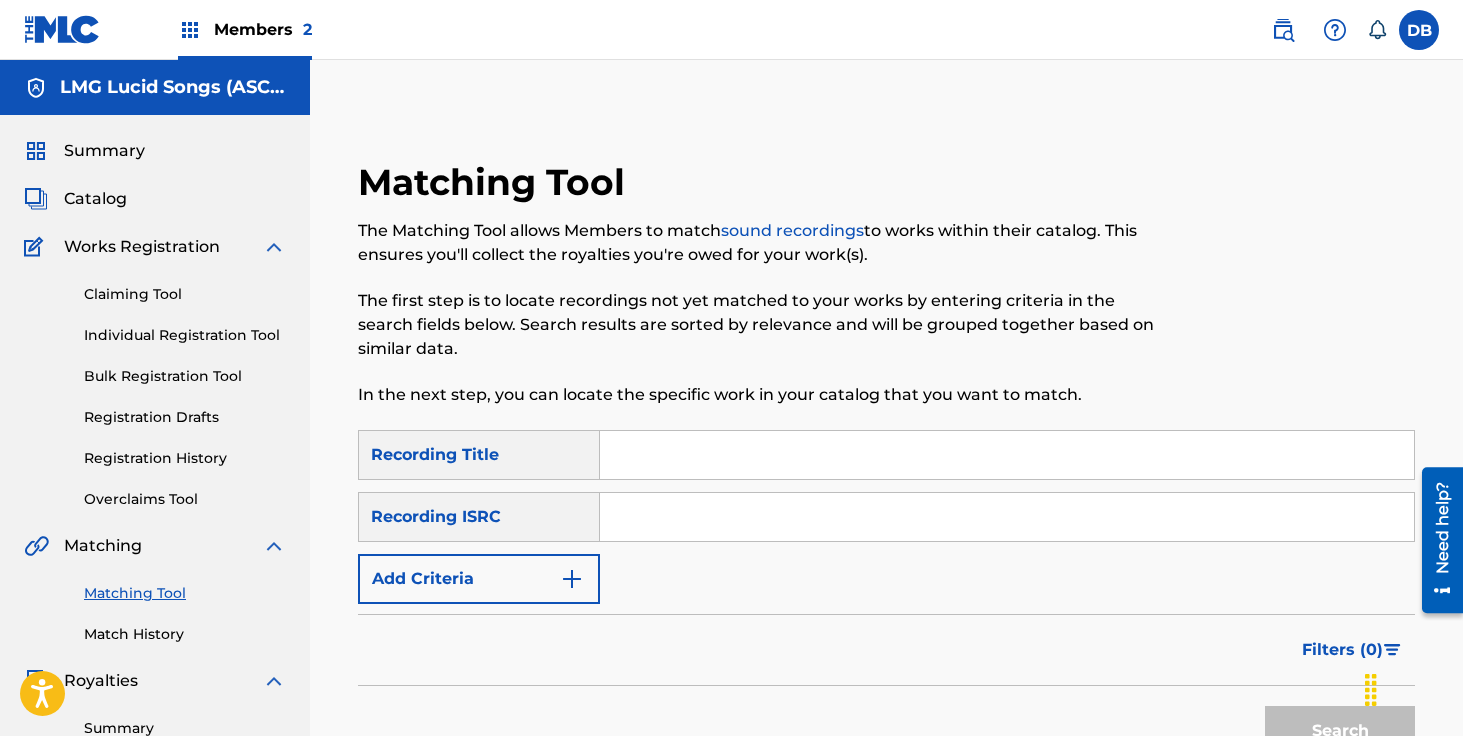 click at bounding box center (1007, 455) 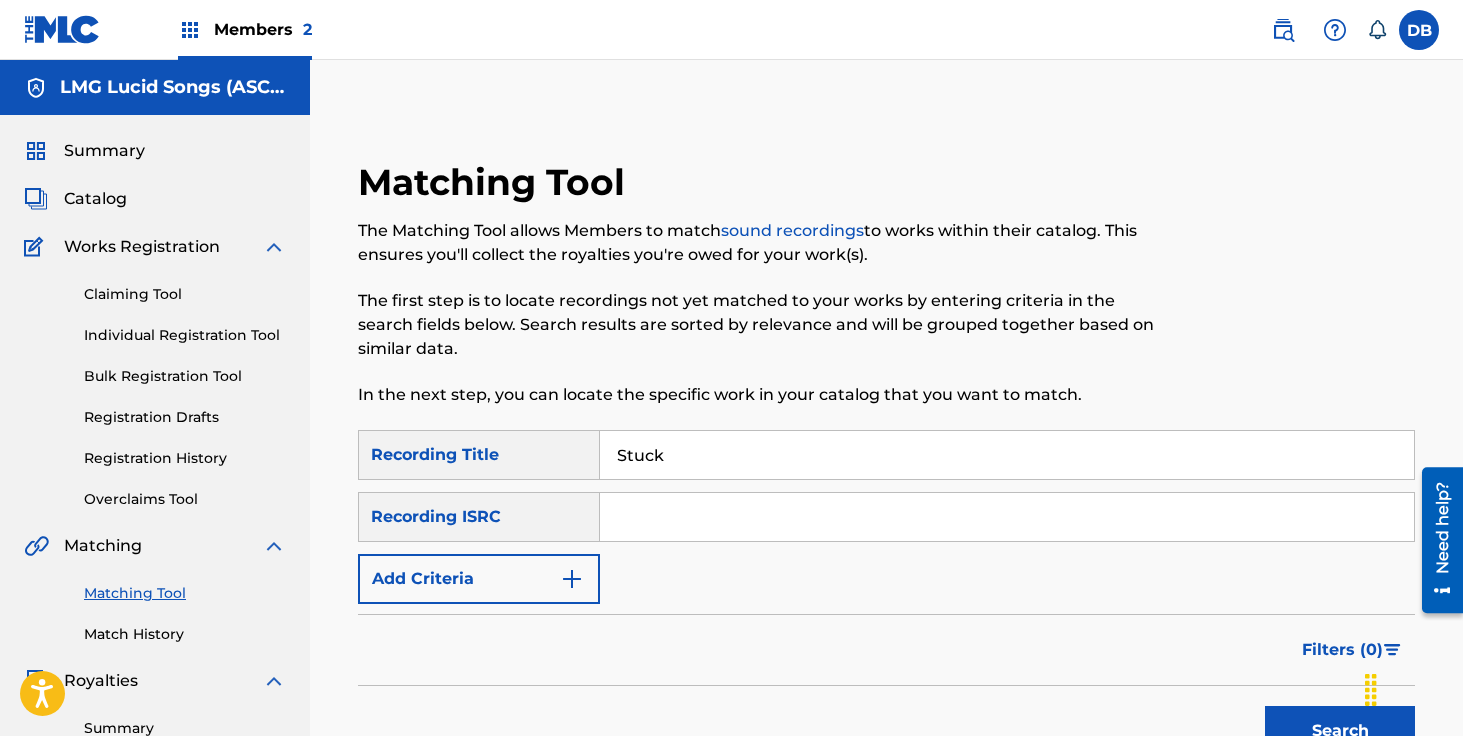 type on "Stuck" 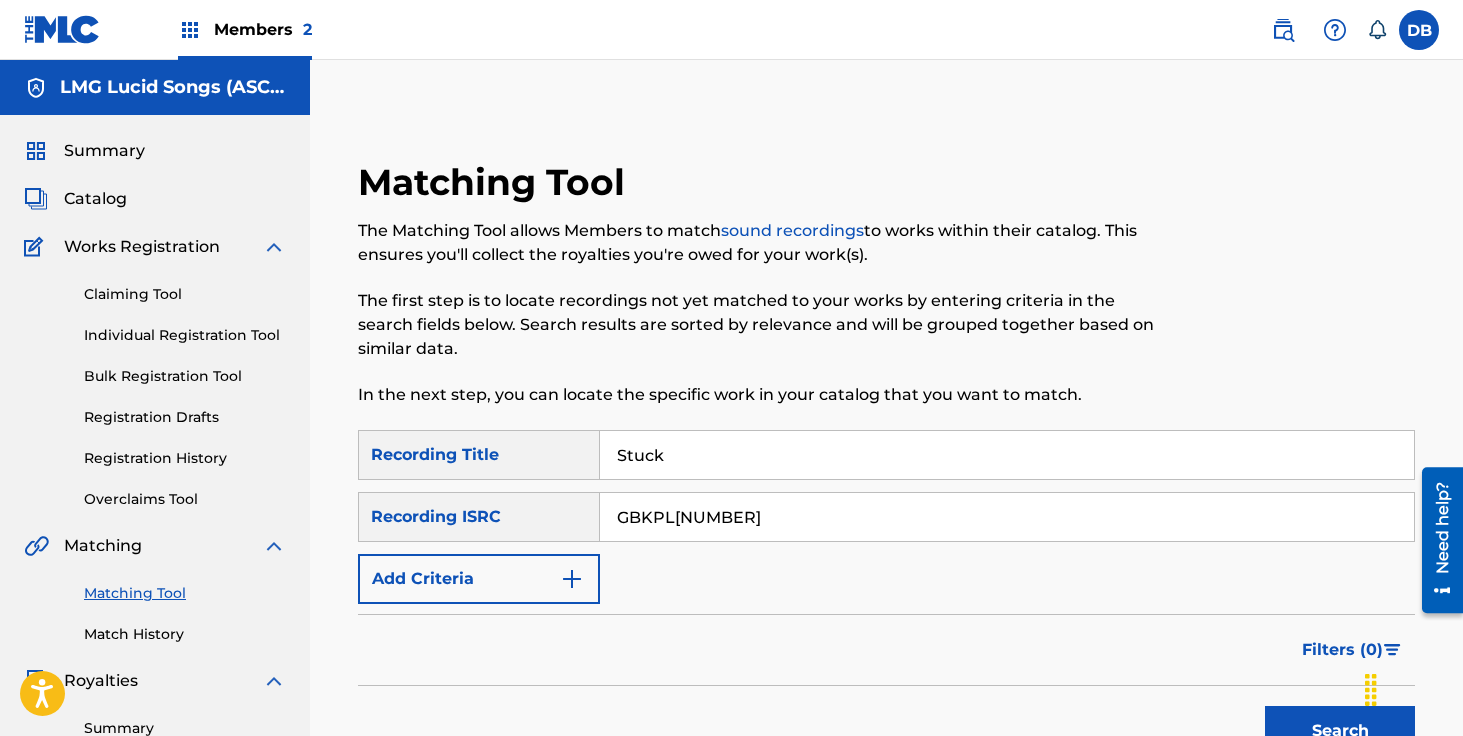 type on "GBKPL[NUMBER]" 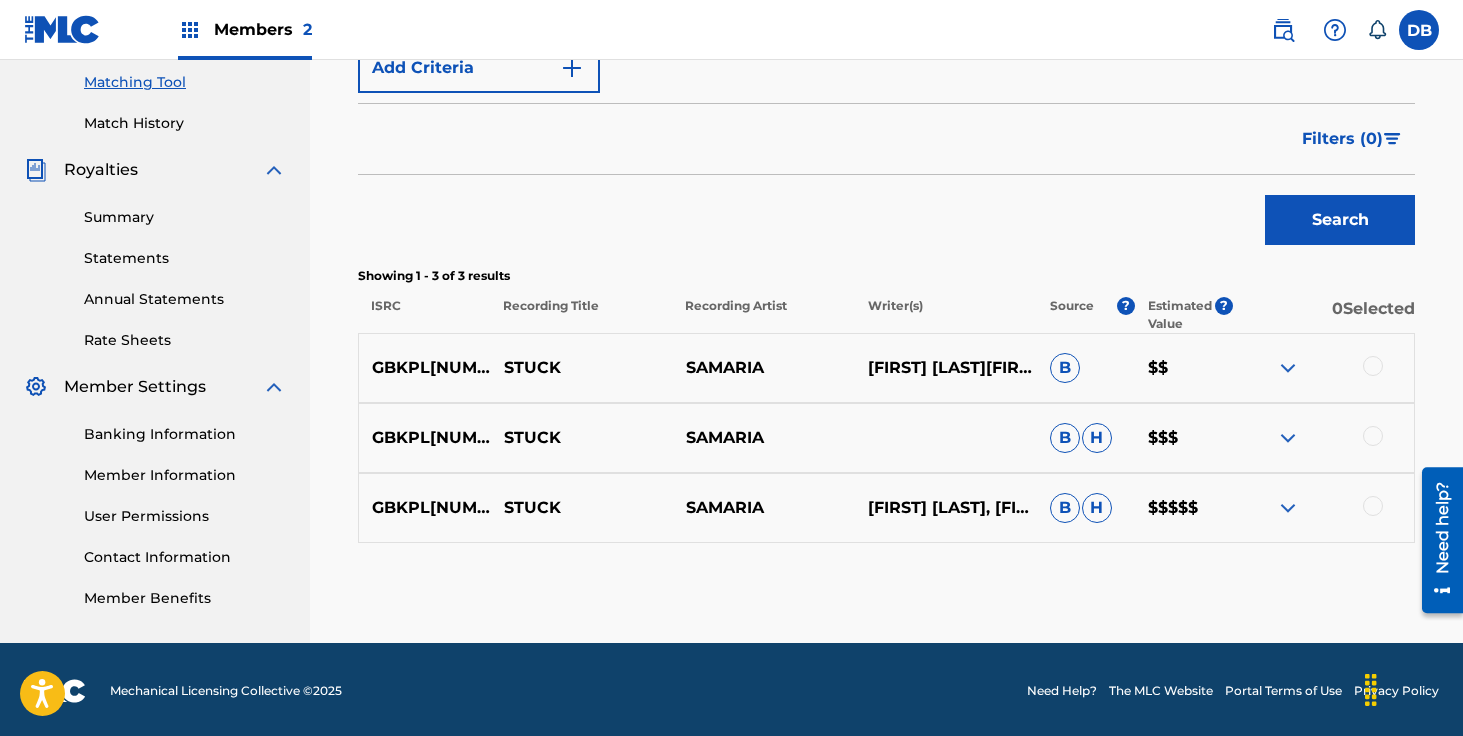 scroll, scrollTop: 514, scrollLeft: 0, axis: vertical 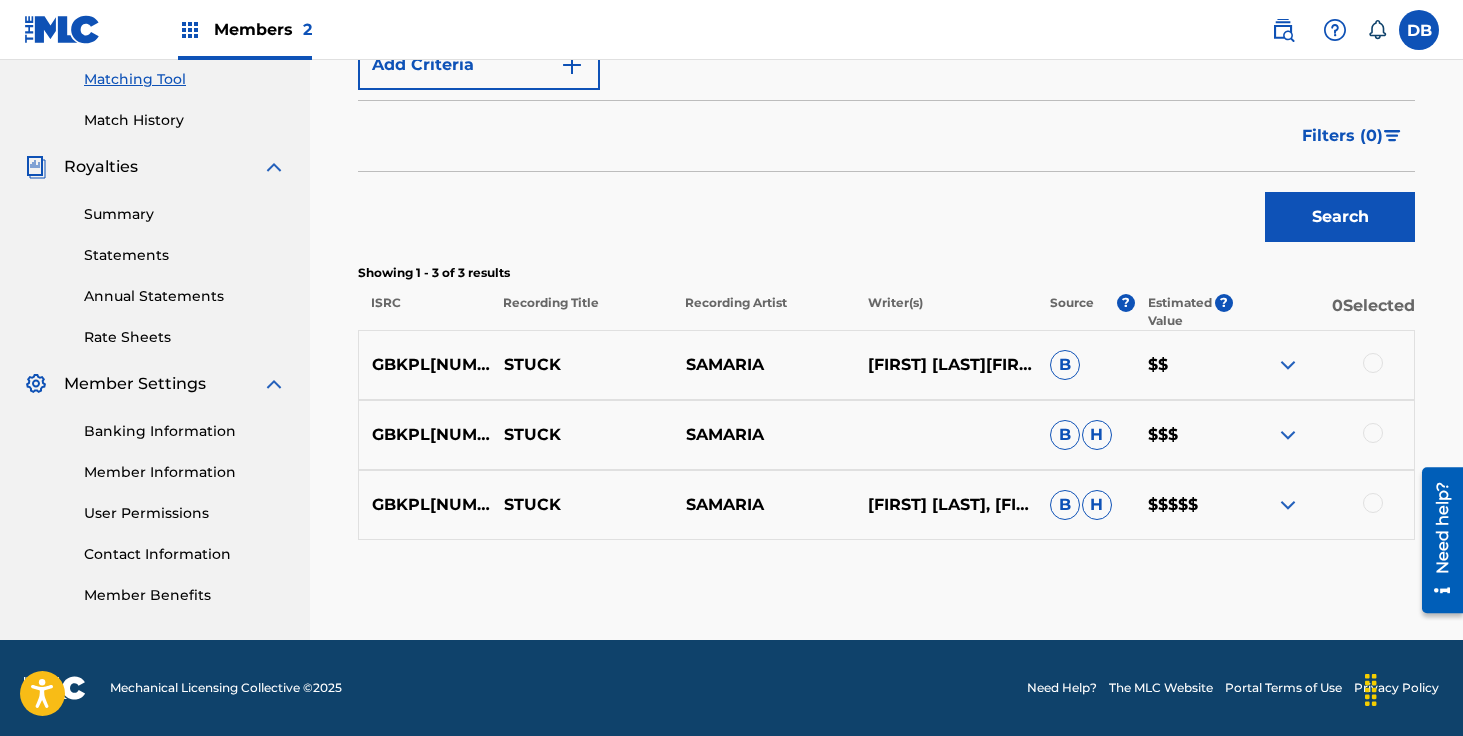 click at bounding box center [1373, 363] 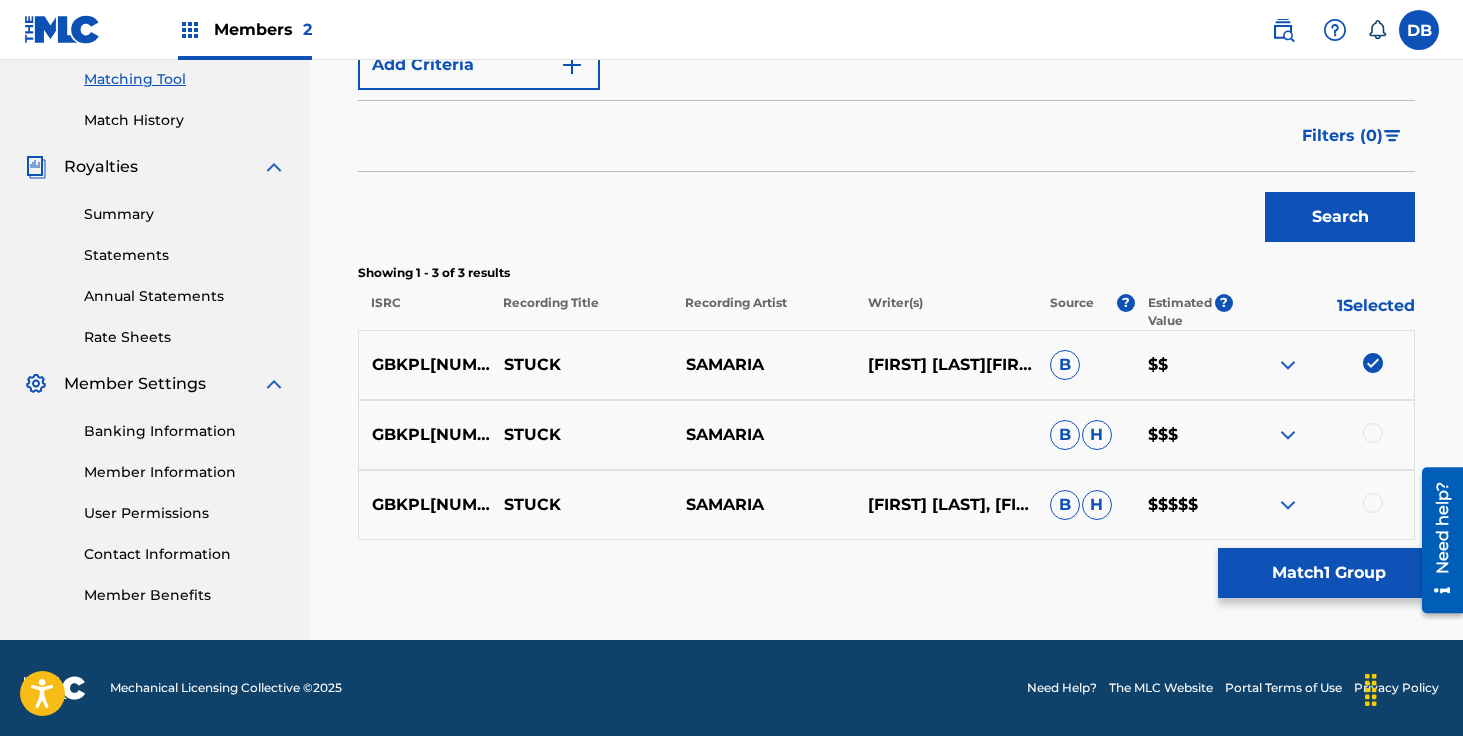 click at bounding box center (1373, 433) 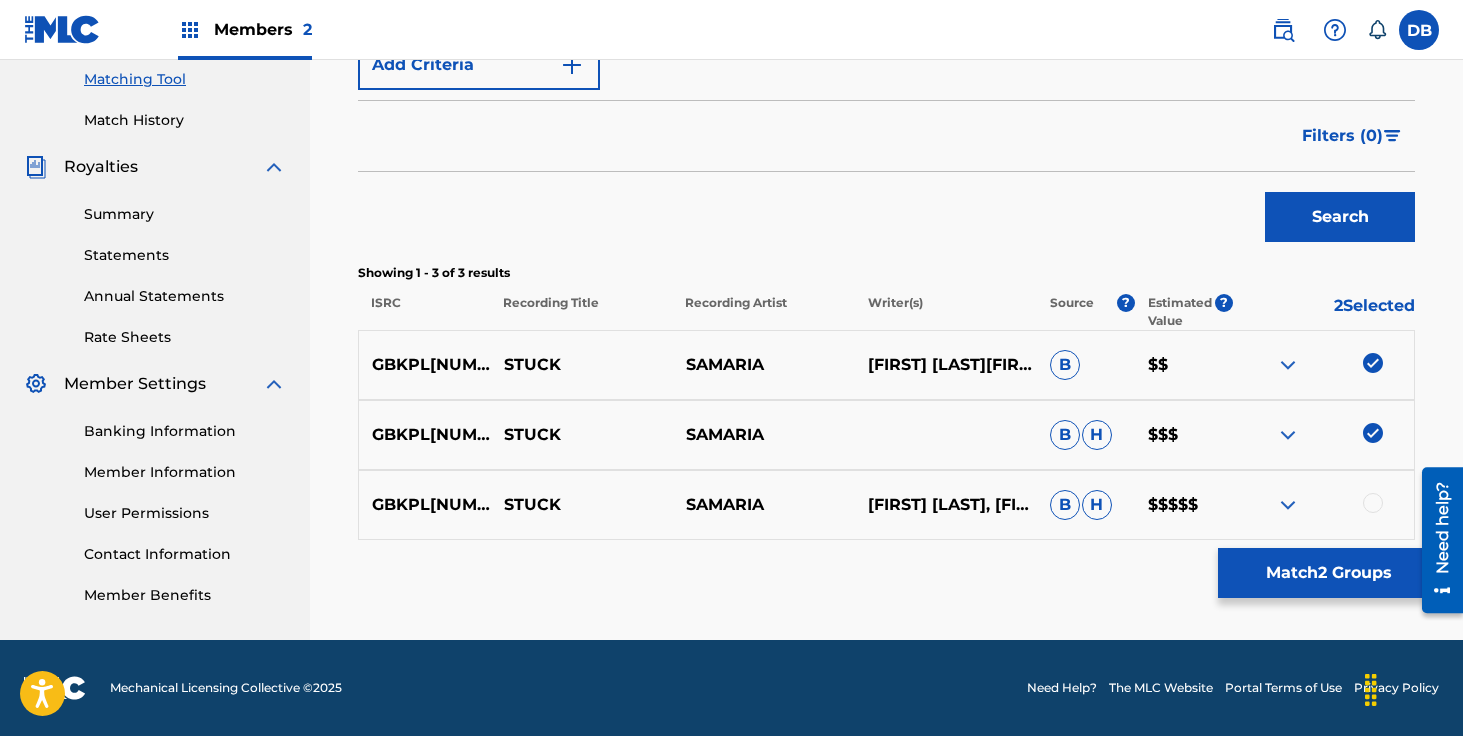 click at bounding box center [1373, 503] 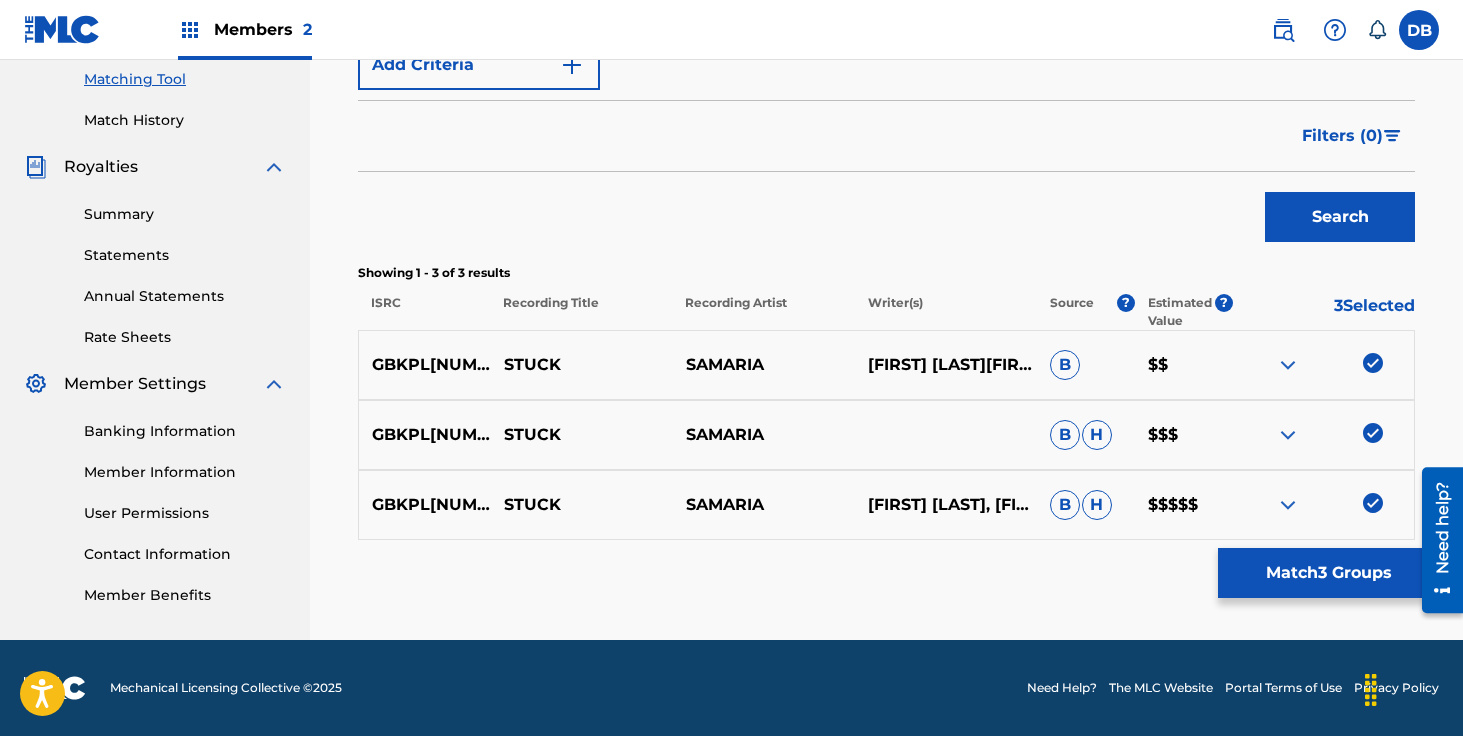 click on "Match  3 Groups" at bounding box center (1328, 573) 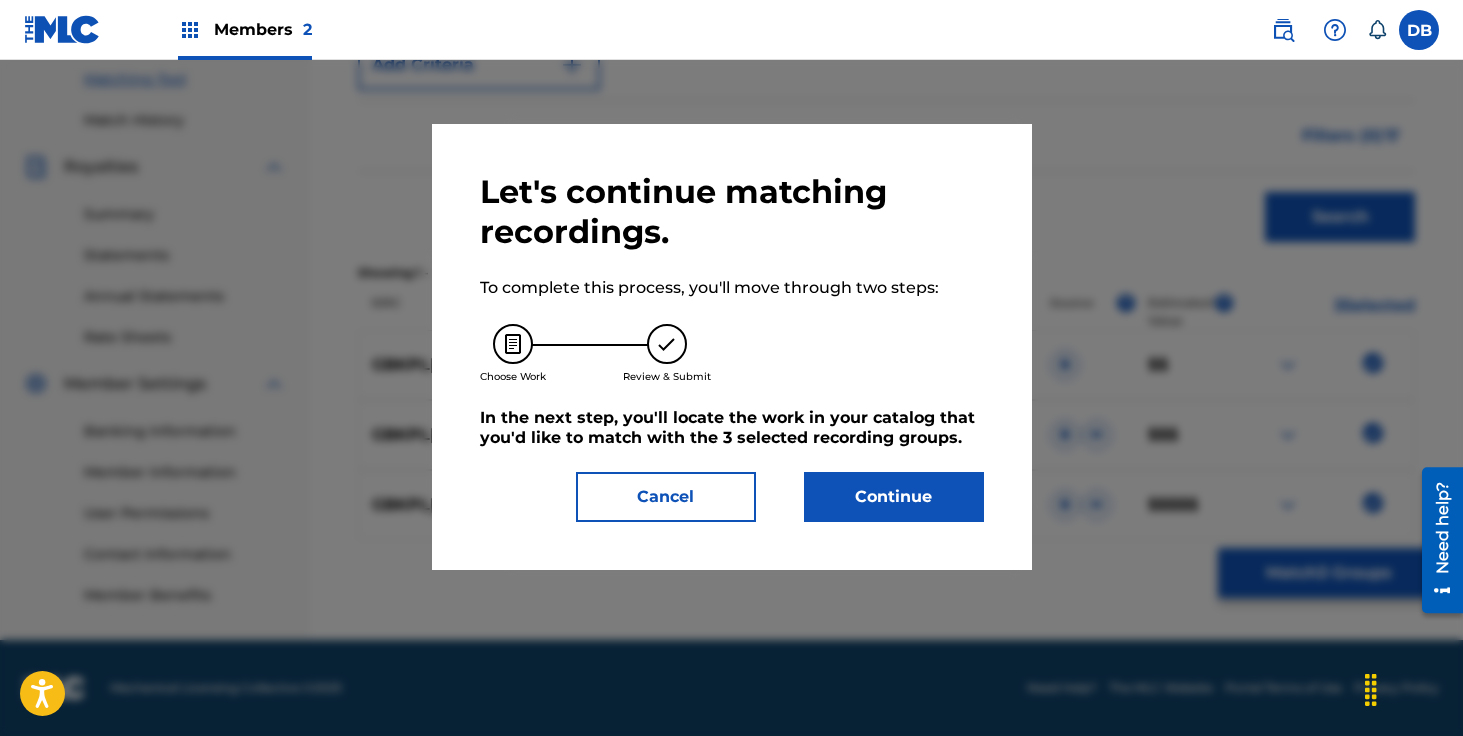 click on "Continue" at bounding box center [894, 497] 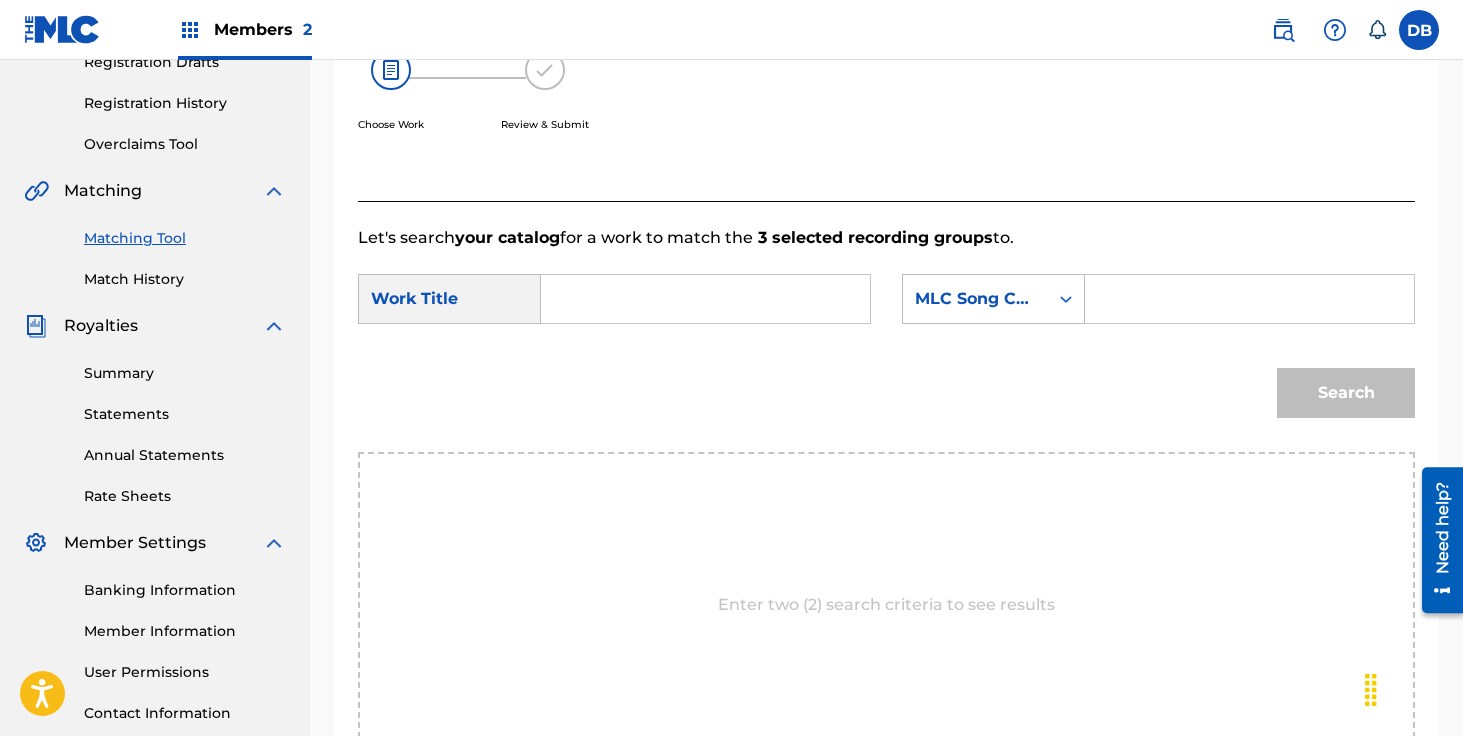 scroll, scrollTop: 321, scrollLeft: 0, axis: vertical 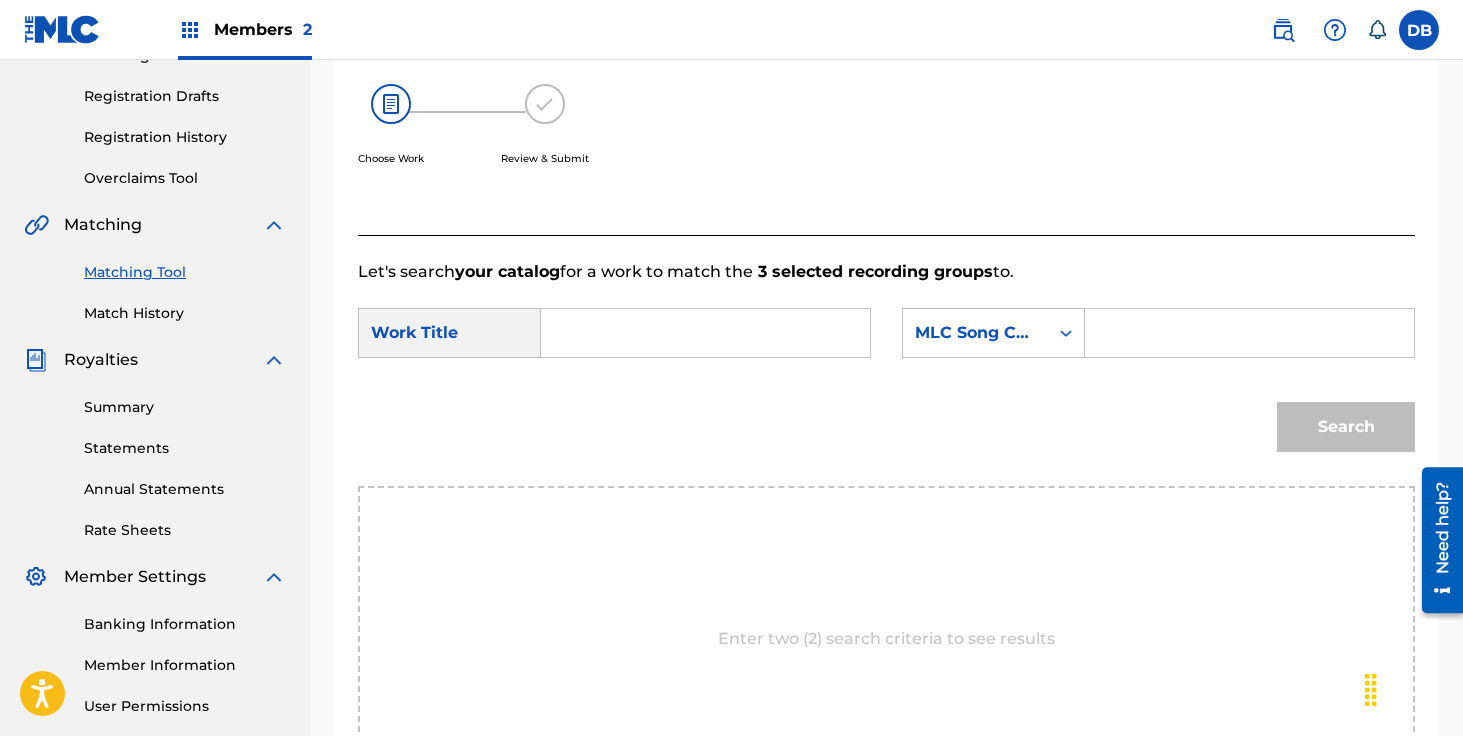 click on "Match Usage - Select Work In this step, you will locate the work you'd like to match with your selected sound recording(s). Two criteria are required to search. If you do not have The MLC Song Code, click the down arrow to select another search criteria. To expand full details for the work, click the blue plus sign ( + ). To select a work, click  Select. Choose Work Review & Submit Let's search  your catalog  for a work to match the   3 selected recording groups  to. Work Title MLC Song Code Search Enter two (2) search criteria to see results Back" at bounding box center (886, 377) 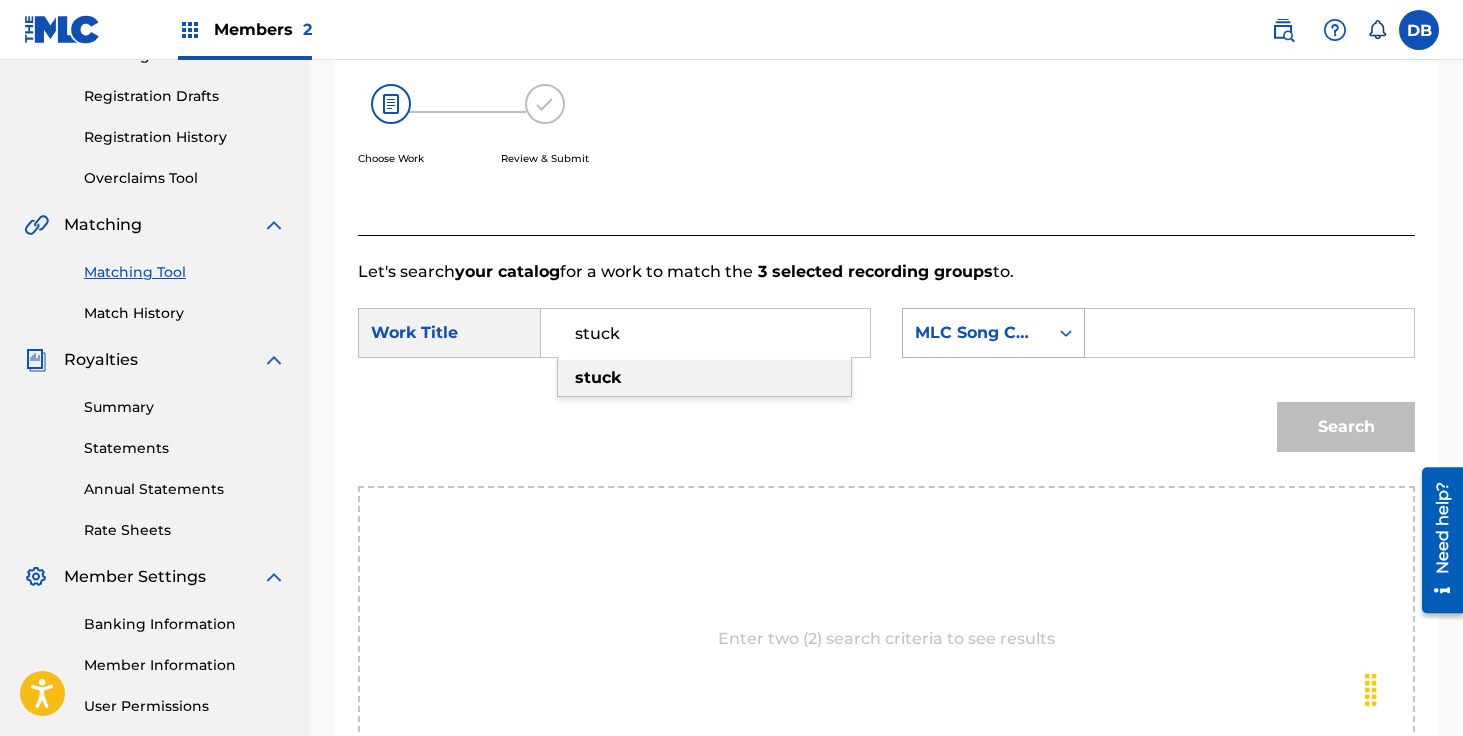 type on "stuck" 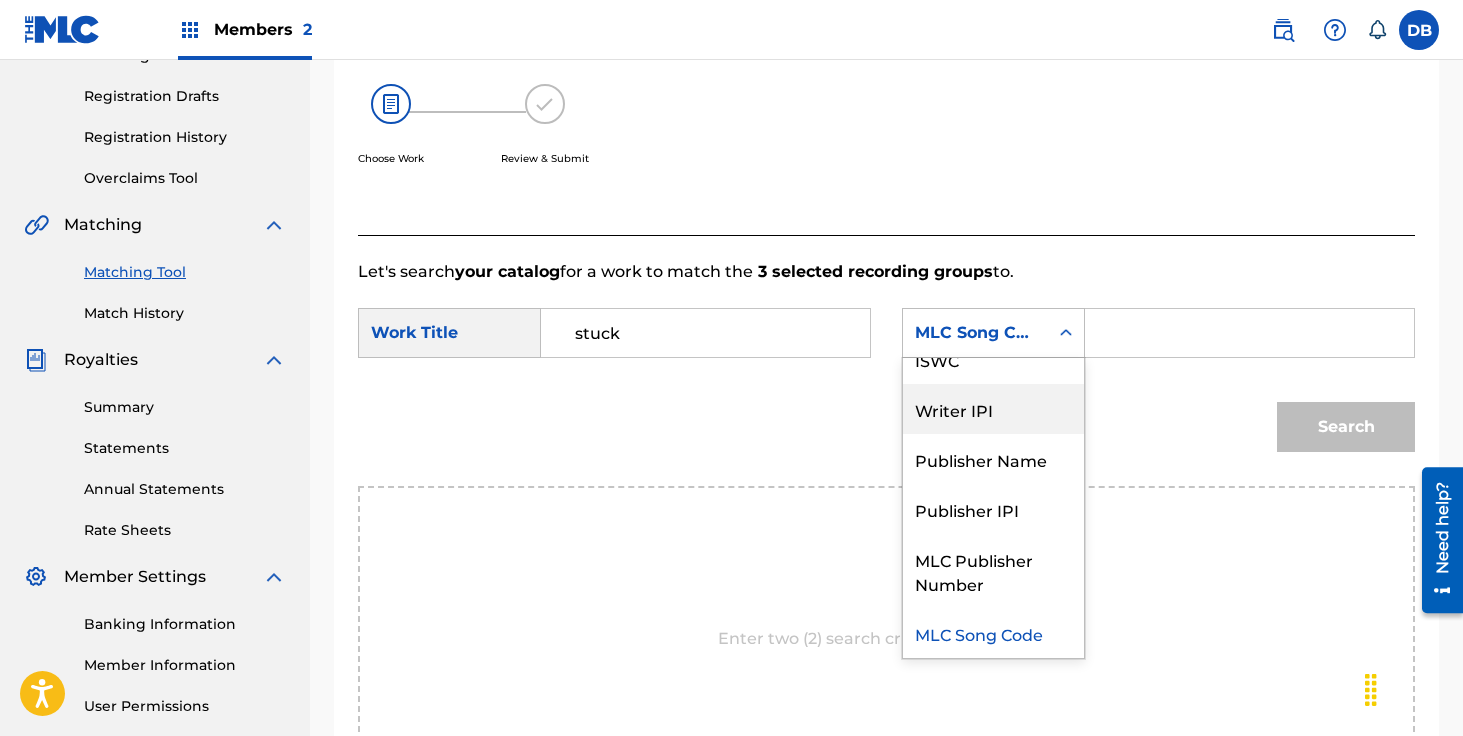 scroll, scrollTop: 0, scrollLeft: 0, axis: both 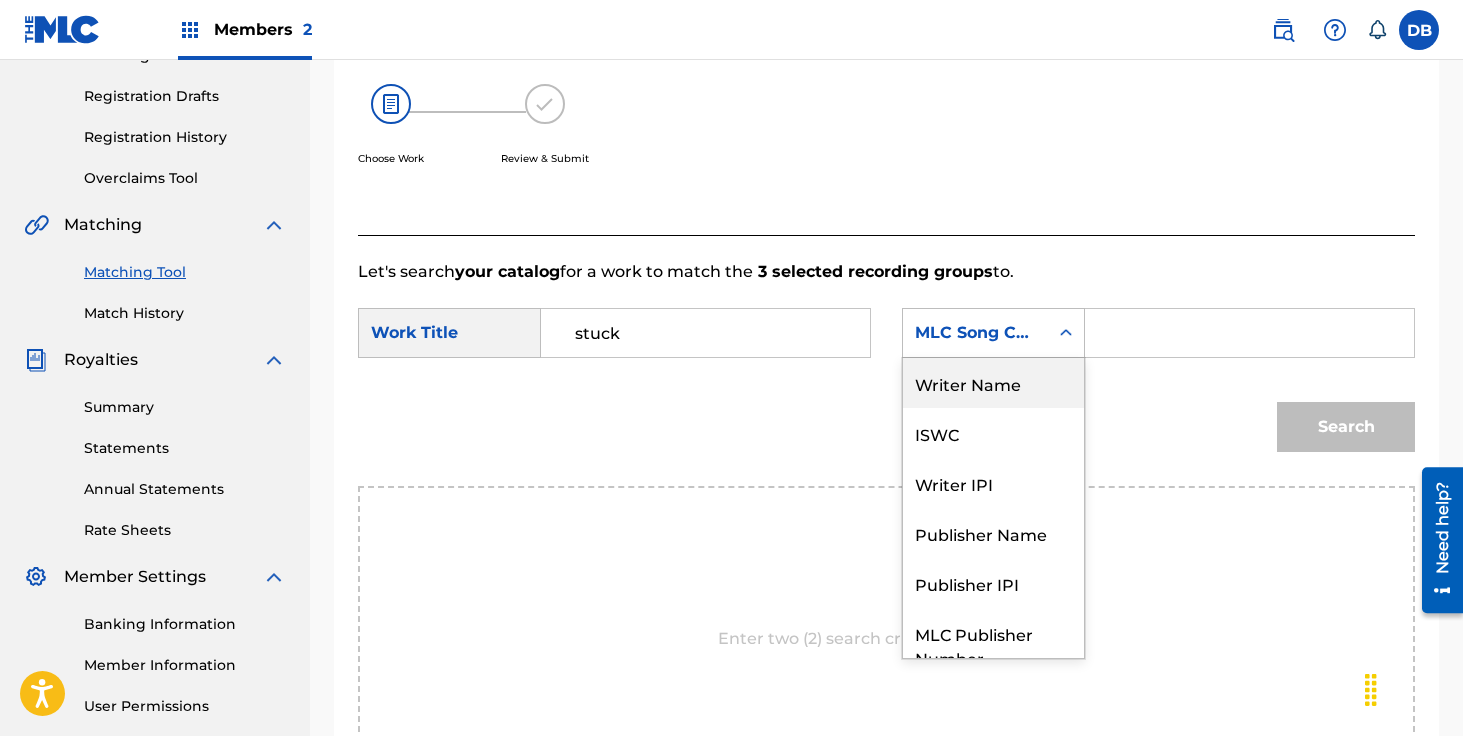 click on "Writer Name" at bounding box center [993, 383] 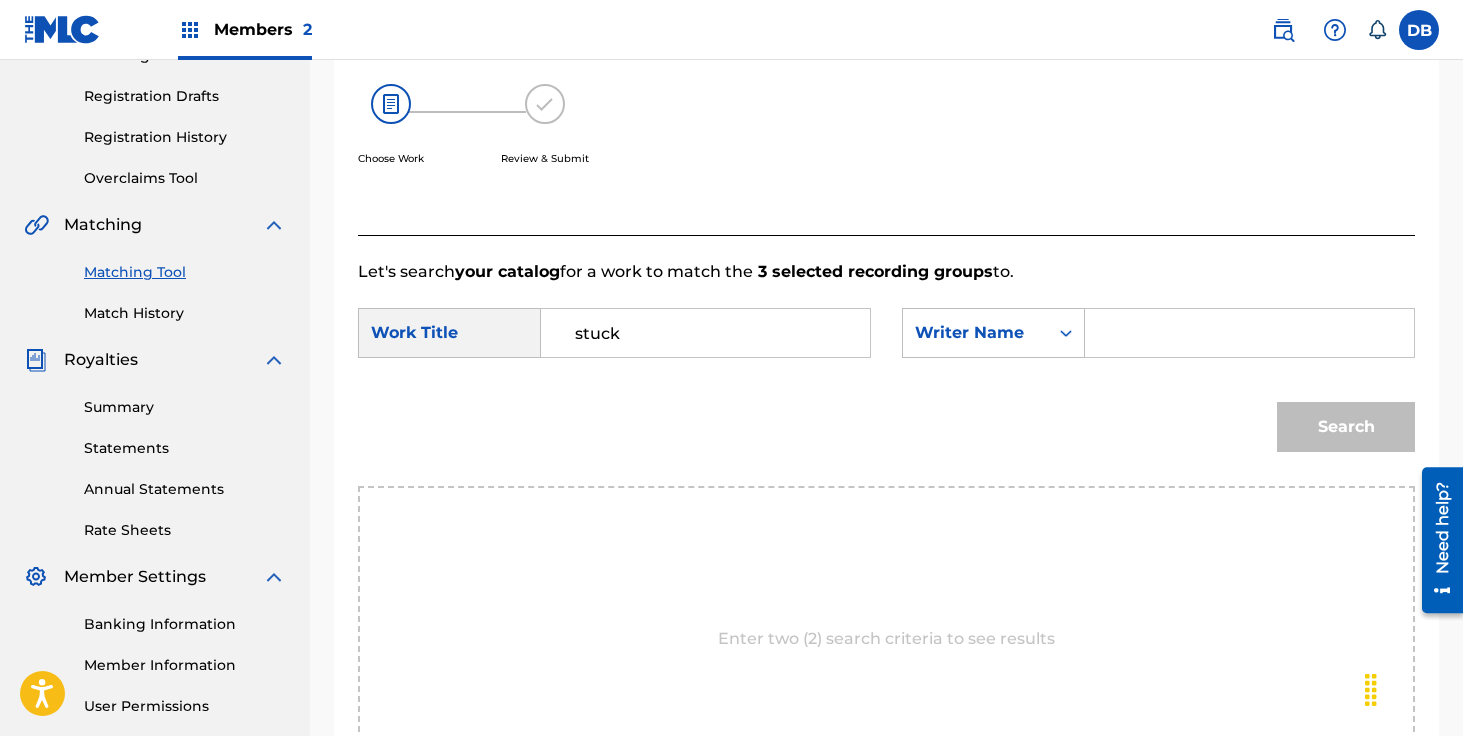 click at bounding box center (1249, 333) 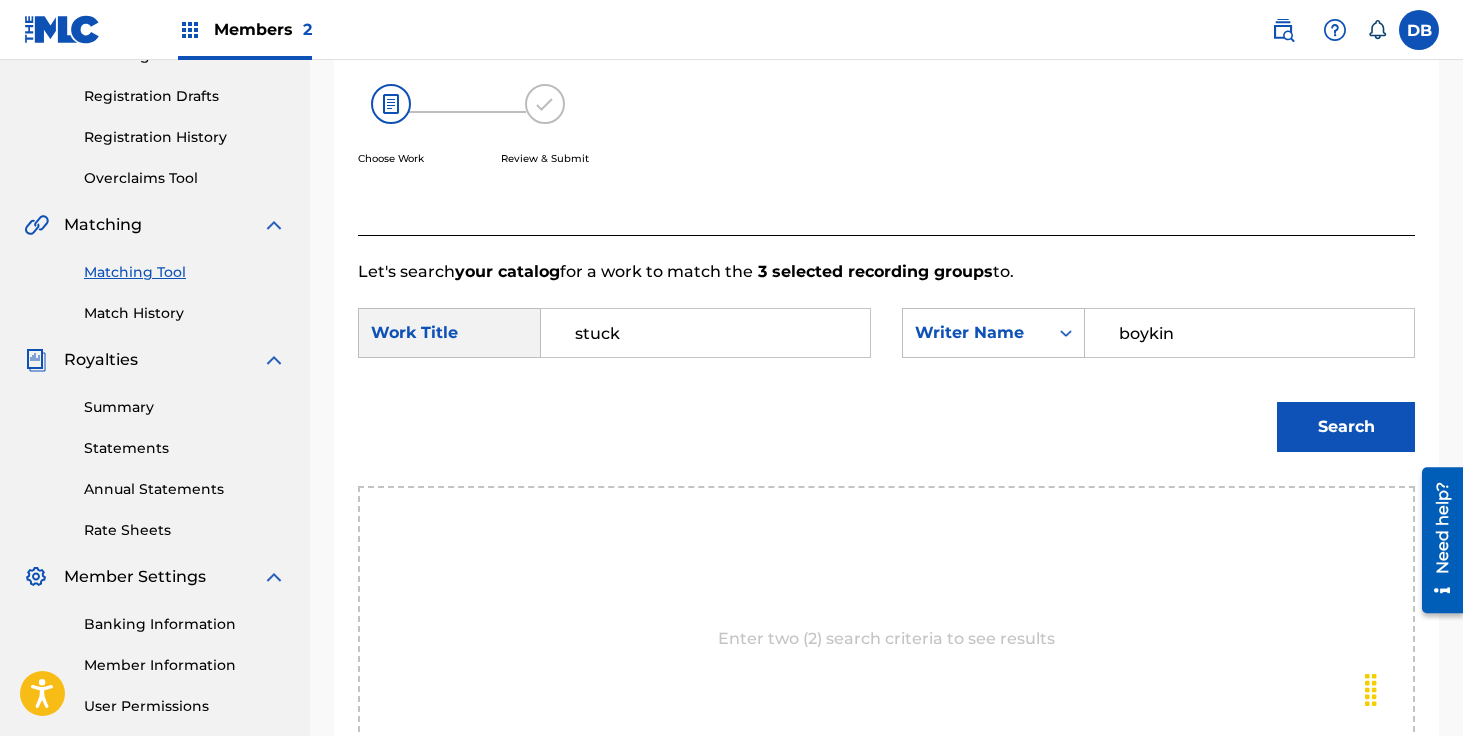 type on "boykin" 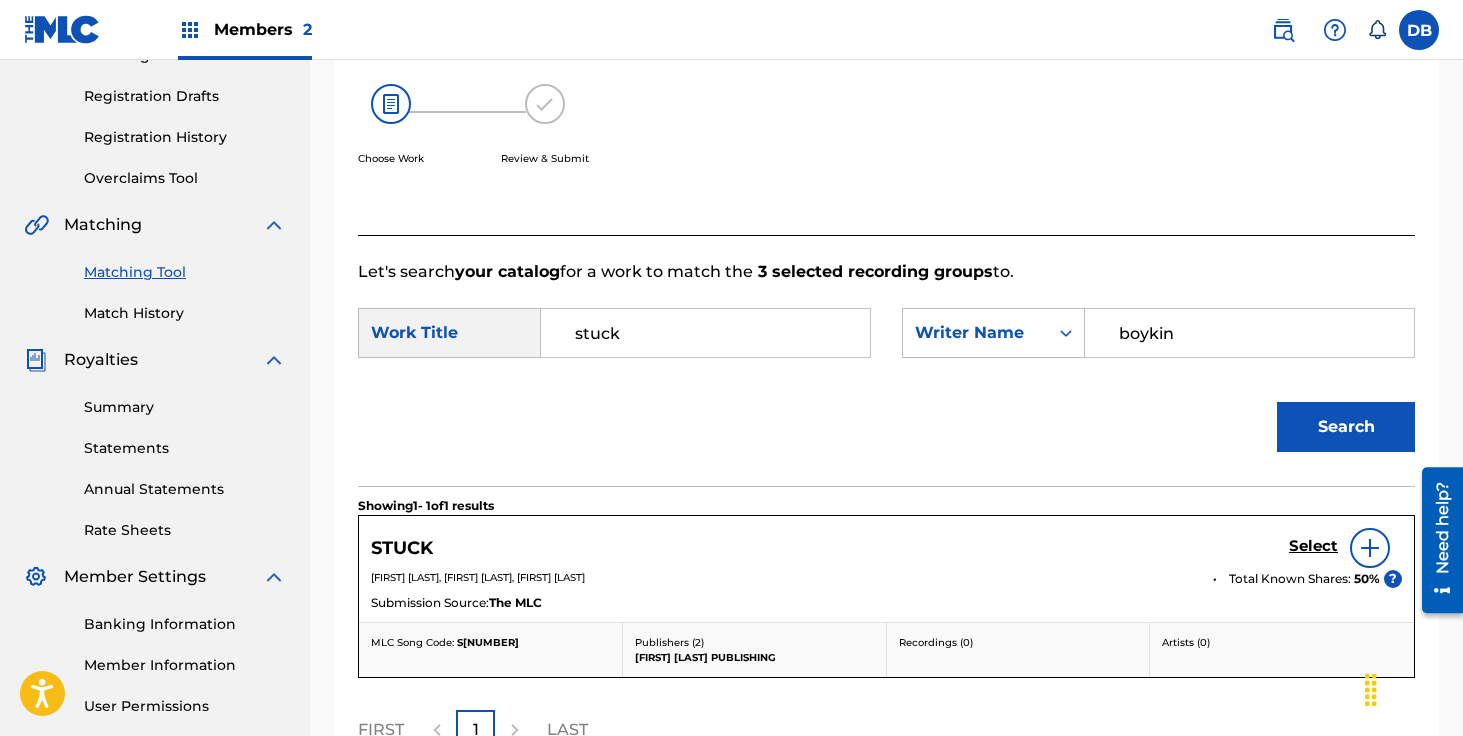 click on "Select" at bounding box center (1313, 546) 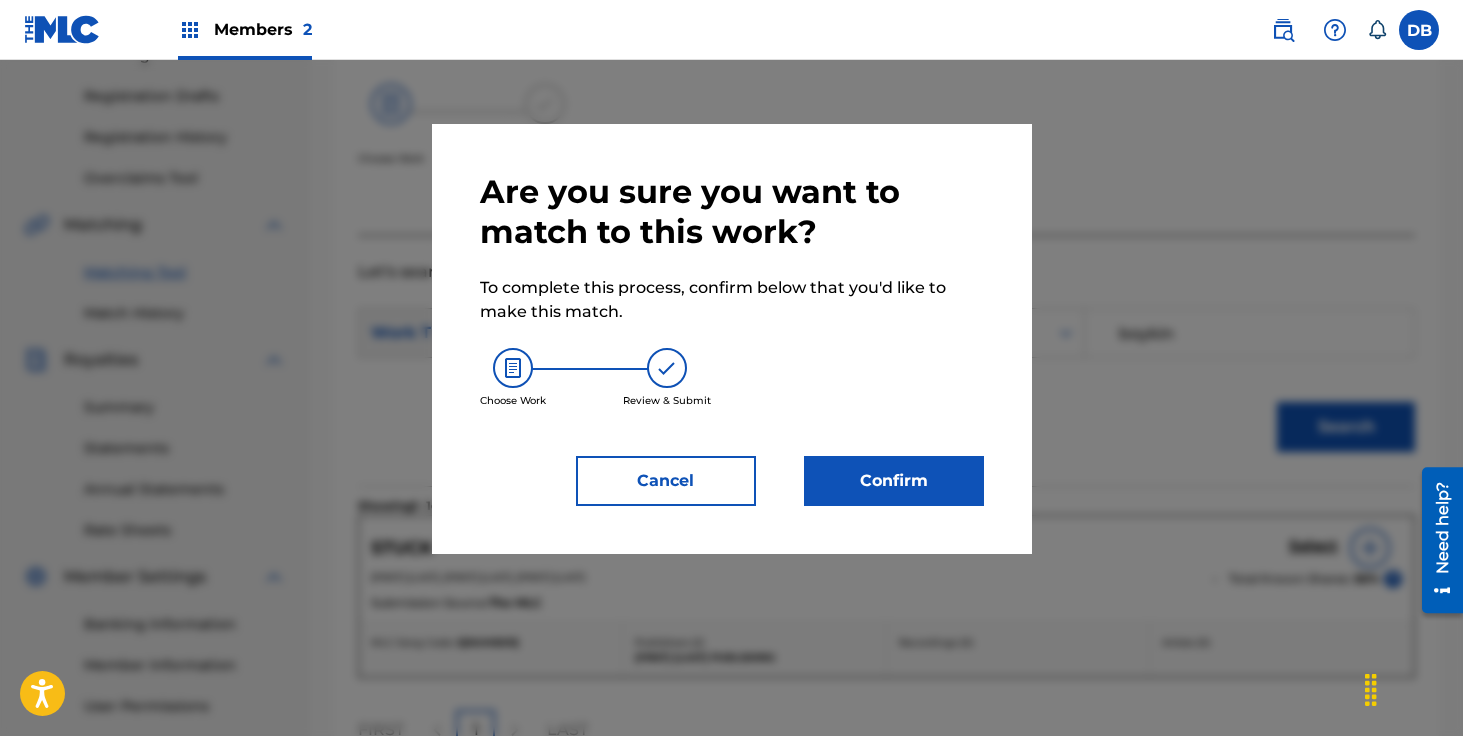 click on "Confirm" at bounding box center [894, 481] 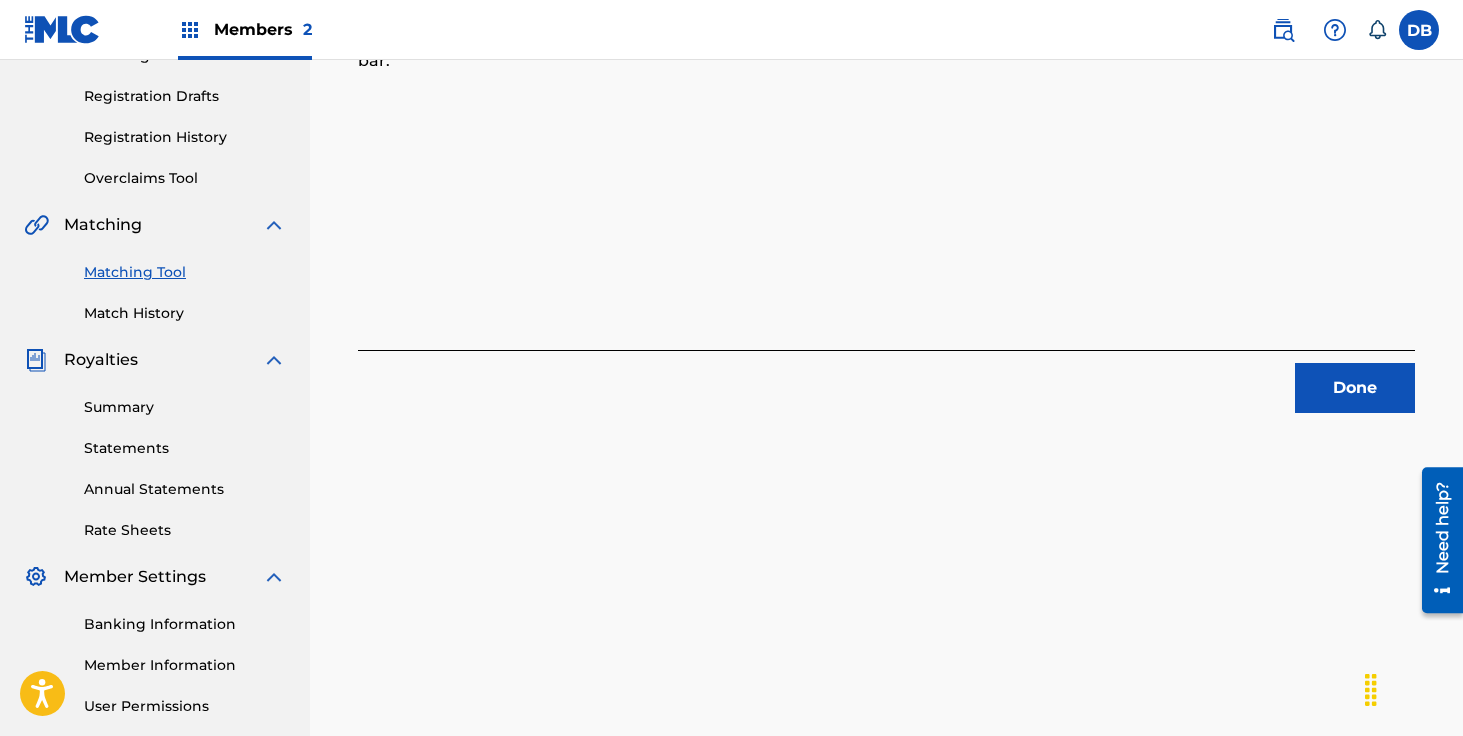 click on "Done" at bounding box center [1355, 388] 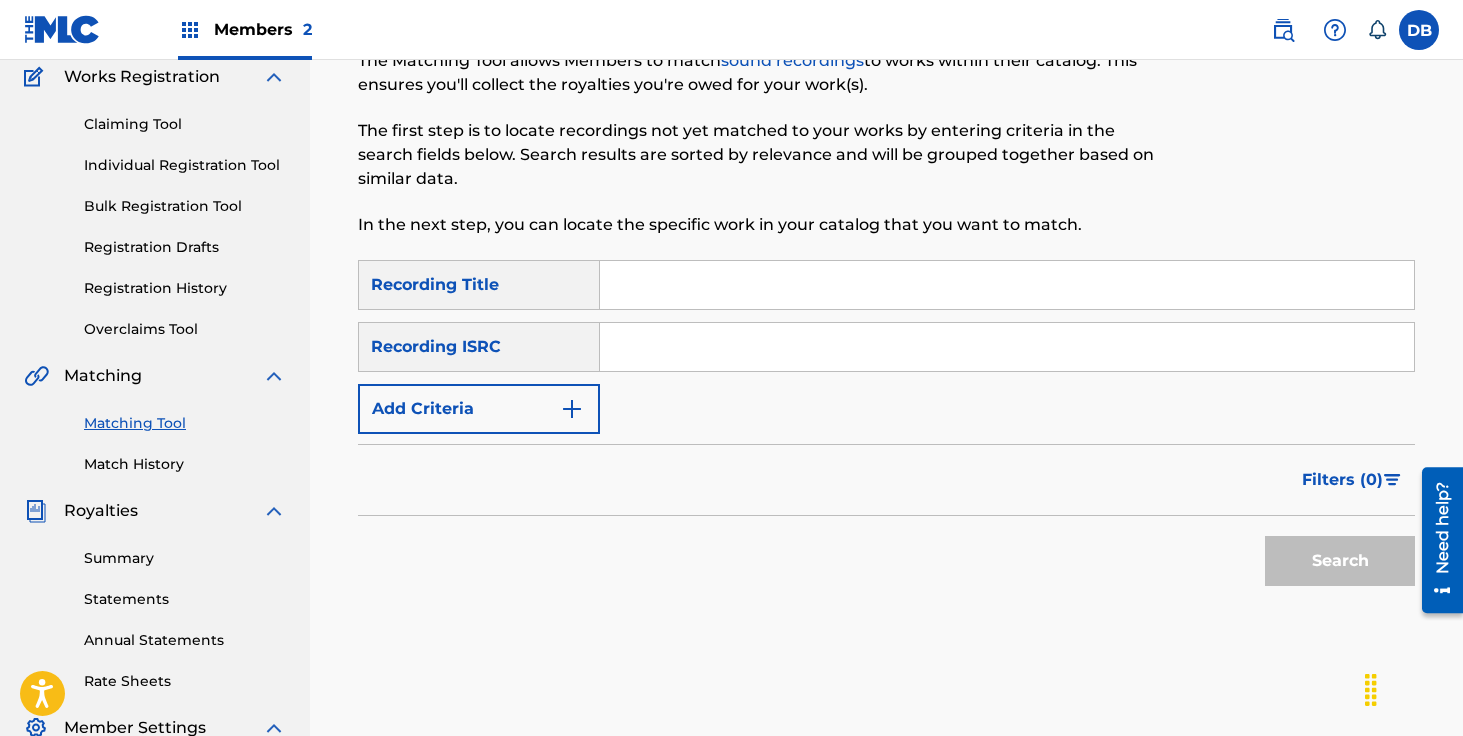 scroll, scrollTop: 0, scrollLeft: 0, axis: both 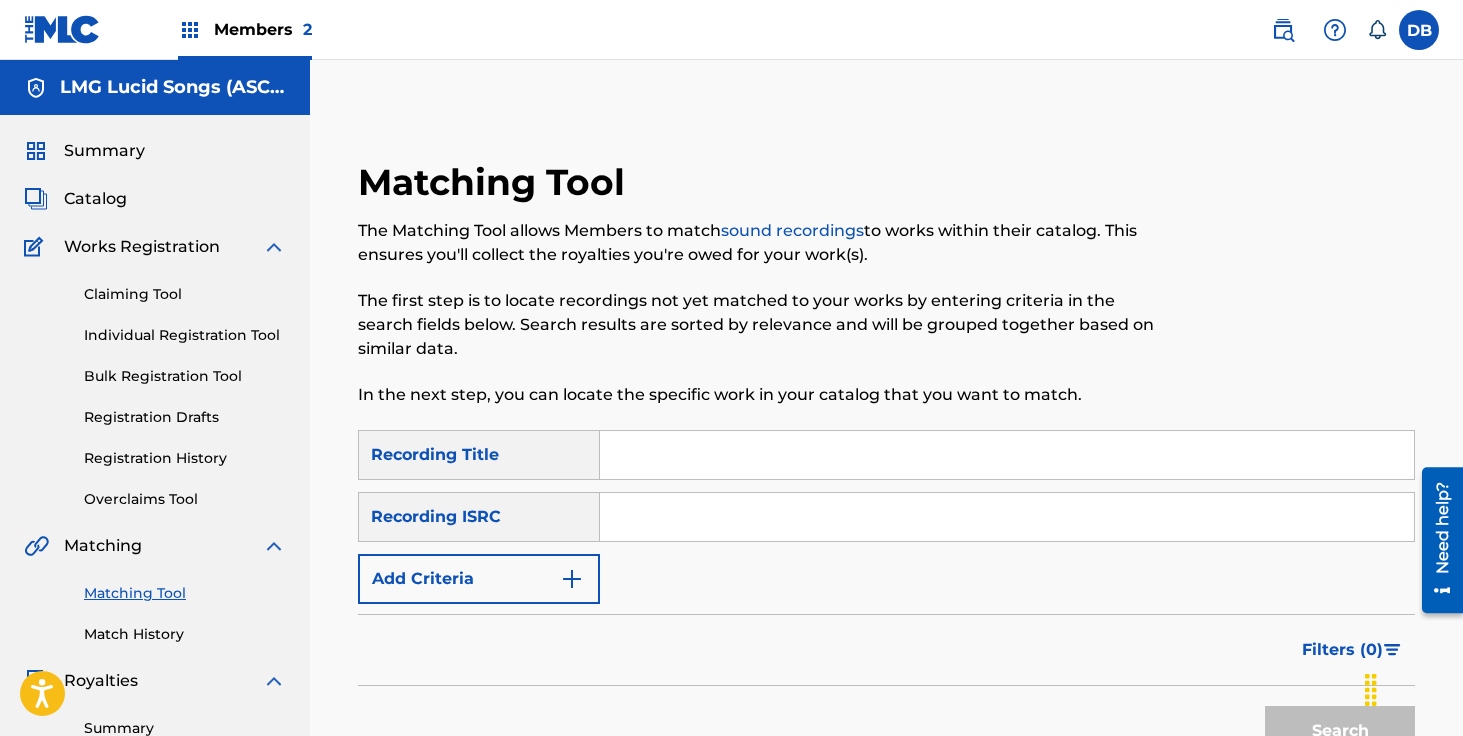 click on "Summary Catalog Works Registration Claiming Tool Individual Registration Tool Bulk Registration Tool Registration Drafts Registration History Overclaims Tool Matching Matching Tool Match History Royalties Summary Statements Annual Statements Rate Sheets Member Settings Banking Information Member Information User Permissions Contact Information Member Benefits" at bounding box center [155, 629] 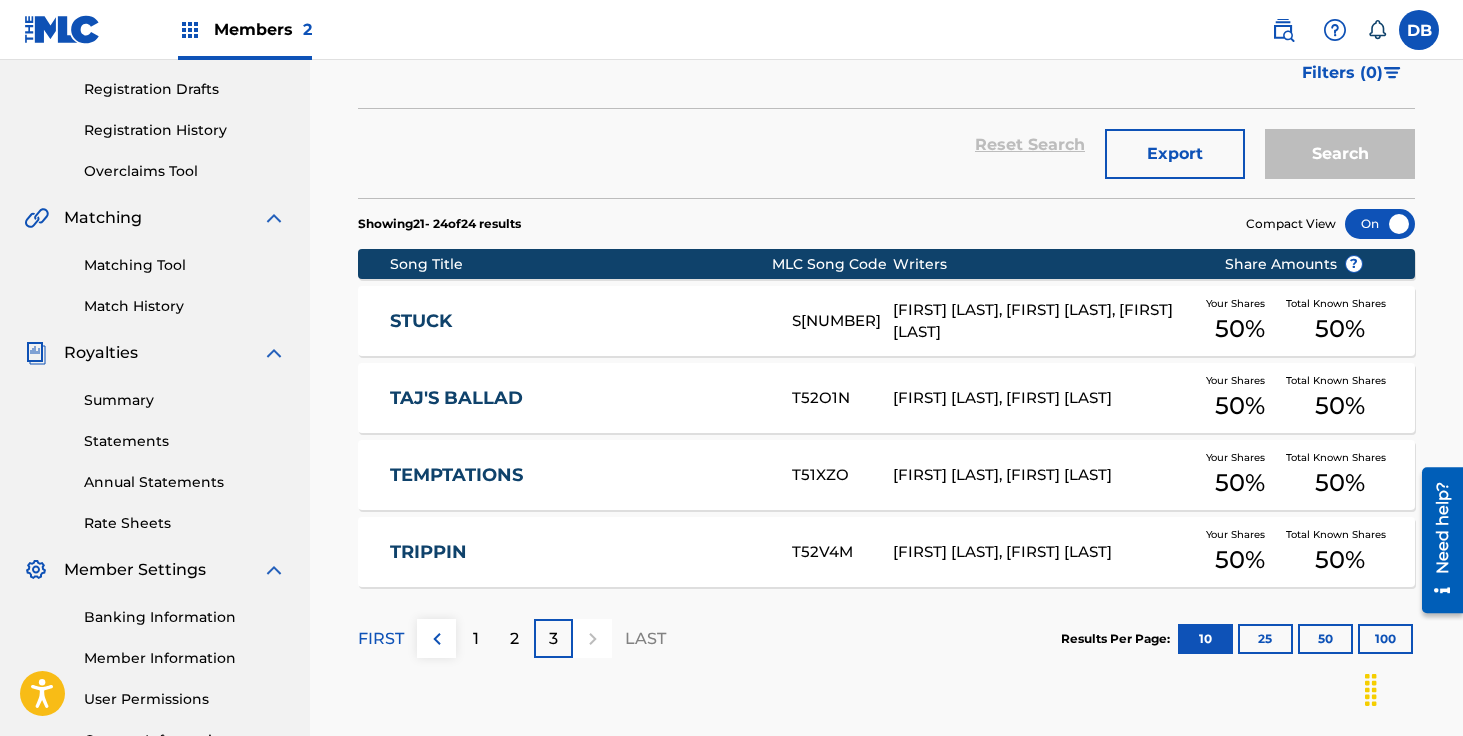 scroll, scrollTop: 330, scrollLeft: 0, axis: vertical 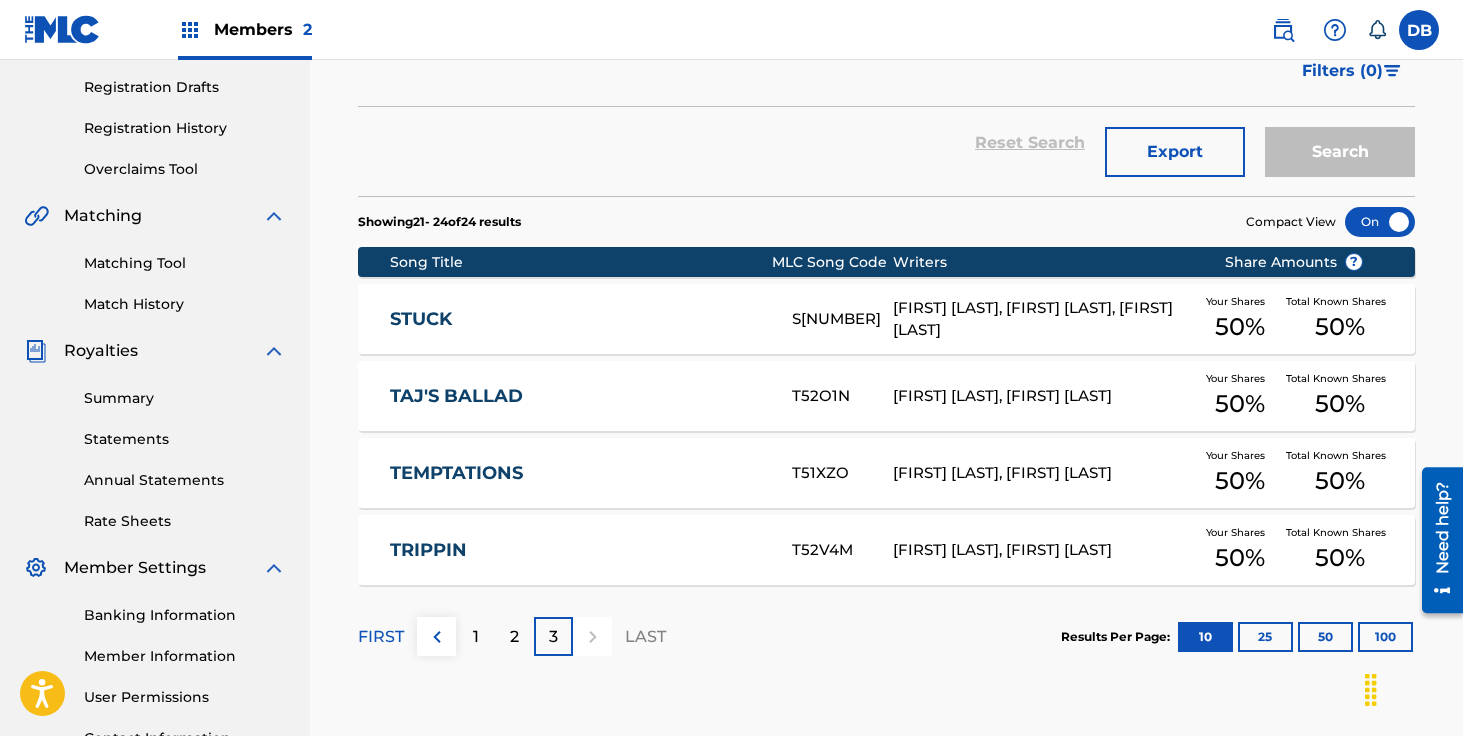click on "Matching Tool" at bounding box center [185, 263] 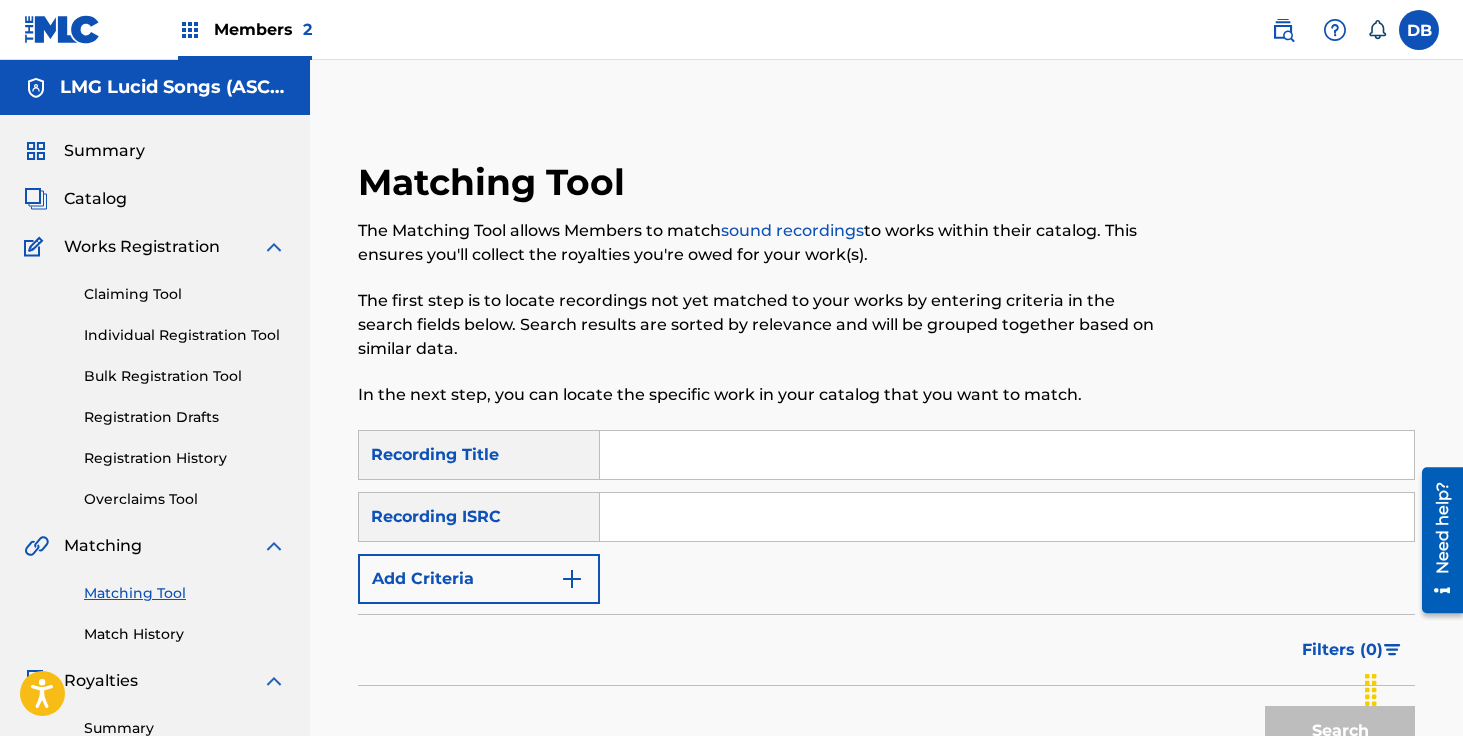 click at bounding box center [1007, 455] 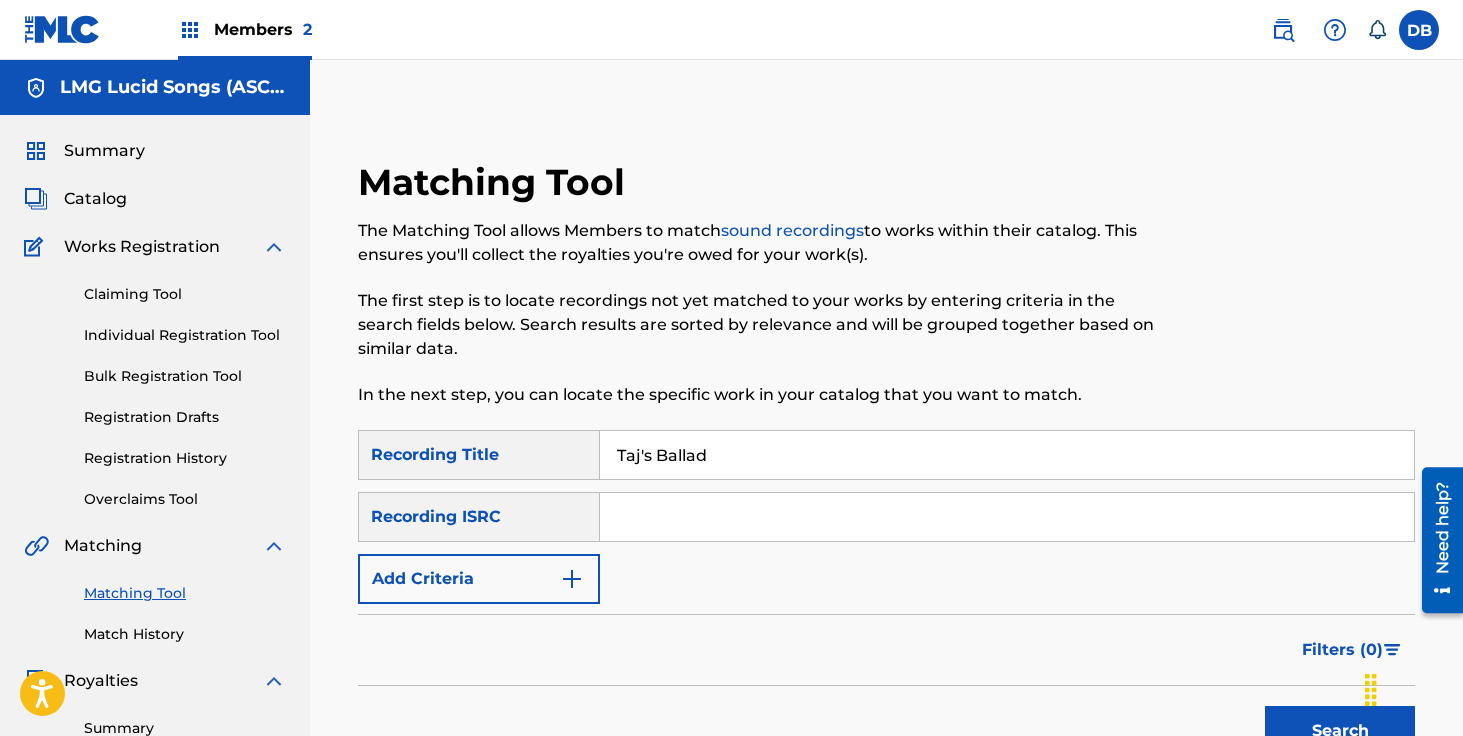 type on "Taj's Ballad" 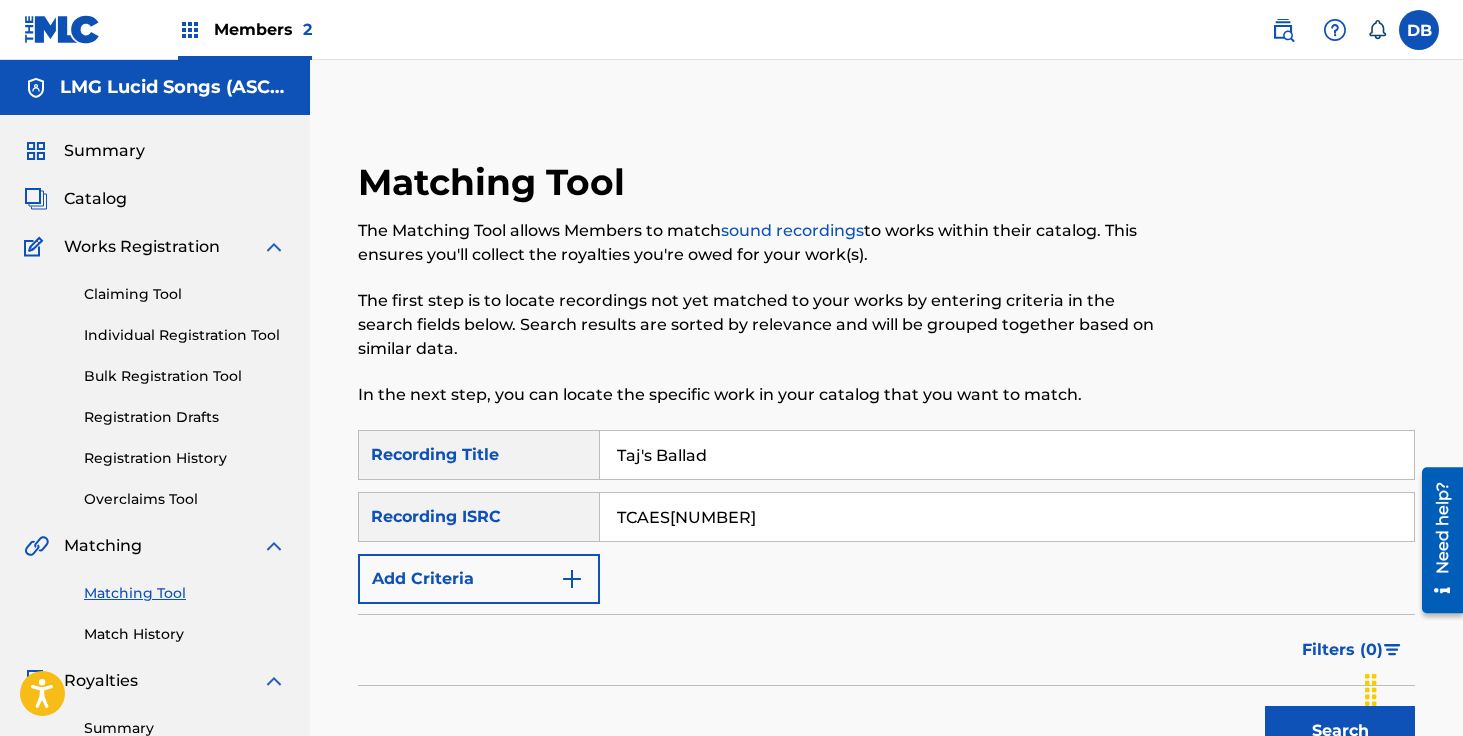 type on "TCAES[NUMBER]" 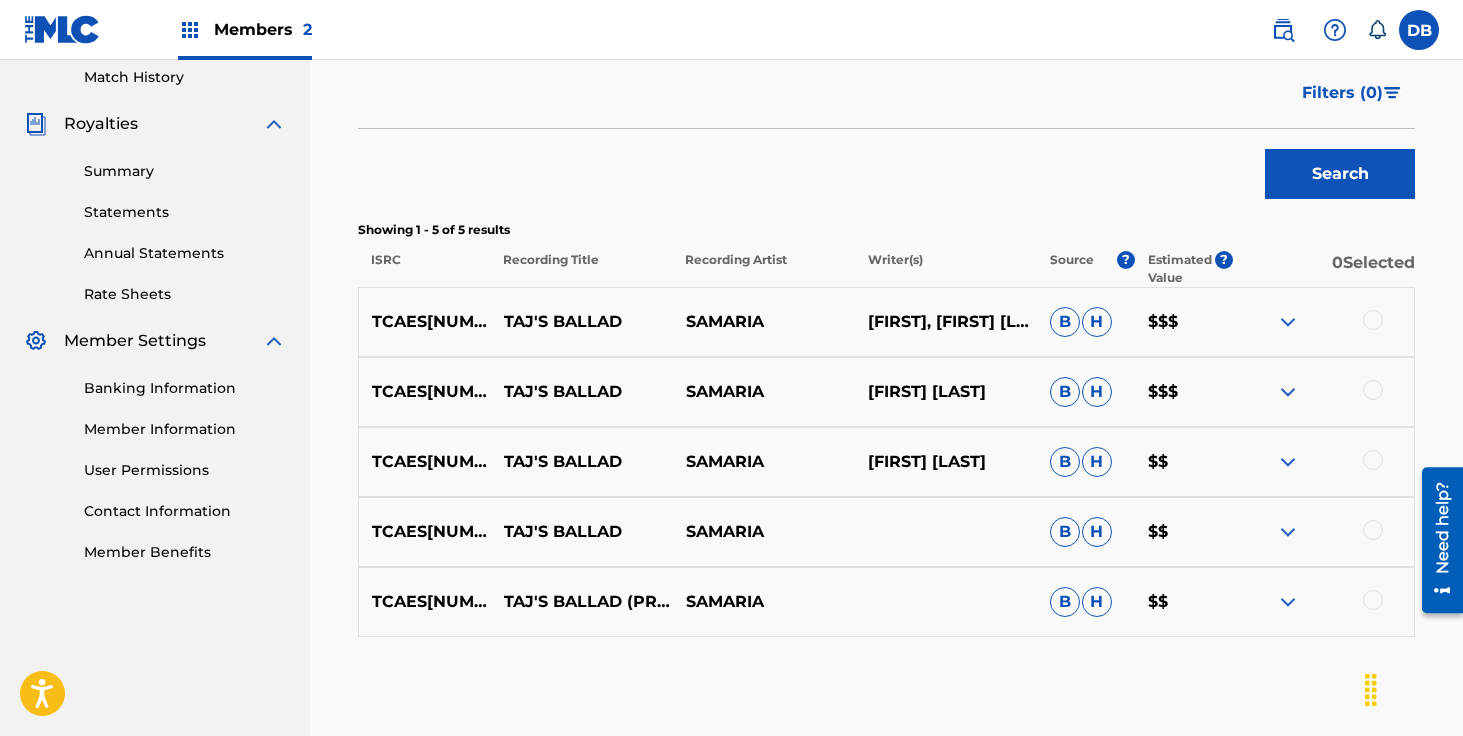 scroll, scrollTop: 567, scrollLeft: 0, axis: vertical 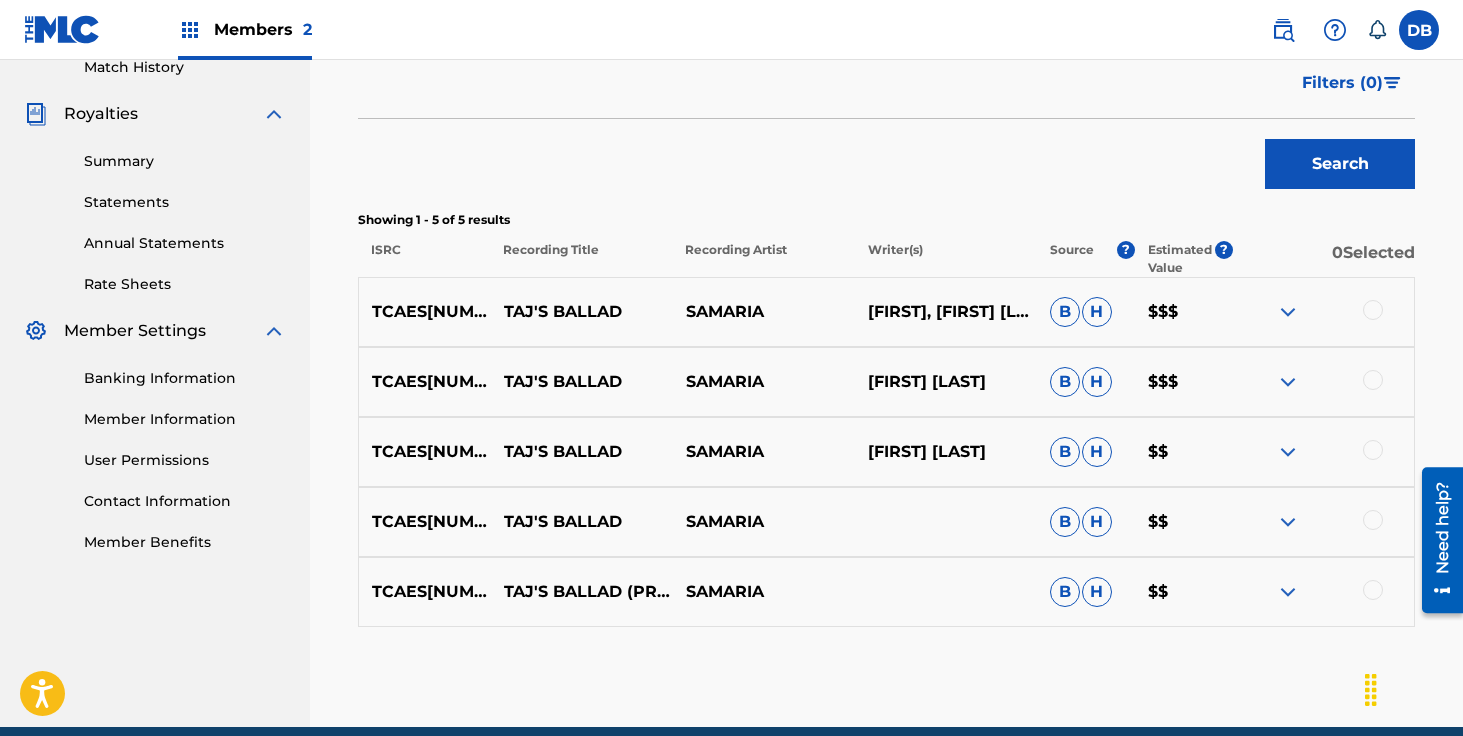 click at bounding box center [1373, 310] 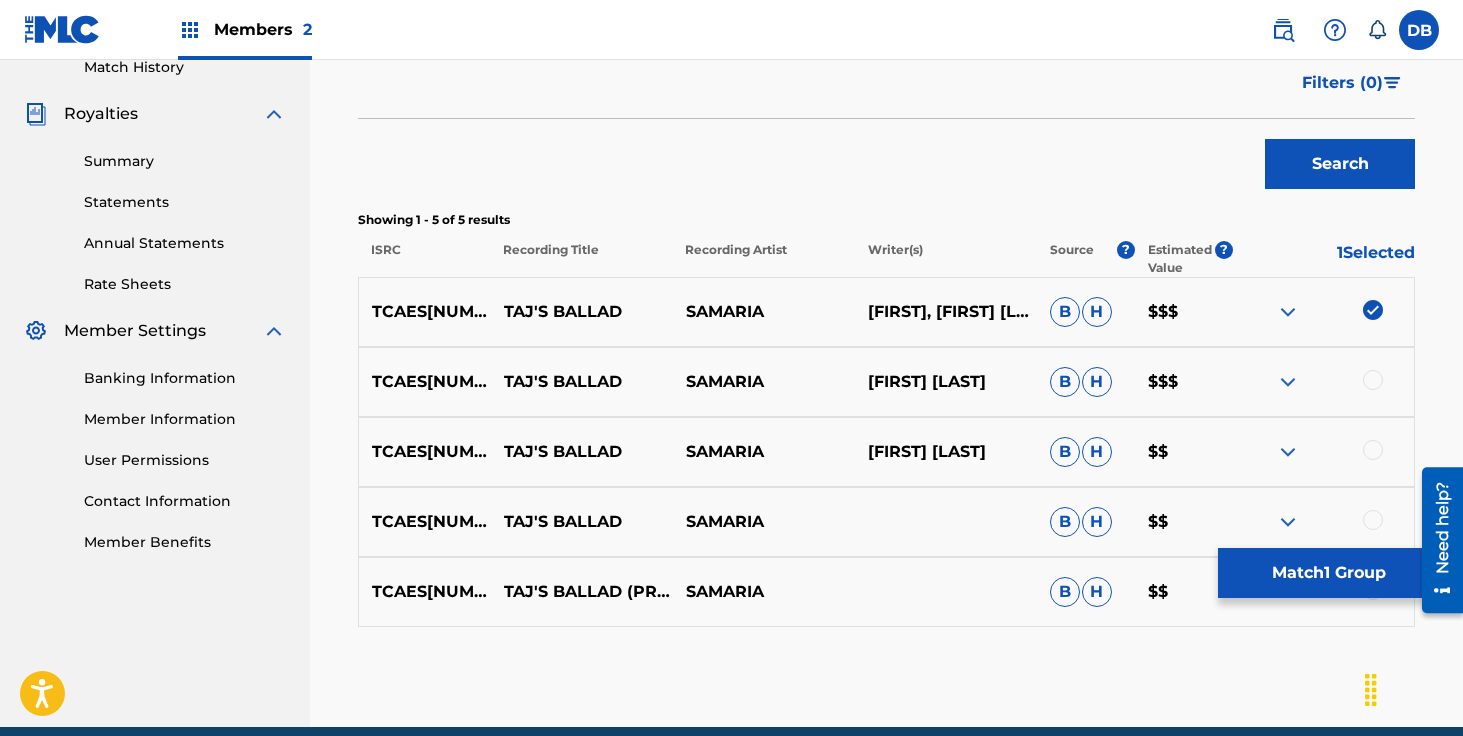 click at bounding box center (1373, 380) 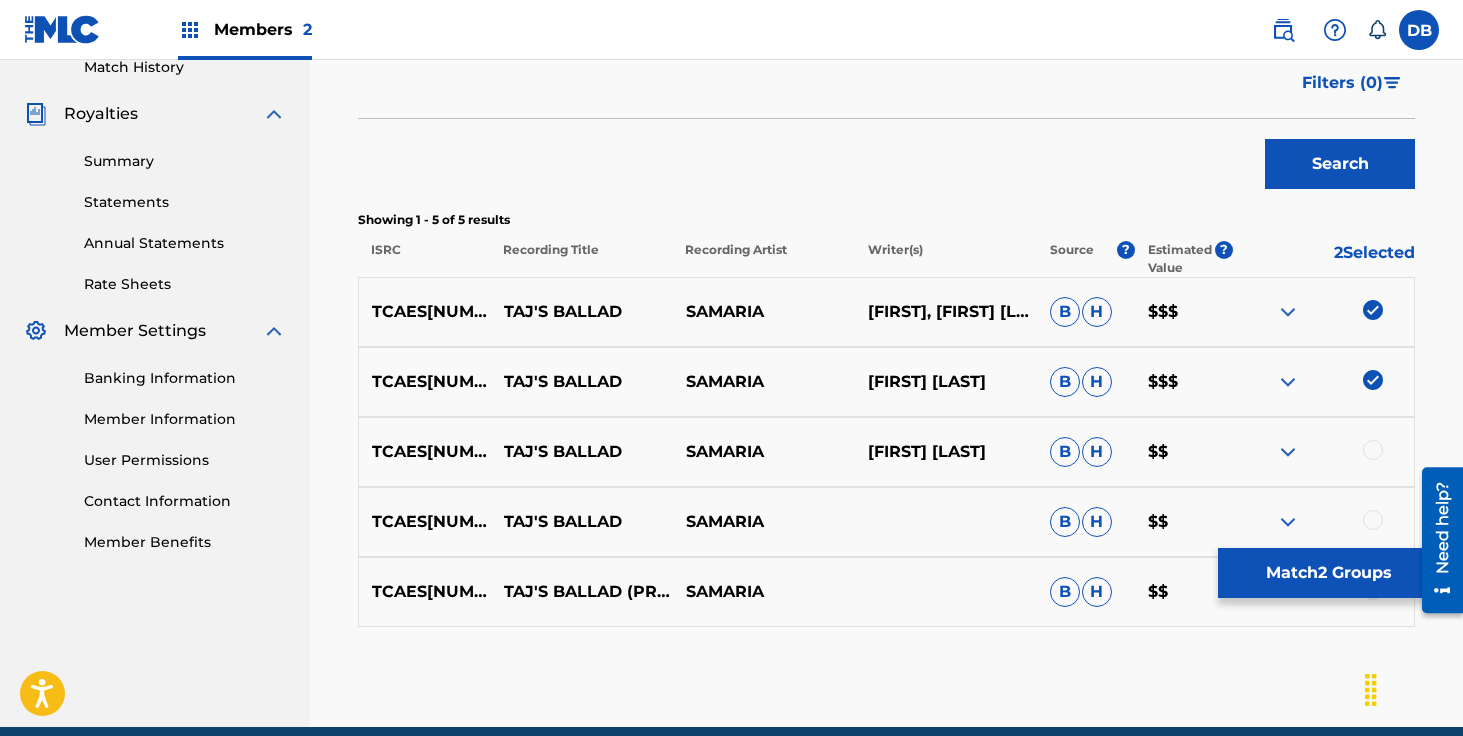 click at bounding box center (1373, 450) 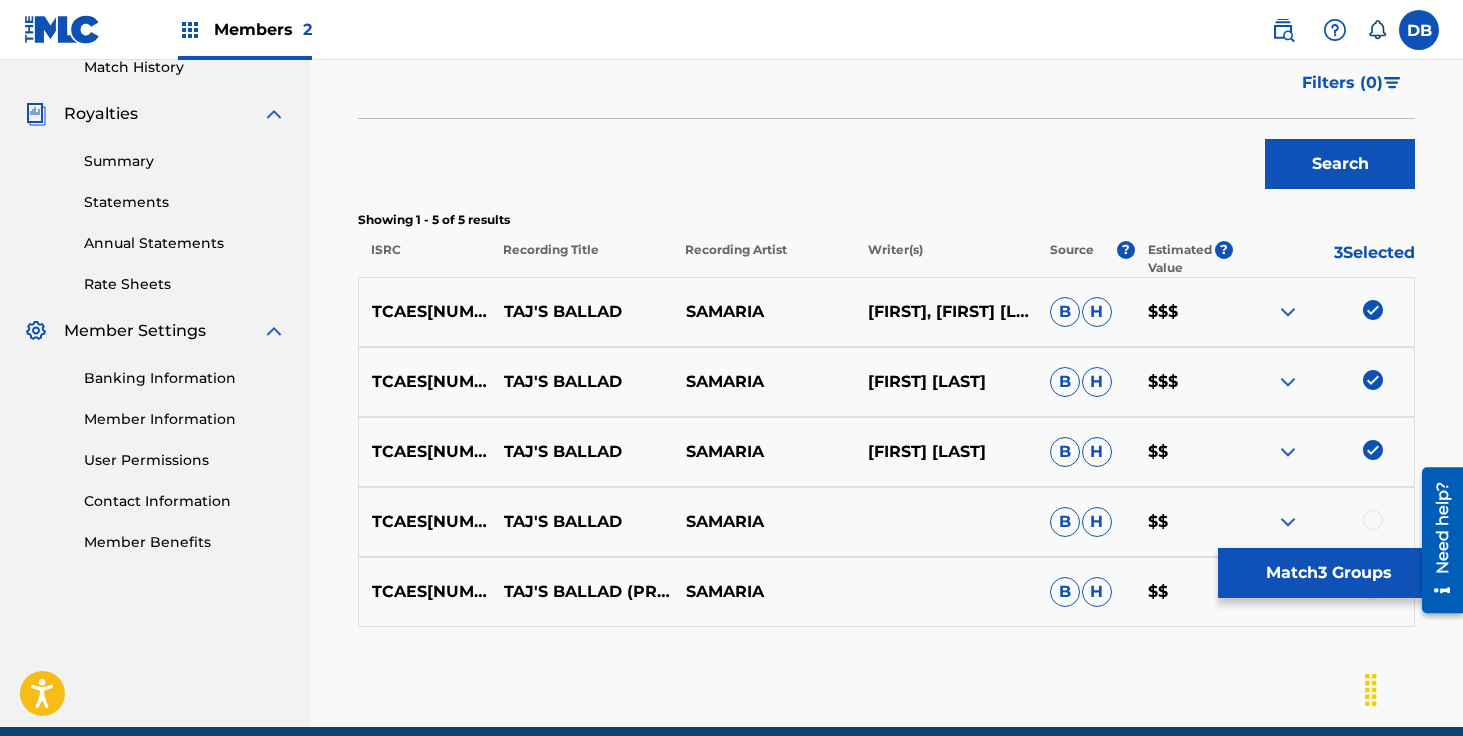 click at bounding box center [1373, 520] 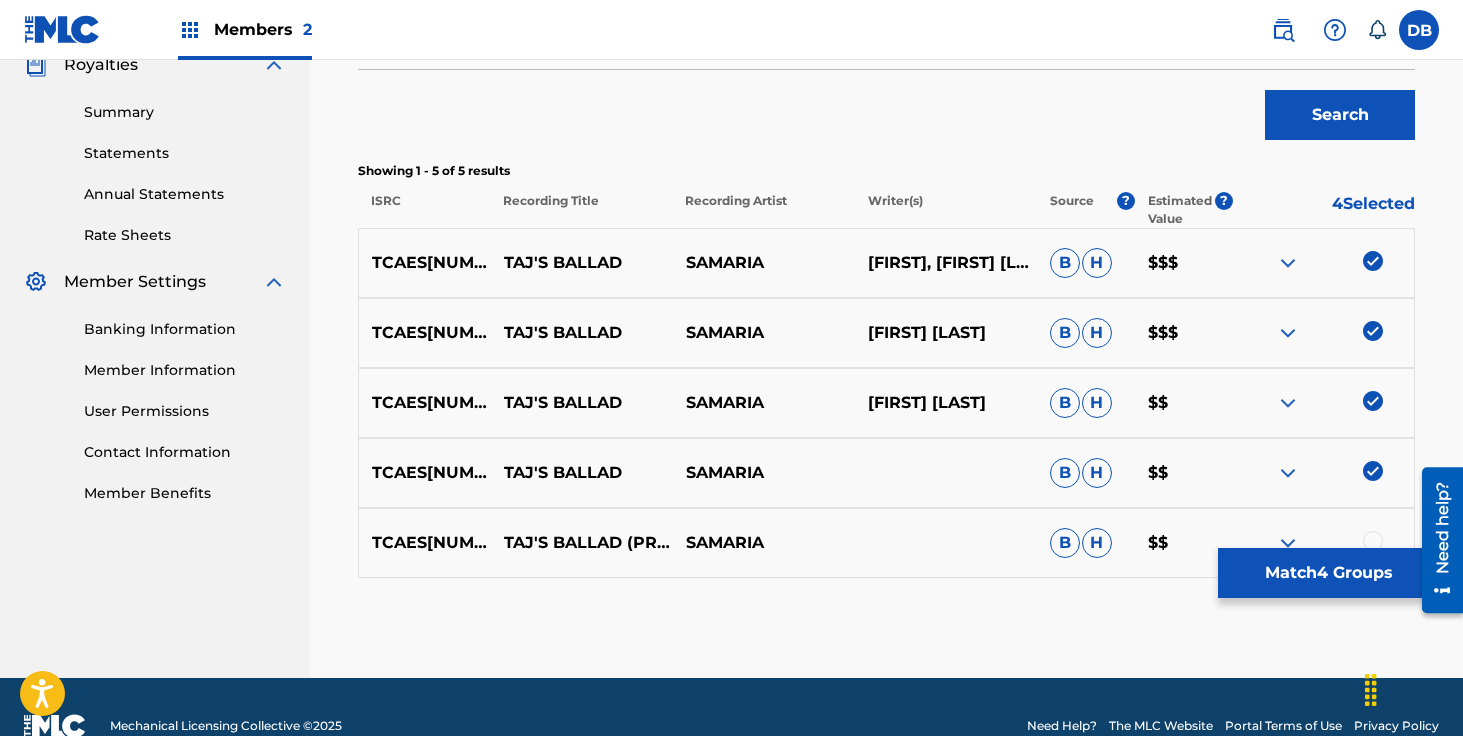 scroll, scrollTop: 654, scrollLeft: 0, axis: vertical 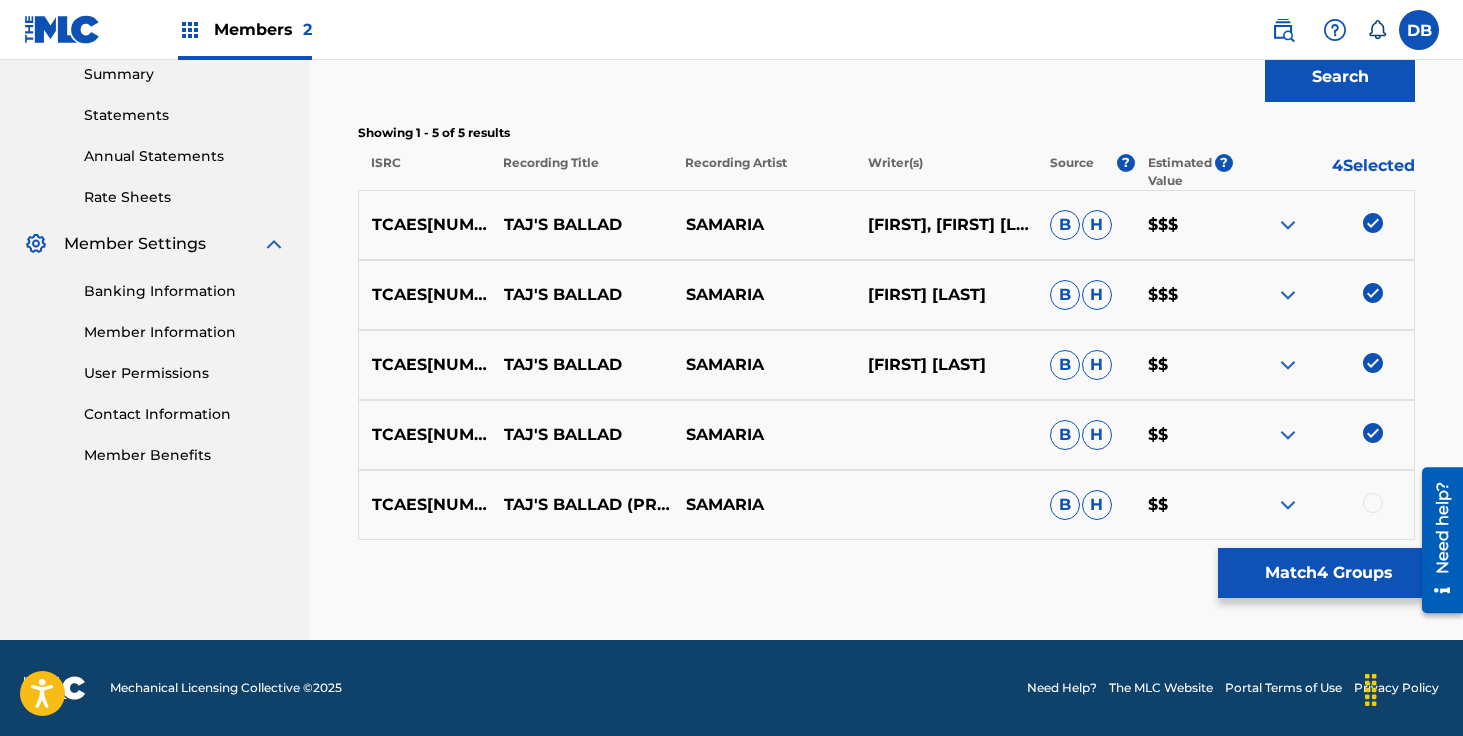 click at bounding box center [1373, 503] 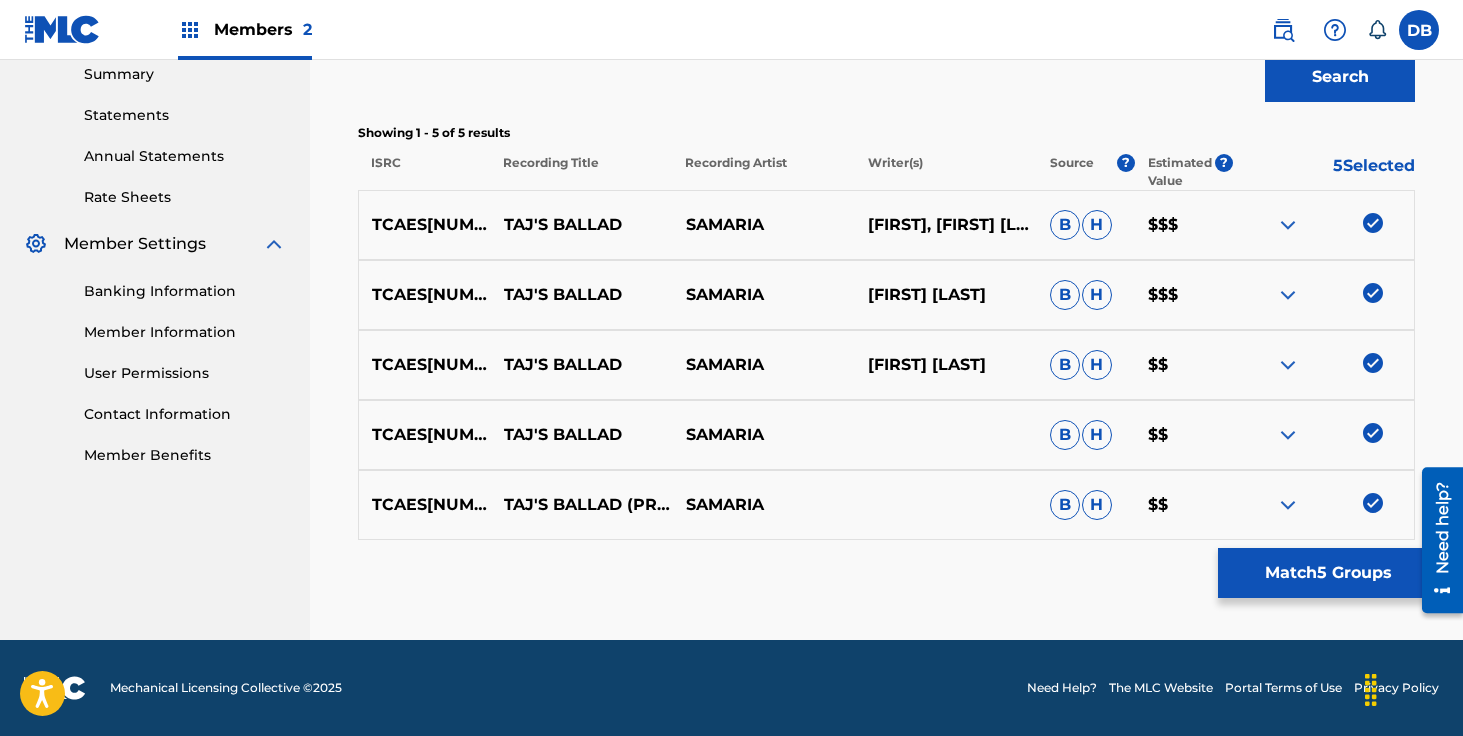 click on "Match  5 Groups" at bounding box center [1328, 573] 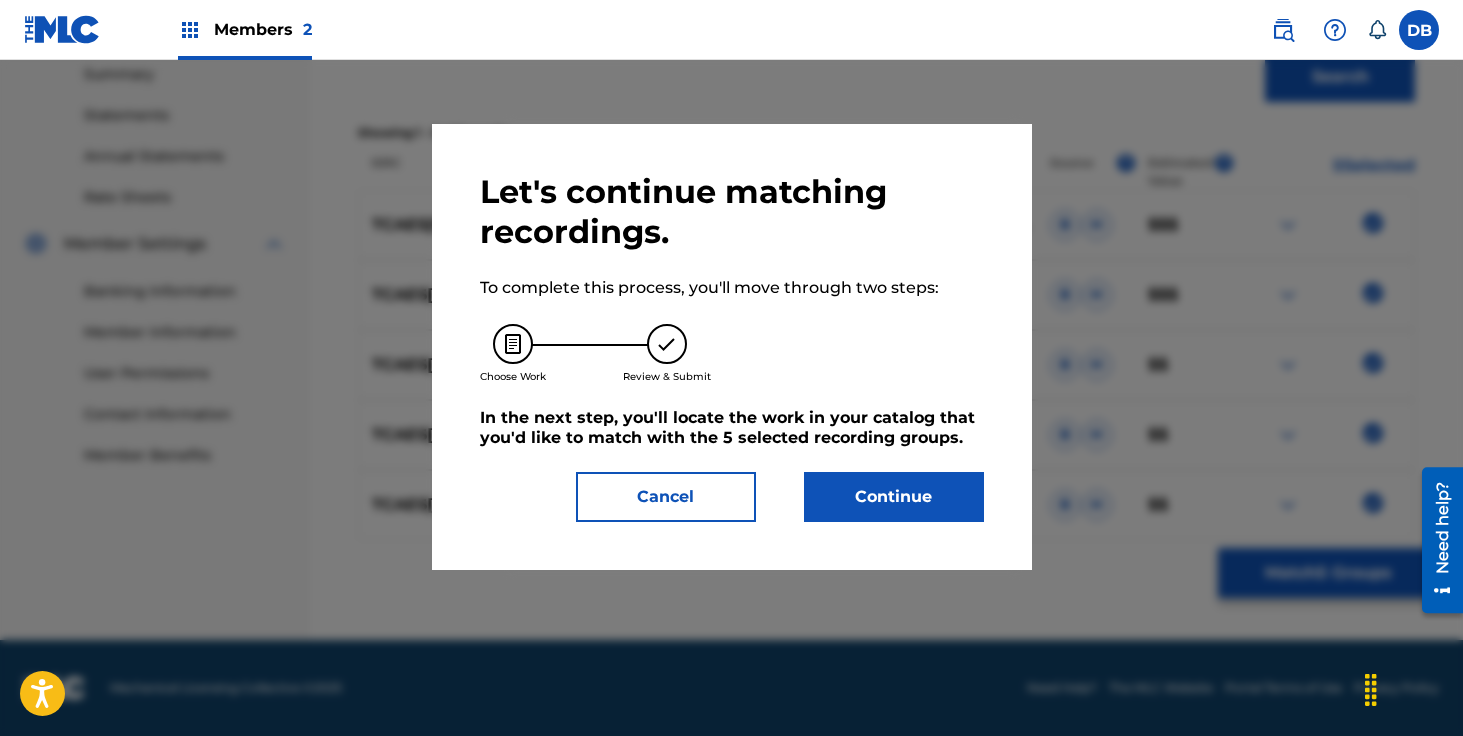 click on "Continue" at bounding box center [894, 497] 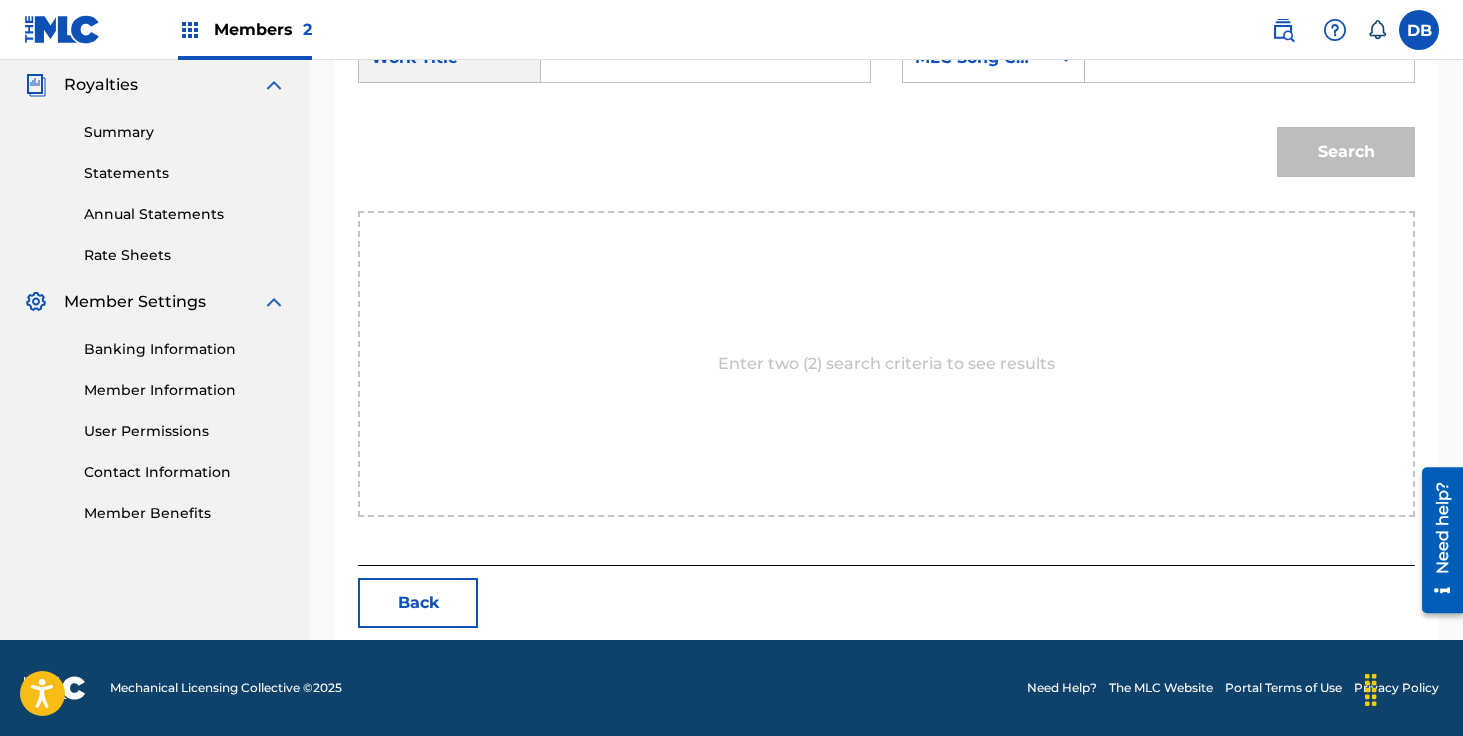 scroll, scrollTop: 447, scrollLeft: 0, axis: vertical 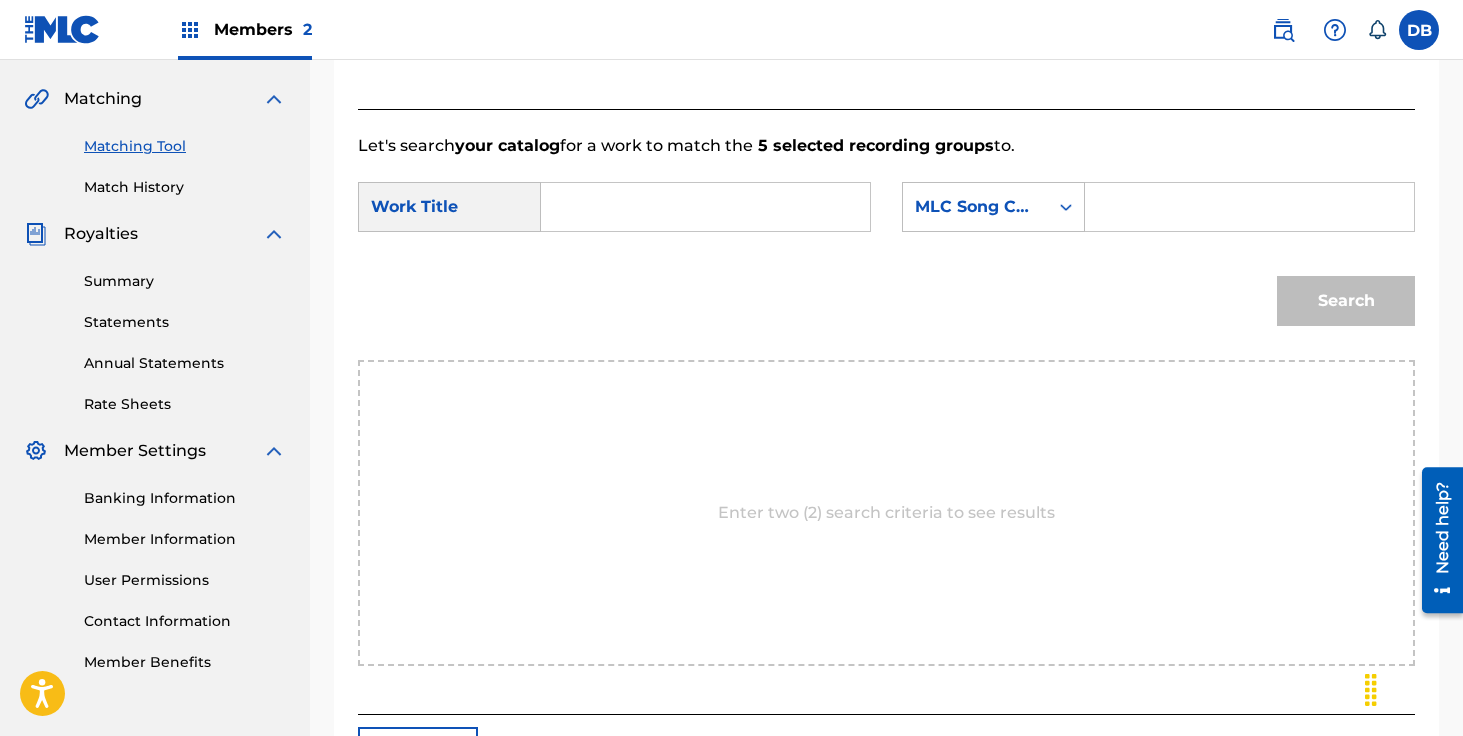 click at bounding box center [705, 207] 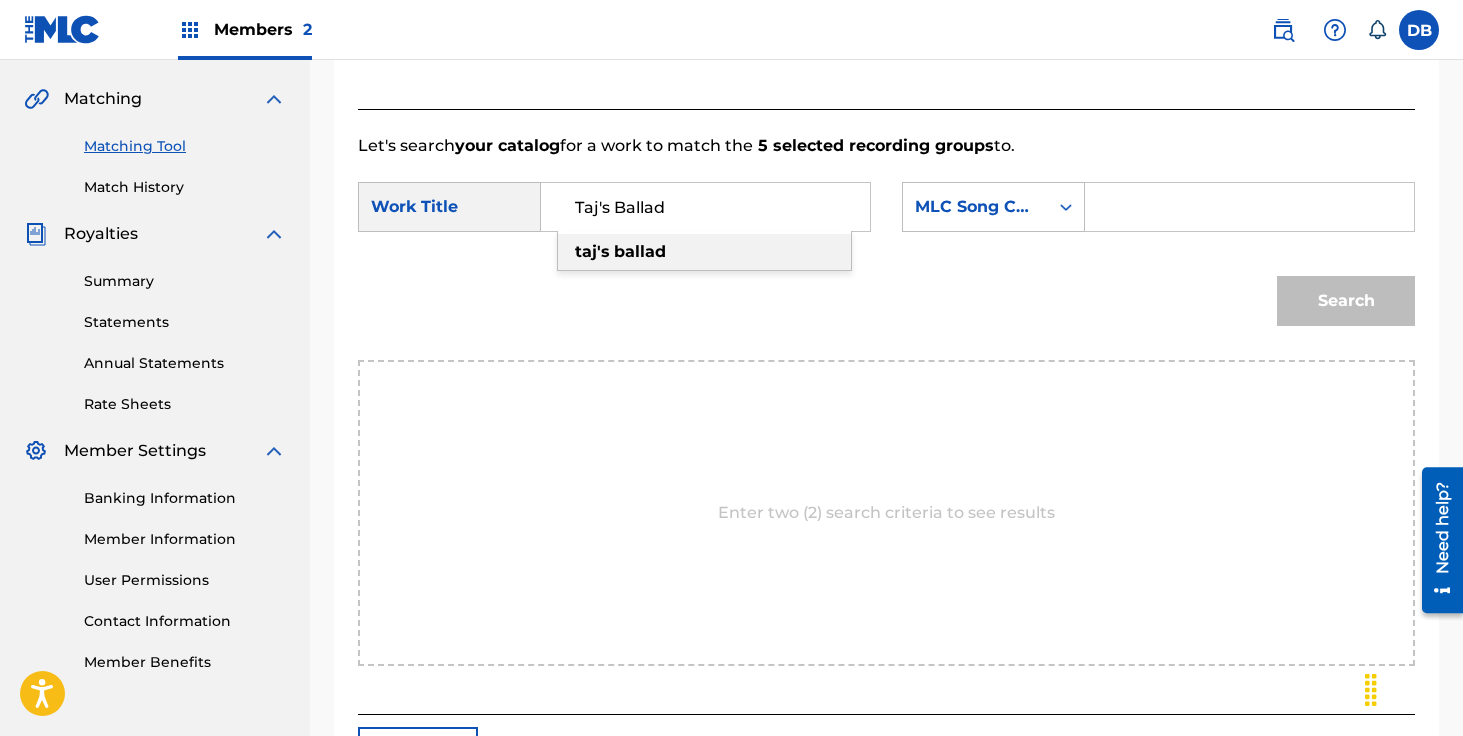 click on "ballad" at bounding box center [640, 251] 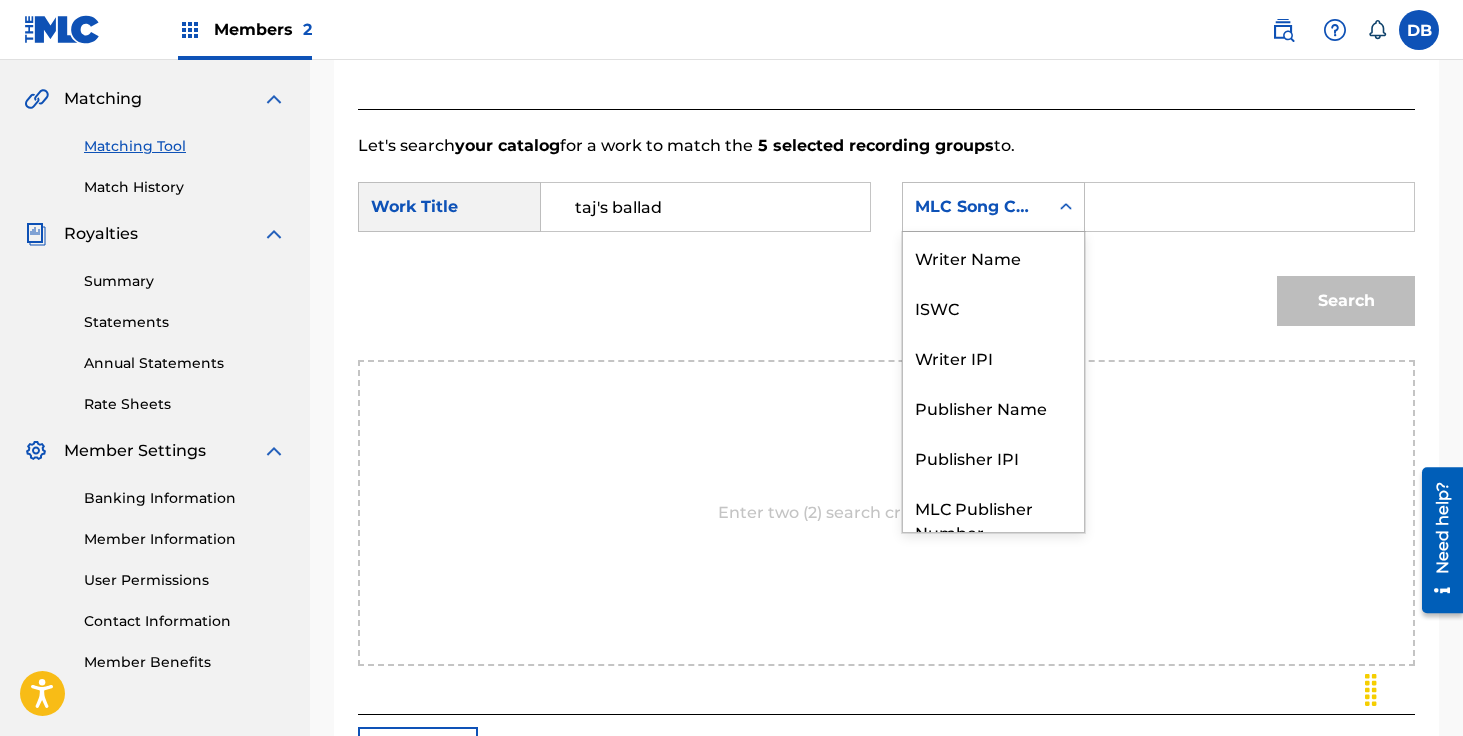 click on "MLC Song Code" at bounding box center (993, 207) 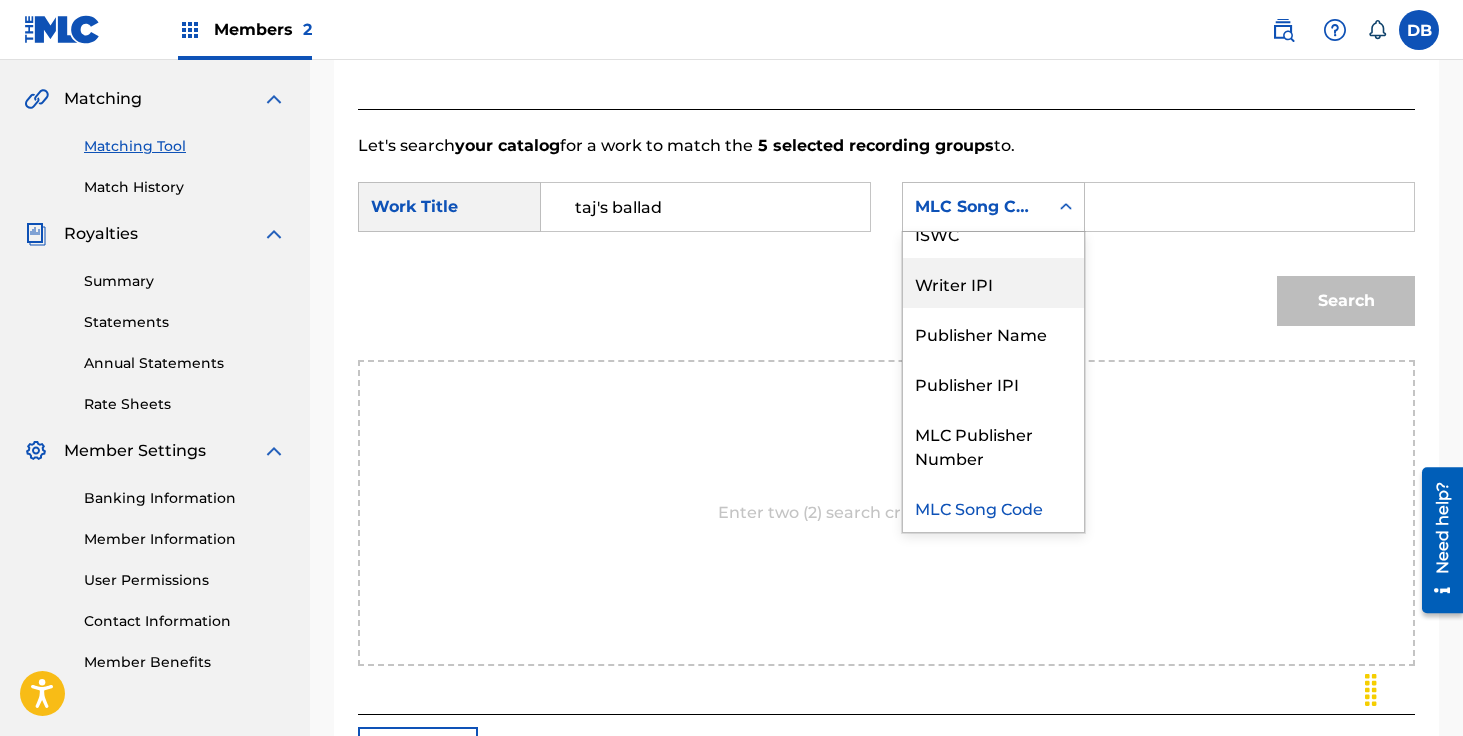 scroll, scrollTop: 0, scrollLeft: 0, axis: both 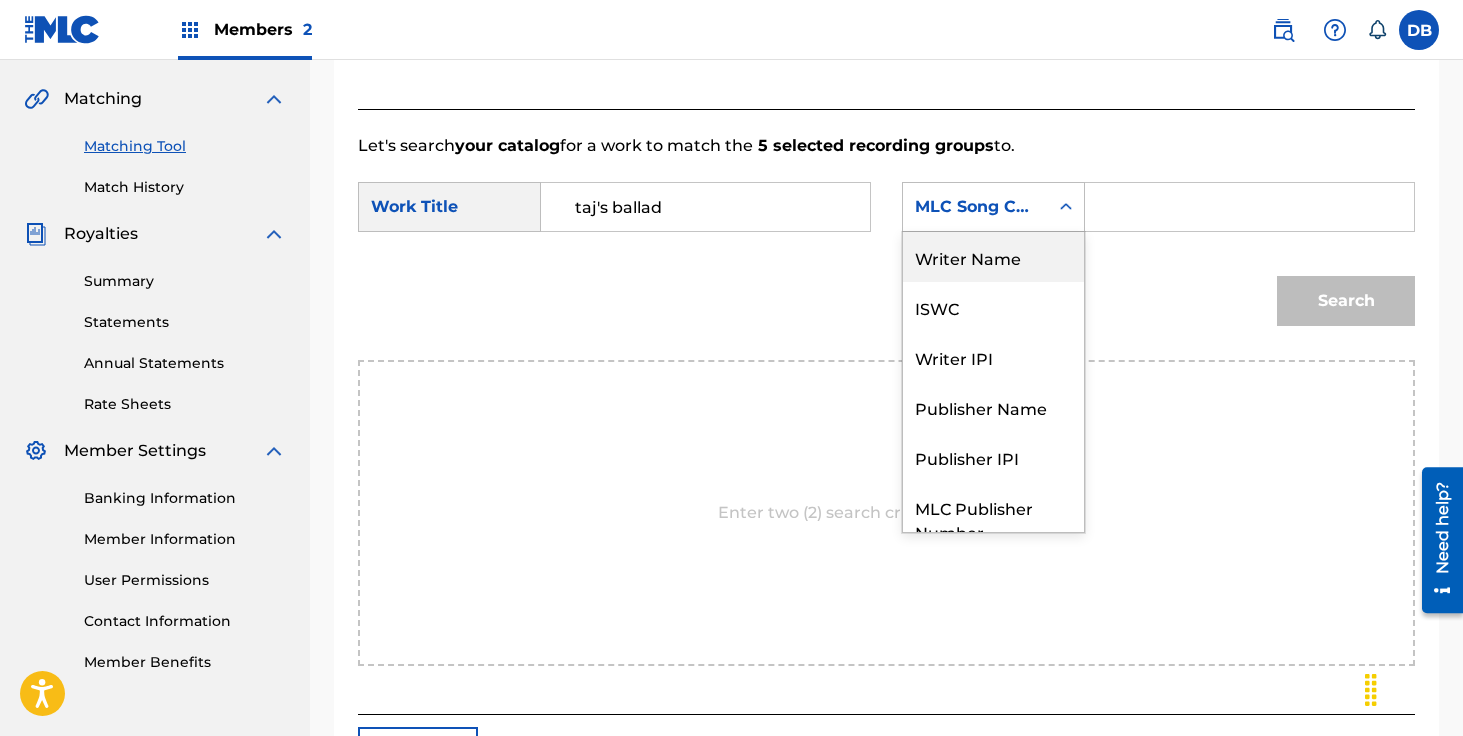 click on "Writer Name" at bounding box center (993, 257) 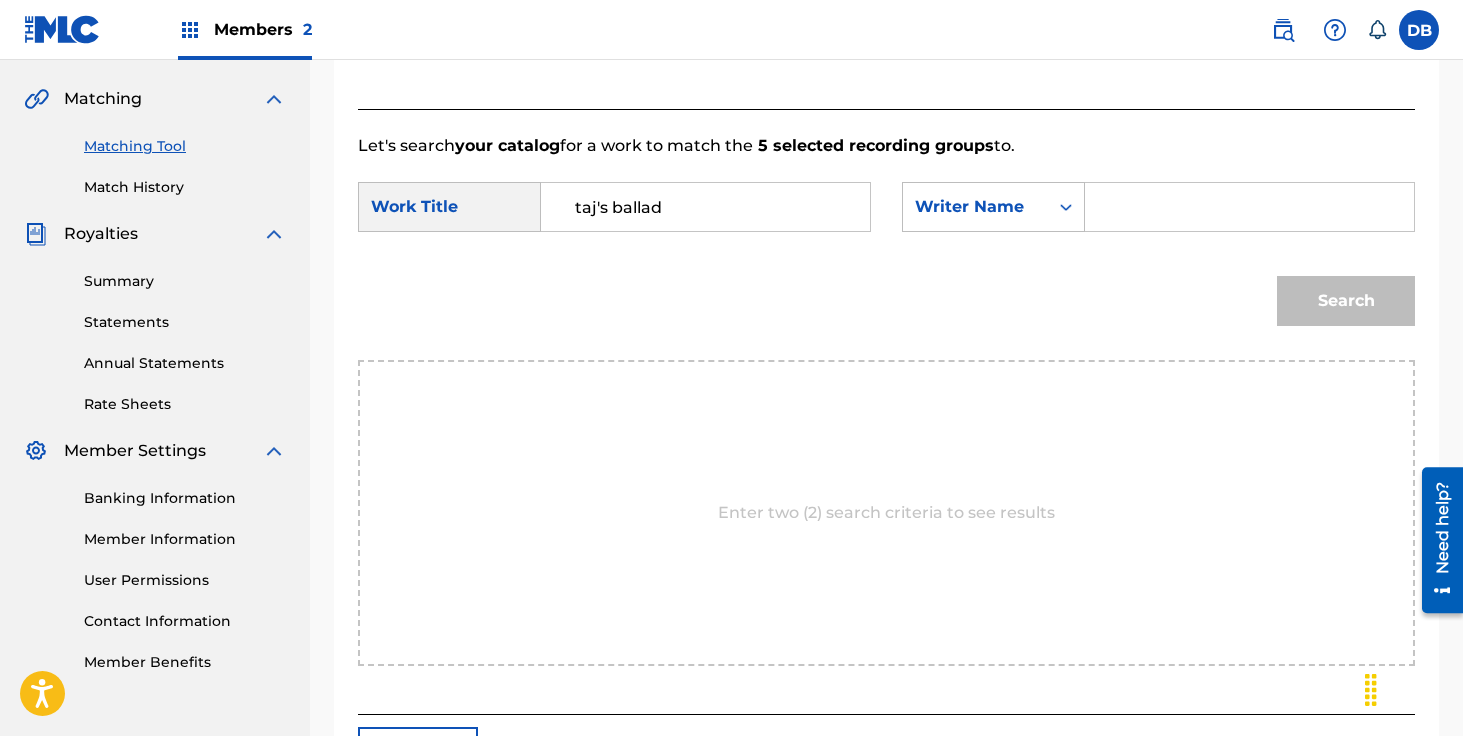click at bounding box center [1249, 207] 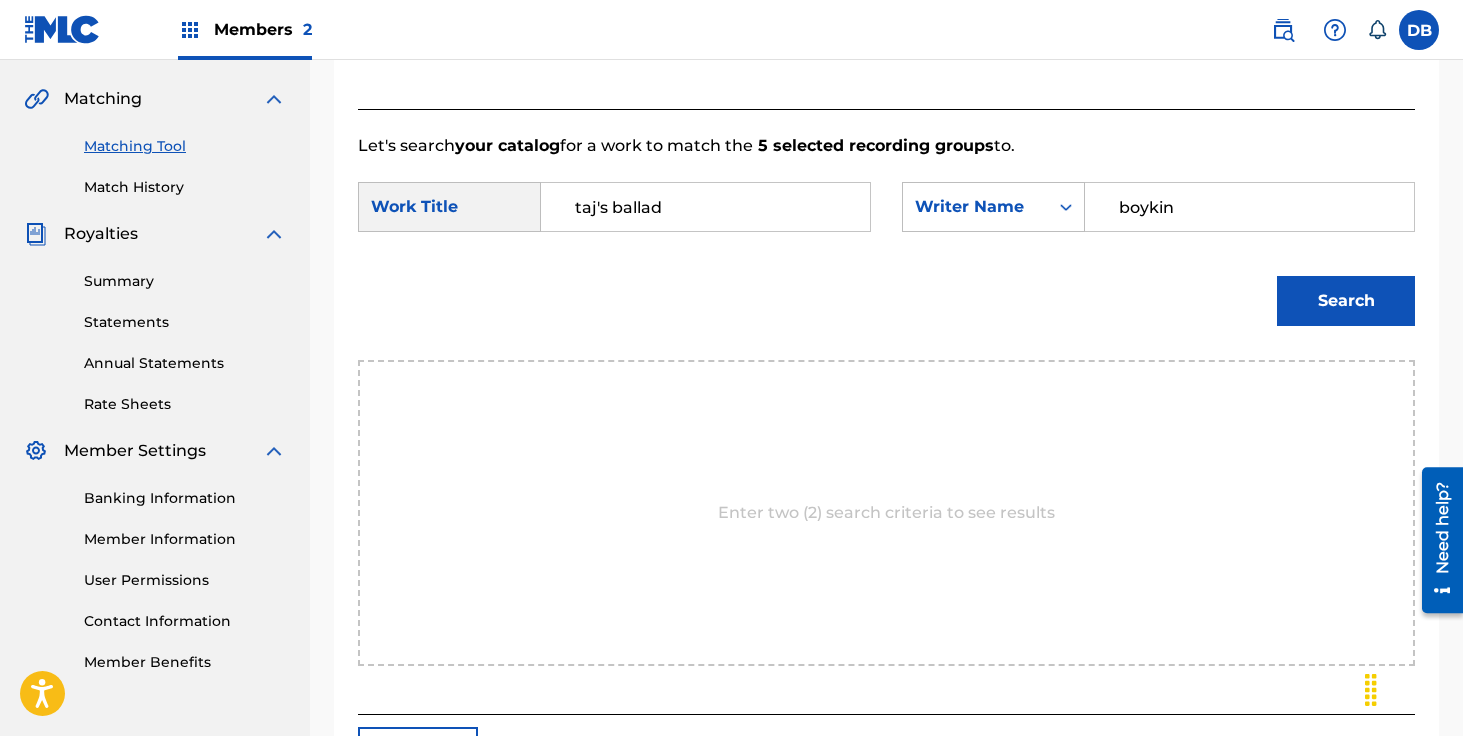type on "boykin" 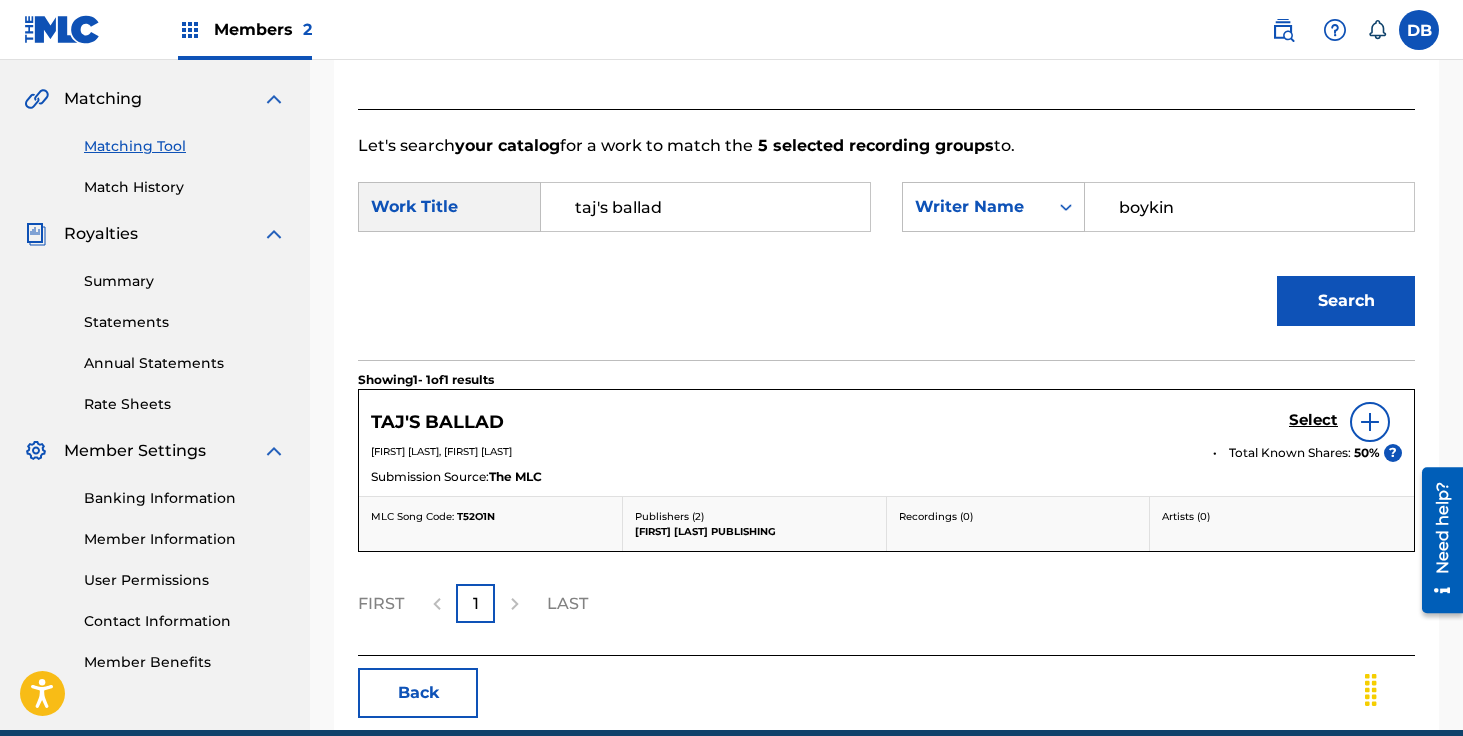 click on "Select" at bounding box center (1313, 420) 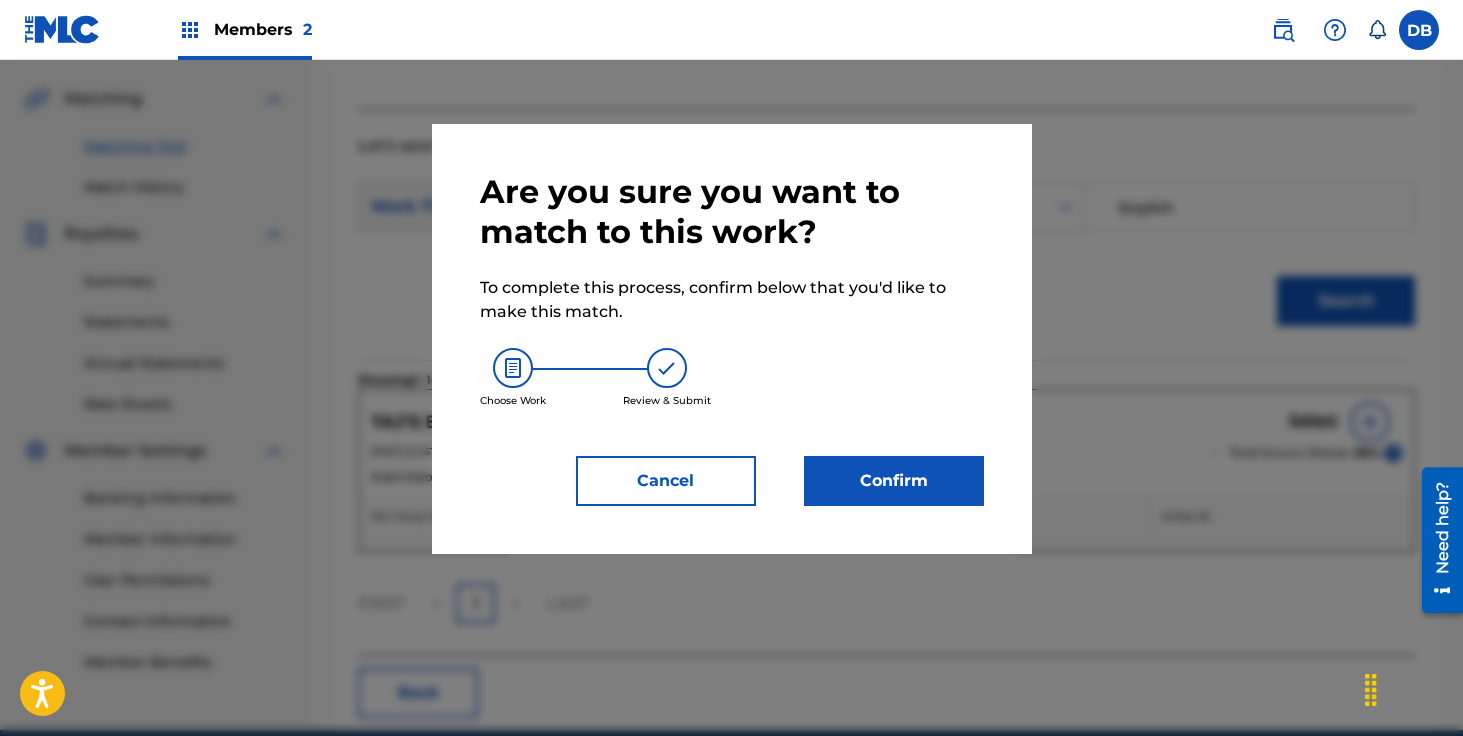click on "Are you sure you want to match to this work? To complete this process, confirm below that you'd like to make this match. Choose Work Review & Submit Cancel Confirm" at bounding box center (732, 339) 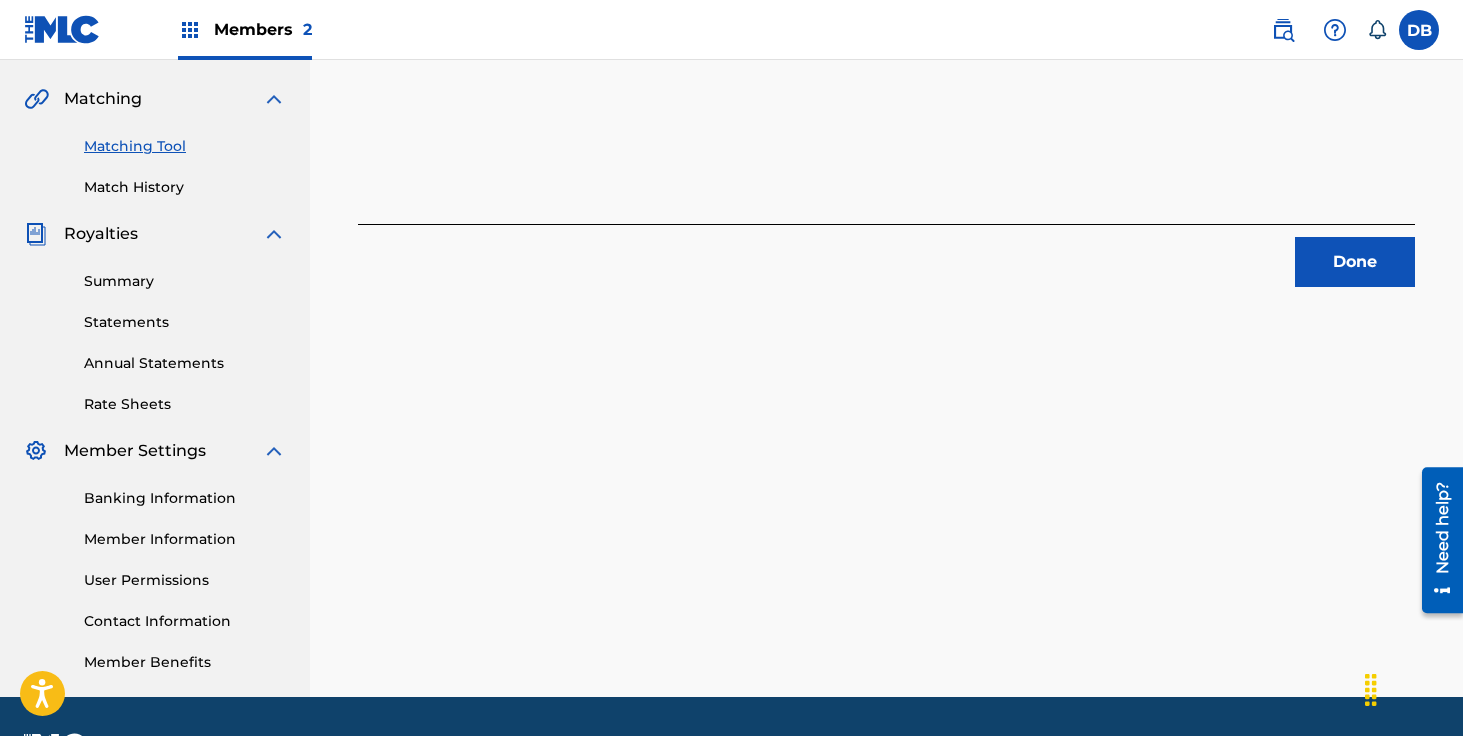 click on "Done" at bounding box center [1355, 262] 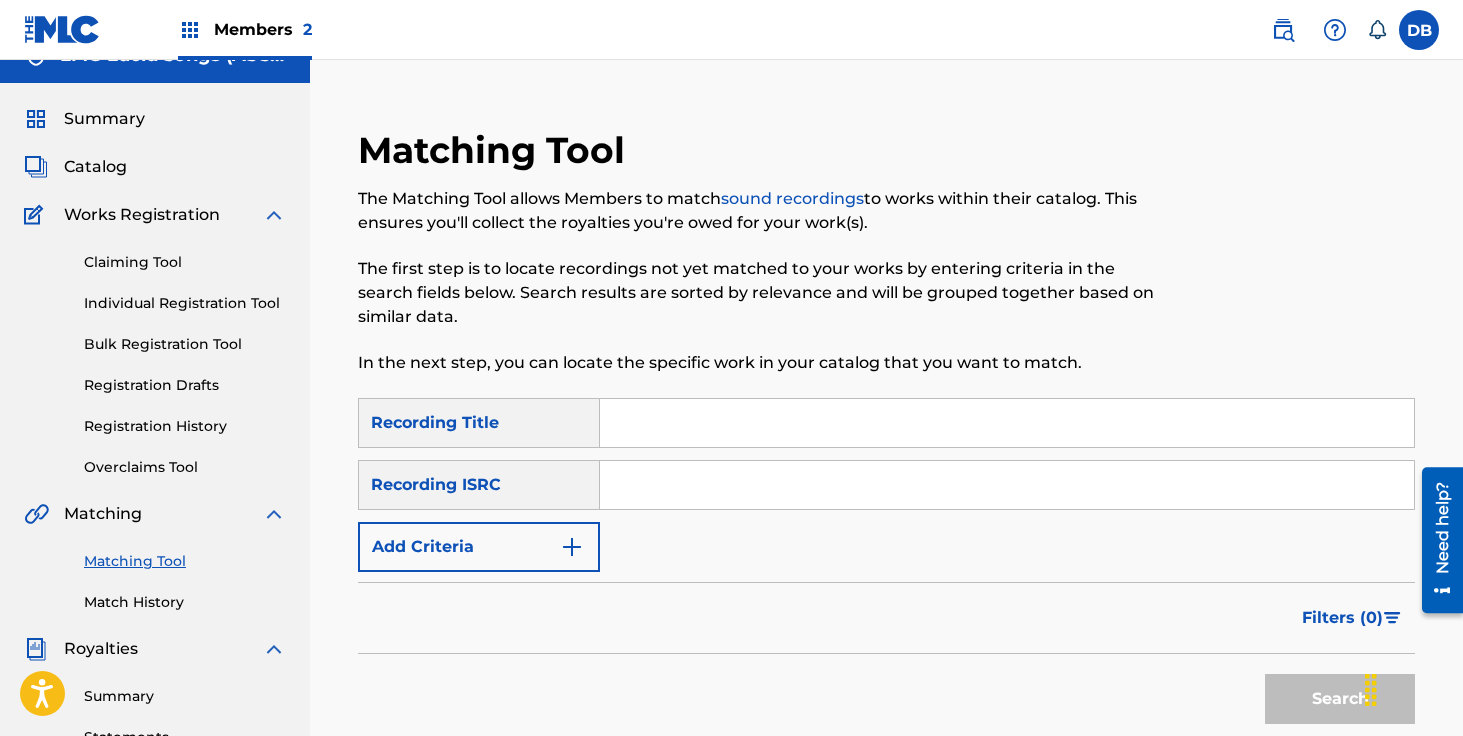 scroll, scrollTop: 0, scrollLeft: 0, axis: both 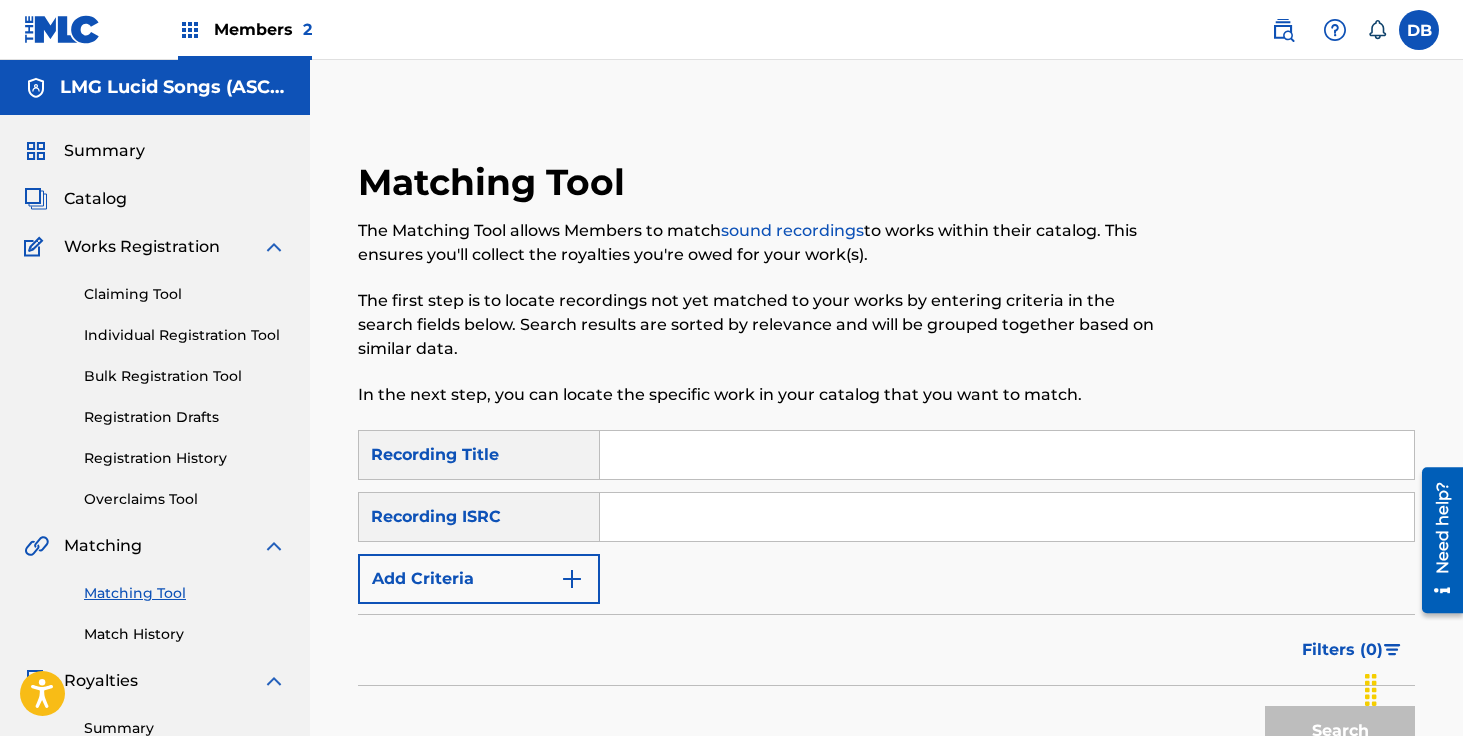 click on "Catalog" at bounding box center [95, 199] 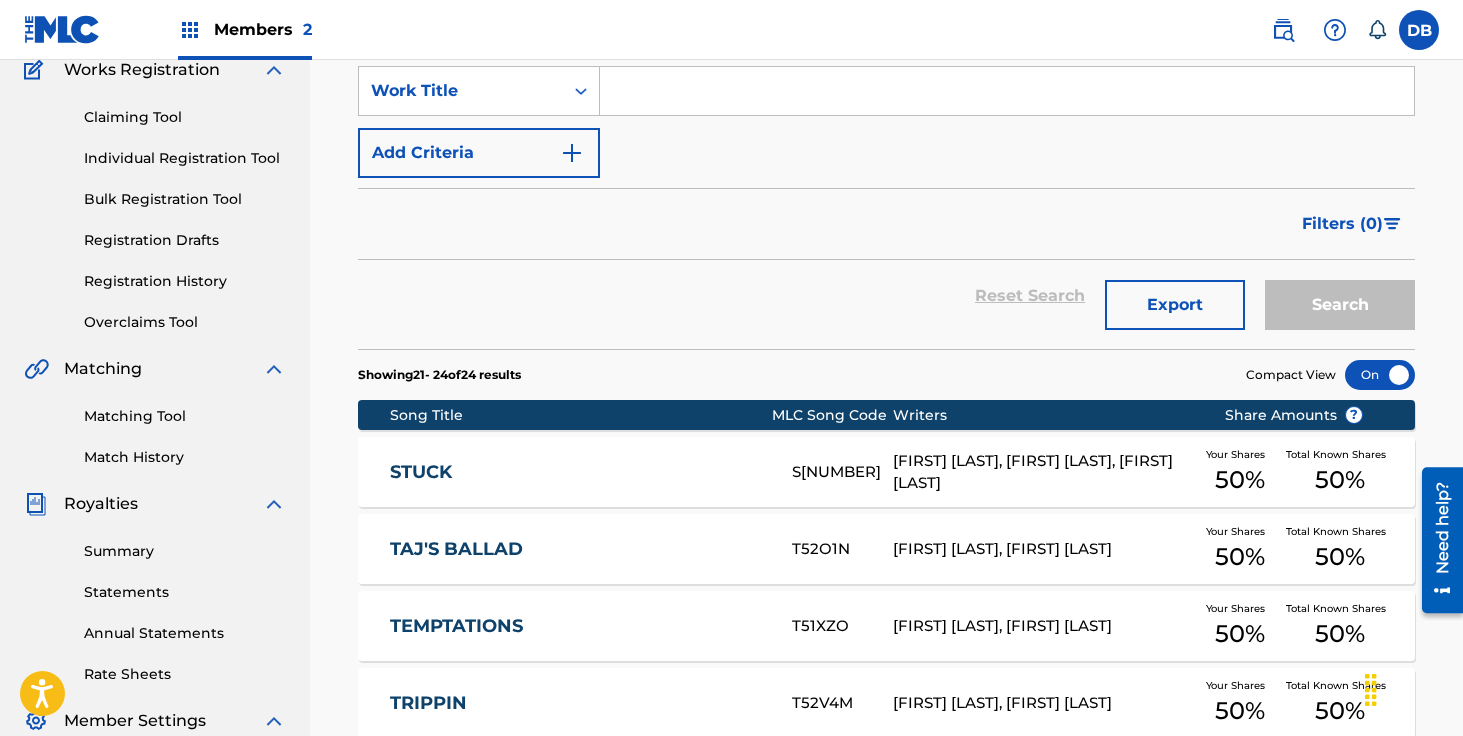 scroll, scrollTop: 0, scrollLeft: 0, axis: both 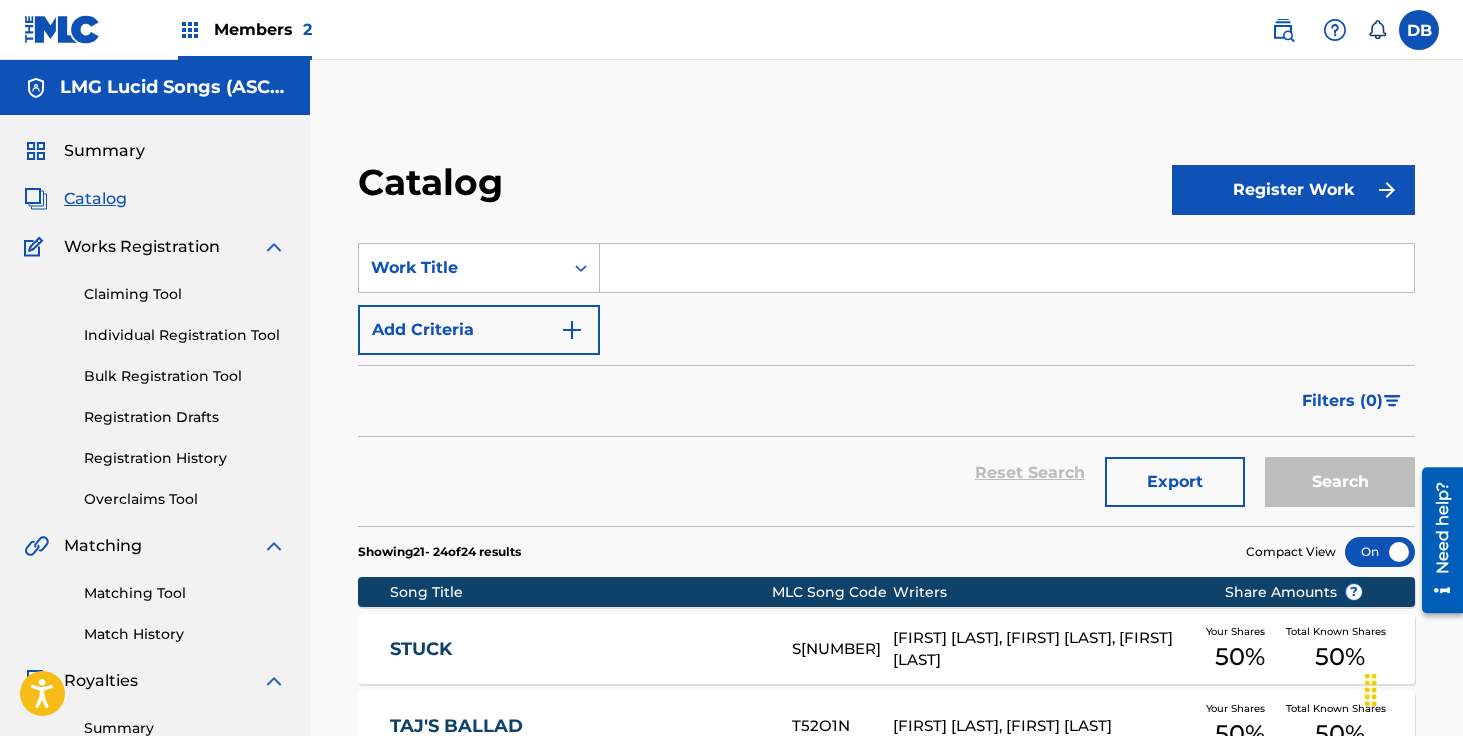 click on "SearchWithCriteria[UUID] [PRODUCT] [PRODUCT]" at bounding box center [886, 299] 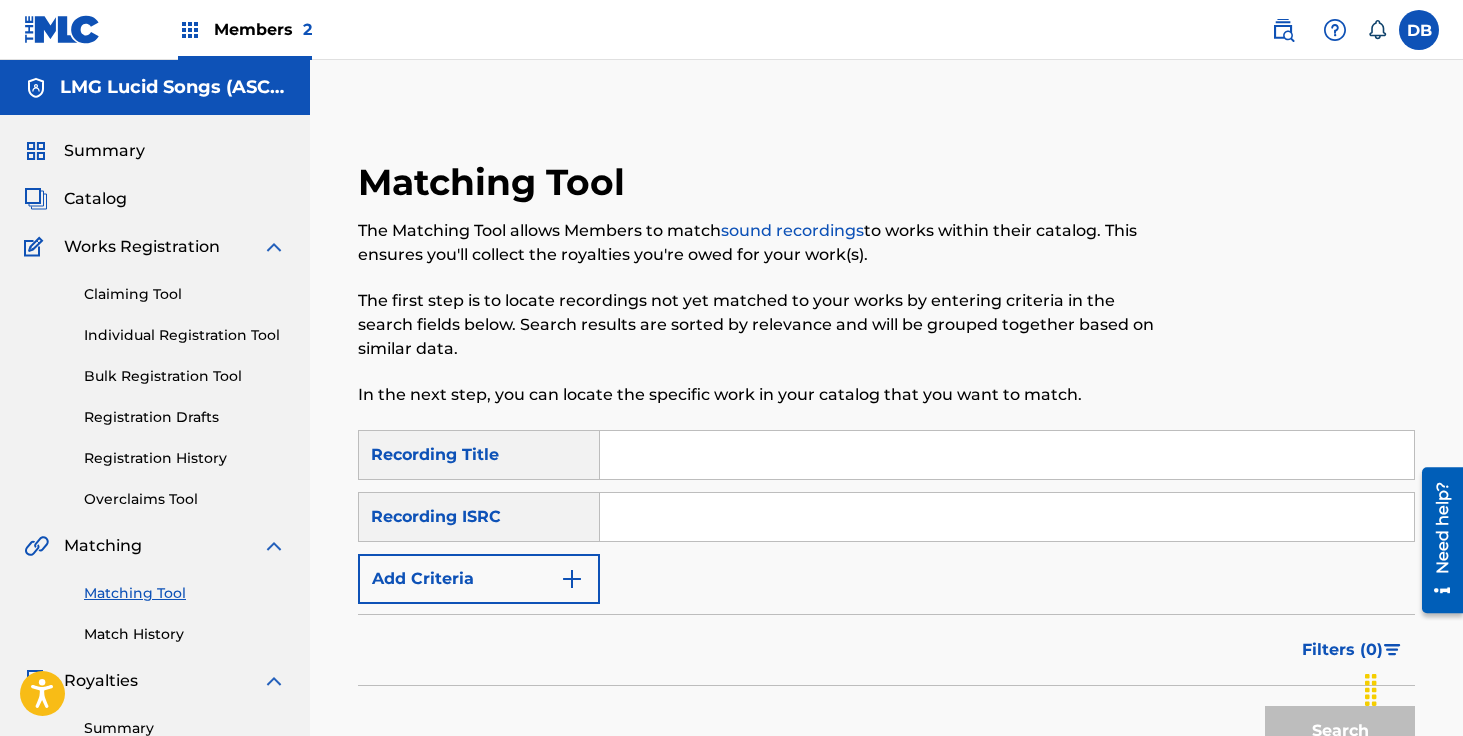 click at bounding box center [1007, 455] 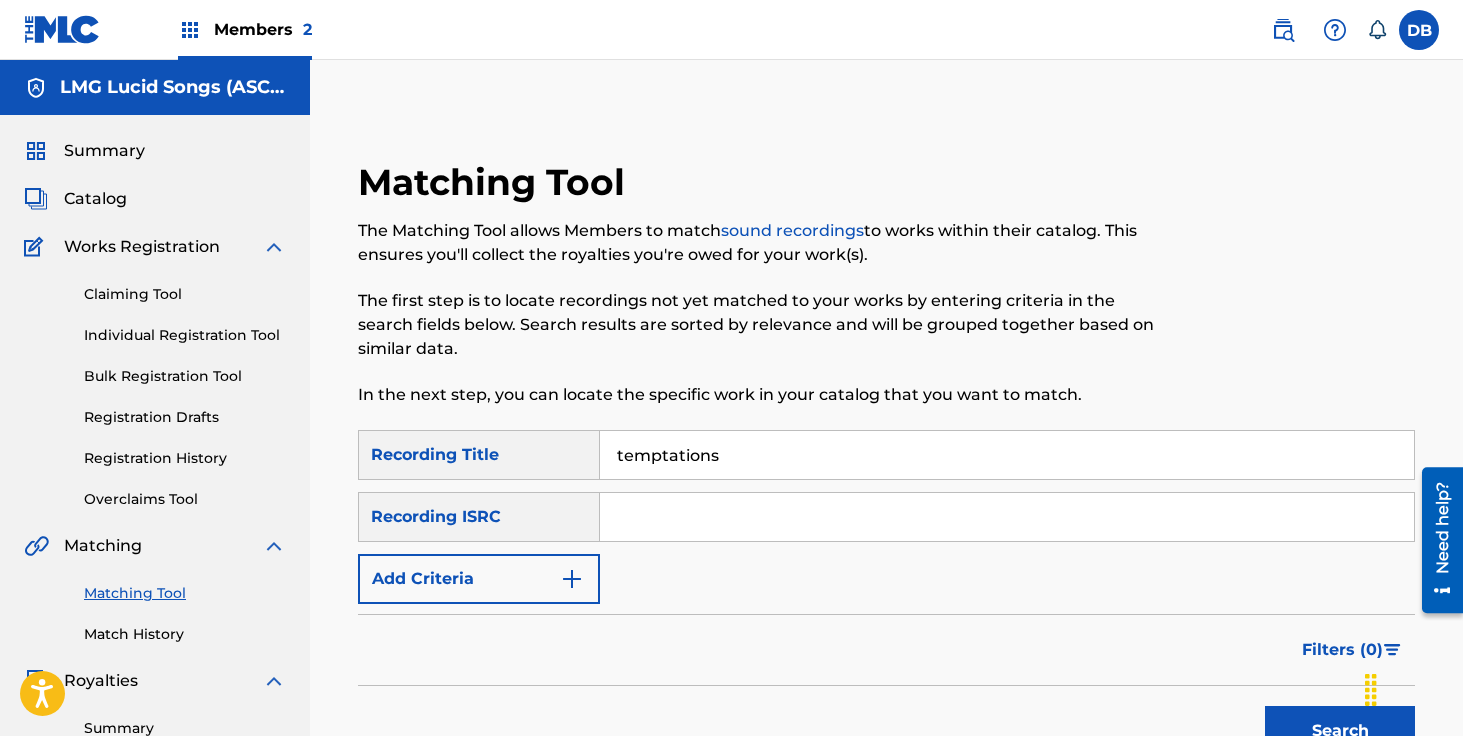 type on "temptations" 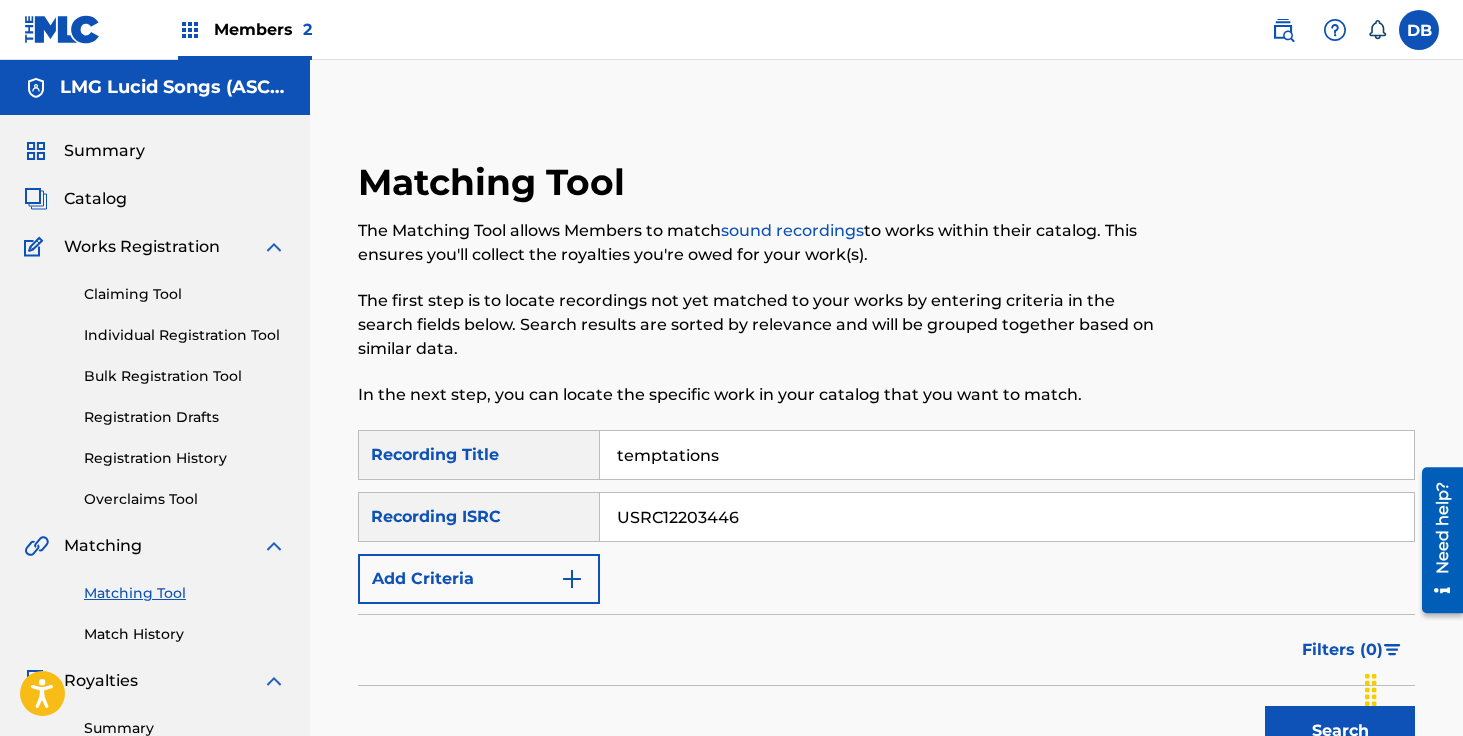 type on "USRC12203446" 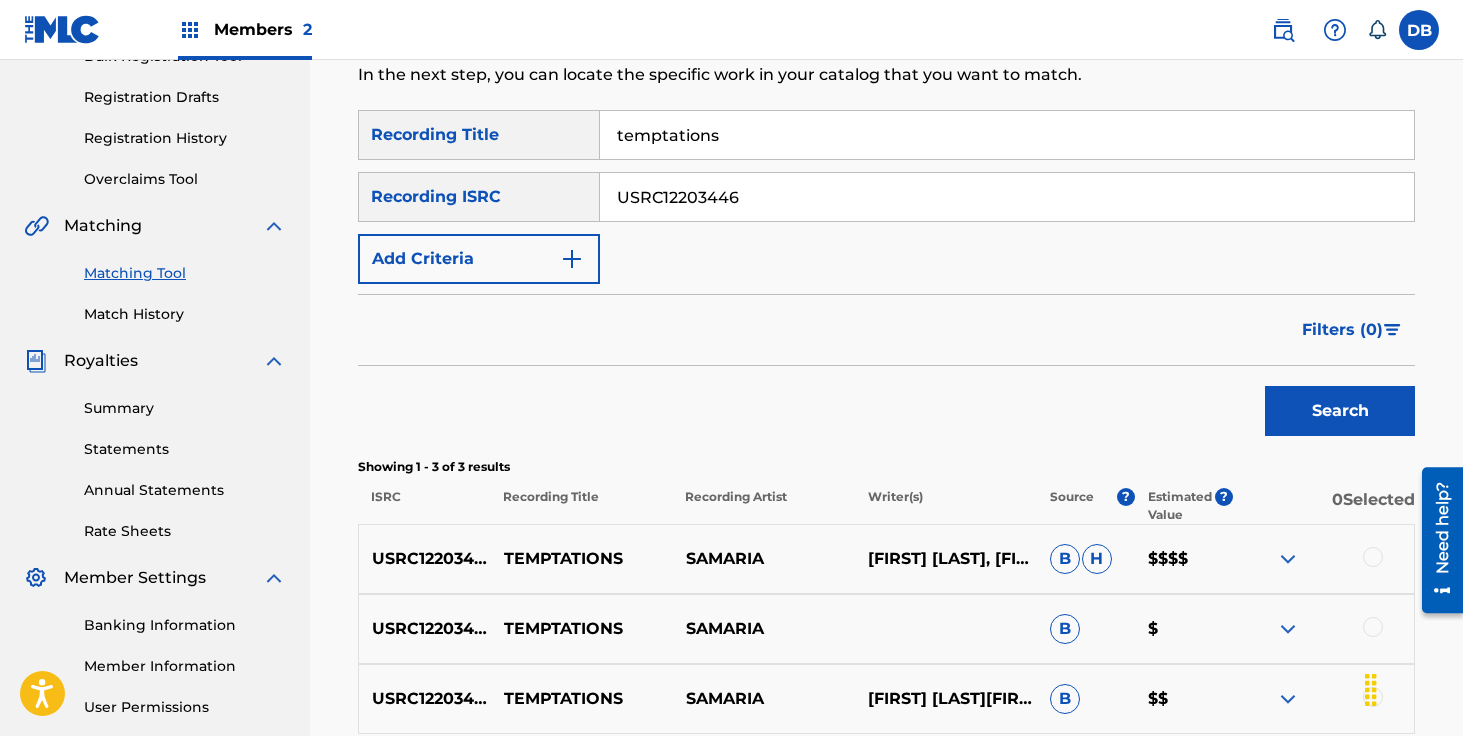 scroll, scrollTop: 514, scrollLeft: 0, axis: vertical 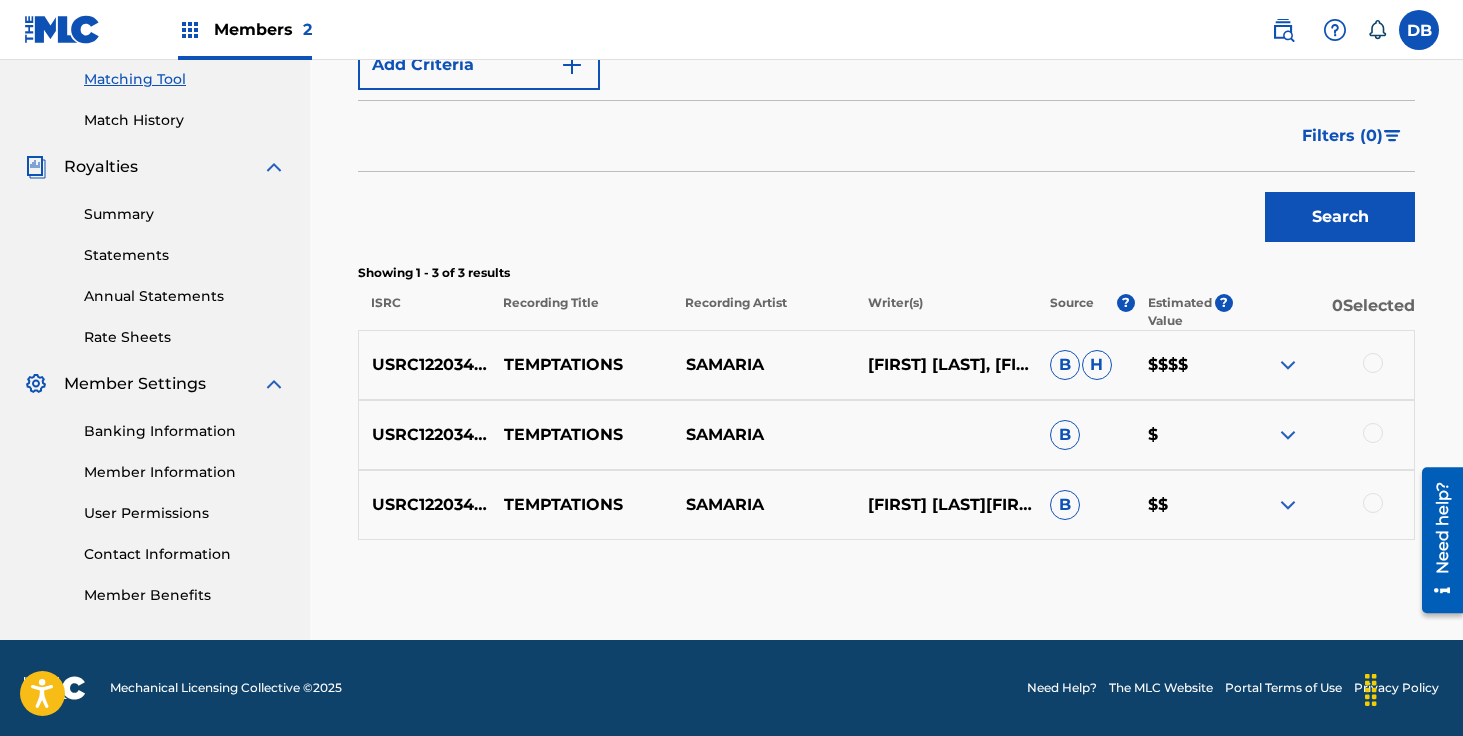 click at bounding box center (1373, 363) 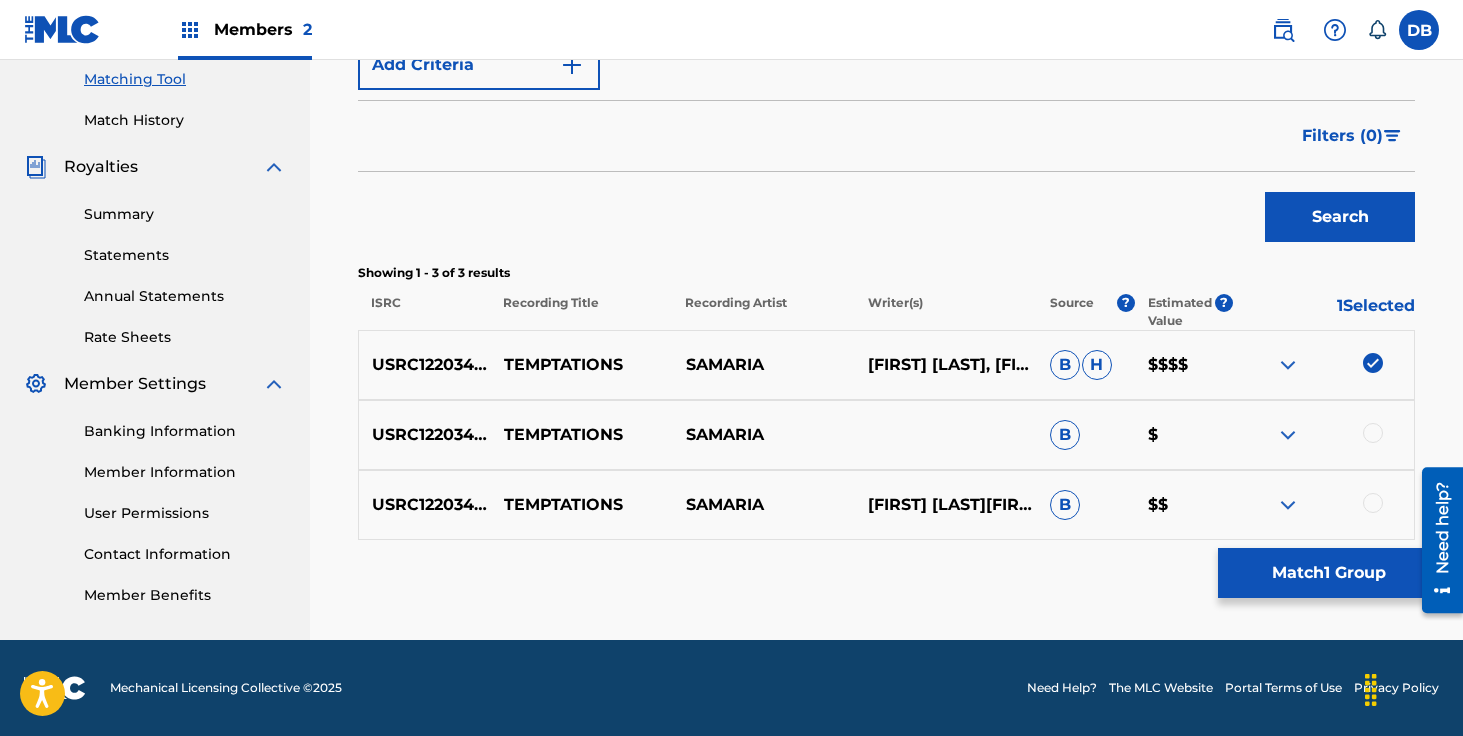click at bounding box center (1373, 433) 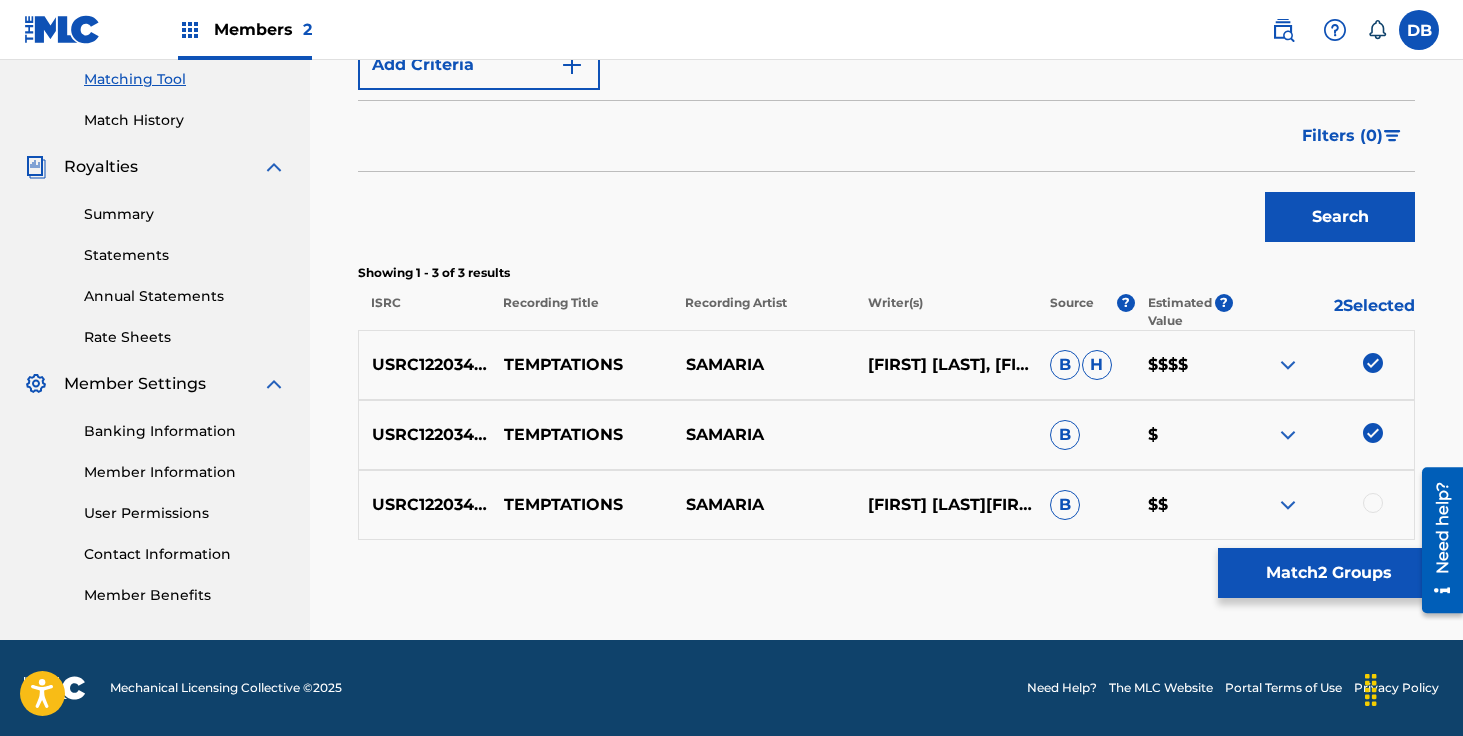 click at bounding box center (1373, 503) 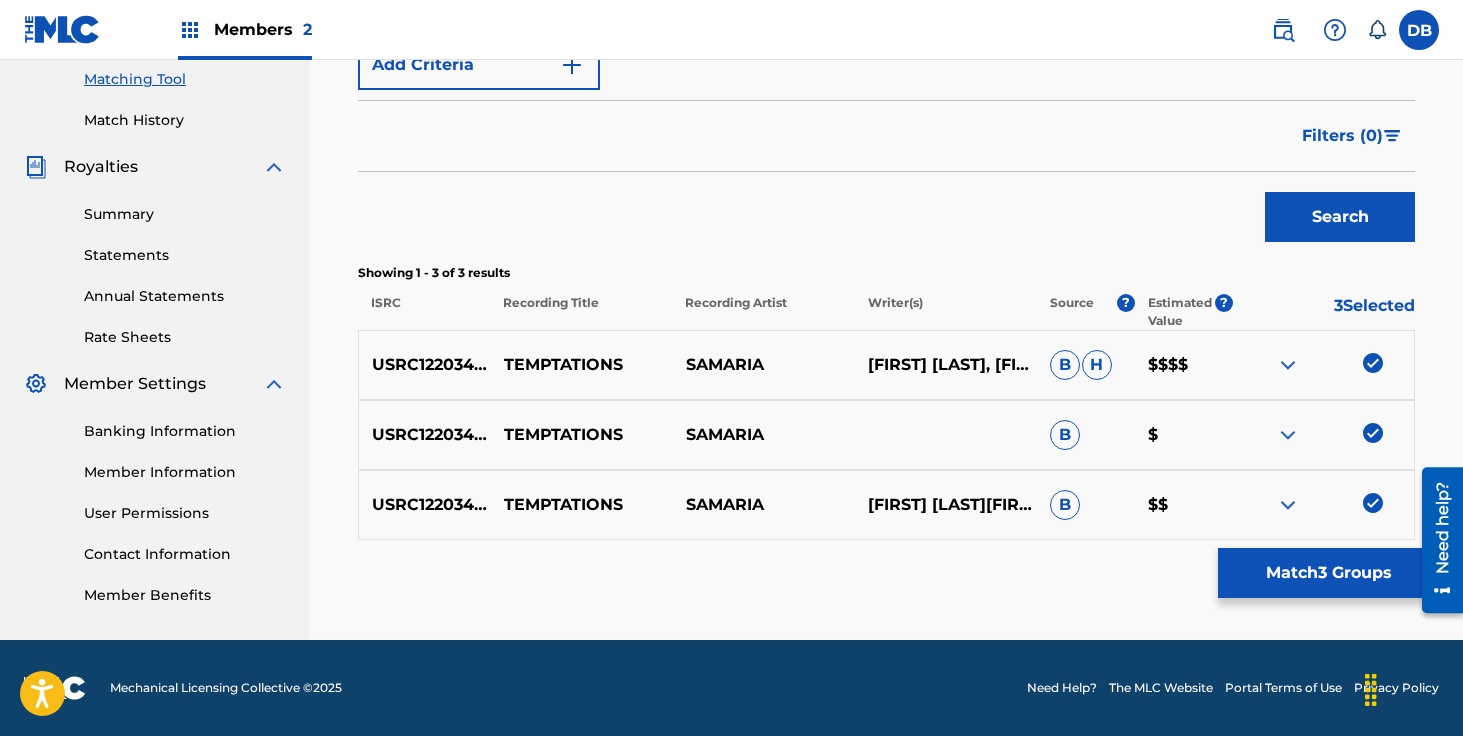 click on "Match  3 Groups" at bounding box center [1328, 573] 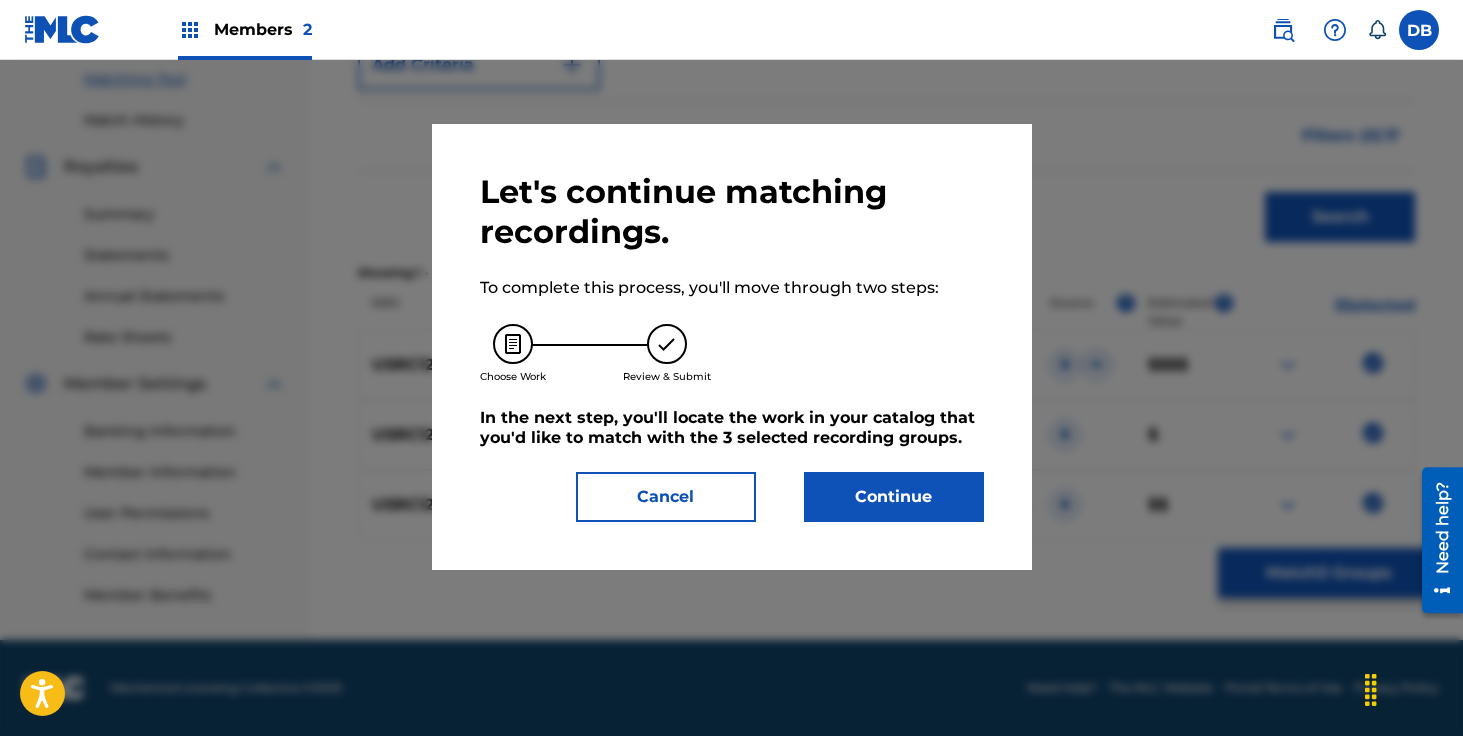 click on "Continue" at bounding box center (894, 497) 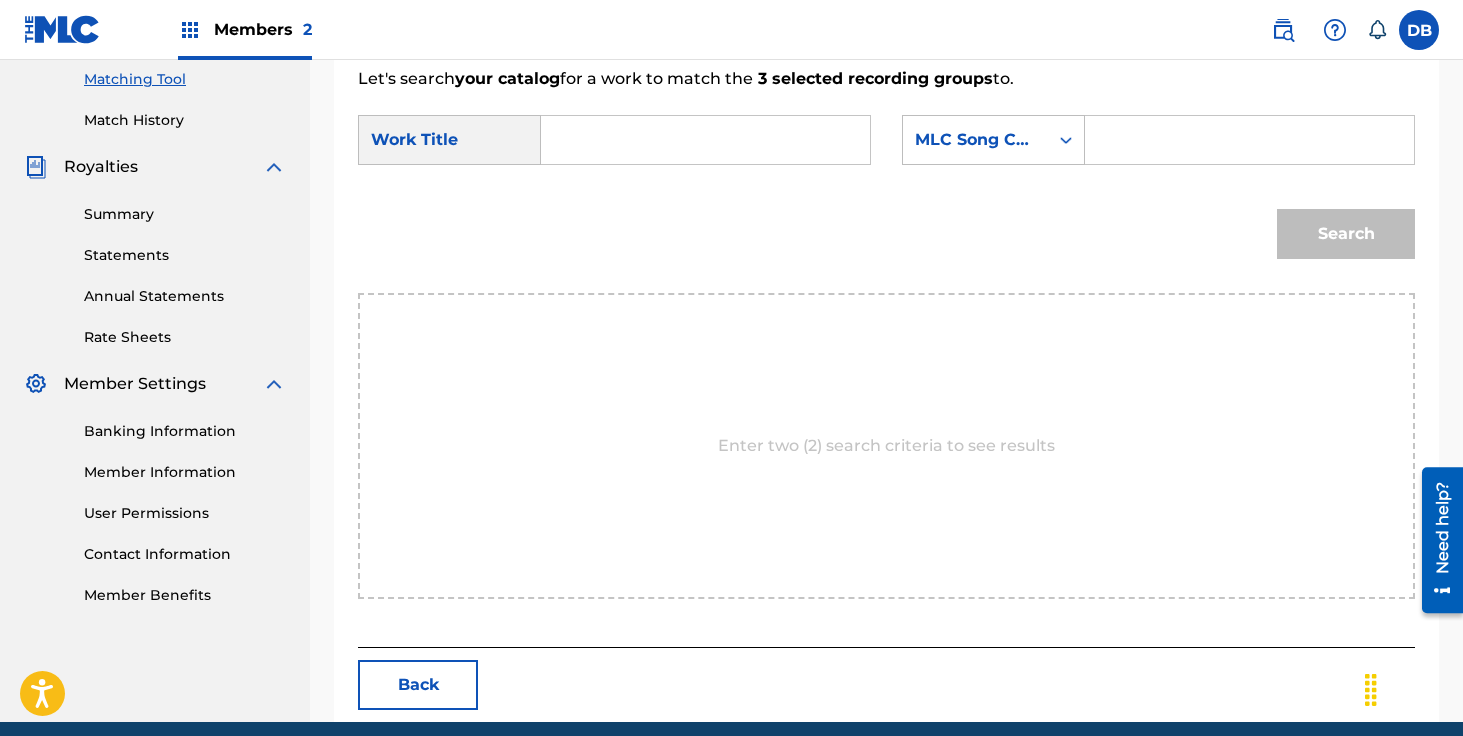 click at bounding box center [705, 140] 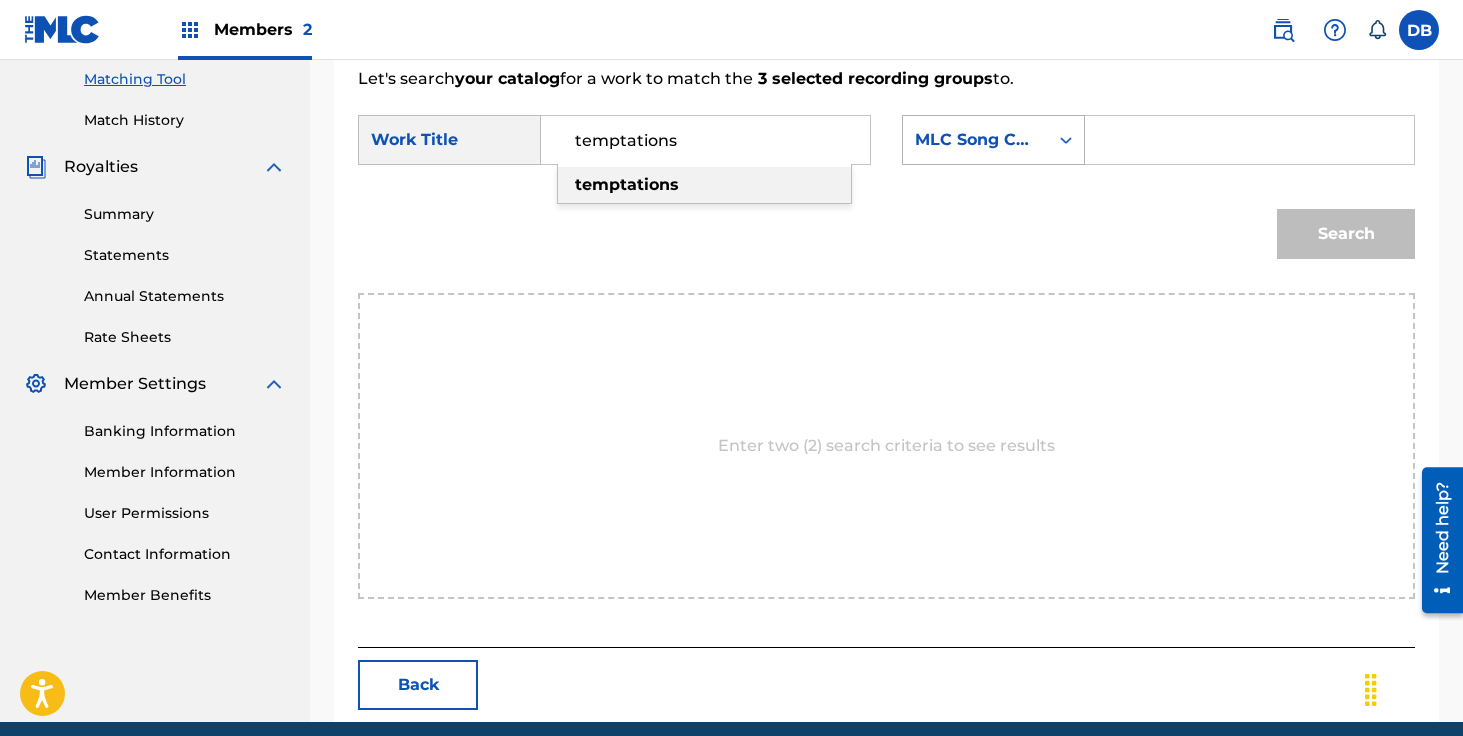 type on "temptations" 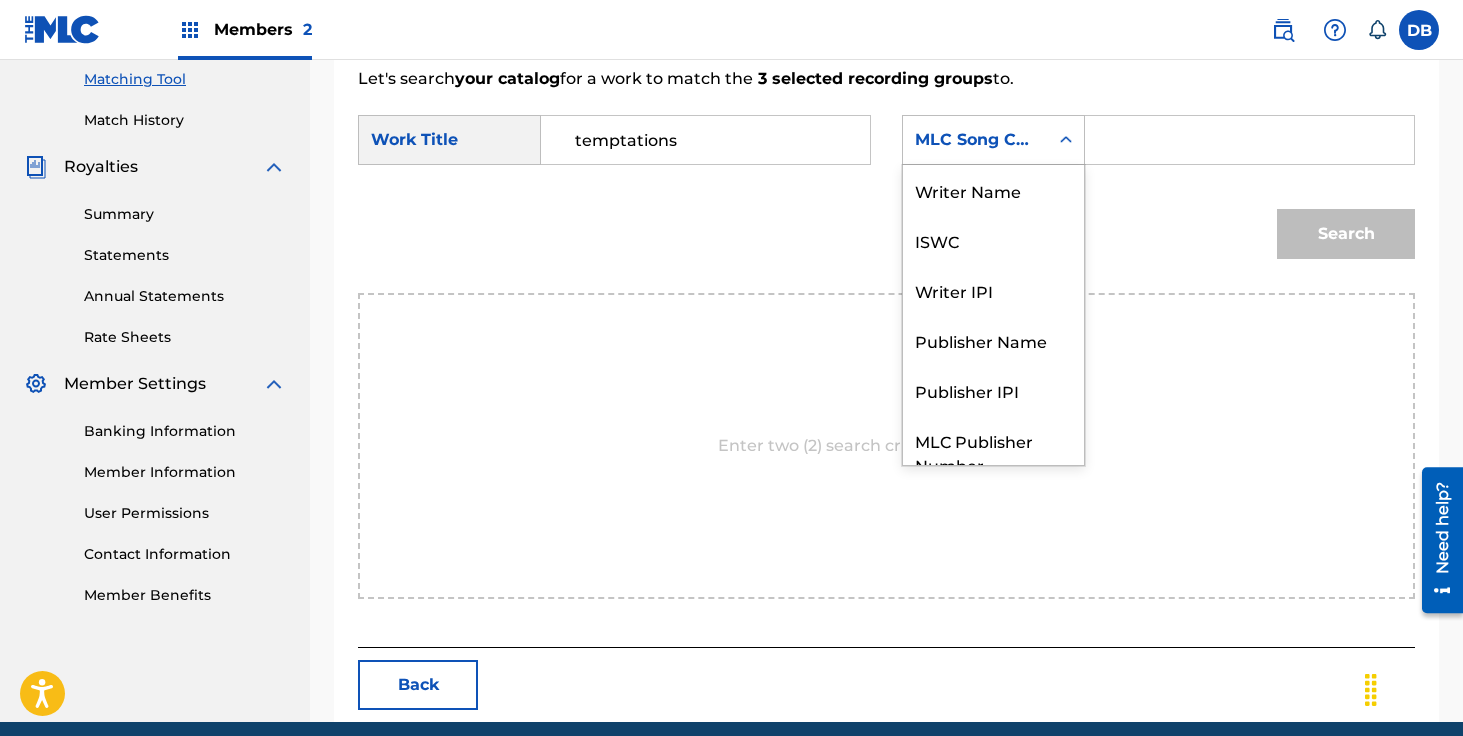 click on "MLC Song Code" at bounding box center [975, 140] 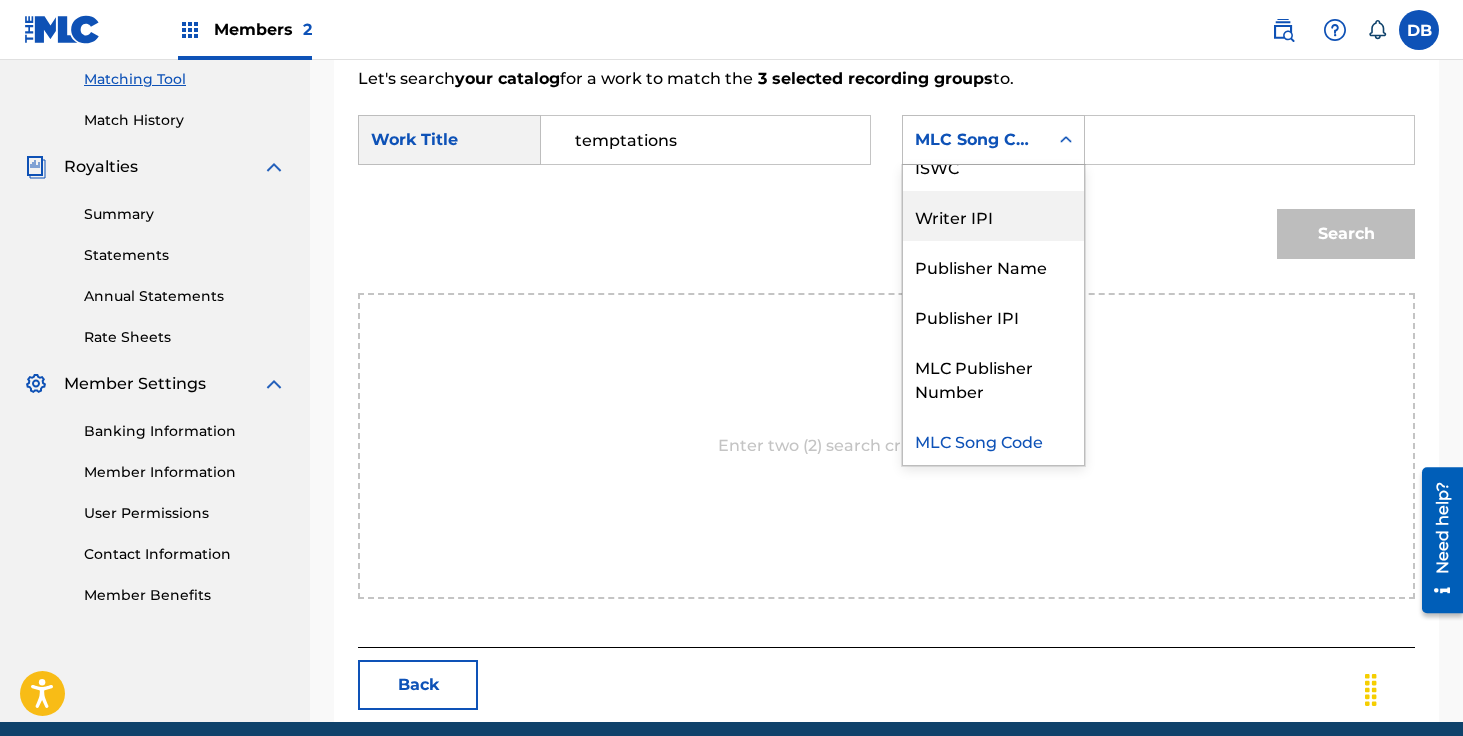 scroll, scrollTop: 0, scrollLeft: 0, axis: both 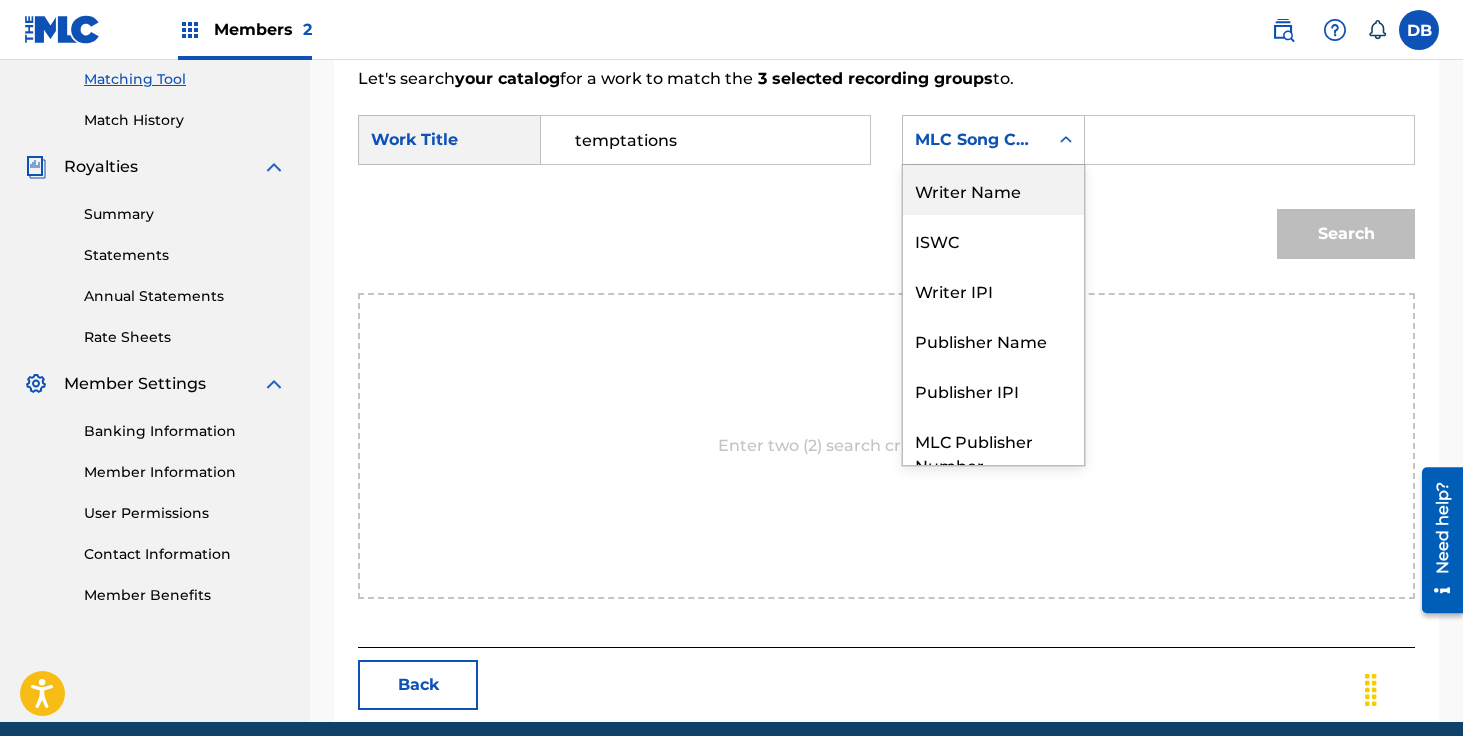 click on "Writer Name" at bounding box center [993, 190] 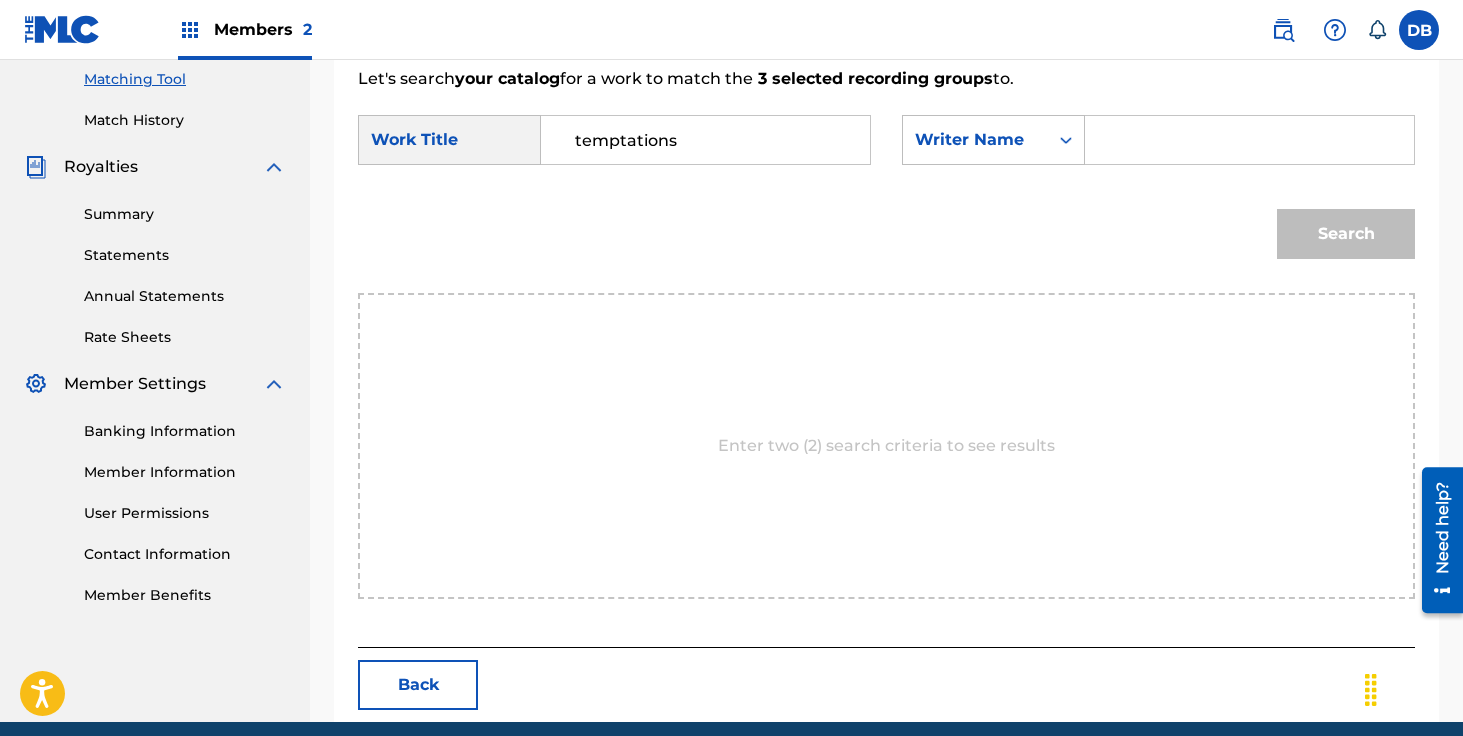 click at bounding box center (1249, 140) 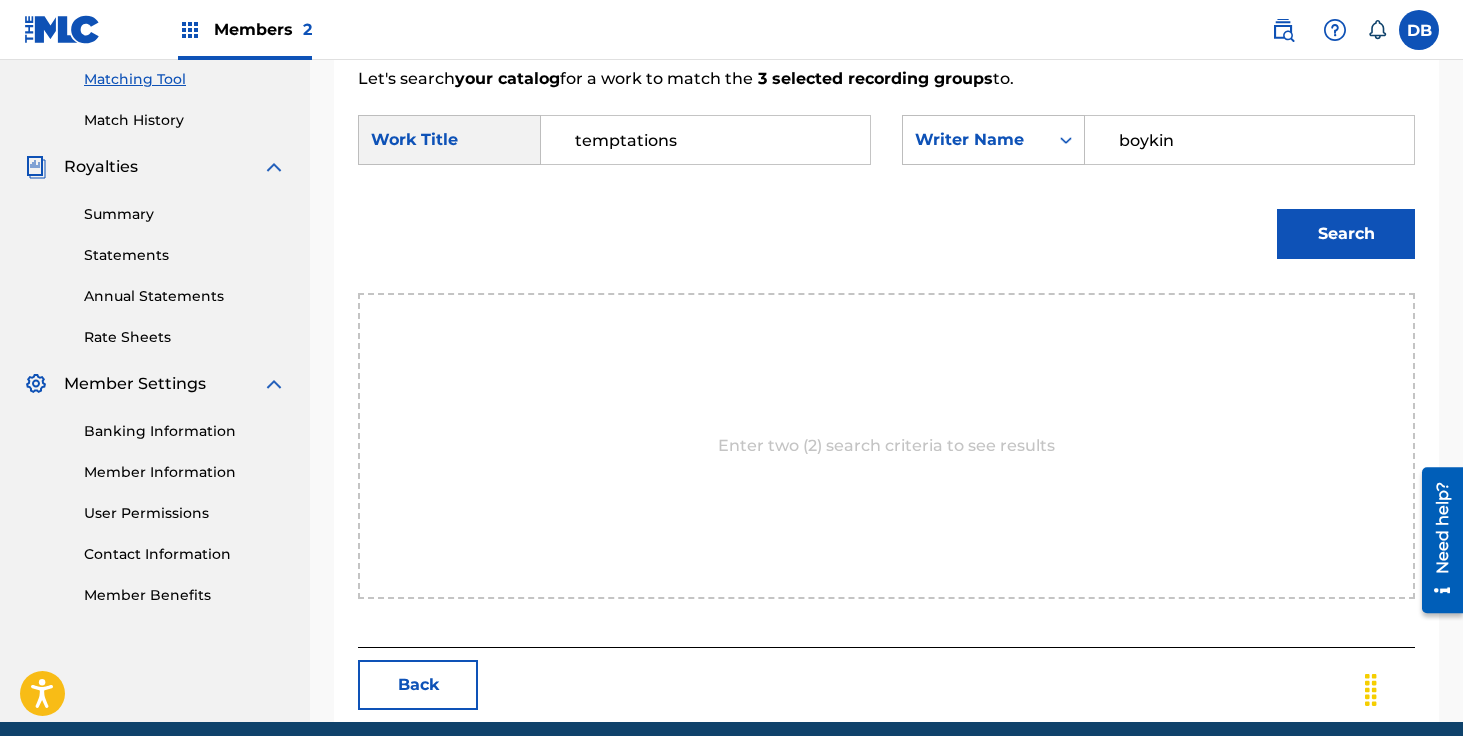 type on "Boykin" 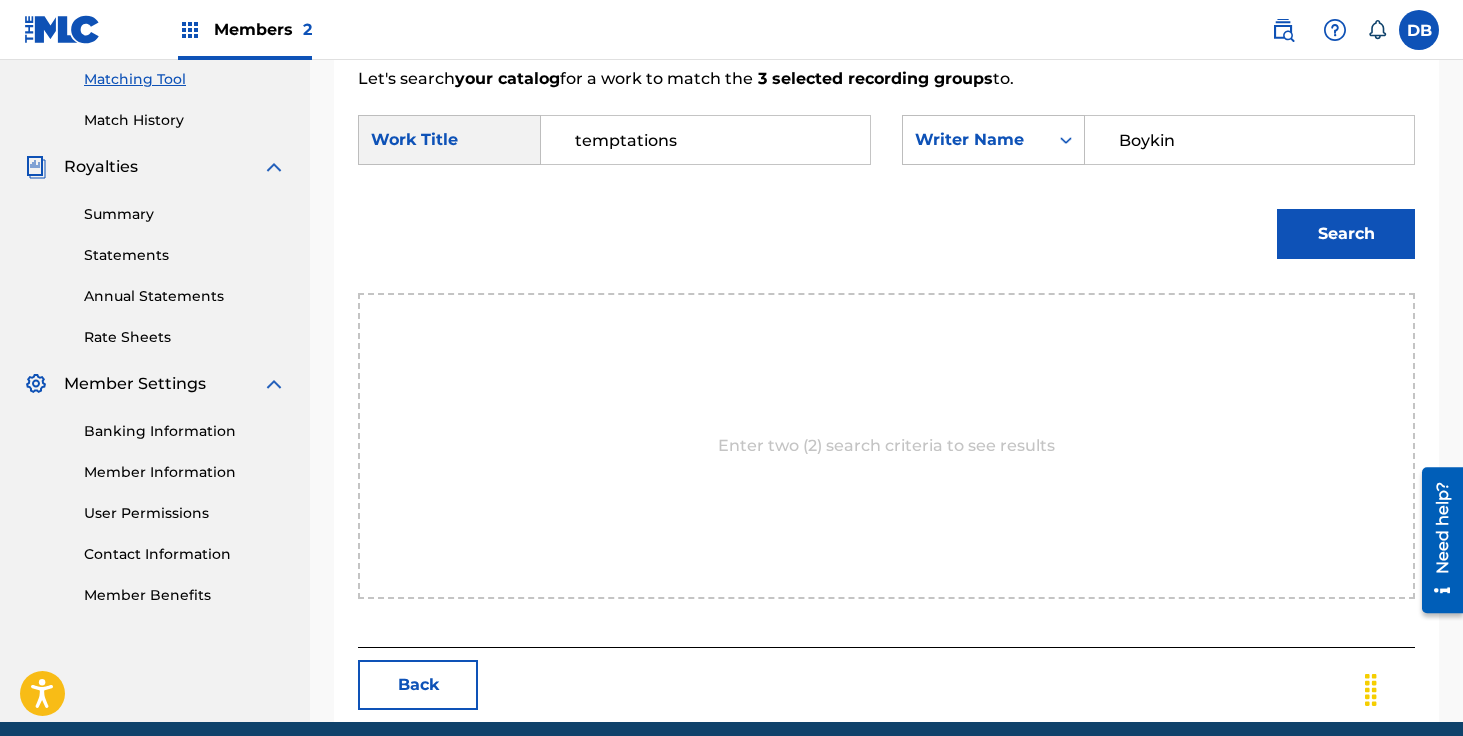 click on "Search" at bounding box center (1346, 234) 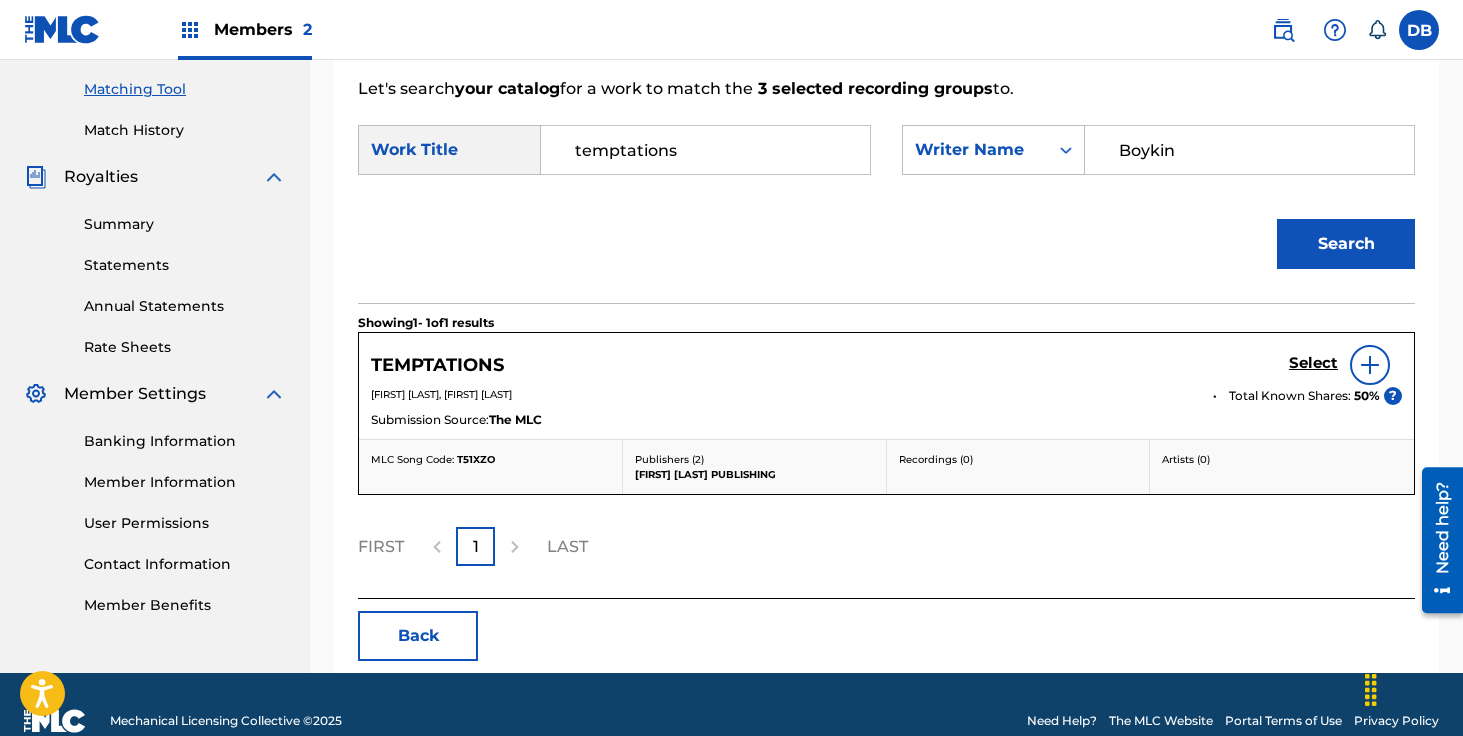 scroll, scrollTop: 514, scrollLeft: 0, axis: vertical 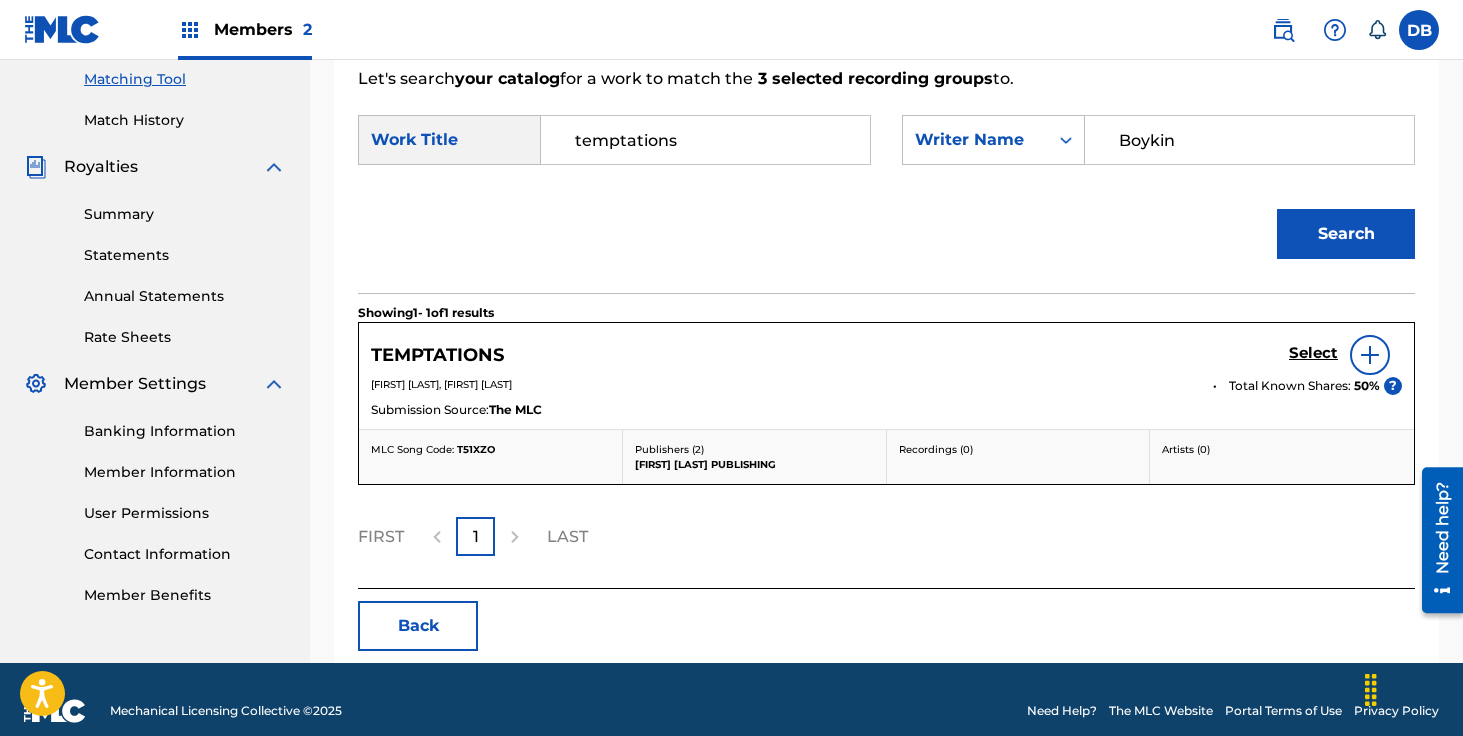 click on "Select" at bounding box center (1313, 353) 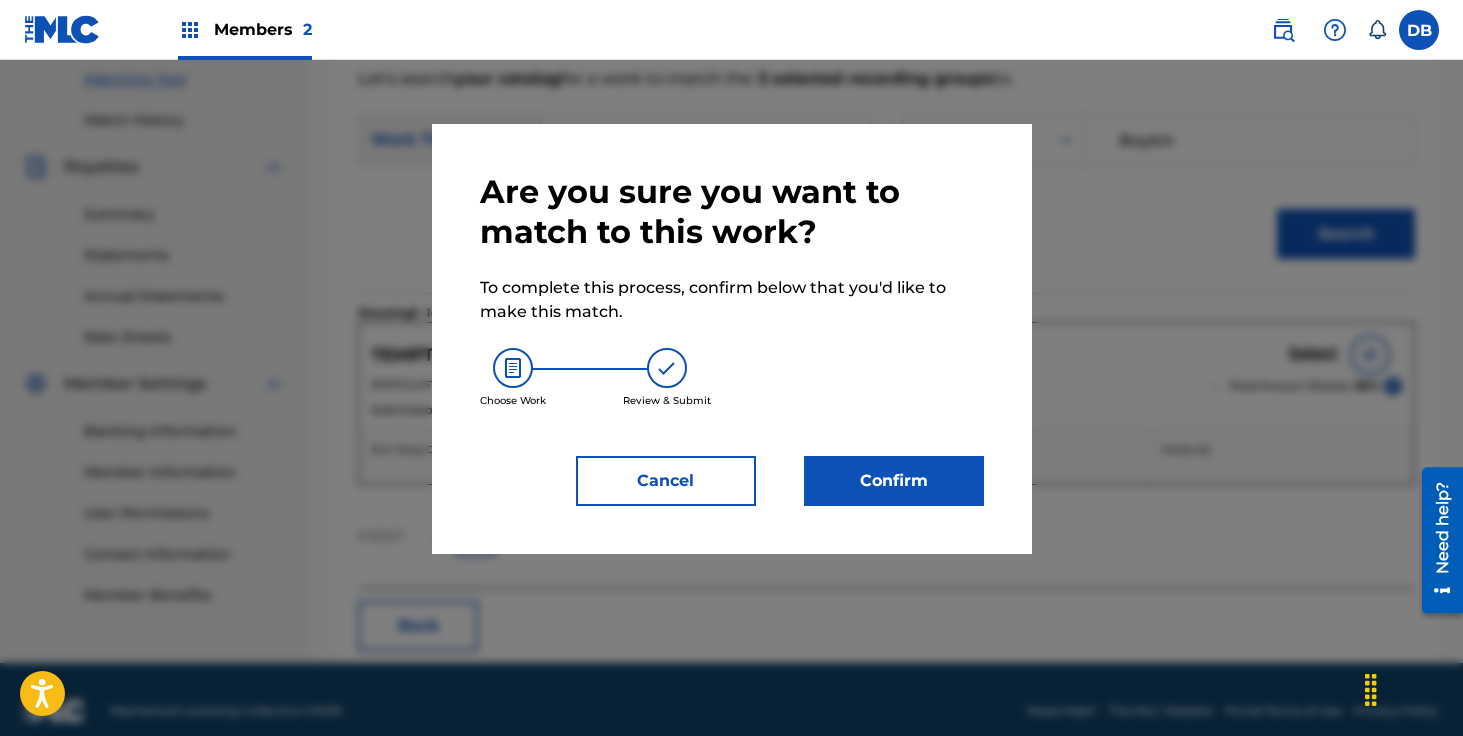 click on "Confirm" at bounding box center [894, 481] 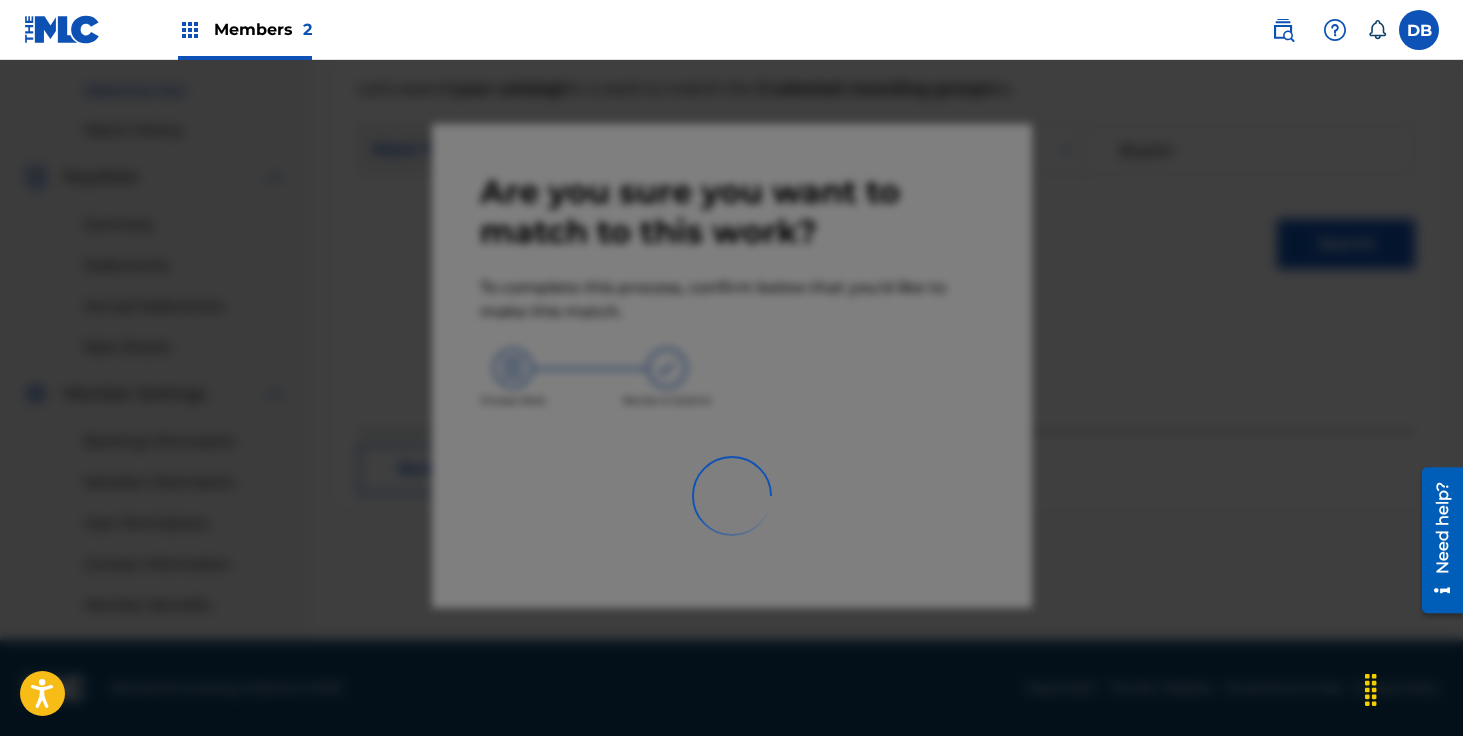 scroll, scrollTop: 504, scrollLeft: 0, axis: vertical 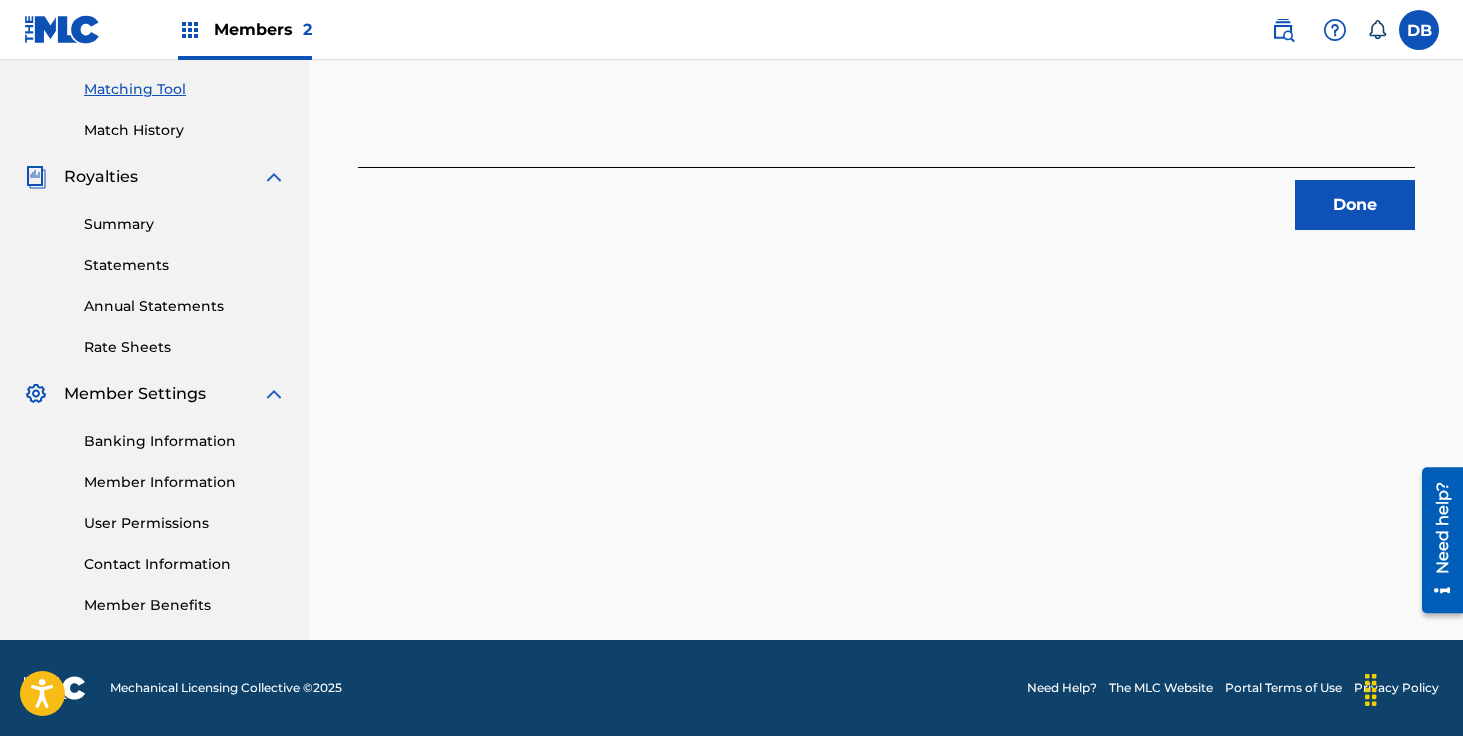 click on "TEMPTATIONS . Congratulations! You've matched recordings to your work. This match is now under review by our team. You can check its status by visiting the Match History tab in your Portal account navigation bar. Done" at bounding box center [886, 123] 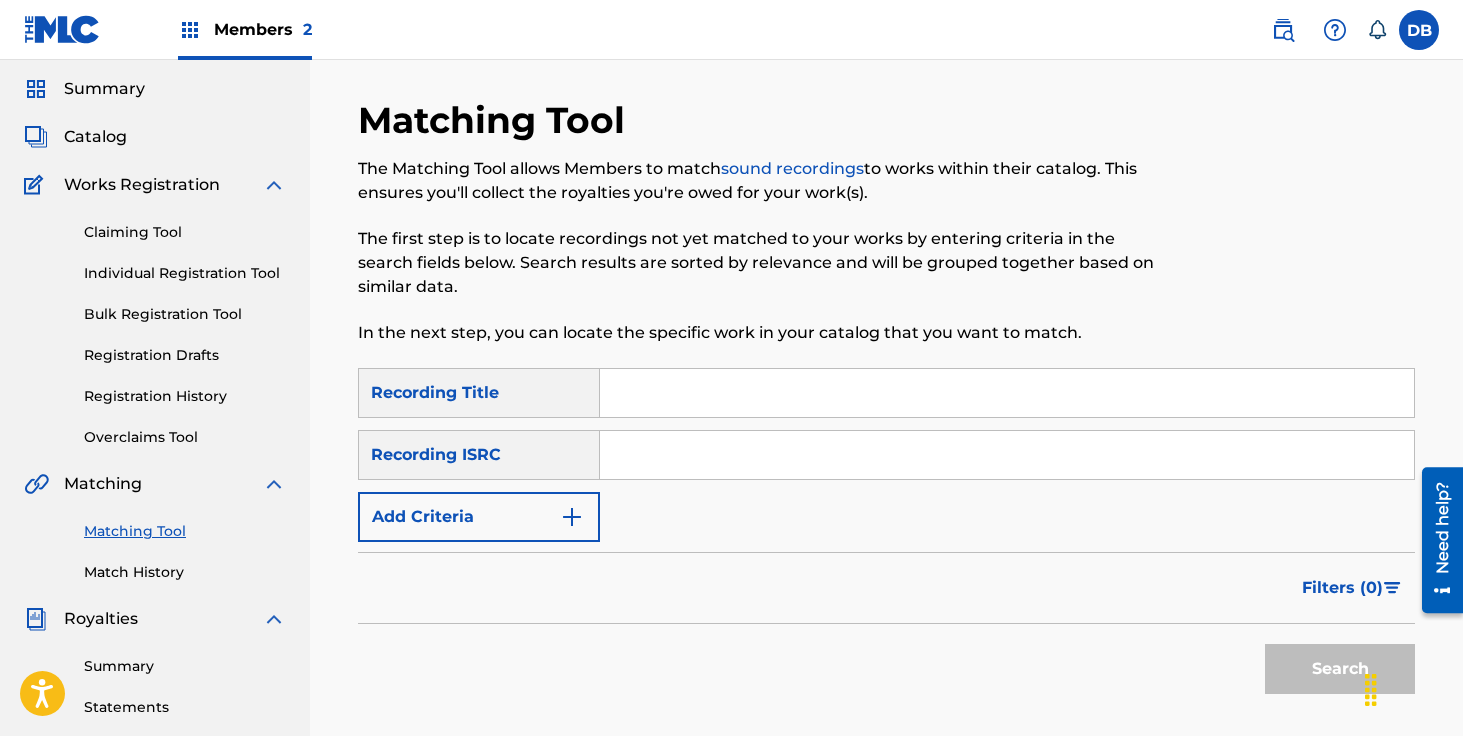 scroll, scrollTop: 0, scrollLeft: 0, axis: both 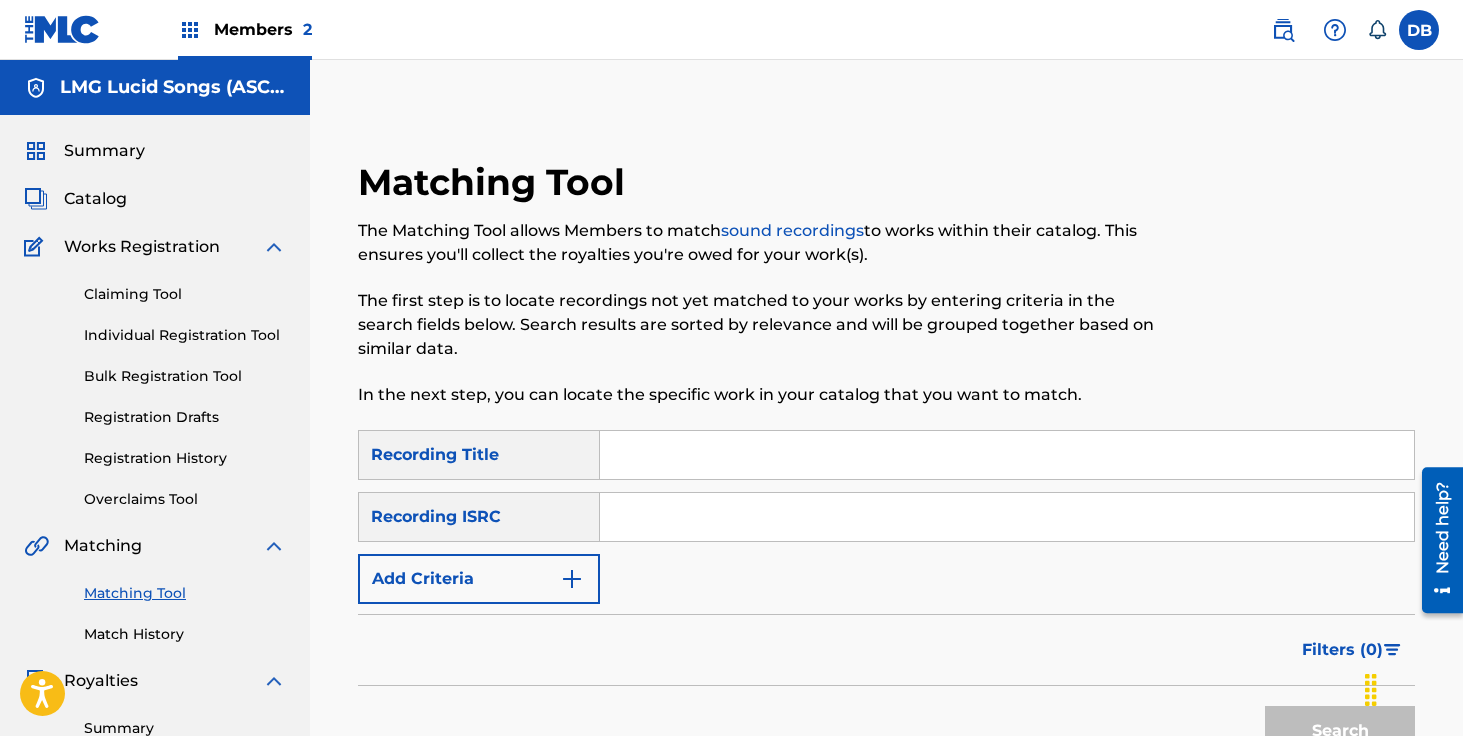 click on "Catalog" at bounding box center (95, 199) 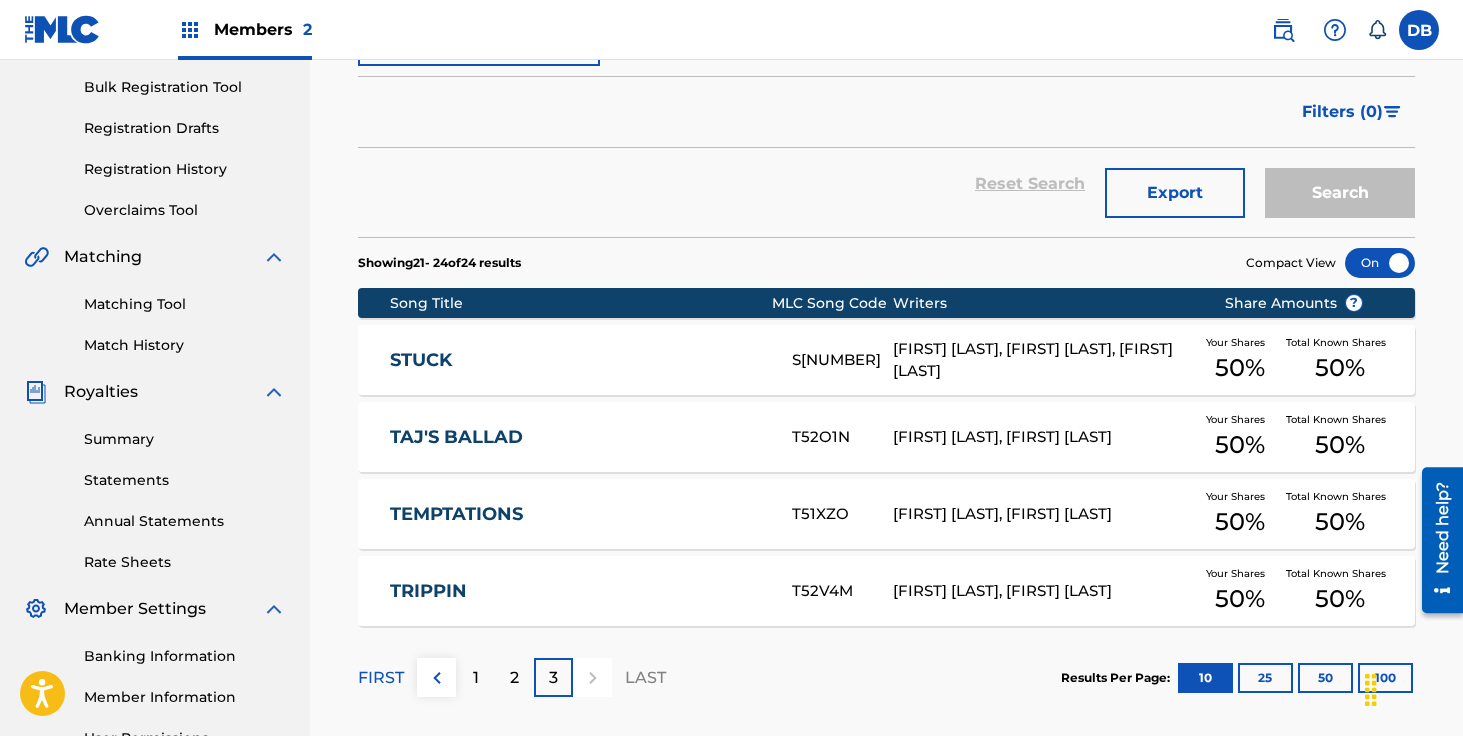 scroll, scrollTop: 293, scrollLeft: 0, axis: vertical 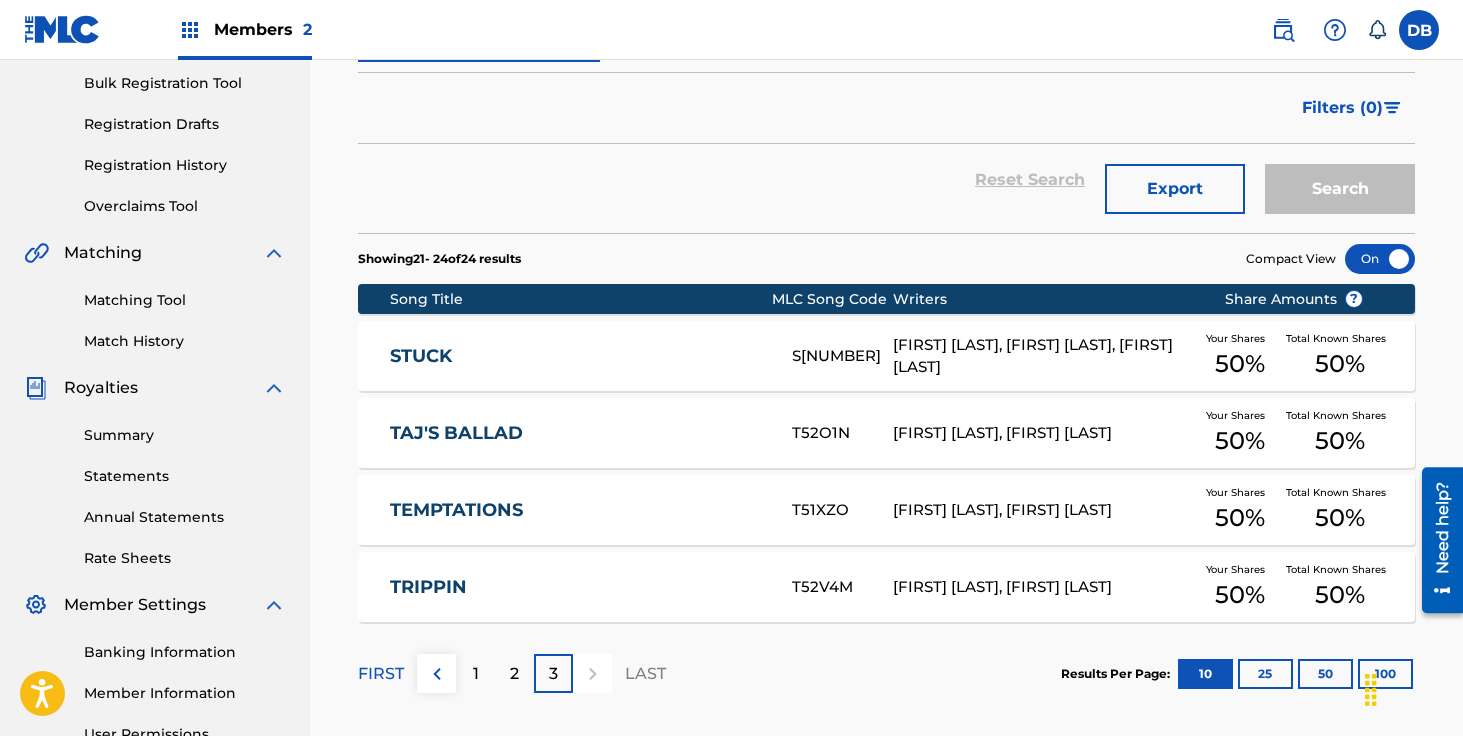 click on "Matching Tool" at bounding box center [185, 300] 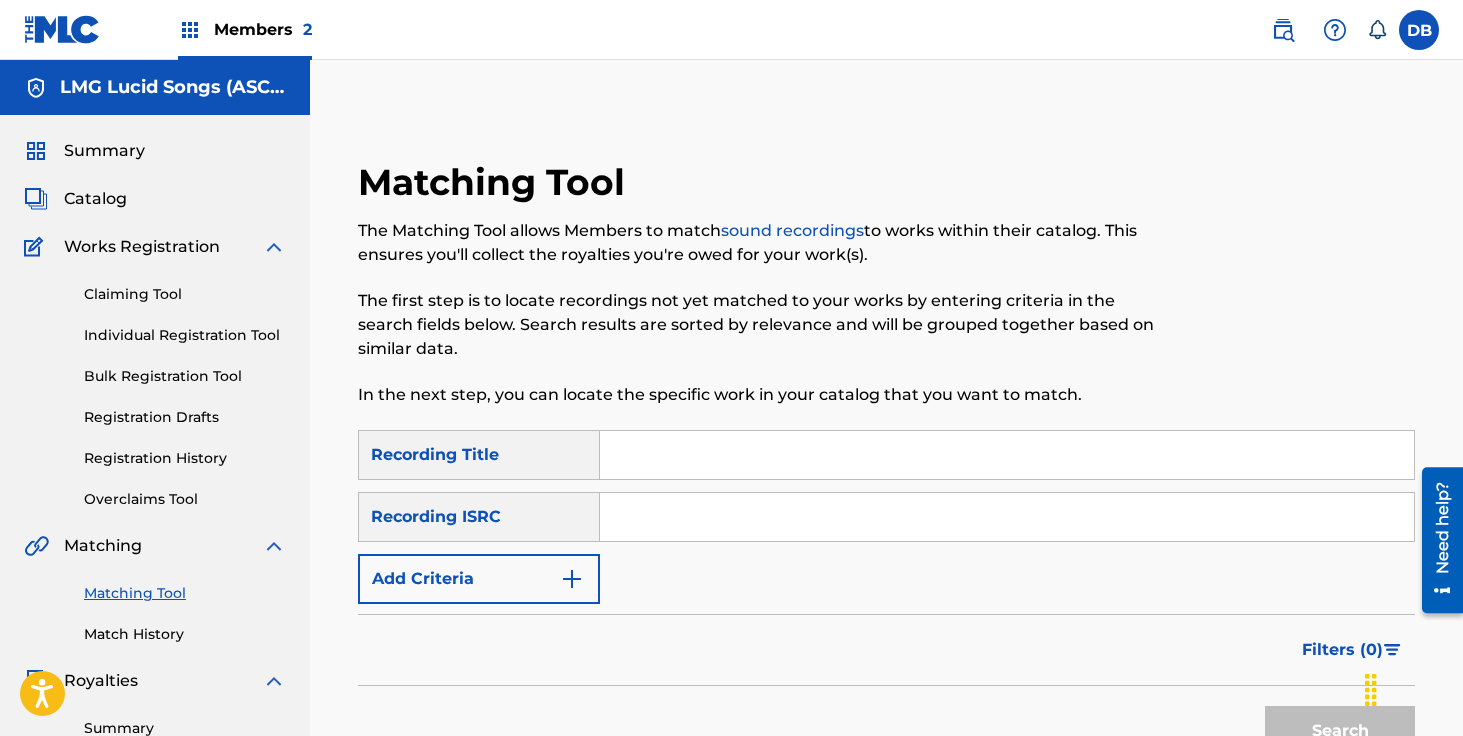 click at bounding box center (1007, 455) 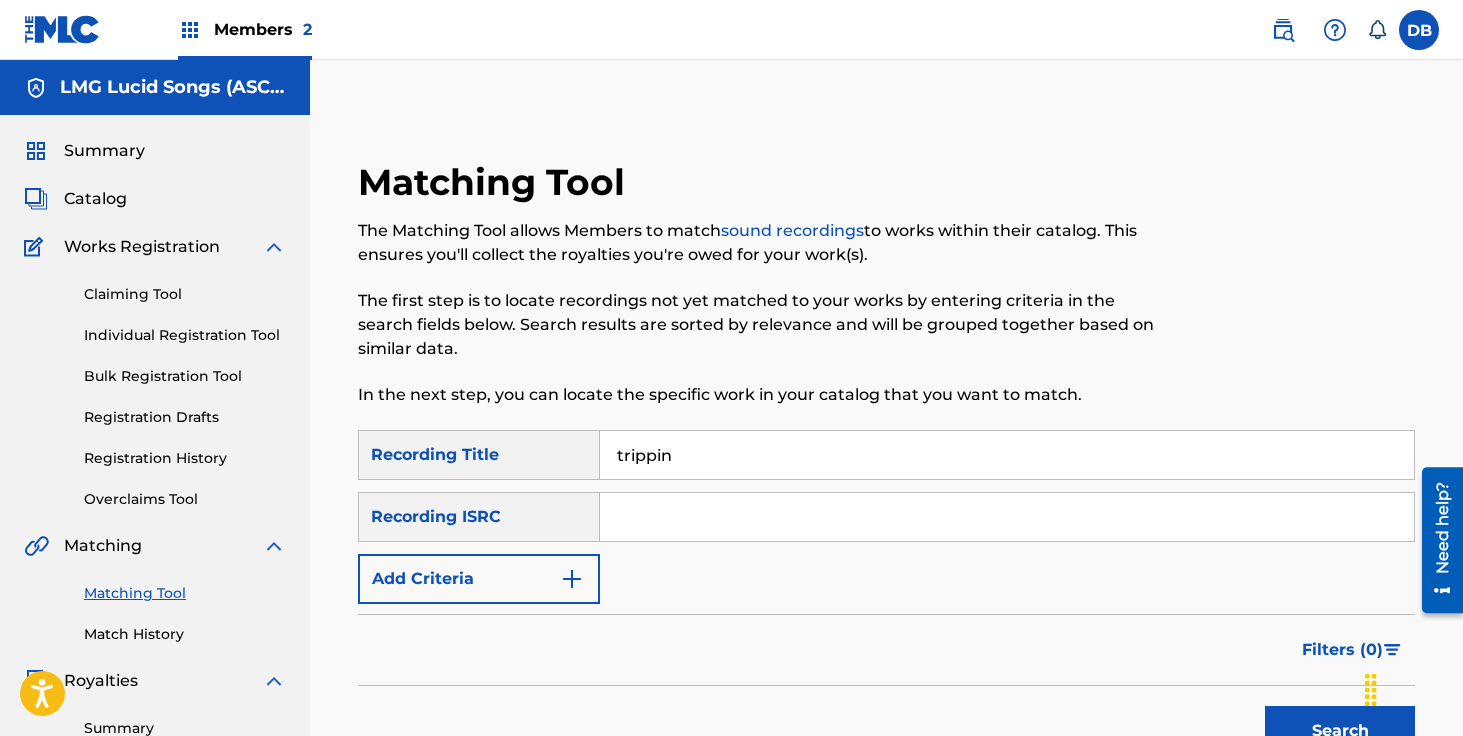 type on "trippin" 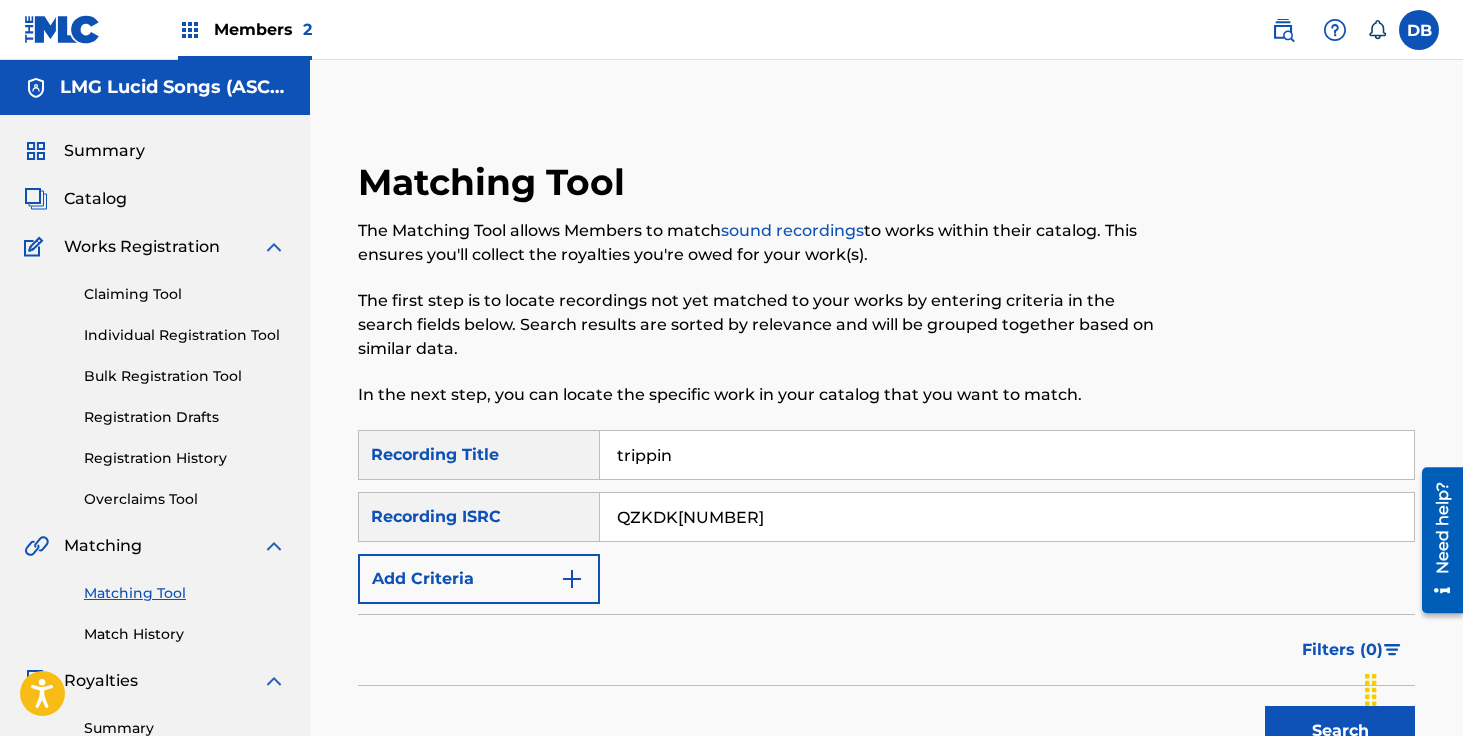 type on "QZKDK[NUMBER]" 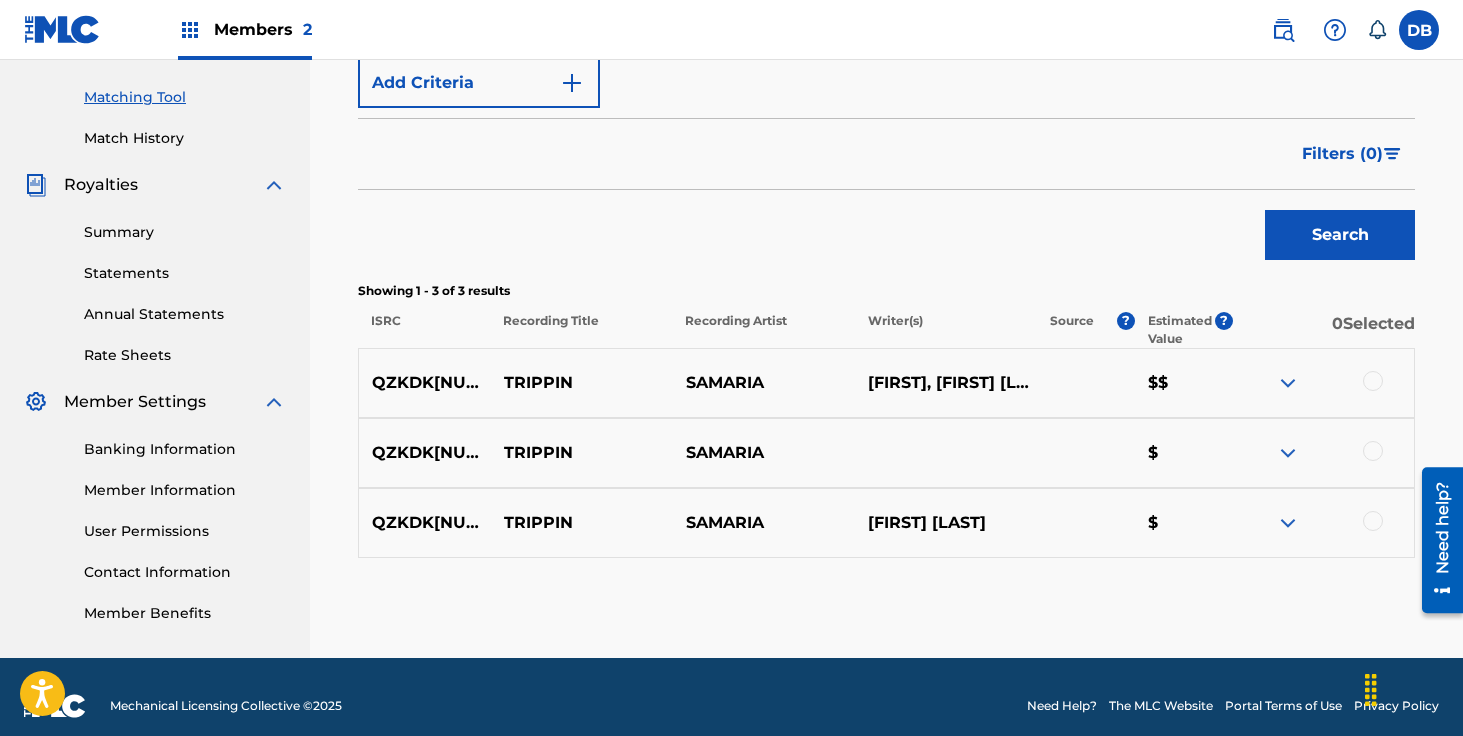 scroll, scrollTop: 502, scrollLeft: 0, axis: vertical 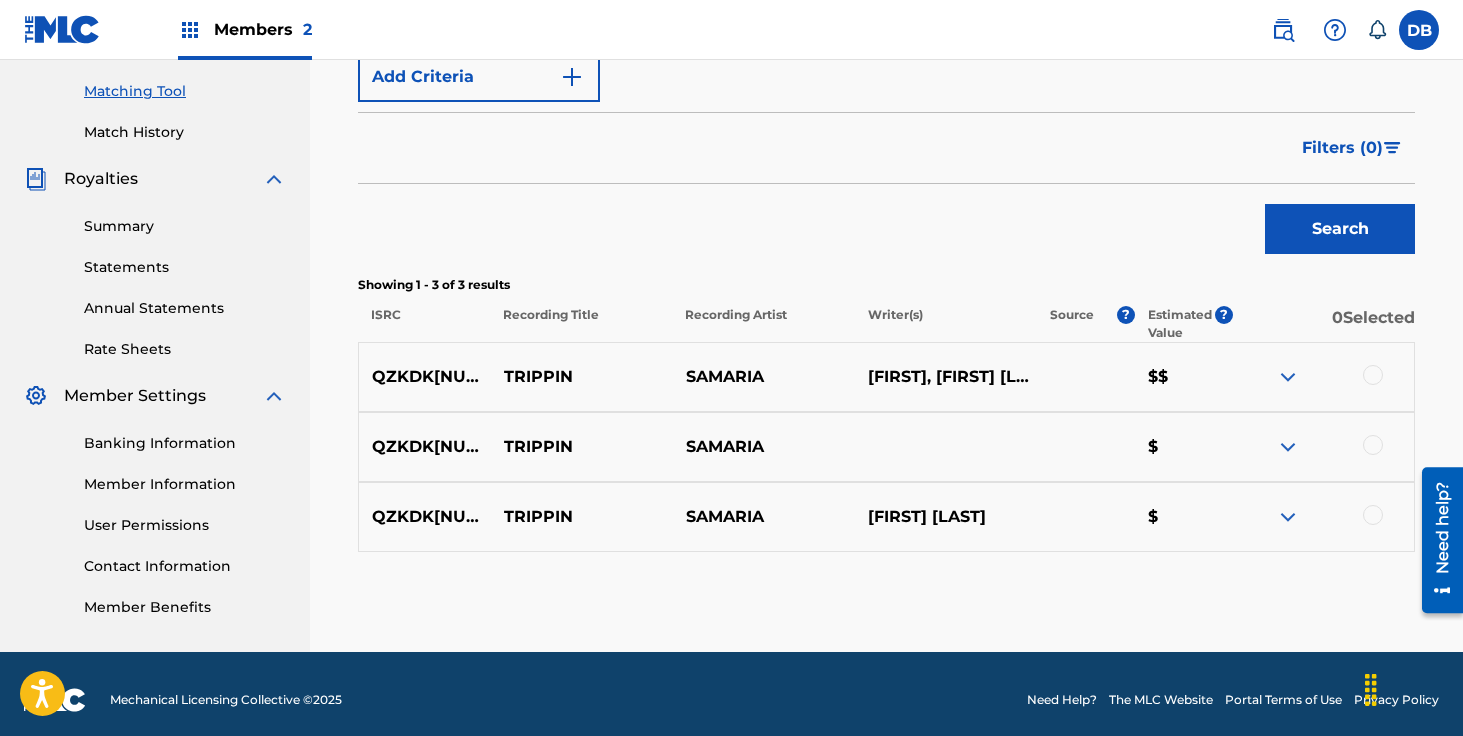 click at bounding box center (1373, 375) 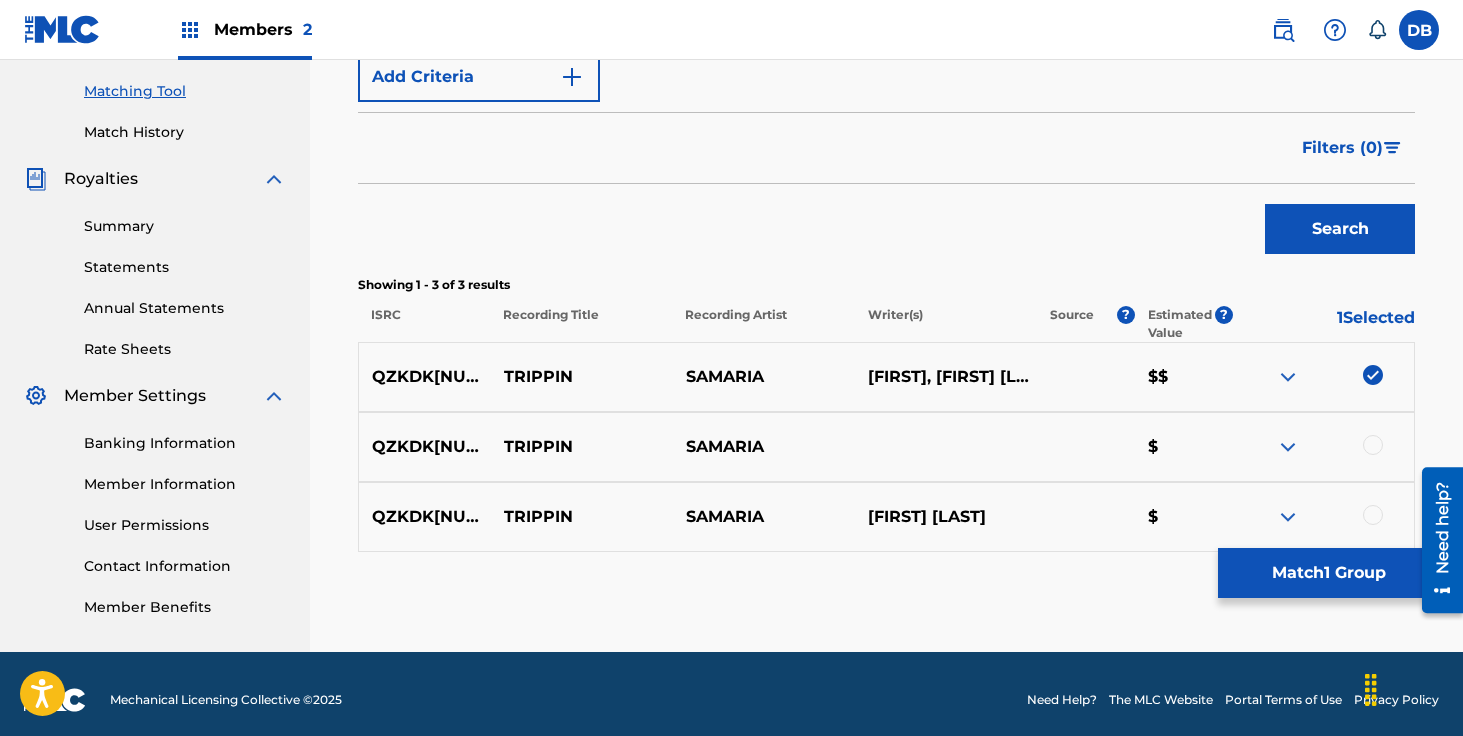 click at bounding box center (1373, 445) 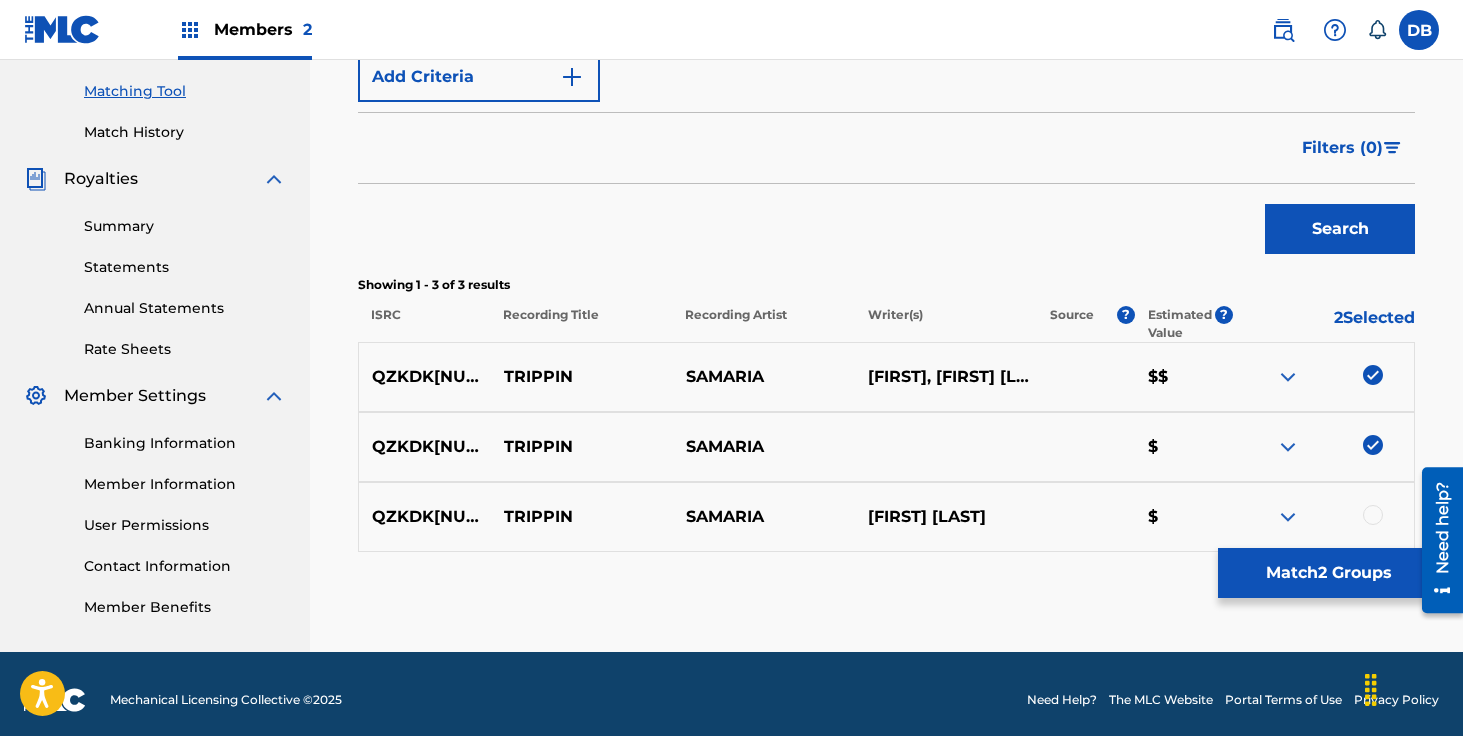 click at bounding box center (1373, 515) 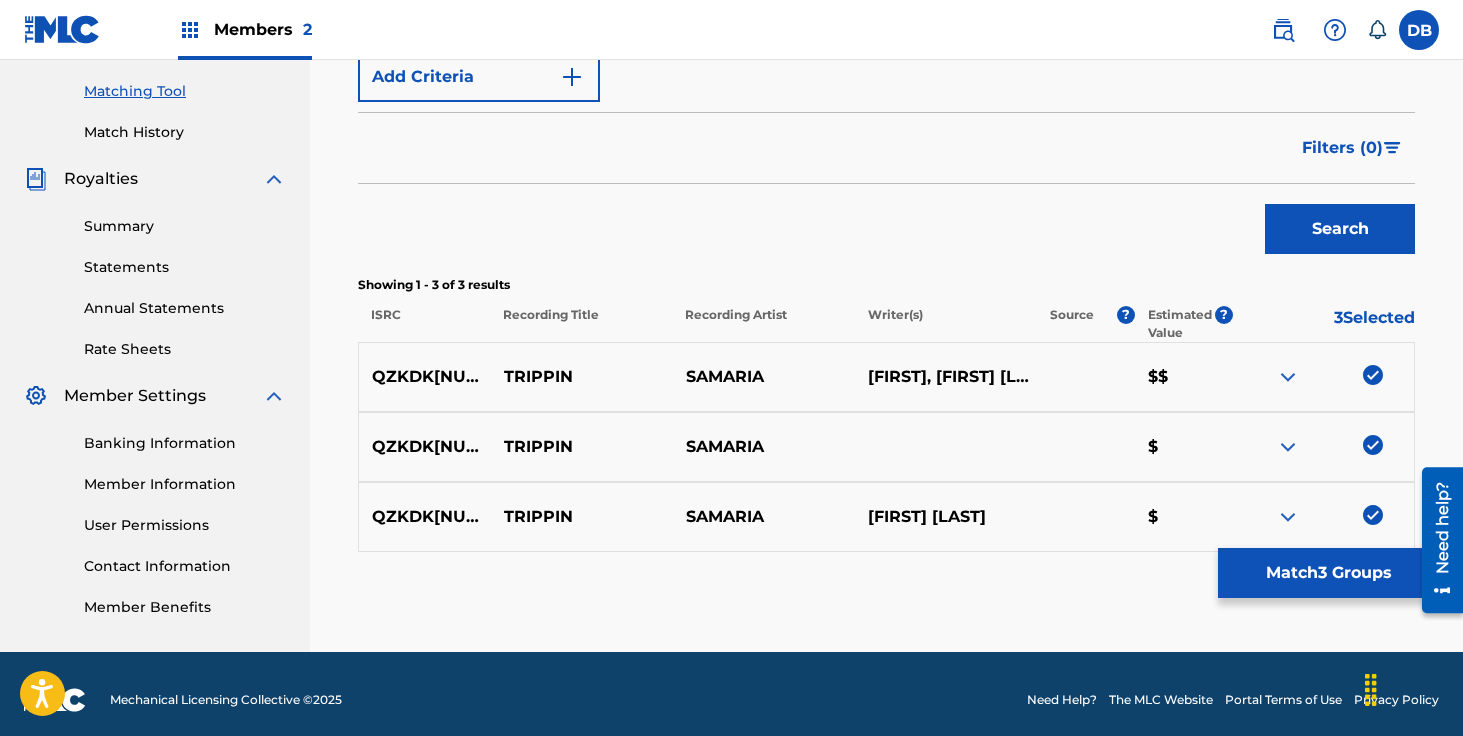 click on "Match  3 Groups" at bounding box center [1328, 573] 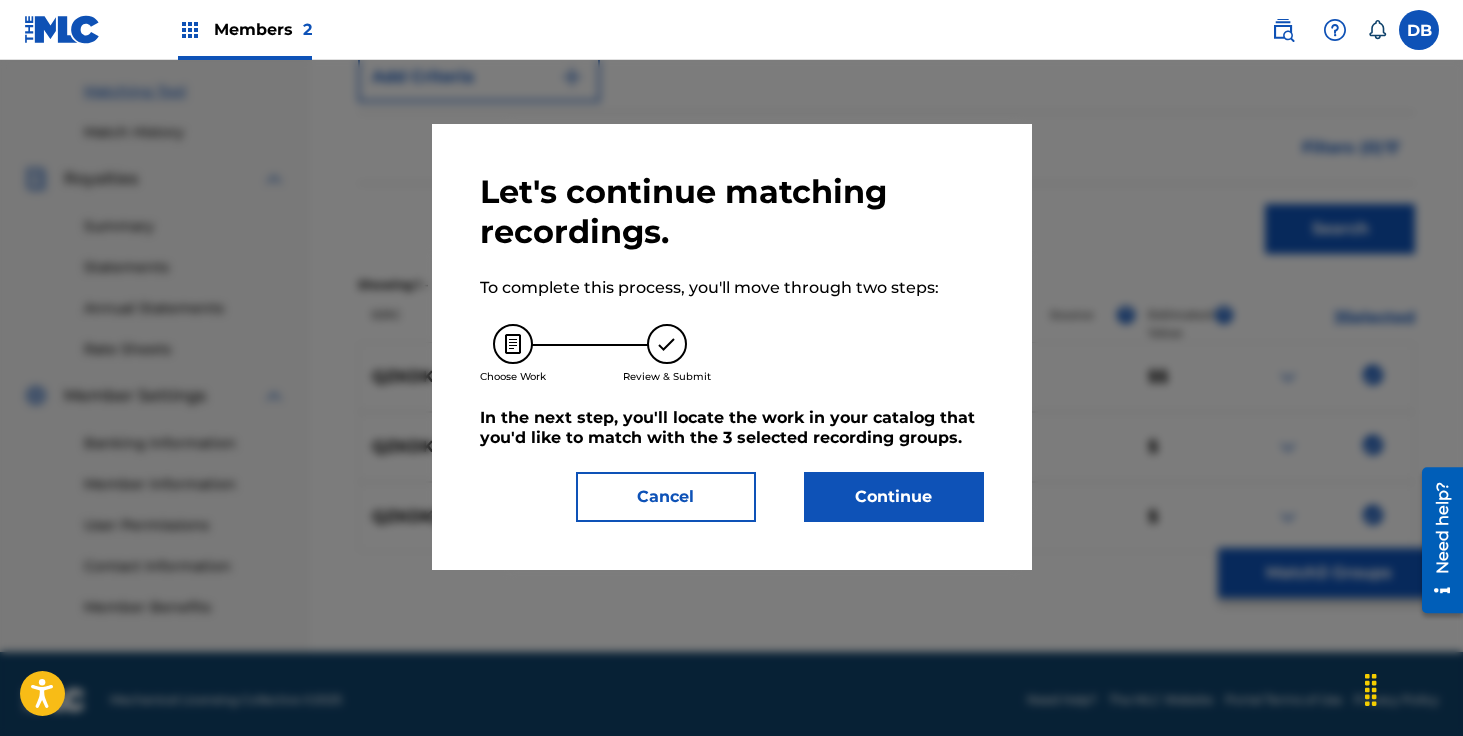 click on "Continue" at bounding box center [894, 497] 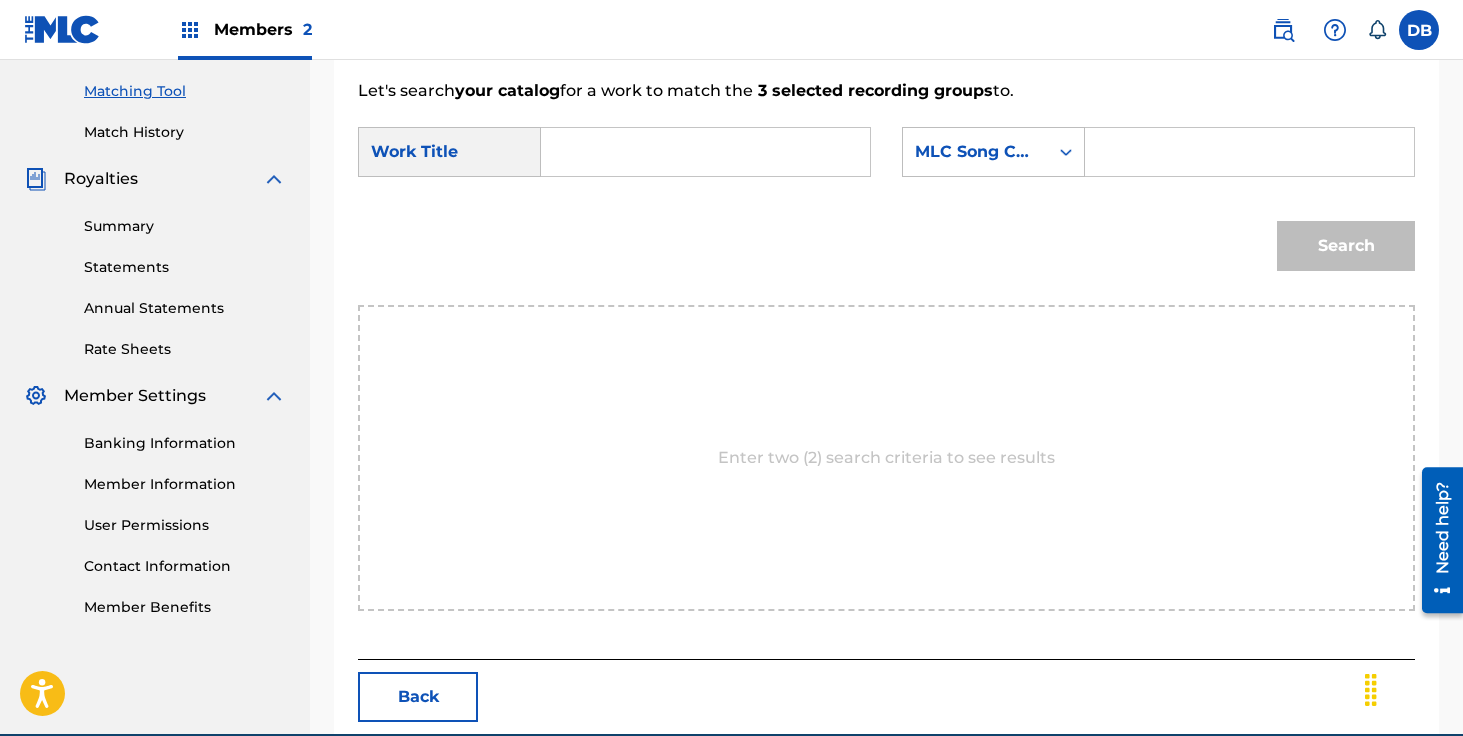 click at bounding box center (705, 152) 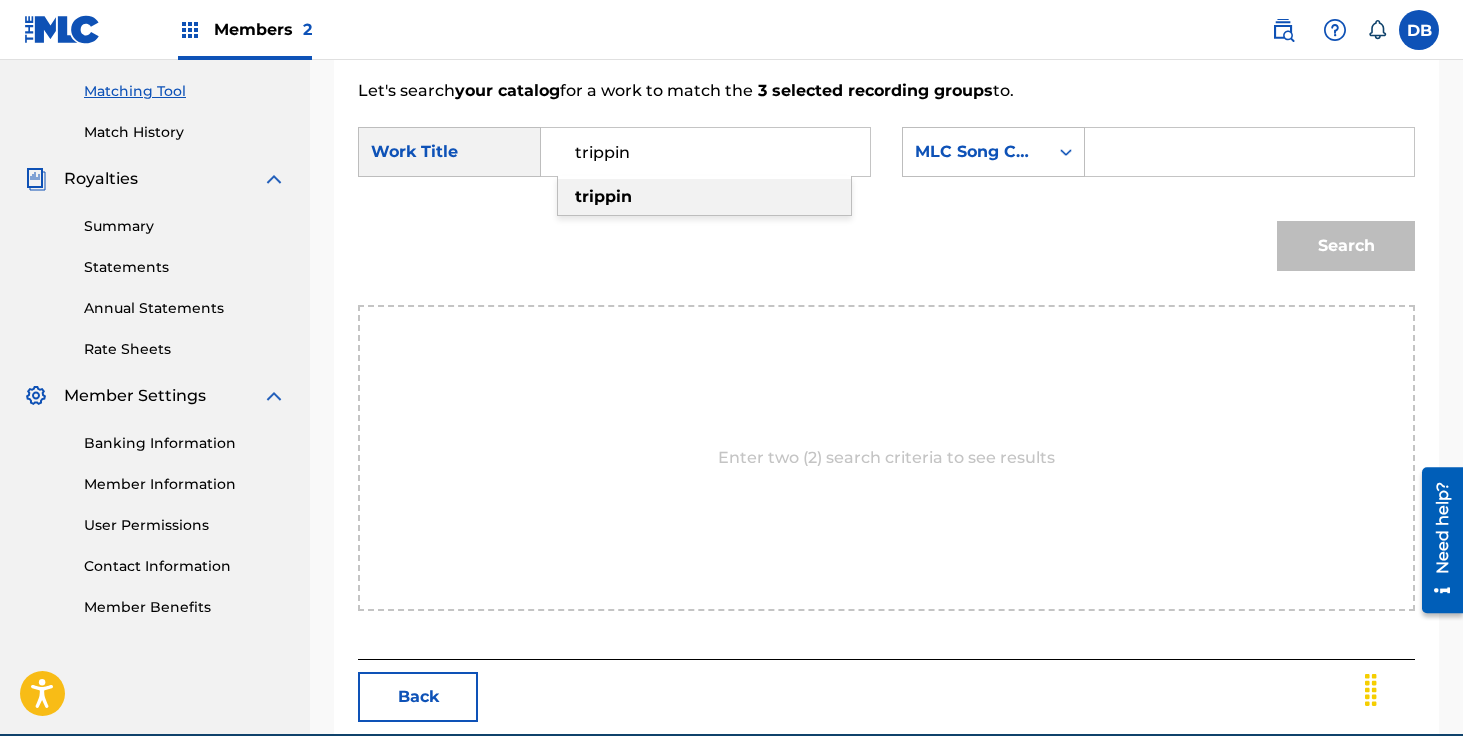 type on "trippin" 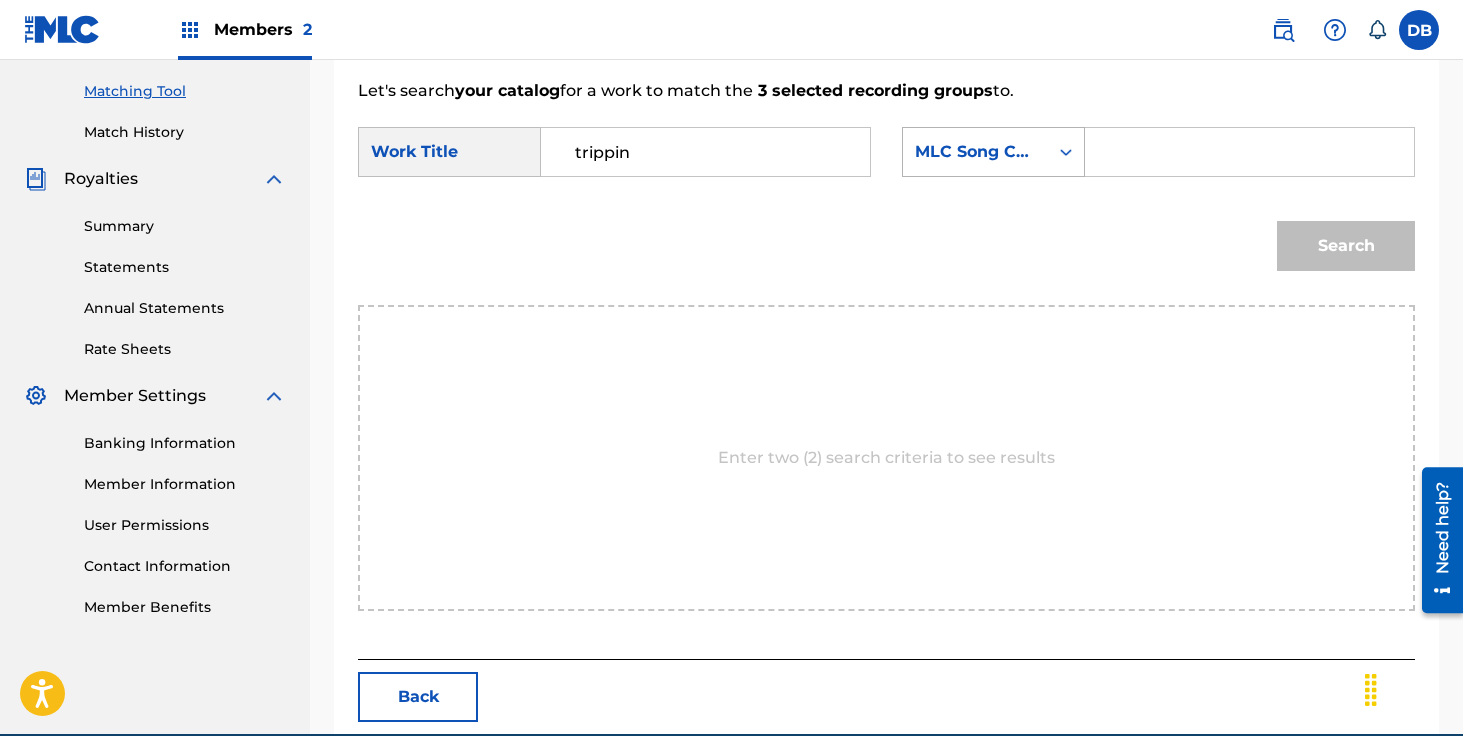click on "MLC Song Code" at bounding box center (975, 152) 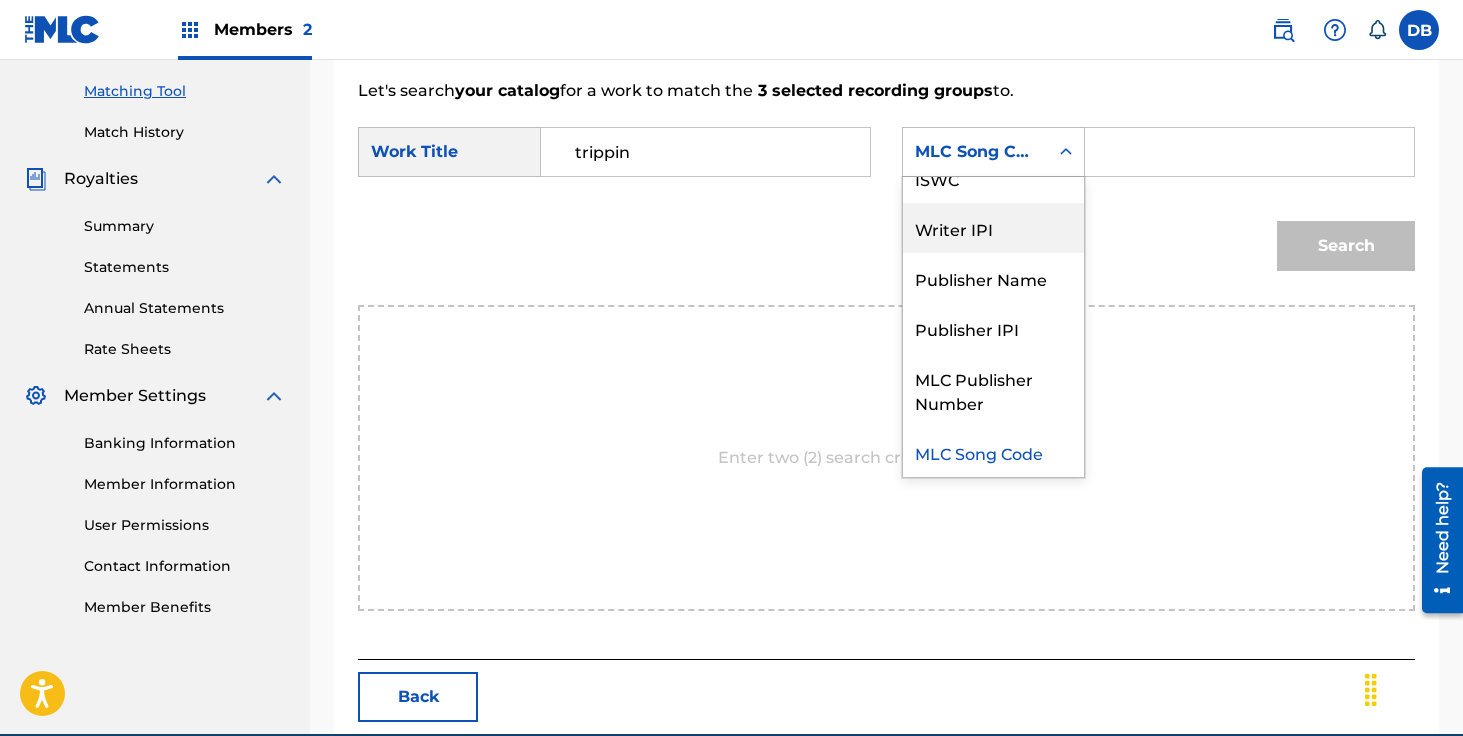 scroll, scrollTop: 0, scrollLeft: 0, axis: both 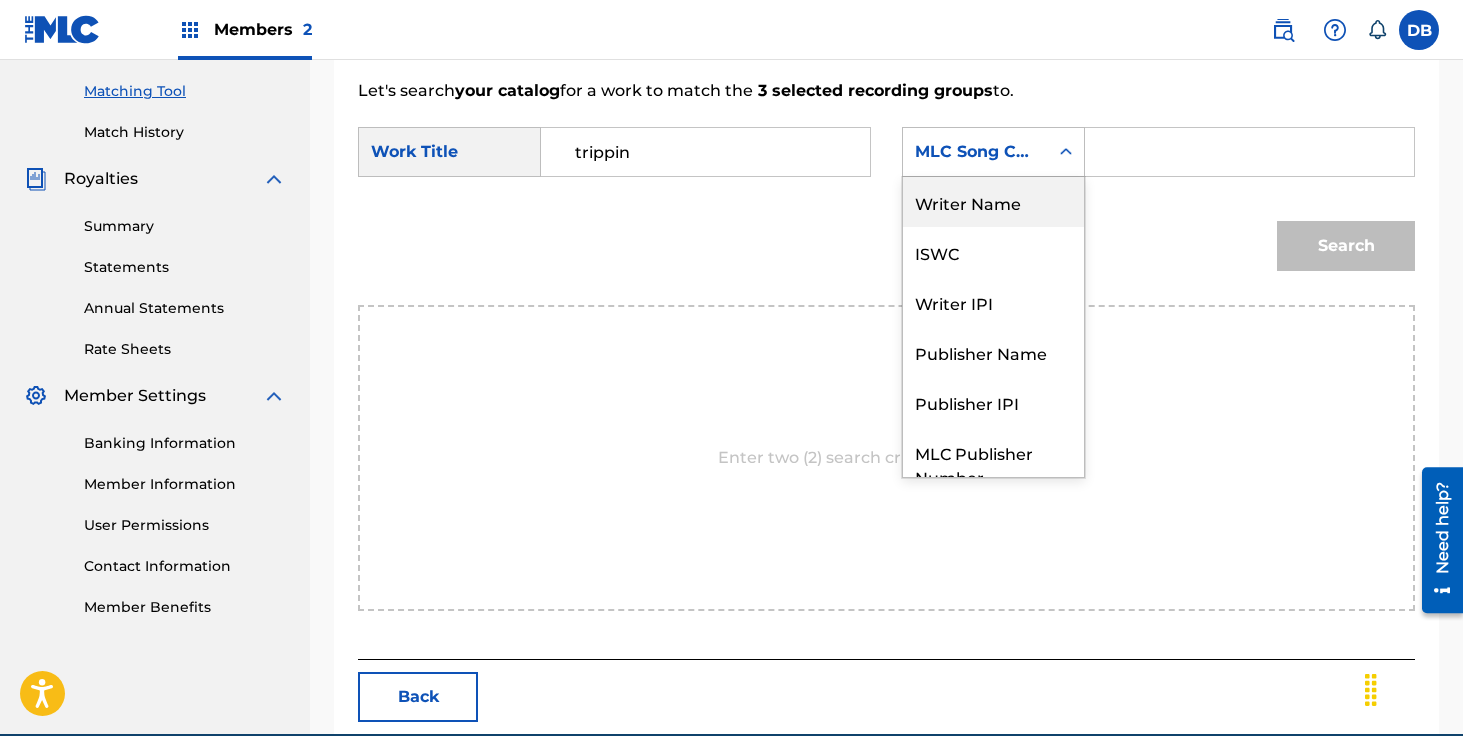 click on "Writer Name" at bounding box center (993, 202) 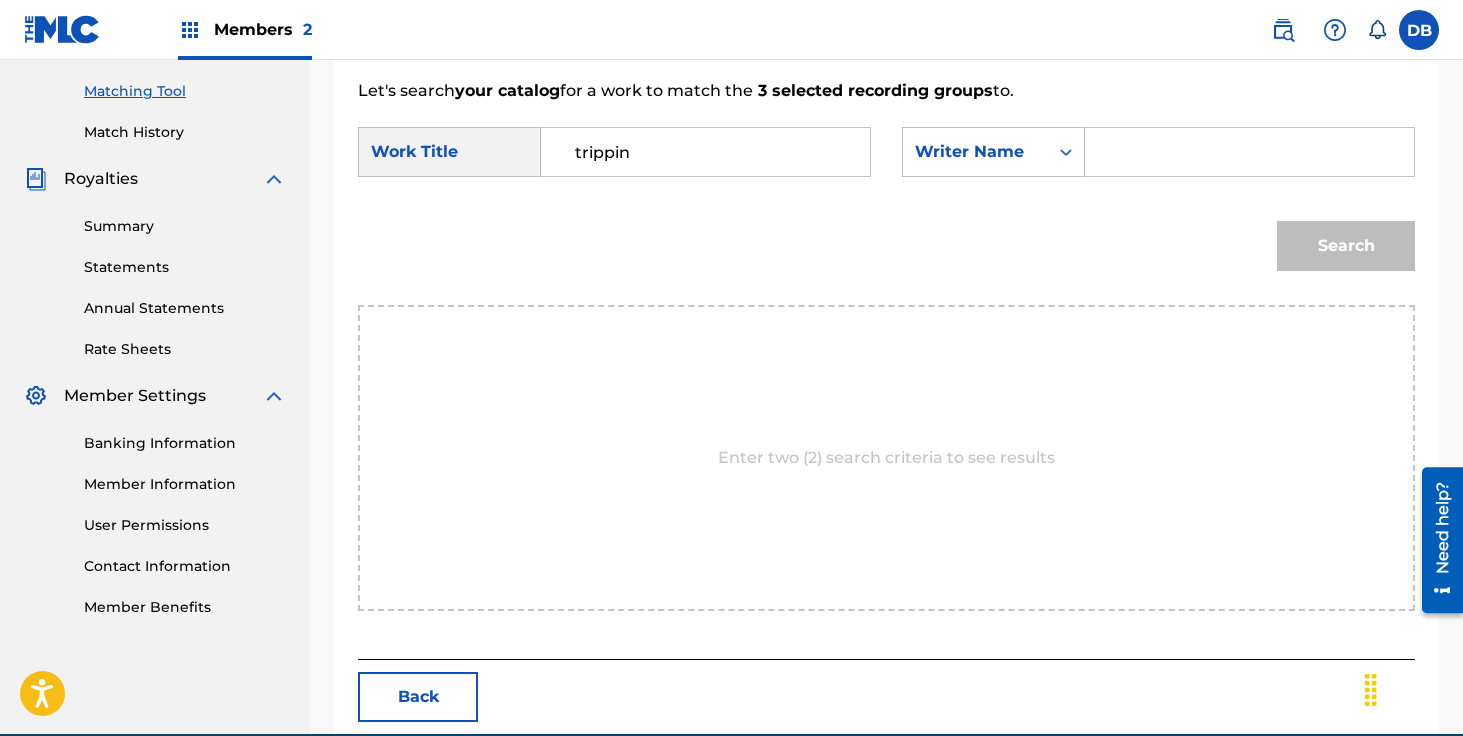 click at bounding box center [1249, 152] 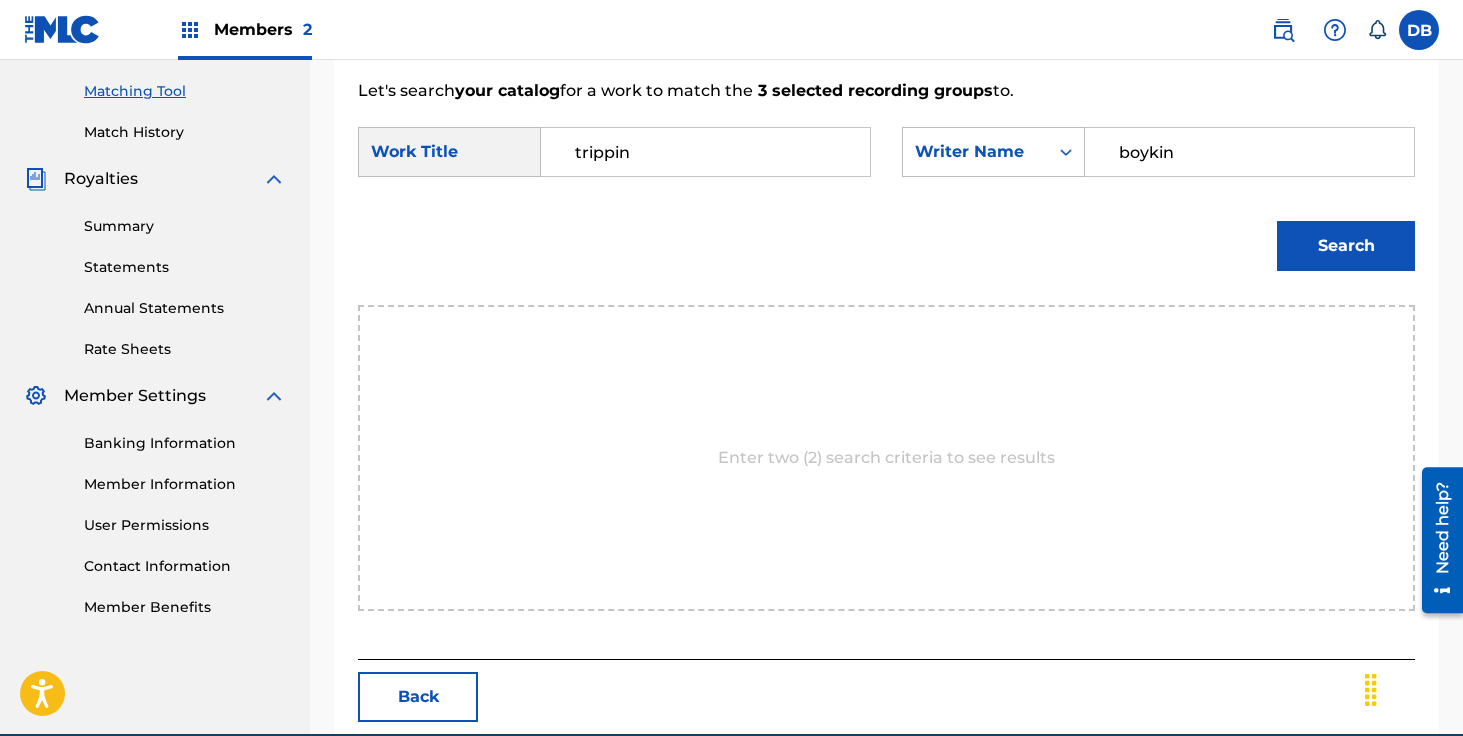 type on "boykin" 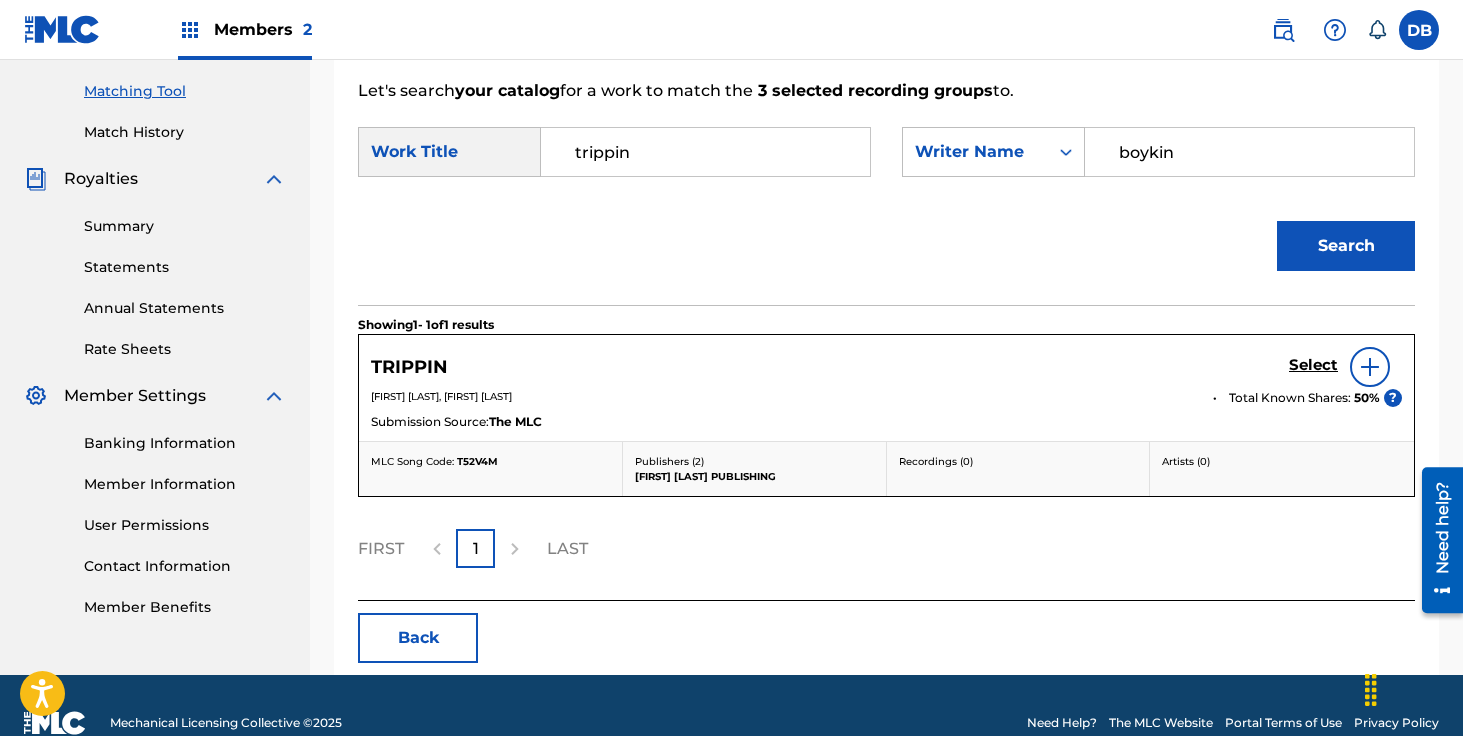 click on "Select" at bounding box center (1313, 365) 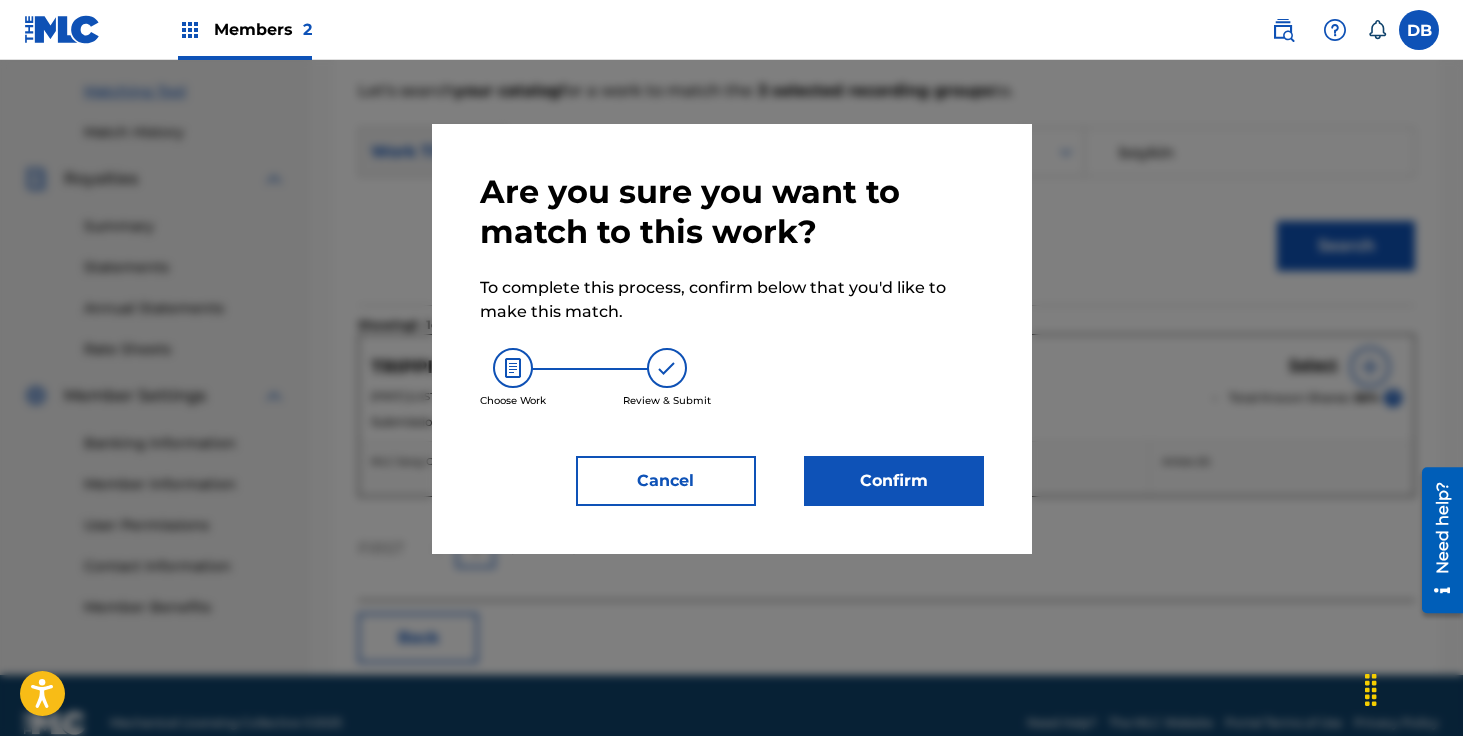 click on "Confirm" at bounding box center [894, 481] 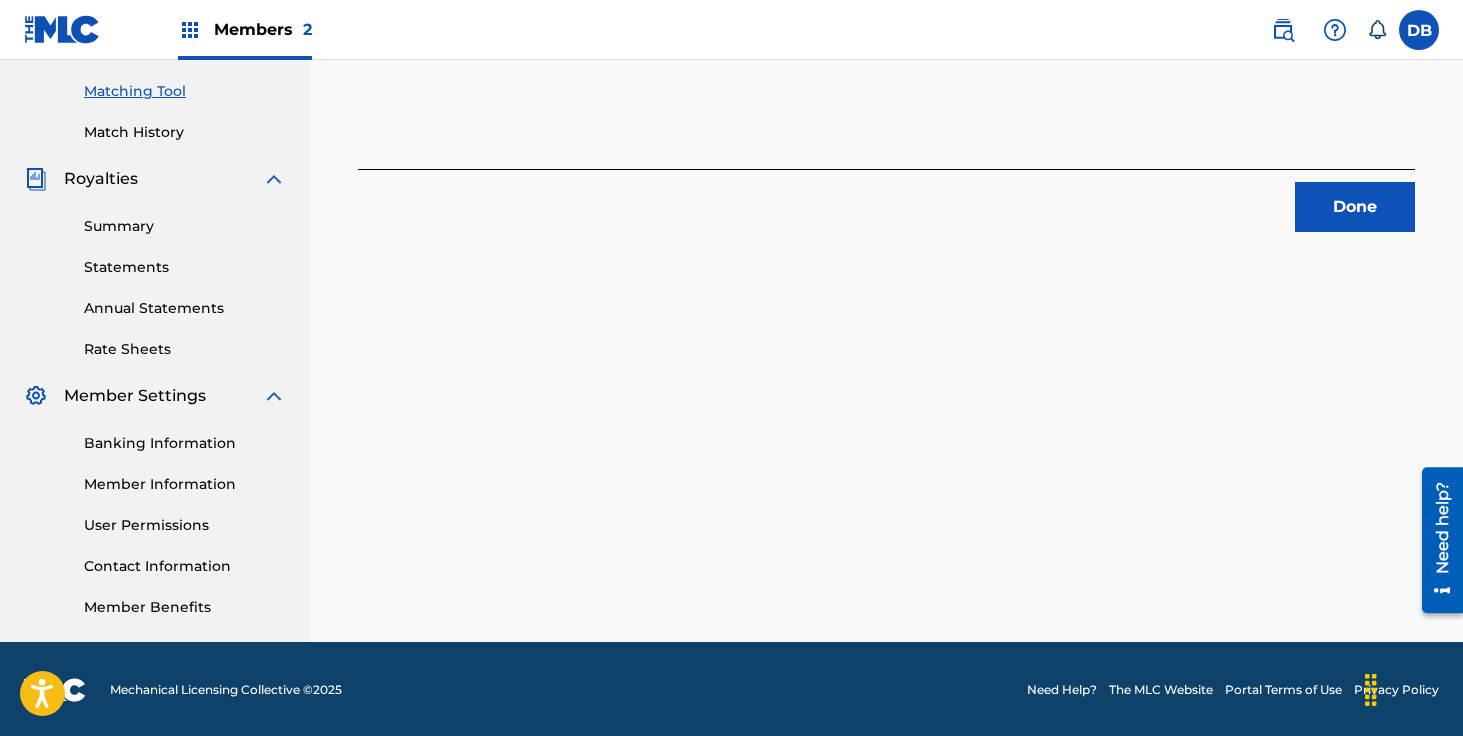 click on "Done" at bounding box center [1355, 207] 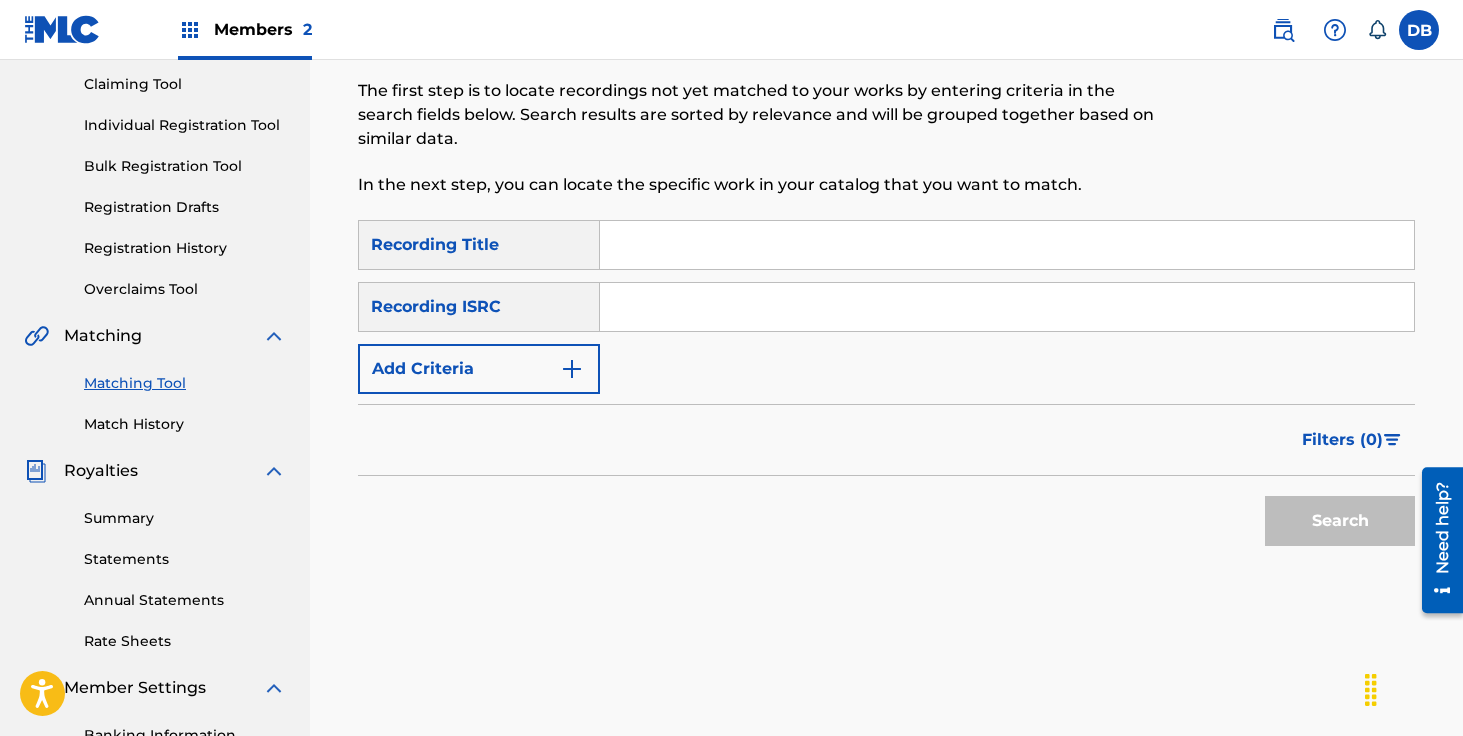 scroll, scrollTop: 116, scrollLeft: 0, axis: vertical 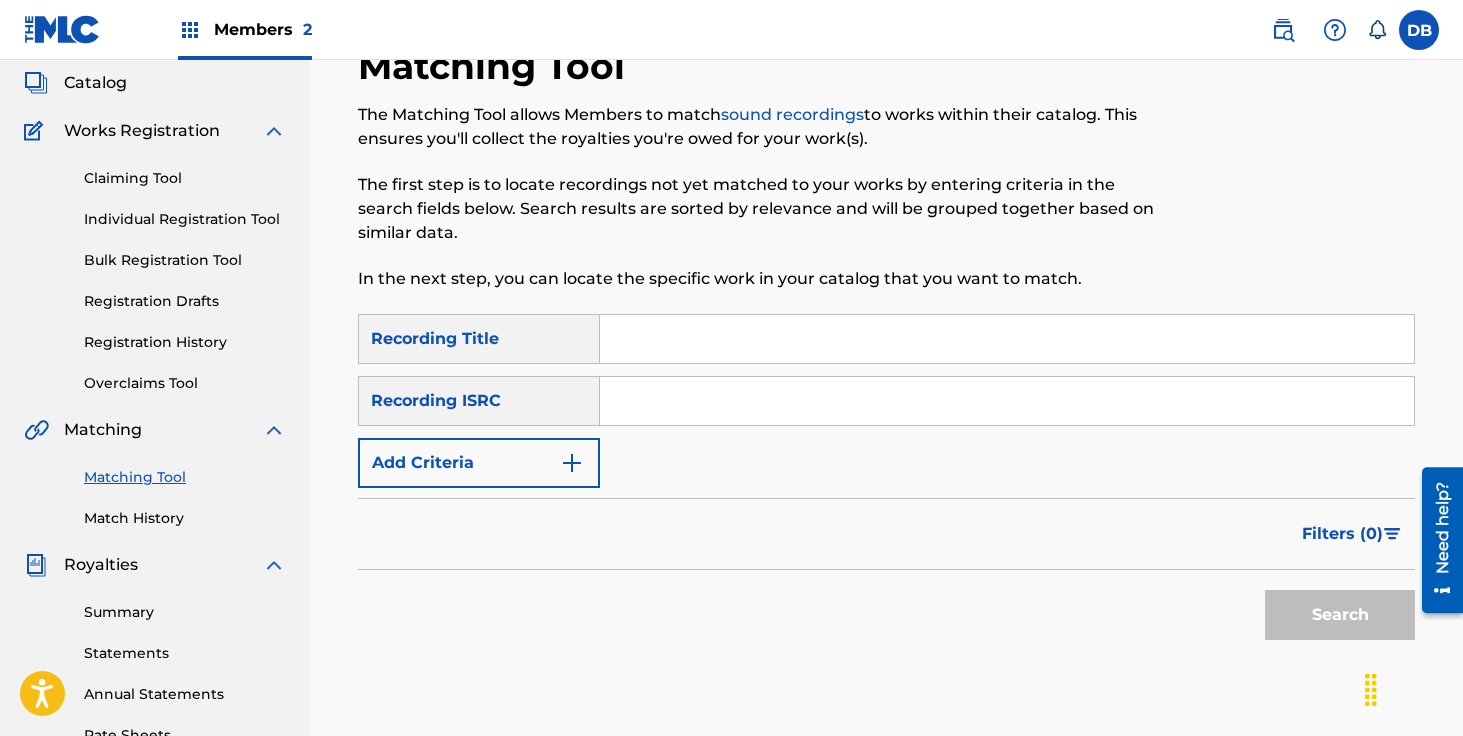 click on "Matching Tool" at bounding box center (185, 477) 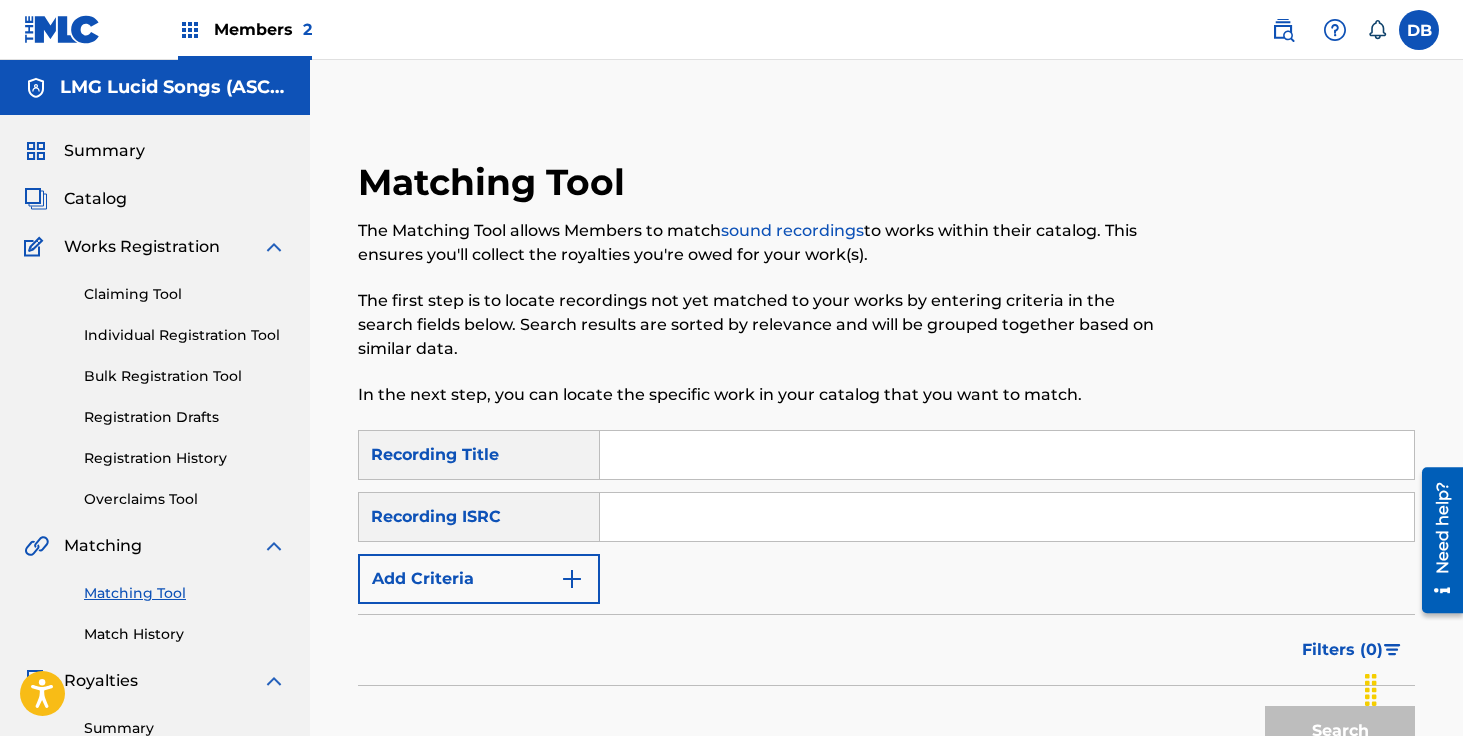 click on "Catalog" at bounding box center [95, 199] 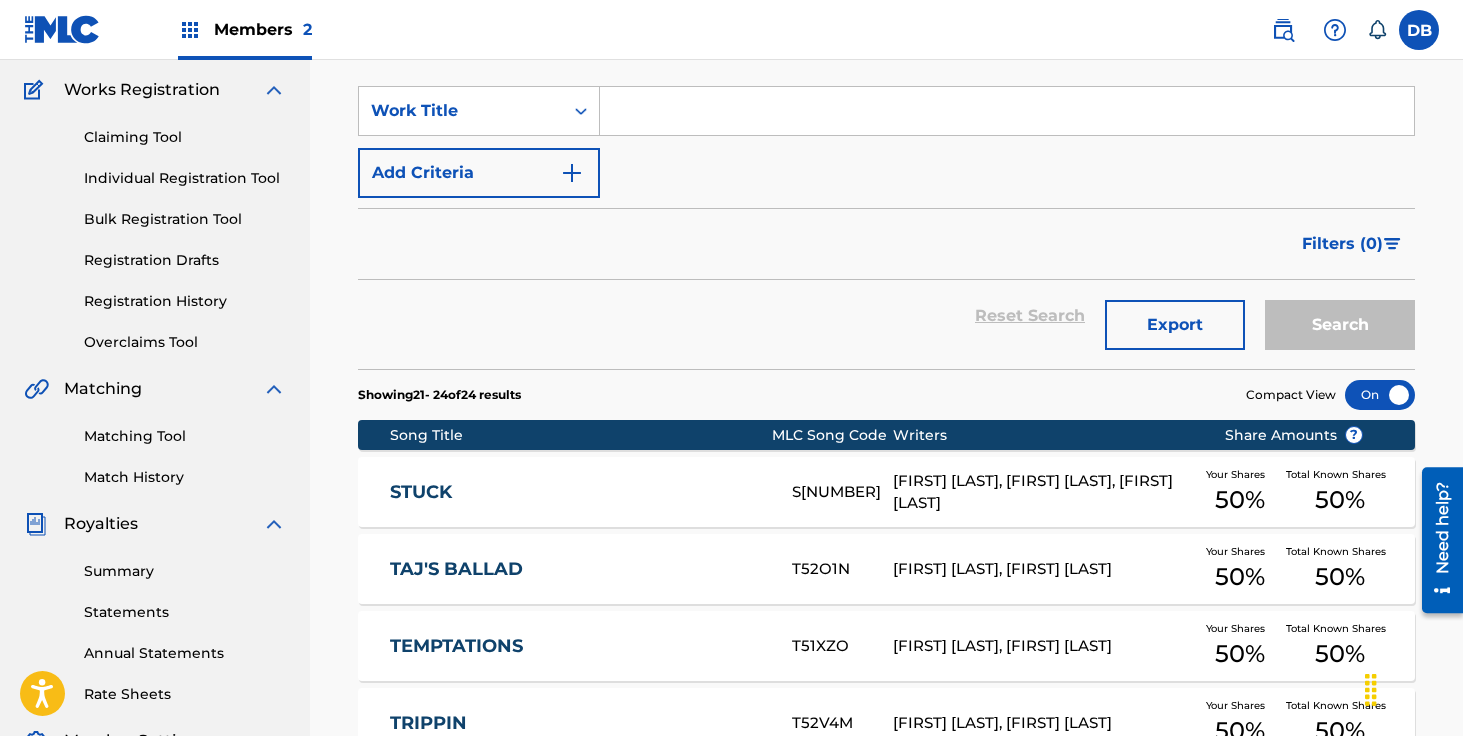 scroll, scrollTop: 0, scrollLeft: 0, axis: both 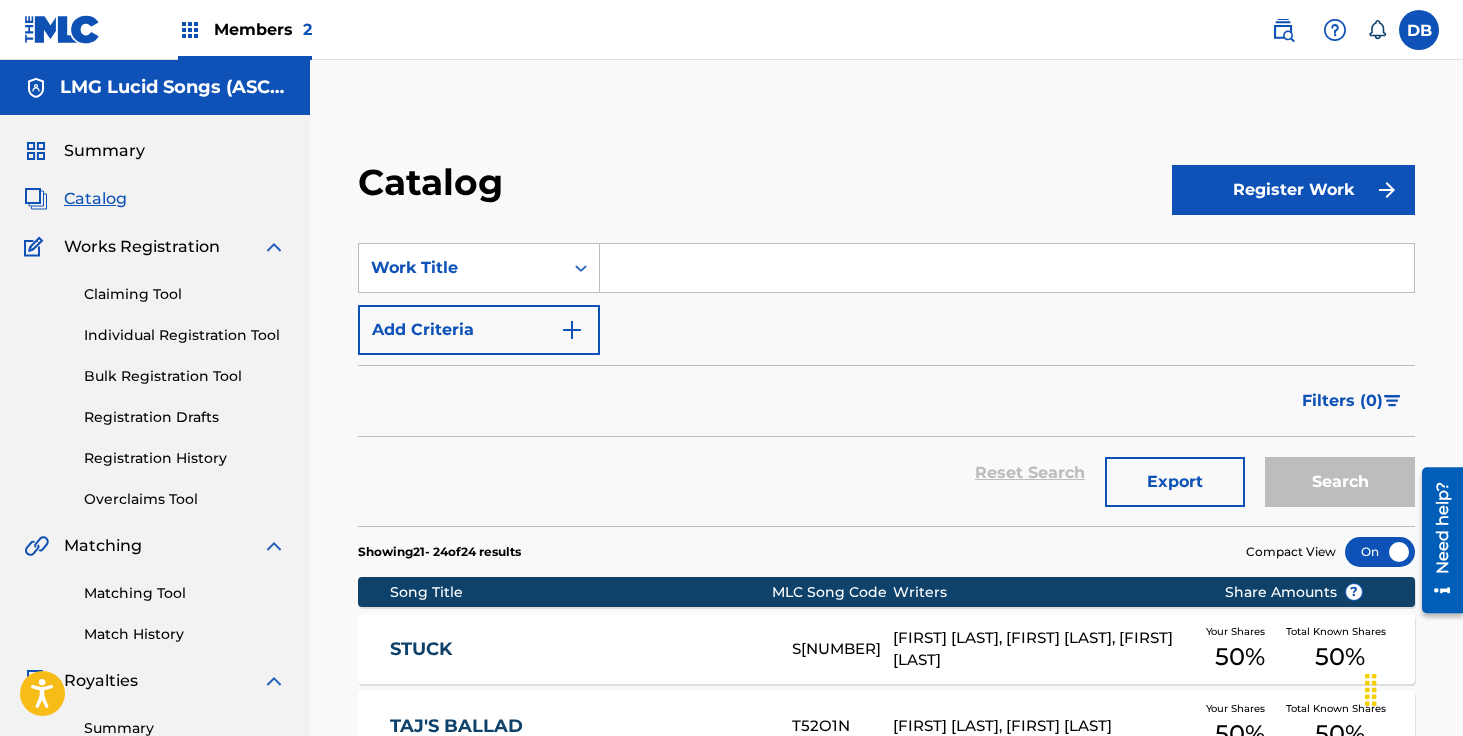 click on "Catalog" at bounding box center [95, 199] 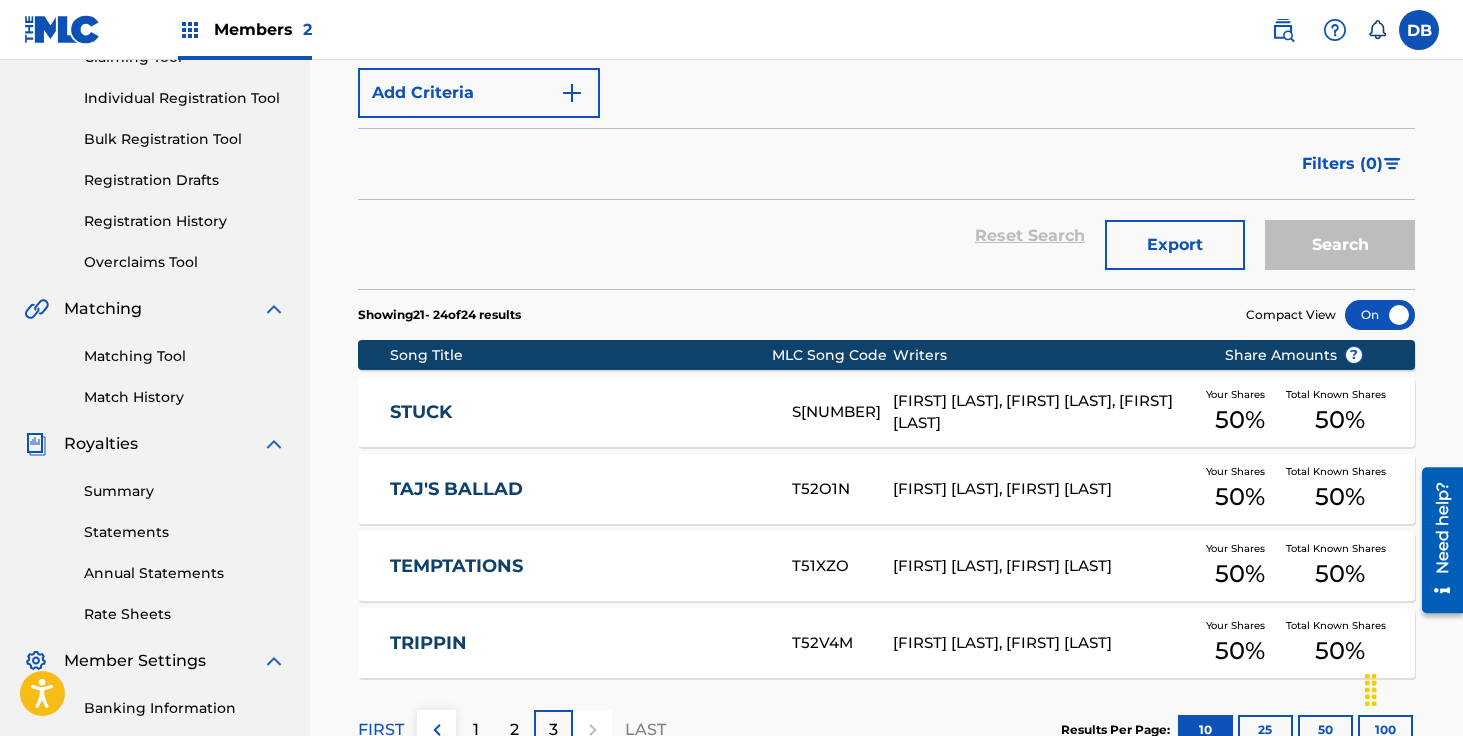 scroll, scrollTop: 257, scrollLeft: 0, axis: vertical 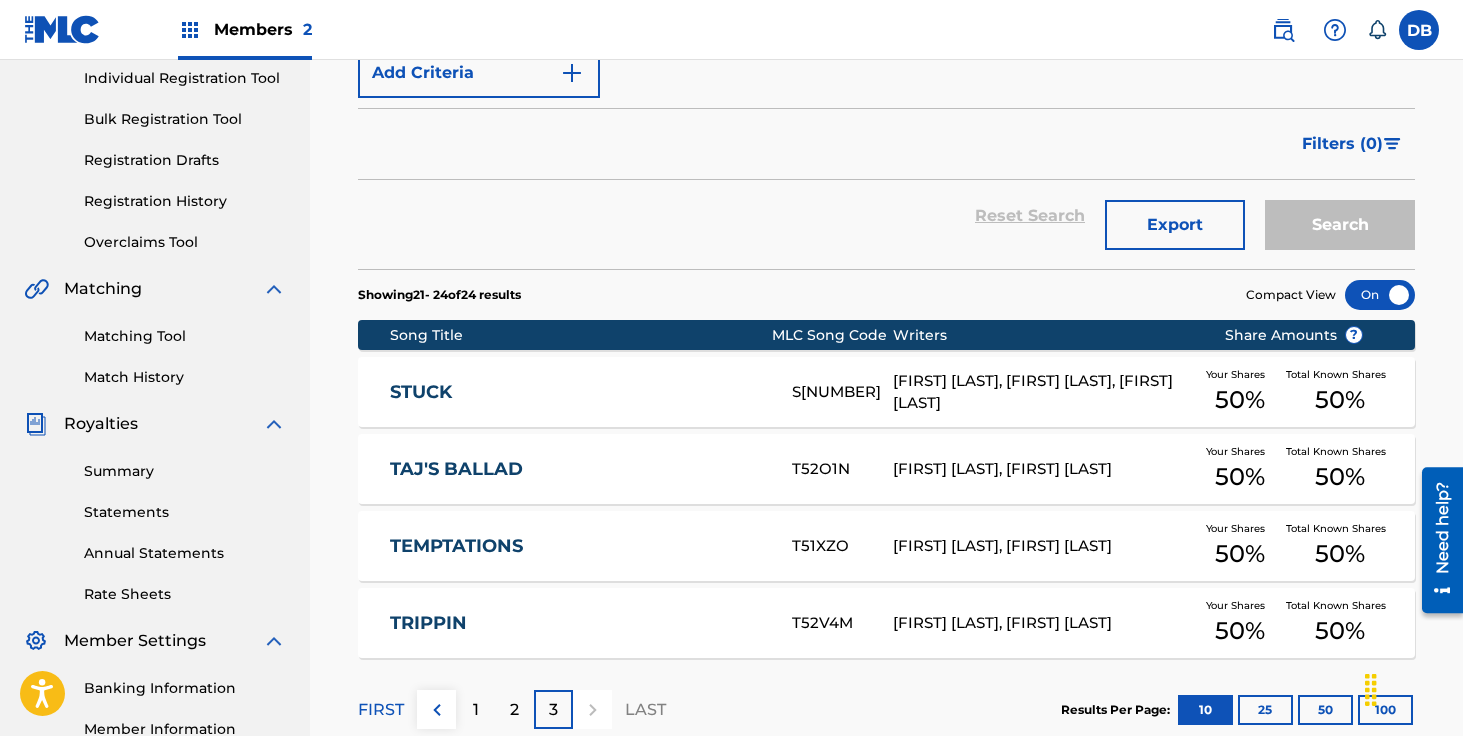 click on "Matching Tool" at bounding box center (185, 336) 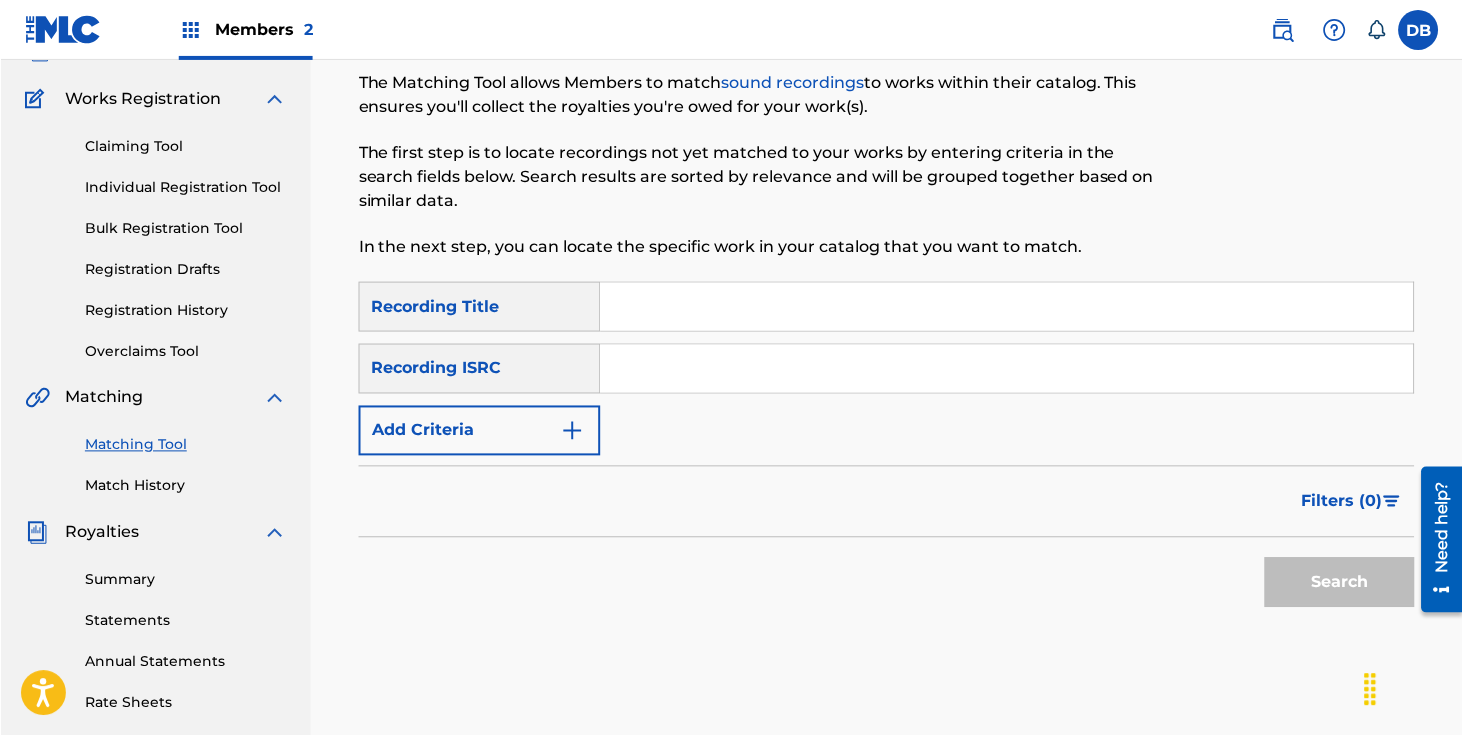 scroll, scrollTop: 0, scrollLeft: 0, axis: both 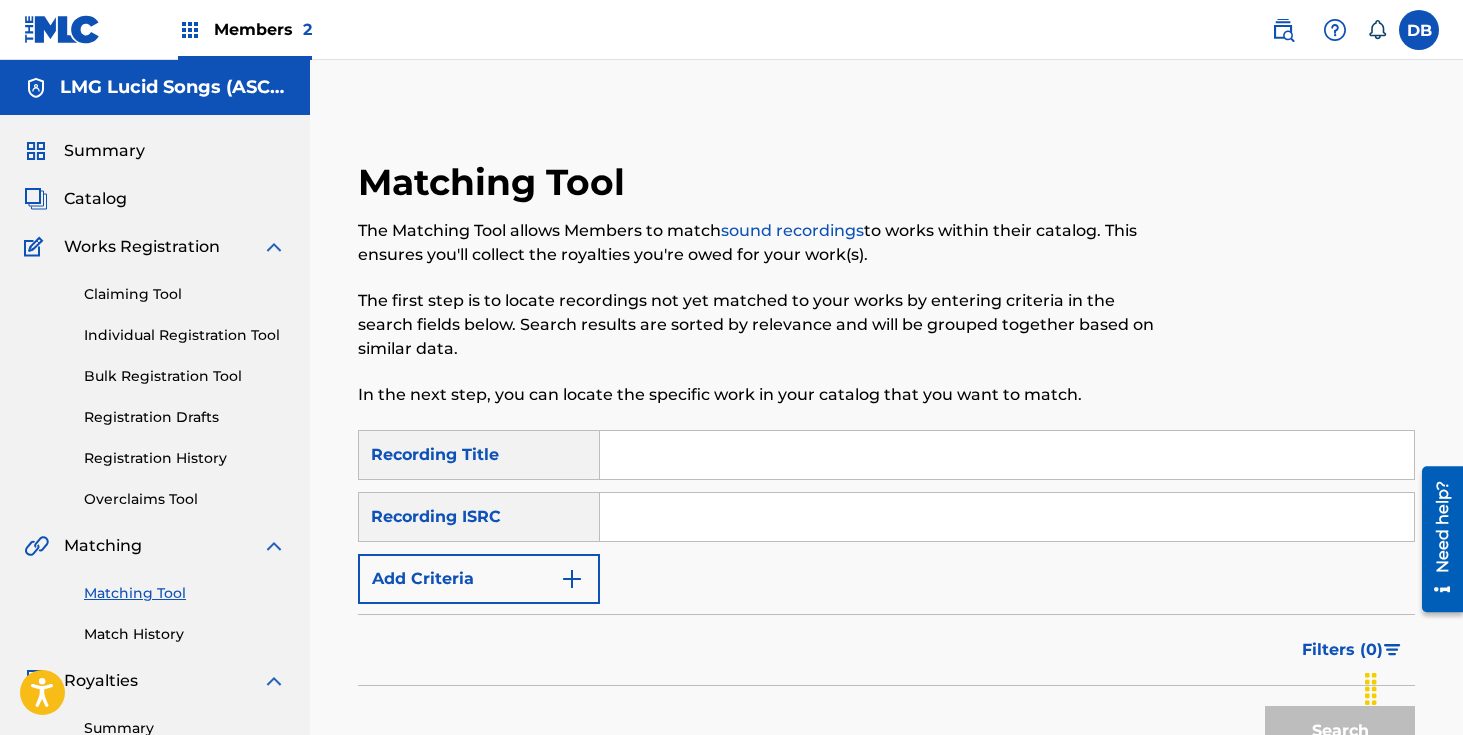 click on "Match History" at bounding box center [185, 634] 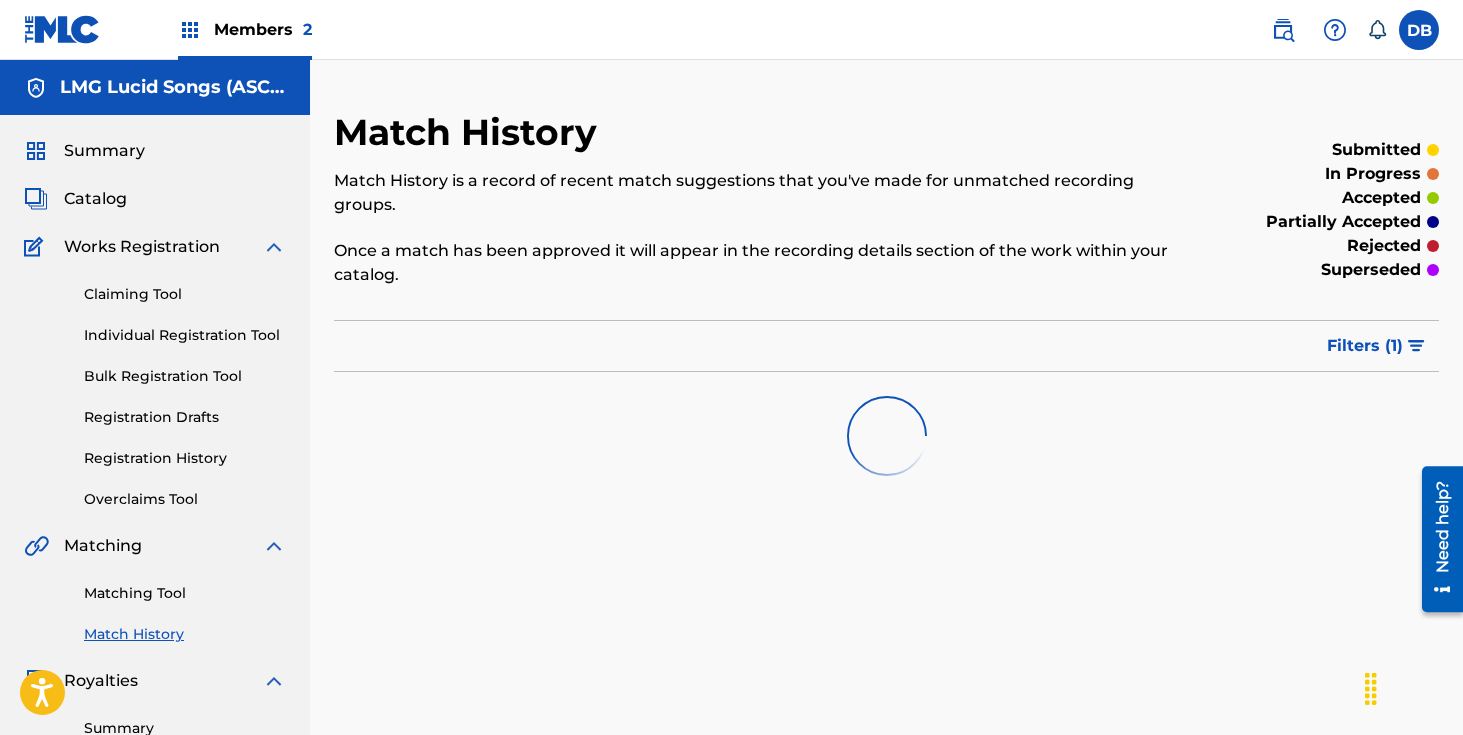 click on "Summary" at bounding box center (104, 151) 